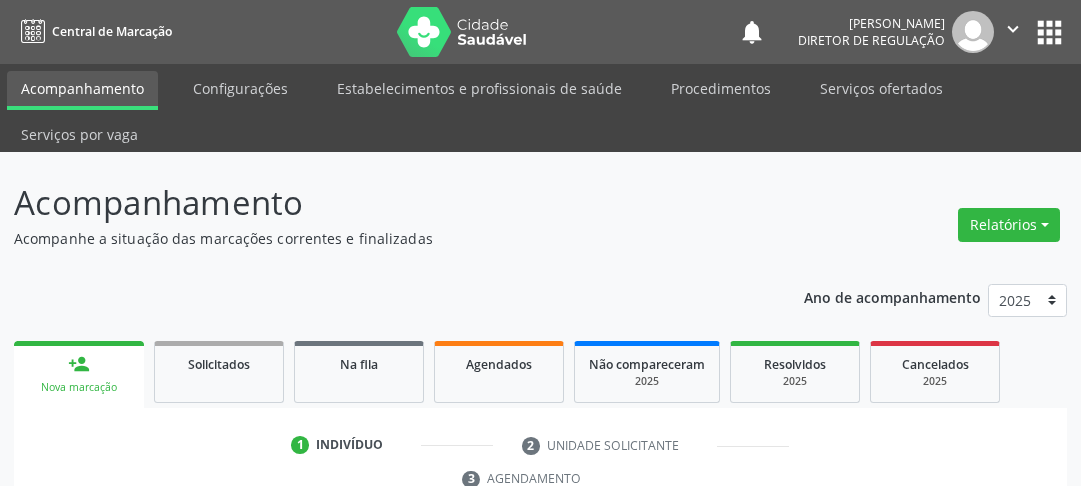 scroll, scrollTop: 316, scrollLeft: 0, axis: vertical 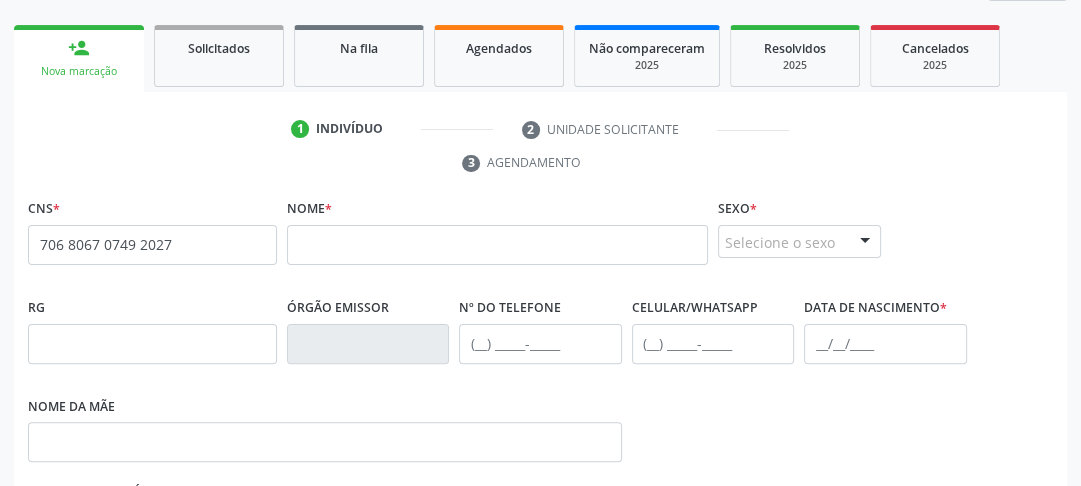 click on "none" at bounding box center [225, 241] 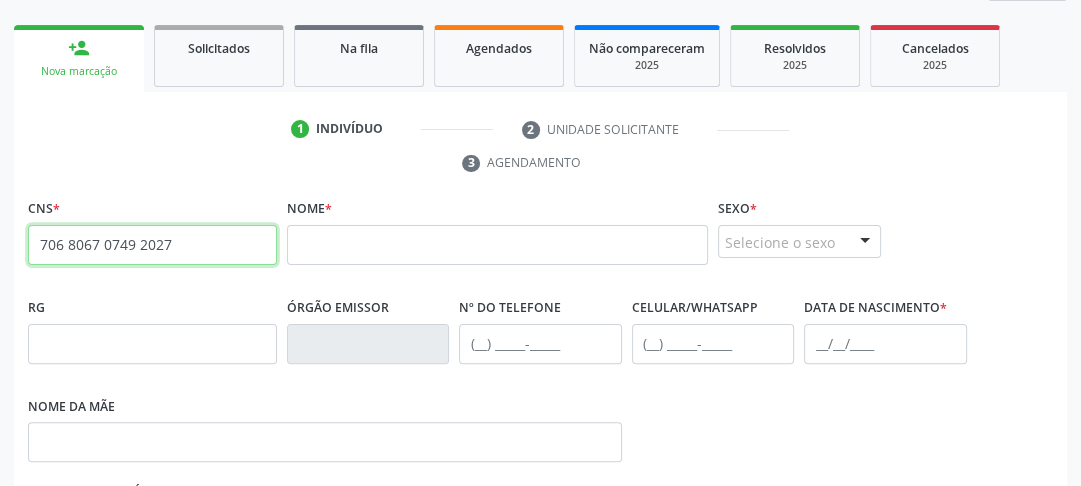 drag, startPoint x: 171, startPoint y: 244, endPoint x: 22, endPoint y: 268, distance: 150.9205 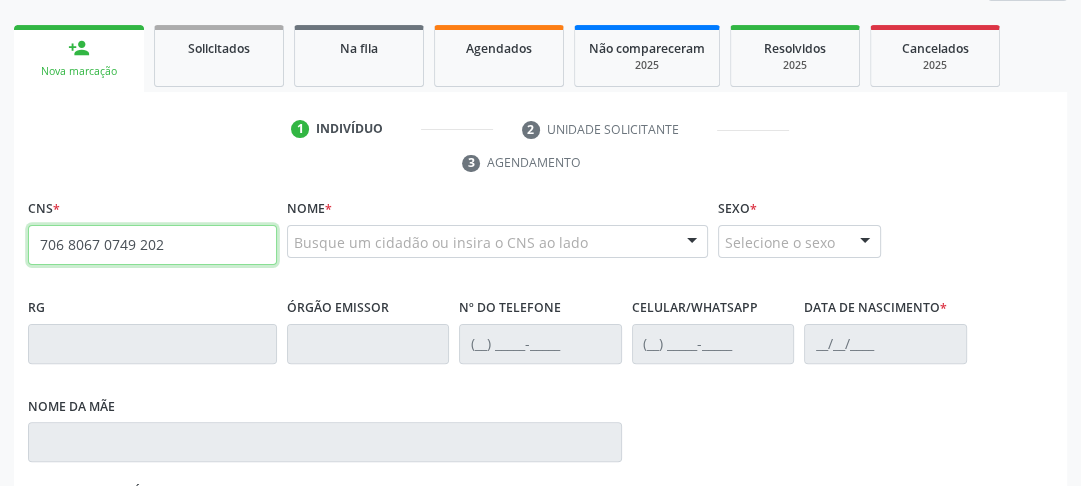 type on "706 8067 0749 2027" 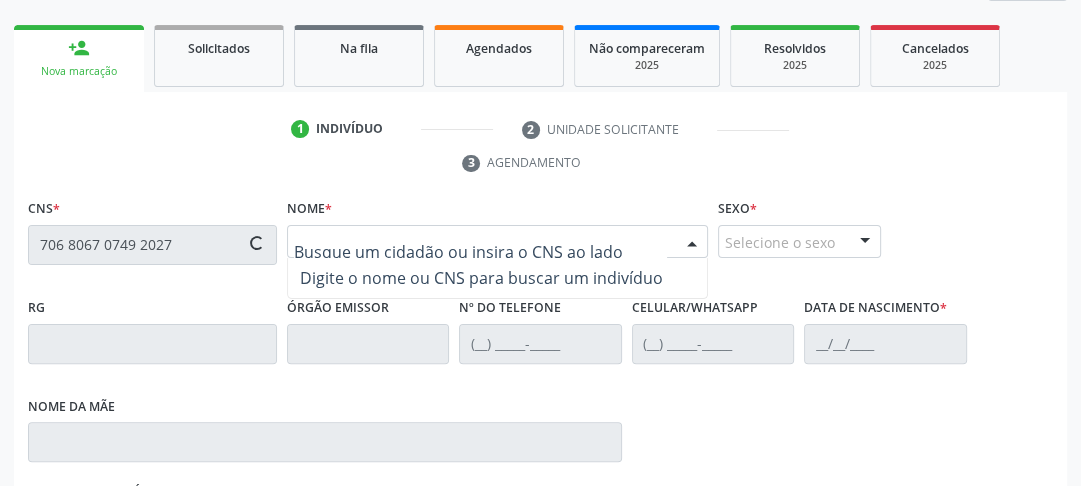 click at bounding box center (480, 252) 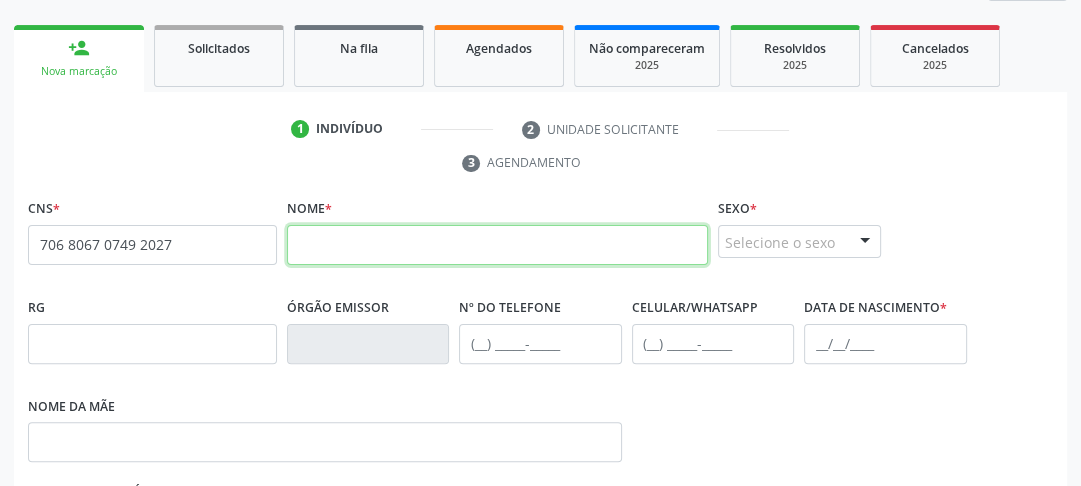 click at bounding box center [497, 245] 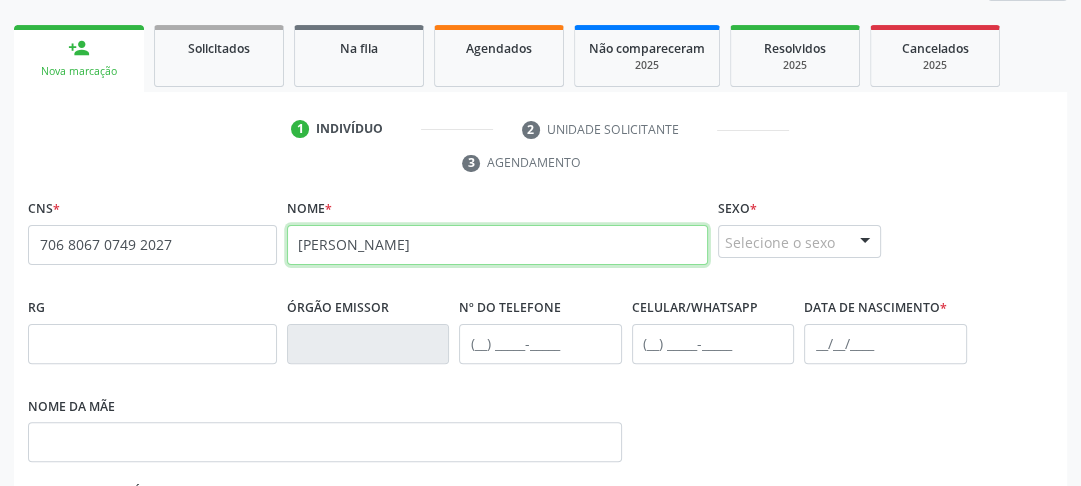 type on "[PERSON_NAME]" 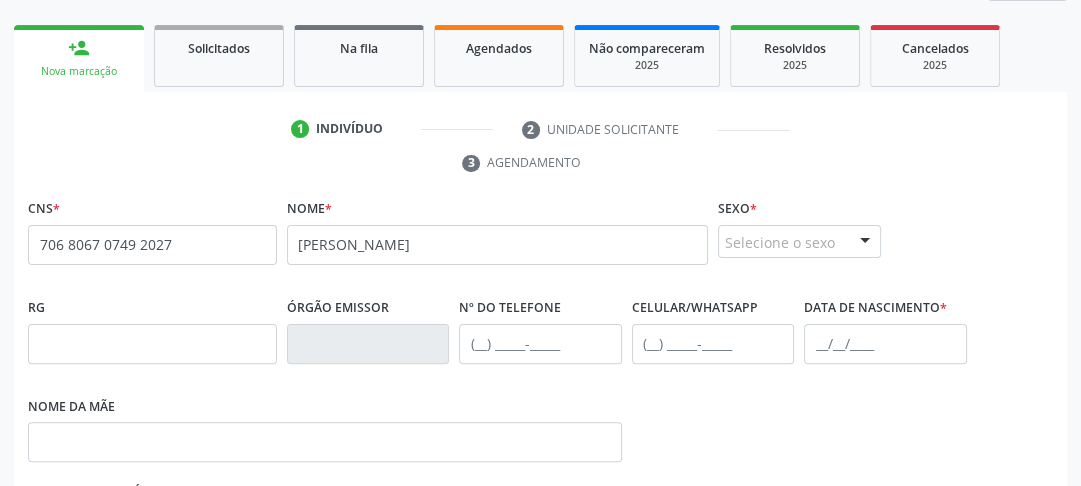 click on "Selecione o sexo" at bounding box center (799, 242) 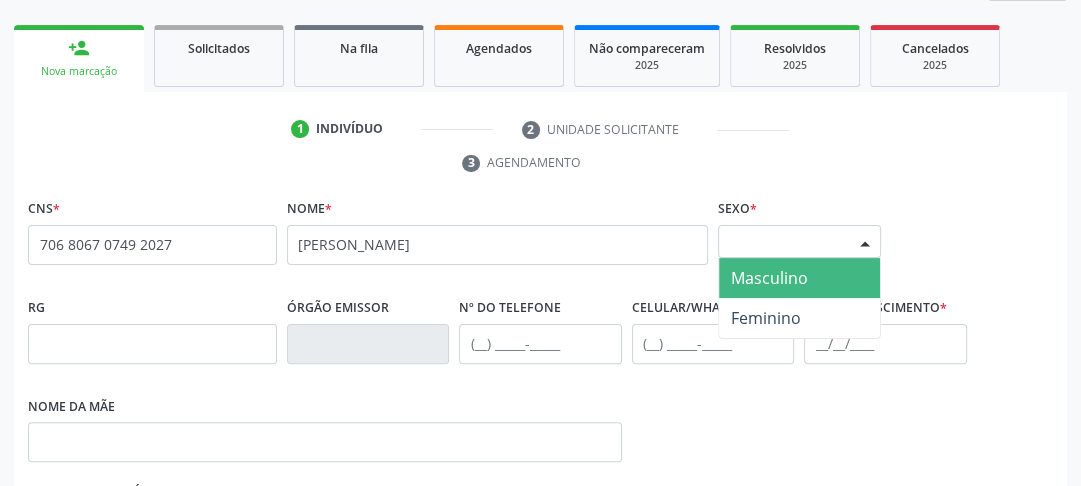 click on "Masculino" at bounding box center [769, 278] 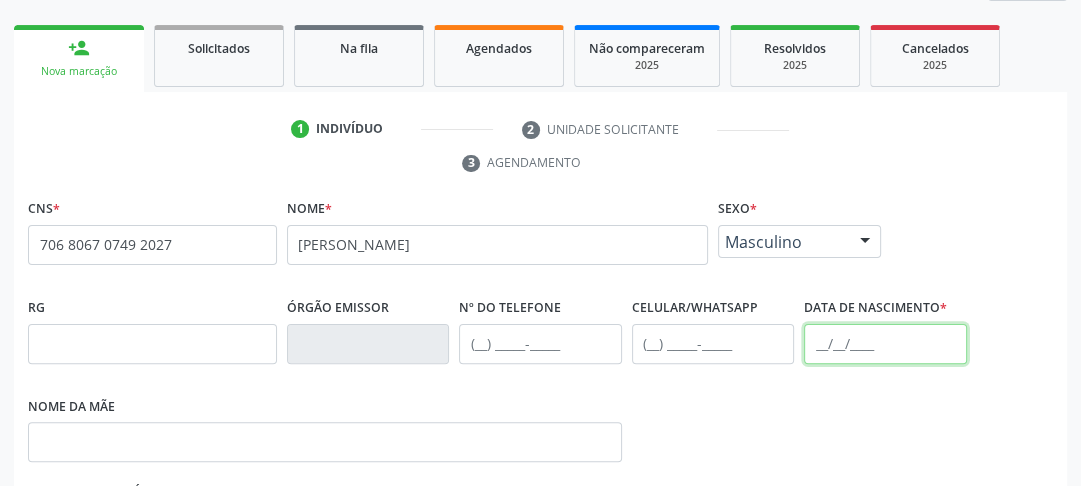click at bounding box center (885, 344) 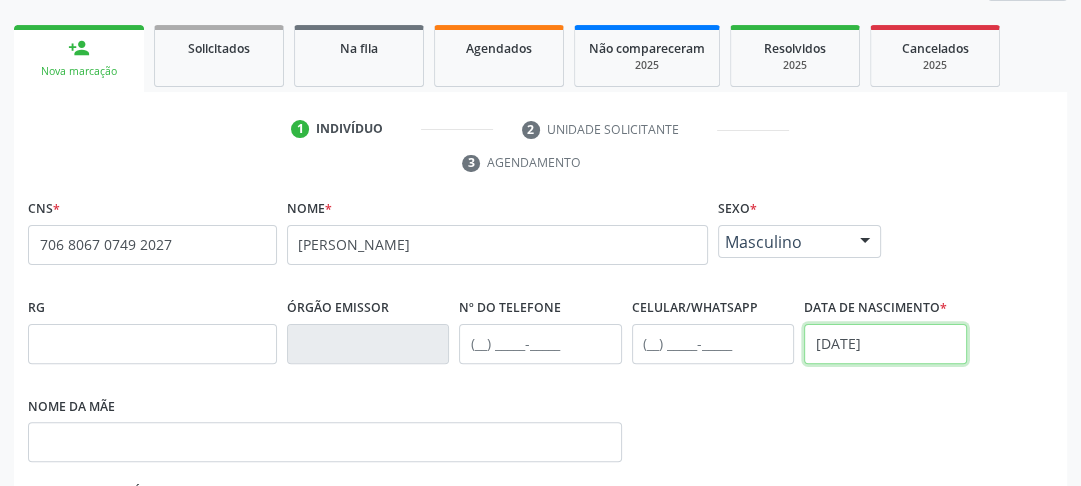 type on "[DATE]" 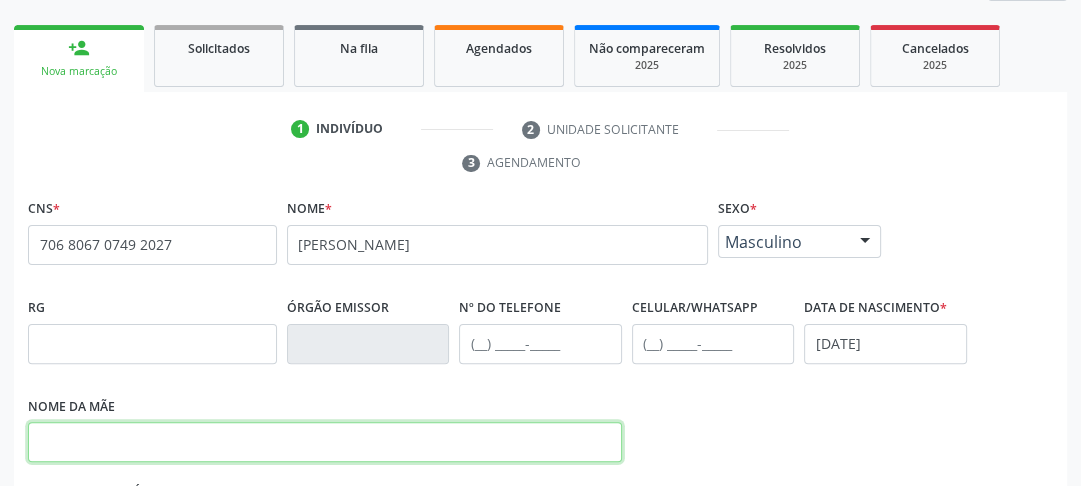 click at bounding box center [325, 442] 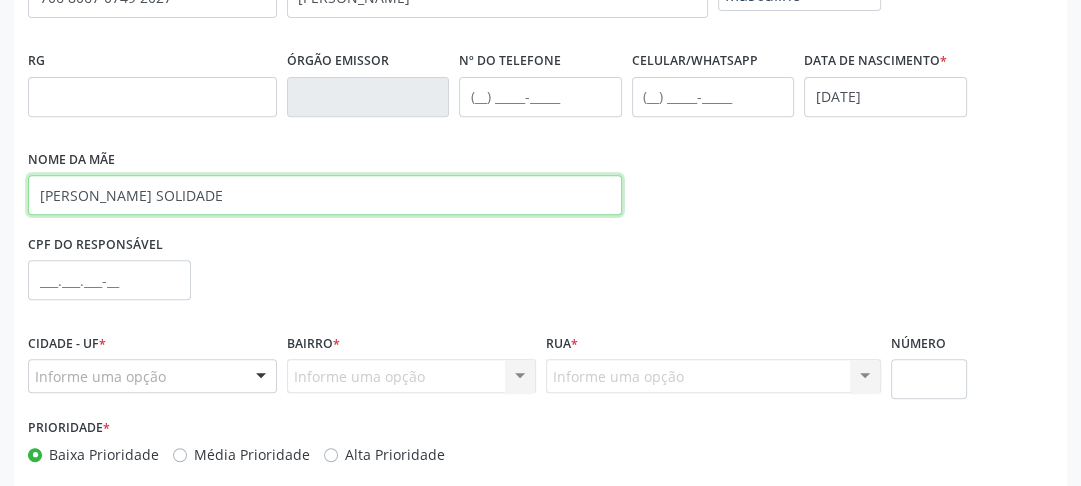 scroll, scrollTop: 565, scrollLeft: 0, axis: vertical 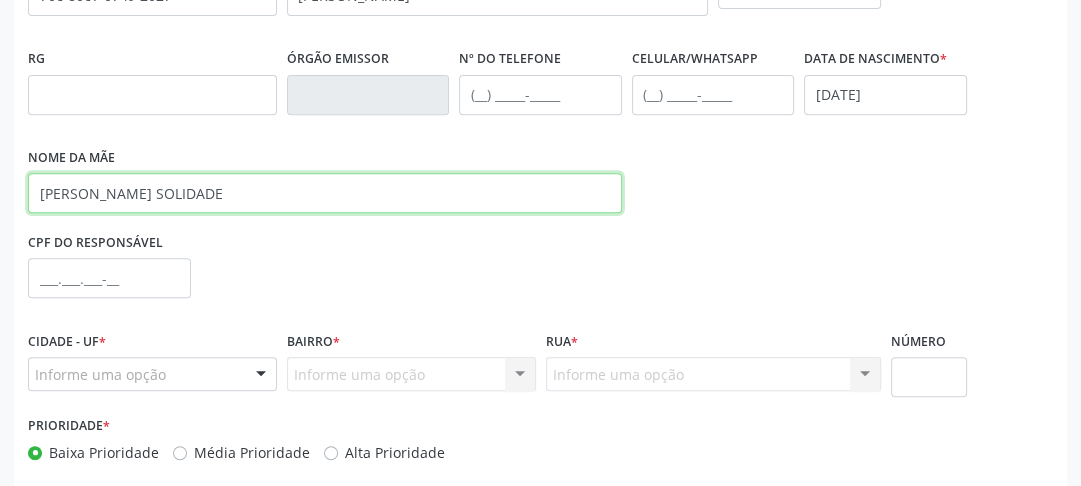 type on "[PERSON_NAME] SOLIDADE" 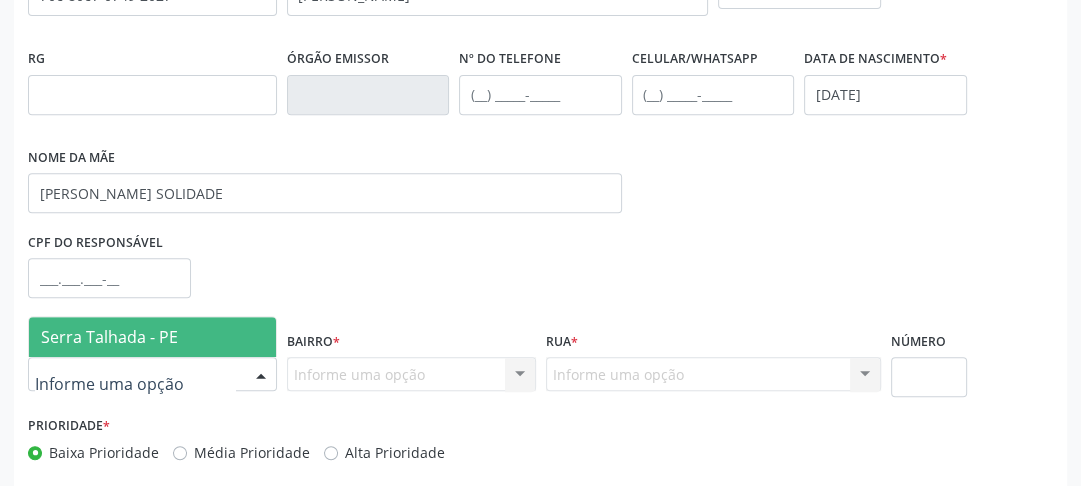click at bounding box center [152, 374] 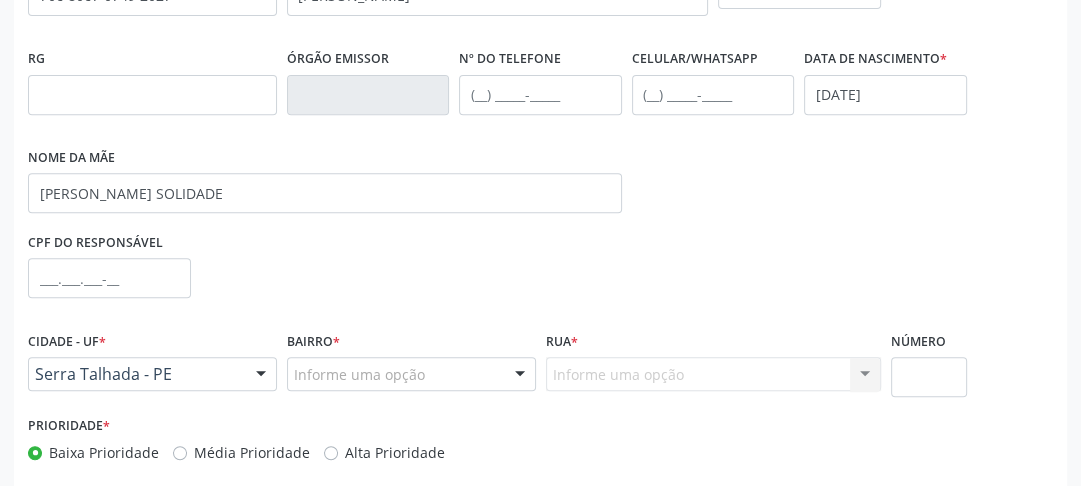 click on "Informe uma opção" at bounding box center (411, 374) 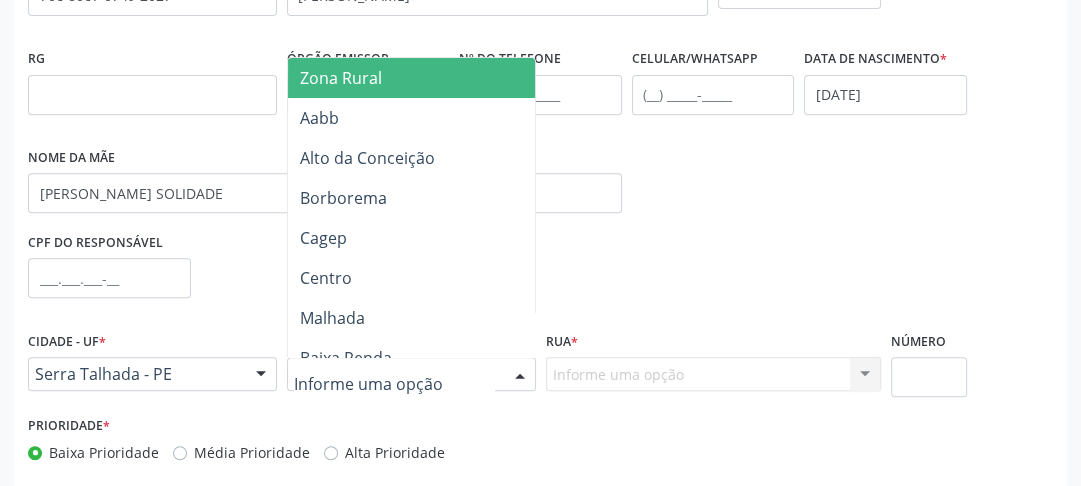 type on "F" 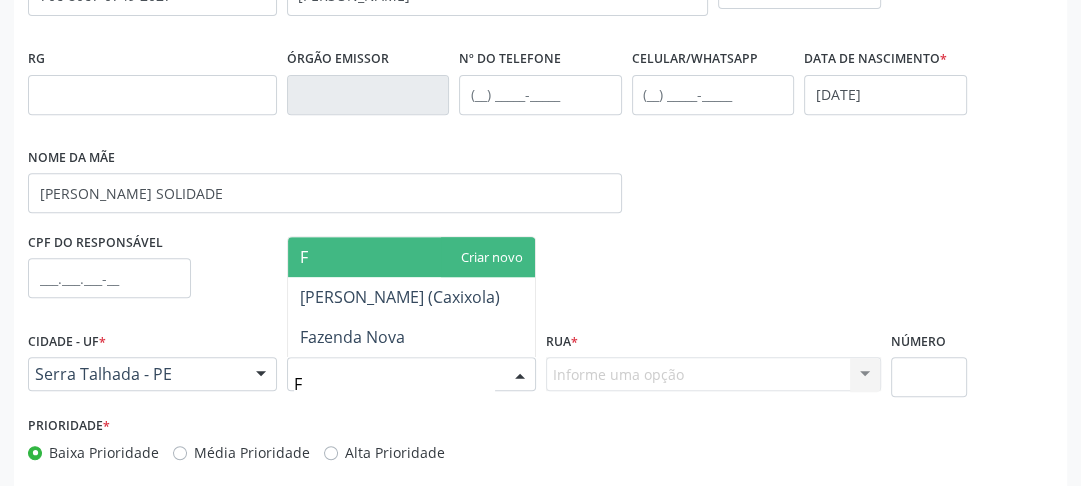 click on "F" at bounding box center (394, 384) 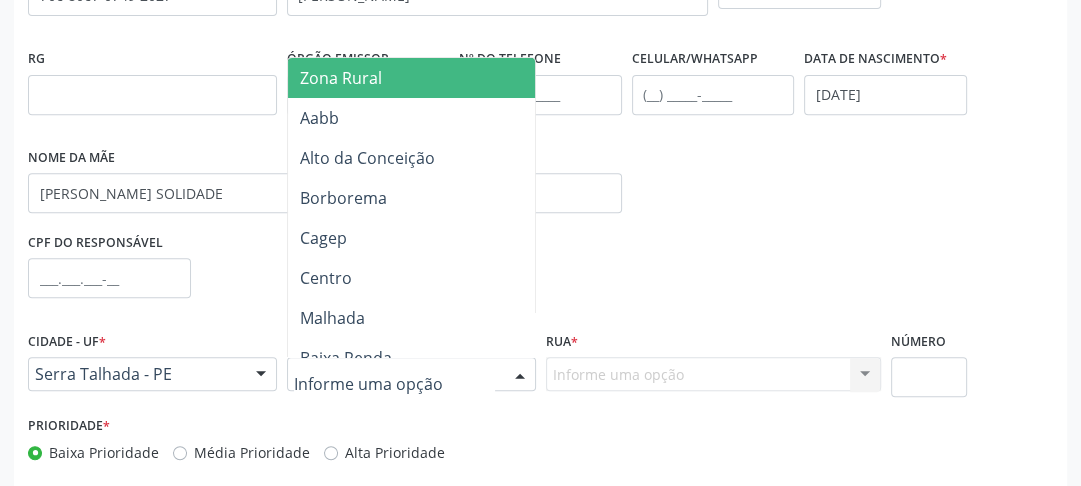 click on "Prioridade
*
Baixa Prioridade
Média Prioridade
Alta Prioridade" at bounding box center (540, 444) 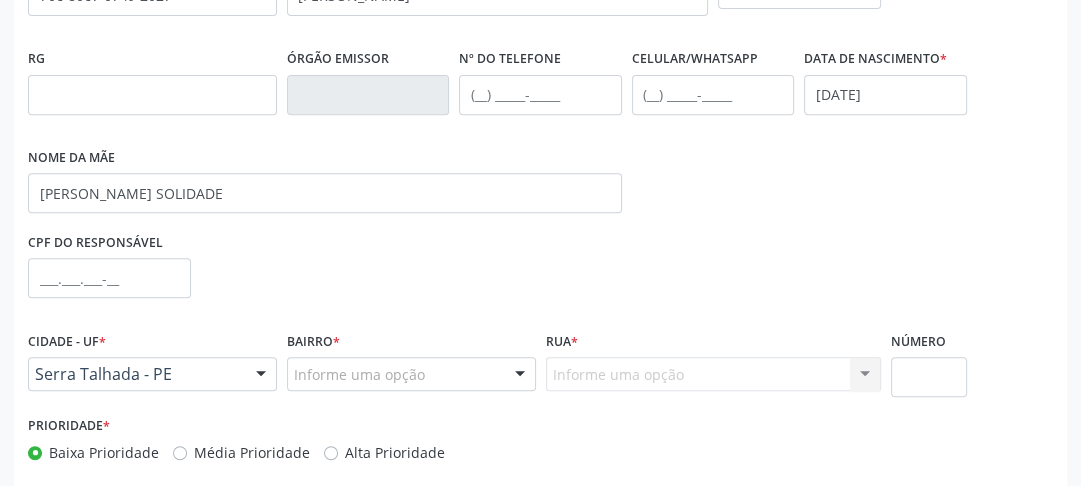 click on "Informe uma opção" at bounding box center [411, 374] 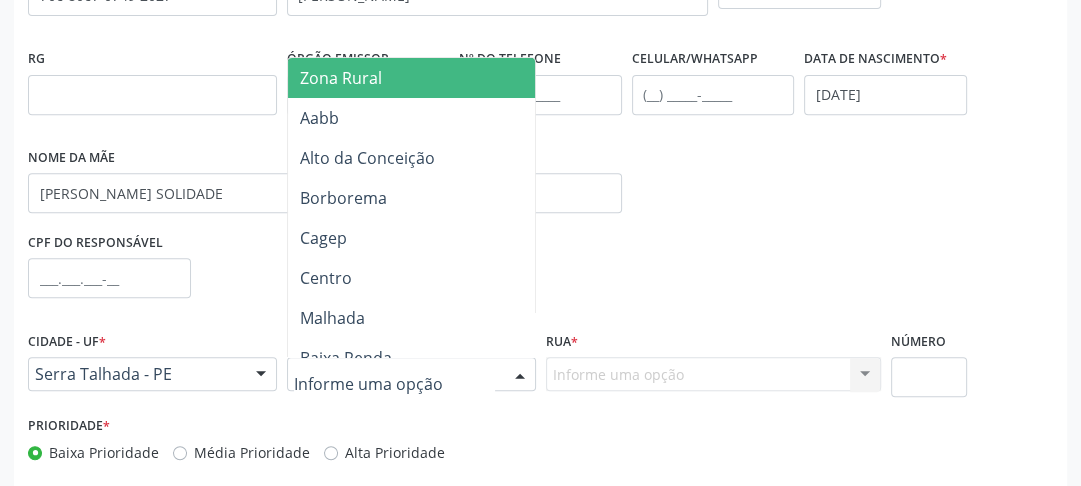 click on "Informe uma opção
Nenhum resultado encontrado para: "   "
Nenhuma opção encontrada. Digite para adicionar." at bounding box center (713, 374) 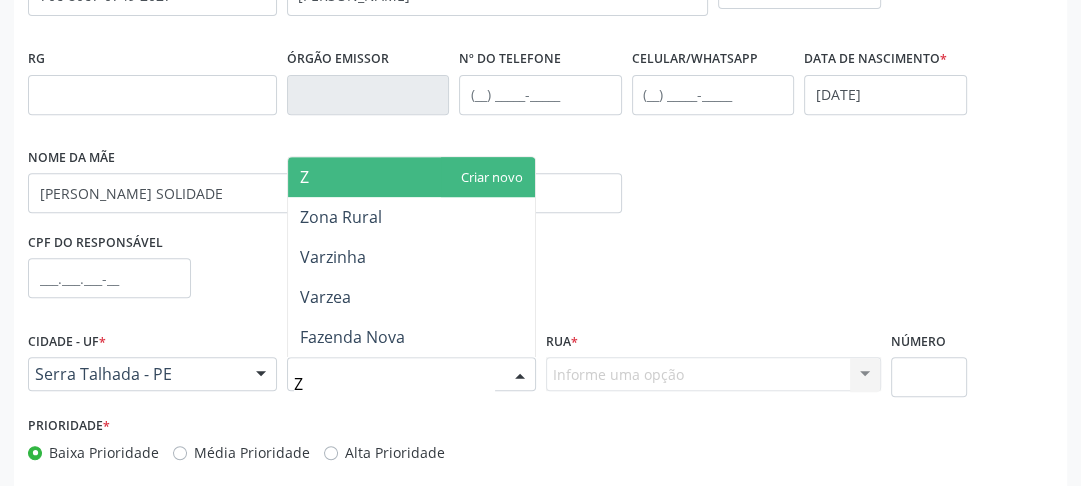 type on "ZO" 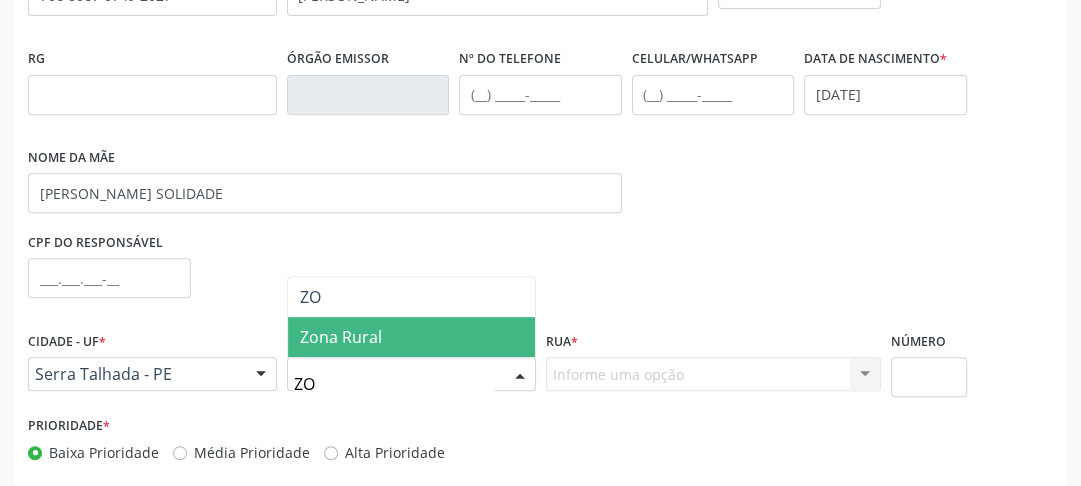 click on "Zona Rural" at bounding box center [341, 337] 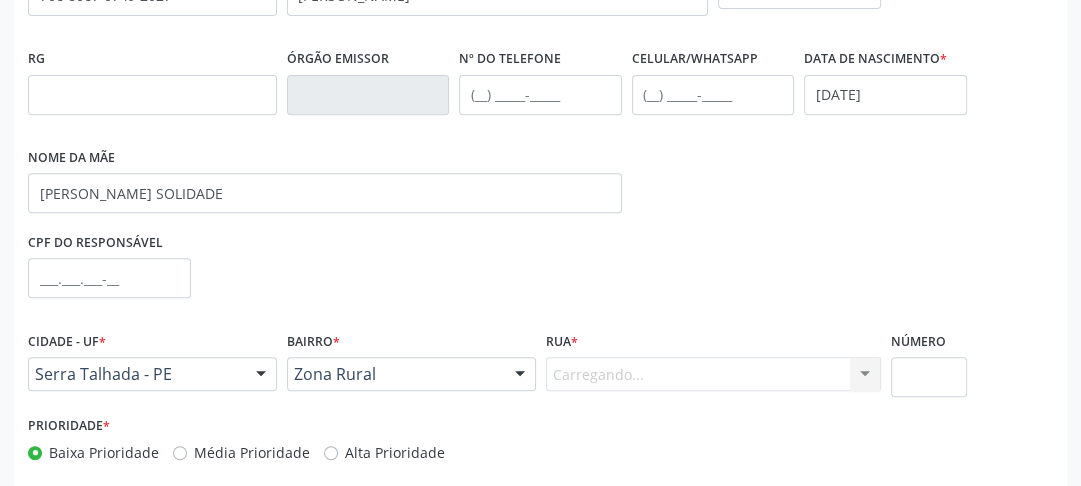 click on "Rua
*" at bounding box center (562, 341) 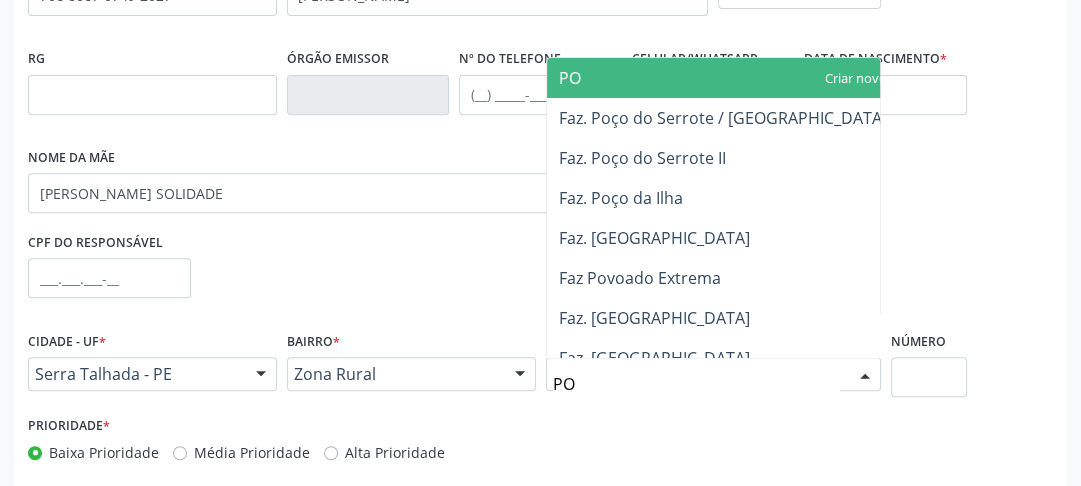 type on "P" 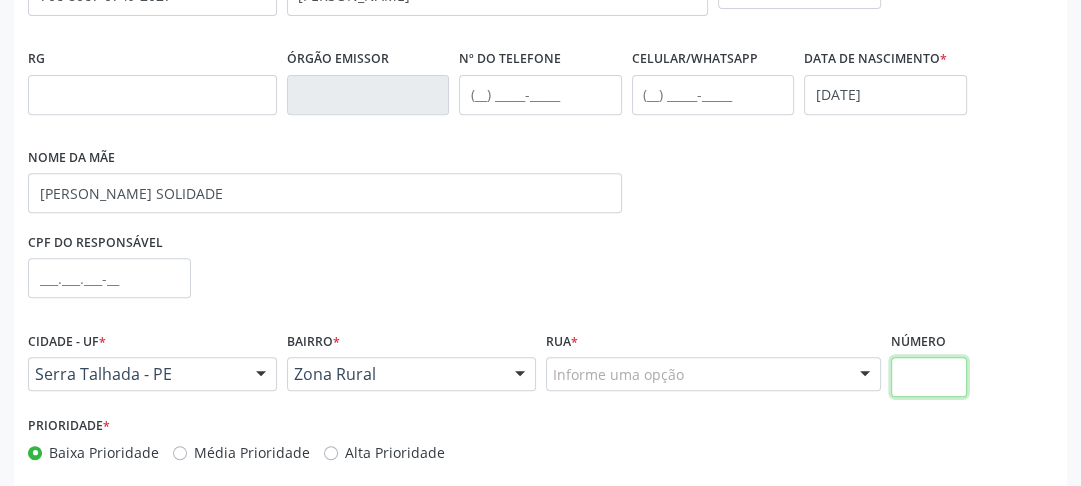 click at bounding box center (929, 377) 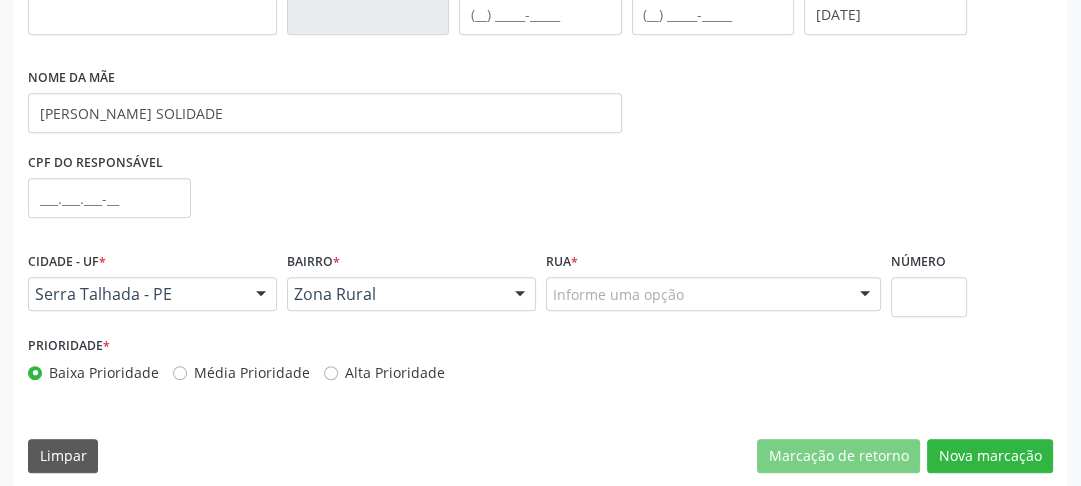 click on "Informe uma opção" at bounding box center (713, 294) 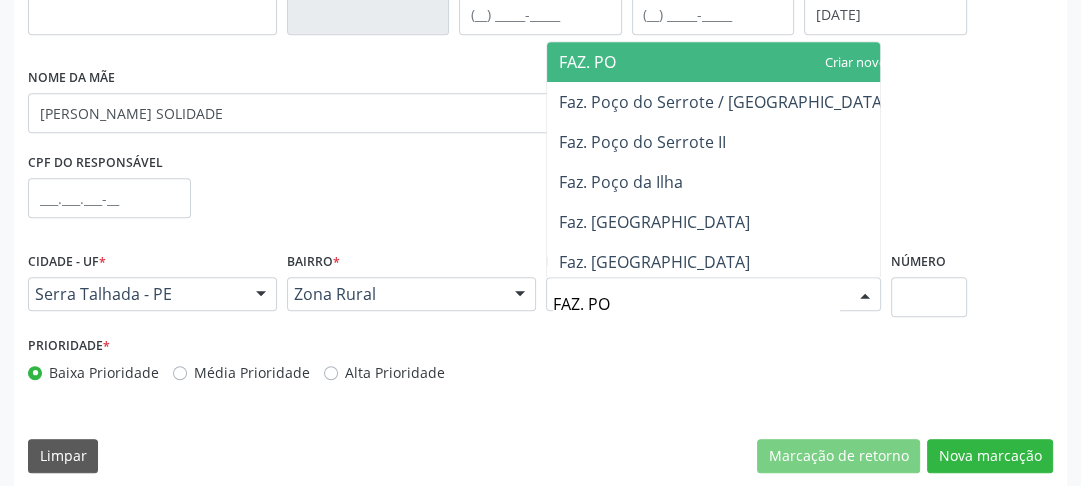 type on "FAZ. POÇ" 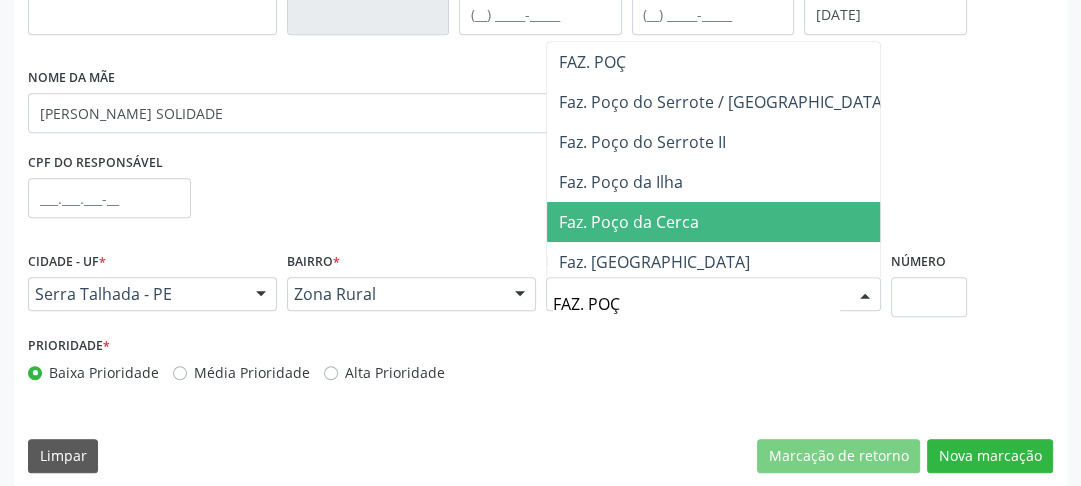 click on "Faz. Poço da Cerca" at bounding box center [629, 222] 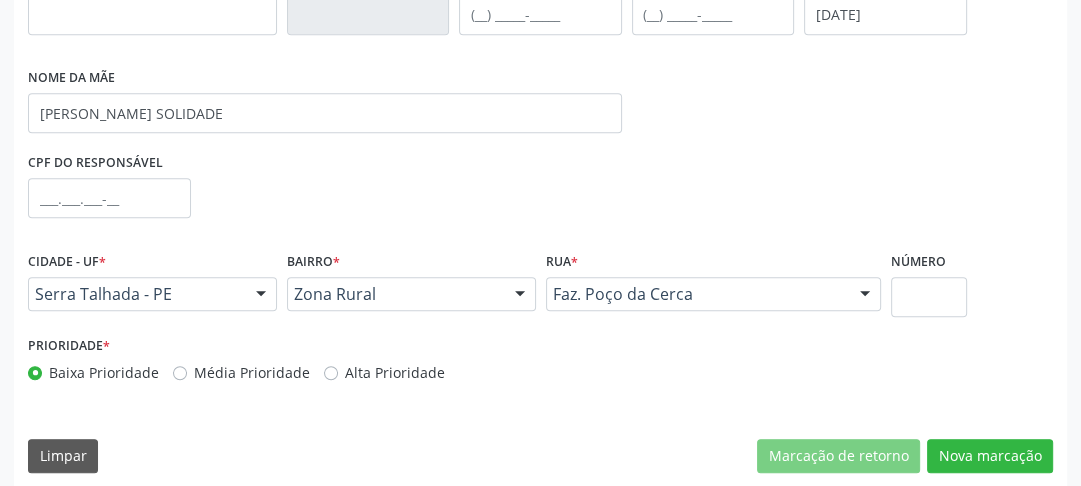 scroll, scrollTop: 659, scrollLeft: 0, axis: vertical 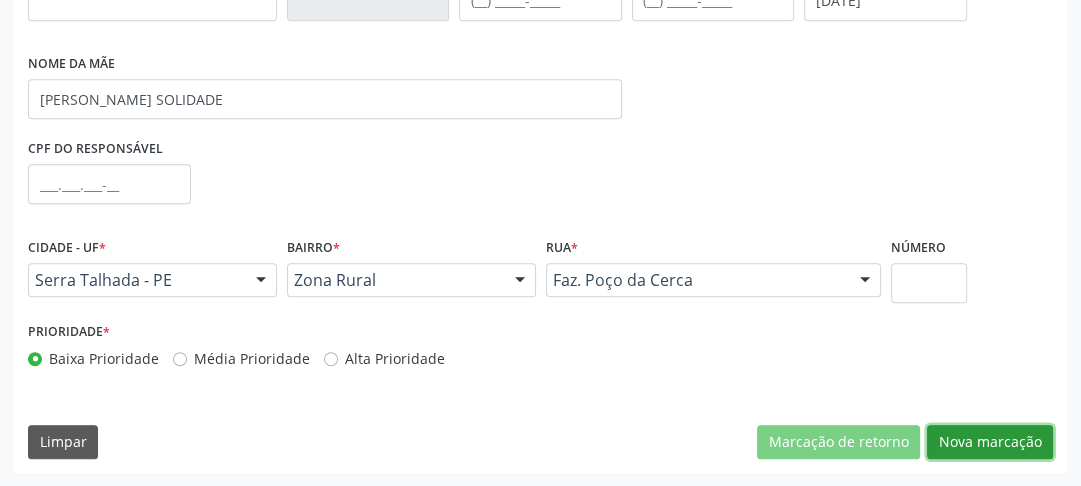 click on "Nova marcação" at bounding box center (990, 442) 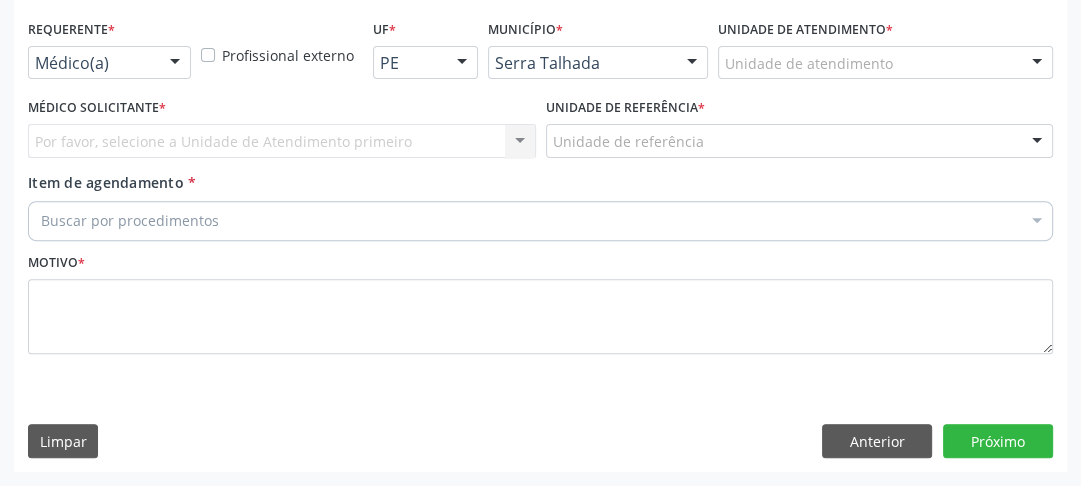 scroll, scrollTop: 494, scrollLeft: 0, axis: vertical 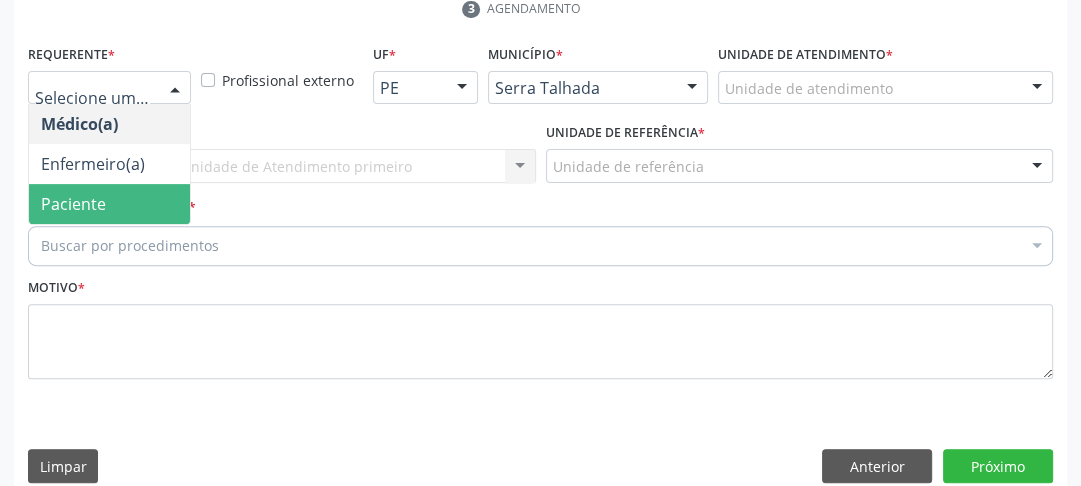 click on "Paciente" at bounding box center (73, 204) 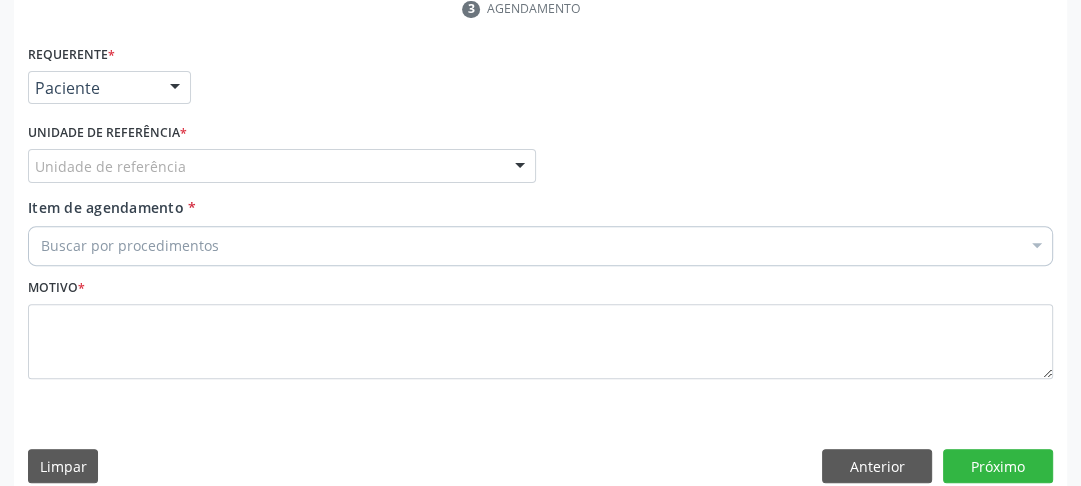 click on "Unidade de referência" at bounding box center (282, 166) 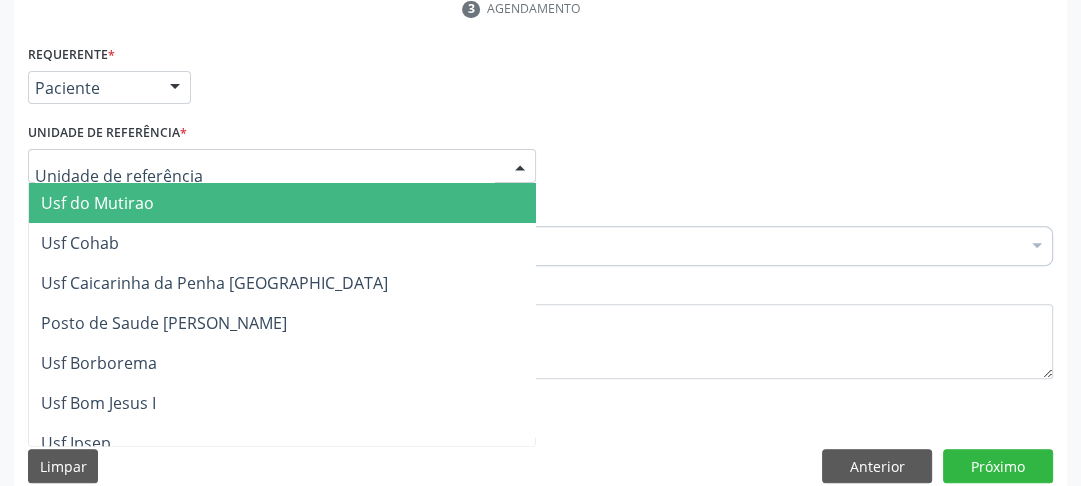 click at bounding box center [265, 176] 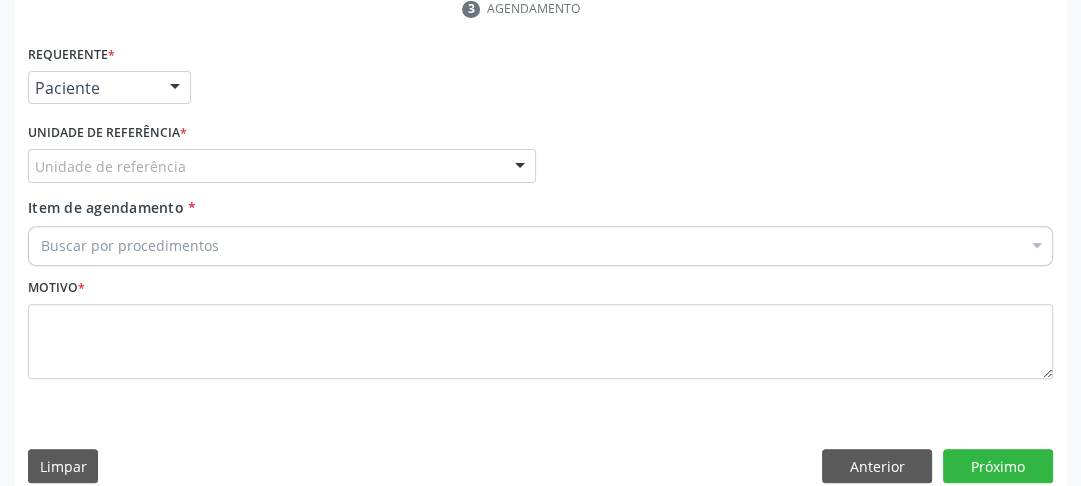 click at bounding box center [520, 167] 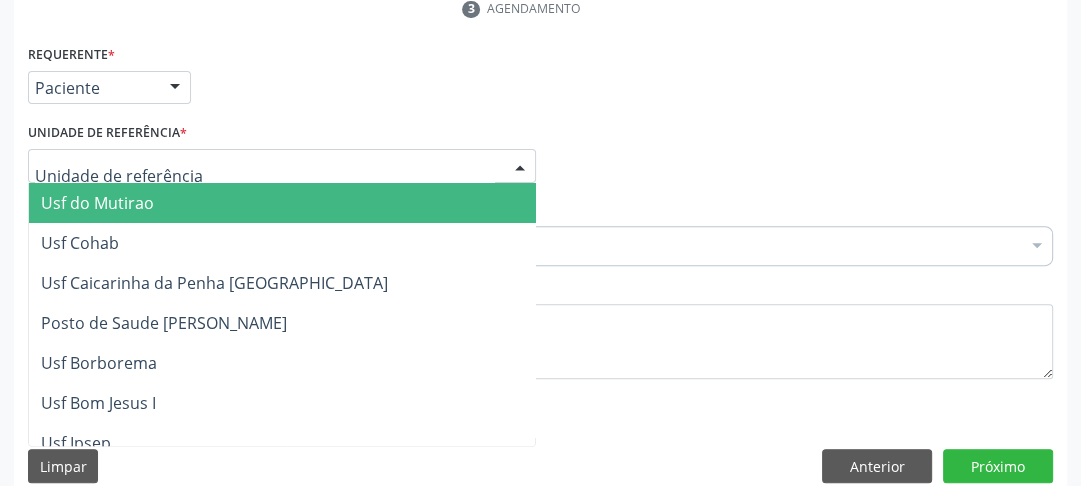 click at bounding box center [282, 166] 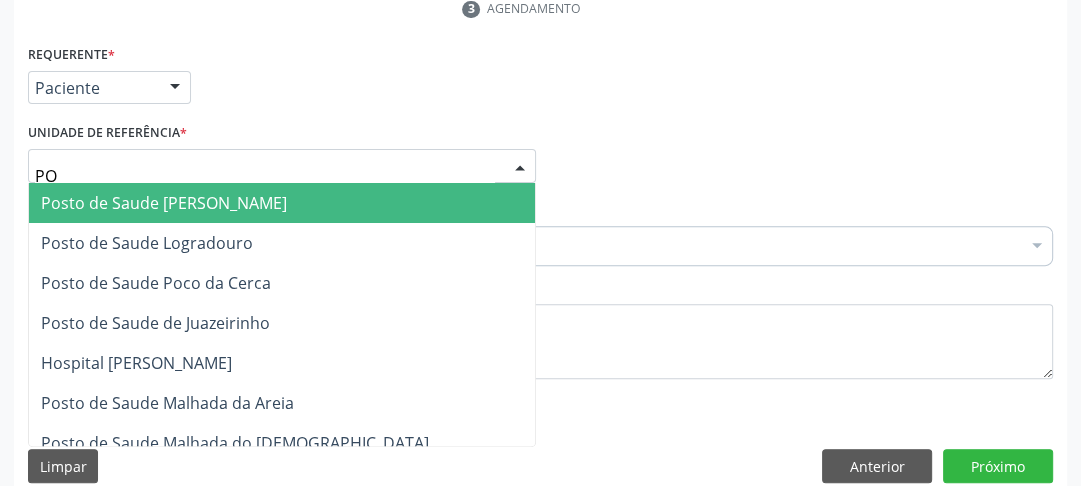 type on "P" 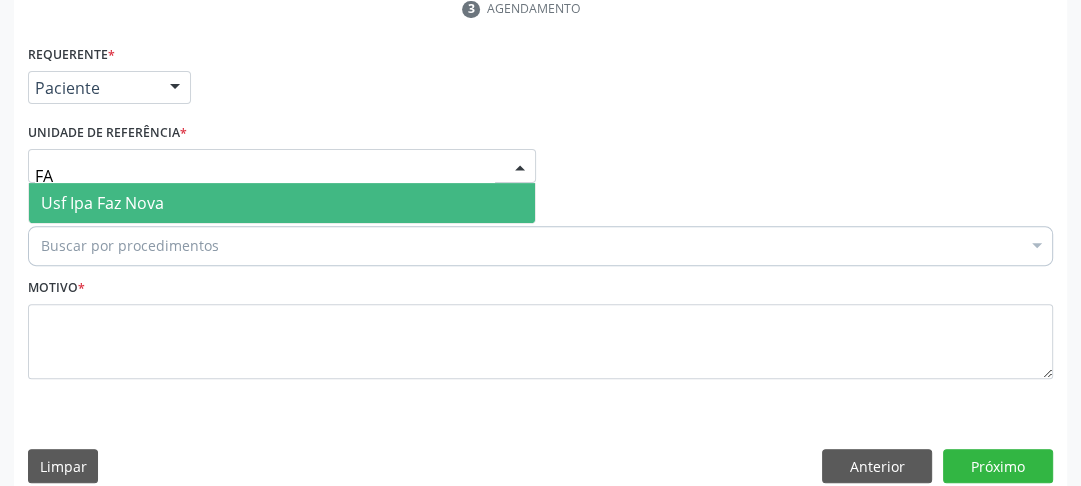type on "F" 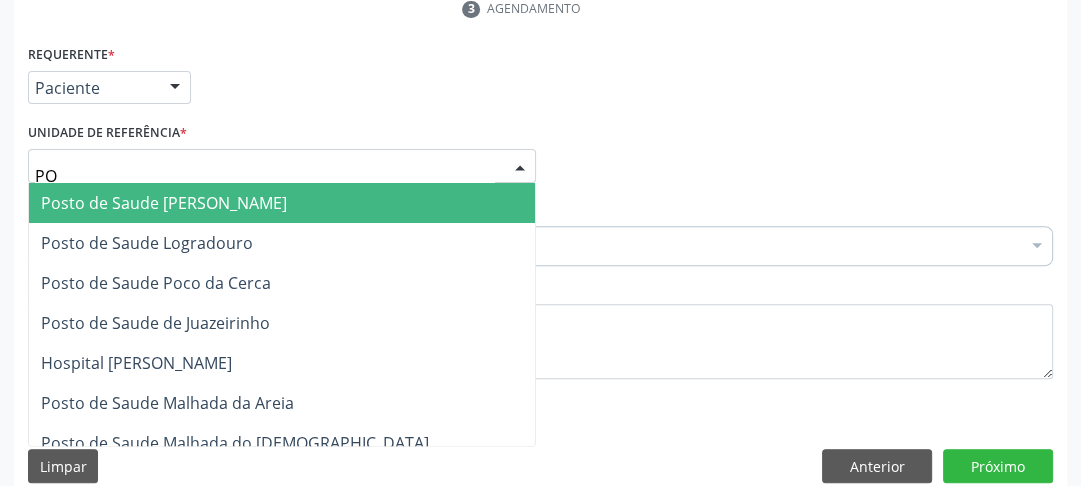 type on "P" 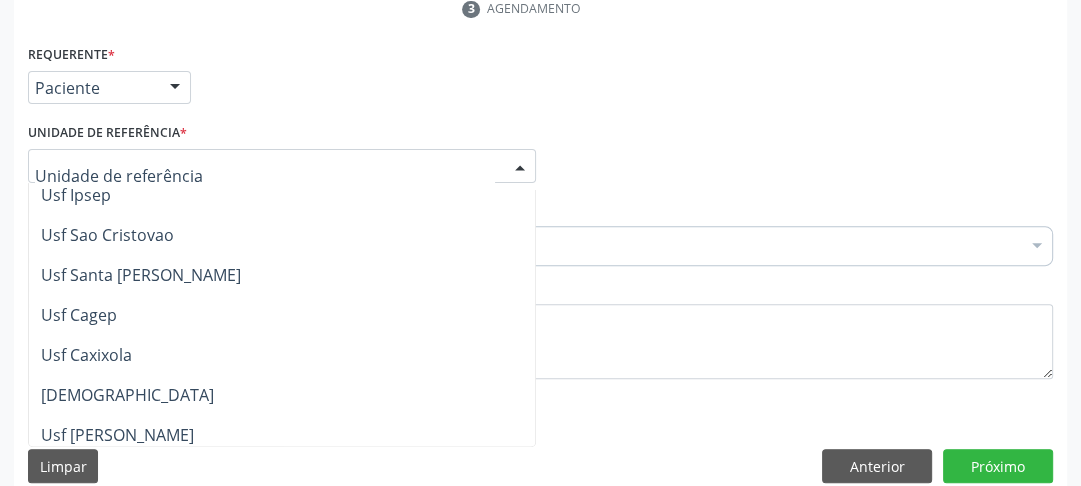 scroll, scrollTop: 265, scrollLeft: 0, axis: vertical 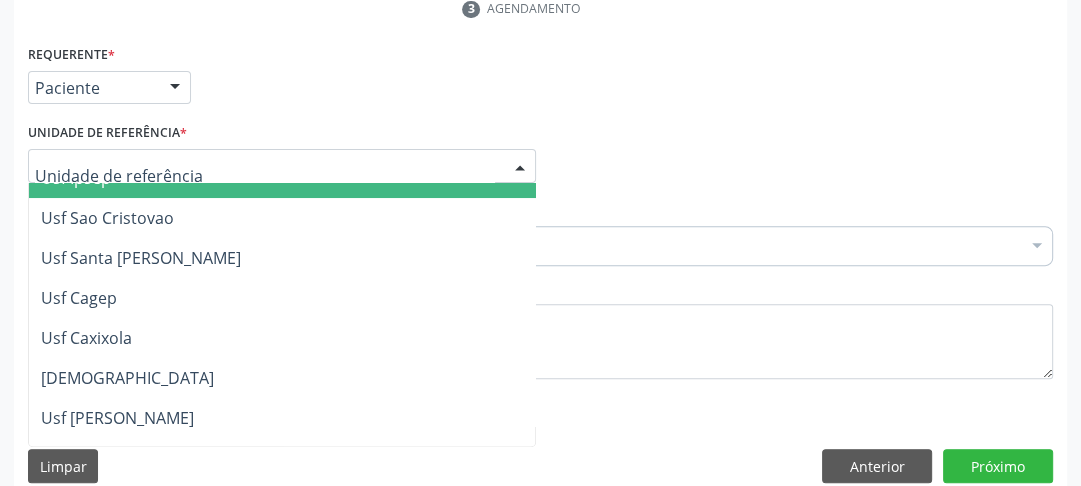 click at bounding box center (265, 176) 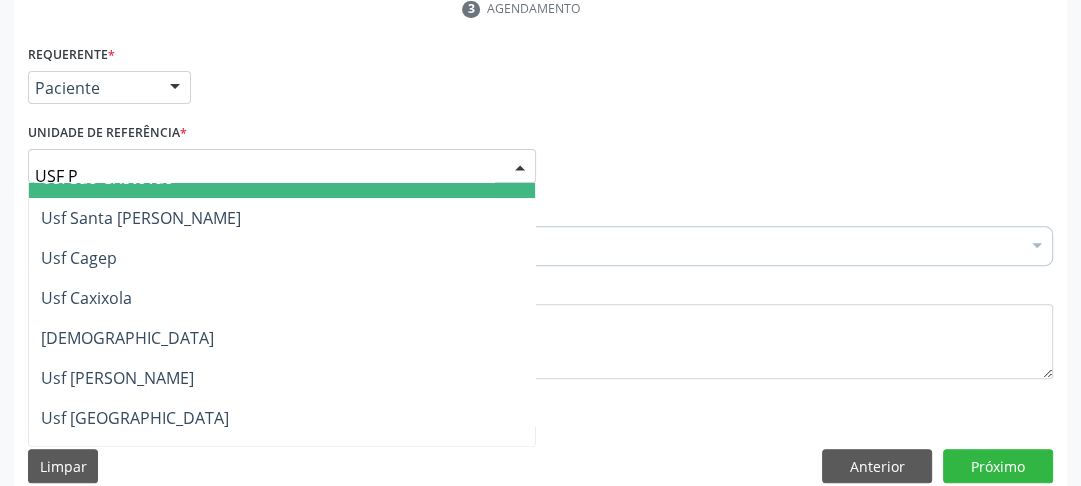 scroll, scrollTop: 0, scrollLeft: 0, axis: both 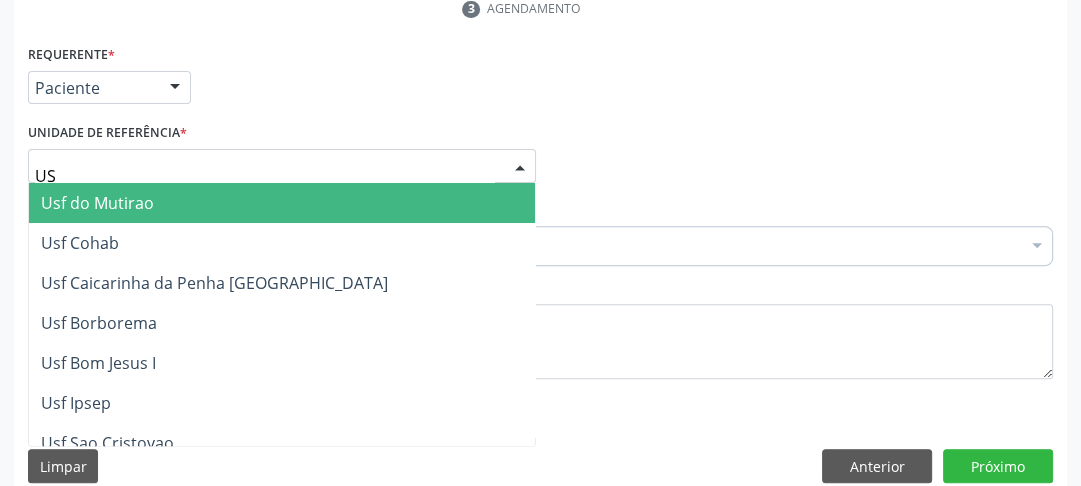 type on "U" 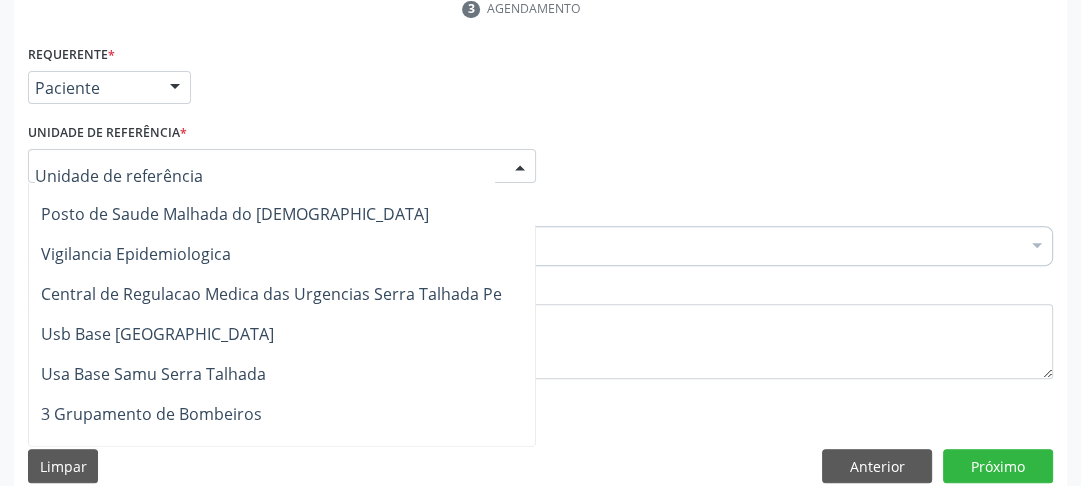 scroll, scrollTop: 1300, scrollLeft: 0, axis: vertical 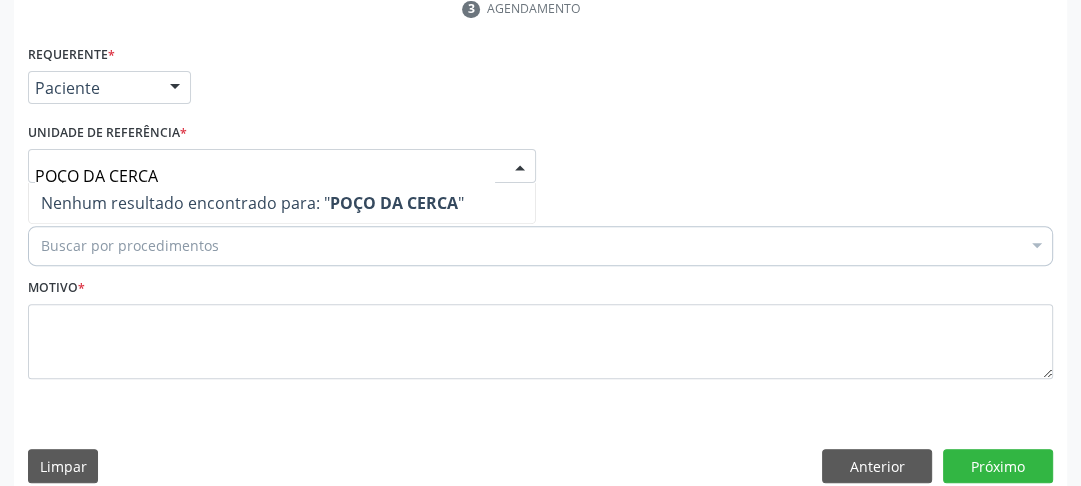 type on "POÇO DA CERCA" 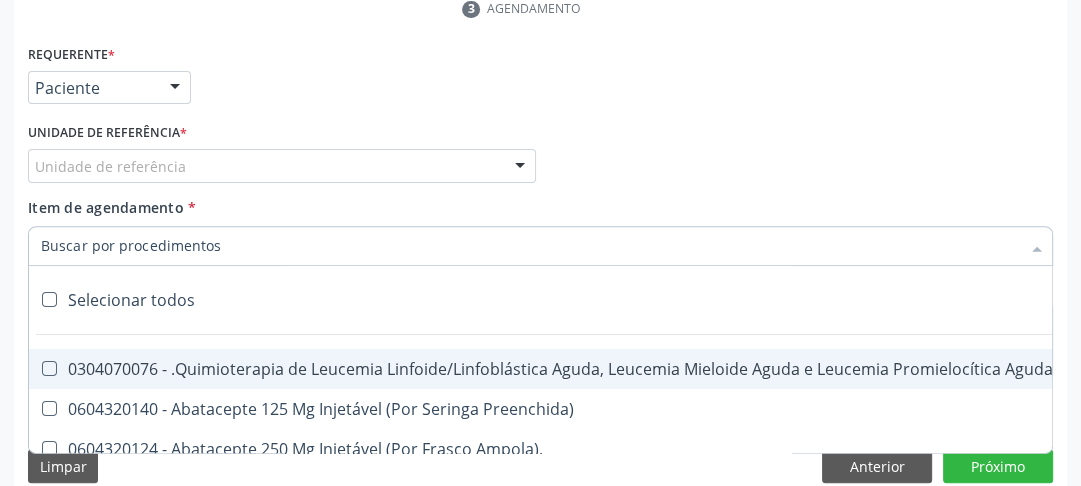 click on "Unidade de referência" at bounding box center (282, 166) 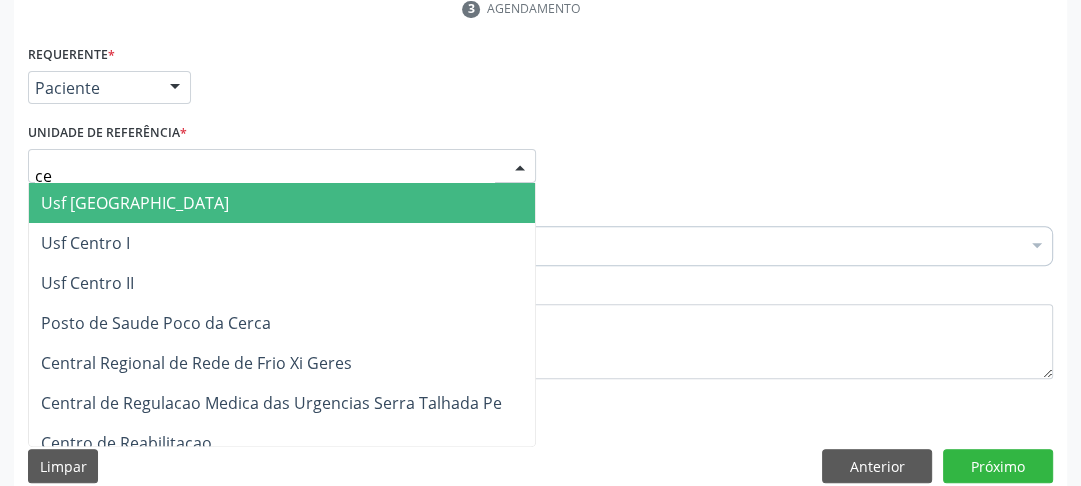 type on "c" 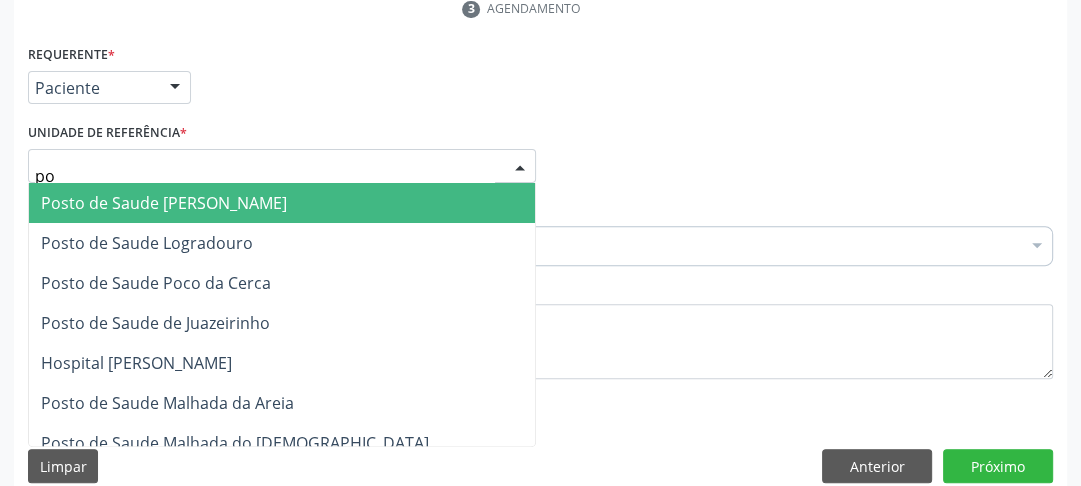 type on "poc" 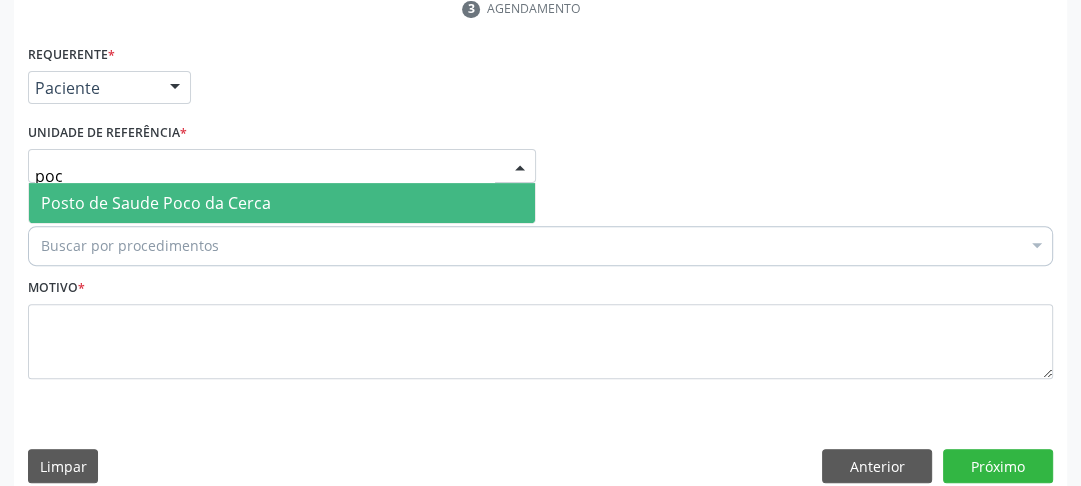 click on "Posto de Saude Poco da Cerca" at bounding box center [156, 203] 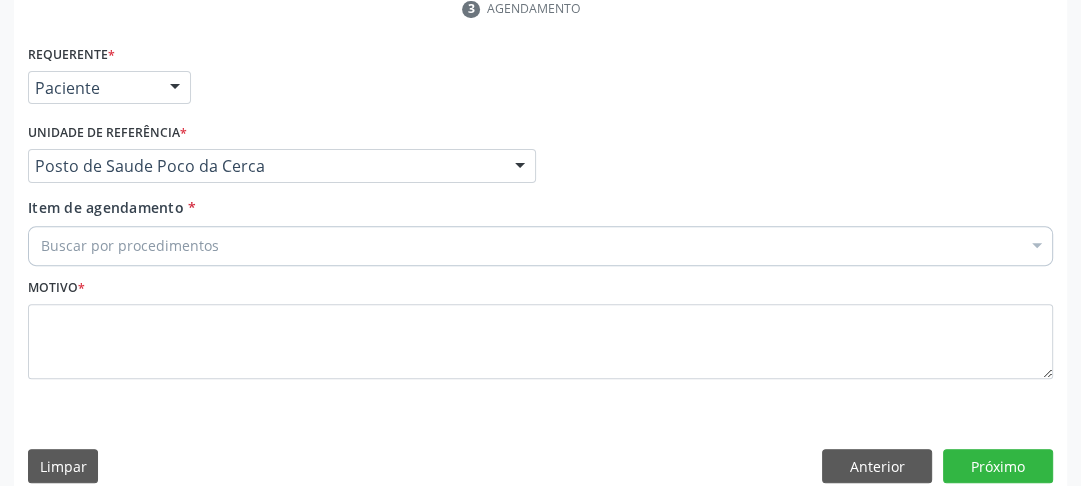 click on "Buscar por procedimentos" at bounding box center (540, 246) 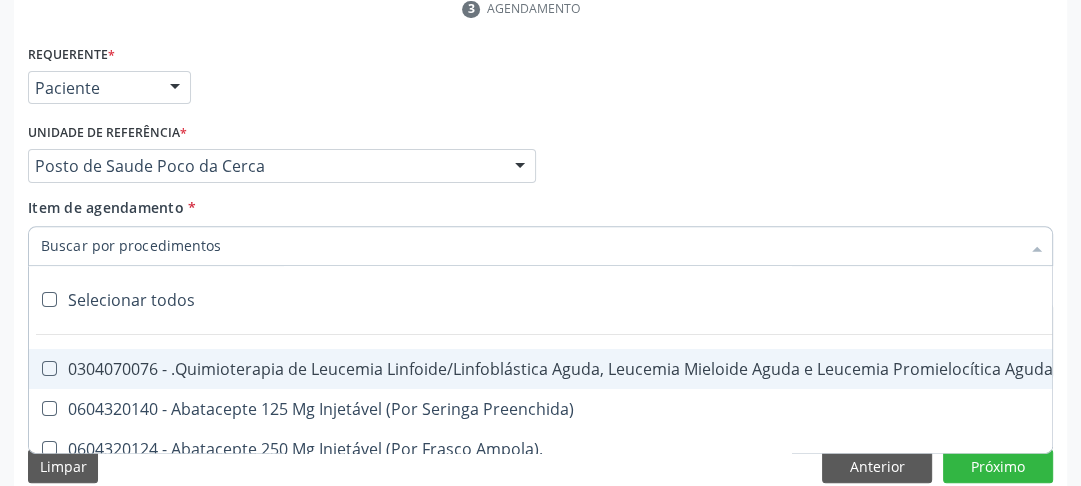 click on "Item de agendamento
*" at bounding box center (530, 246) 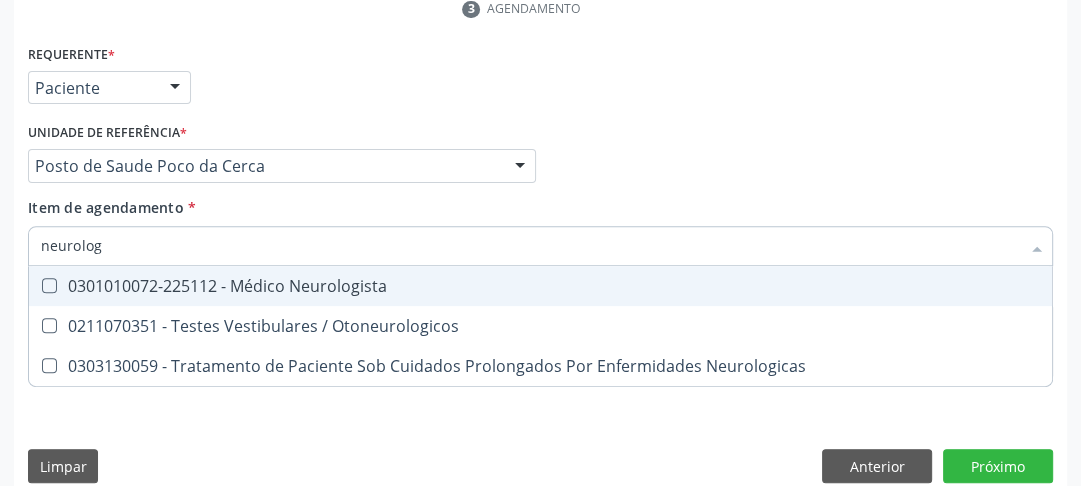 type on "neurologi" 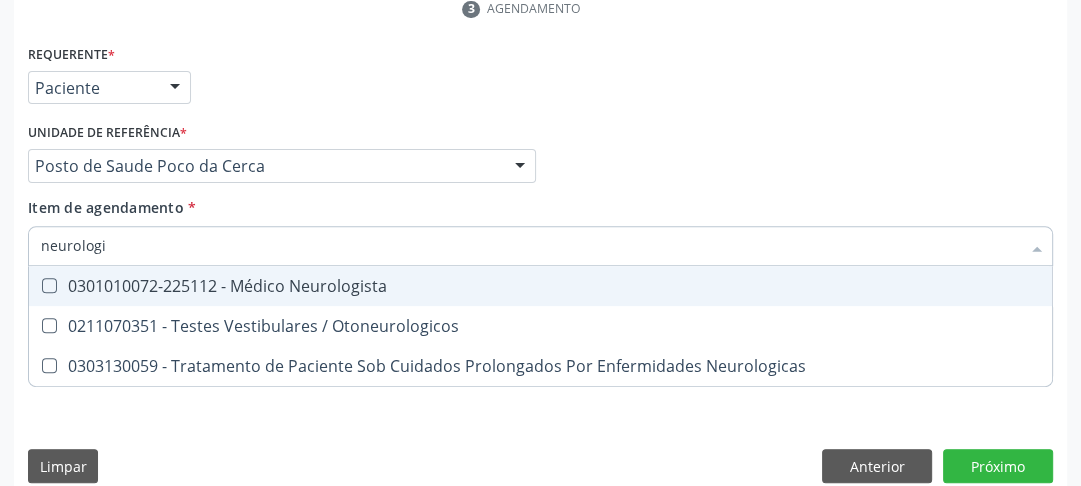 click at bounding box center (49, 285) 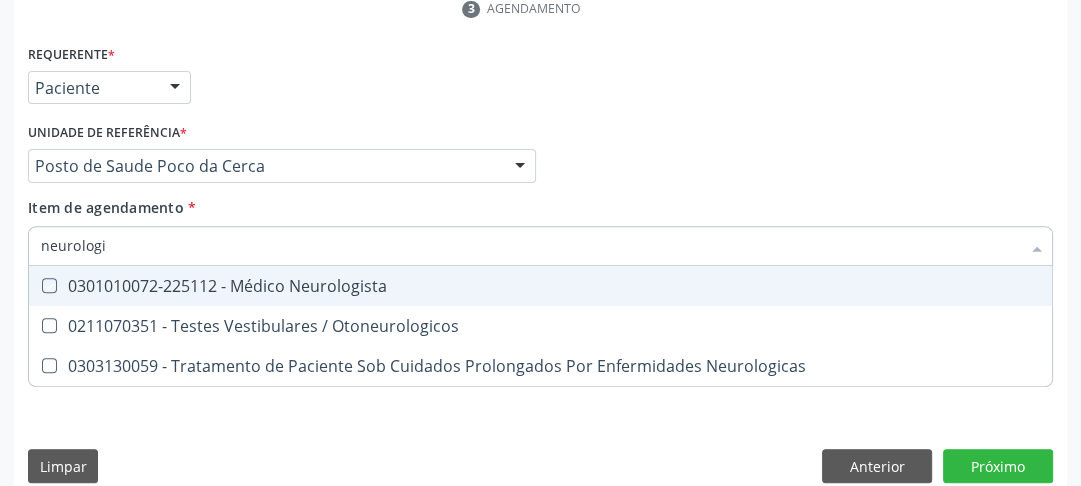 click at bounding box center (35, 285) 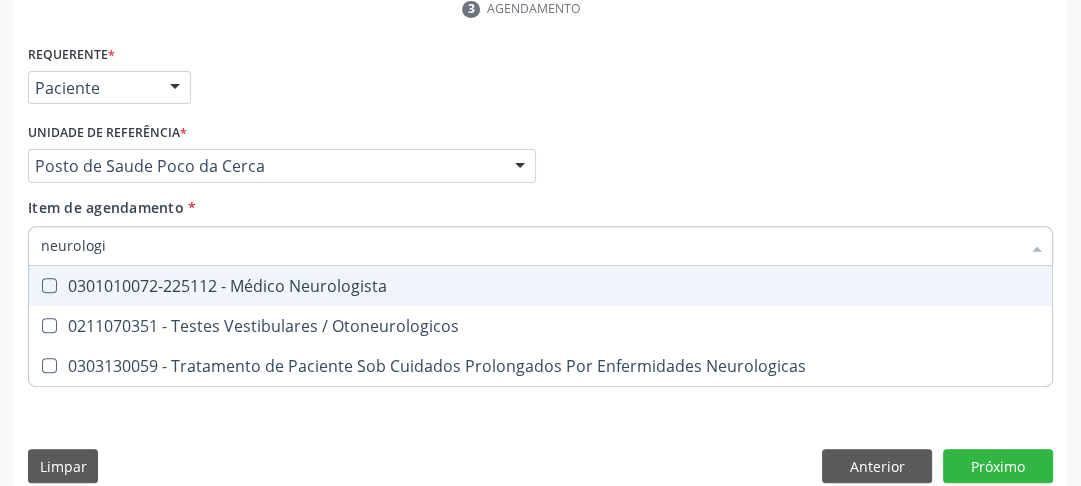 checkbox on "true" 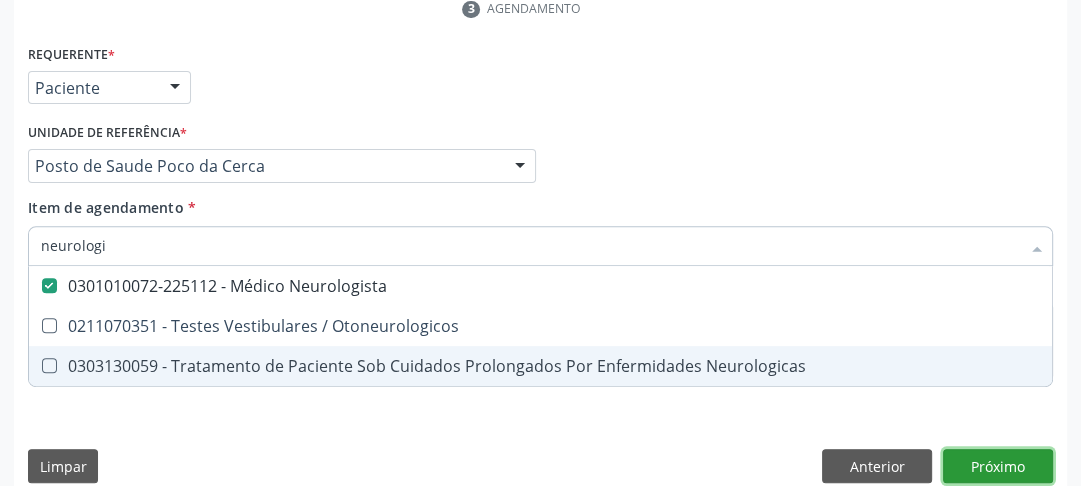 click on "Próximo" at bounding box center [998, 466] 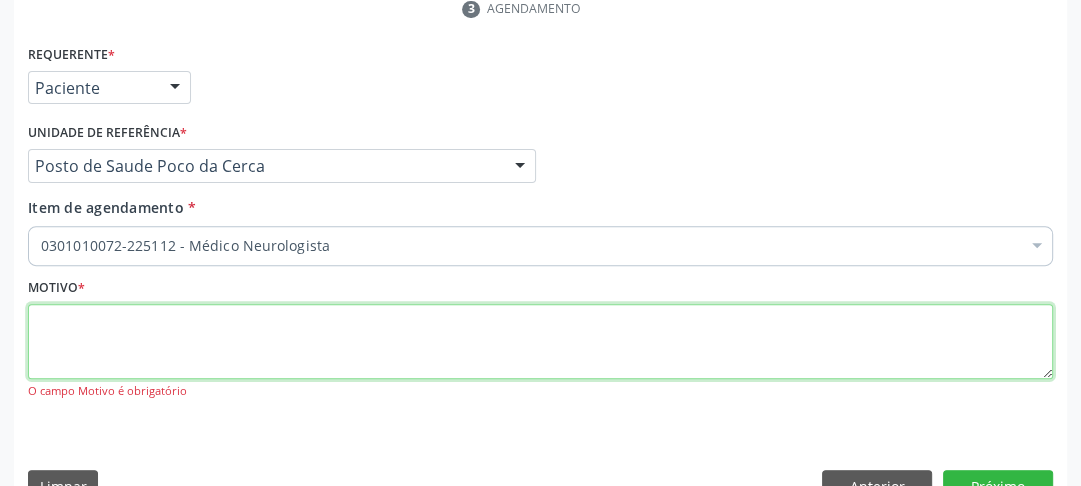 click at bounding box center (540, 342) 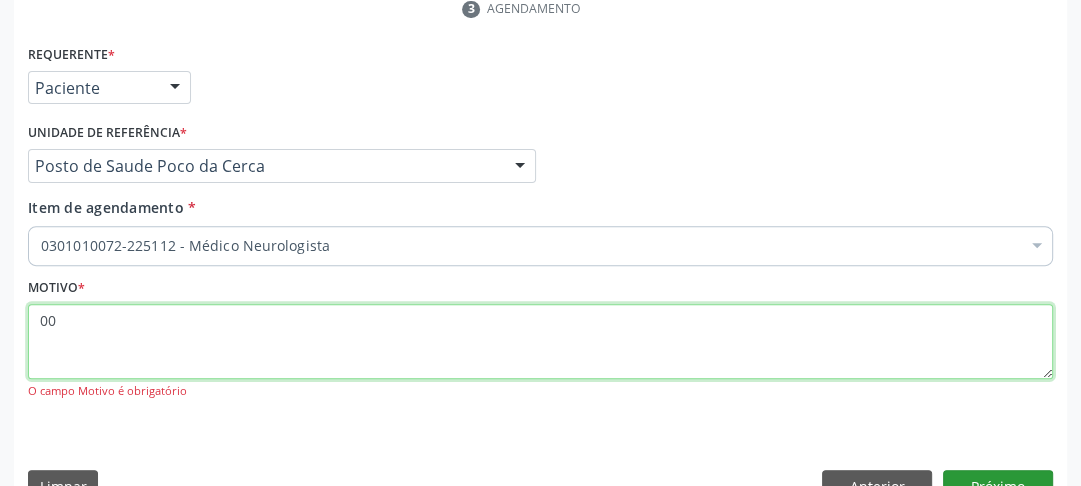 type on "00" 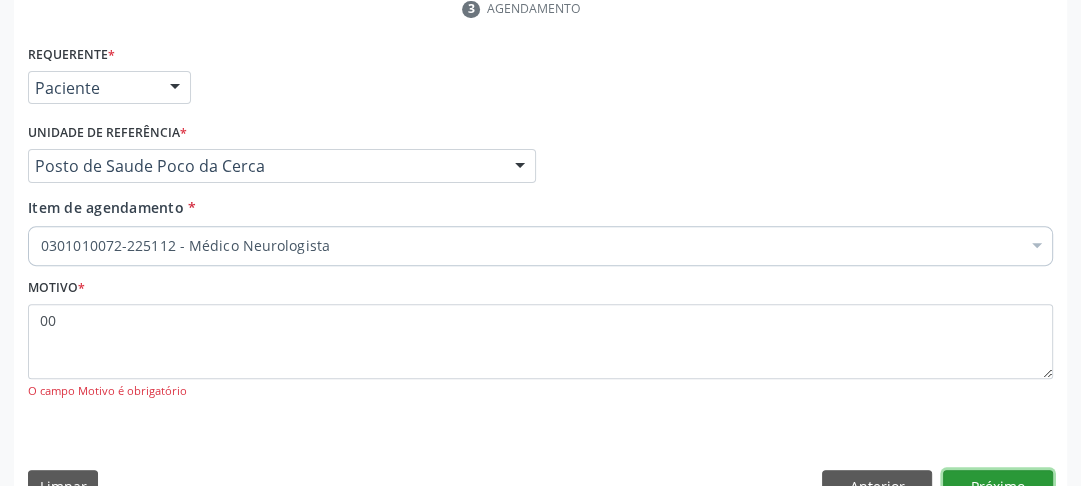 click on "Próximo" at bounding box center [998, 487] 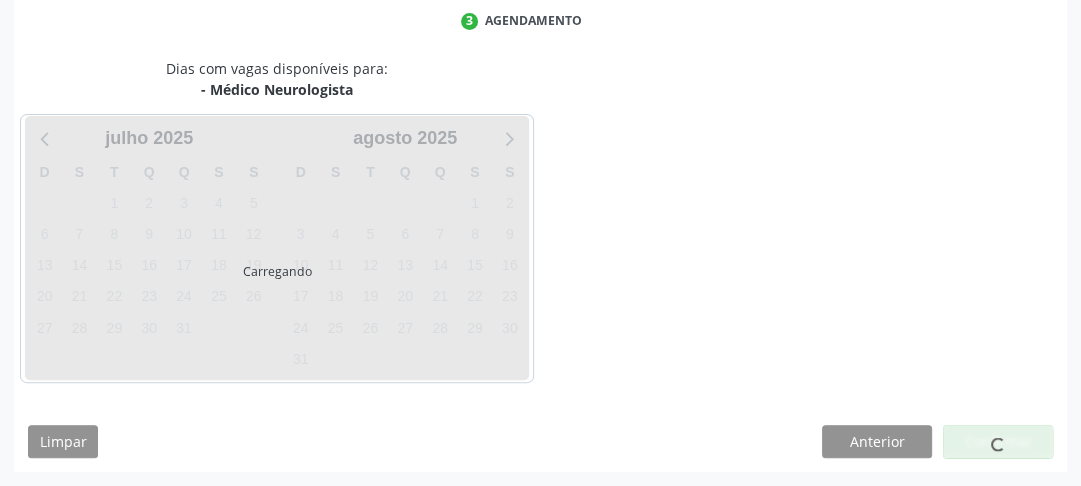 scroll, scrollTop: 456, scrollLeft: 0, axis: vertical 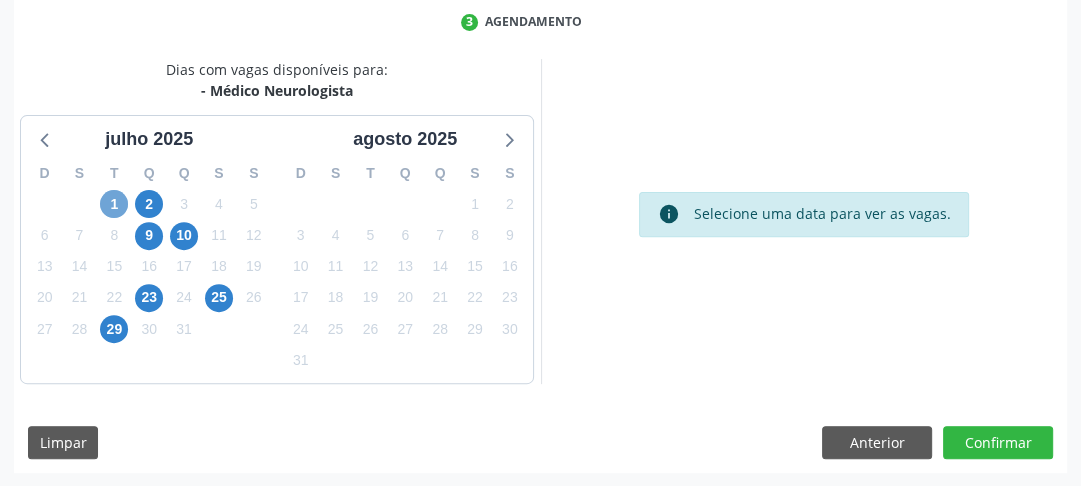 click on "1" at bounding box center (114, 204) 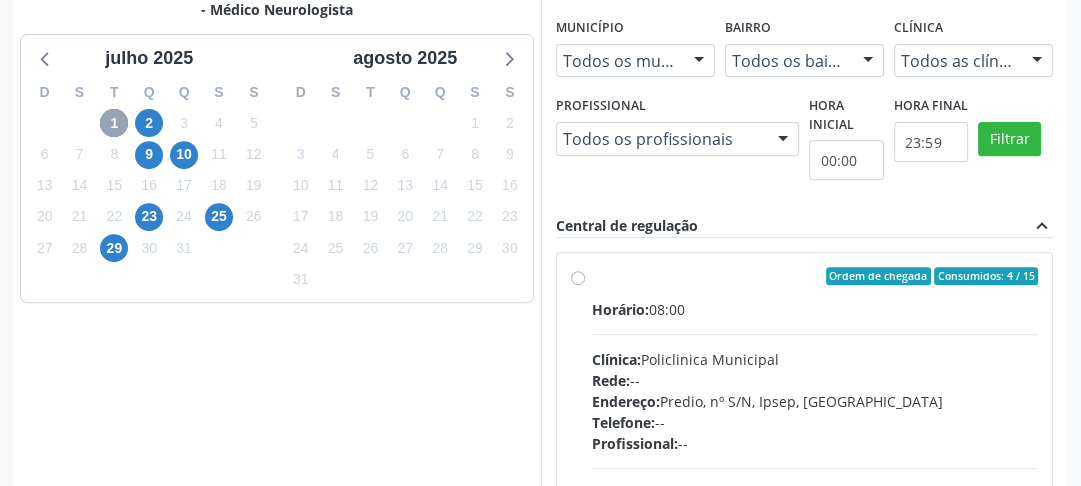 scroll, scrollTop: 526, scrollLeft: 0, axis: vertical 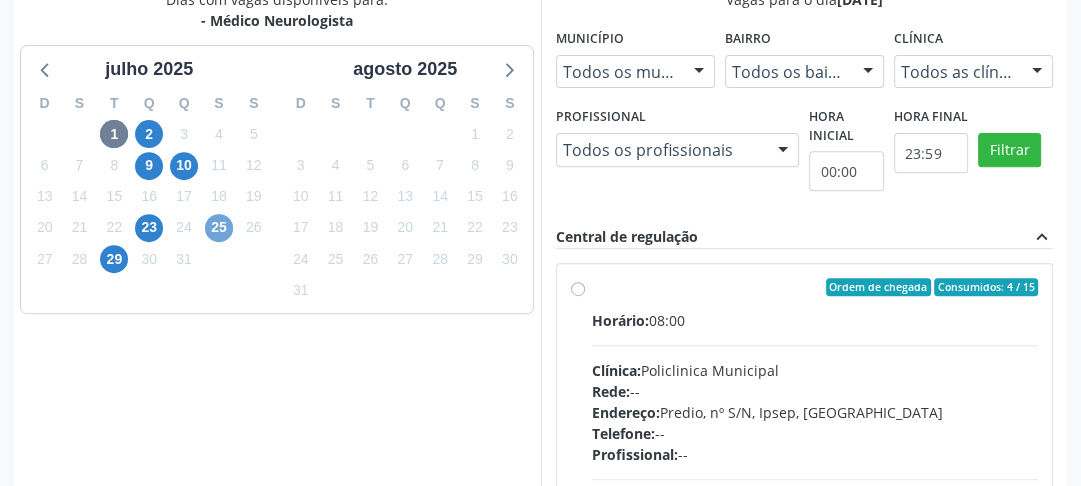 click on "25" at bounding box center (219, 228) 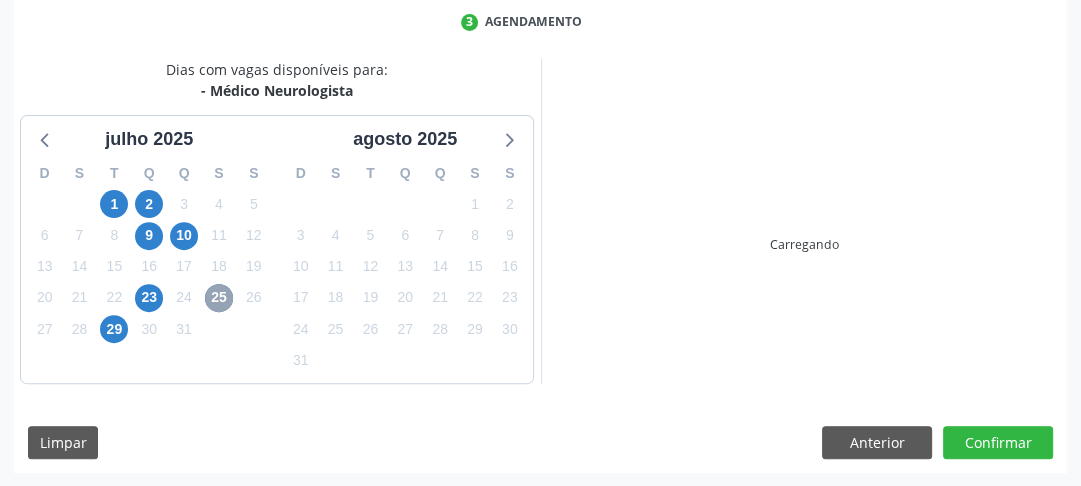 scroll, scrollTop: 526, scrollLeft: 0, axis: vertical 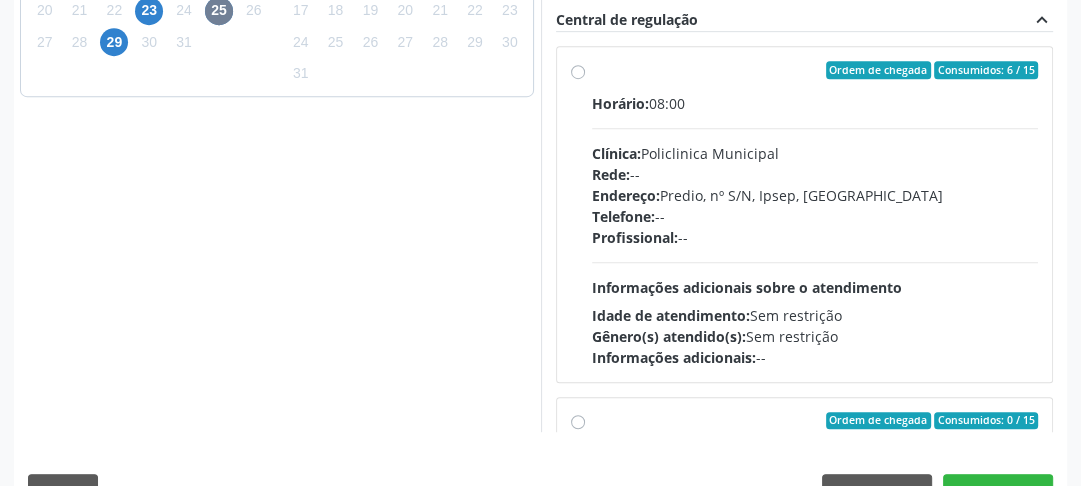 click on "Ordem de chegada
Consumidos: 6 / 15
Horário:   08:00
Clínica:  Policlinica Municipal
Rede:
--
Endereço:   Predio, nº S/N, Ipsep, [GEOGRAPHIC_DATA] - PE
Telefone:   --
Profissional:
--
Informações adicionais sobre o atendimento
Idade de atendimento:
Sem restrição
Gênero(s) atendido(s):
Sem restrição
Informações adicionais:
--" at bounding box center (815, 214) 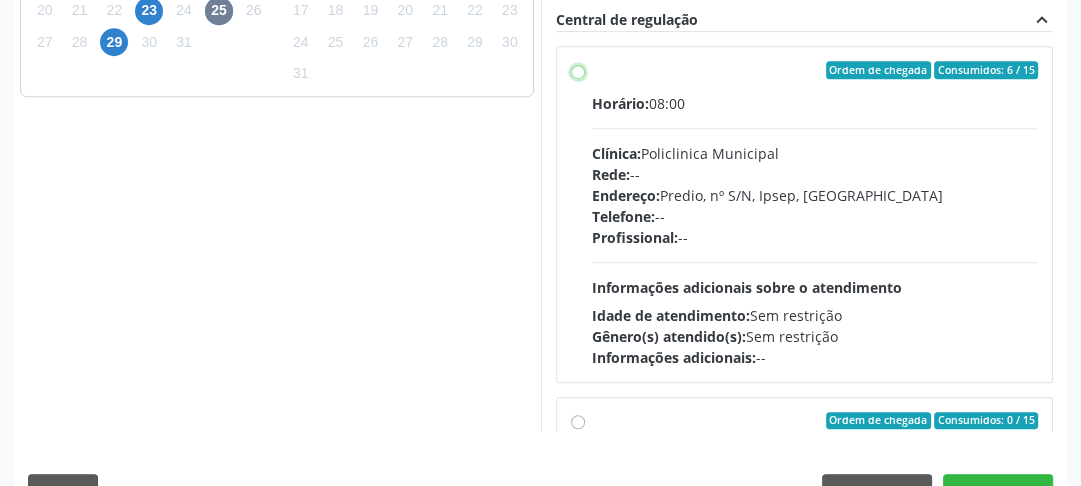 click on "Ordem de chegada
Consumidos: 6 / 15
Horário:   08:00
Clínica:  Policlinica Municipal
Rede:
--
Endereço:   Predio, nº S/N, Ipsep, [GEOGRAPHIC_DATA] - PE
Telefone:   --
Profissional:
--
Informações adicionais sobre o atendimento
Idade de atendimento:
Sem restrição
Gênero(s) atendido(s):
Sem restrição
Informações adicionais:
--" at bounding box center [578, 70] 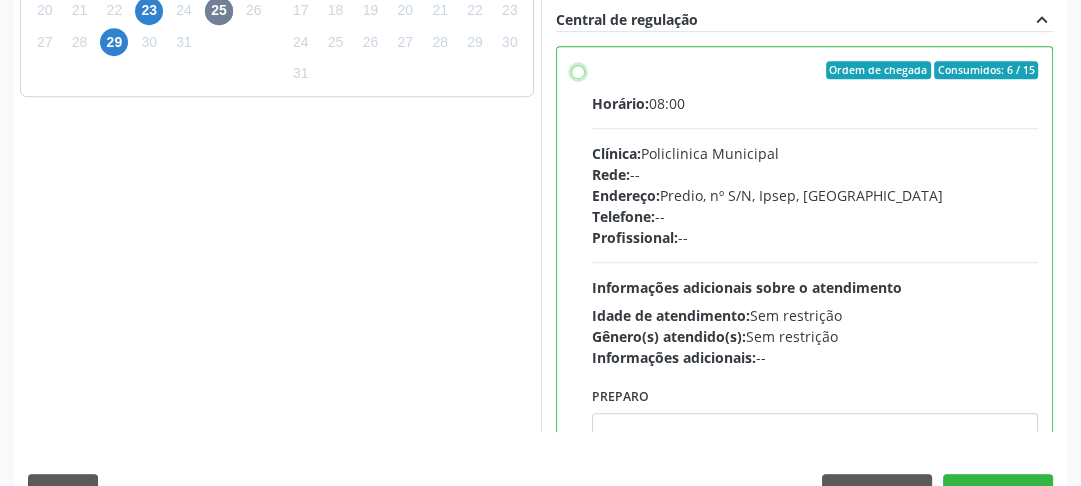 radio on "true" 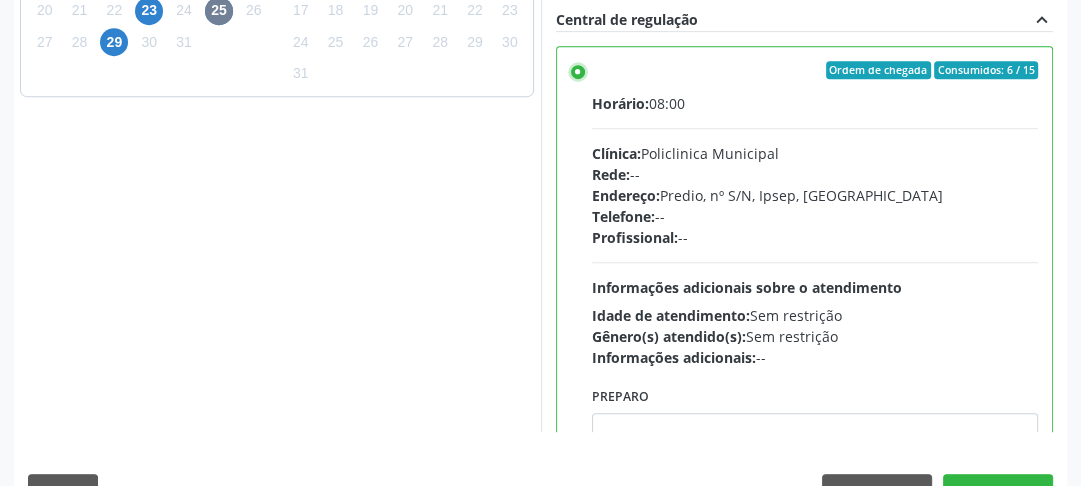 scroll, scrollTop: 792, scrollLeft: 0, axis: vertical 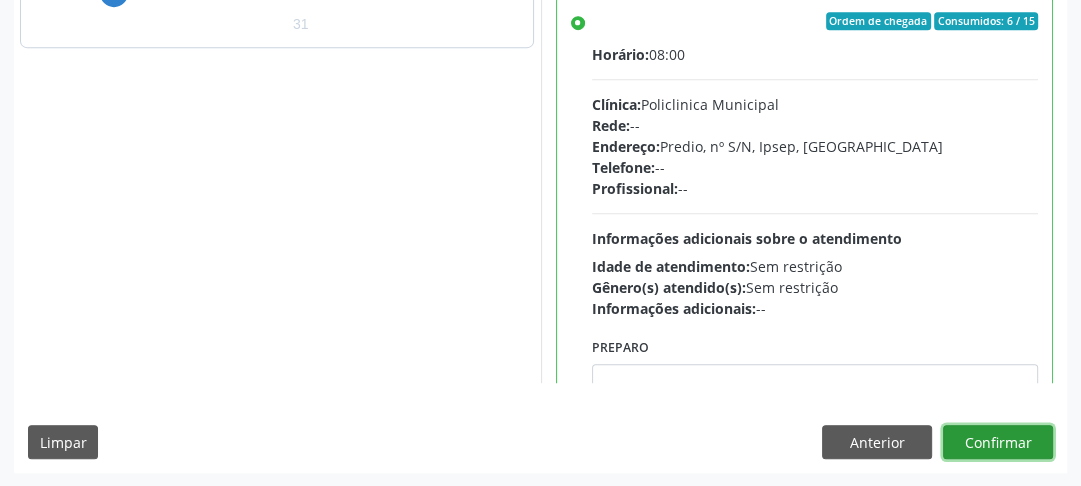 click on "Confirmar" at bounding box center [998, 442] 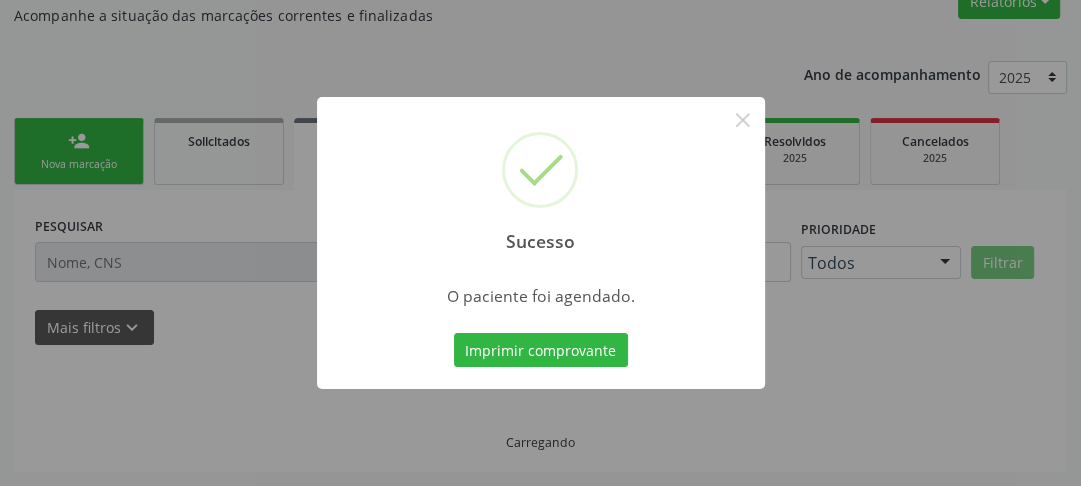 scroll, scrollTop: 222, scrollLeft: 0, axis: vertical 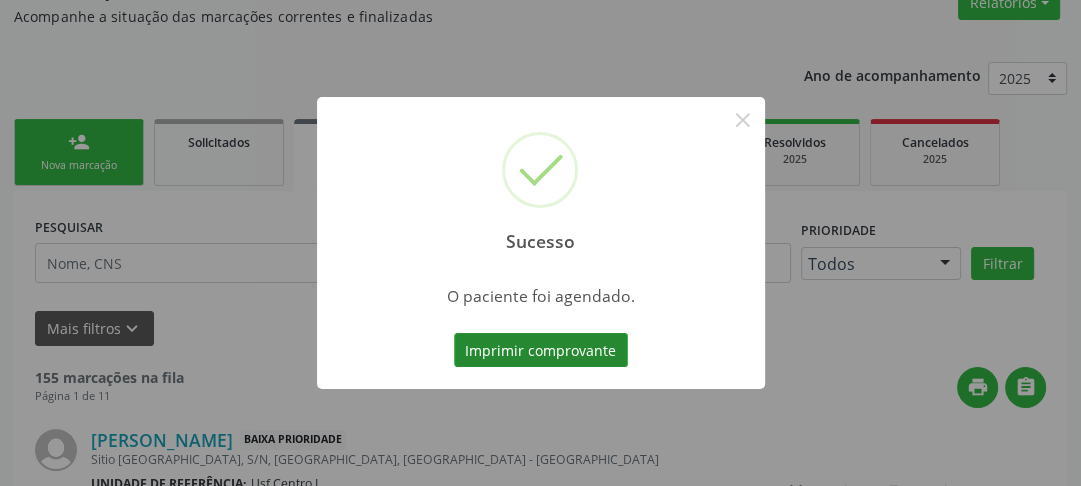 click on "Imprimir comprovante" at bounding box center [541, 350] 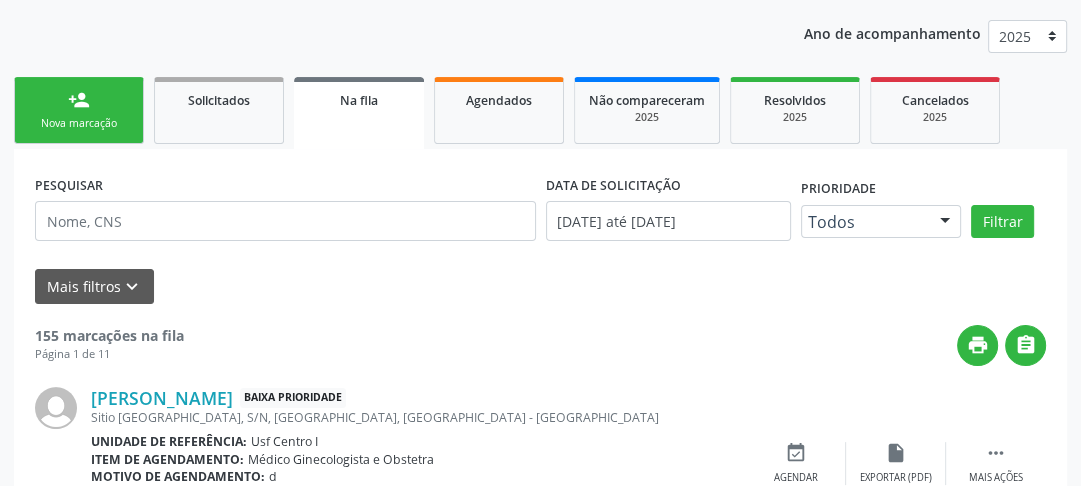 scroll, scrollTop: 258, scrollLeft: 0, axis: vertical 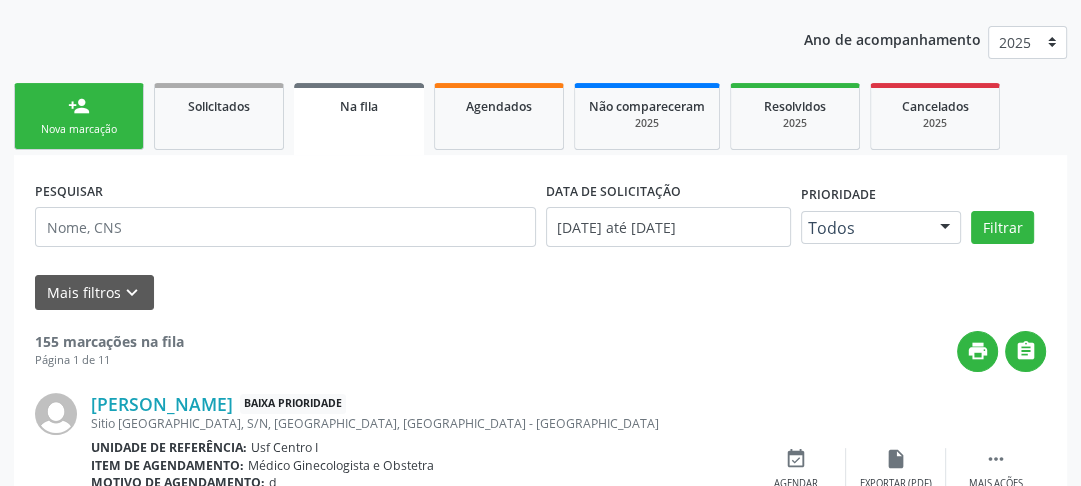 click on "person_add" at bounding box center [79, 106] 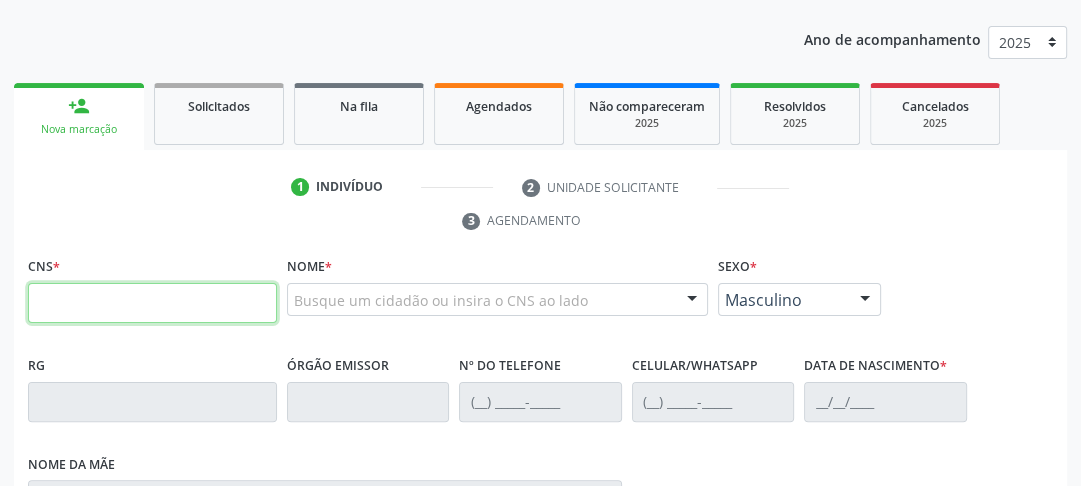 click at bounding box center (152, 303) 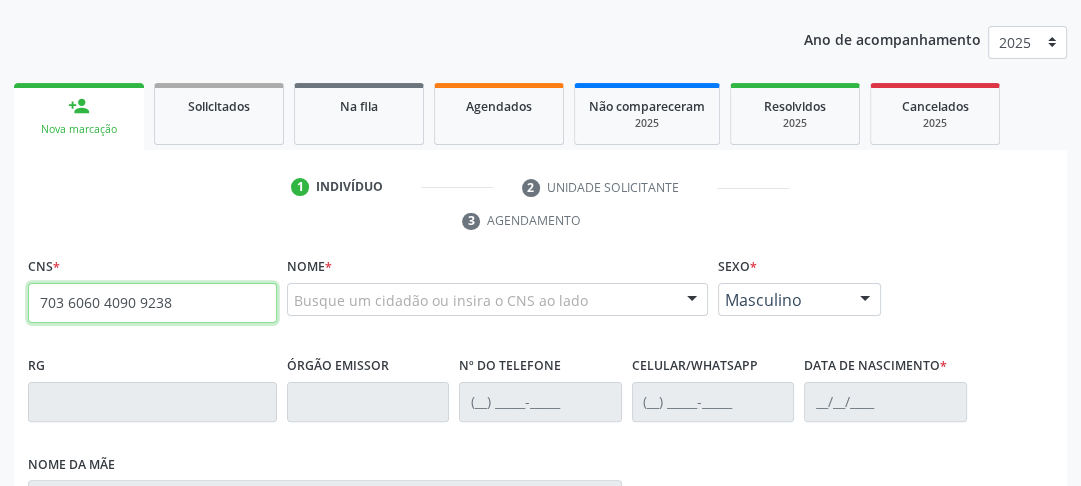 type on "703 6060 4090 9238" 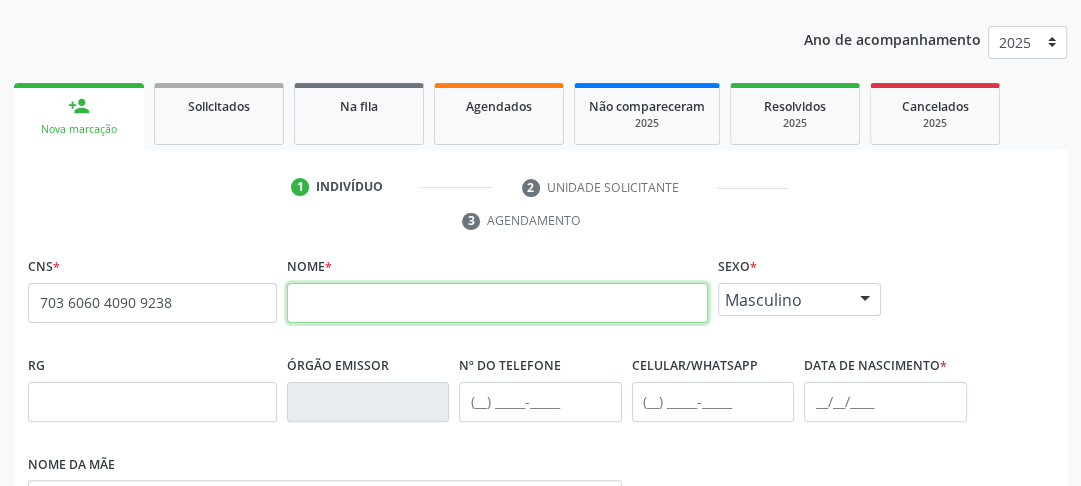 click at bounding box center (497, 303) 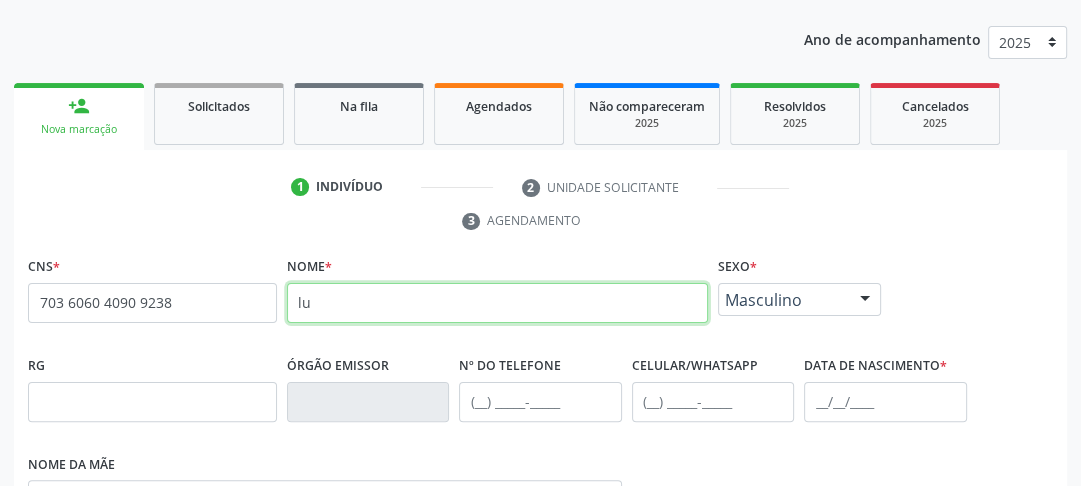 type on "l" 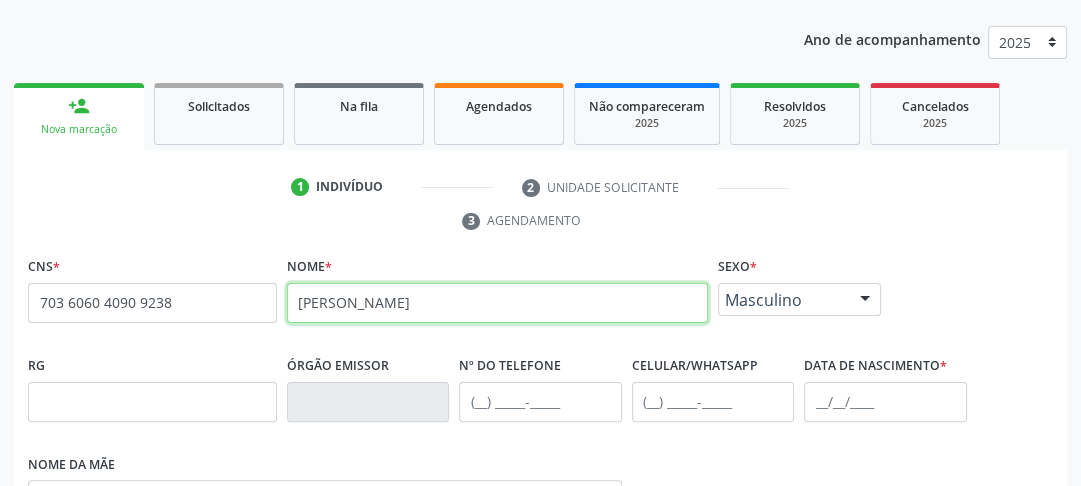 type on "[PERSON_NAME]" 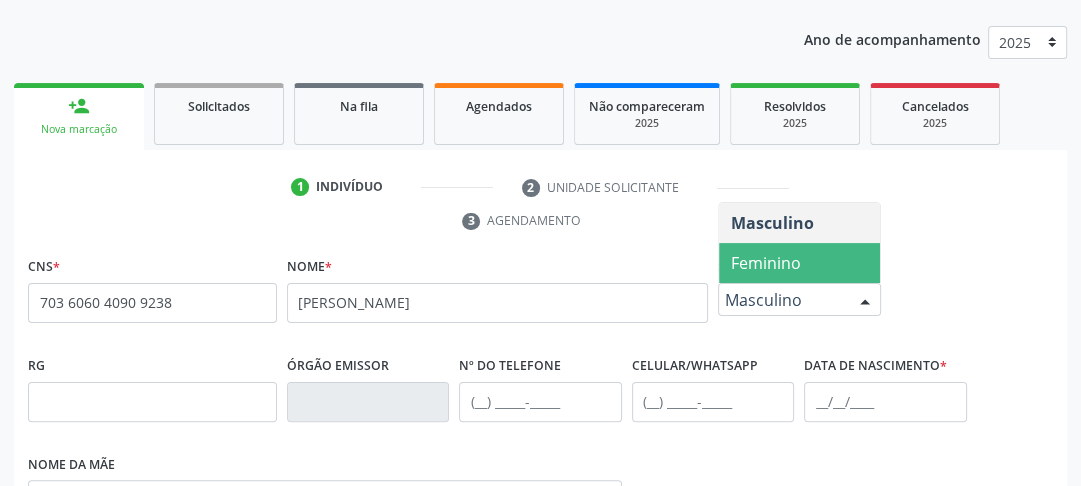 click on "Feminino" at bounding box center [766, 263] 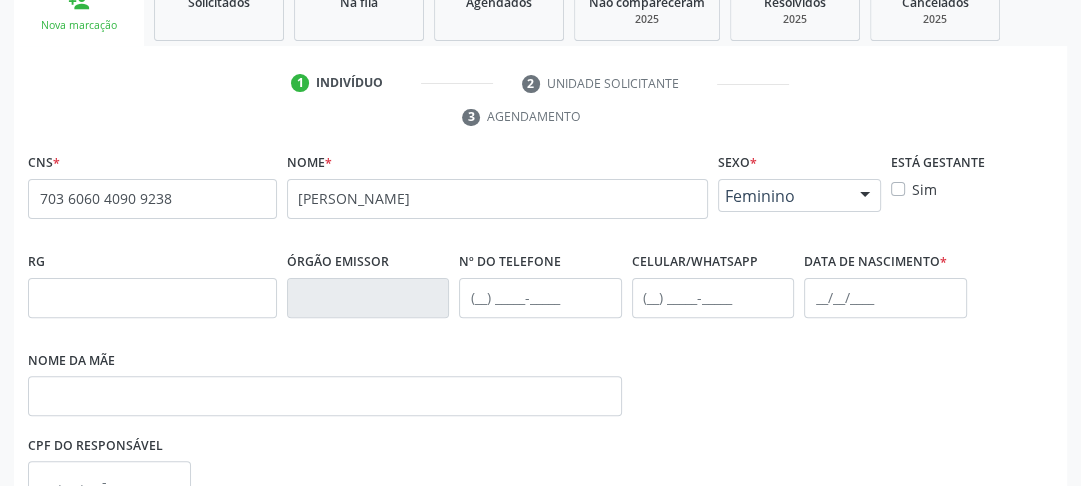 scroll, scrollTop: 364, scrollLeft: 0, axis: vertical 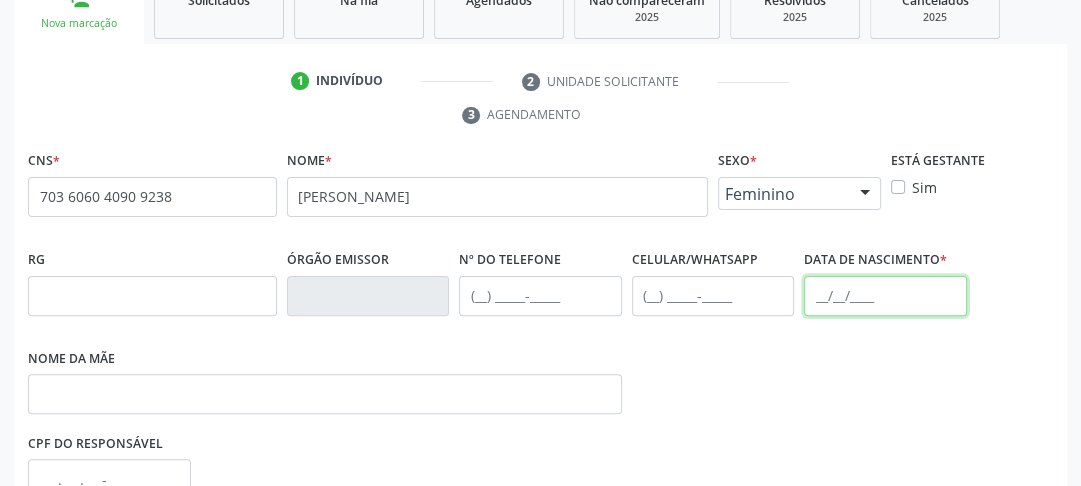 click at bounding box center (885, 296) 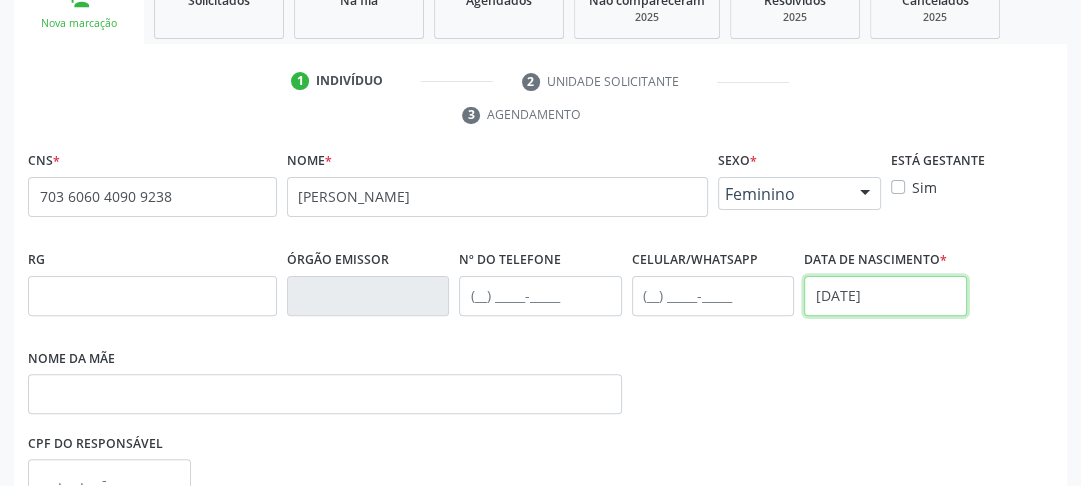 type on "07/02/2024" 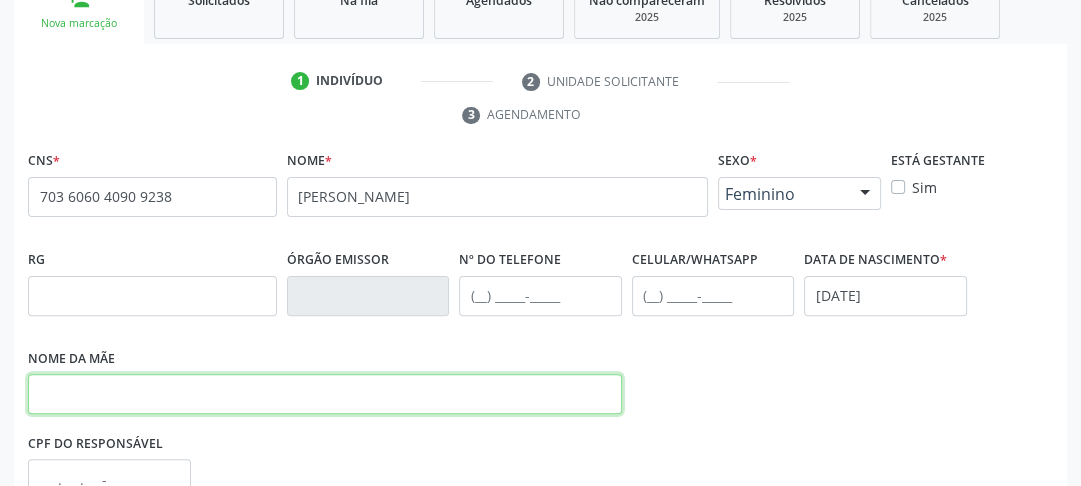 click at bounding box center (325, 394) 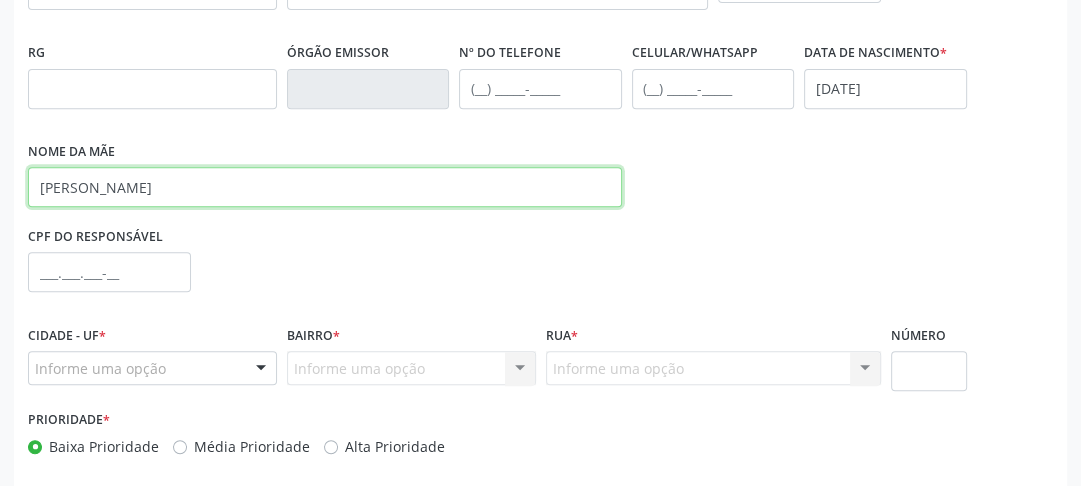 scroll, scrollTop: 583, scrollLeft: 0, axis: vertical 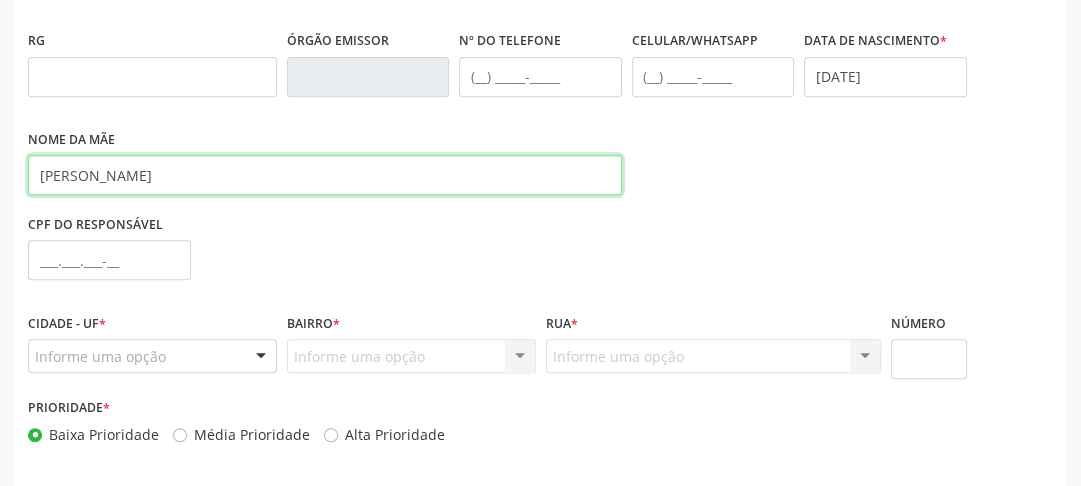 type on "JESSICA MILENA PEREIRA DA SILVA" 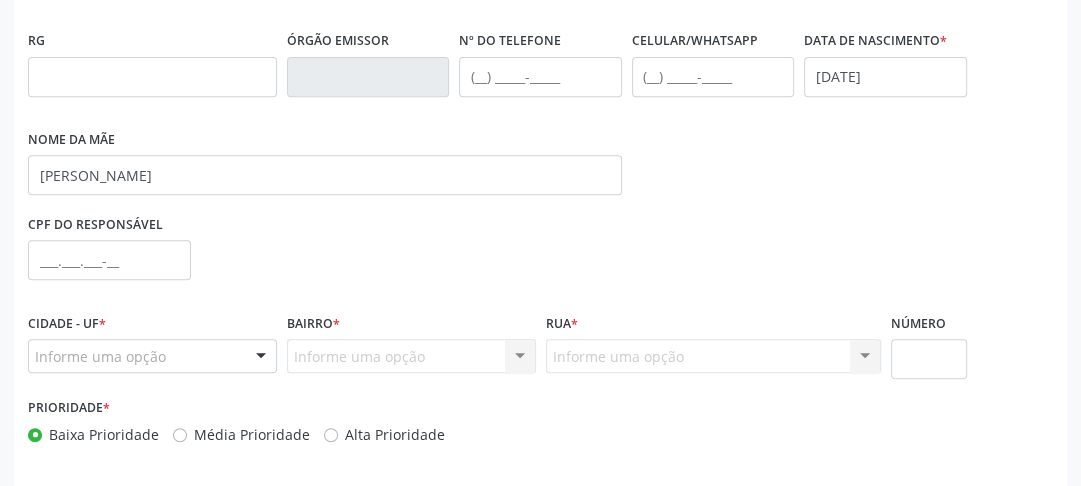 click on "Informe uma opção" at bounding box center [152, 356] 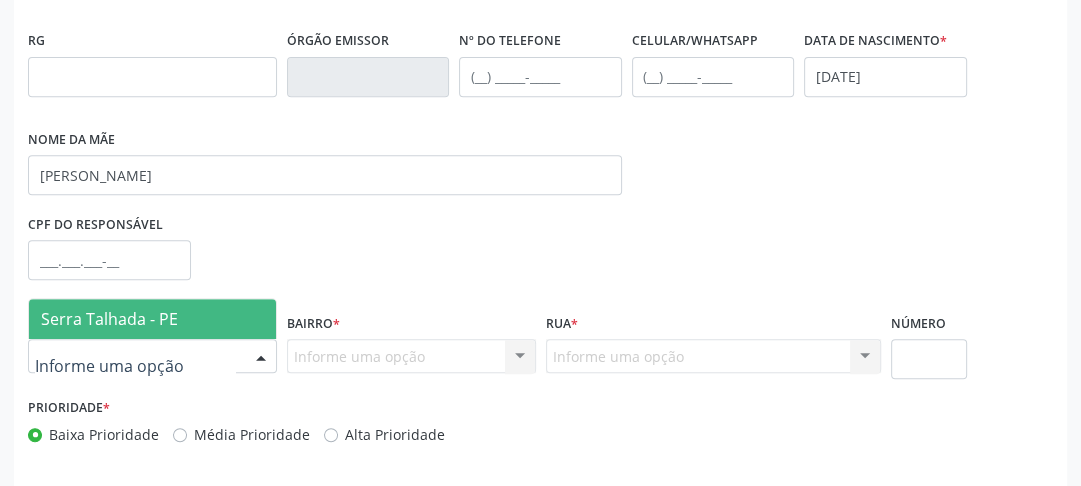 click on "Serra Talhada - PE" at bounding box center [152, 319] 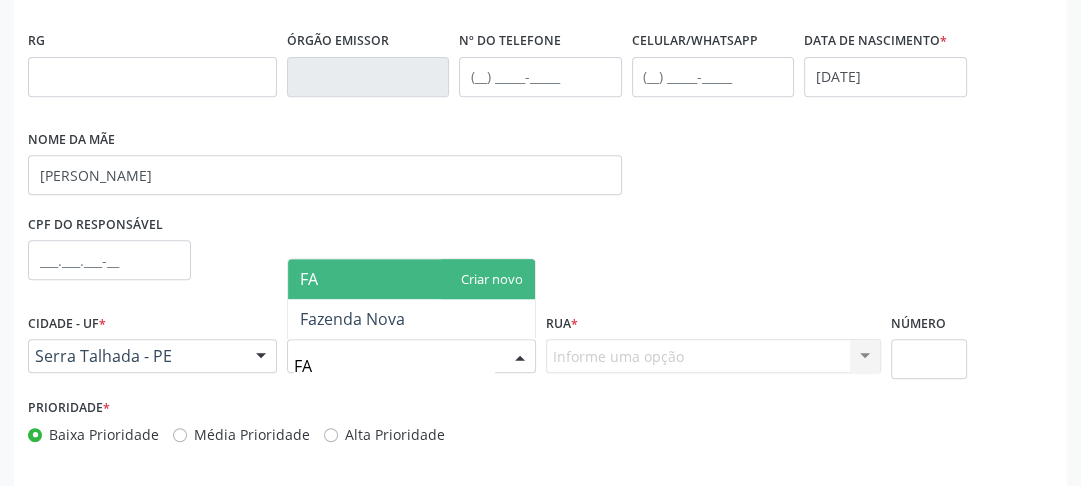 click on "FA" at bounding box center [411, 279] 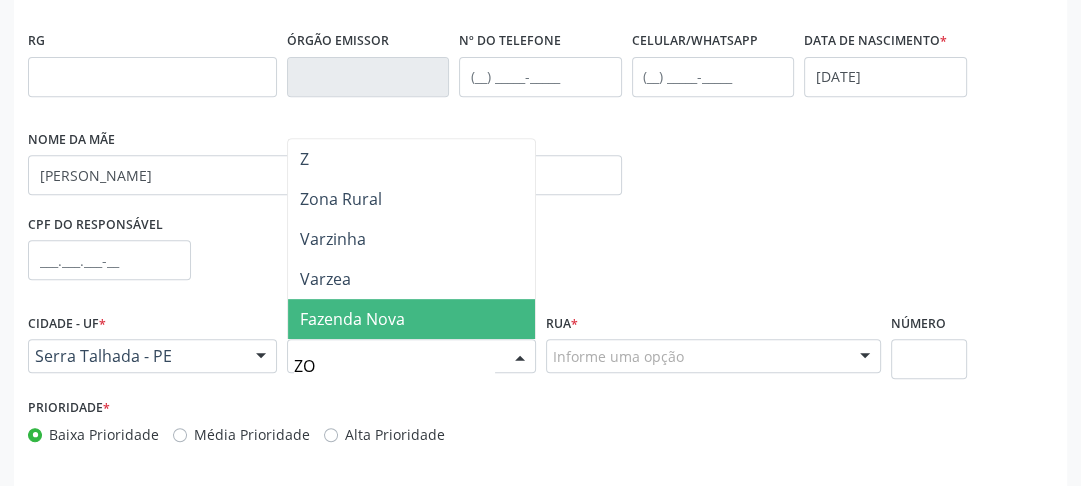 type on "ZON" 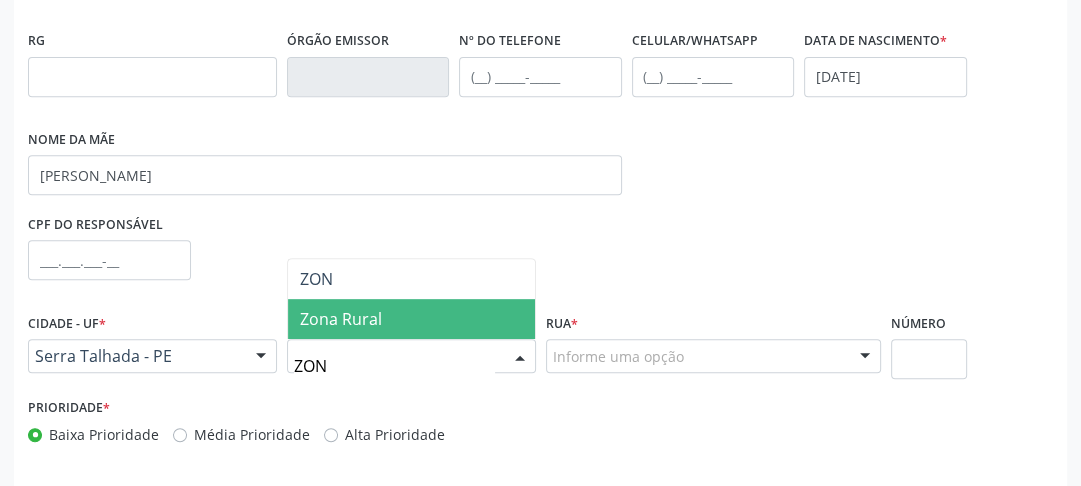 click on "Zona Rural" at bounding box center (411, 319) 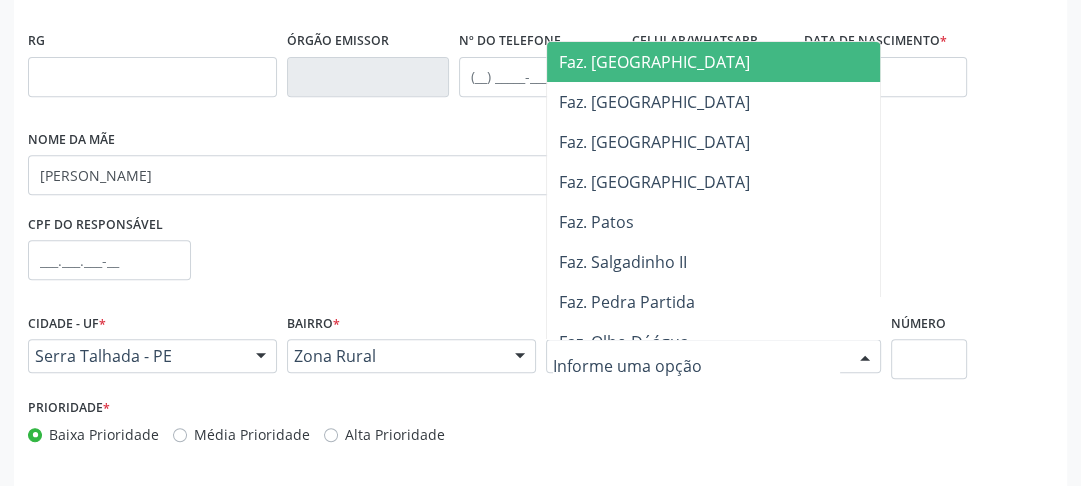 click at bounding box center (713, 356) 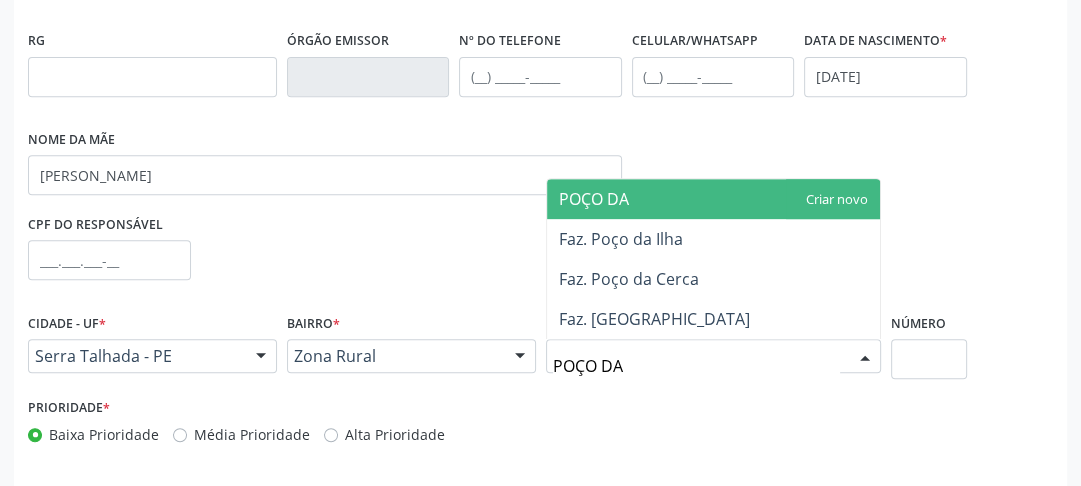 type on "POÇO DA" 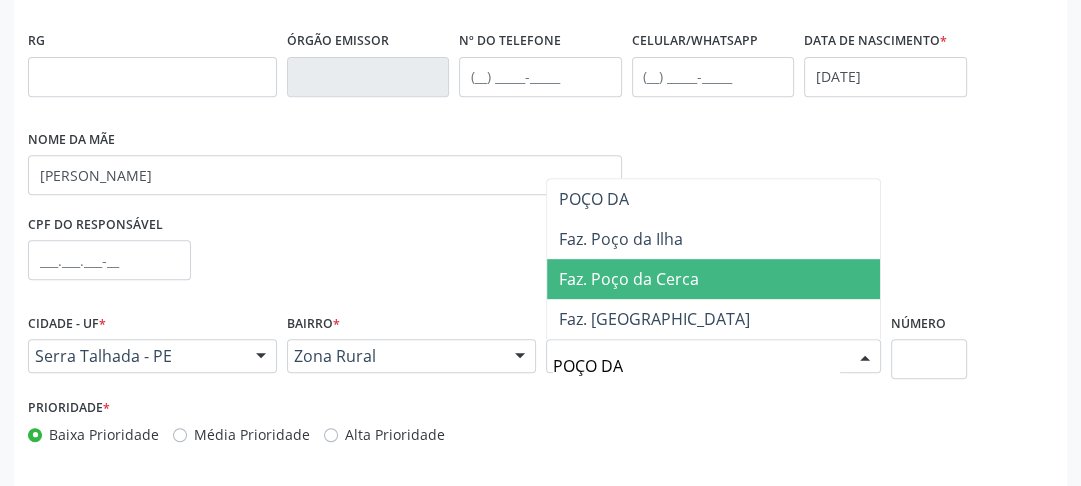click on "Faz. Poço da Cerca" at bounding box center [629, 279] 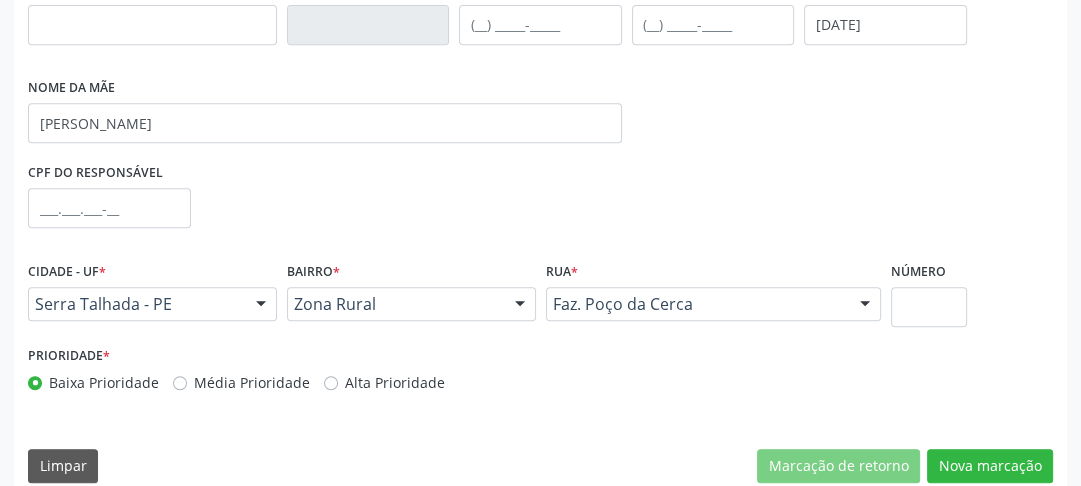 scroll, scrollTop: 659, scrollLeft: 0, axis: vertical 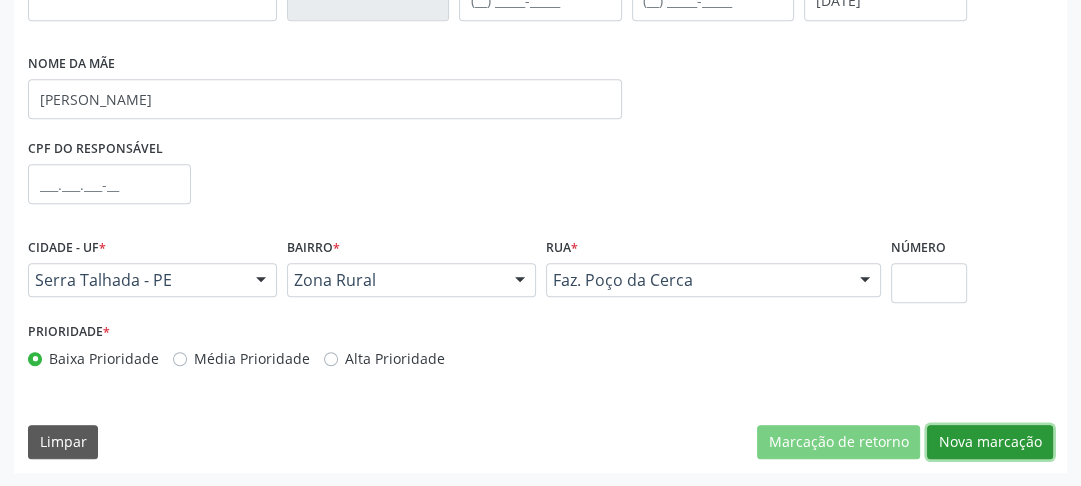 click on "Nova marcação" at bounding box center [990, 442] 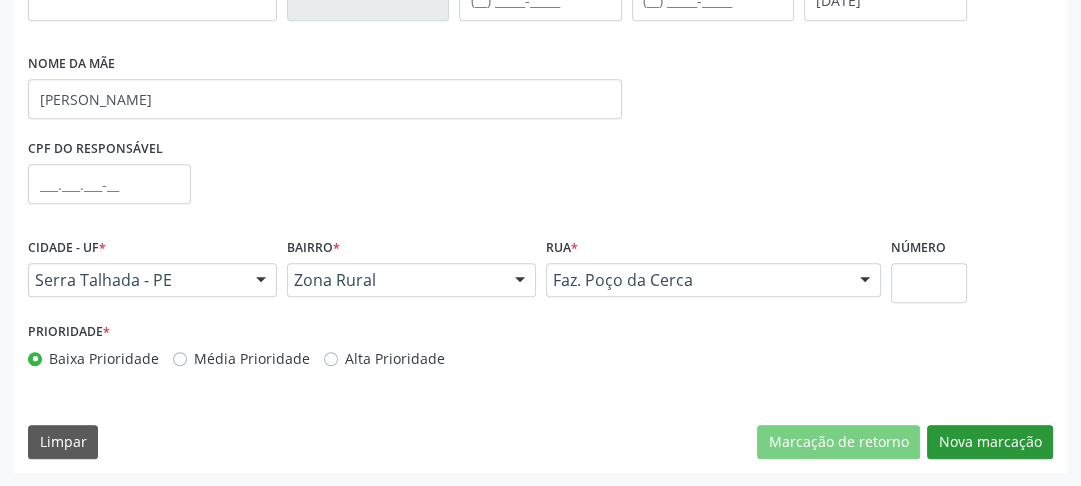 scroll, scrollTop: 494, scrollLeft: 0, axis: vertical 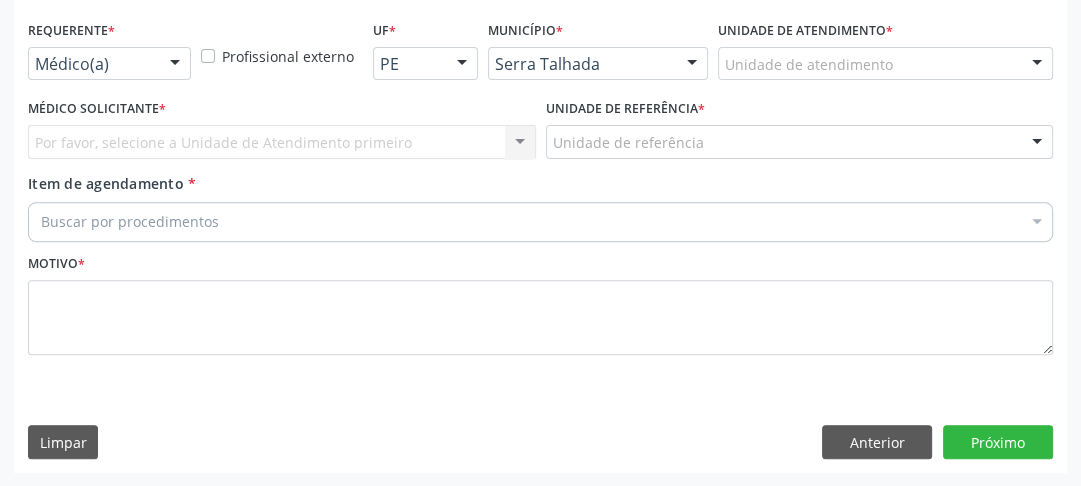 click at bounding box center (175, 65) 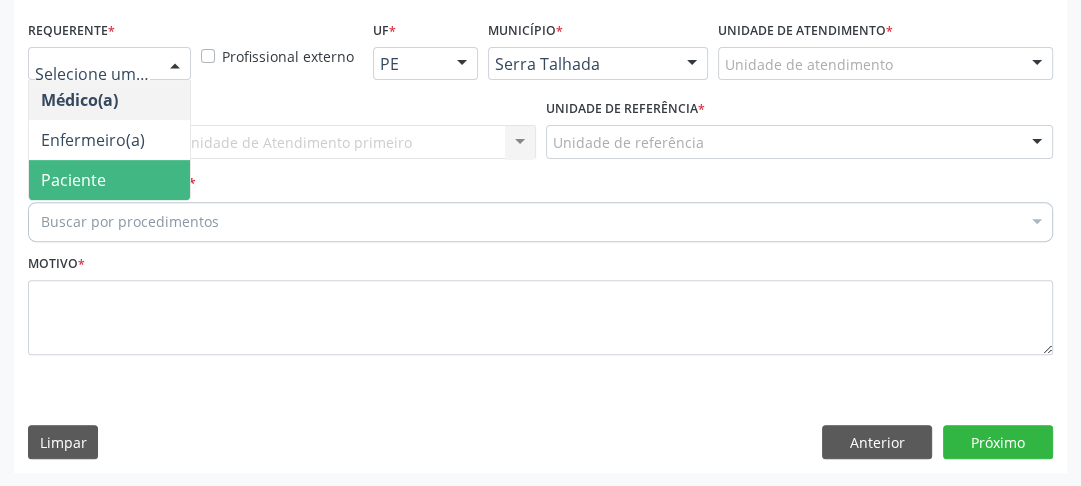click on "Paciente" at bounding box center (73, 180) 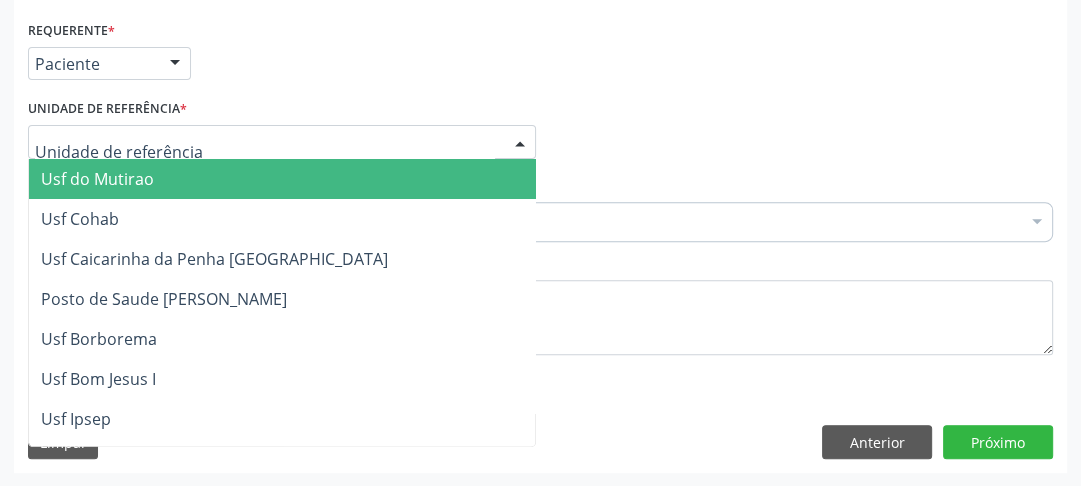click at bounding box center (282, 142) 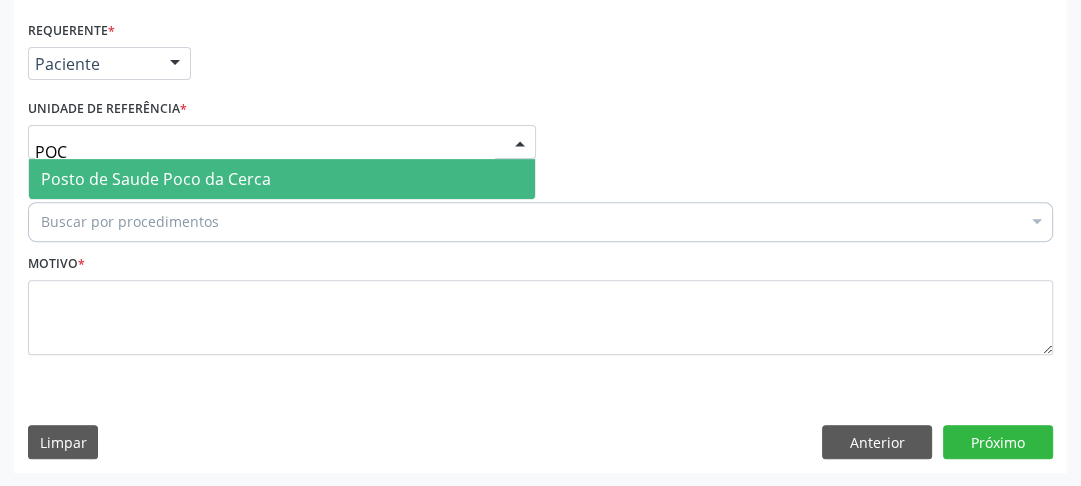 type on "POCO" 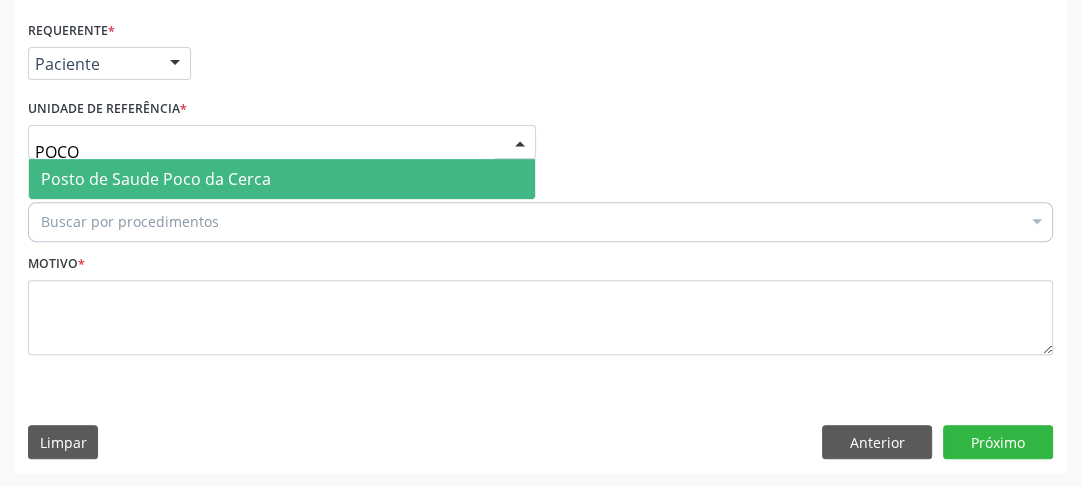 click on "Posto de Saude Poco da Cerca" at bounding box center [156, 179] 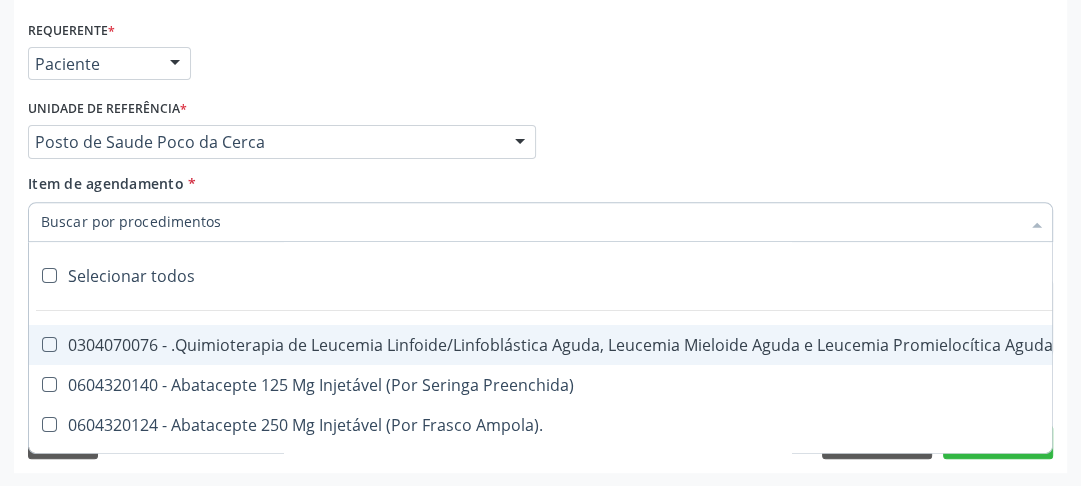 click on "Item de agendamento
*" at bounding box center (530, 222) 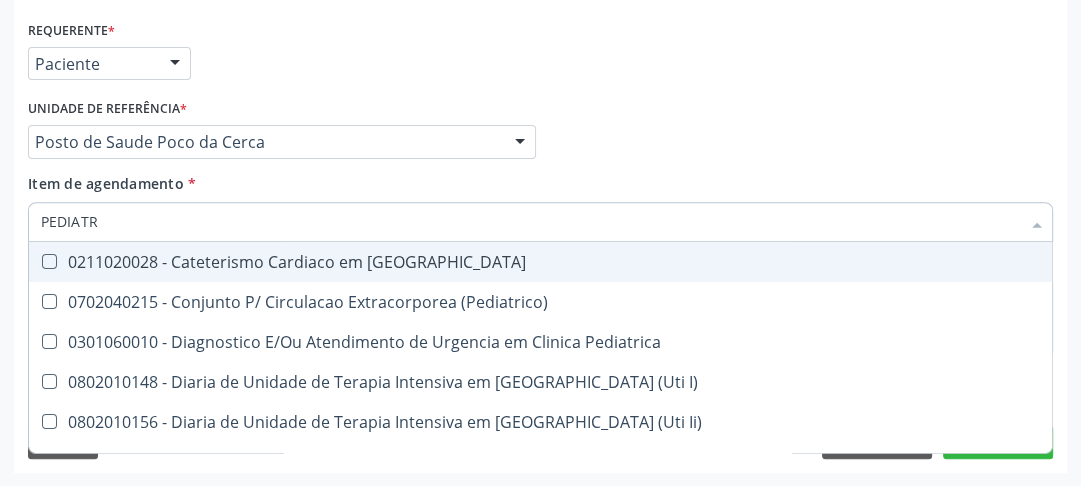 type on "PEDIATRA" 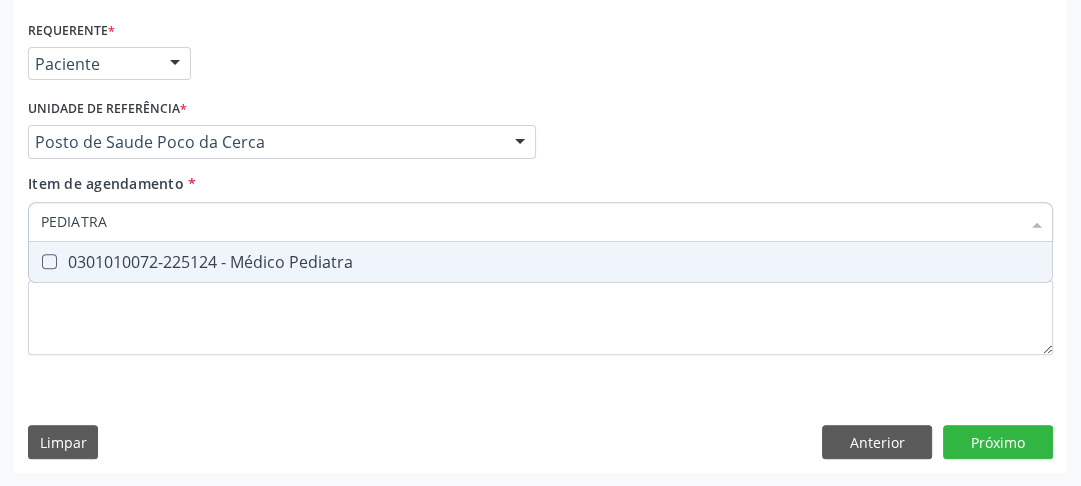 click at bounding box center [49, 261] 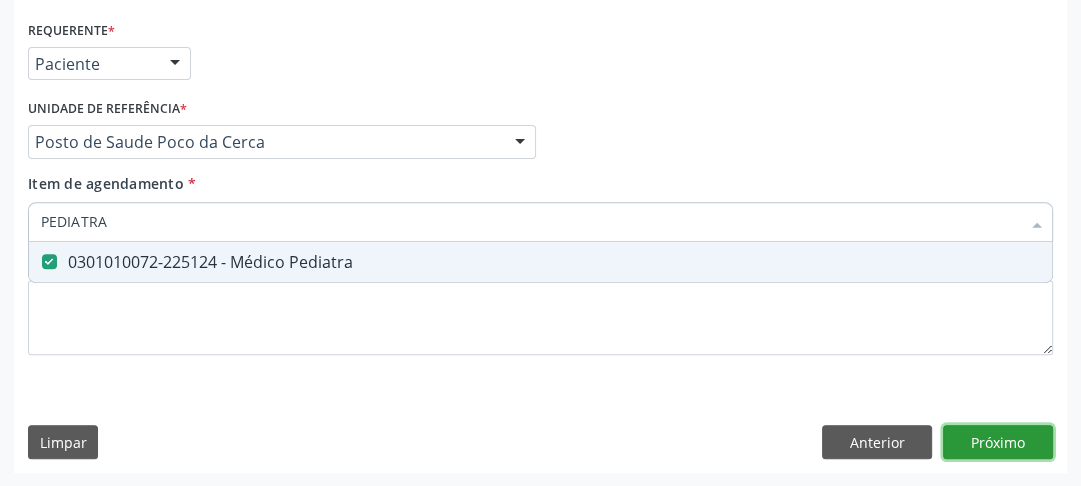 click on "Requerente
*
Paciente         Médico(a)   Enfermeiro(a)   Paciente
Nenhum resultado encontrado para: "   "
Não há nenhuma opção para ser exibida.
UF
PE         AC   AL   AM   AP   BA   CE   DF   ES   GO   MA   MG   MS   MT   PA   PB   PE   PI   PR   RJ   RN   RO   RR   RS   SC   SE   SL   SP   SV   TO
Nenhum resultado encontrado para: "   "
Não há nenhuma opção para ser exibida.
Município
Serra Talhada         Abreu e Lima   Afogados da Ingazeira   Afrânio   Agrestina   Água Preta   Águas Belas   Alagoinha   Aliança   Altinho   Amaraji   Angelim   Araçoiaba   Araripina   Arcoverde   Barra de Guabiraba   Barreiros   Belém de Maria   Belém do São Francisco   Belo Jardim   Betânia   Bezerros   Bodocó   Bom Conselho   Bom Jardim   Bonito   Brejão   Brejinho   Brejo da Madre de Deus   Buenos Aires   Buíque   Cabo de Santo Agostinho   Cabrobó   Cachoeirinha" at bounding box center (540, 244) 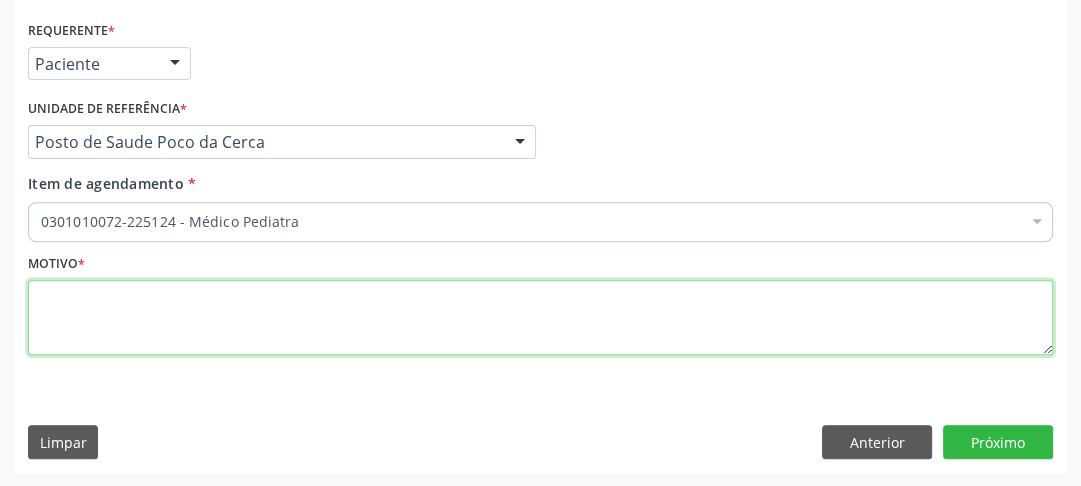 click at bounding box center [540, 318] 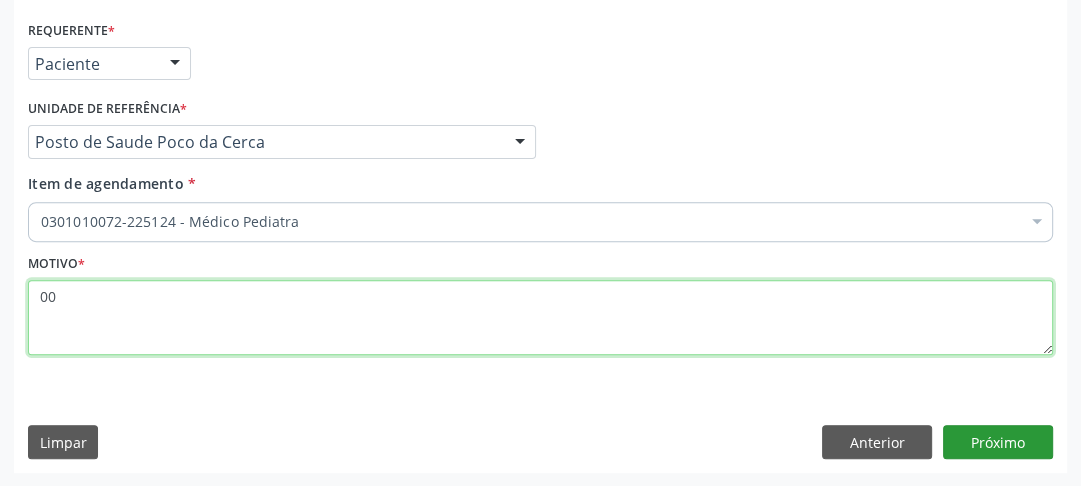 type on "00" 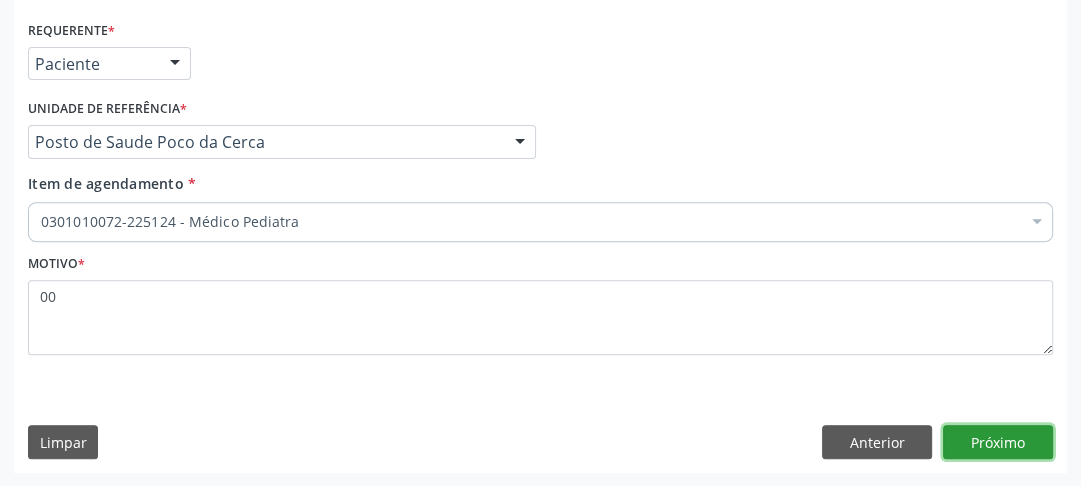 click on "Próximo" at bounding box center [998, 442] 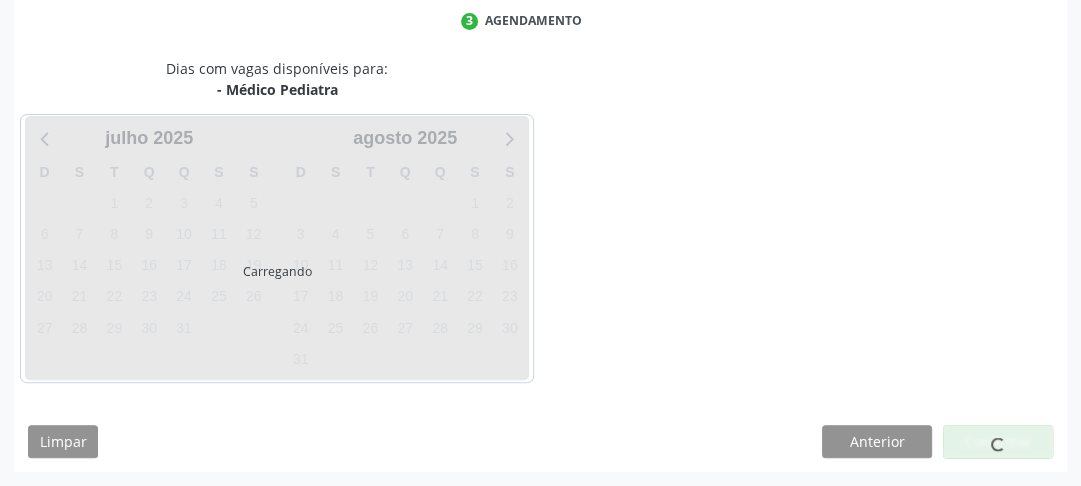 scroll, scrollTop: 456, scrollLeft: 0, axis: vertical 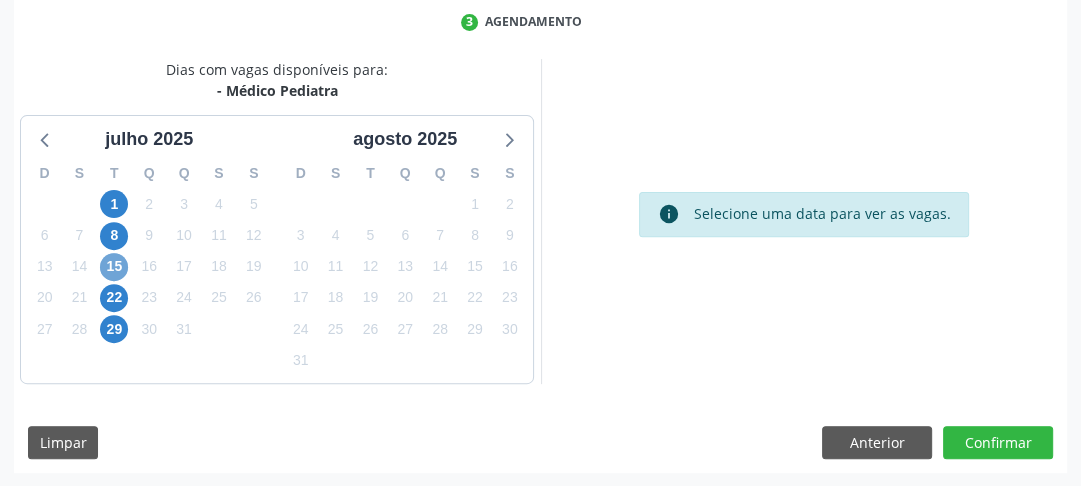click on "15" at bounding box center [114, 267] 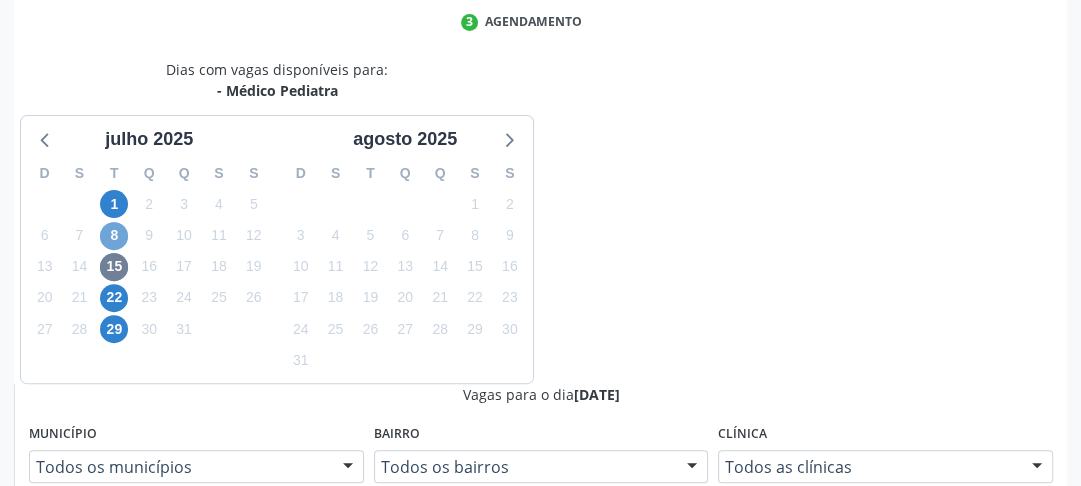 click on "8" at bounding box center (114, 236) 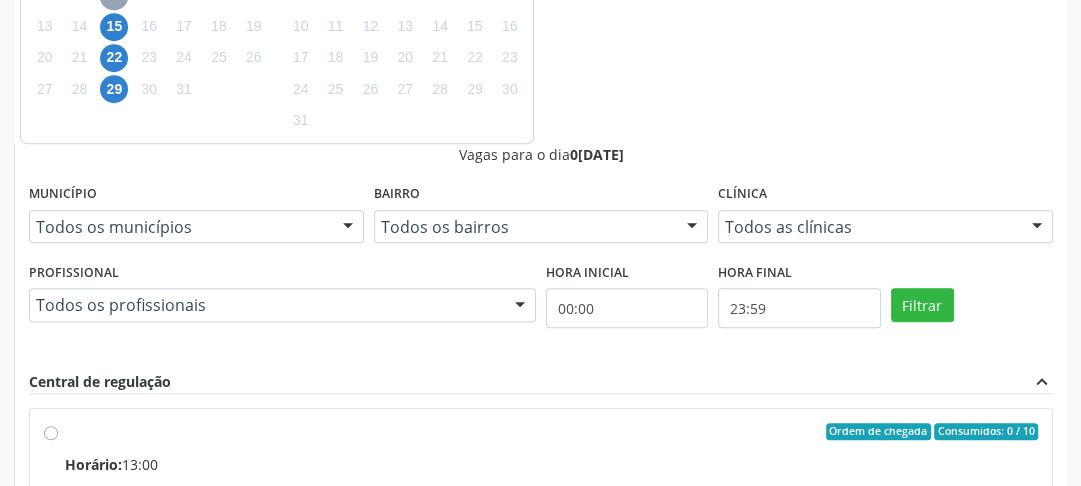 scroll, scrollTop: 759, scrollLeft: 0, axis: vertical 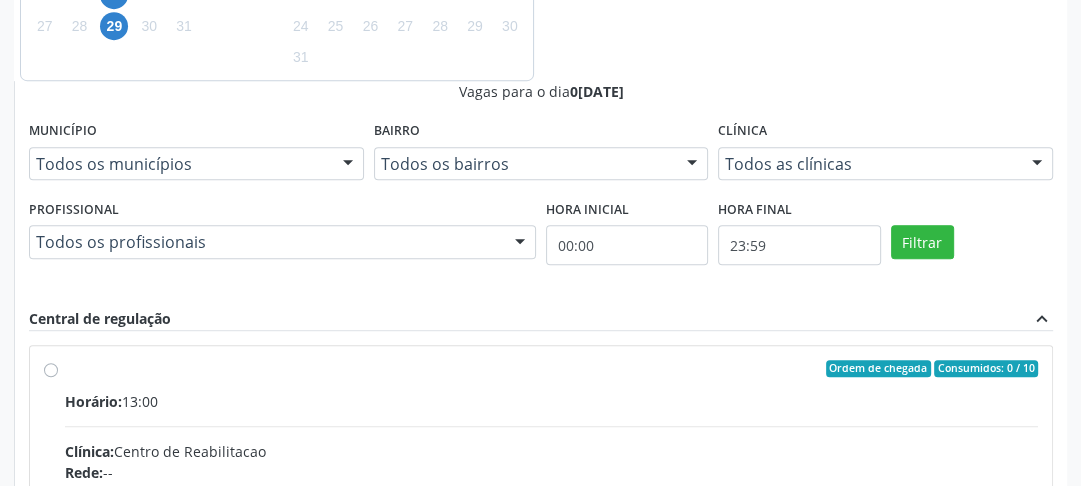 click on "Confirmar" at bounding box center [998, 790] 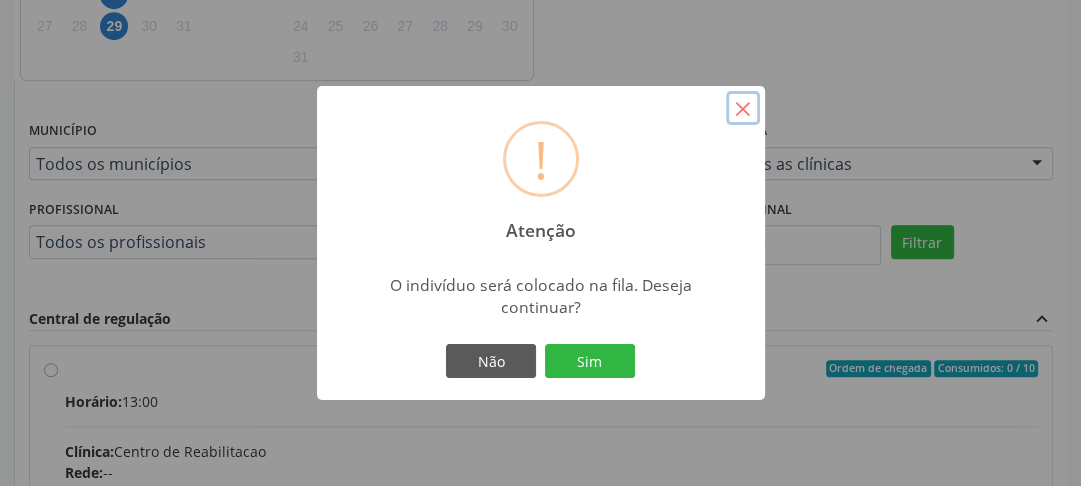 click on "×" at bounding box center (743, 108) 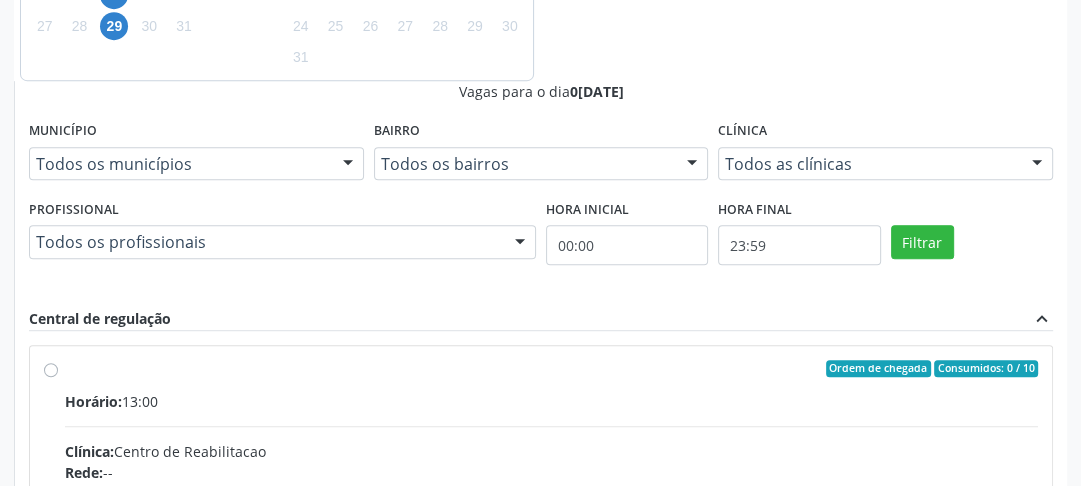 scroll, scrollTop: 764, scrollLeft: 0, axis: vertical 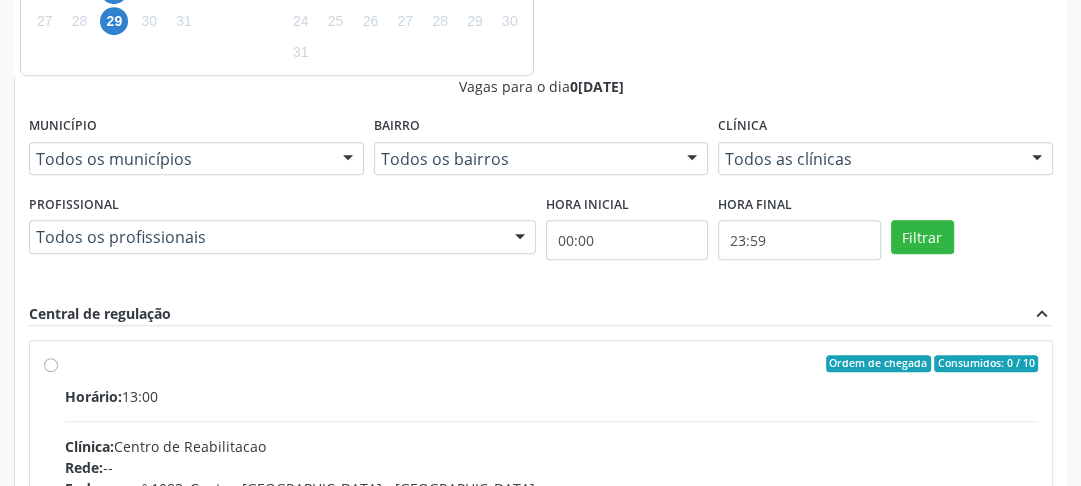 click on "Ordem de chegada
Consumidos: 0 / 10
Horário:   13:00
Clínica:  Centro de Reabilitacao
Rede:
--
Endereço:   nº 1083, Centro, Serra Talhada - PE
Telefone:   (81) 38313112
Profissional:
Joanice Goncalves dos Santos
Informações adicionais sobre o atendimento
Idade de atendimento:
de 0 a 120 anos
Gênero(s) atendido(s):
Masculino e Feminino
Informações adicionais:
--" at bounding box center [541, 508] 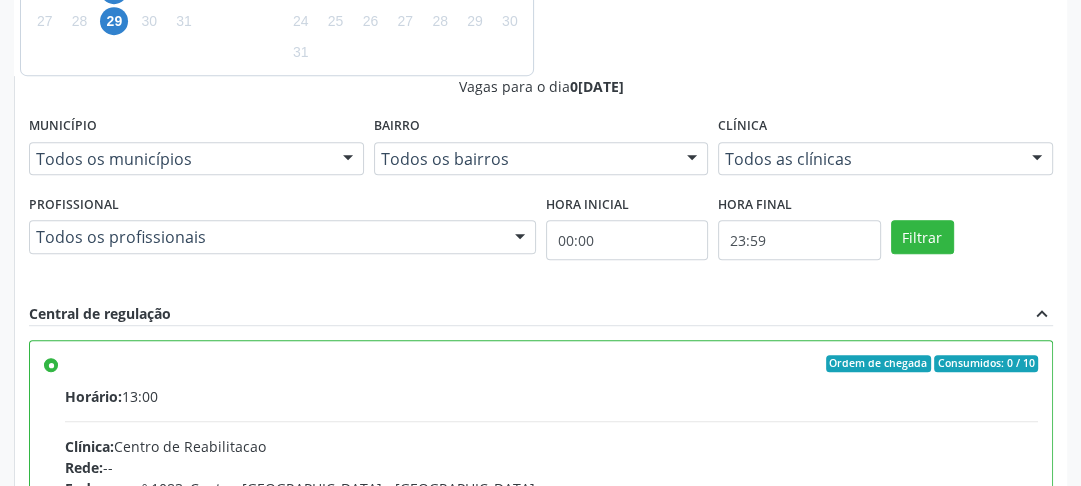 click on "Confirmar" at bounding box center (998, 785) 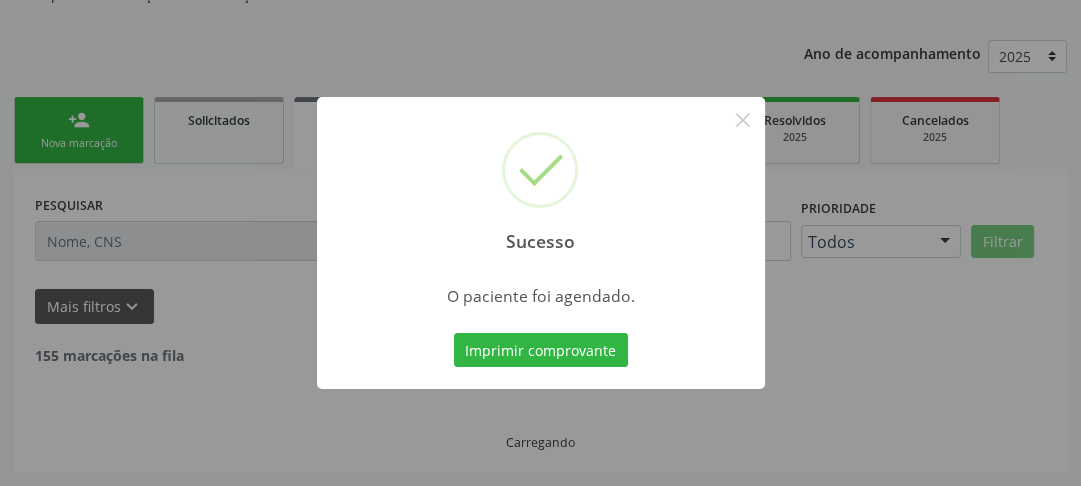 scroll, scrollTop: 222, scrollLeft: 0, axis: vertical 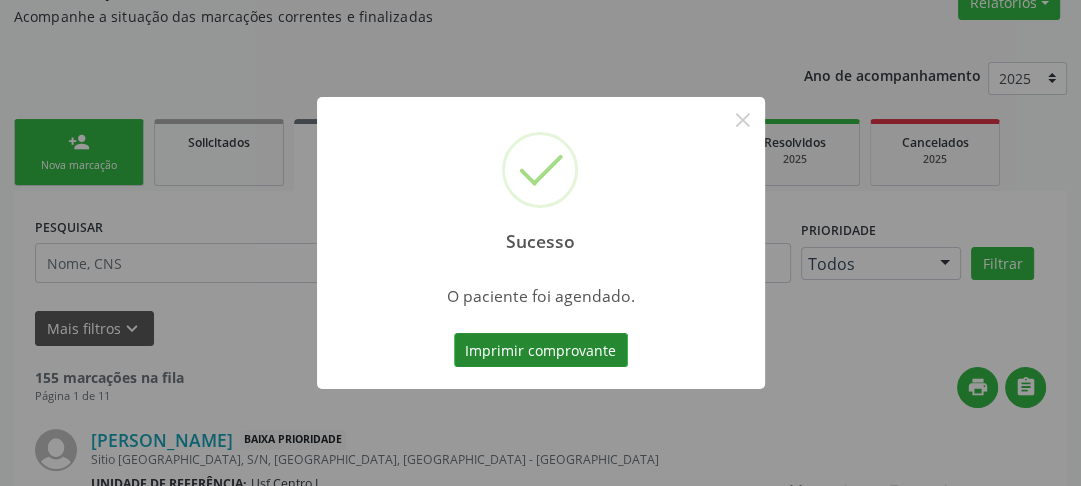 click on "Imprimir comprovante" at bounding box center [541, 350] 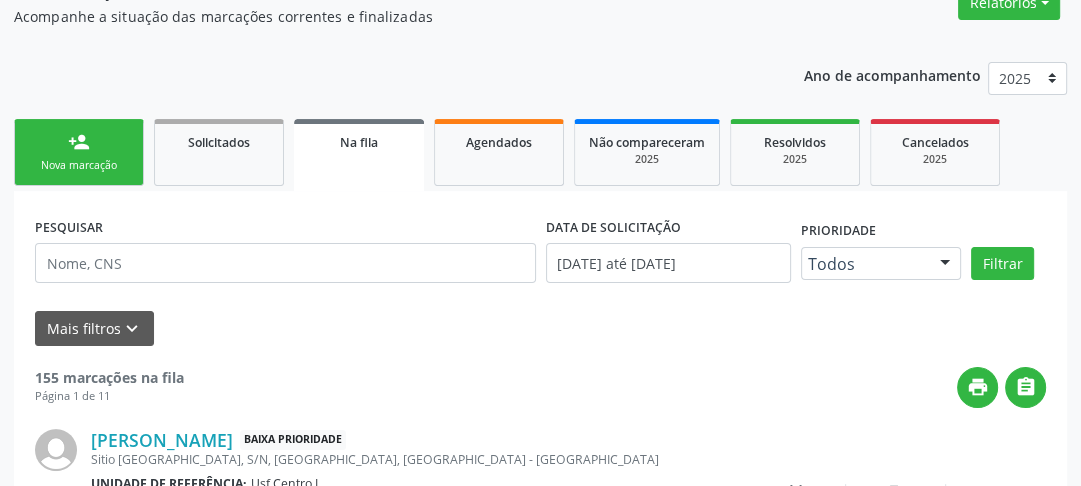 click on "Nova marcação" at bounding box center (79, 165) 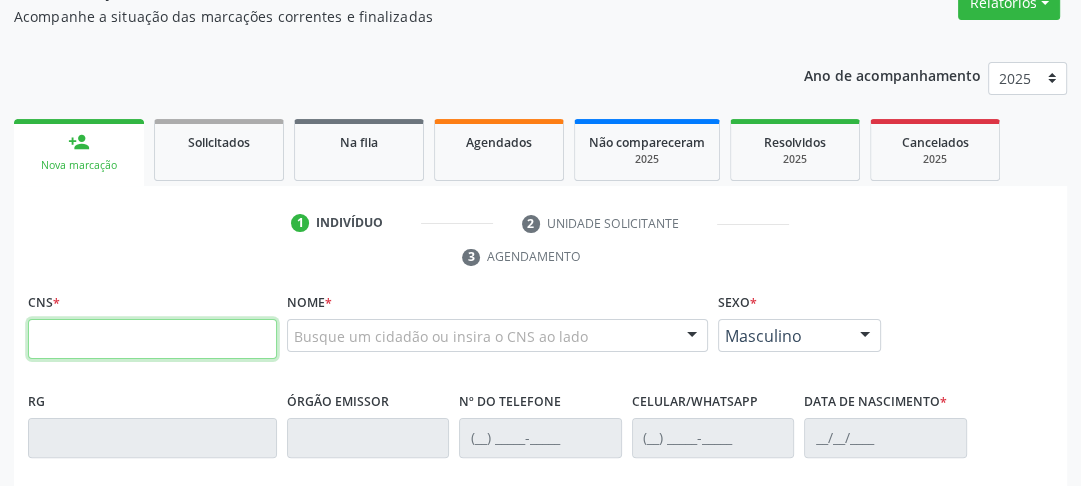 click at bounding box center [152, 339] 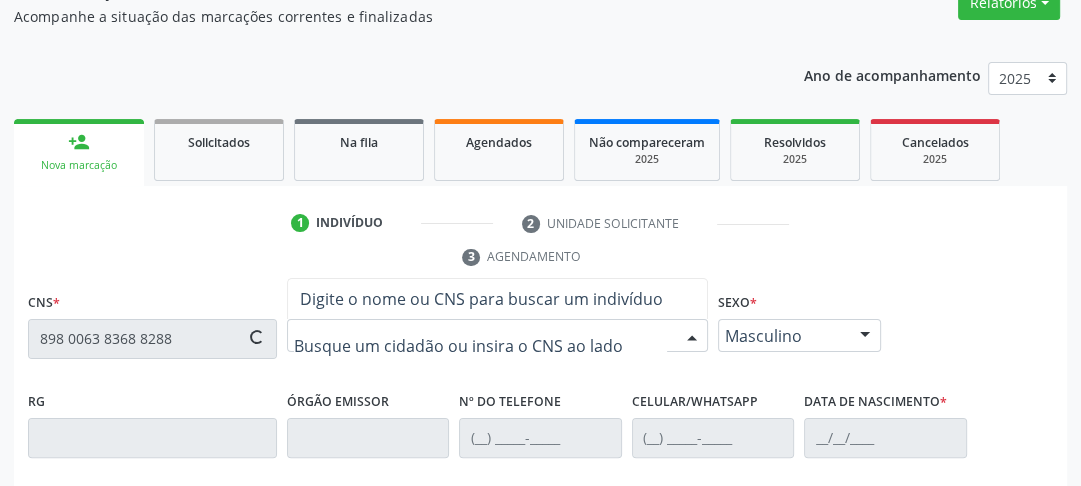 type on "898 0063 8368 8288" 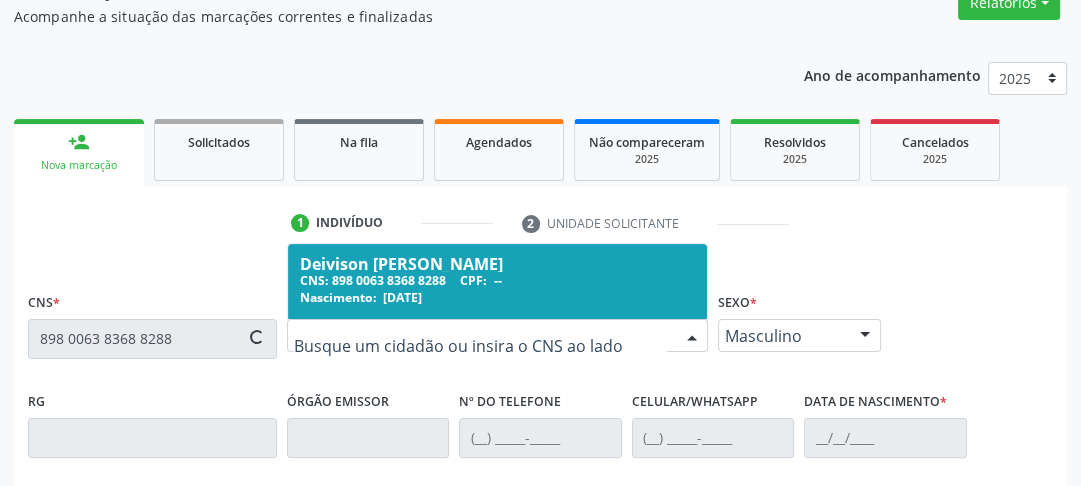 click on "CNS:
898 0063 8368 8288
CPF:    --" at bounding box center [497, 280] 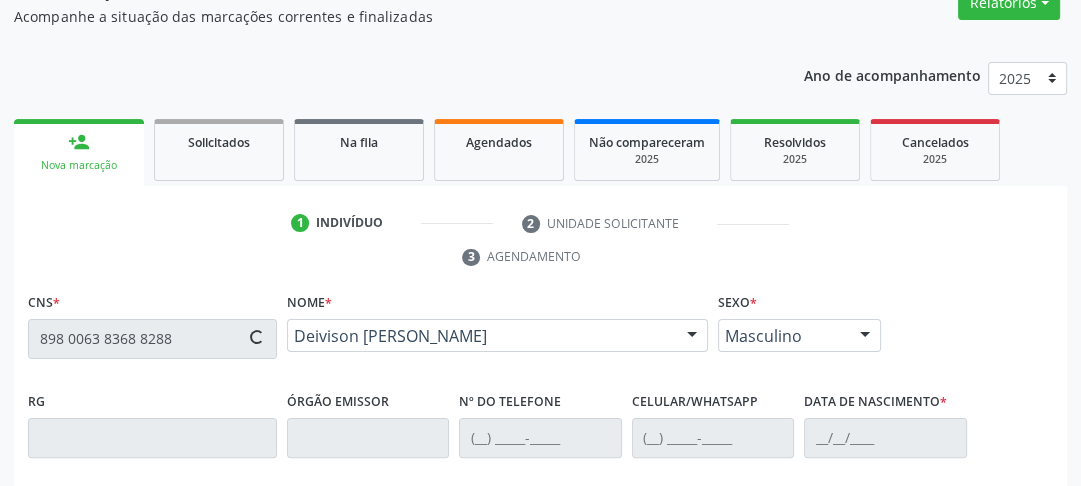 type on "(87) 99877-8525" 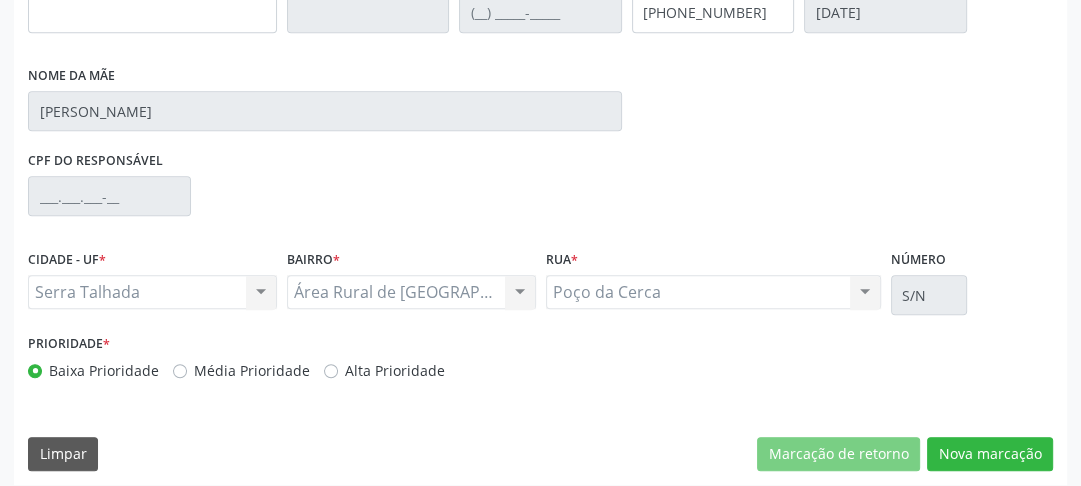 scroll, scrollTop: 659, scrollLeft: 0, axis: vertical 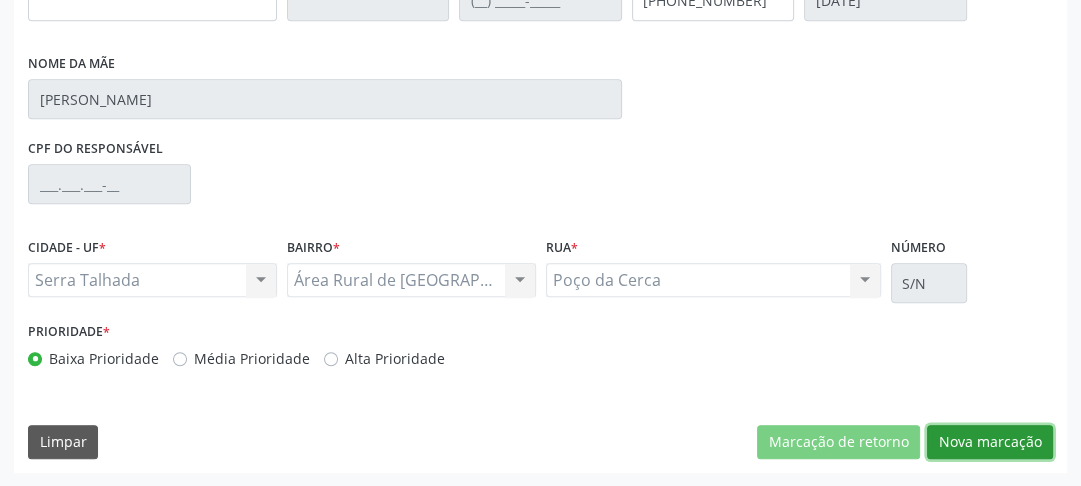 click on "Nova marcação" at bounding box center (990, 442) 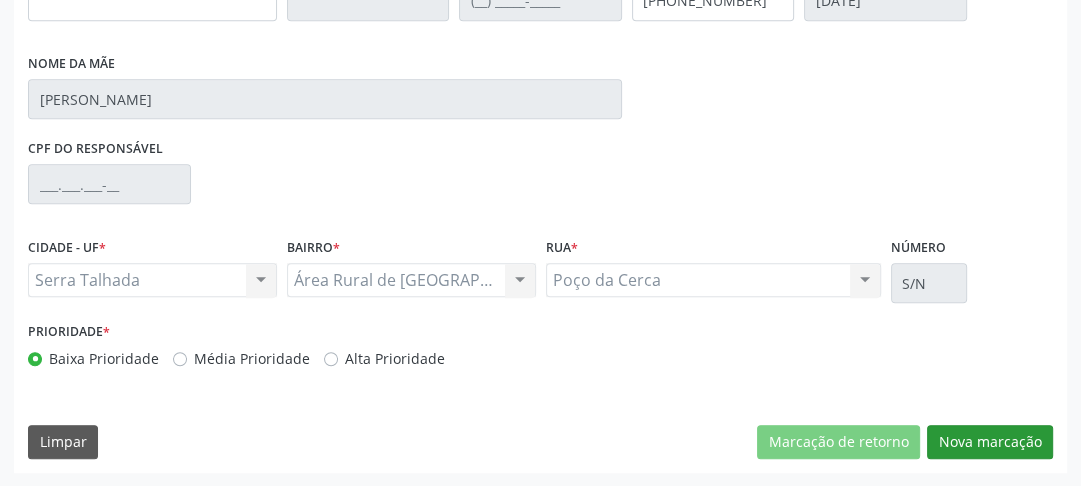 scroll, scrollTop: 494, scrollLeft: 0, axis: vertical 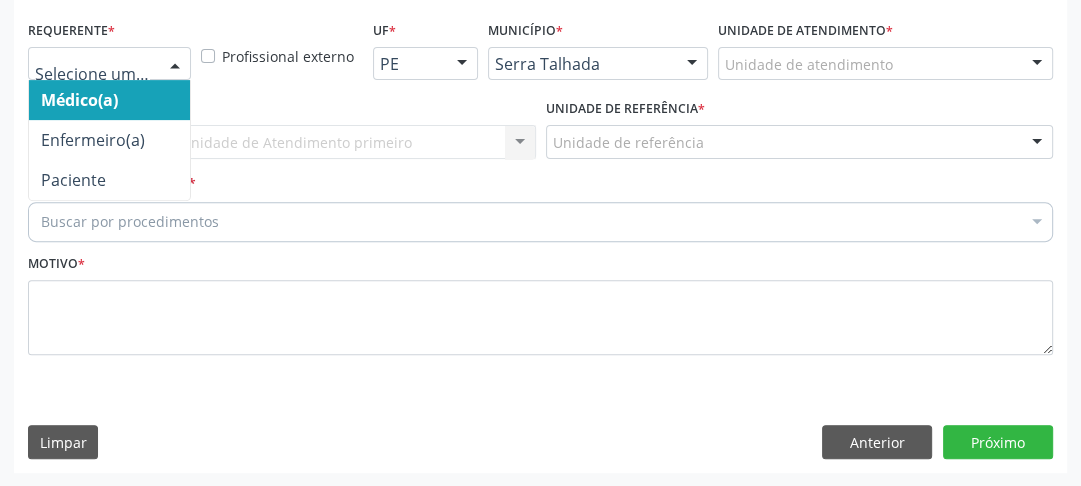 click at bounding box center (109, 64) 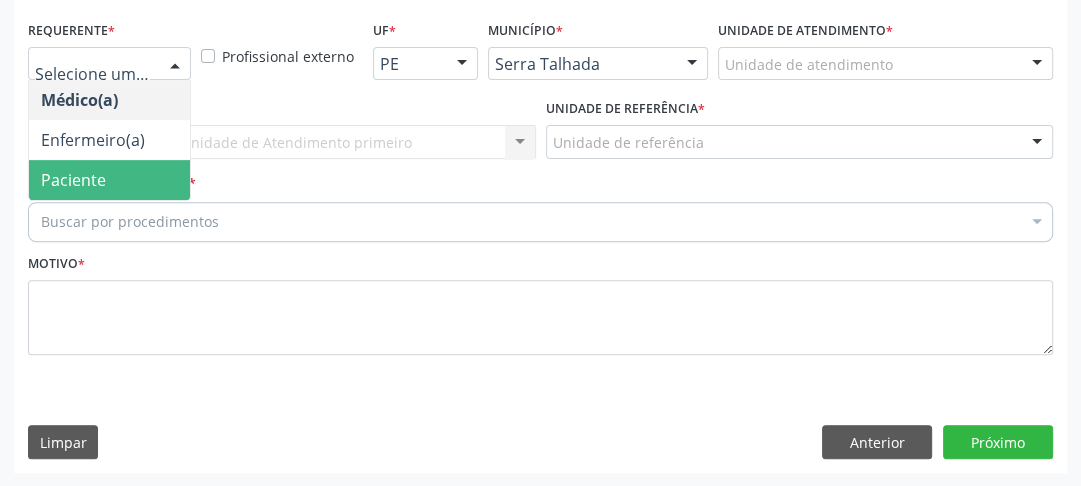 click on "Paciente" at bounding box center [73, 180] 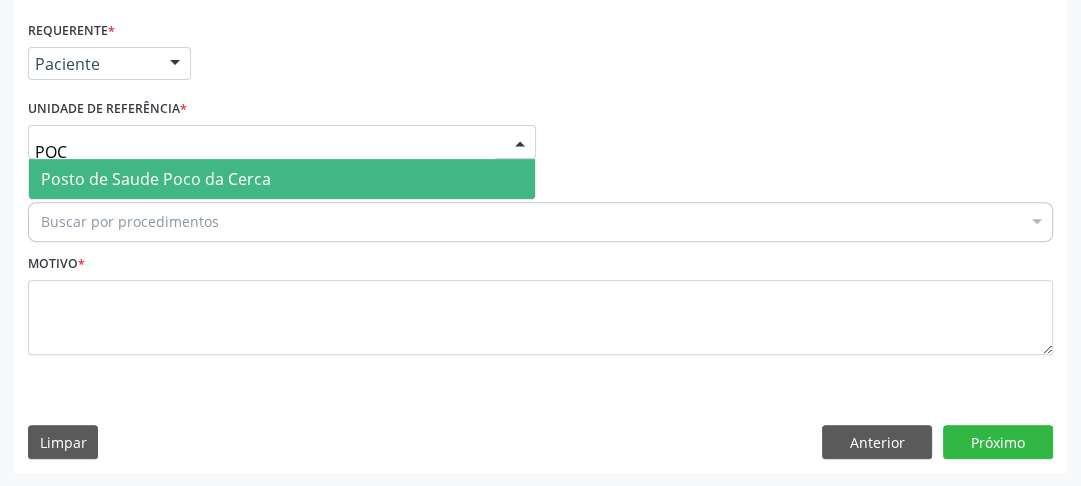 type on "POCO" 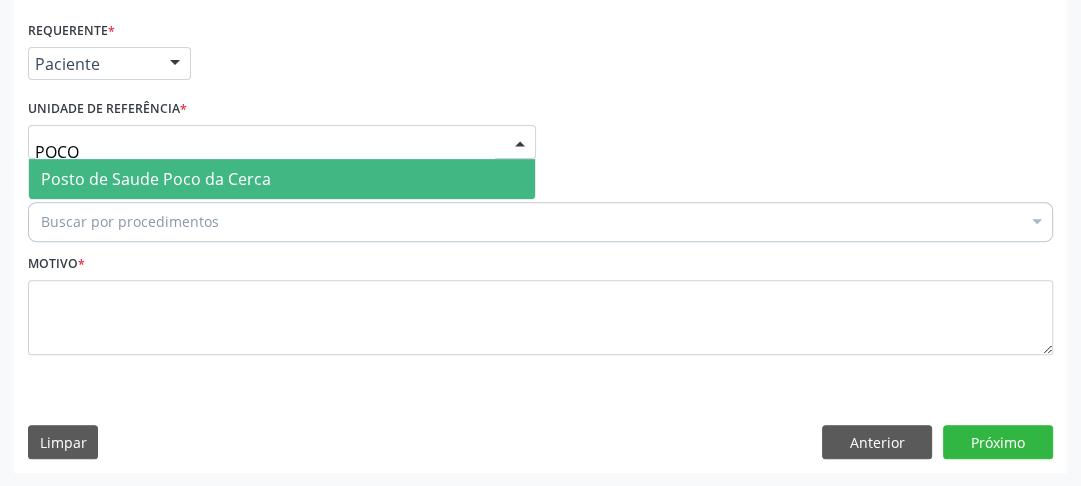 click on "Posto de Saude Poco da Cerca" at bounding box center [156, 179] 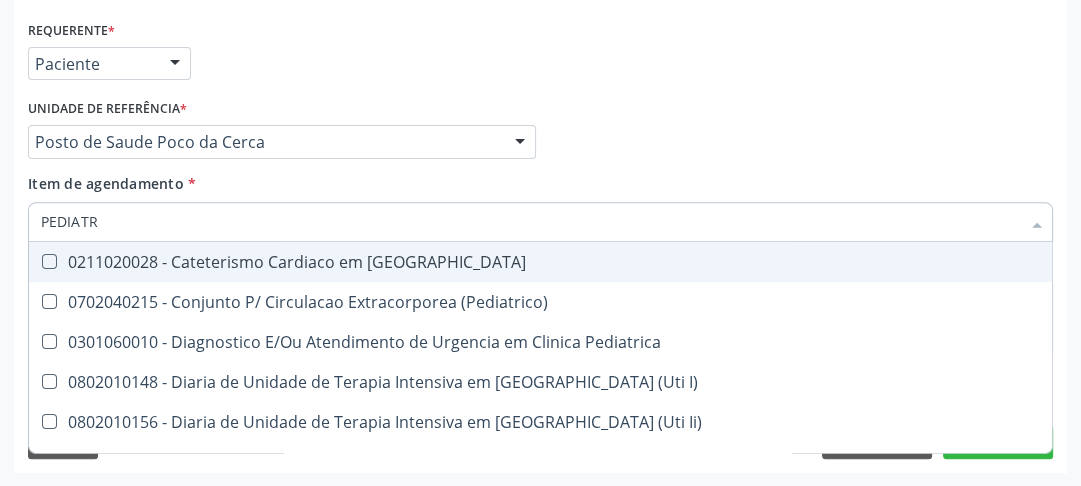 type on "PEDIATRA" 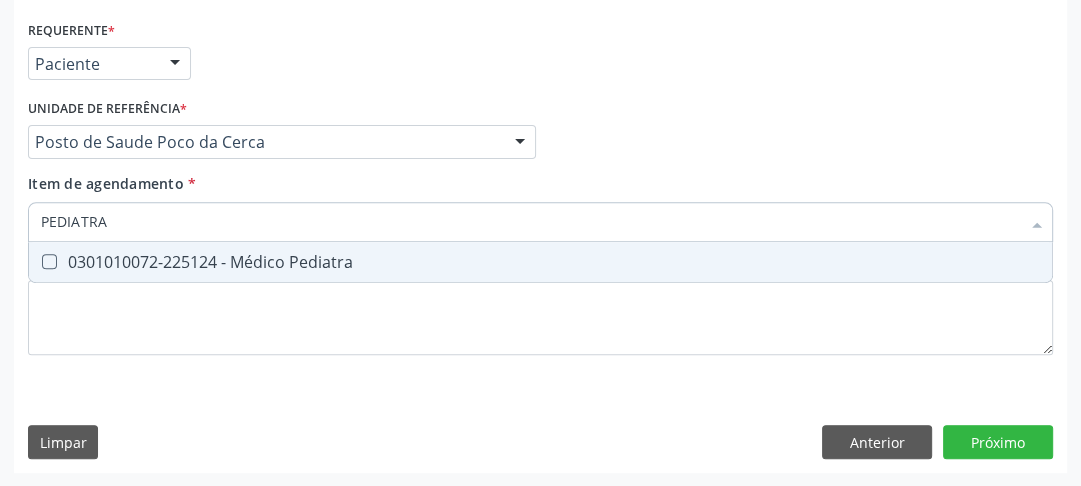 click on "0301010072-225124 - Médico Pediatra" at bounding box center (540, 262) 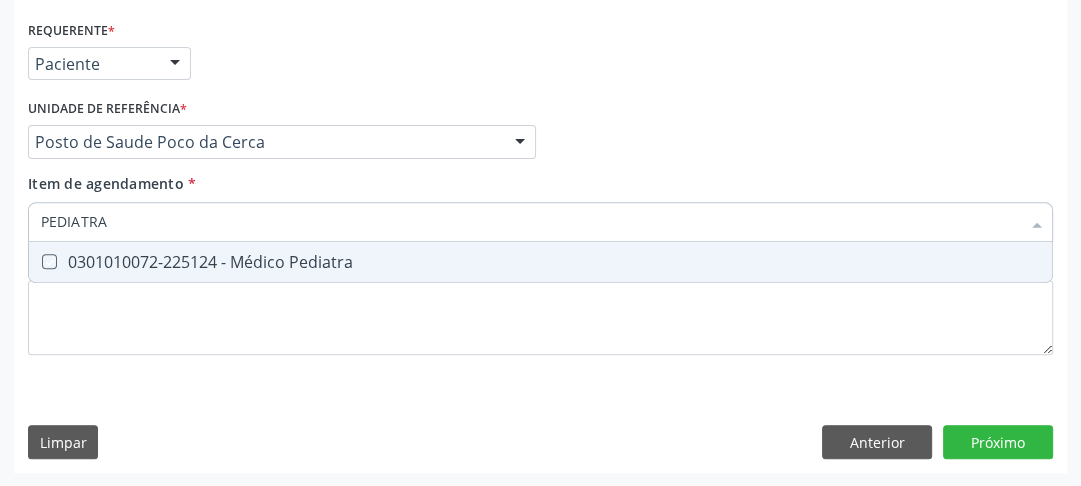 checkbox on "true" 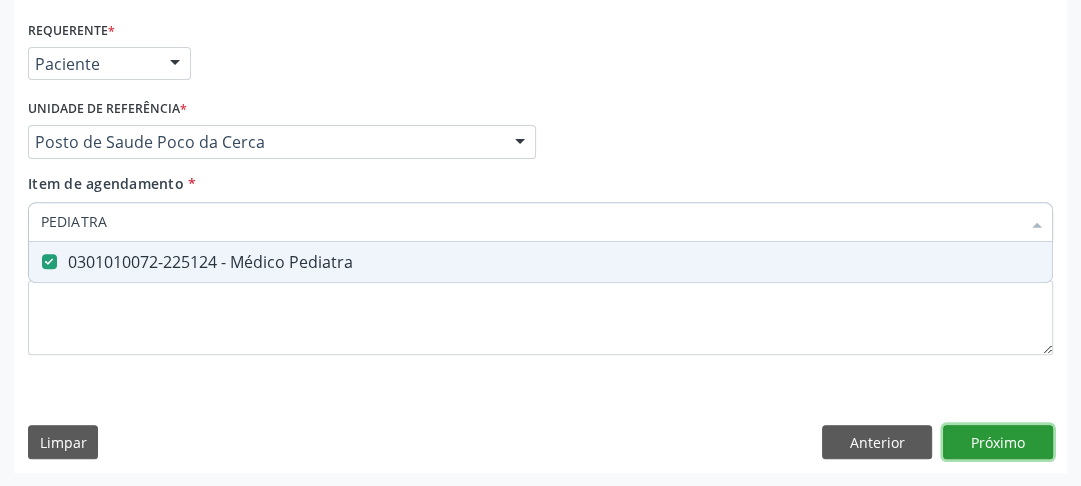 click on "Requerente
*
Paciente         Médico(a)   Enfermeiro(a)   Paciente
Nenhum resultado encontrado para: "   "
Não há nenhuma opção para ser exibida.
UF
PE         AC   AL   AM   AP   BA   CE   DF   ES   GO   MA   MG   MS   MT   PA   PB   PE   PI   PR   RJ   RN   RO   RR   RS   SC   SE   SL   SP   SV   TO
Nenhum resultado encontrado para: "   "
Não há nenhuma opção para ser exibida.
Município
Serra Talhada         Abreu e Lima   Afogados da Ingazeira   Afrânio   Agrestina   Água Preta   Águas Belas   Alagoinha   Aliança   Altinho   Amaraji   Angelim   Araçoiaba   Araripina   Arcoverde   Barra de Guabiraba   Barreiros   Belém de Maria   Belém do São Francisco   Belo Jardim   Betânia   Bezerros   Bodocó   Bom Conselho   Bom Jardim   Bonito   Brejão   Brejinho   Brejo da Madre de Deus   Buenos Aires   Buíque   Cabo de Santo Agostinho   Cabrobó   Cachoeirinha" at bounding box center [540, 244] 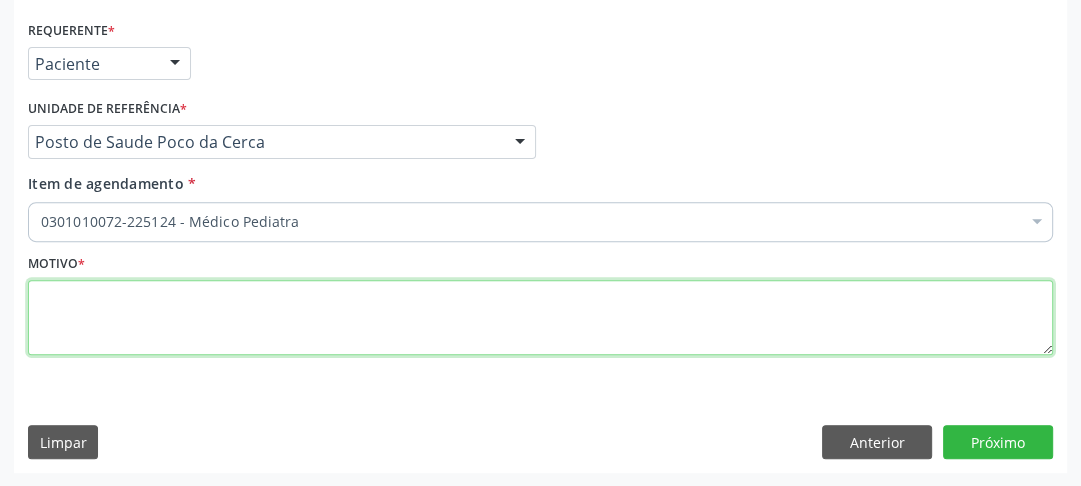click at bounding box center [540, 318] 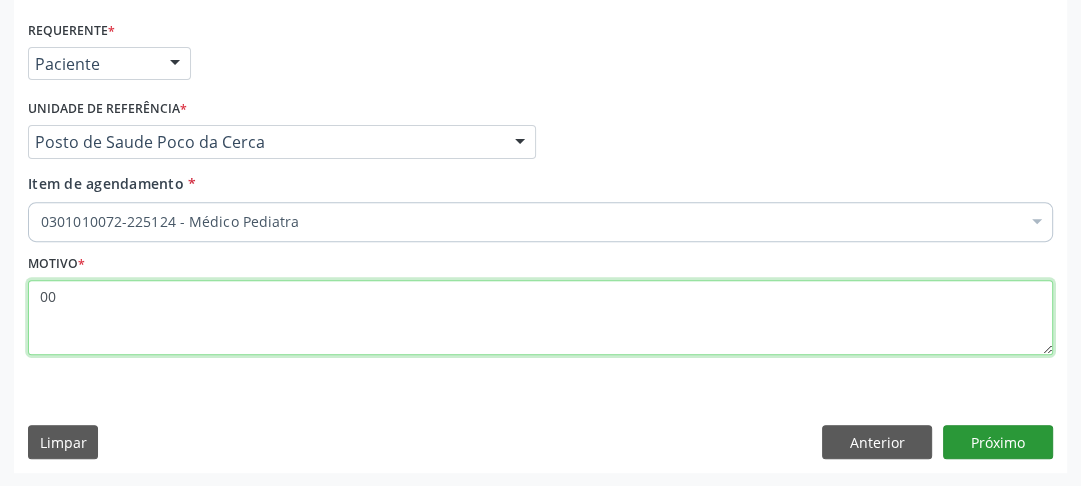 type on "00" 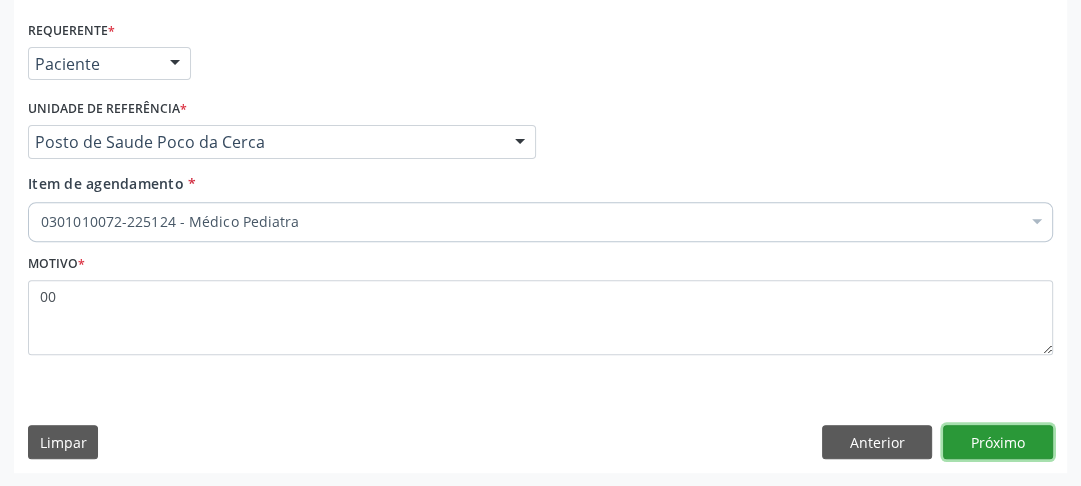 click on "Próximo" at bounding box center [998, 442] 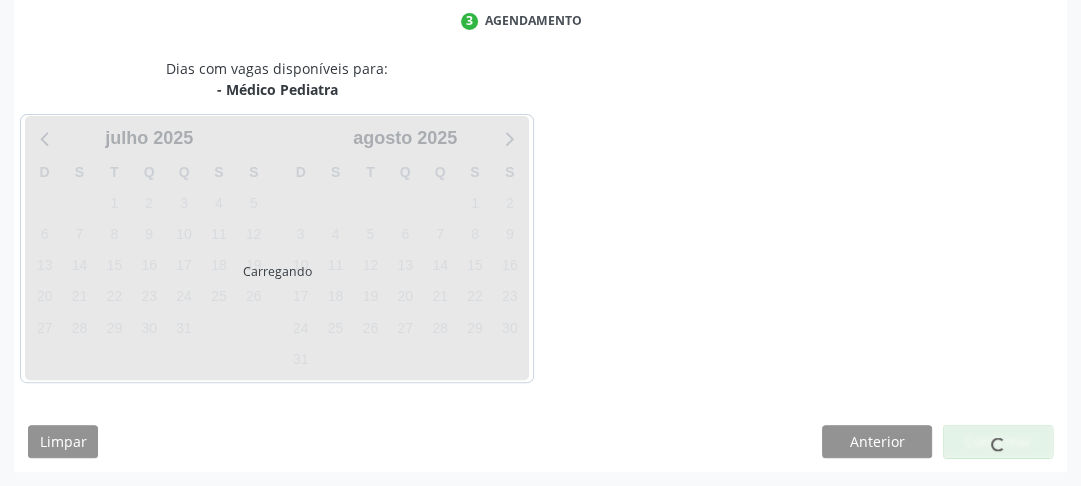 scroll, scrollTop: 456, scrollLeft: 0, axis: vertical 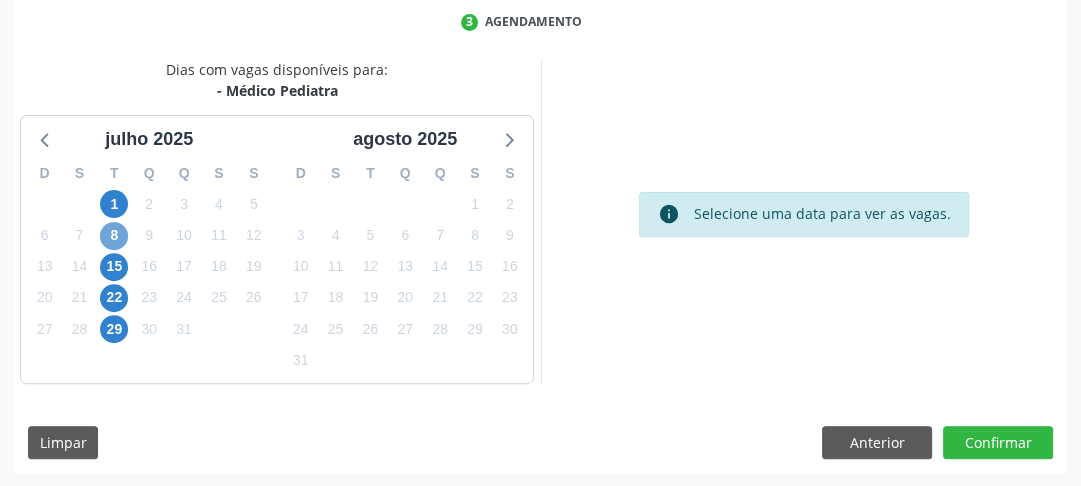 click on "8" at bounding box center (114, 236) 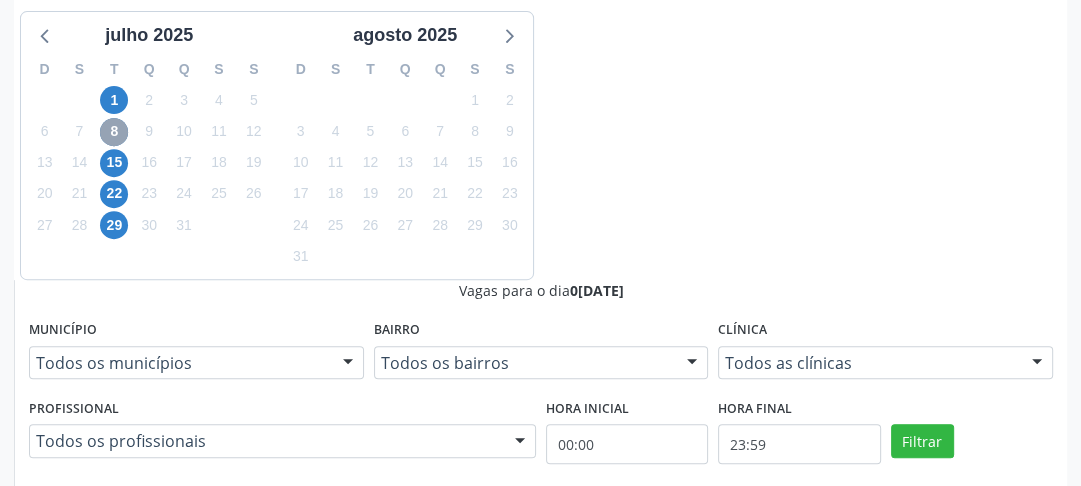 scroll, scrollTop: 667, scrollLeft: 0, axis: vertical 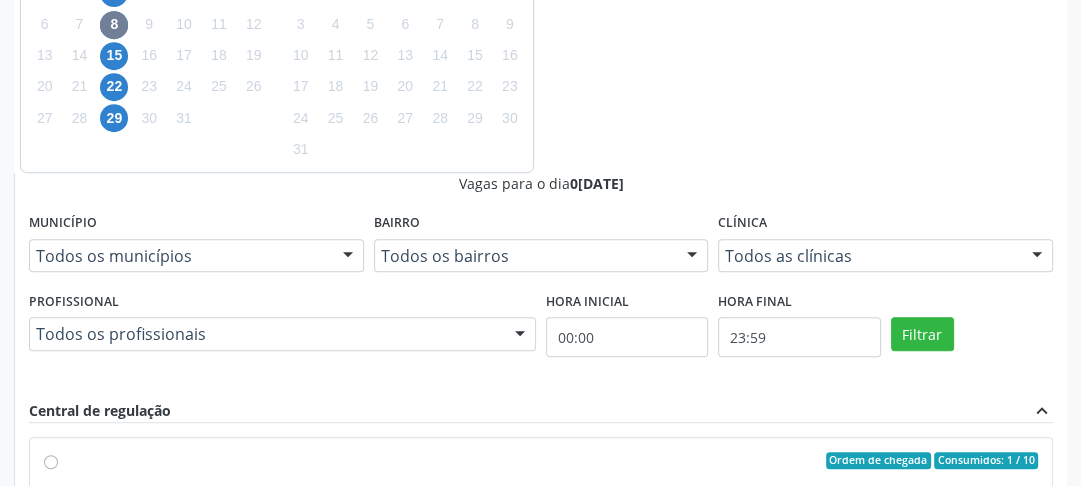 click on "Ordem de chegada
Consumidos: 1 / 10
Horário:   13:00
Clínica:  Centro de Reabilitacao
Rede:
--
Endereço:   nº 1083, Centro, Serra Talhada - PE
Telefone:   (81) 38313112
Profissional:
Joanice Goncalves dos Santos
Informações adicionais sobre o atendimento
Idade de atendimento:
de 0 a 120 anos
Gênero(s) atendido(s):
Masculino e Feminino
Informações adicionais:
--" at bounding box center (541, 605) 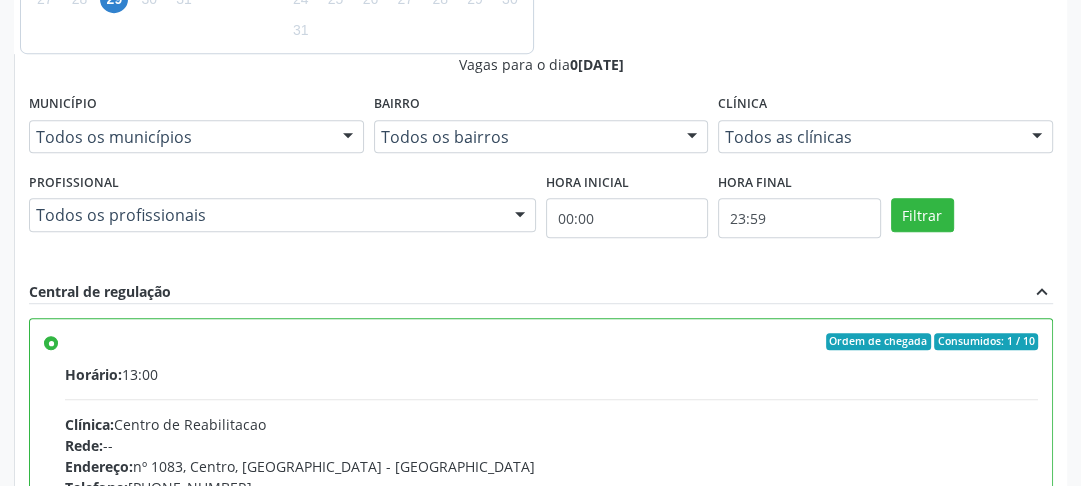 scroll, scrollTop: 792, scrollLeft: 0, axis: vertical 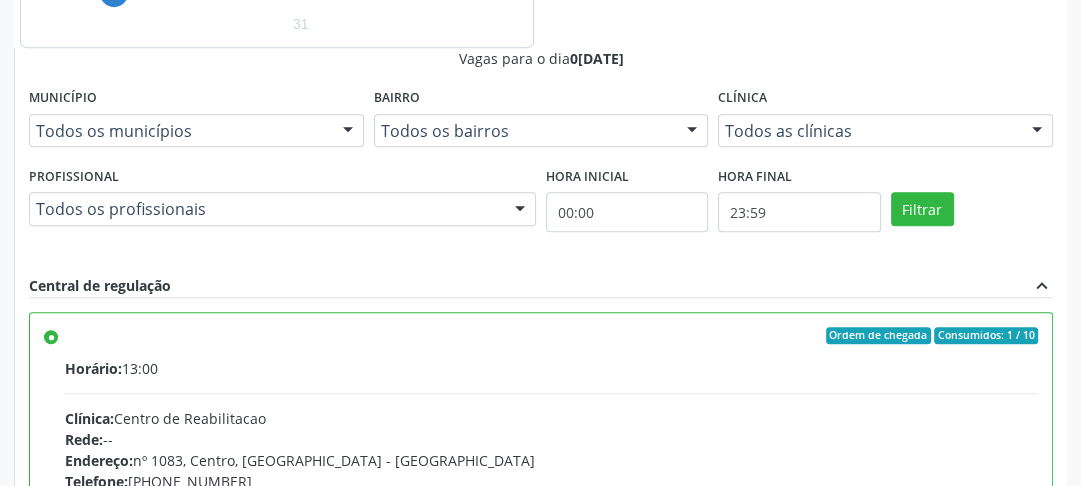 click on "Confirmar" at bounding box center (998, 757) 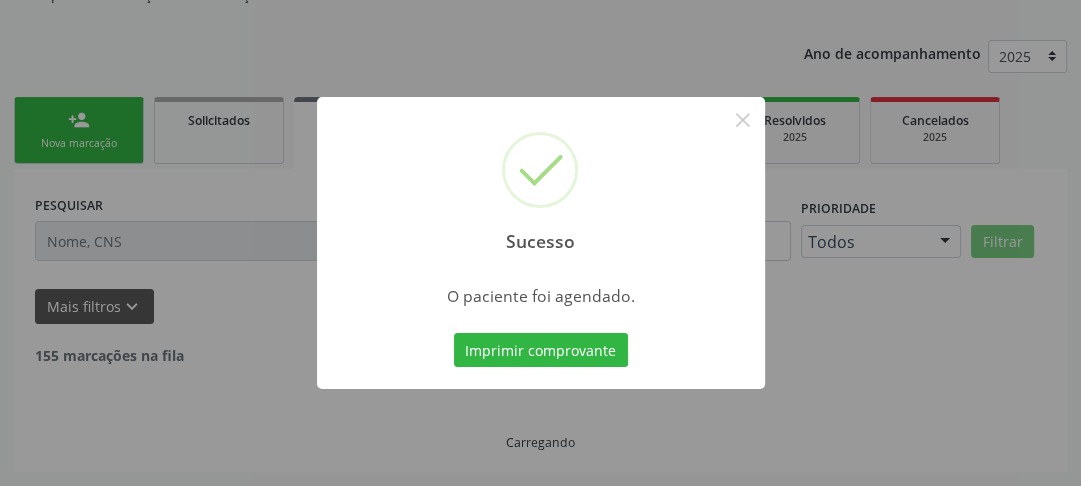 scroll, scrollTop: 222, scrollLeft: 0, axis: vertical 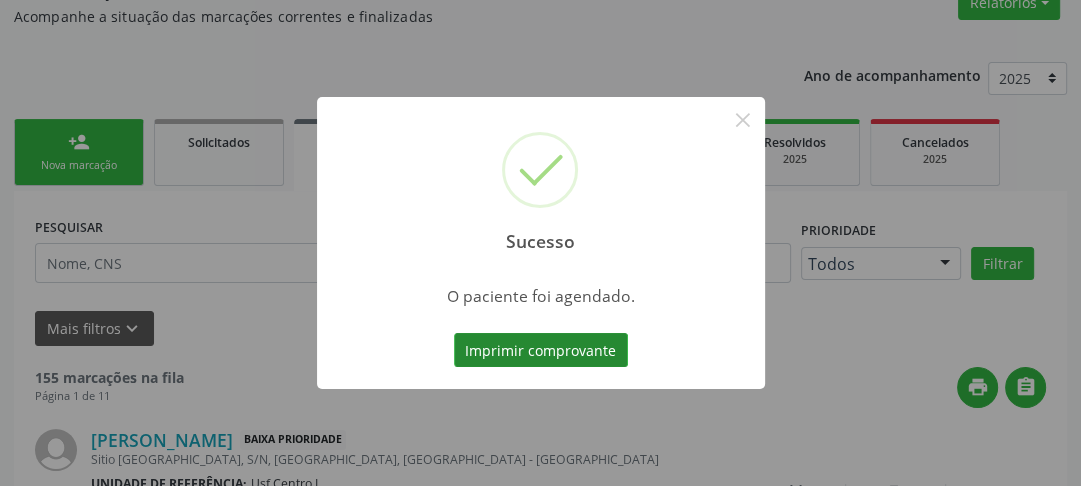 click on "Imprimir comprovante" at bounding box center [541, 350] 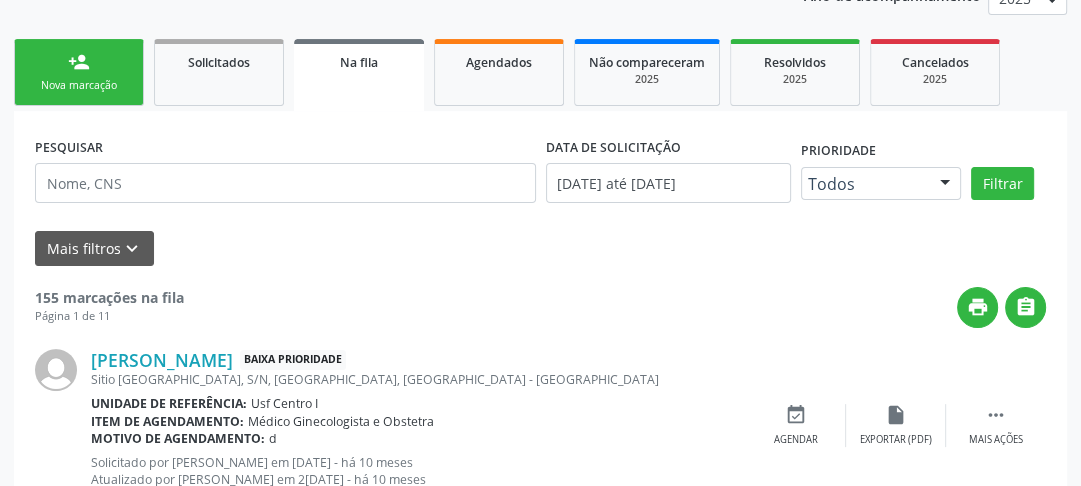 scroll, scrollTop: 0, scrollLeft: 0, axis: both 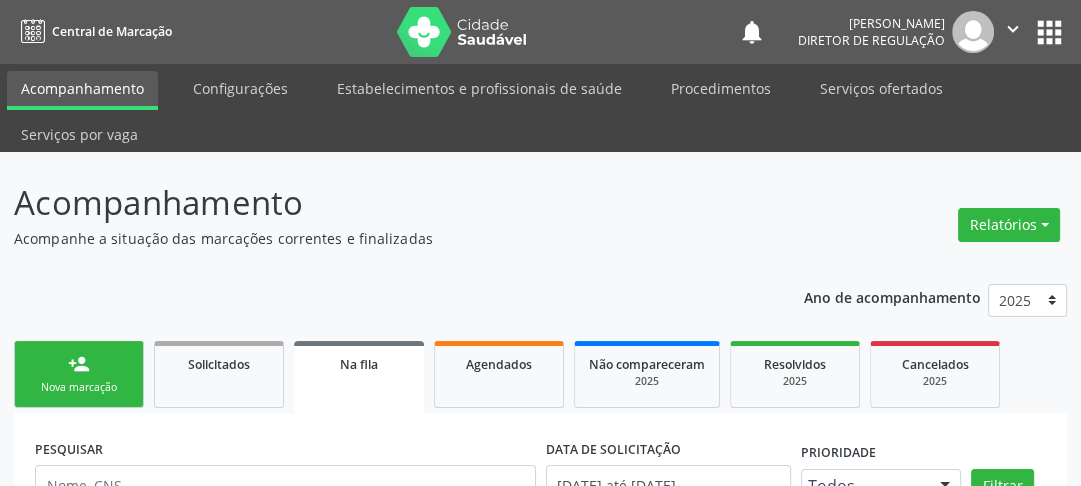 click on "Nova marcação" at bounding box center (79, 387) 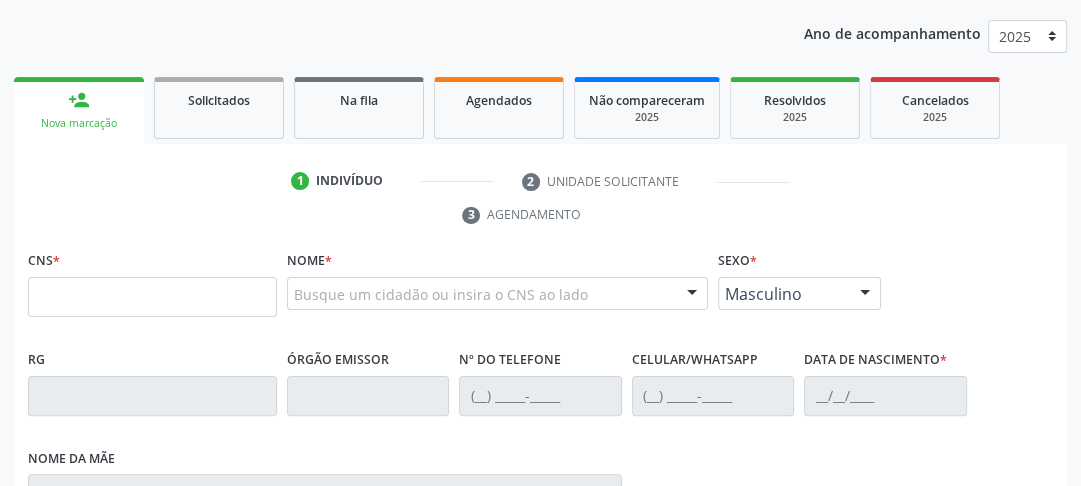 scroll, scrollTop: 276, scrollLeft: 0, axis: vertical 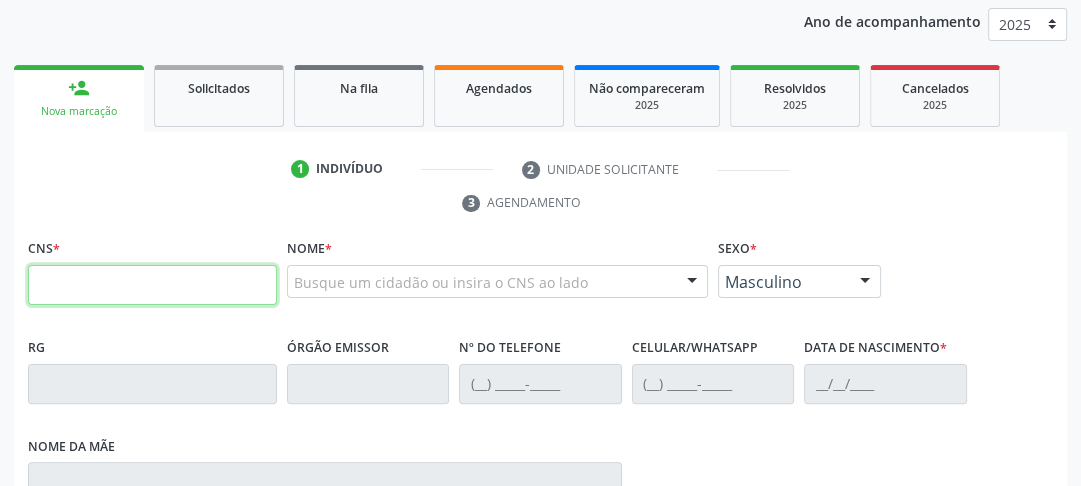 click at bounding box center (152, 285) 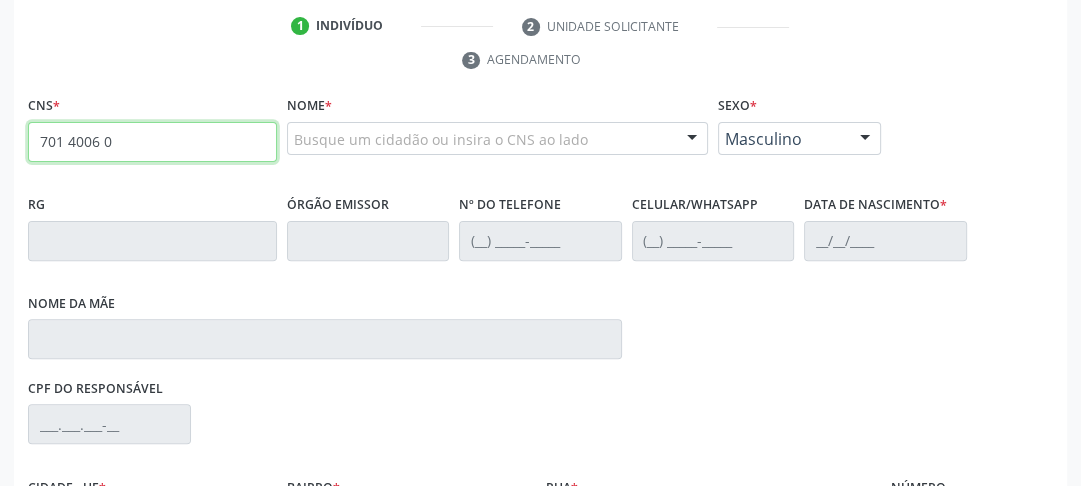 scroll, scrollTop: 339, scrollLeft: 0, axis: vertical 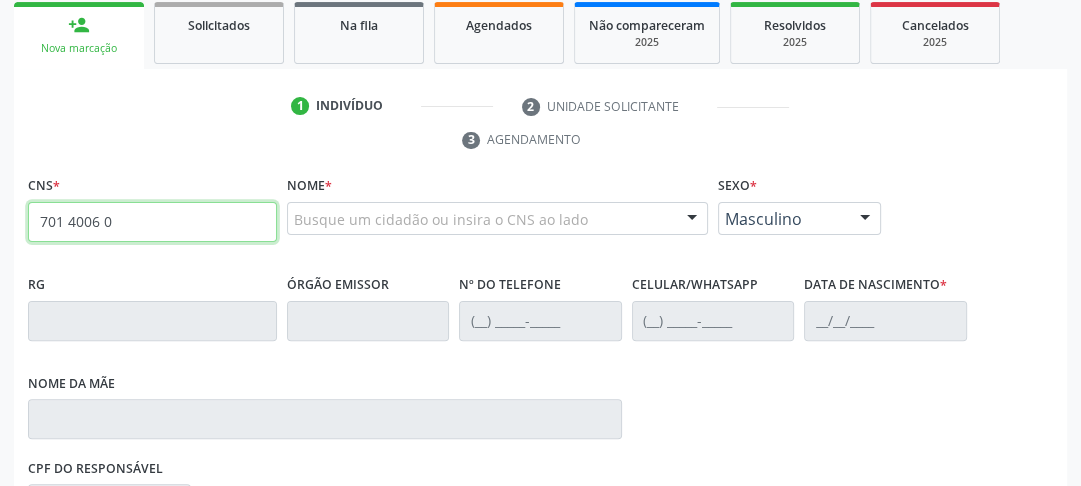 click on "701 4006 0" at bounding box center (152, 222) 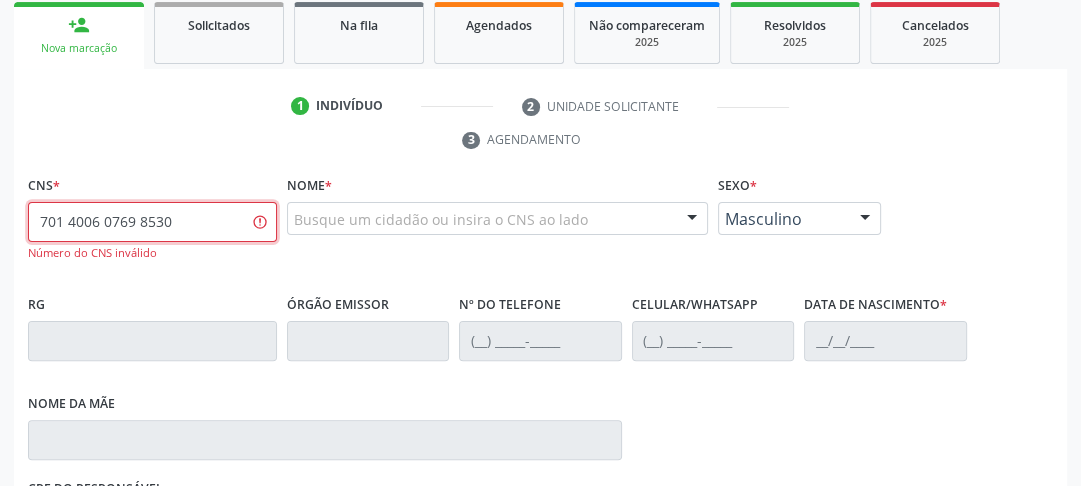 click on "701 4006 0769 8530" at bounding box center [152, 222] 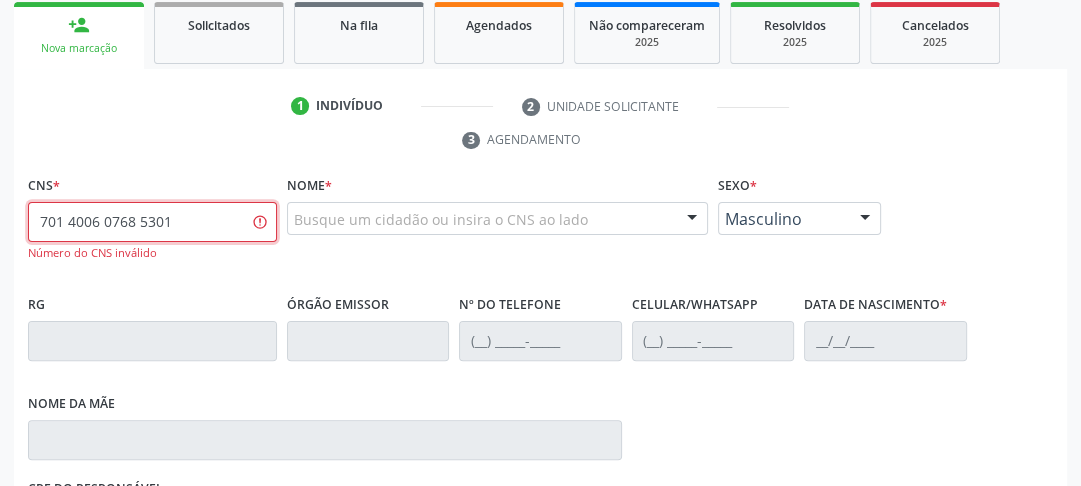 click on "701 4006 0768 5301" at bounding box center [152, 222] 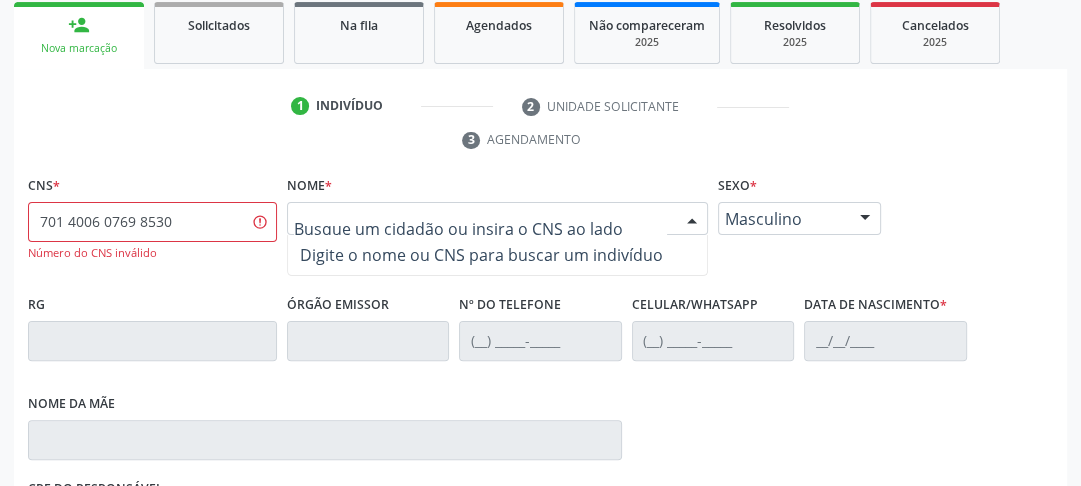 click at bounding box center (480, 229) 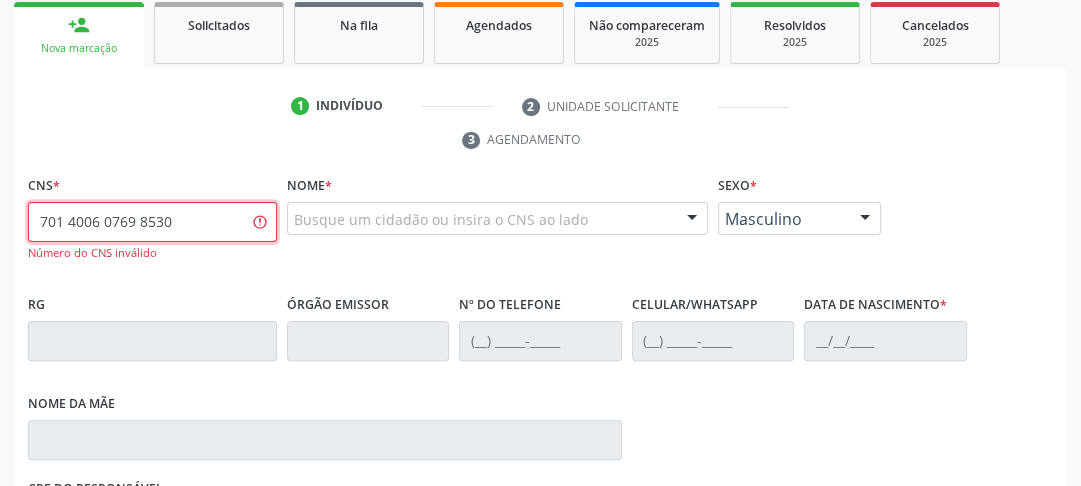 drag, startPoint x: 180, startPoint y: 225, endPoint x: 27, endPoint y: 229, distance: 153.05228 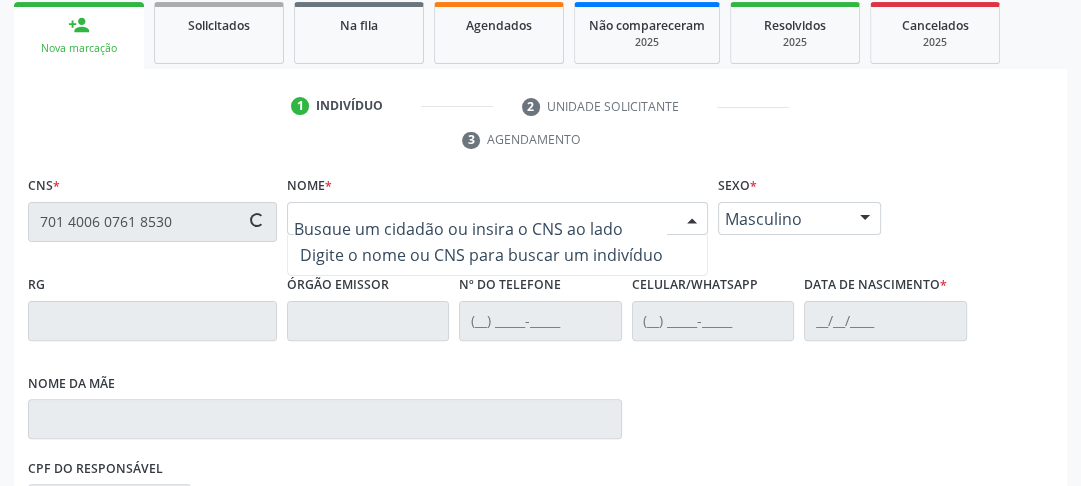 type on "701 4006 0761 8530" 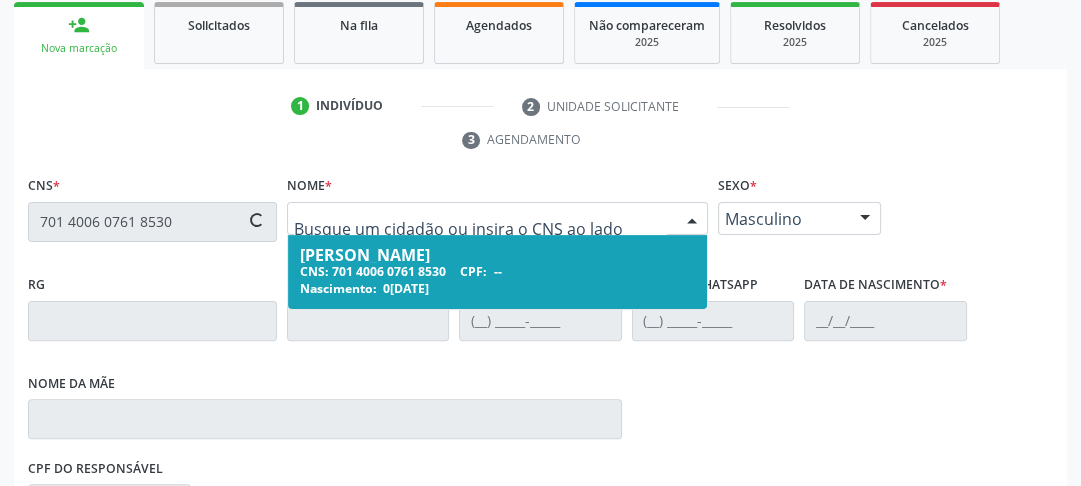 type on "[PHONE_NUMBER]" 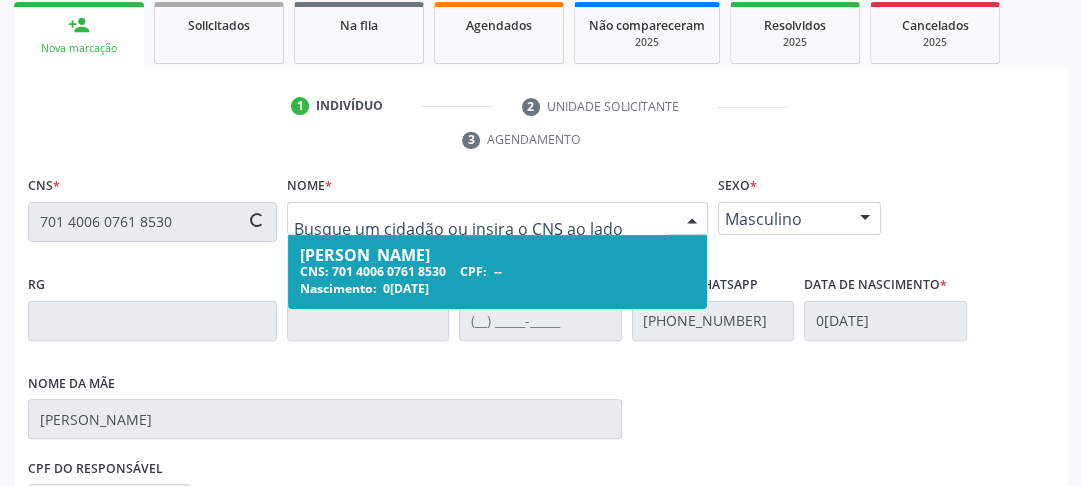 click on "Sebastiao Cesar Santana da Silva" at bounding box center (497, 255) 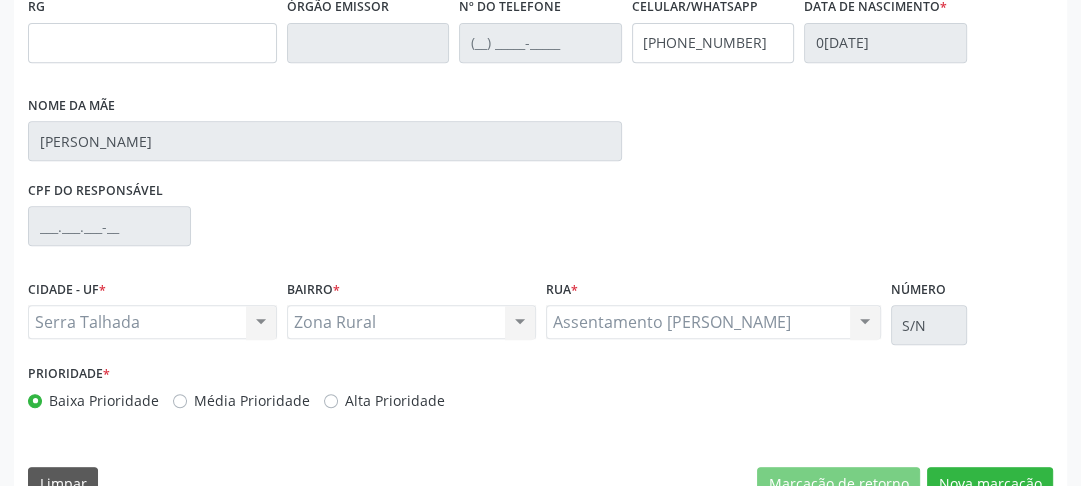 scroll, scrollTop: 623, scrollLeft: 0, axis: vertical 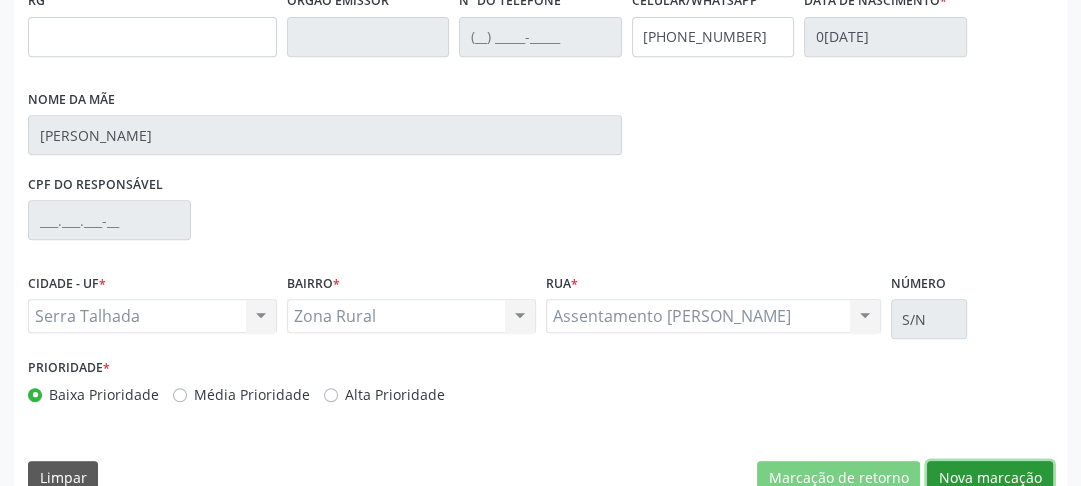 click on "Nova marcação" at bounding box center (990, 478) 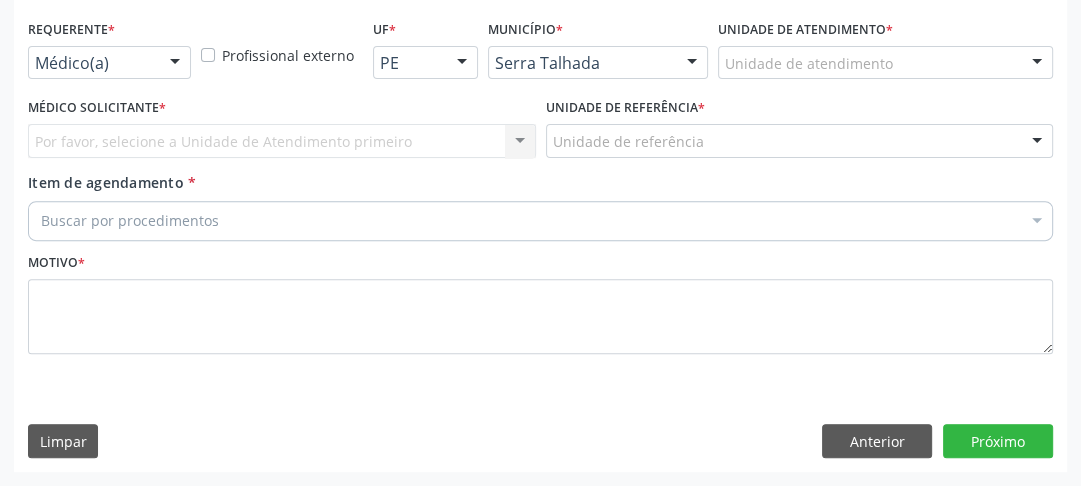 scroll, scrollTop: 494, scrollLeft: 0, axis: vertical 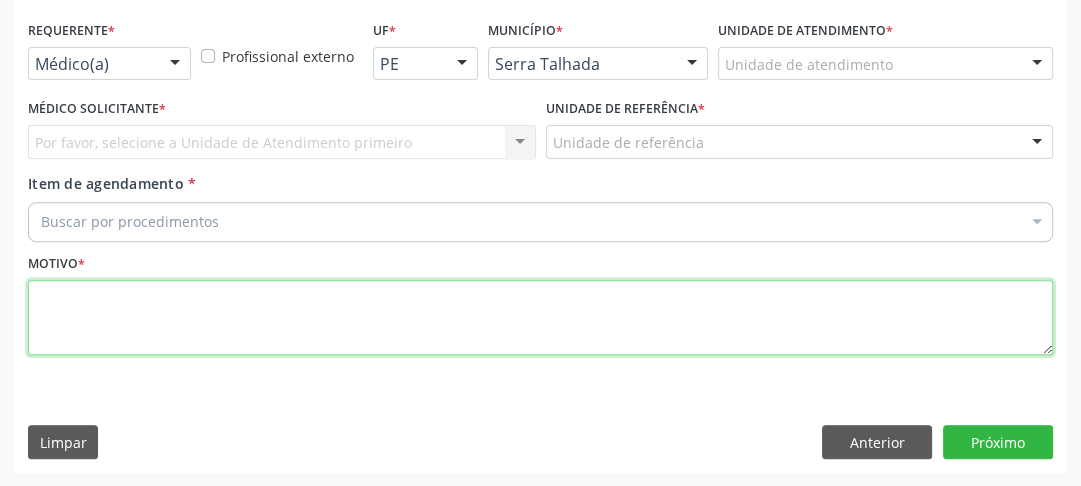click at bounding box center (540, 318) 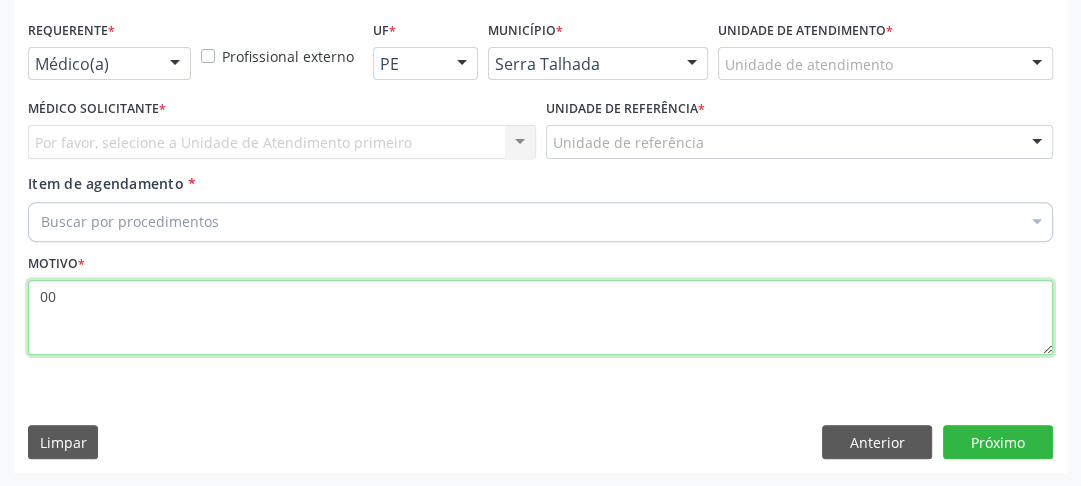 type on "00" 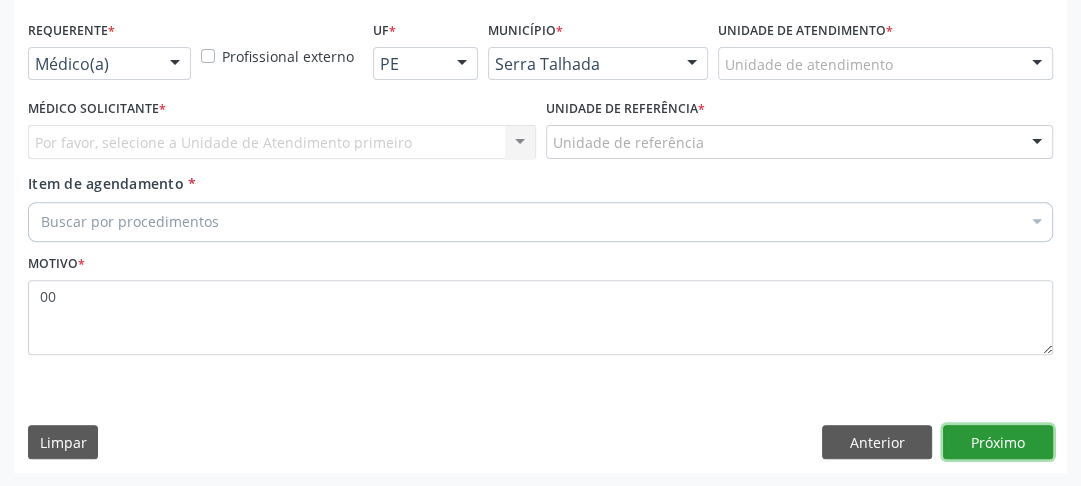 click on "Próximo" at bounding box center [998, 442] 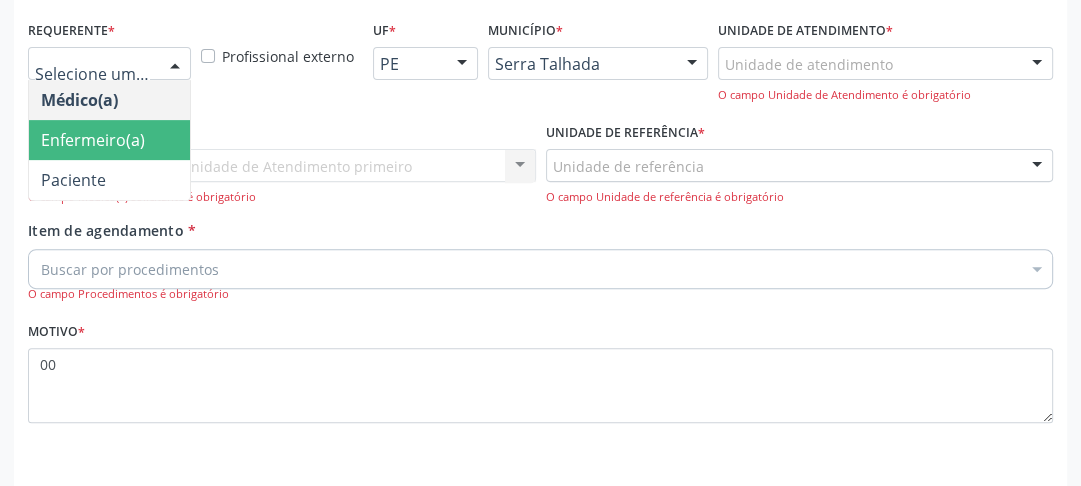 scroll, scrollTop: 561, scrollLeft: 0, axis: vertical 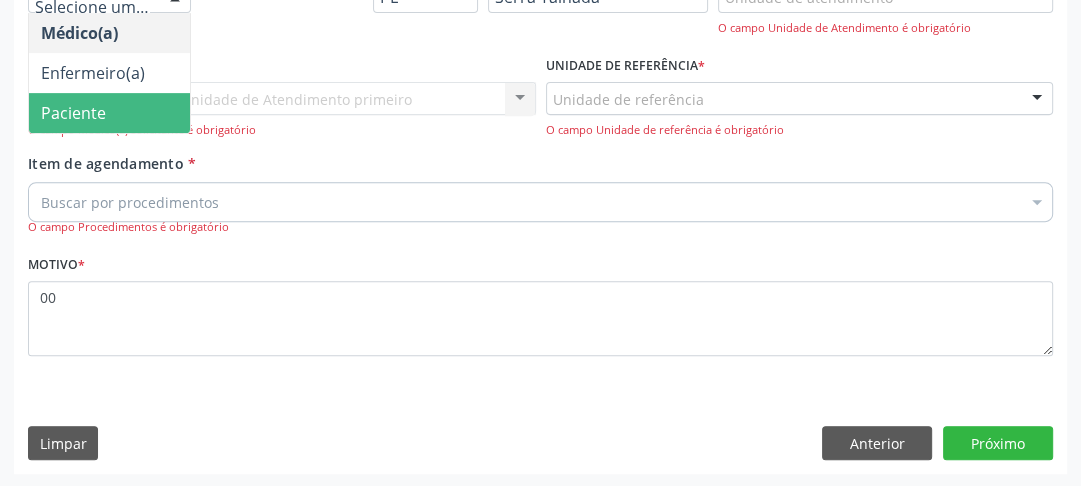 click on "Paciente" at bounding box center [73, 113] 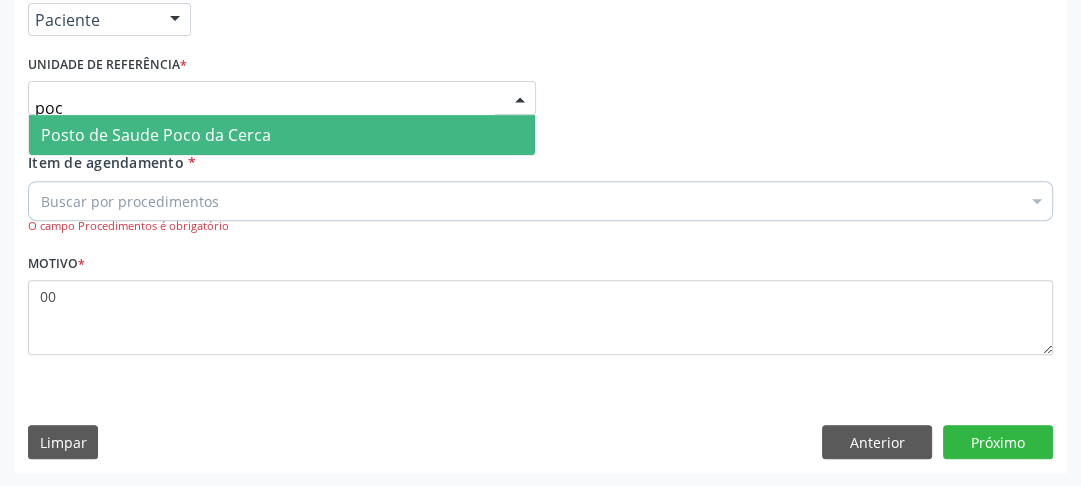type on "poco" 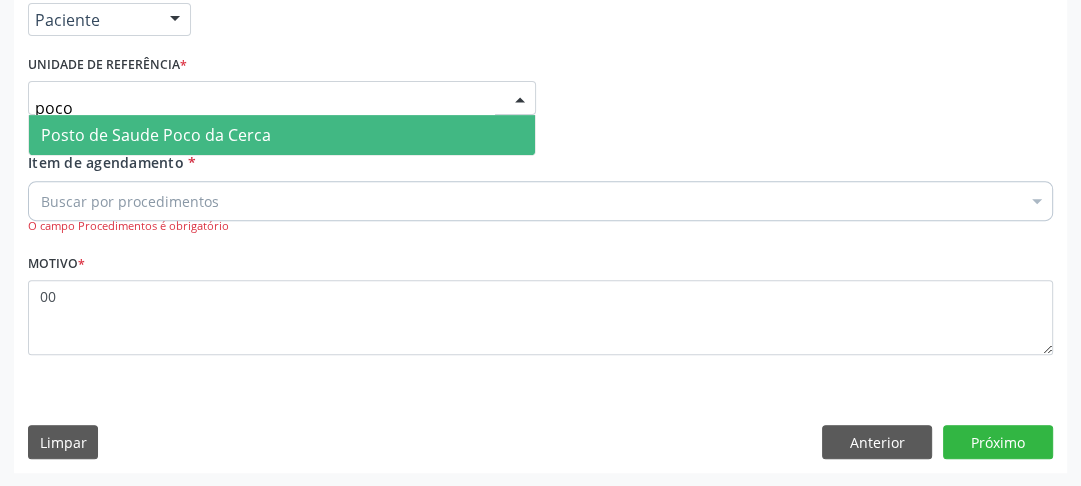 click on "Posto de Saude Poco da Cerca" at bounding box center [156, 135] 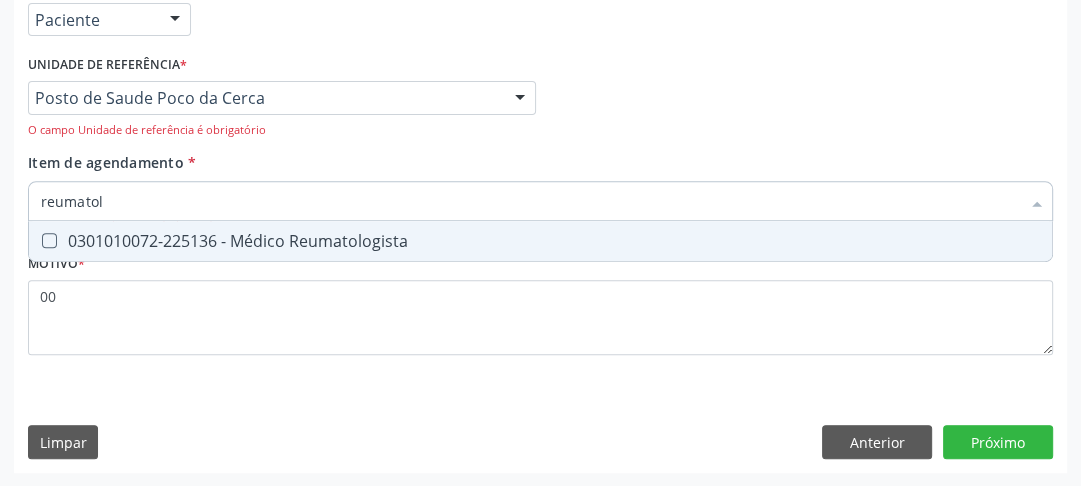 type on "reumatolo" 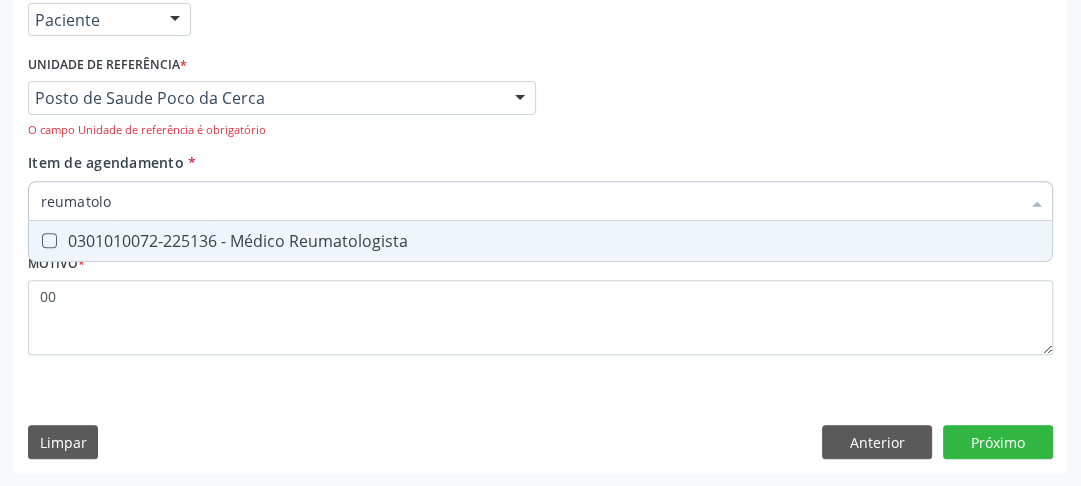 click at bounding box center (49, 240) 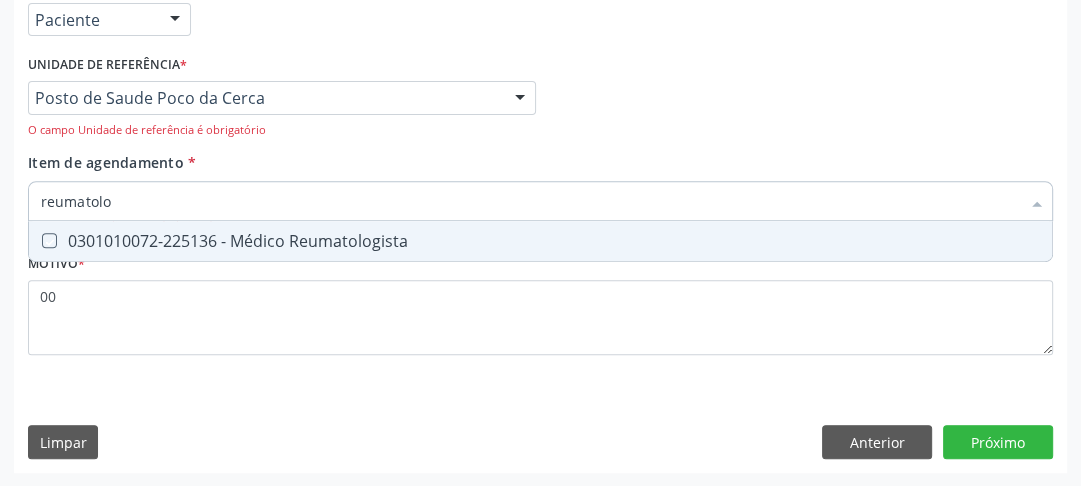 click at bounding box center [35, 240] 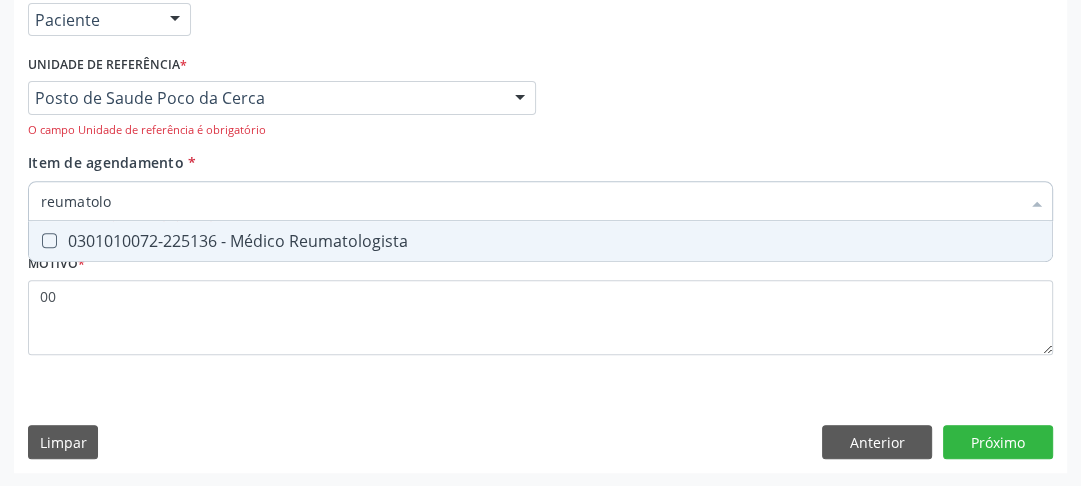 checkbox on "true" 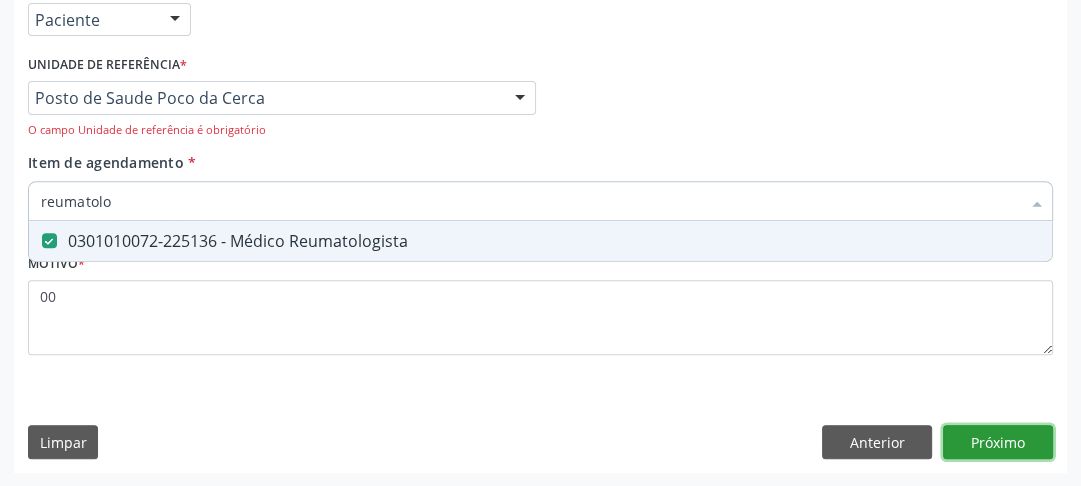 click on "Próximo" at bounding box center (998, 442) 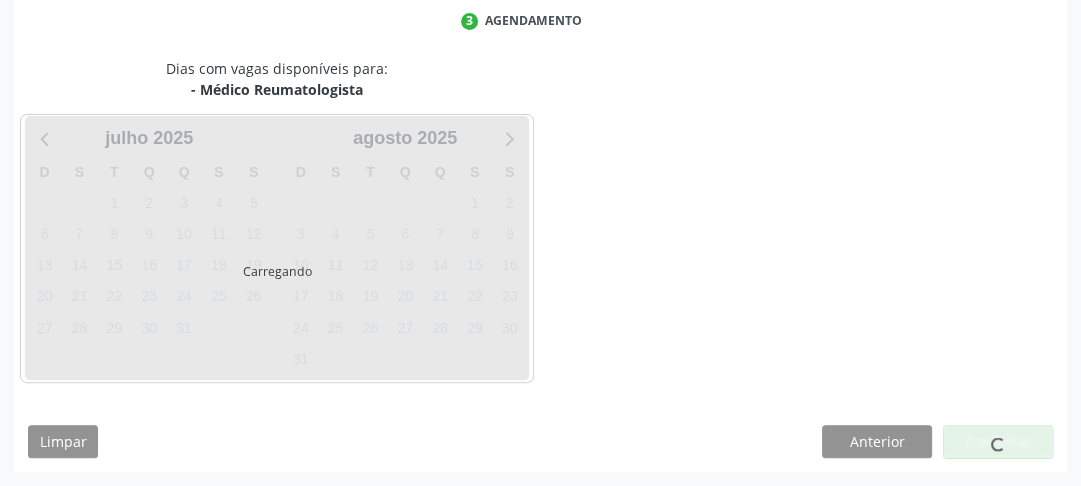 scroll, scrollTop: 456, scrollLeft: 0, axis: vertical 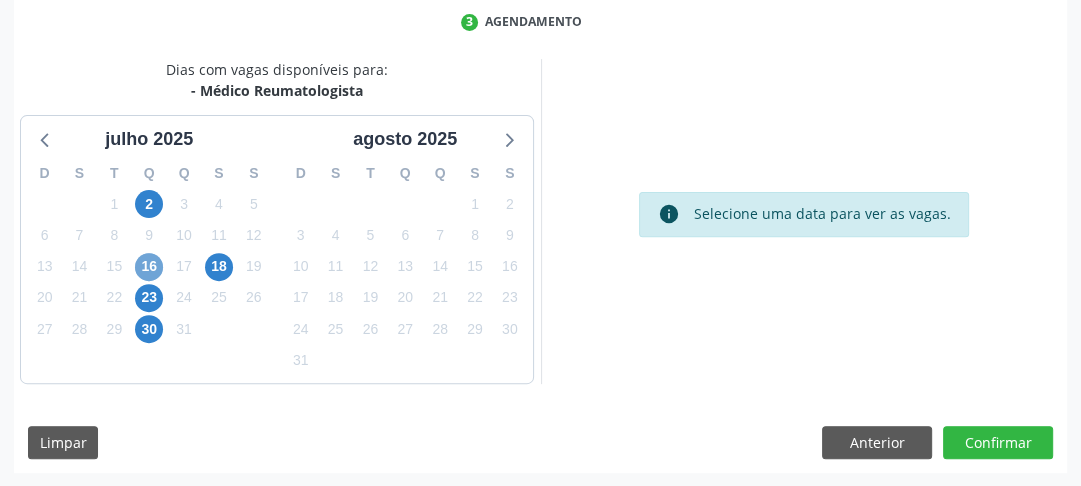 click on "16" at bounding box center (149, 267) 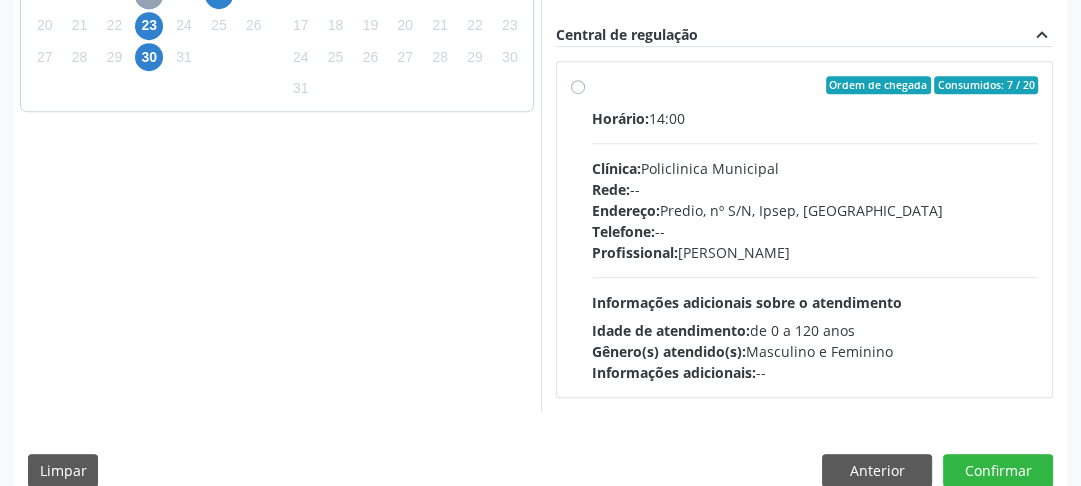 scroll, scrollTop: 748, scrollLeft: 0, axis: vertical 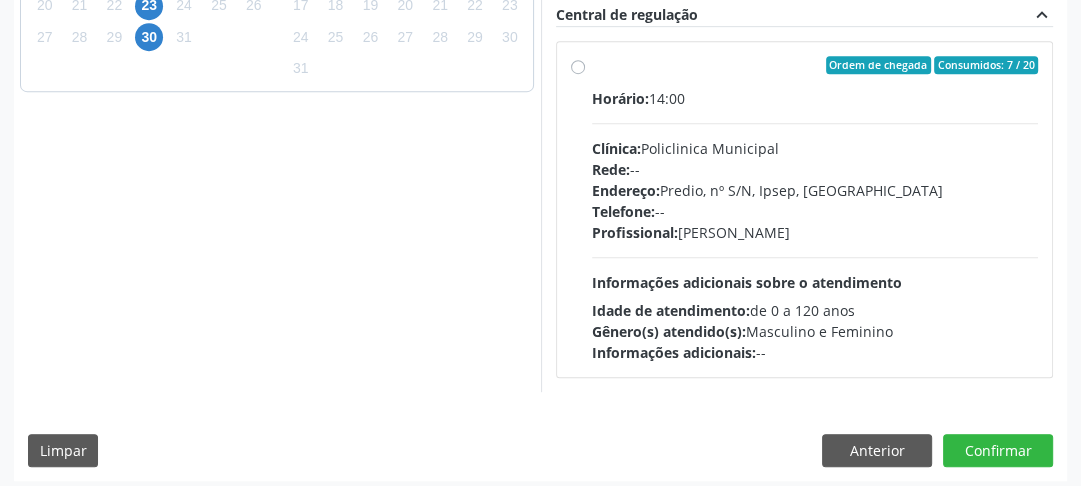 click on "Ordem de chegada
Consumidos: 7 / 20
Horário:   14:00
Clínica:  Policlinica Municipal
Rede:
--
Endereço:   Predio, nº S/N, Ipsep, Serra Talhada - PE
Telefone:   --
Profissional:
Felipe Pereira Guimaraes
Informações adicionais sobre o atendimento
Idade de atendimento:
de 0 a 120 anos
Gênero(s) atendido(s):
Masculino e Feminino
Informações adicionais:
--" at bounding box center [815, 209] 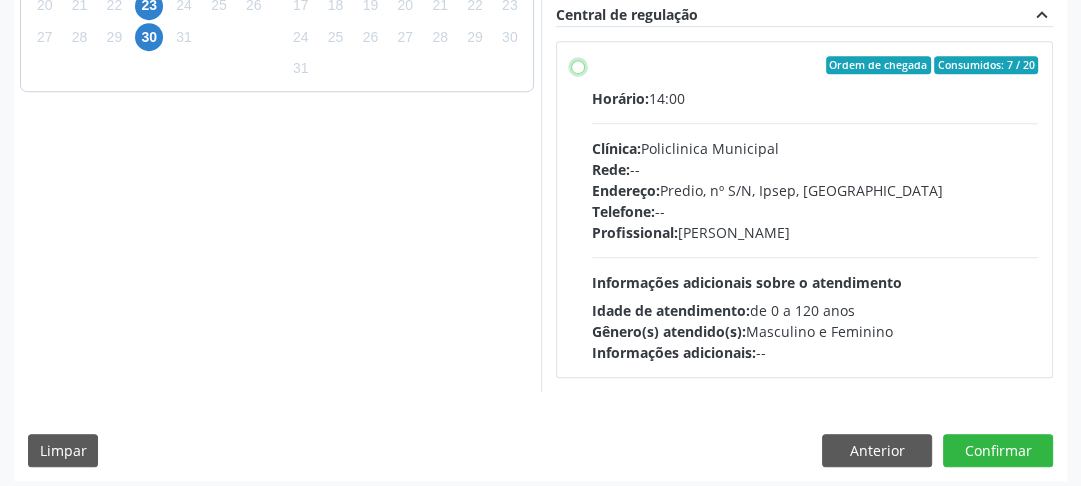 click on "Ordem de chegada
Consumidos: 7 / 20
Horário:   14:00
Clínica:  Policlinica Municipal
Rede:
--
Endereço:   Predio, nº S/N, Ipsep, Serra Talhada - PE
Telefone:   --
Profissional:
Felipe Pereira Guimaraes
Informações adicionais sobre o atendimento
Idade de atendimento:
de 0 a 120 anos
Gênero(s) atendido(s):
Masculino e Feminino
Informações adicionais:
--" at bounding box center (578, 65) 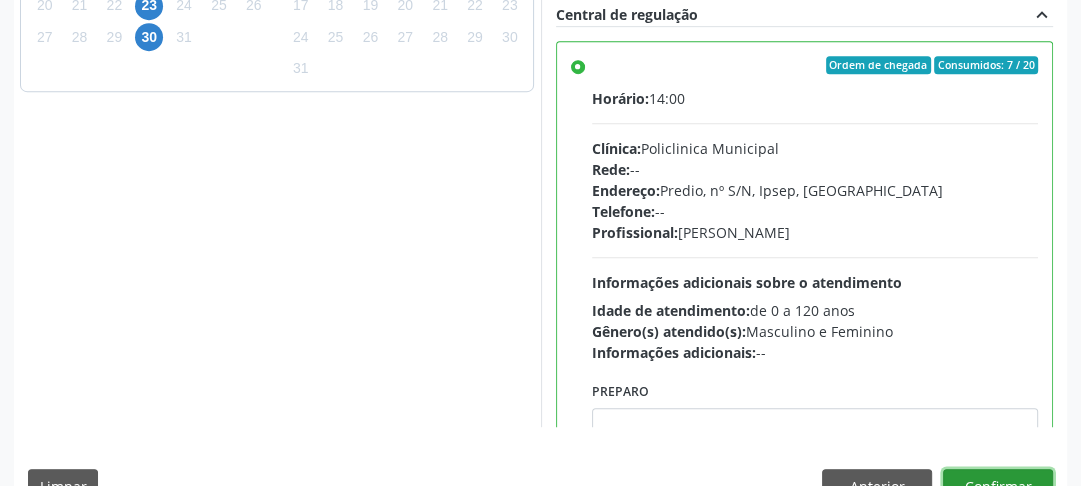 click on "Confirmar" at bounding box center [998, 486] 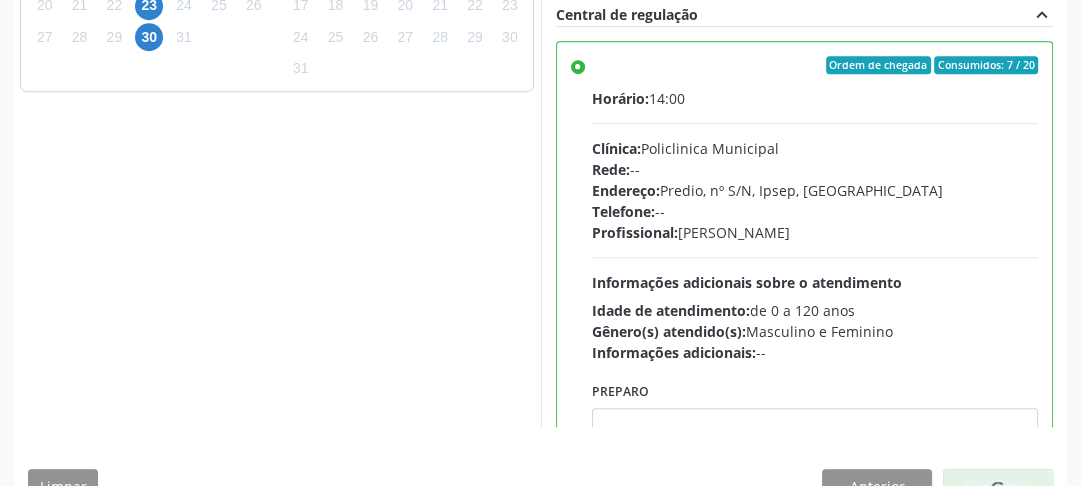 scroll, scrollTop: 222, scrollLeft: 0, axis: vertical 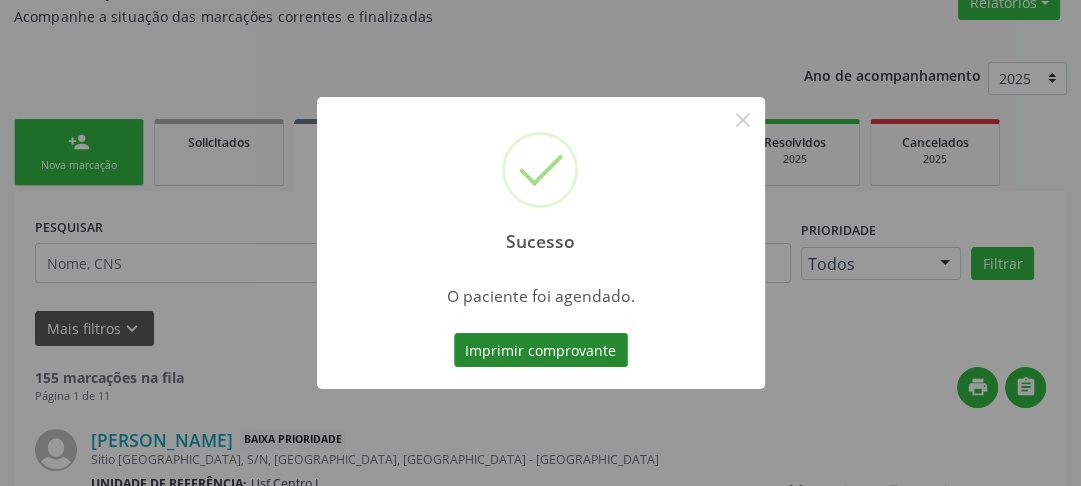 click on "Imprimir comprovante" at bounding box center [541, 350] 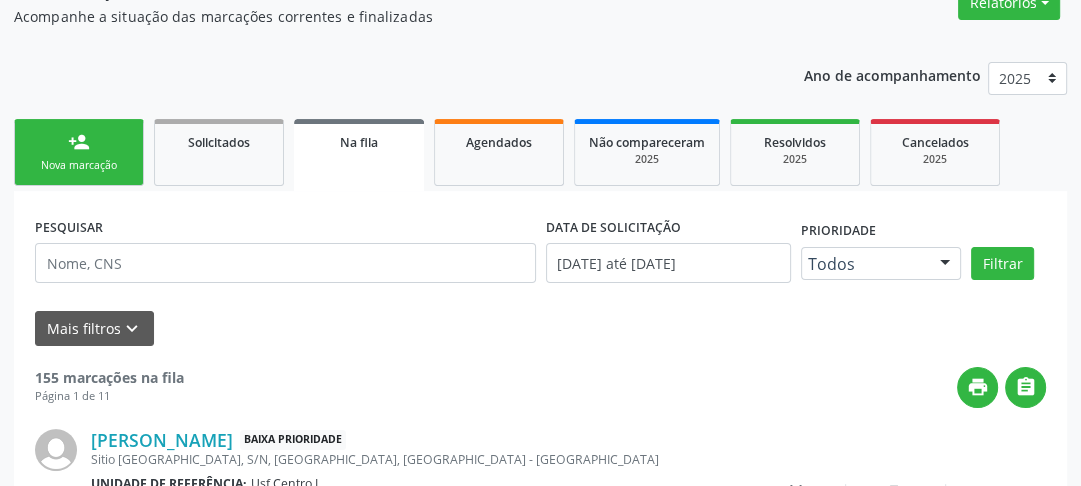 click on "person_add" at bounding box center (79, 142) 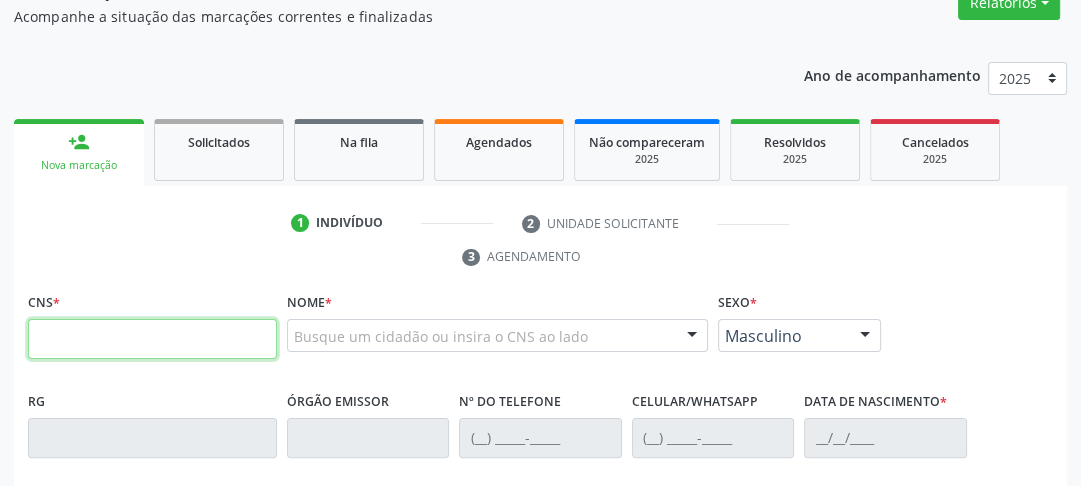 click at bounding box center [152, 339] 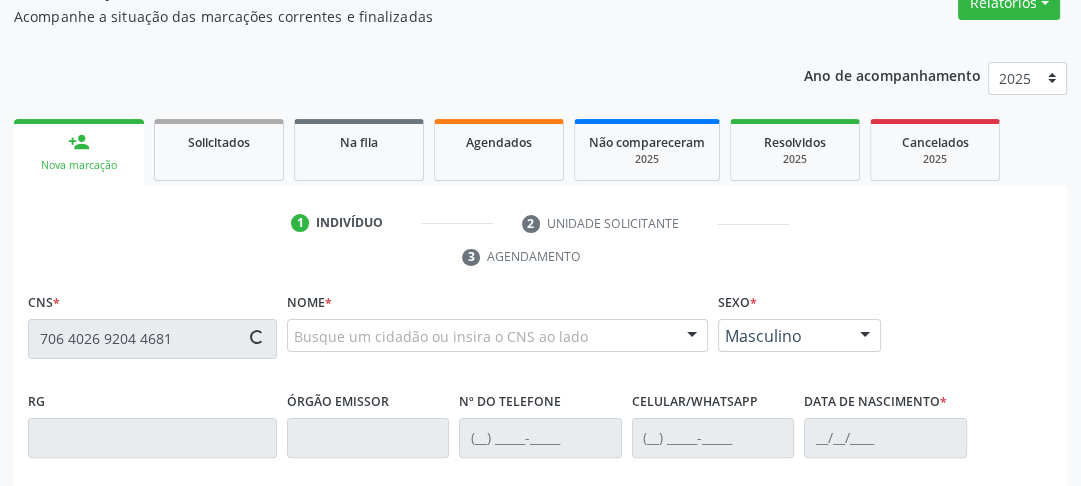 type on "706 4026 9204 4681" 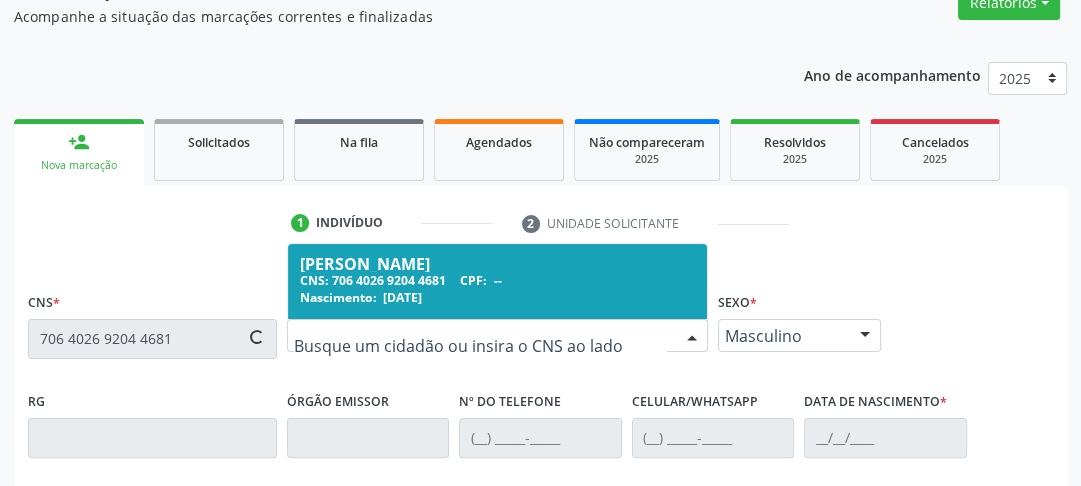 click on "CNS:
706 4026 9204 4681
CPF:    --" at bounding box center (497, 280) 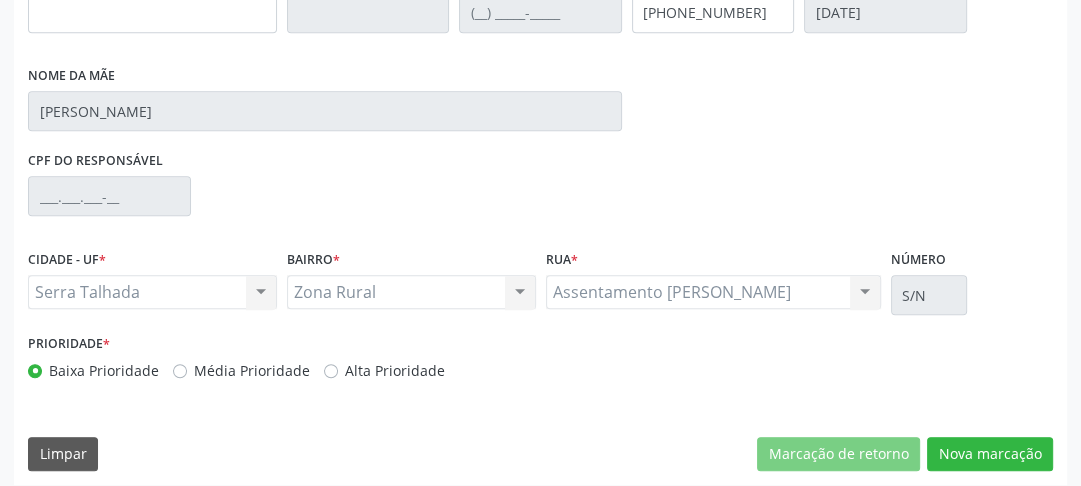 scroll, scrollTop: 659, scrollLeft: 0, axis: vertical 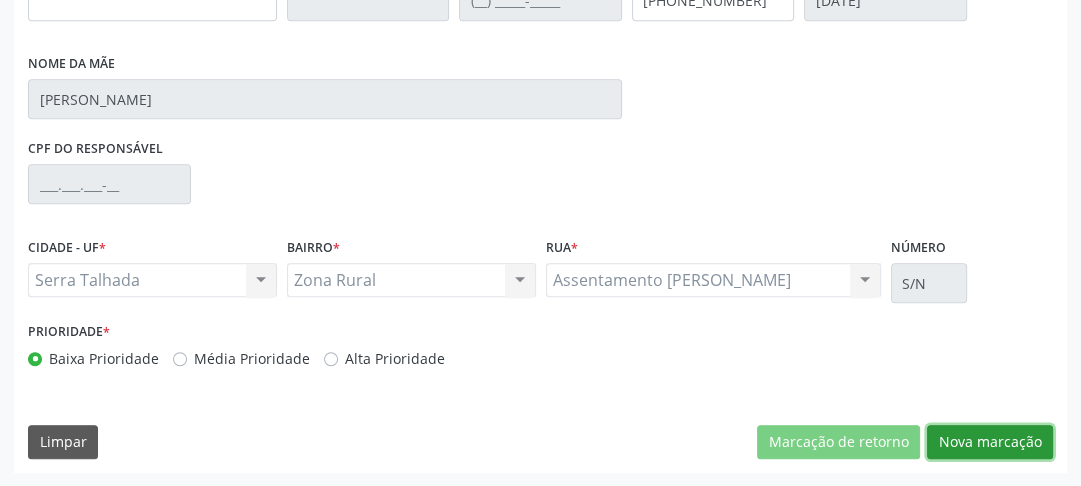 click on "Nova marcação" at bounding box center (990, 442) 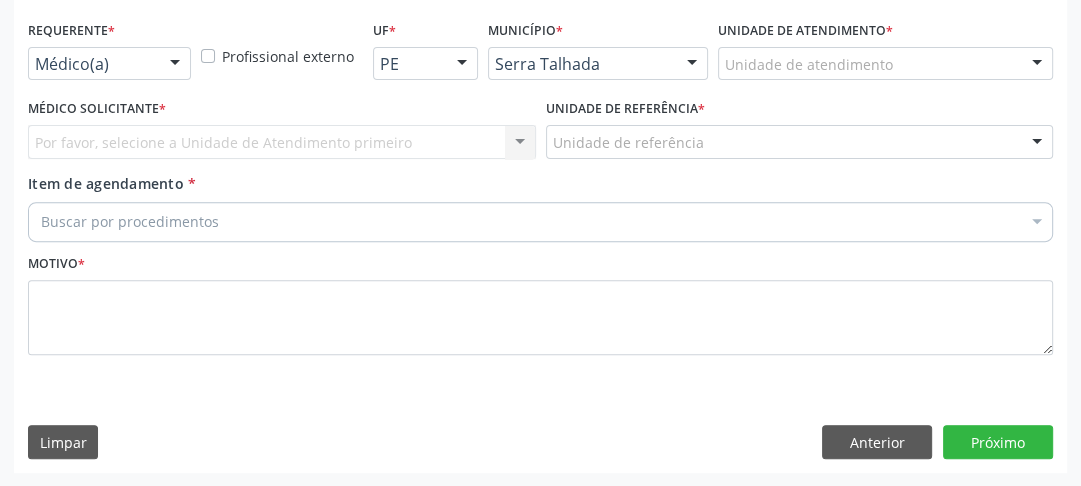 scroll, scrollTop: 334, scrollLeft: 0, axis: vertical 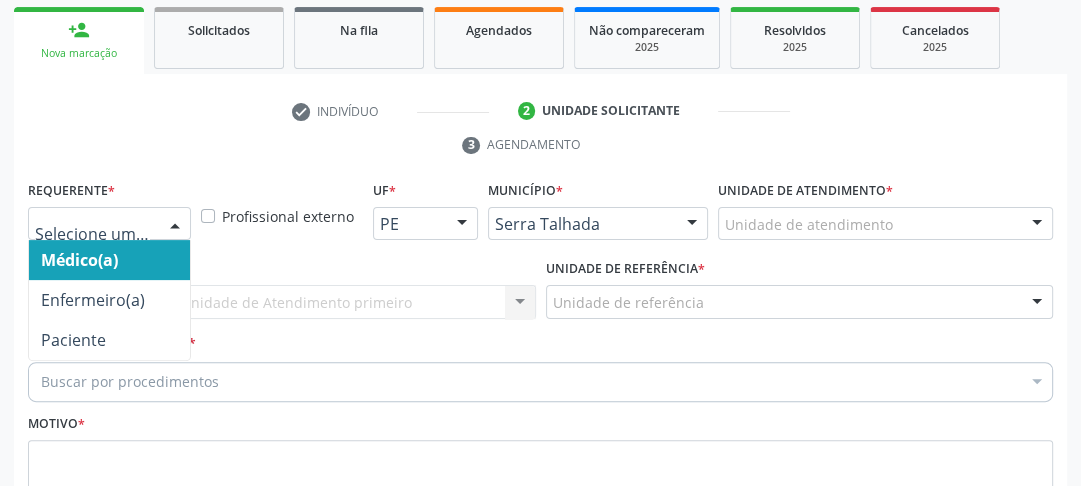 click at bounding box center (175, 225) 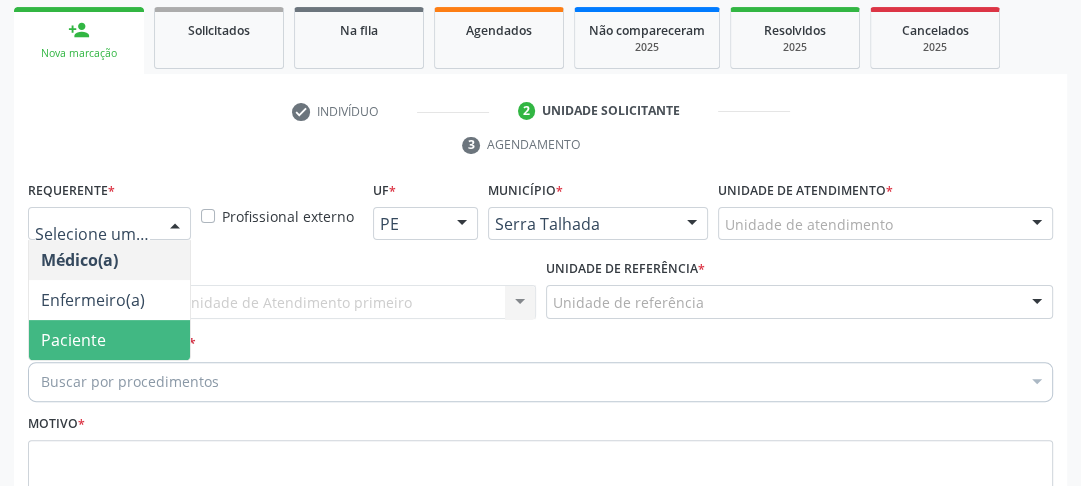 click on "Paciente" at bounding box center [109, 340] 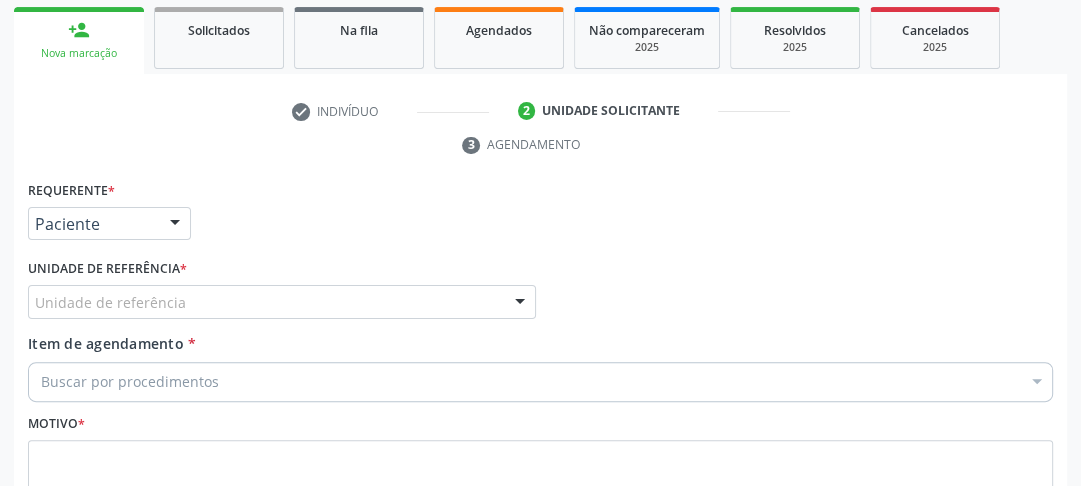 click on "Unidade de referência" at bounding box center (282, 302) 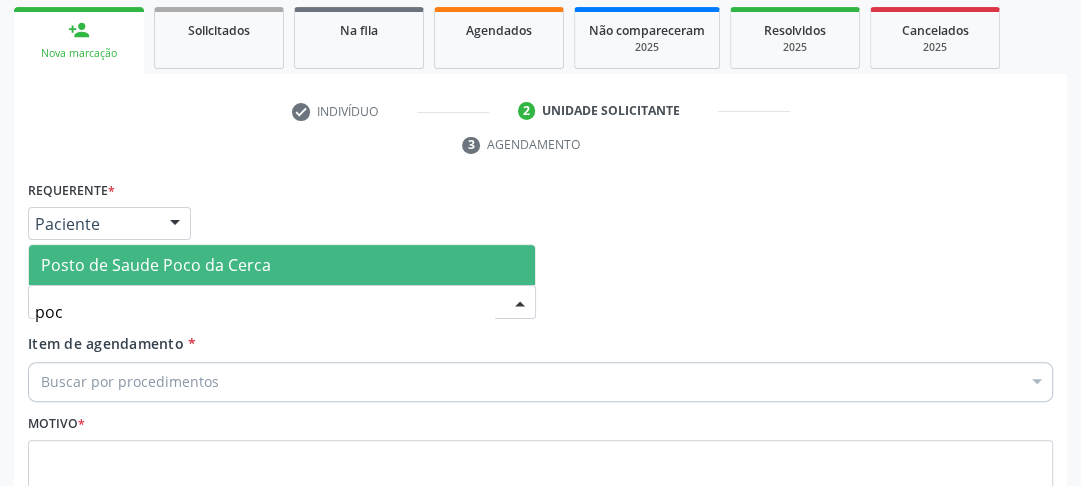 type on "poco" 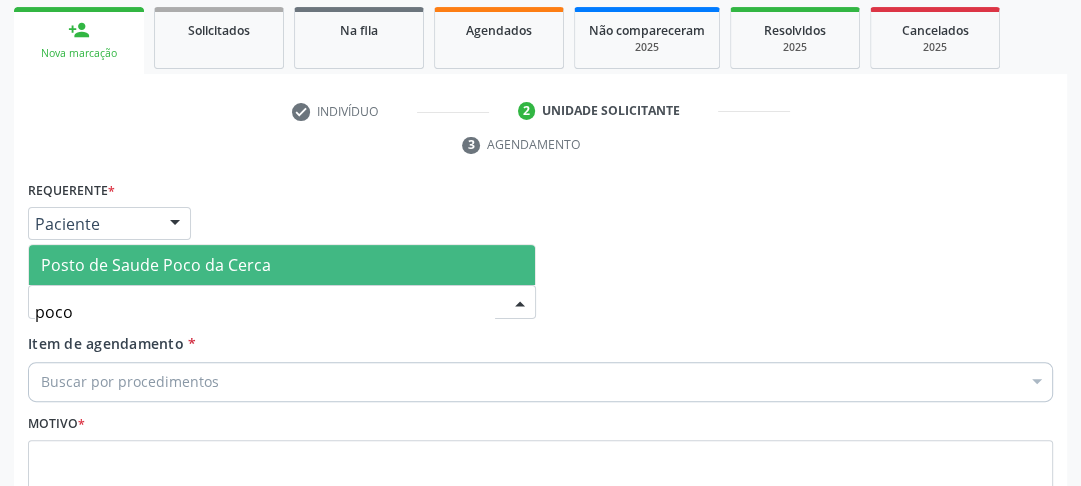 click on "Posto de Saude Poco da Cerca" at bounding box center [156, 265] 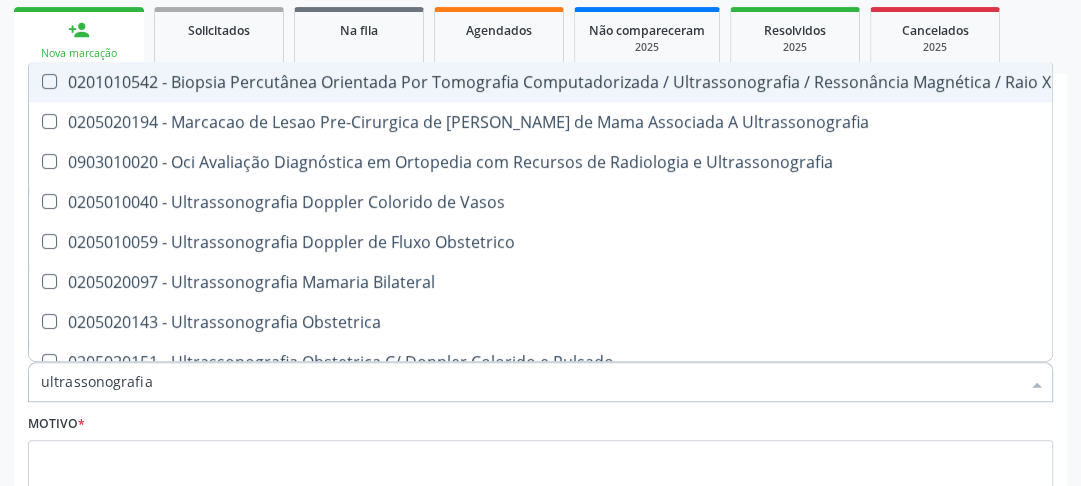 type on "ultrassonografia" 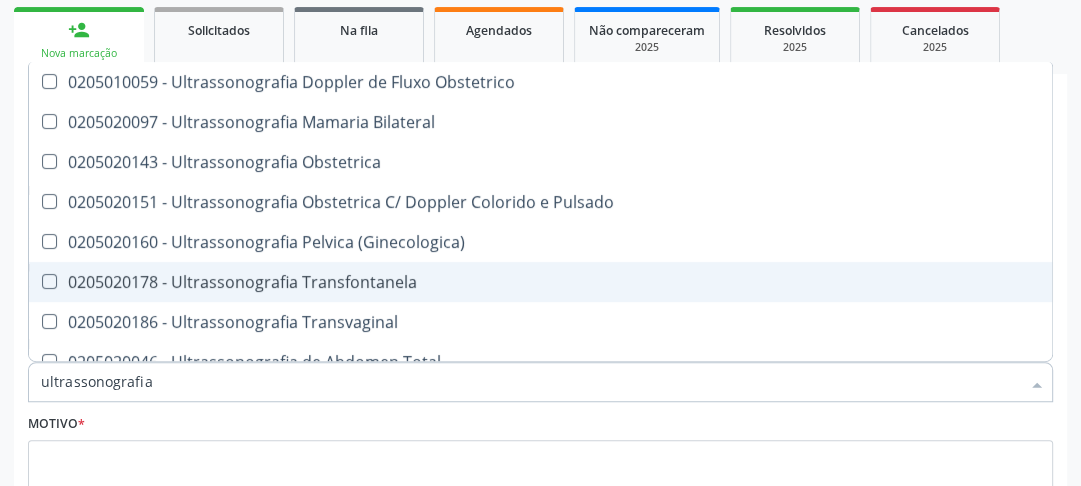 scroll, scrollTop: 240, scrollLeft: 0, axis: vertical 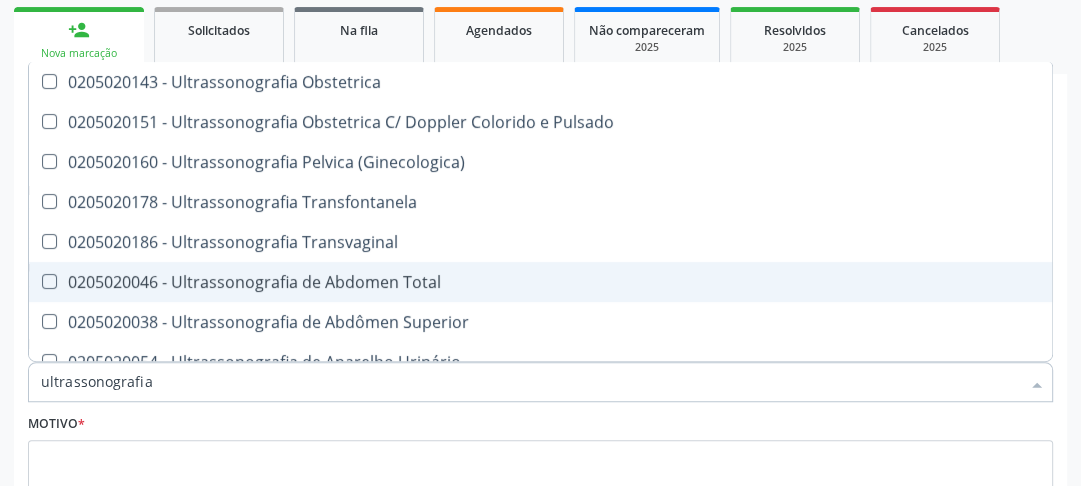 click at bounding box center (49, 281) 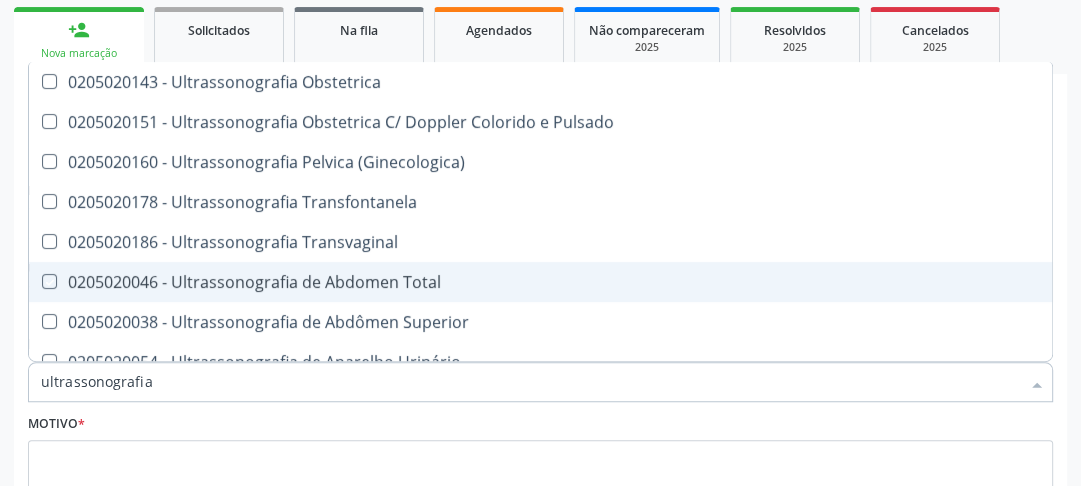 click at bounding box center [35, 281] 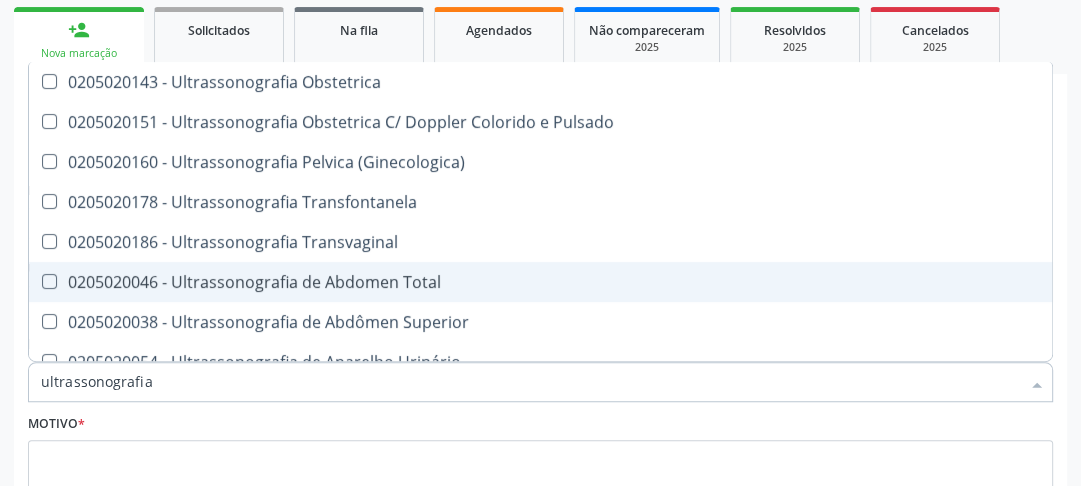 checkbox on "true" 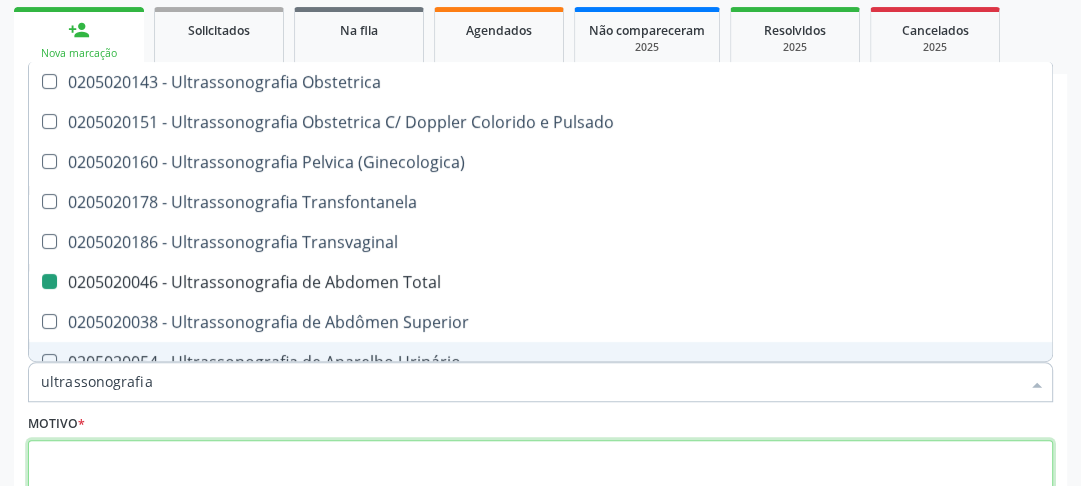 click at bounding box center [540, 478] 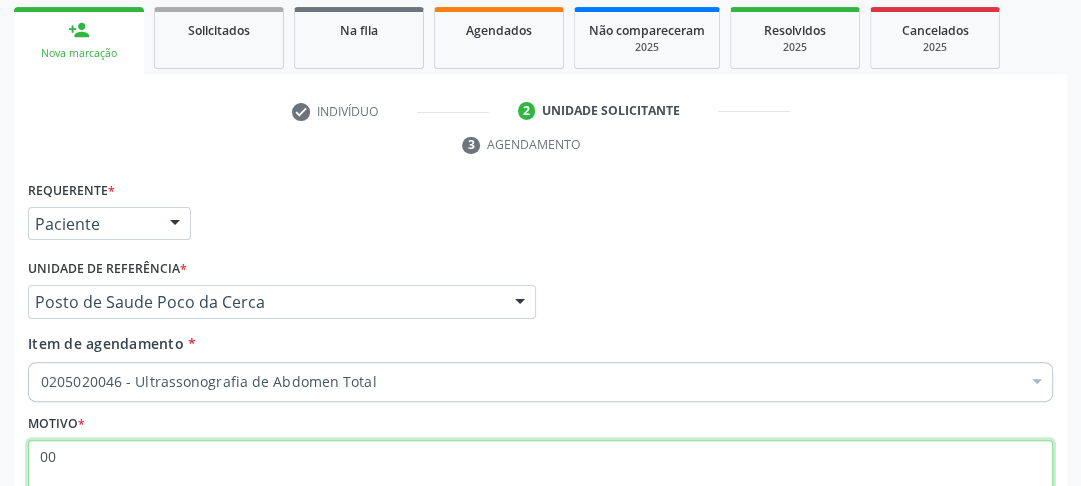 scroll, scrollTop: 0, scrollLeft: 0, axis: both 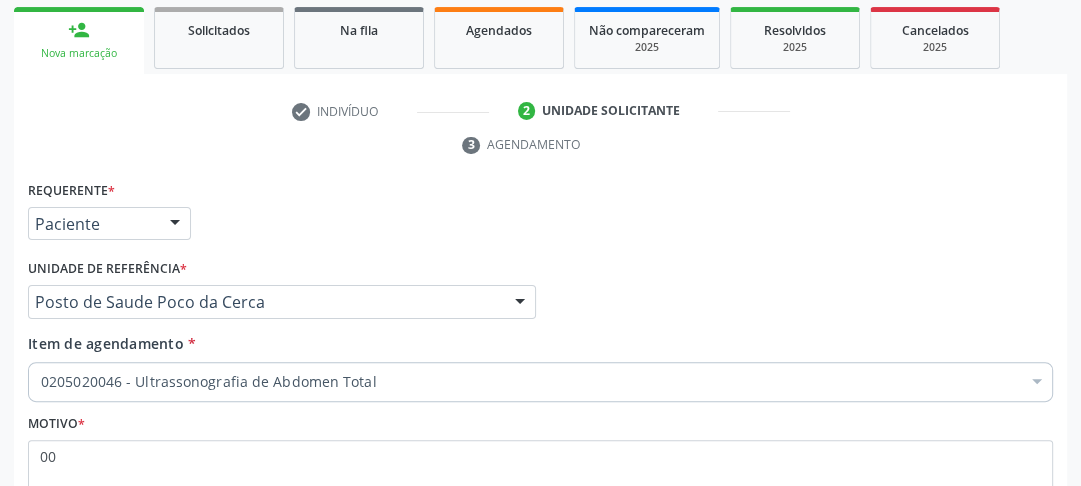 drag, startPoint x: 1076, startPoint y: 382, endPoint x: 1092, endPoint y: 396, distance: 21.260292 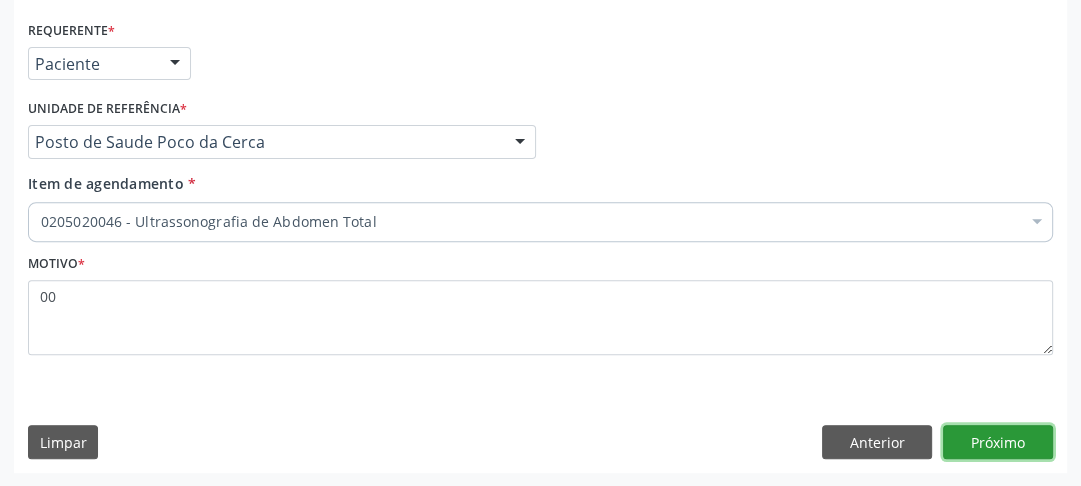 click on "Próximo" at bounding box center [998, 442] 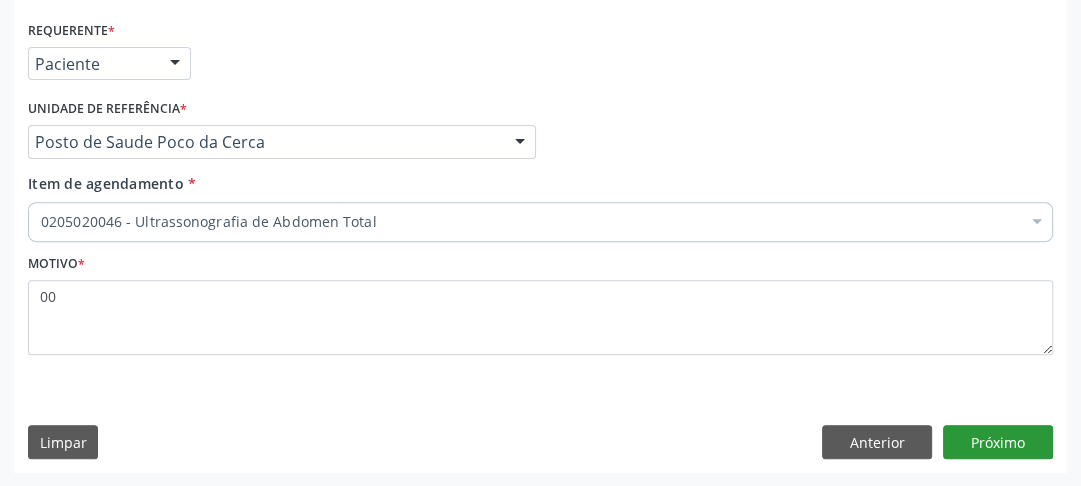 scroll, scrollTop: 456, scrollLeft: 0, axis: vertical 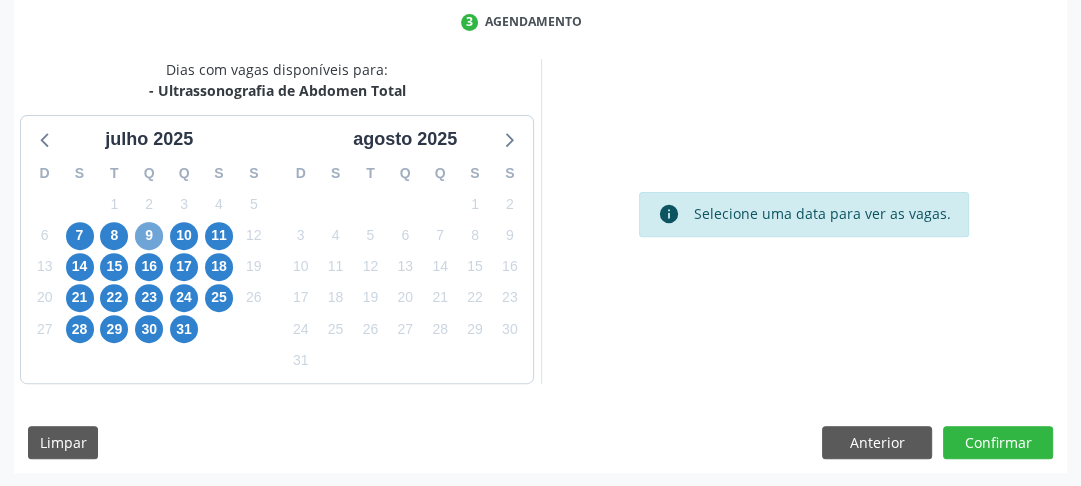 click on "9" at bounding box center (149, 236) 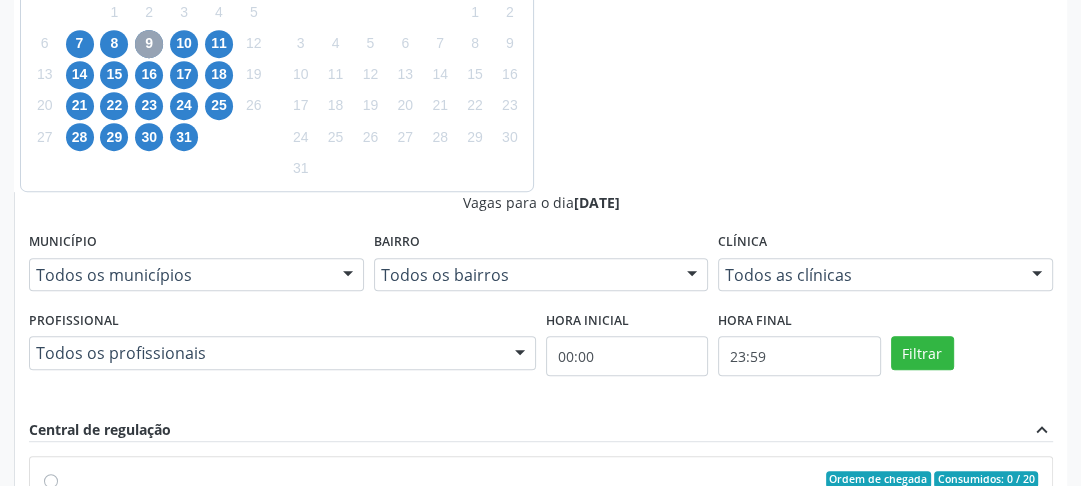 scroll, scrollTop: 756, scrollLeft: 0, axis: vertical 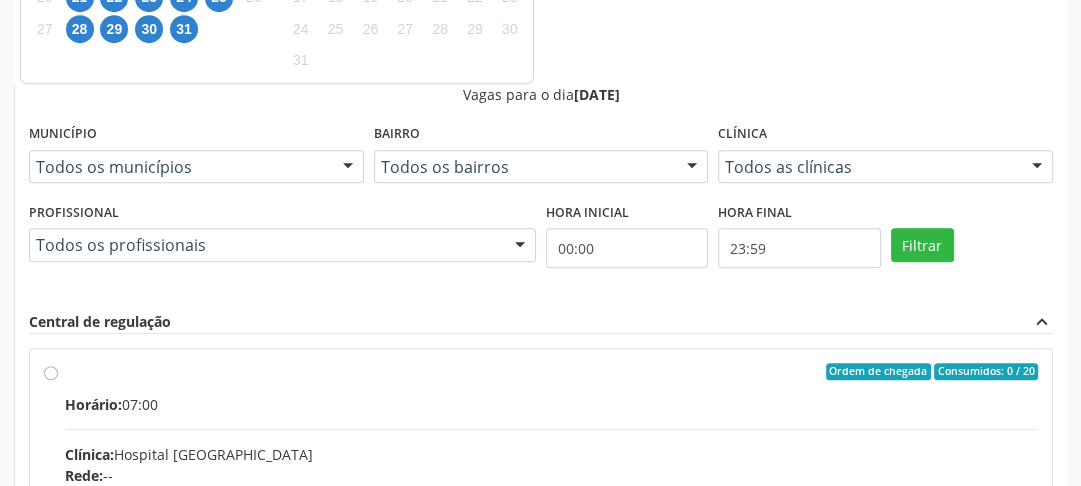 click on "Ordem de chegada
Consumidos: 0 / 20
Horário:   07:00
Clínica:  Hospital Sao Francisco
Rede:
--
Endereço:   nº 384, Varzea, Serra Talhada - PE
Telefone:   (81) 38312142
Profissional:
Yuri Araujo Magalhaes
Informações adicionais sobre o atendimento
Idade de atendimento:
de 0 a 120 anos
Gênero(s) atendido(s):
Masculino e Feminino
Informações adicionais:
--" at bounding box center (551, 516) 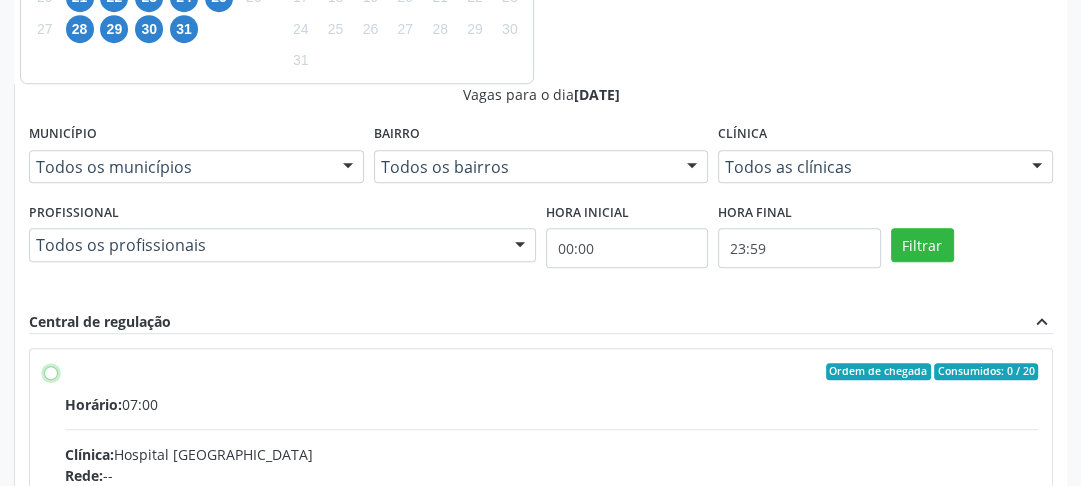 click on "Ordem de chegada
Consumidos: 0 / 20
Horário:   07:00
Clínica:  Hospital Sao Francisco
Rede:
--
Endereço:   nº 384, Varzea, Serra Talhada - PE
Telefone:   (81) 38312142
Profissional:
Yuri Araujo Magalhaes
Informações adicionais sobre o atendimento
Idade de atendimento:
de 0 a 120 anos
Gênero(s) atendido(s):
Masculino e Feminino
Informações adicionais:
--" at bounding box center [51, 372] 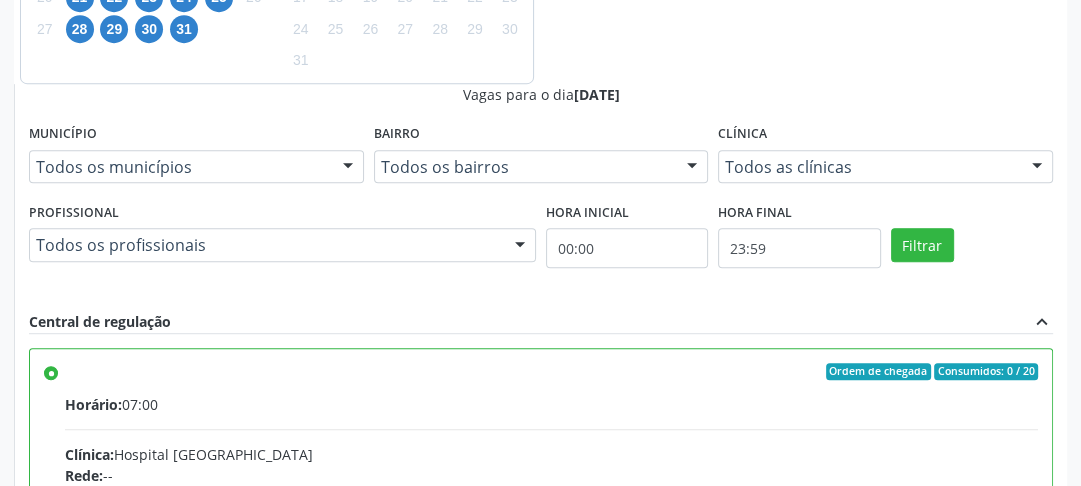 click on "Confirmar" at bounding box center [998, 793] 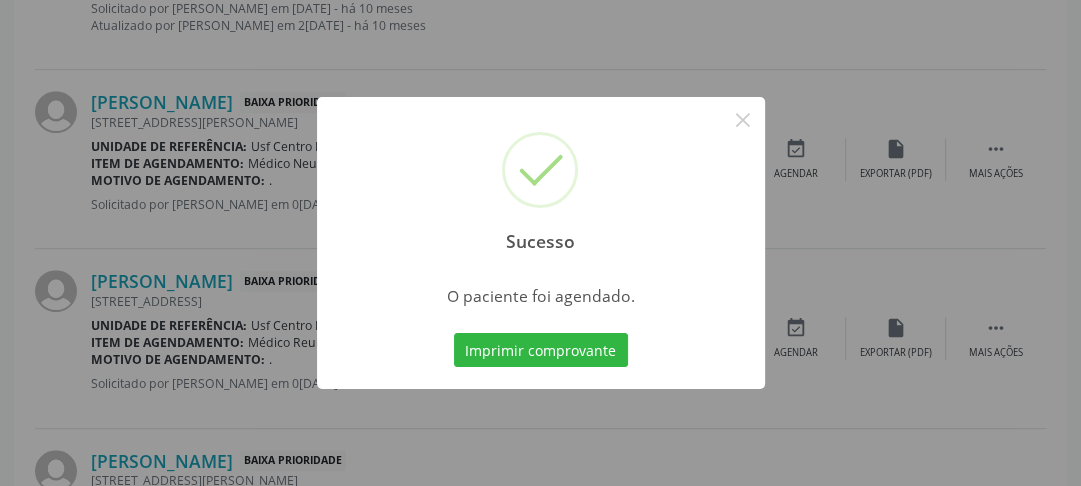 scroll, scrollTop: 222, scrollLeft: 0, axis: vertical 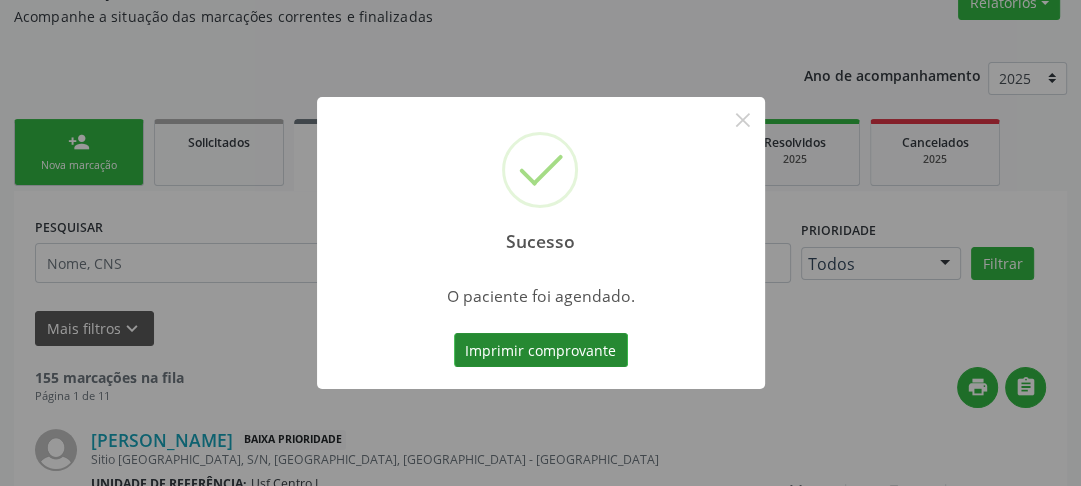 click on "Imprimir comprovante" at bounding box center [541, 350] 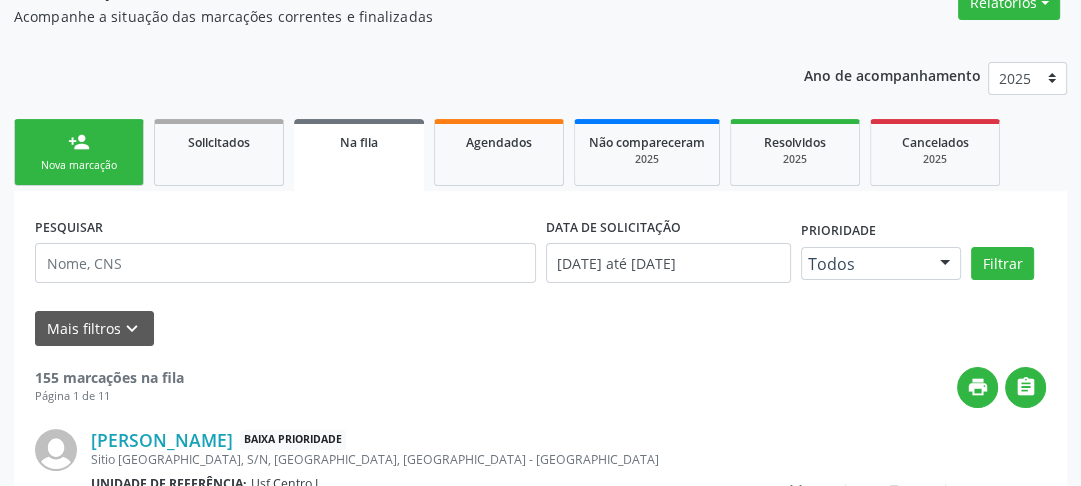click on "person_add
Nova marcação" at bounding box center (79, 152) 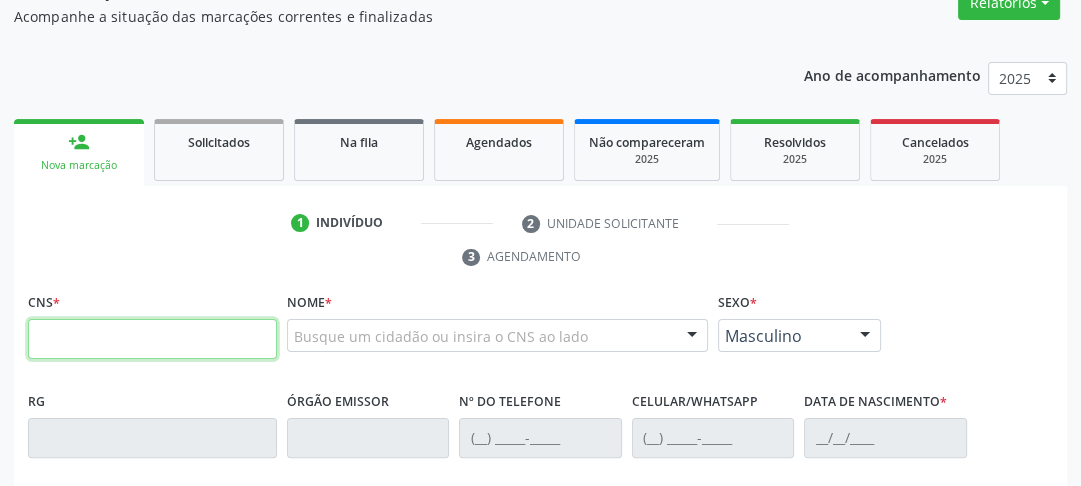 click at bounding box center (152, 339) 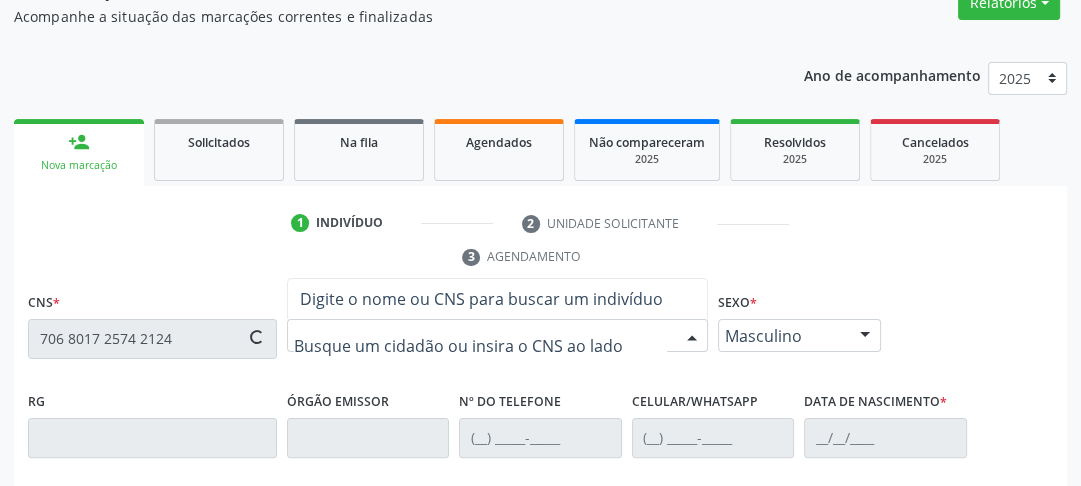type on "706 8017 2574 2124" 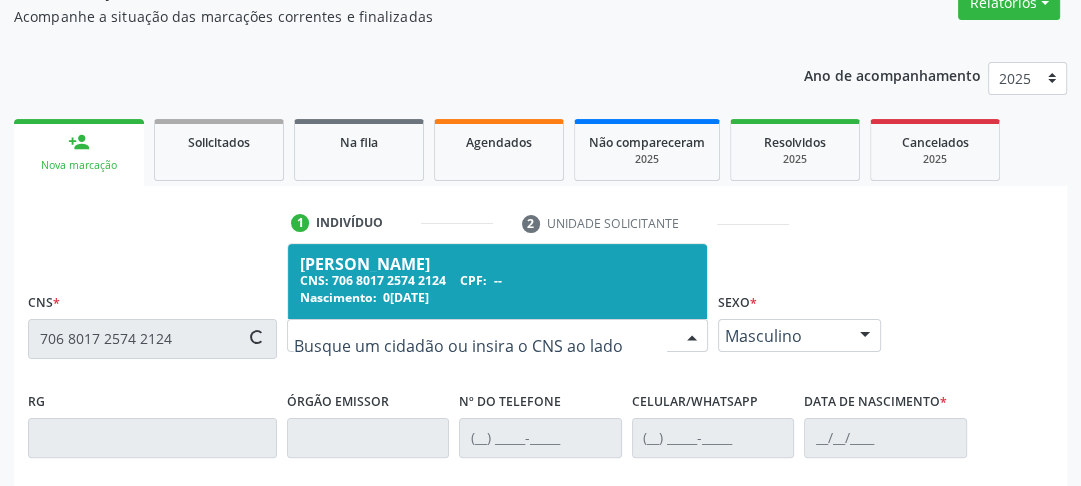 type on "[PHONE_NUMBER]" 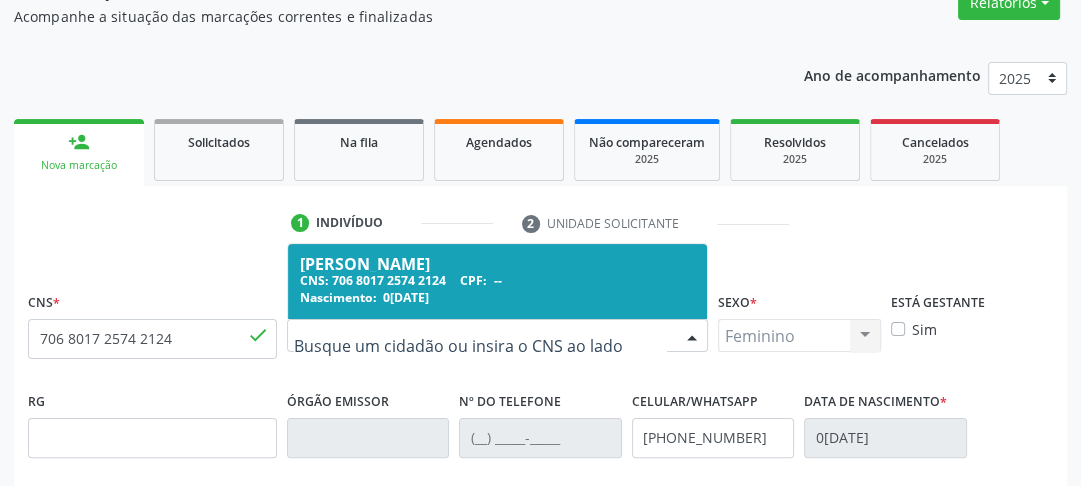 click on "Nascimento:
07/07/1980" at bounding box center [497, 297] 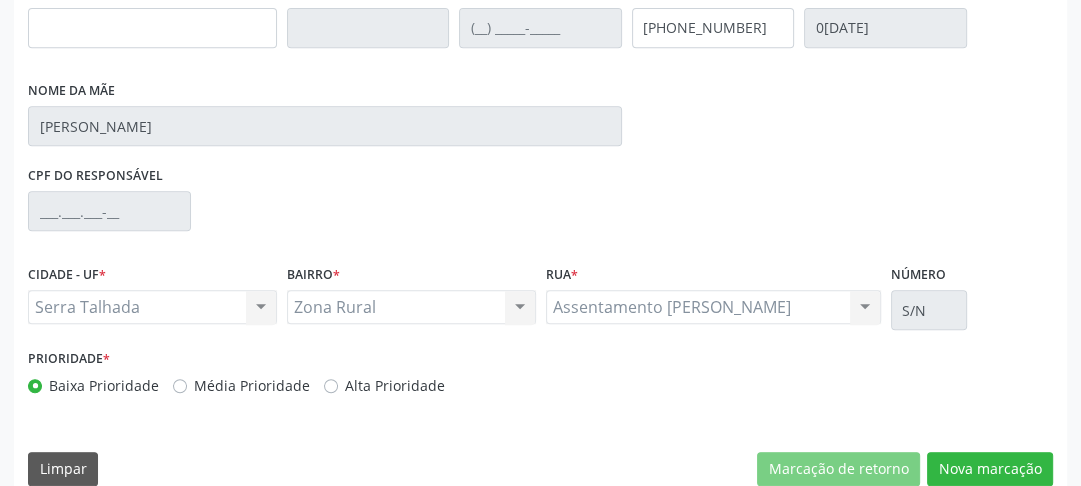 scroll, scrollTop: 659, scrollLeft: 0, axis: vertical 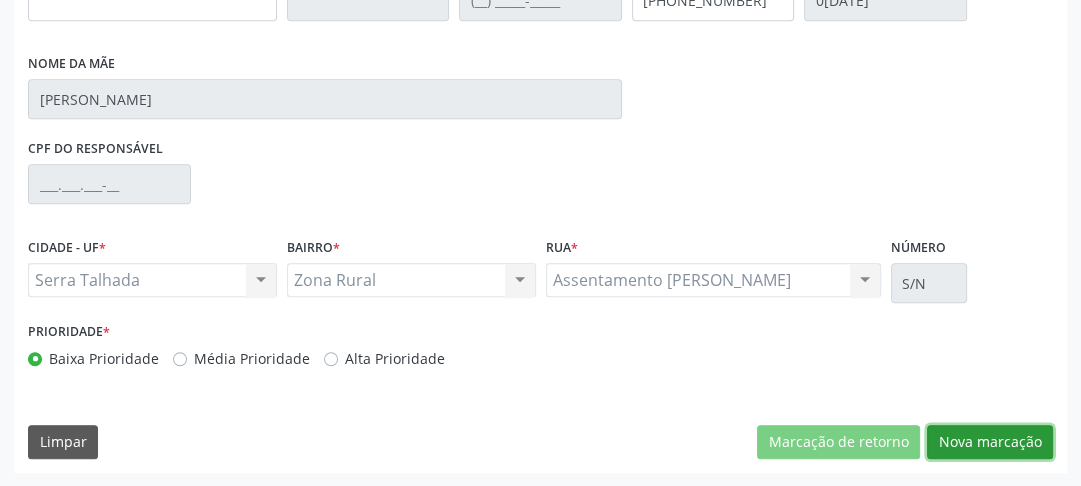 click on "Nova marcação" at bounding box center (990, 442) 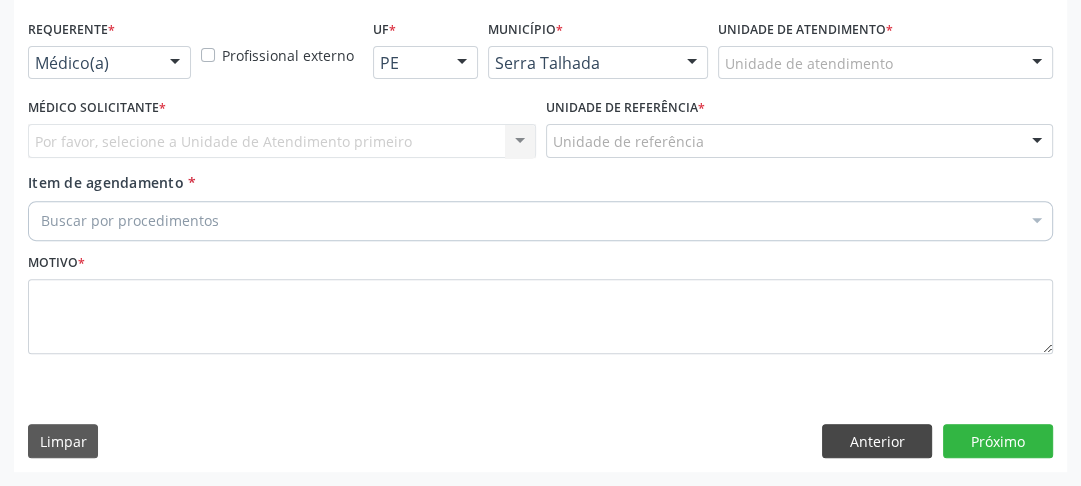 scroll, scrollTop: 494, scrollLeft: 0, axis: vertical 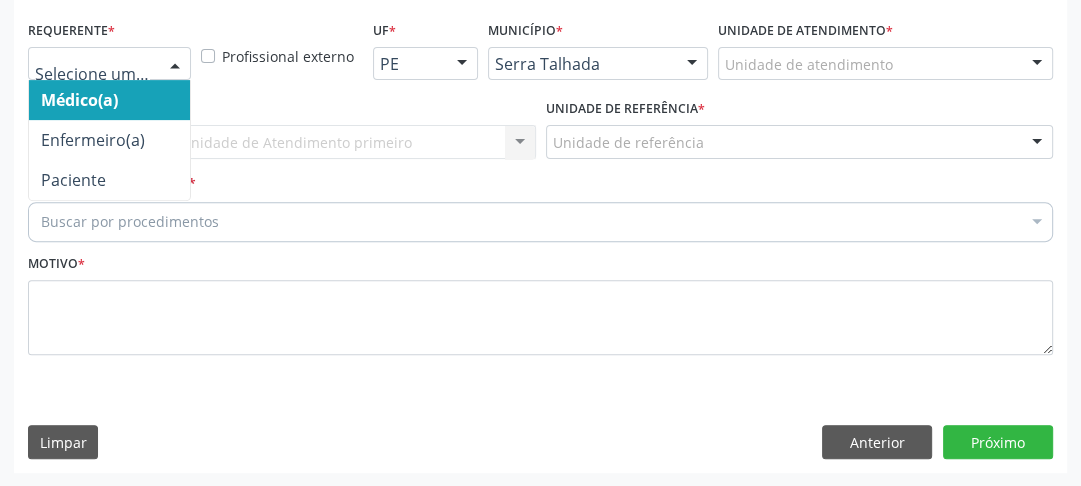 click at bounding box center [175, 65] 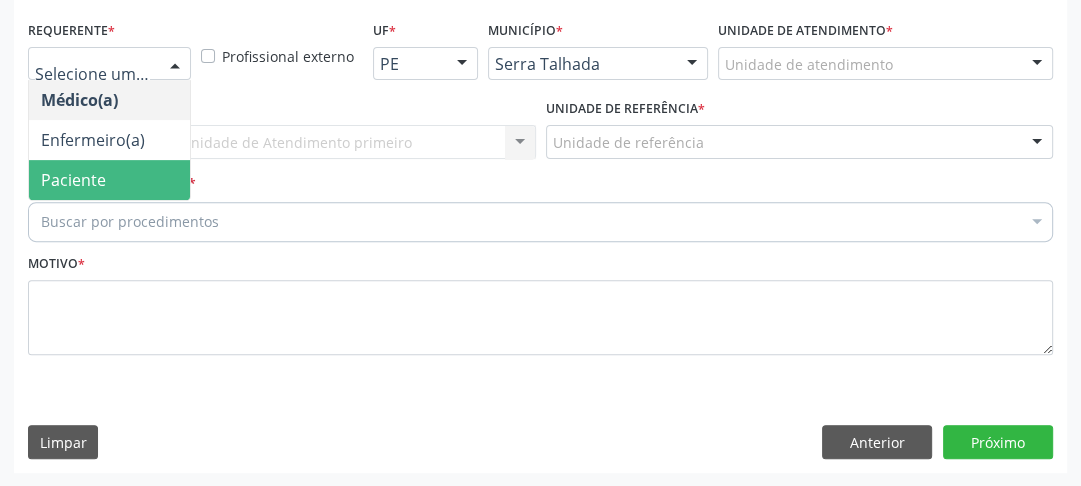 click on "Paciente" at bounding box center (109, 180) 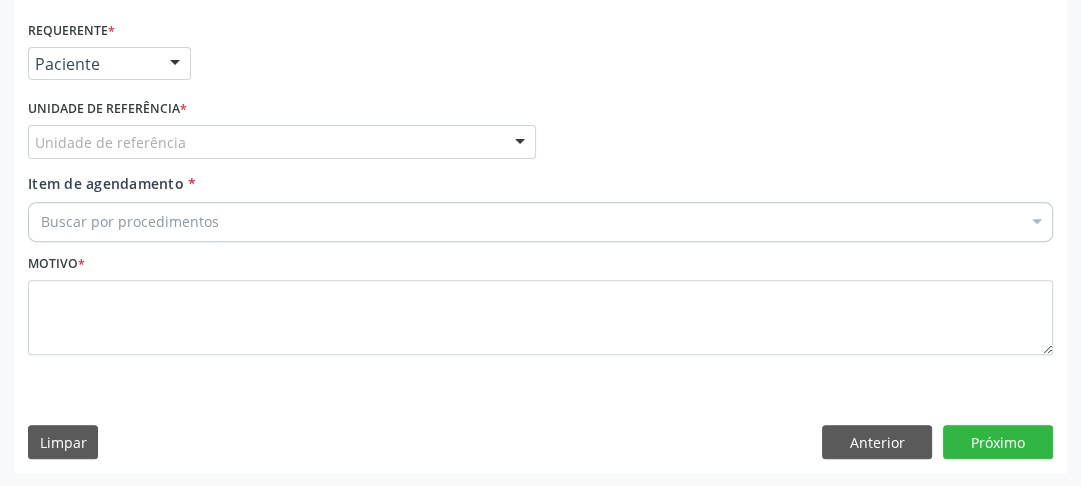 click on "Unidade de referência" at bounding box center [282, 142] 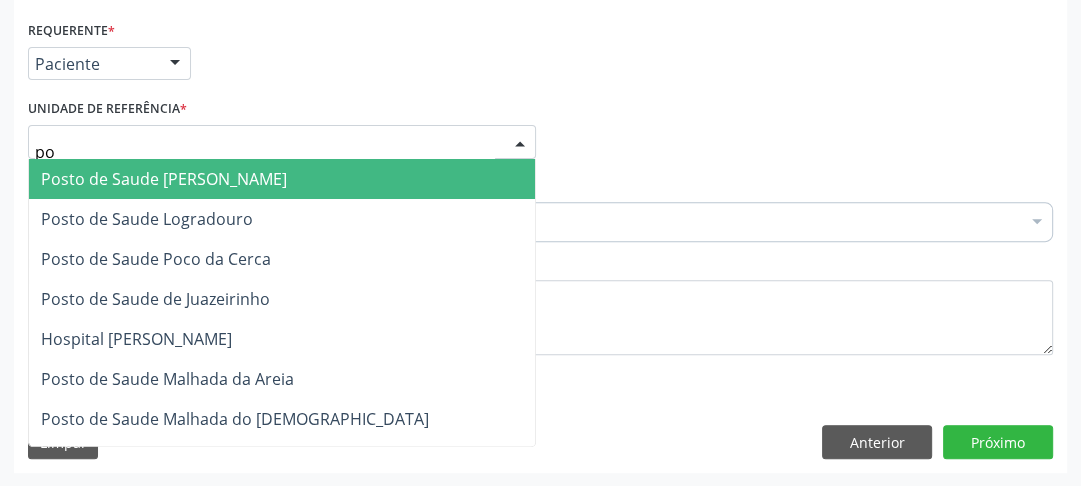 type on "poc" 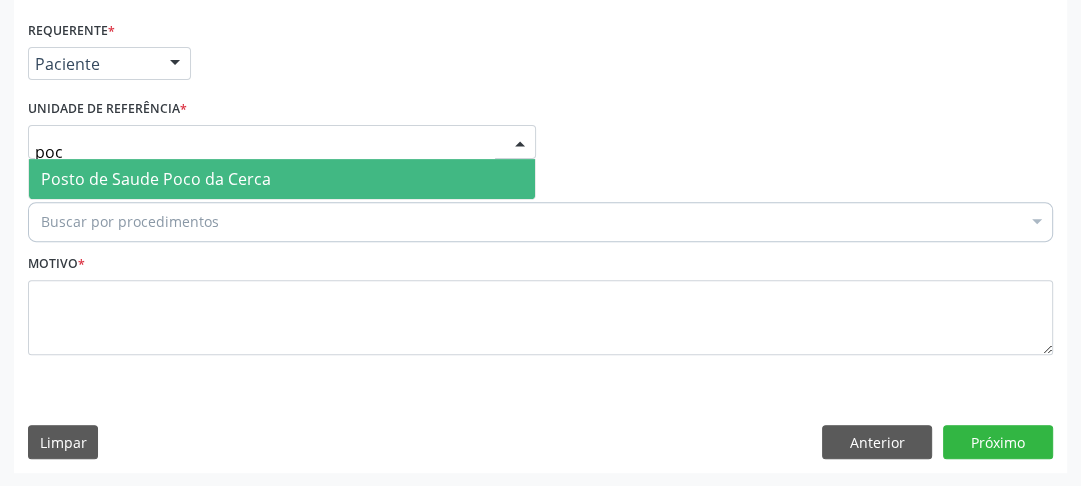 click on "Posto de Saude Poco da Cerca" at bounding box center (156, 179) 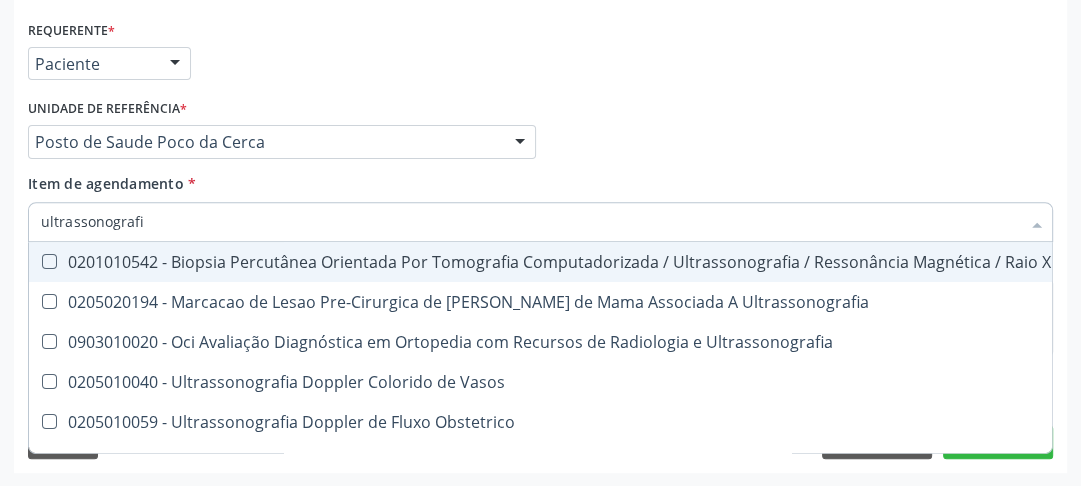type on "ultrassonografia" 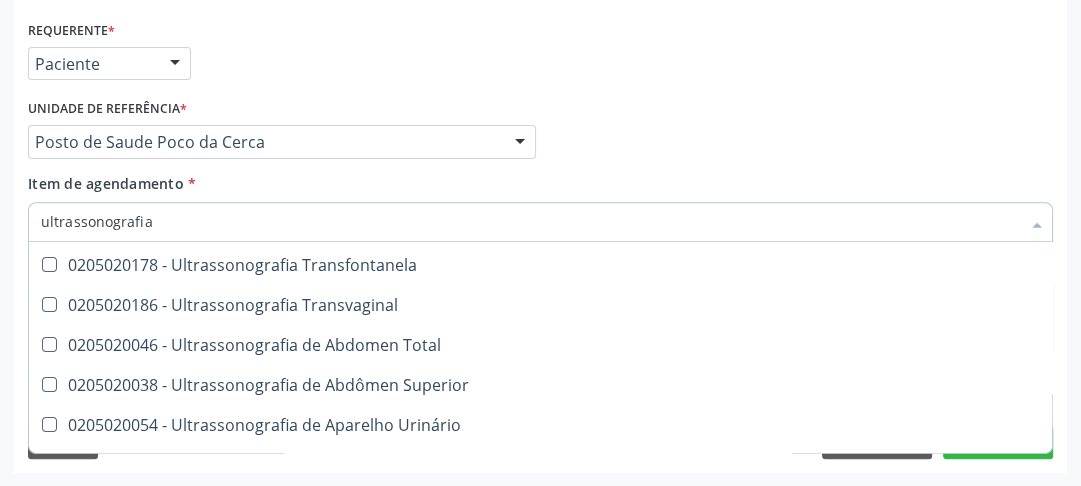 scroll, scrollTop: 368, scrollLeft: 0, axis: vertical 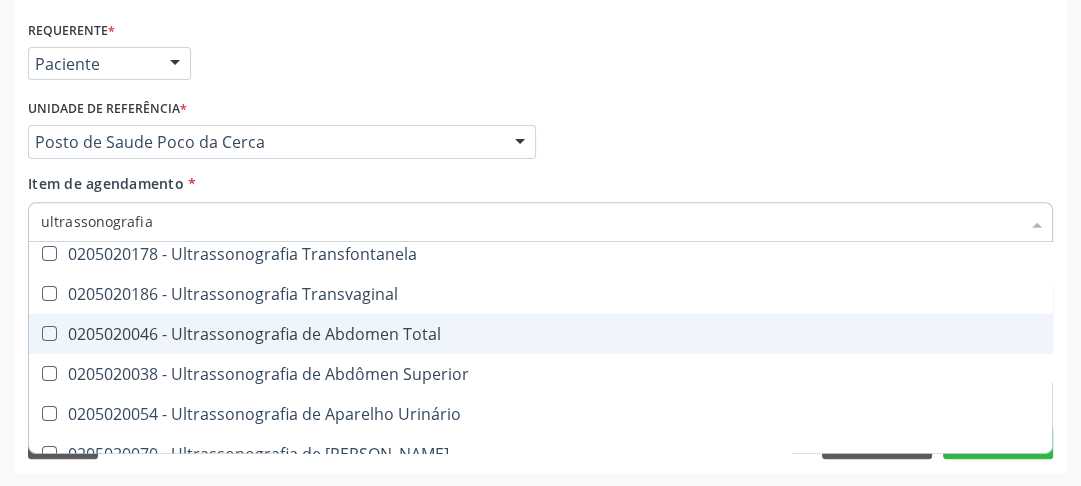 click on "0205020046 - Ultrassonografia de Abdomen Total" at bounding box center (546, 334) 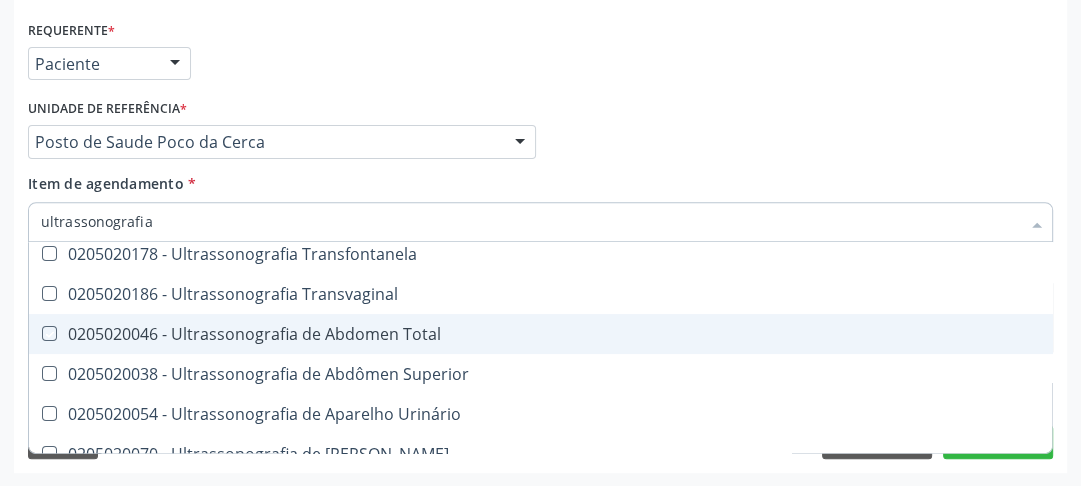 checkbox on "true" 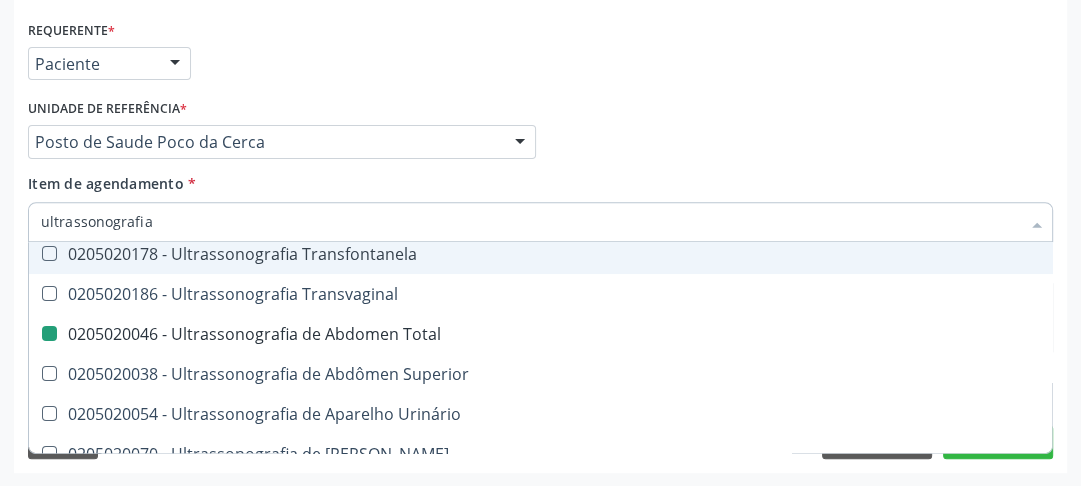 click on "Médico Solicitante
Por favor, selecione a Unidade de Atendimento primeiro
Nenhum resultado encontrado para: "   "
Não há nenhuma opção para ser exibida.
Unidade de referência
*
Posto de Saude Poco da Cerca         Usf do Mutirao   Usf Cohab   Usf Caicarinha da Penha Tauapiranga   Posto de Saude Bernardo Vieira   Usf Borborema   Usf Bom Jesus I   Usf Ipsep   Usf Sao Cristovao   Usf Santa Rita Bernardo Vieira   Usf Cagep   Usf Caxixola   Usf Bom Jesus II   Usf Malhada Cortada   Usf Alto da Conceicao   Usf Varzea Aabb   Usf Ipsep II   Usf Cohab II   Usf Varzinha   Usf Ipa Faz Nova   Usf Centro I   Usf Vila Bela   Usf Centro II   Usf Luanda Jardim   Usf Ipsep III   Posto de Saude Logradouro   Posto de Saude Poco da Cerca   Posto de Saude de Juazeirinho   Central Regional de Rede de Frio Xi Geres   Hospital Eduardo Campos   Rede de Atencao Ao Covid 19 Leitos de Retaguarda Municipal" at bounding box center [540, 133] 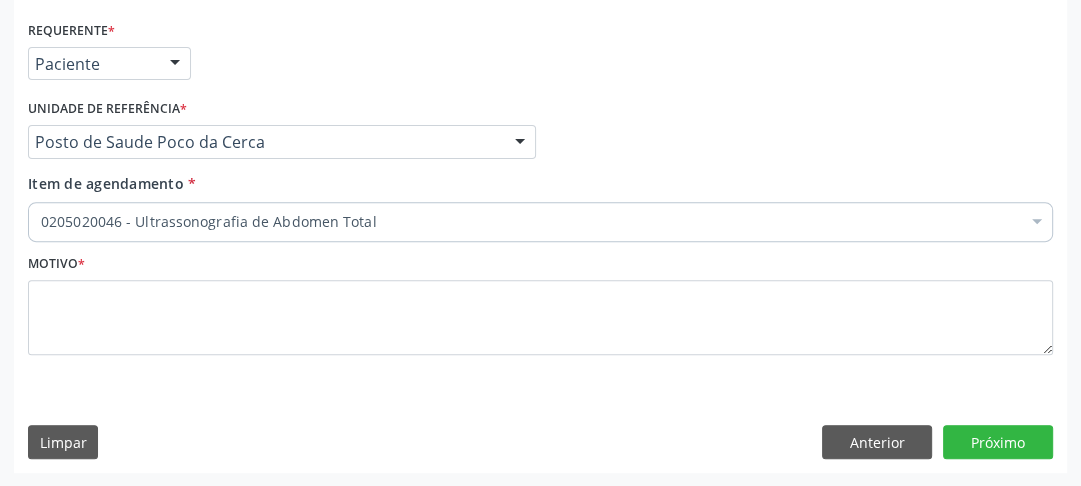 scroll, scrollTop: 0, scrollLeft: 0, axis: both 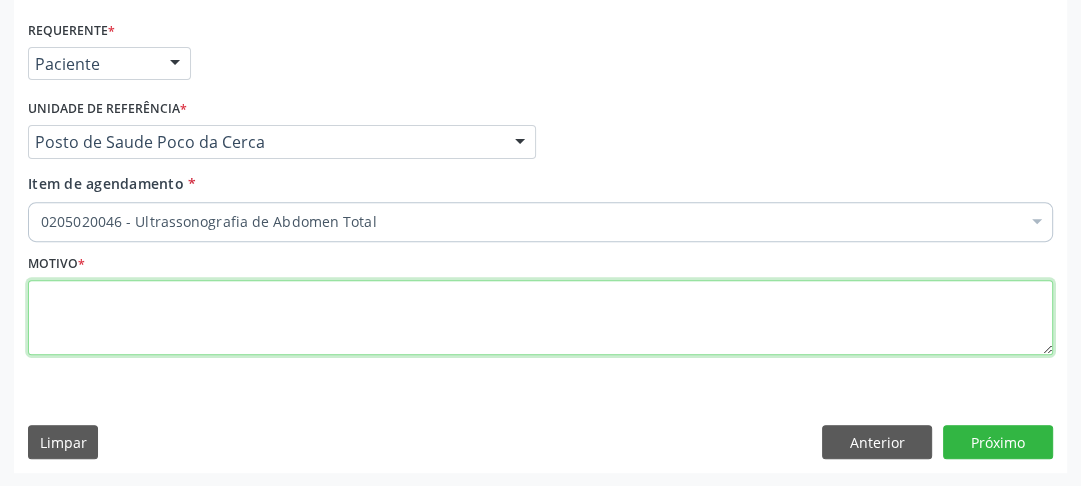 click at bounding box center [540, 318] 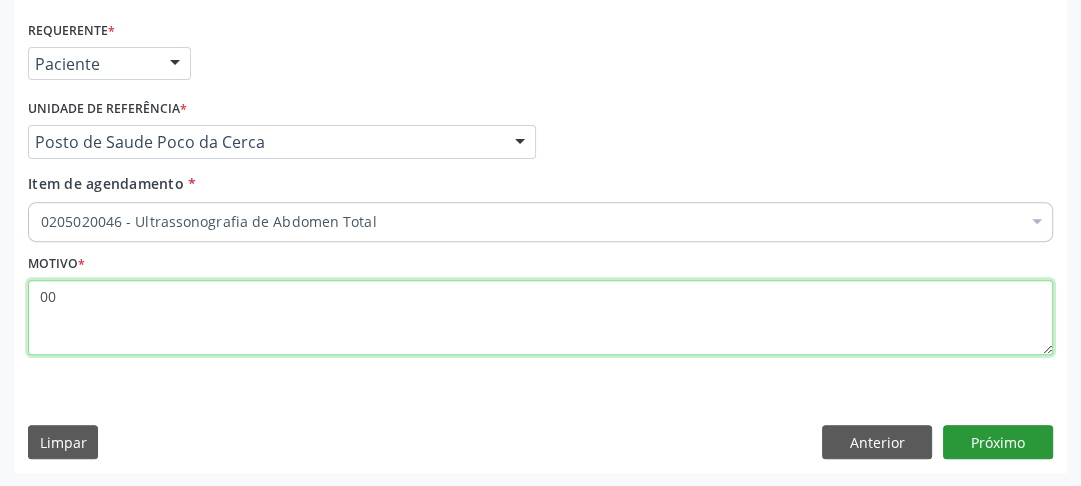 type on "00" 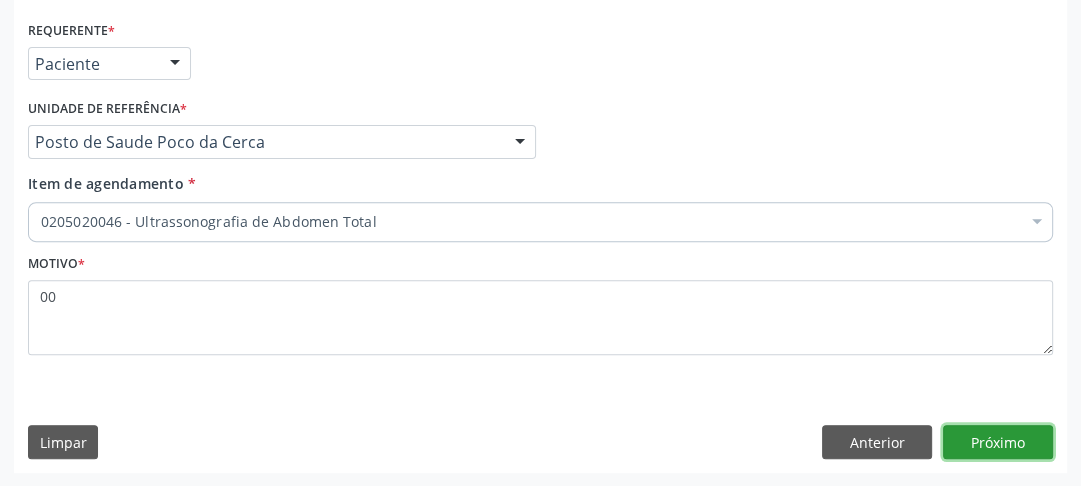 click on "Próximo" at bounding box center [998, 442] 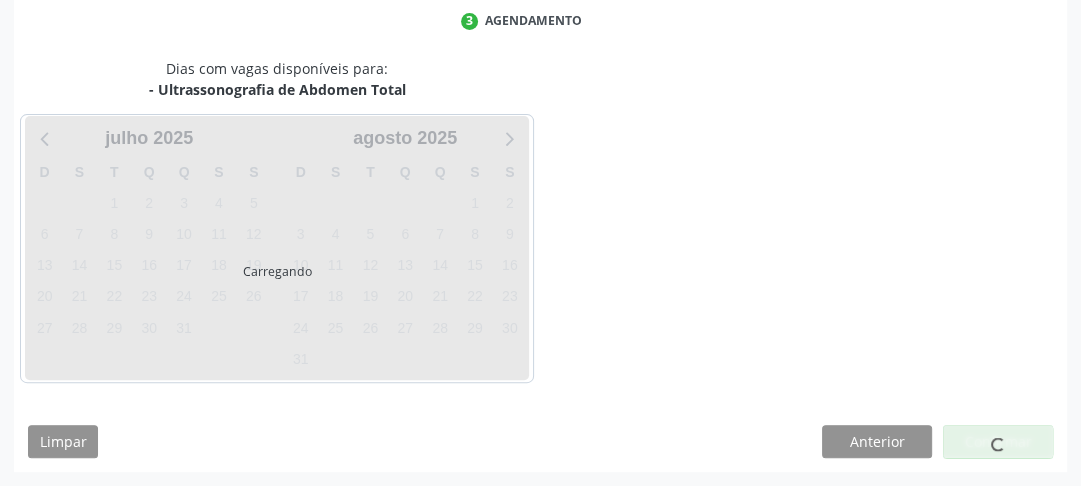 scroll, scrollTop: 456, scrollLeft: 0, axis: vertical 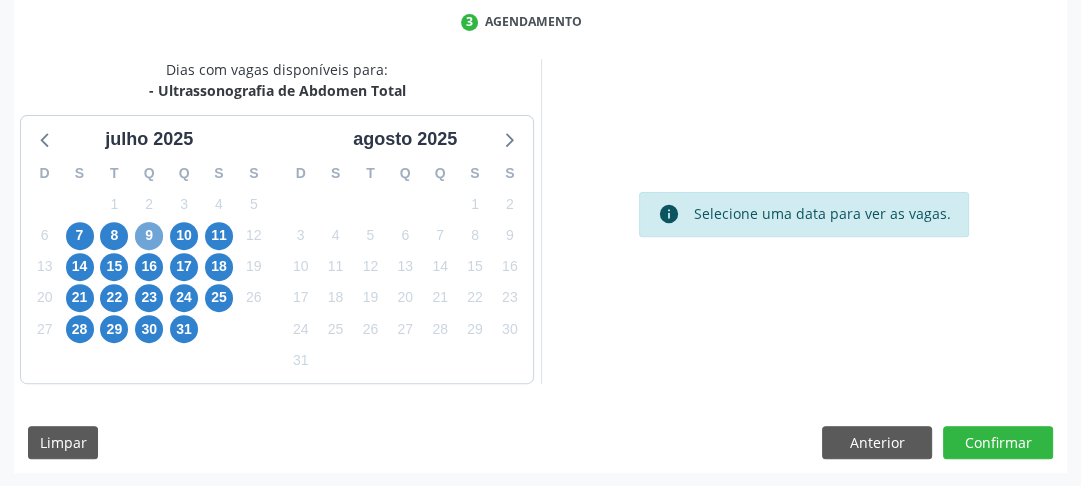 click on "9" at bounding box center [149, 236] 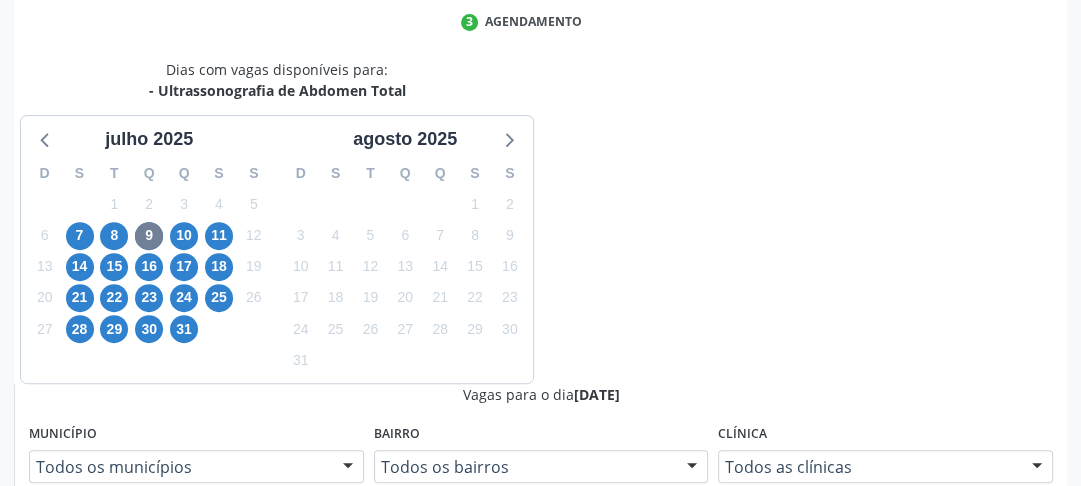 click on "Ordem de chegada
Consumidos: 1 / 20
Horário:   07:00
Clínica:  Hospital Sao Francisco
Rede:
--
Endereço:   nº 384, Varzea, Serra Talhada - PE
Telefone:   (81) 38312142
Profissional:
Yuri Araujo Magalhaes
Informações adicionais sobre o atendimento
Idade de atendimento:
de 0 a 120 anos
Gênero(s) atendido(s):
Masculino e Feminino
Informações adicionais:
--" at bounding box center [551, 816] 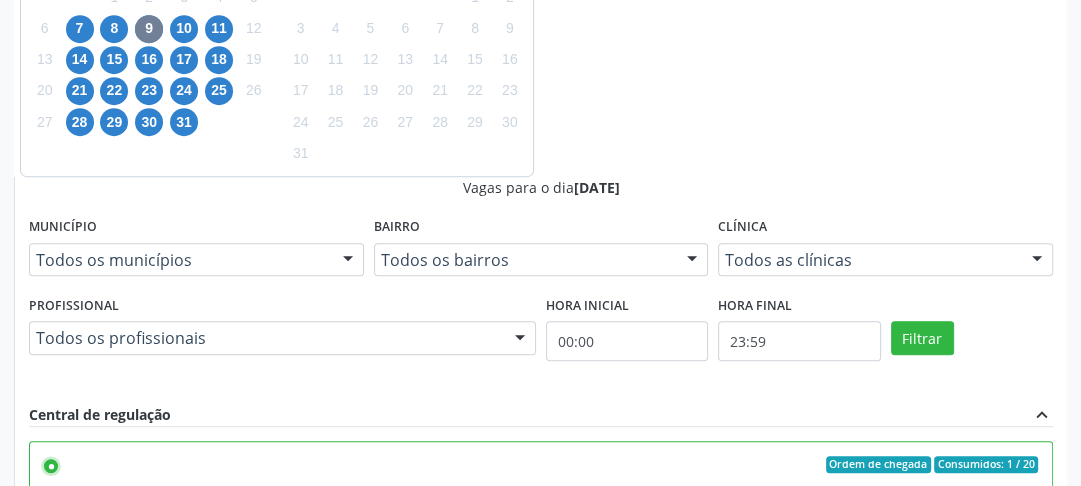 scroll, scrollTop: 792, scrollLeft: 0, axis: vertical 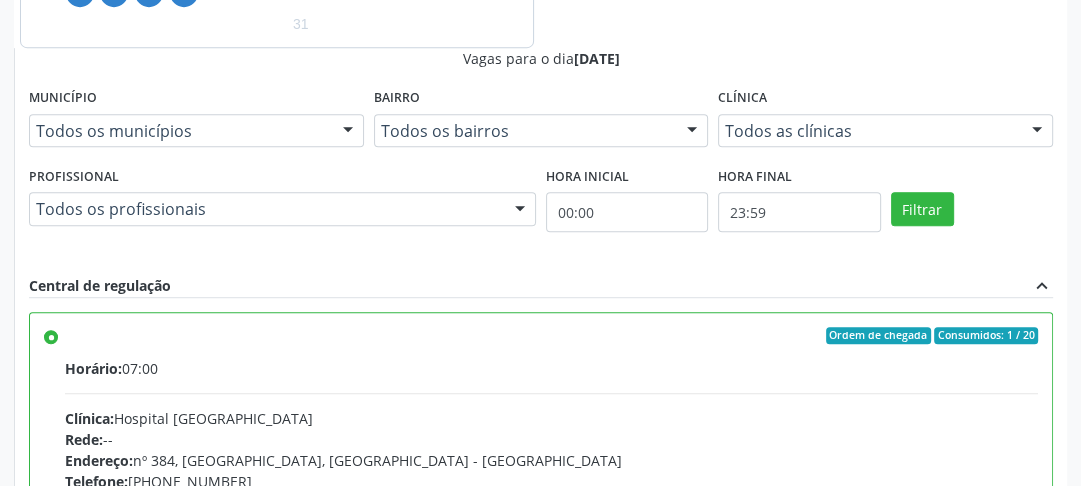 click on "Confirmar" at bounding box center (998, 757) 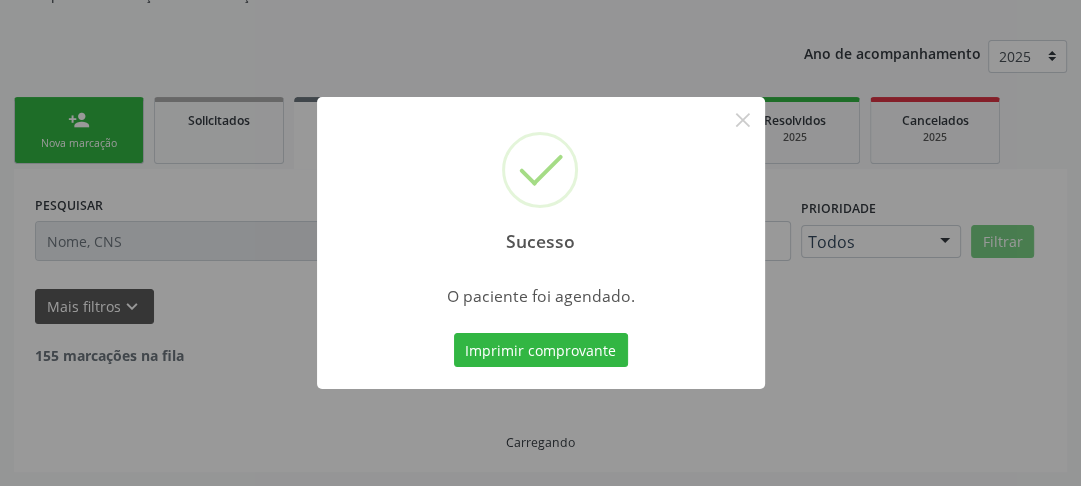scroll, scrollTop: 222, scrollLeft: 0, axis: vertical 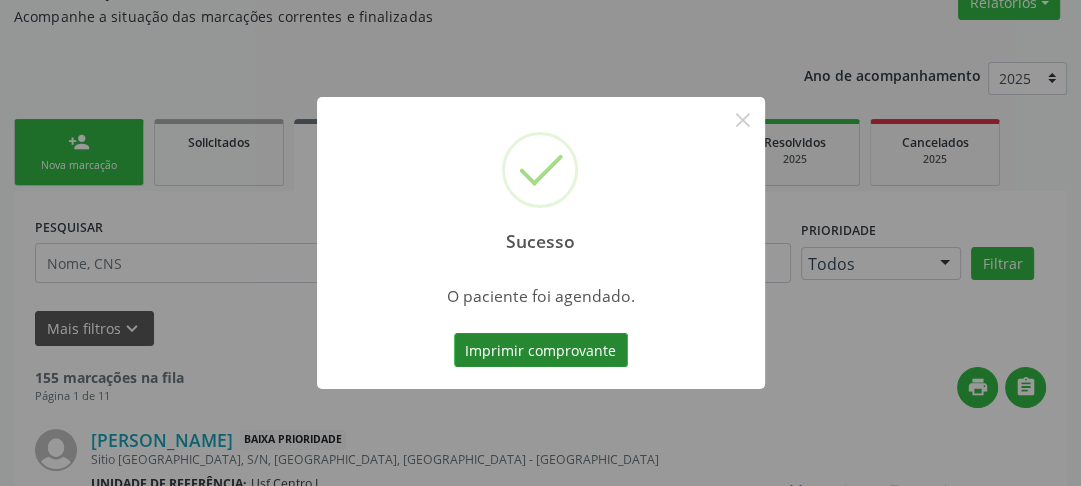 click on "Imprimir comprovante" at bounding box center (541, 350) 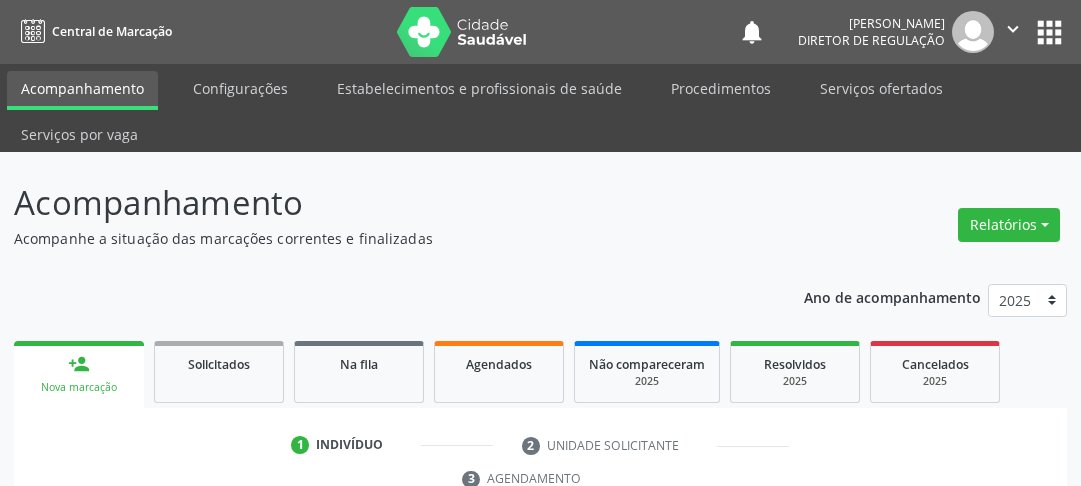 scroll, scrollTop: 222, scrollLeft: 0, axis: vertical 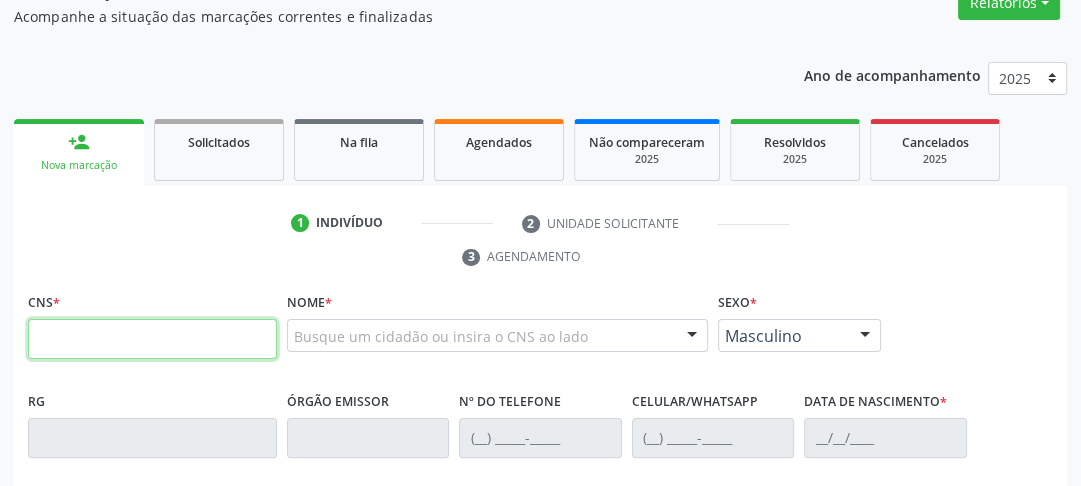 click at bounding box center [152, 339] 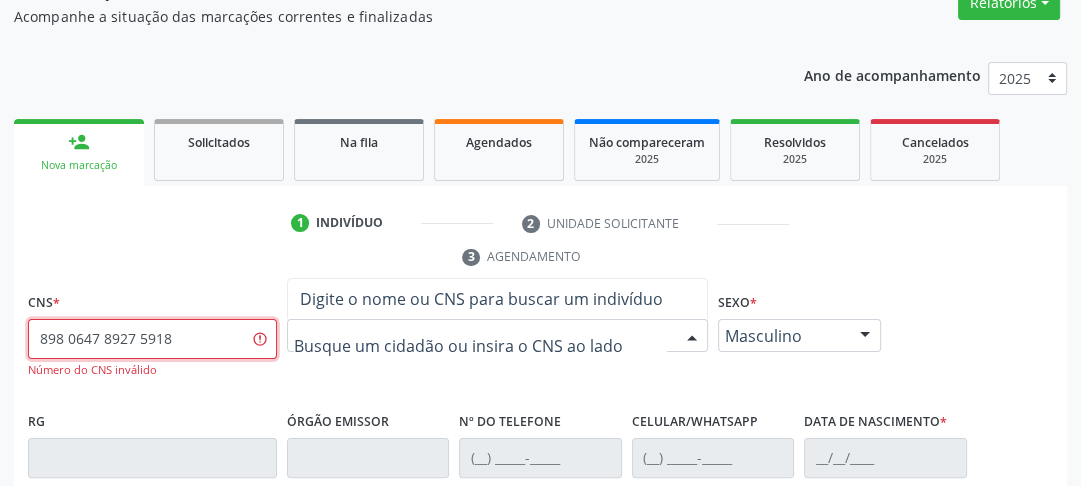 click on "898 0647 8927 5918" at bounding box center (152, 339) 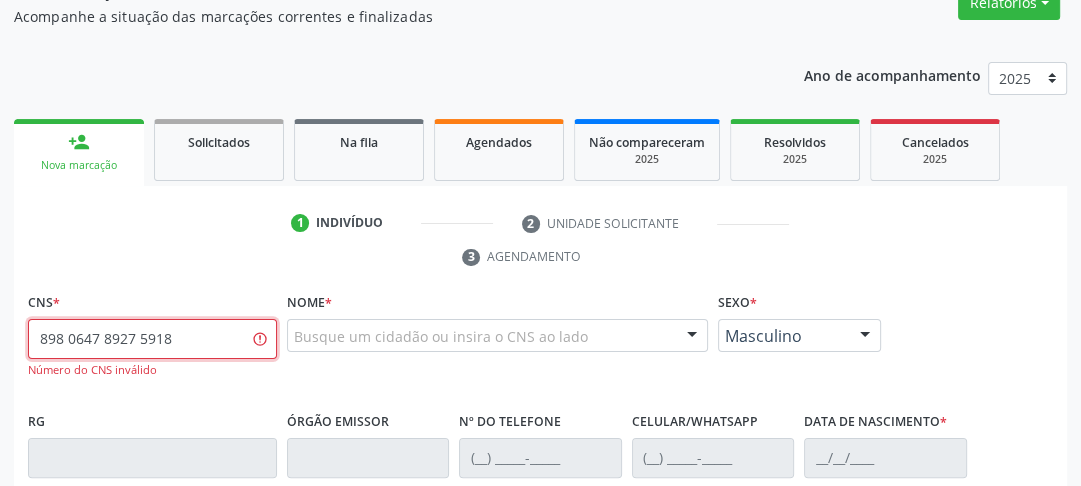 drag, startPoint x: 171, startPoint y: 343, endPoint x: 15, endPoint y: 375, distance: 159.24823 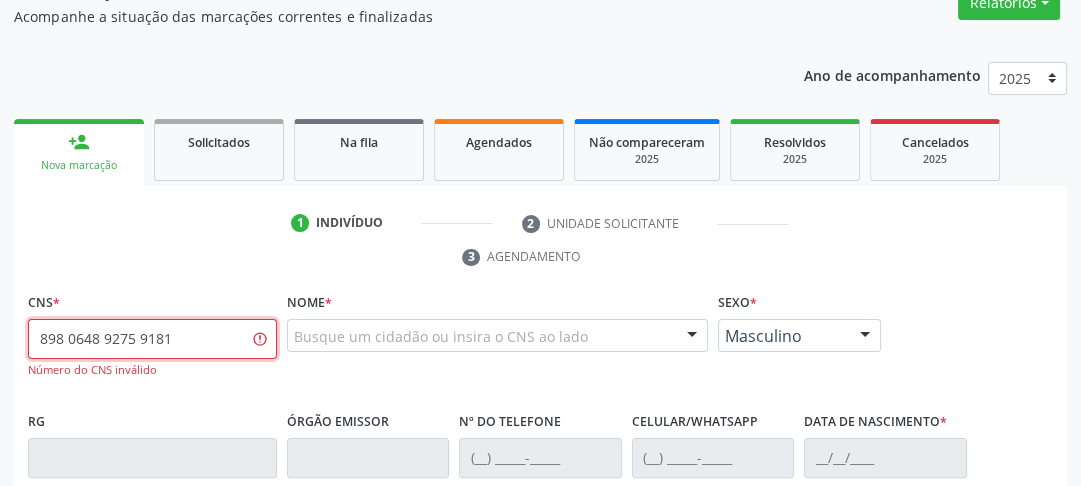 type on "898 0648 9275 9181" 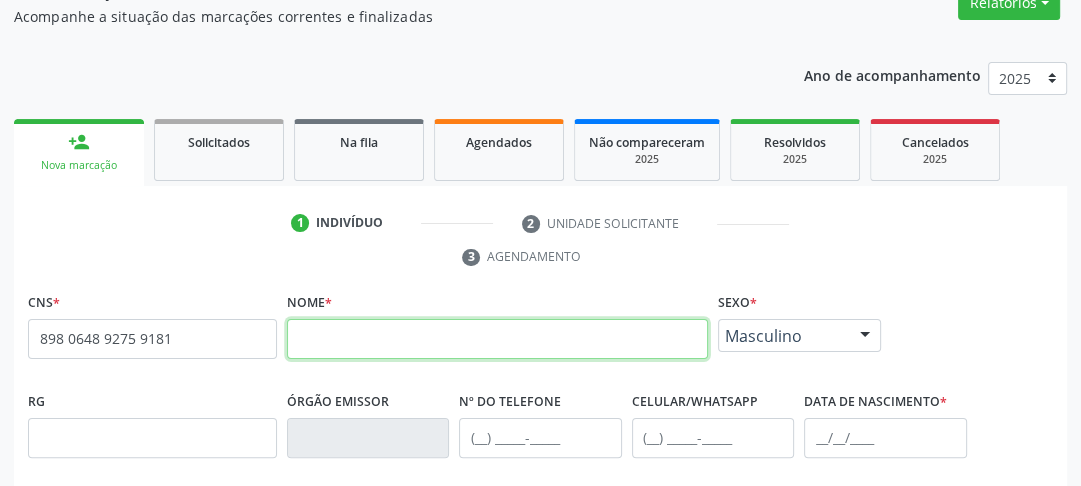 click at bounding box center (497, 339) 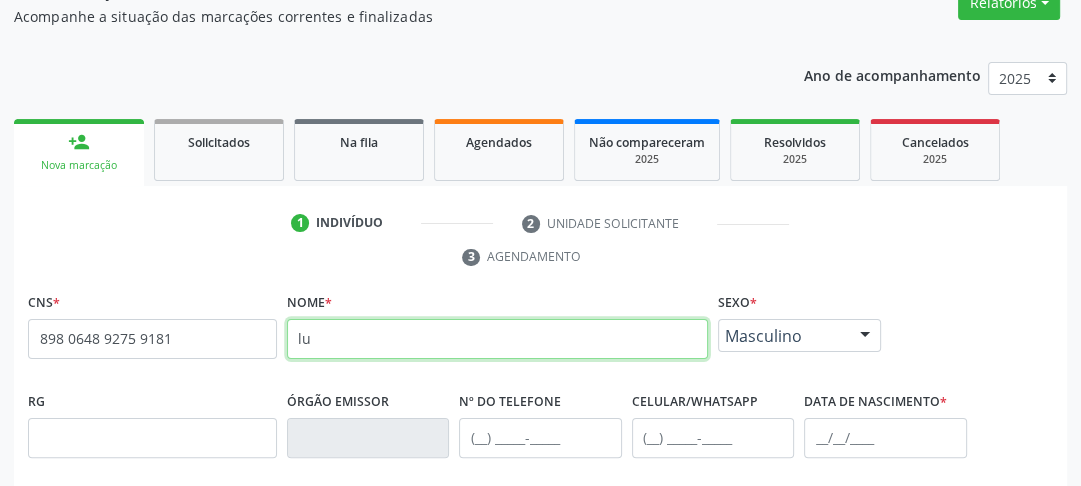 type on "l" 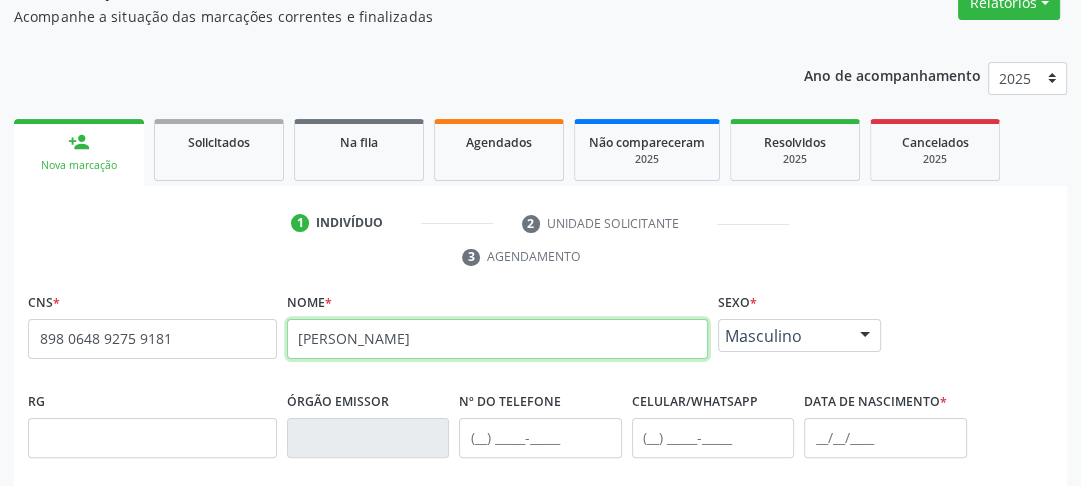 scroll, scrollTop: 302, scrollLeft: 0, axis: vertical 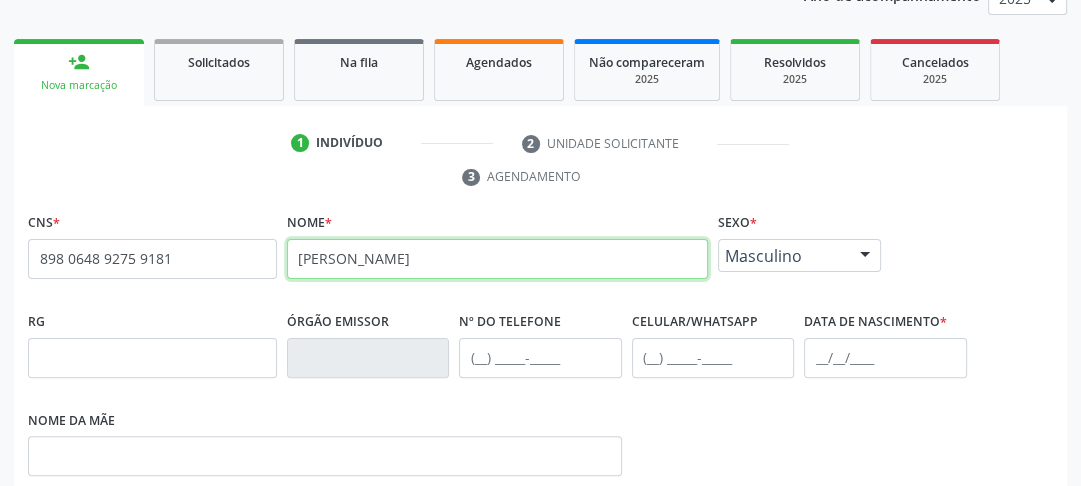 type on "LUIZ FERNANDO DA SILVA" 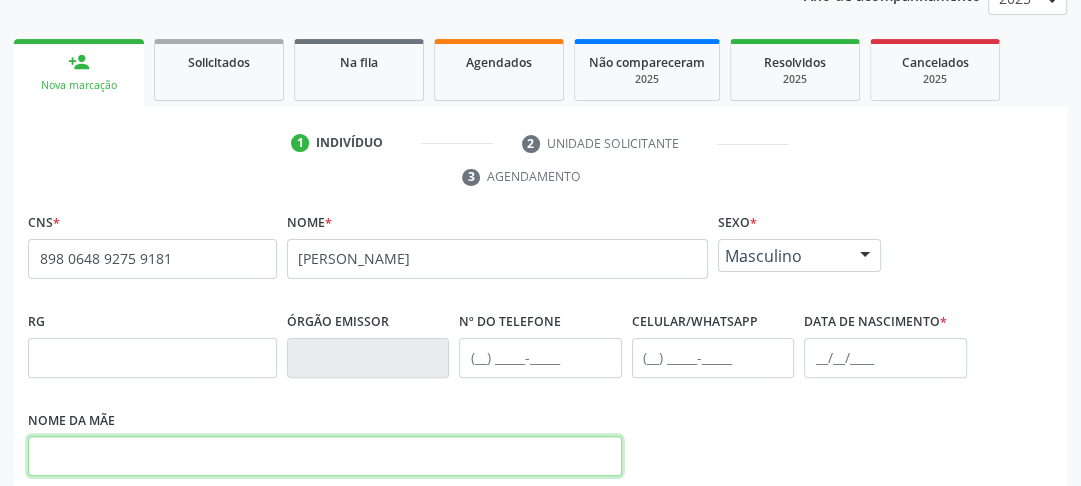 click at bounding box center [325, 456] 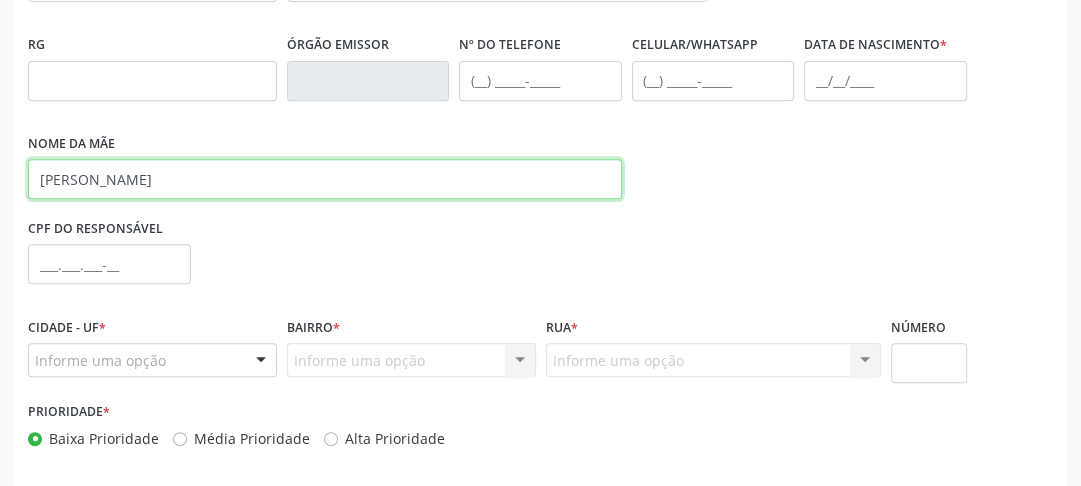 scroll, scrollTop: 587, scrollLeft: 0, axis: vertical 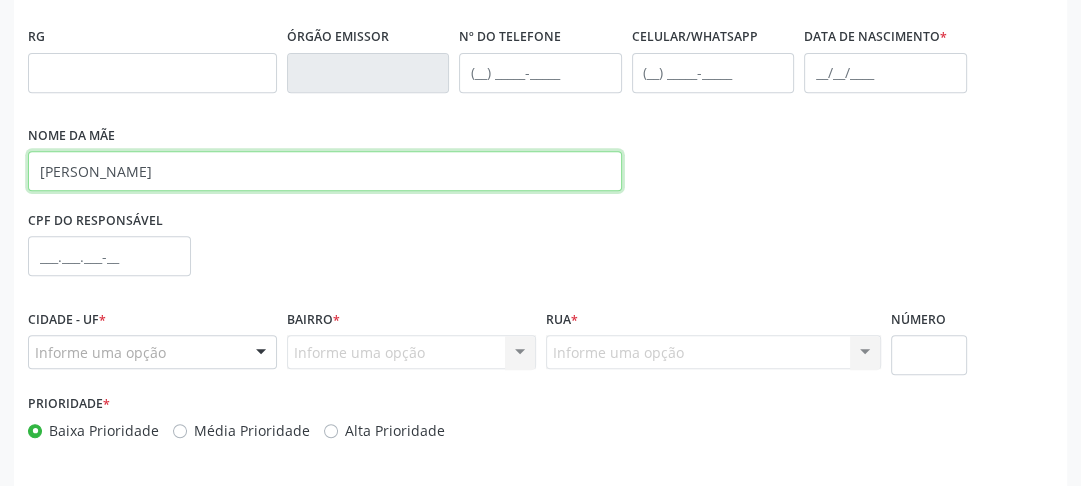 type on "ADRIANA LUCIANA DA SILVA" 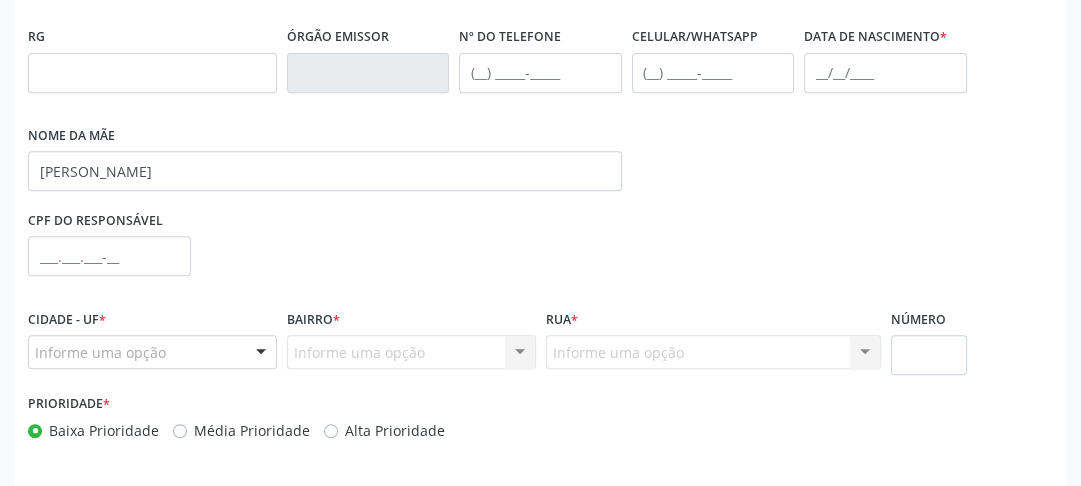 click on "Informe uma opção" at bounding box center (152, 352) 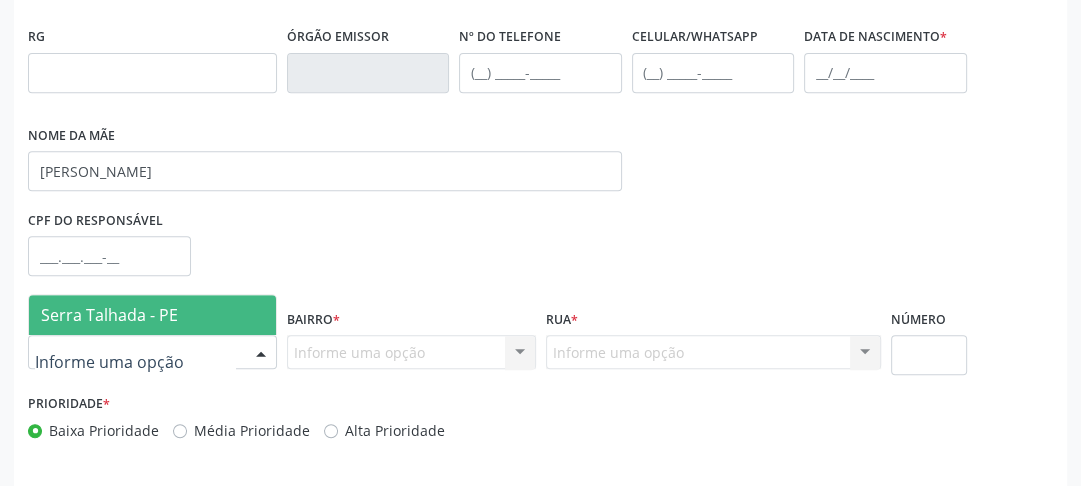 click on "Serra Talhada - PE" at bounding box center (152, 315) 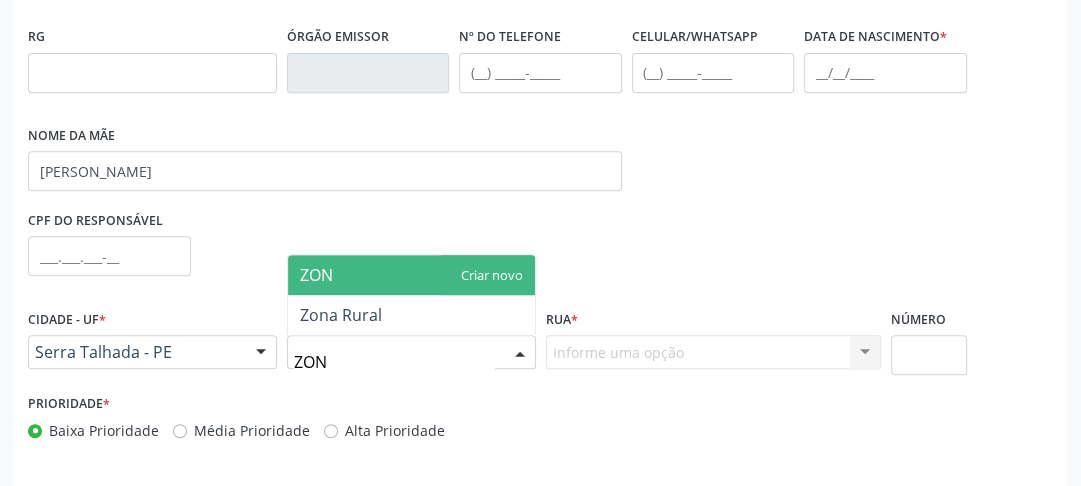 type on "ZONA" 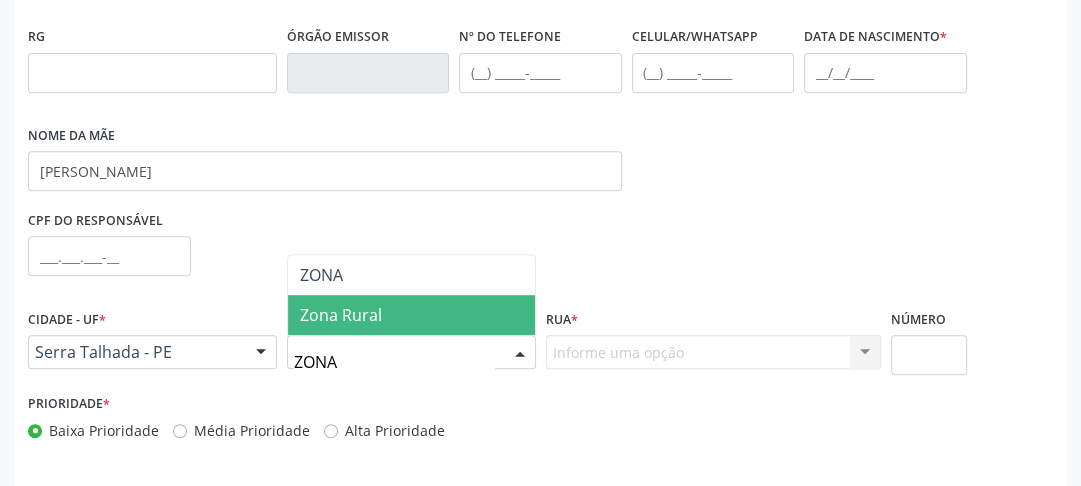 click on "Zona Rural" at bounding box center [341, 315] 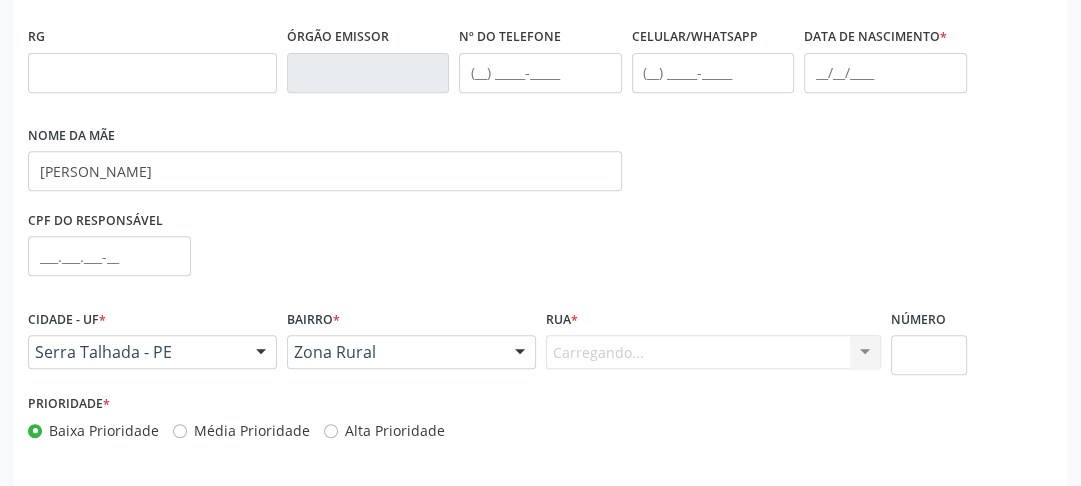 click on "Carregando...
Nenhum resultado encontrado para: "   "
Nenhuma opção encontrada. Digite para adicionar." at bounding box center (713, 352) 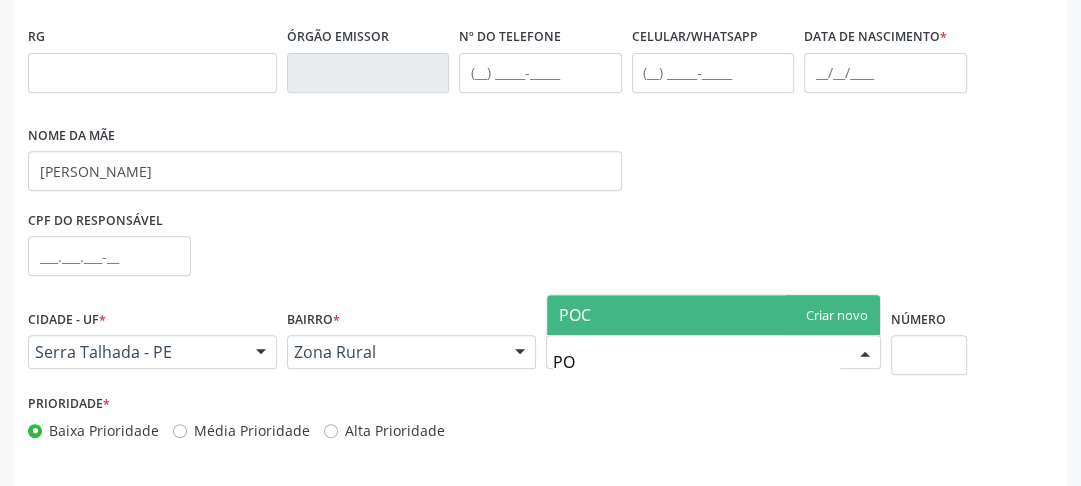 type on "P" 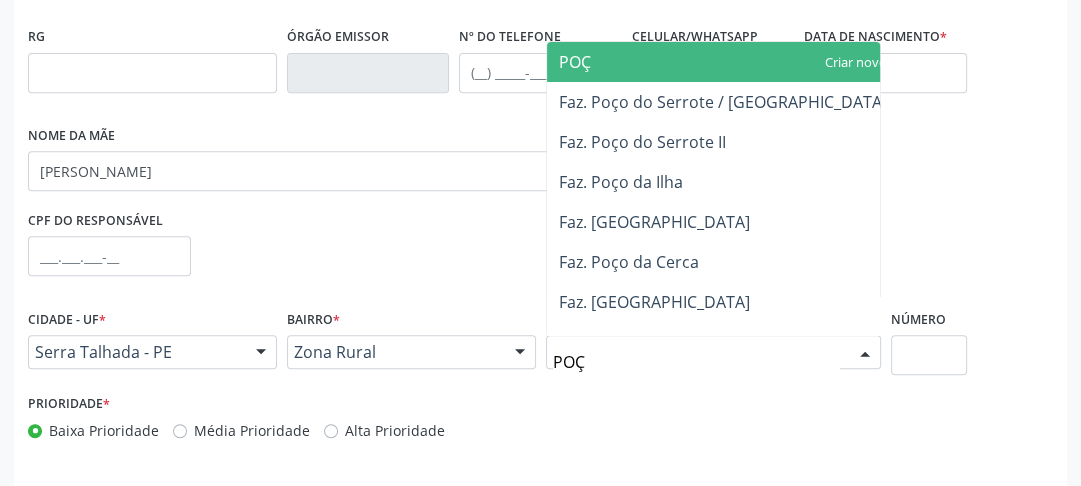 type on "POÇO" 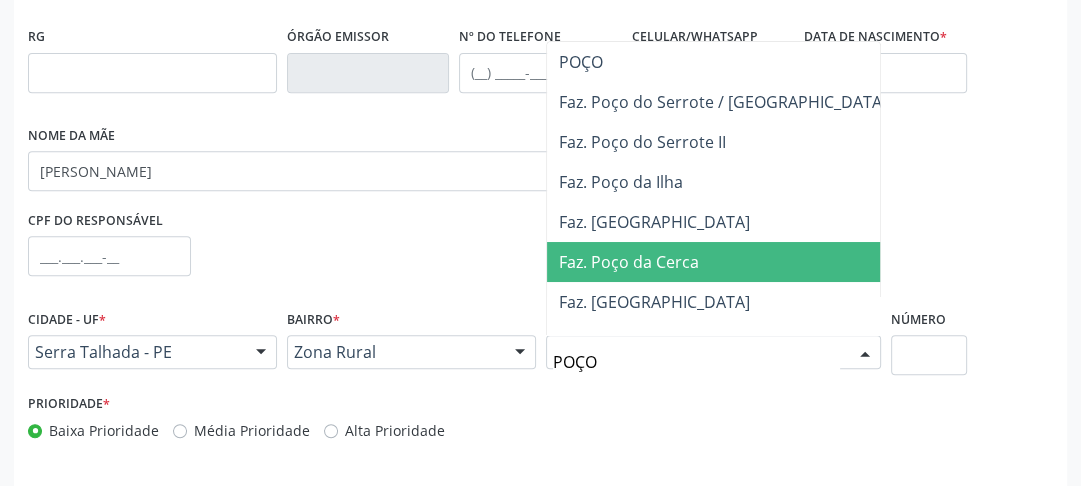 click on "Faz. Poço da Cerca" at bounding box center [629, 262] 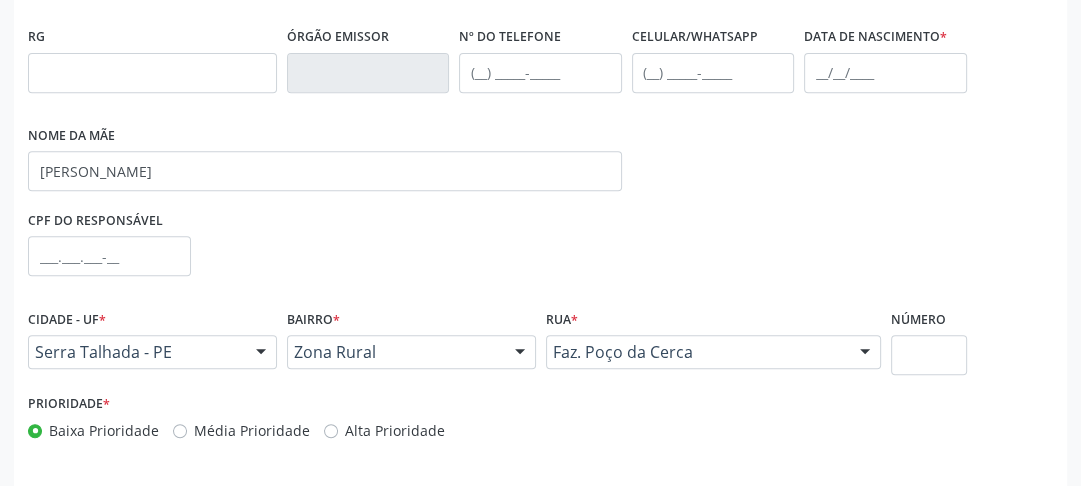 scroll, scrollTop: 659, scrollLeft: 0, axis: vertical 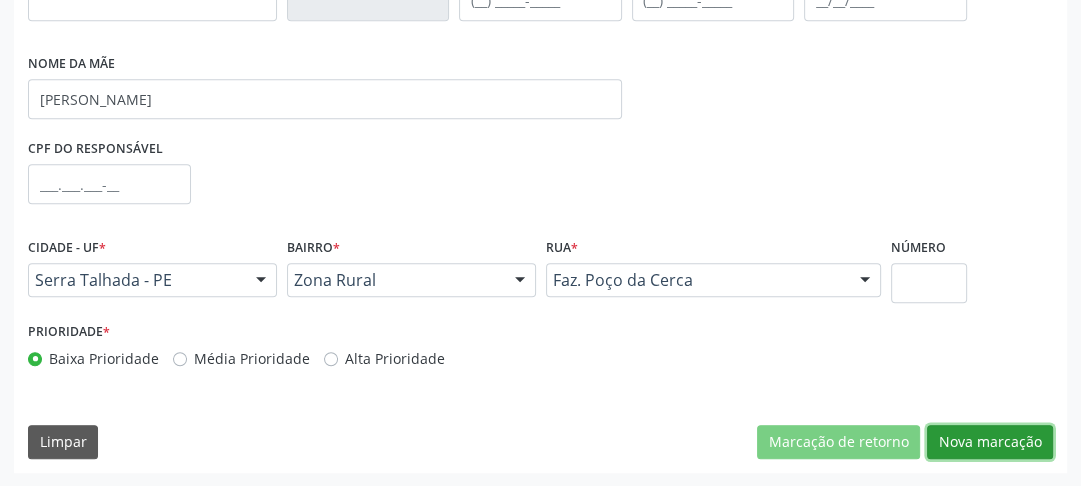 click on "Nova marcação" at bounding box center (990, 442) 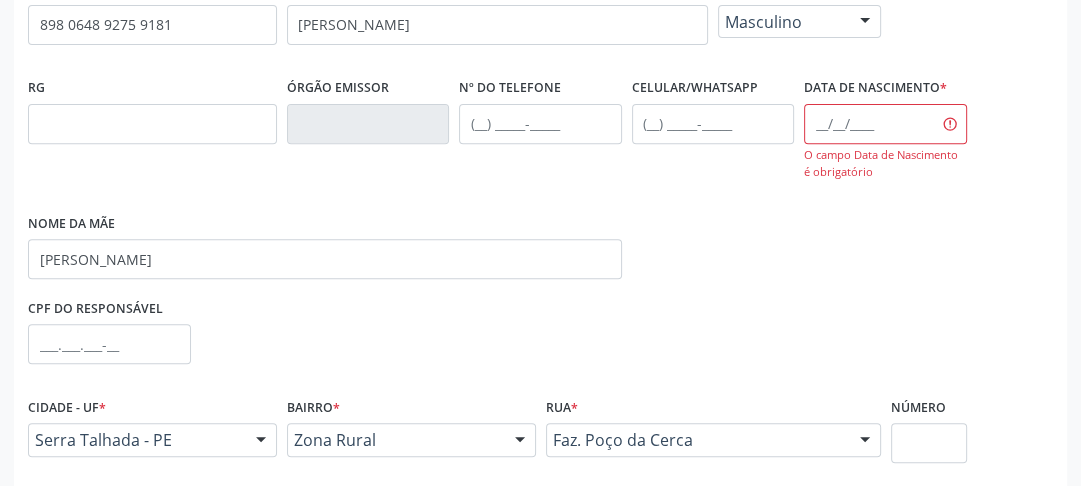 scroll, scrollTop: 696, scrollLeft: 0, axis: vertical 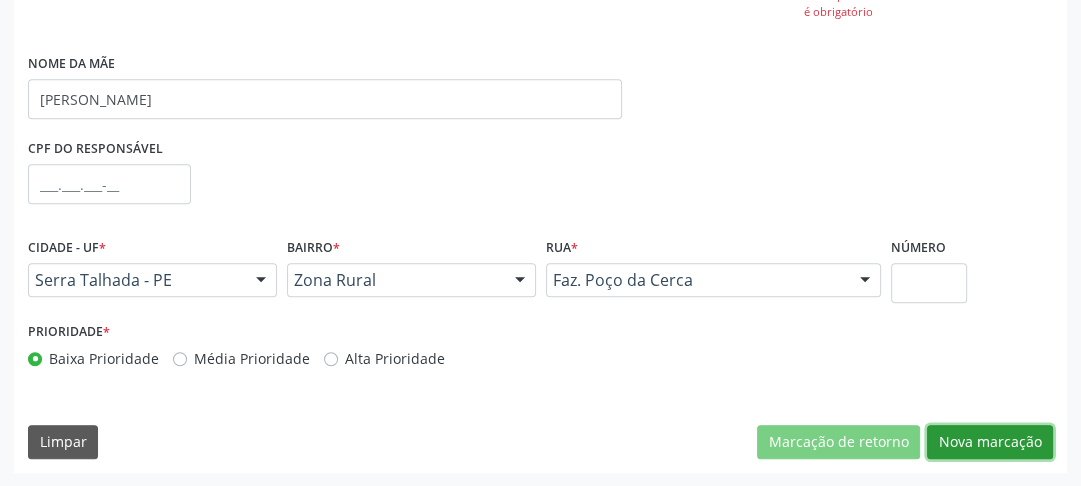 click on "Nova marcação" at bounding box center (990, 442) 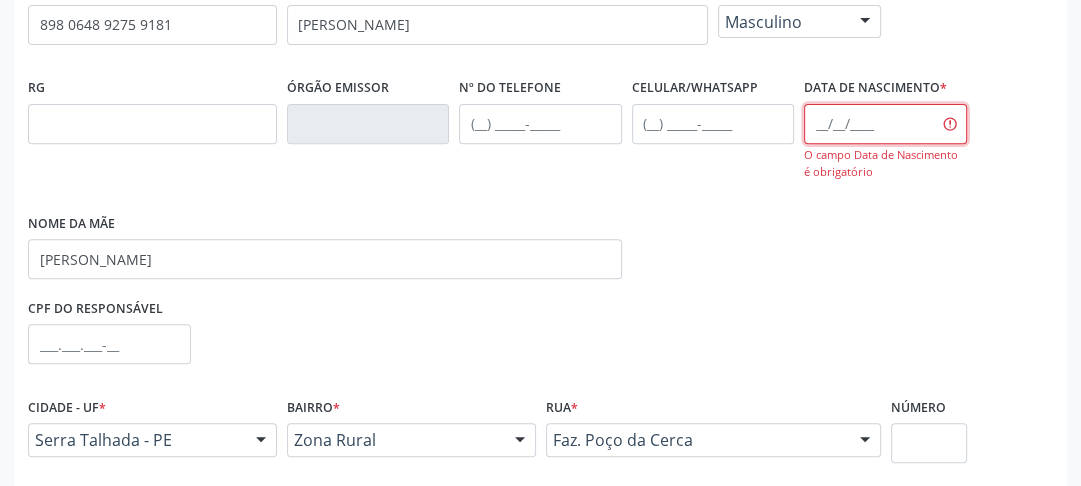click at bounding box center [885, 124] 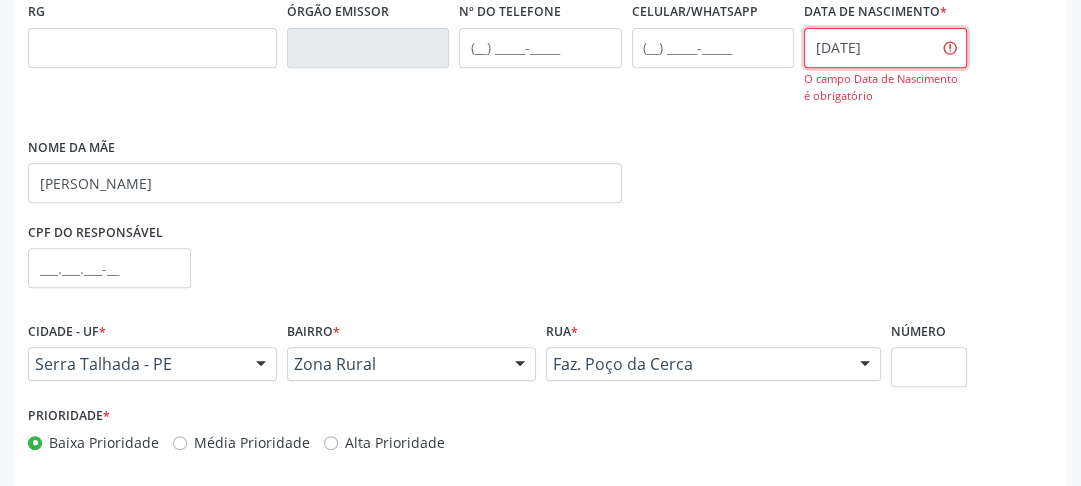 scroll, scrollTop: 696, scrollLeft: 0, axis: vertical 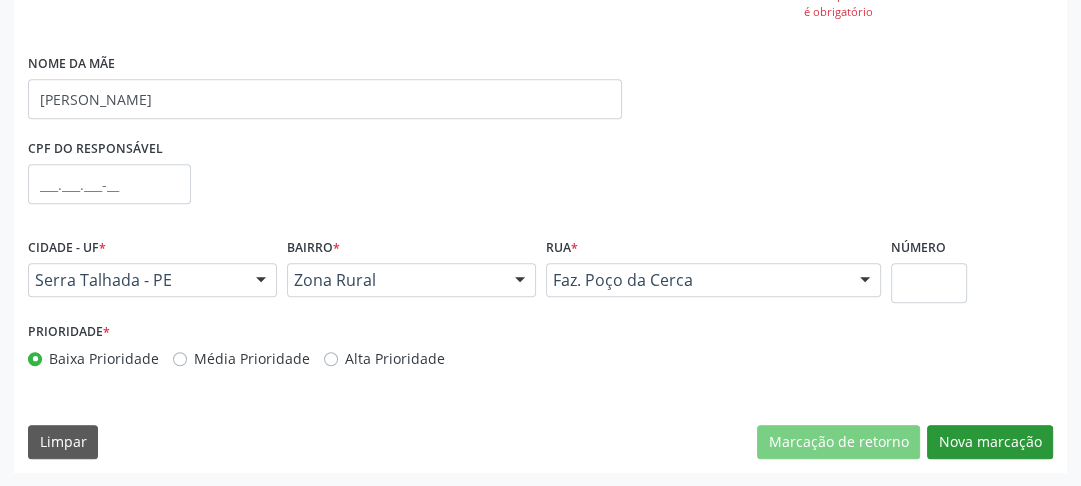 type on "28/09/2015" 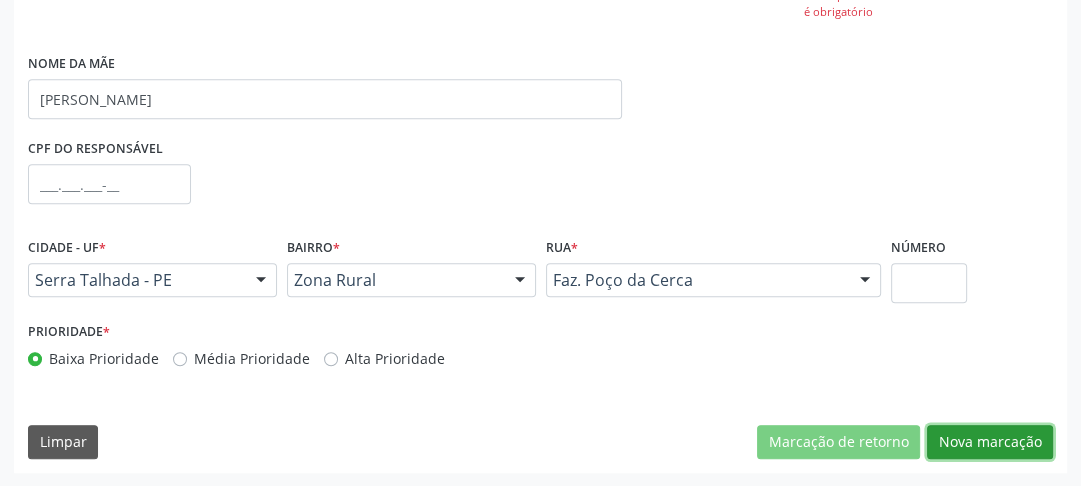 click on "Nova marcação" at bounding box center (990, 442) 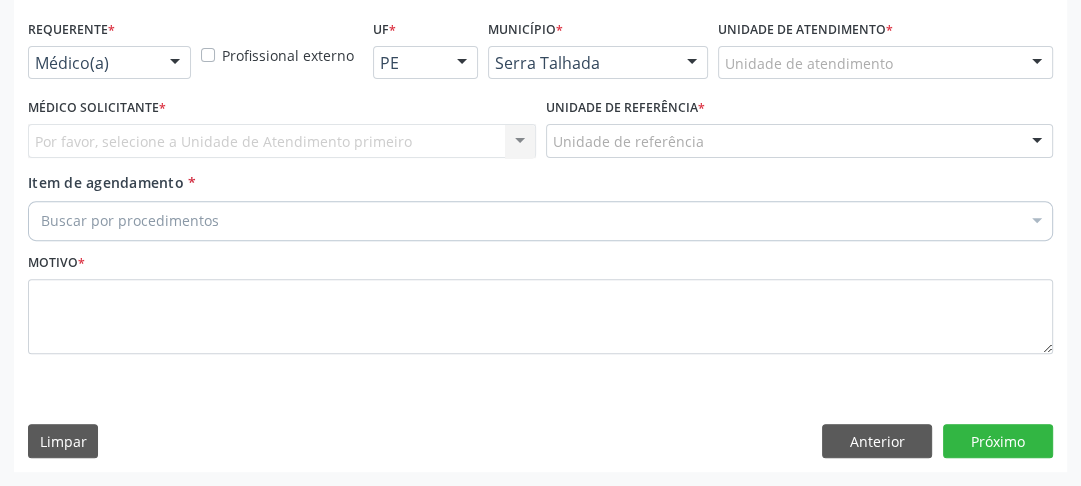 scroll, scrollTop: 494, scrollLeft: 0, axis: vertical 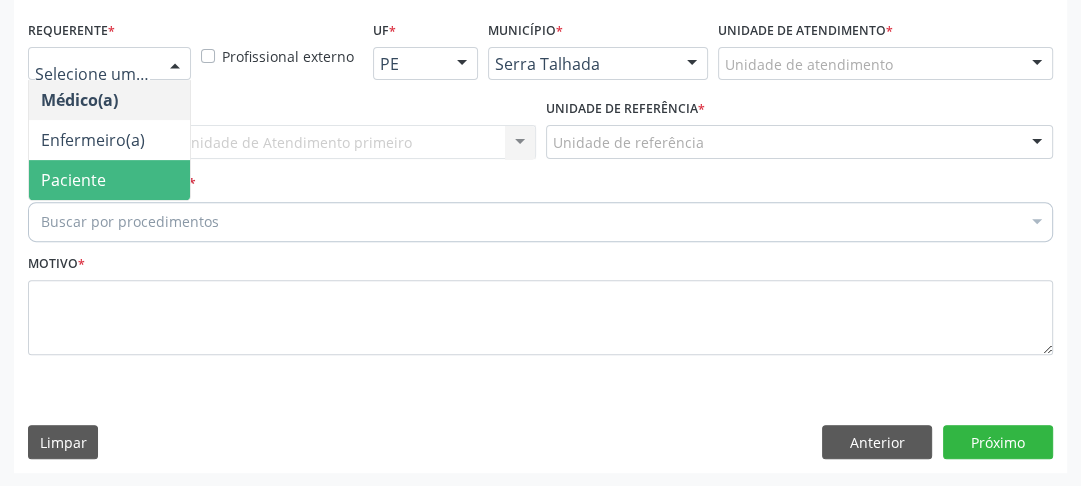 click on "Paciente" at bounding box center (73, 180) 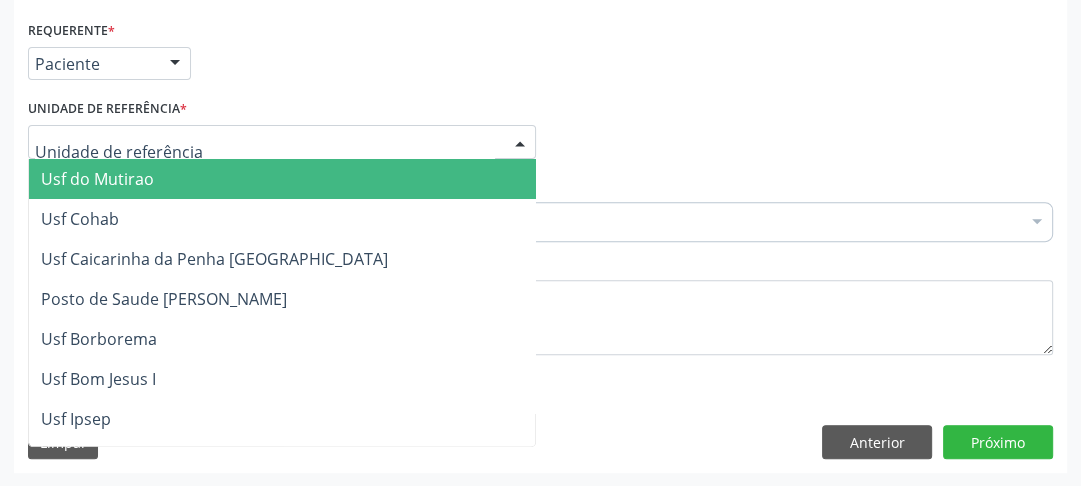 click at bounding box center (265, 152) 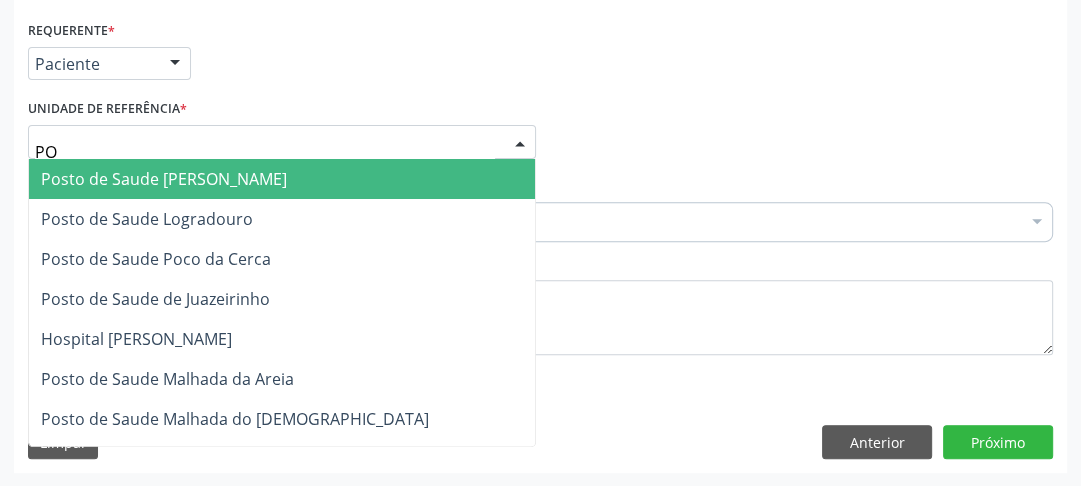 type on "POC" 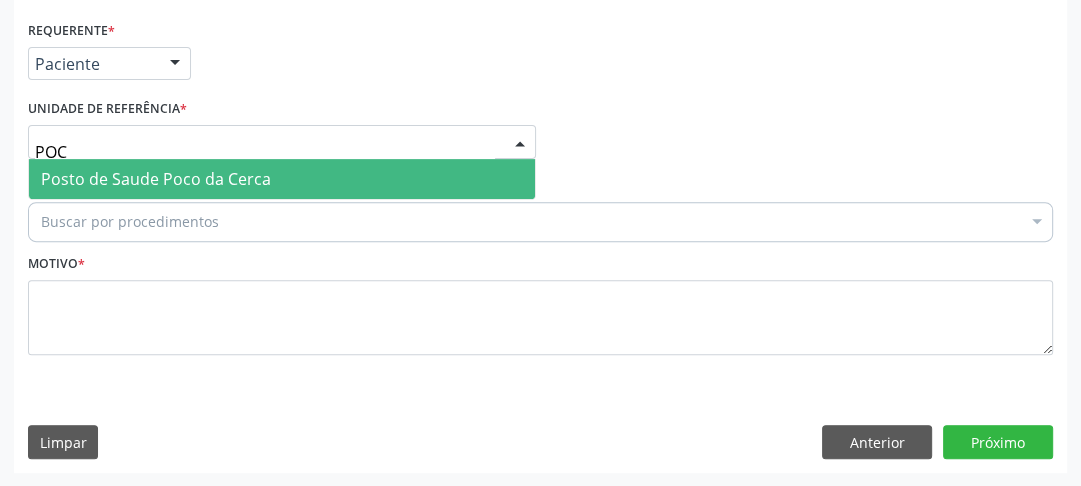 click on "Posto de Saude Poco da Cerca" at bounding box center [156, 179] 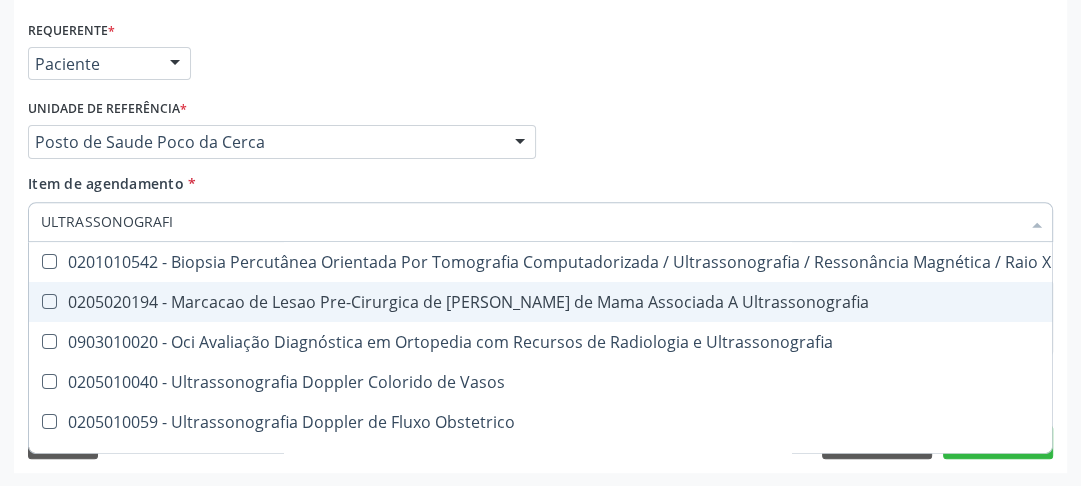 type on "ULTRASSONOGRAFIA" 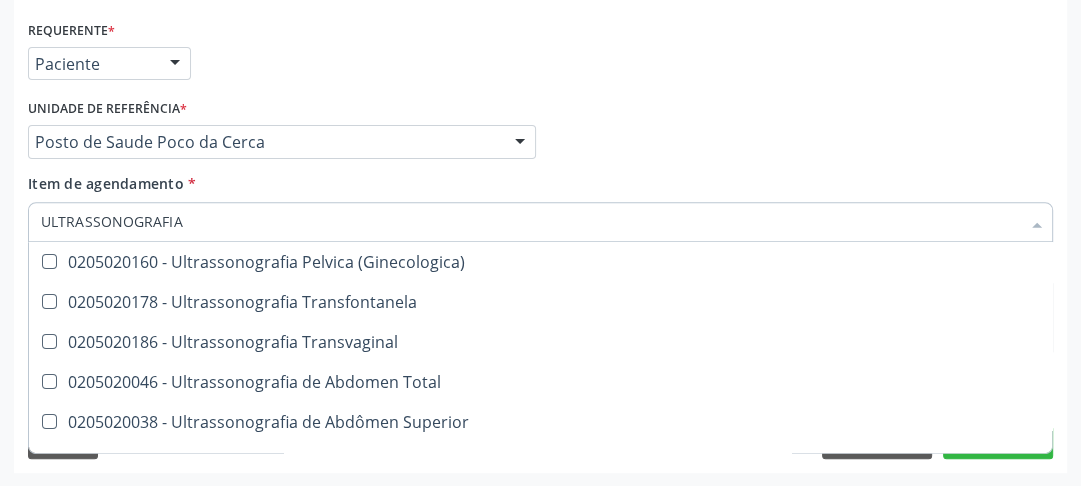 scroll, scrollTop: 400, scrollLeft: 0, axis: vertical 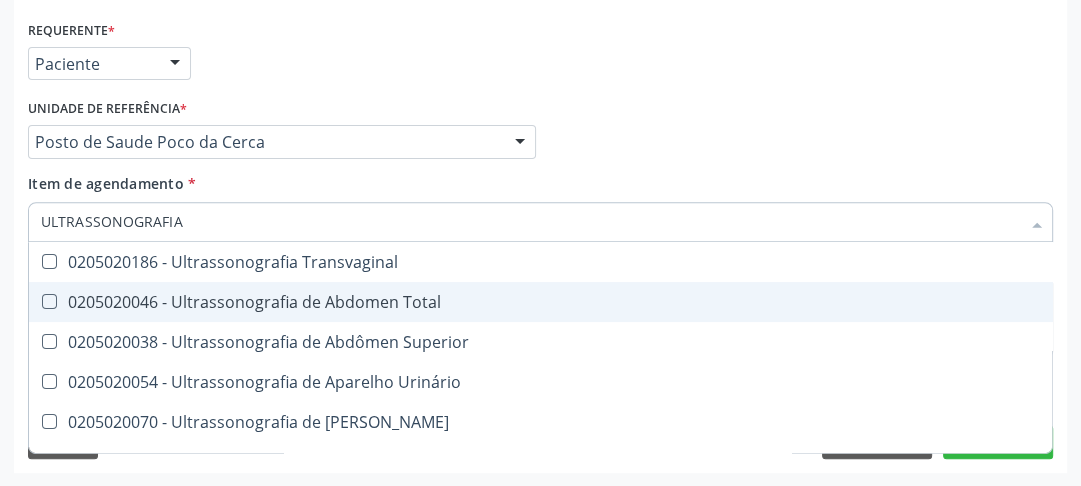 click at bounding box center (49, 301) 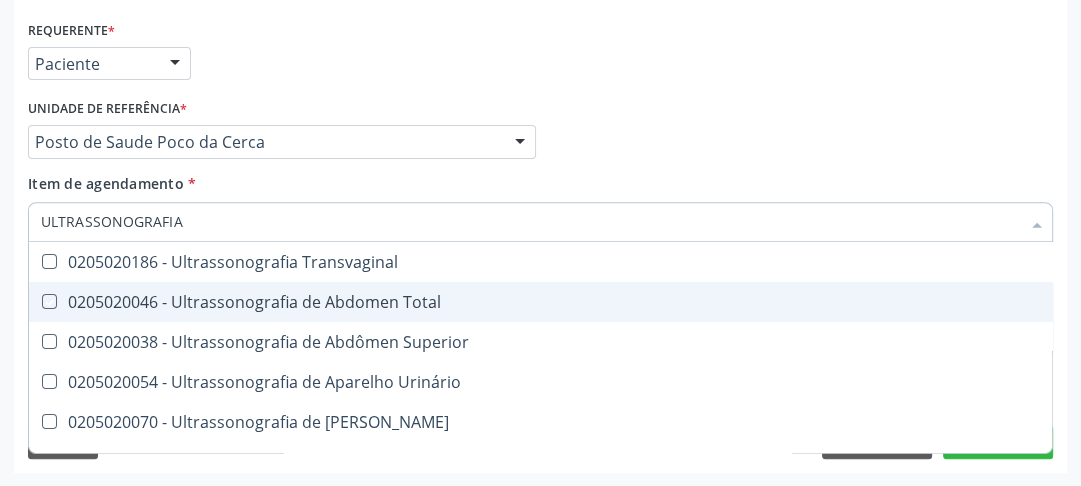 checkbox on "true" 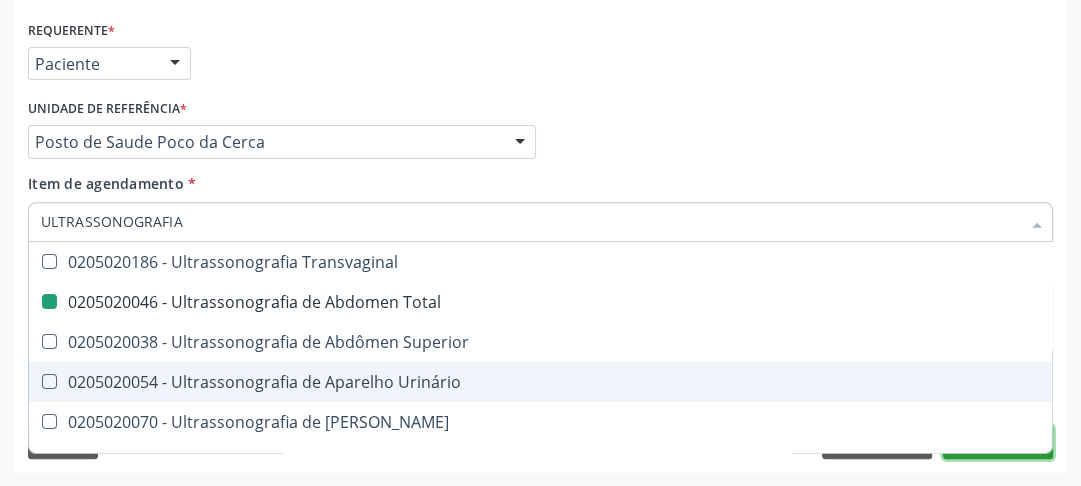 click on "Próximo" at bounding box center (998, 442) 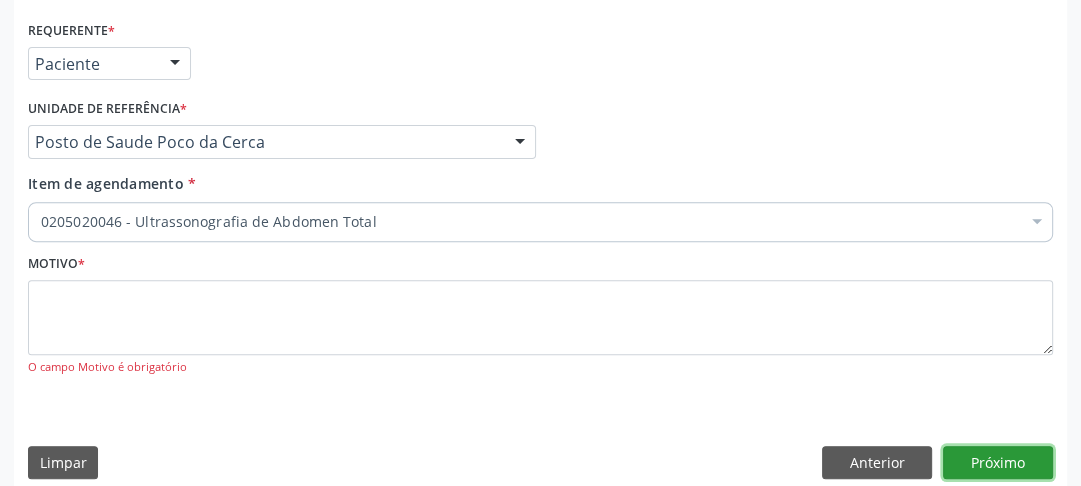 scroll, scrollTop: 0, scrollLeft: 0, axis: both 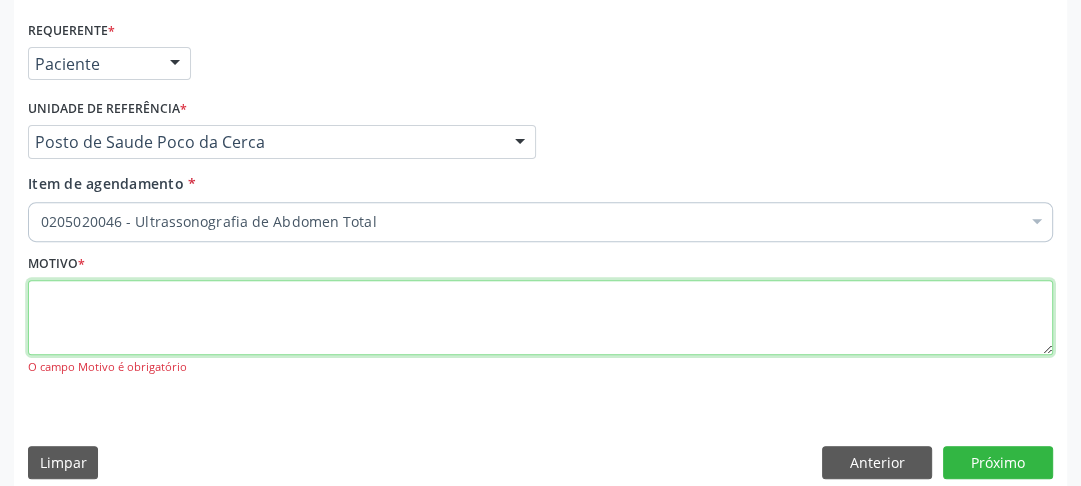 click at bounding box center [540, 318] 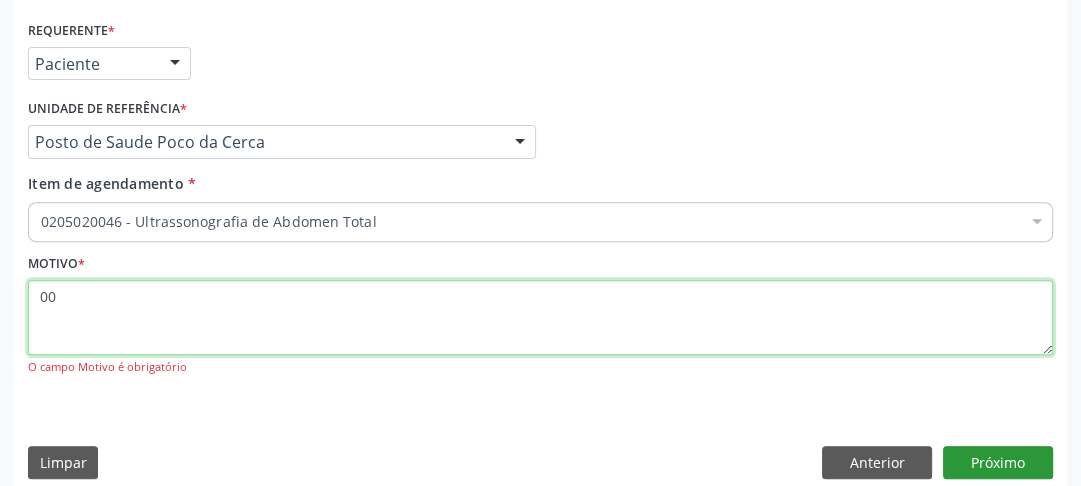type on "00" 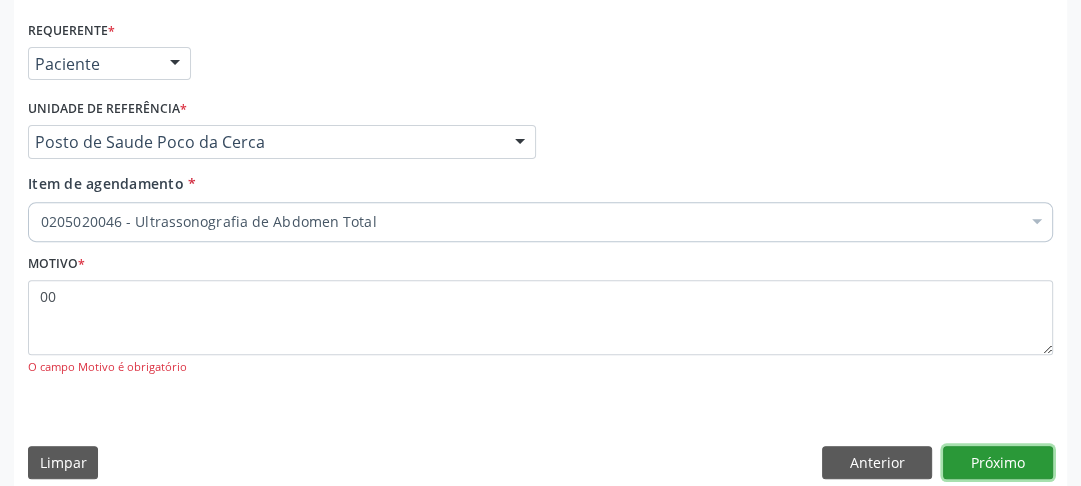 click on "Próximo" at bounding box center [998, 463] 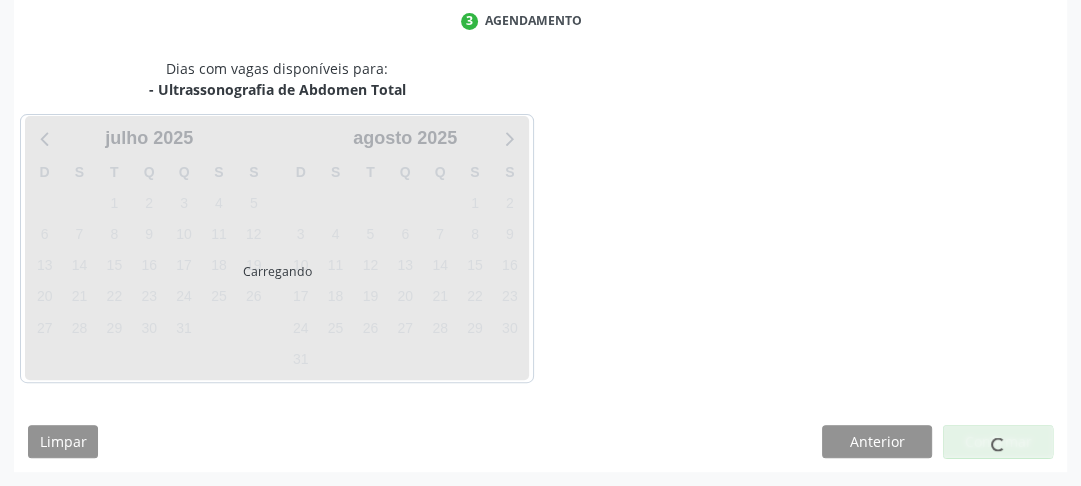 scroll, scrollTop: 456, scrollLeft: 0, axis: vertical 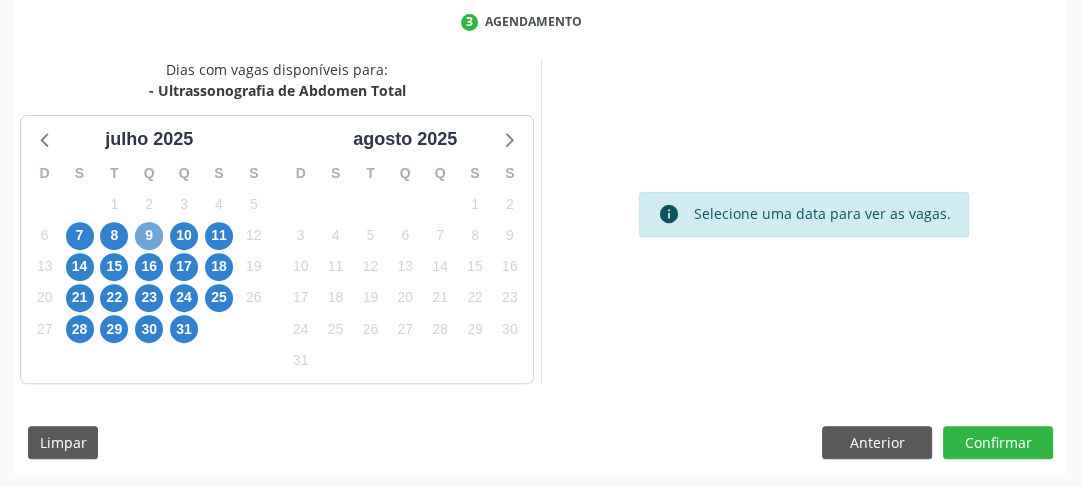 click on "9" at bounding box center [149, 236] 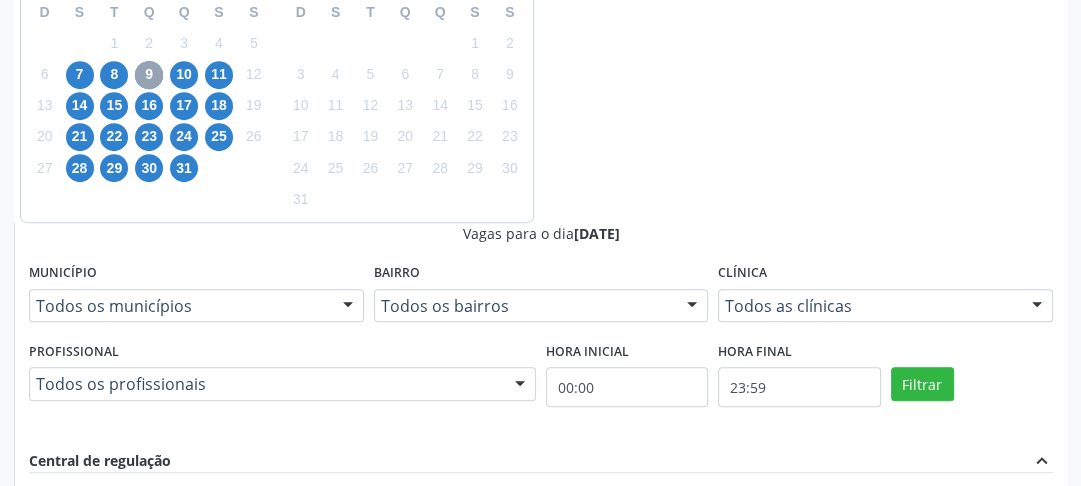 scroll, scrollTop: 756, scrollLeft: 0, axis: vertical 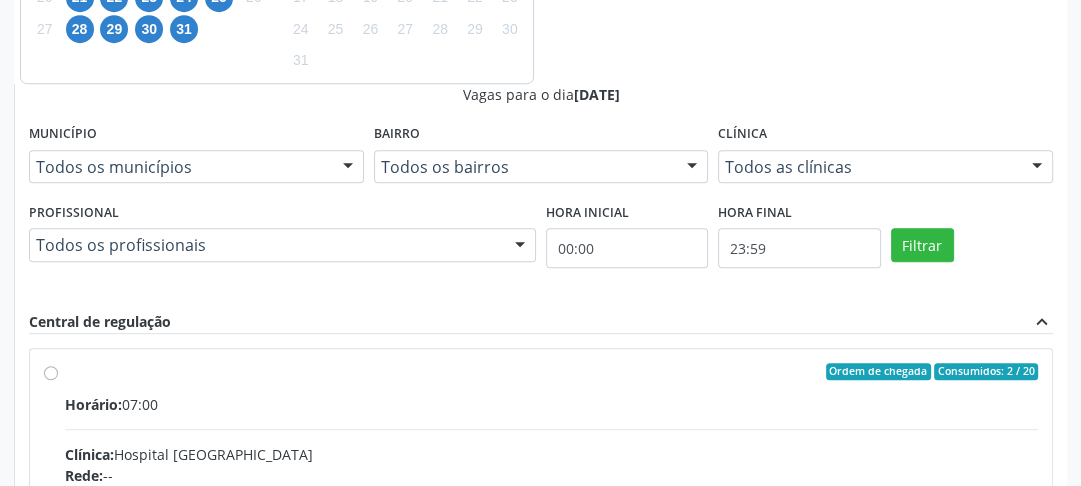 click on "Ordem de chegada
Consumidos: 2 / 20
Horário:   07:00
Clínica:  Hospital Sao Francisco
Rede:
--
Endereço:   nº 384, Varzea, Serra Talhada - PE
Telefone:   (81) 38312142
Profissional:
Yuri Araujo Magalhaes
Informações adicionais sobre o atendimento
Idade de atendimento:
de 0 a 120 anos
Gênero(s) atendido(s):
Masculino e Feminino
Informações adicionais:
--" at bounding box center [551, 516] 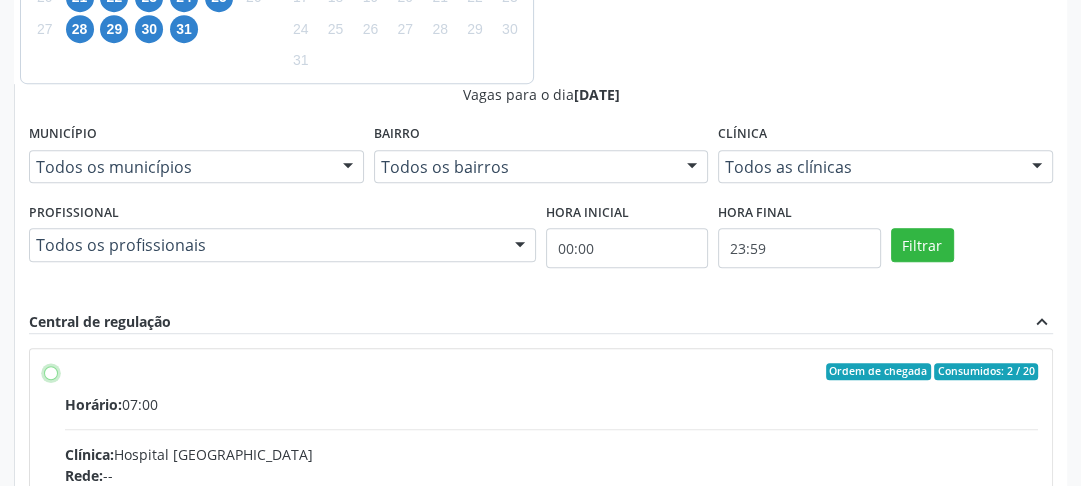 click on "Ordem de chegada
Consumidos: 2 / 20
Horário:   07:00
Clínica:  Hospital Sao Francisco
Rede:
--
Endereço:   nº 384, Varzea, Serra Talhada - PE
Telefone:   (81) 38312142
Profissional:
Yuri Araujo Magalhaes
Informações adicionais sobre o atendimento
Idade de atendimento:
de 0 a 120 anos
Gênero(s) atendido(s):
Masculino e Feminino
Informações adicionais:
--" at bounding box center (51, 372) 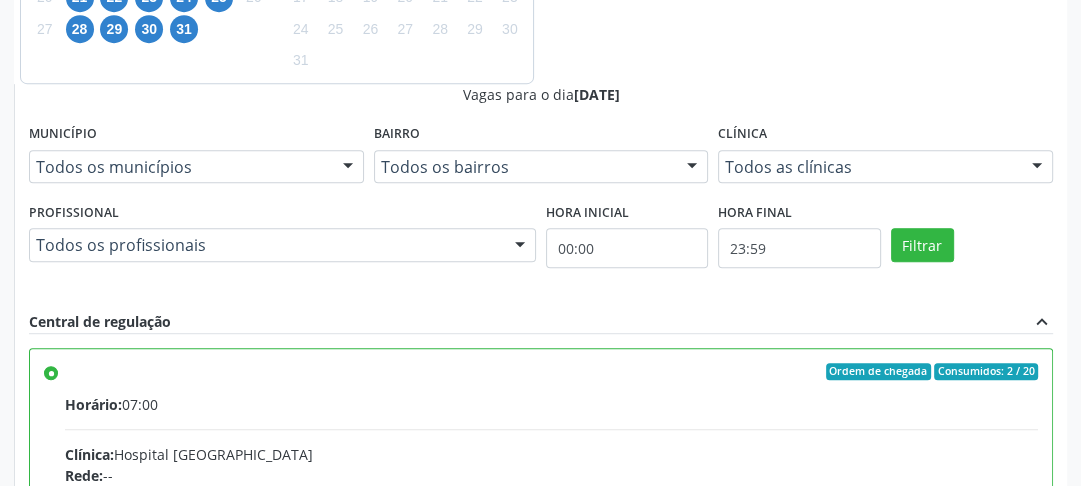 click on "Confirmar" at bounding box center (998, 793) 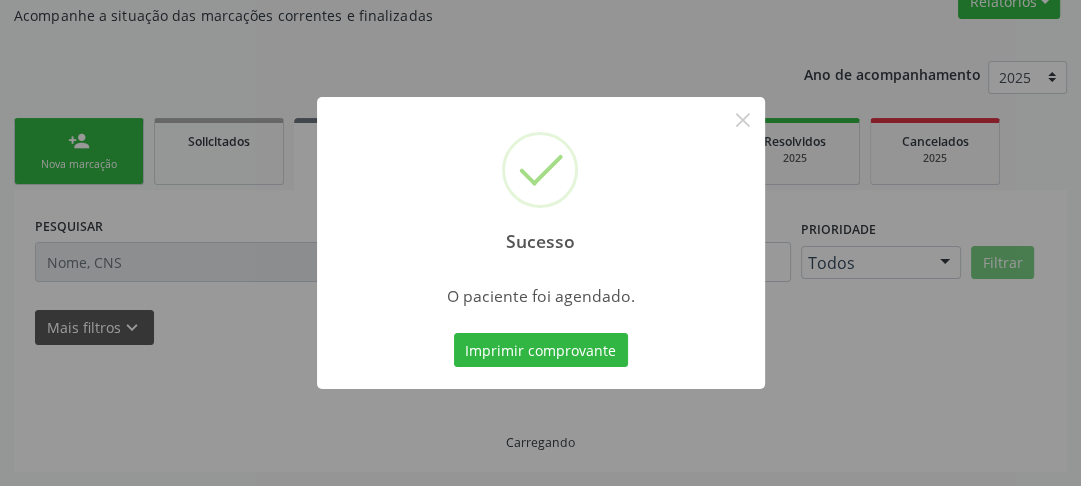 scroll, scrollTop: 222, scrollLeft: 0, axis: vertical 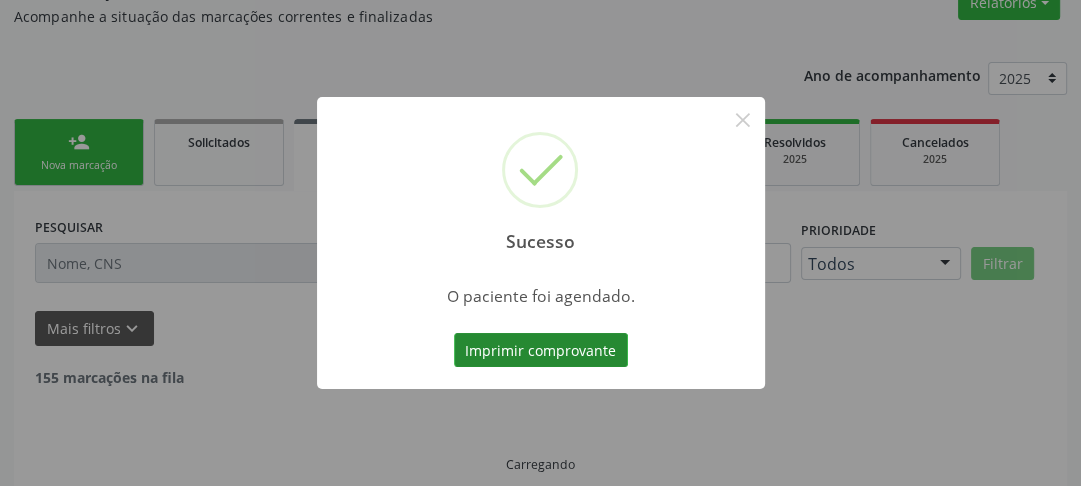 click on "Imprimir comprovante" at bounding box center (541, 350) 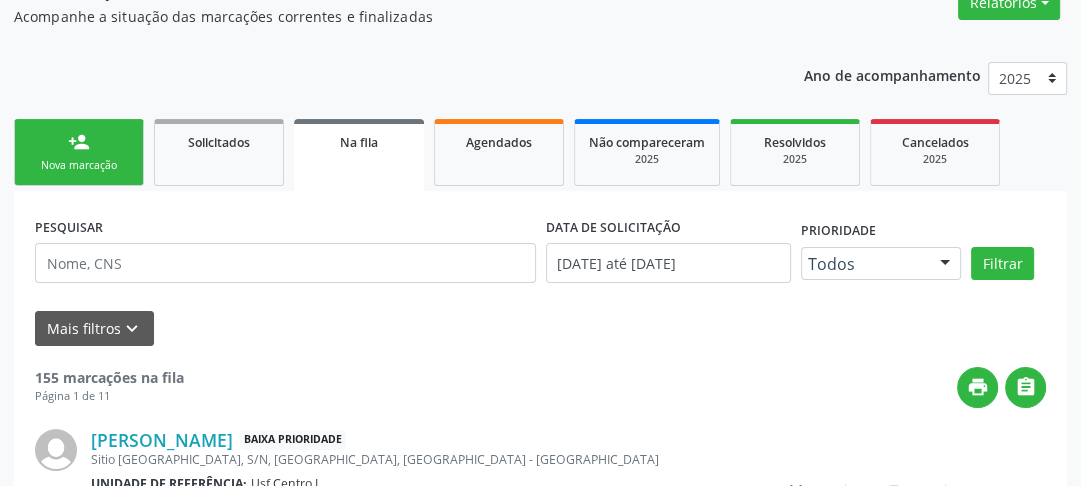 click on "Nova marcação" at bounding box center [79, 165] 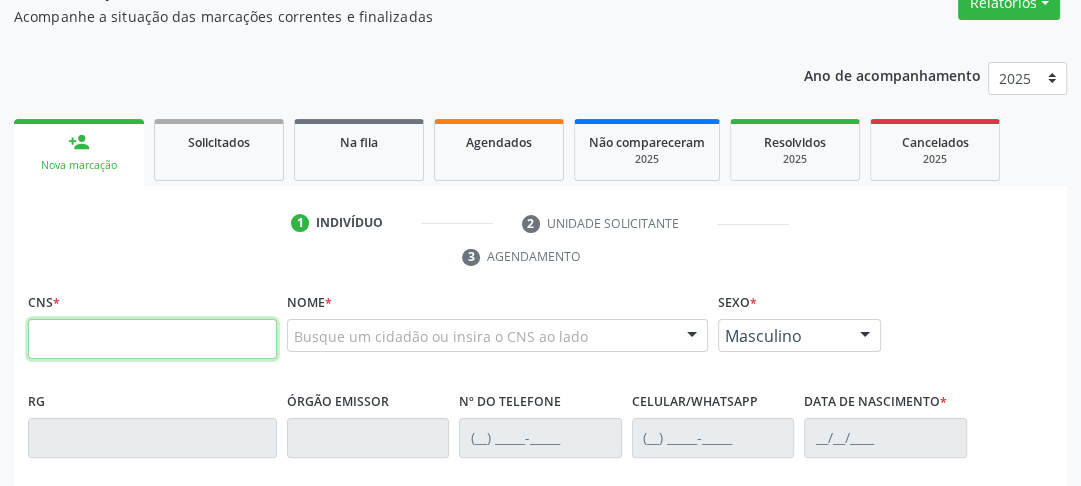 click at bounding box center (152, 339) 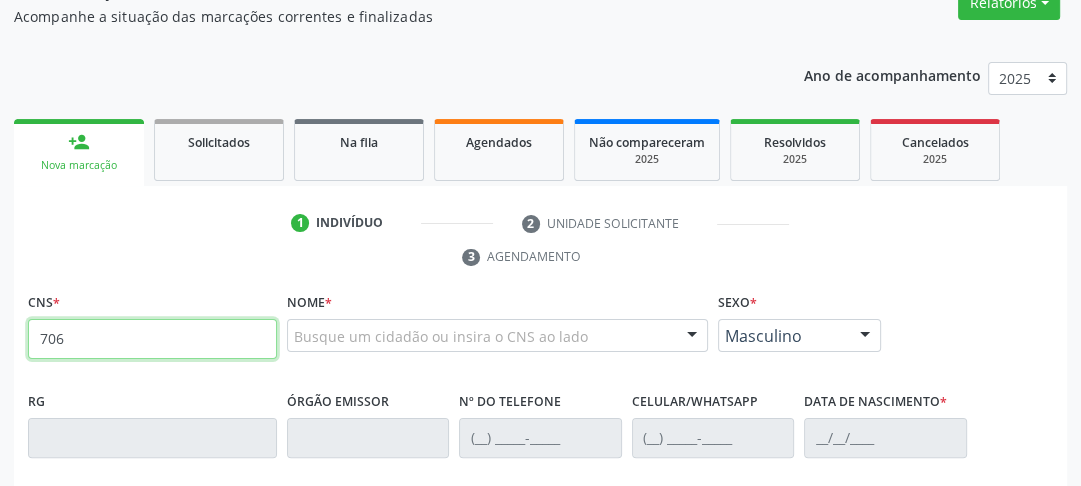 click on "706" at bounding box center [152, 339] 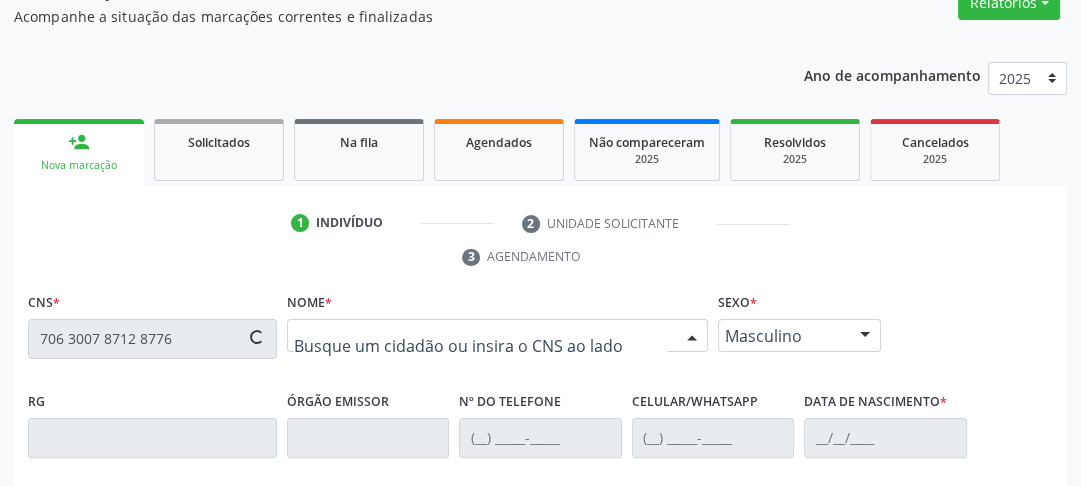 type on "706 3007 8712 8776" 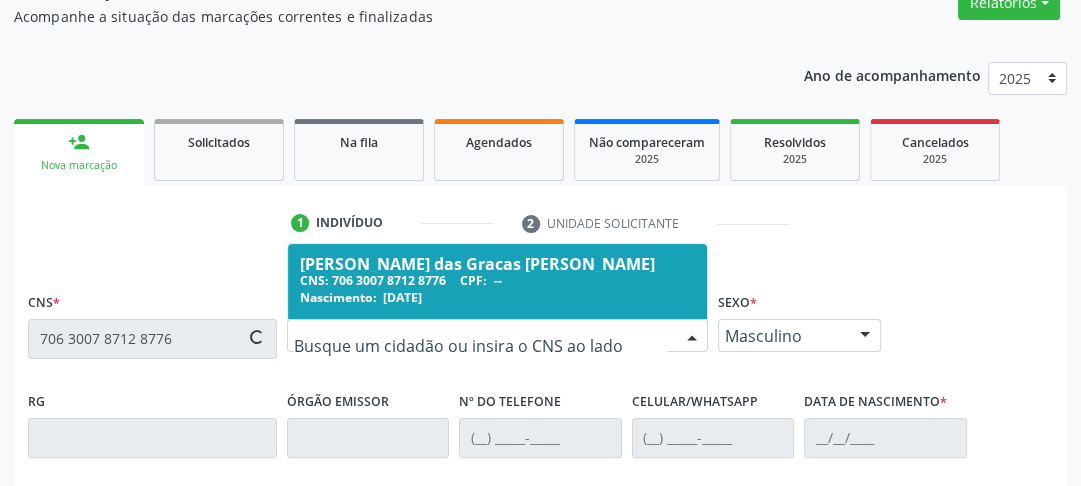 type on "[PHONE_NUMBER]" 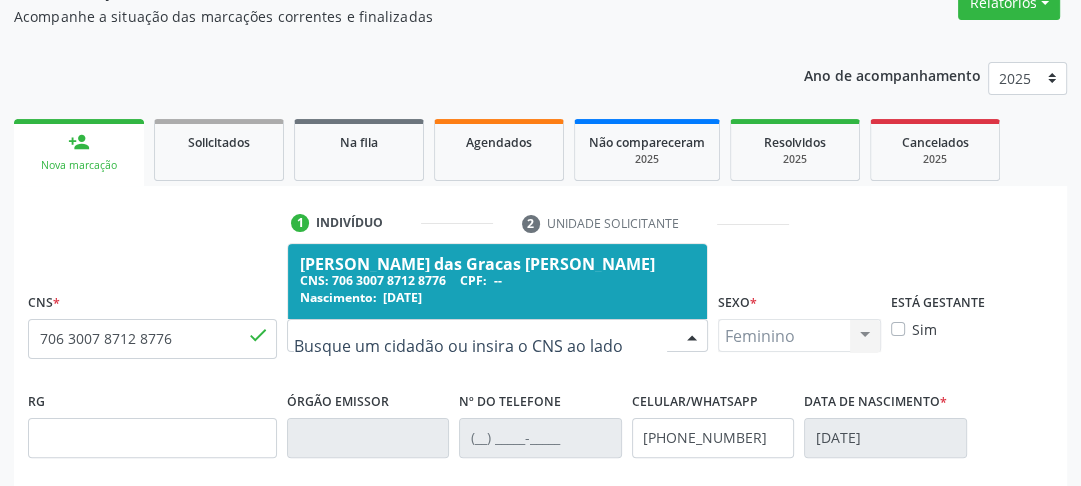click on "Maria das Gracas Xavier Ferreira" at bounding box center (497, 264) 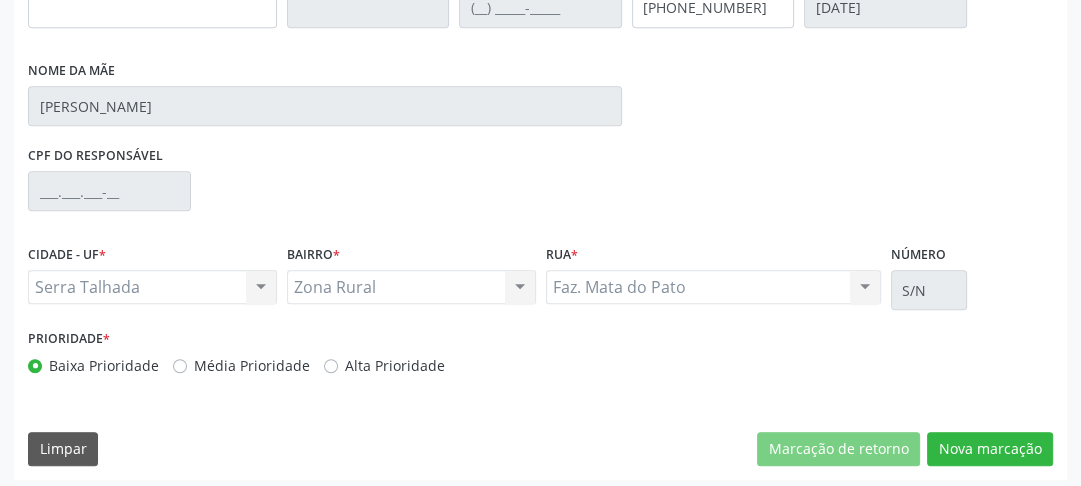 scroll, scrollTop: 659, scrollLeft: 0, axis: vertical 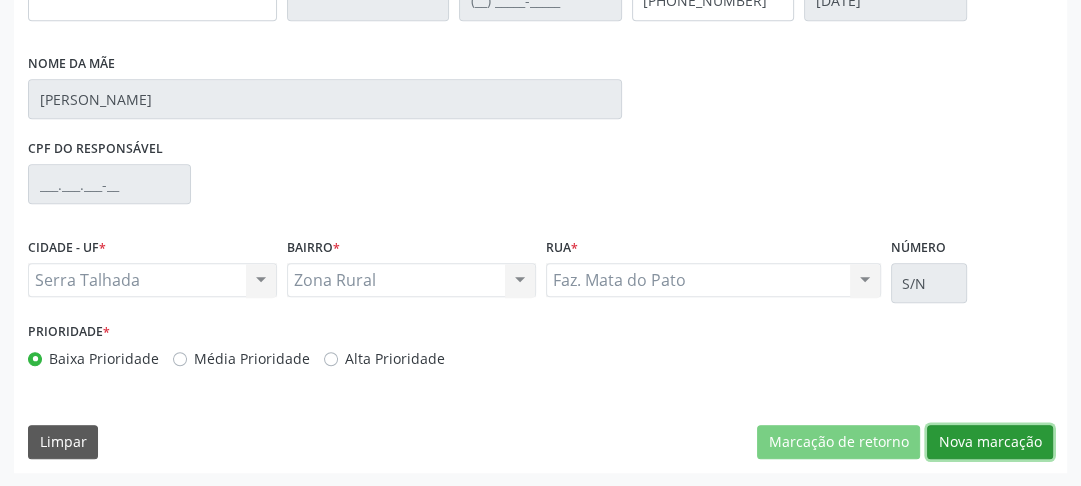 click on "Nova marcação" at bounding box center [990, 442] 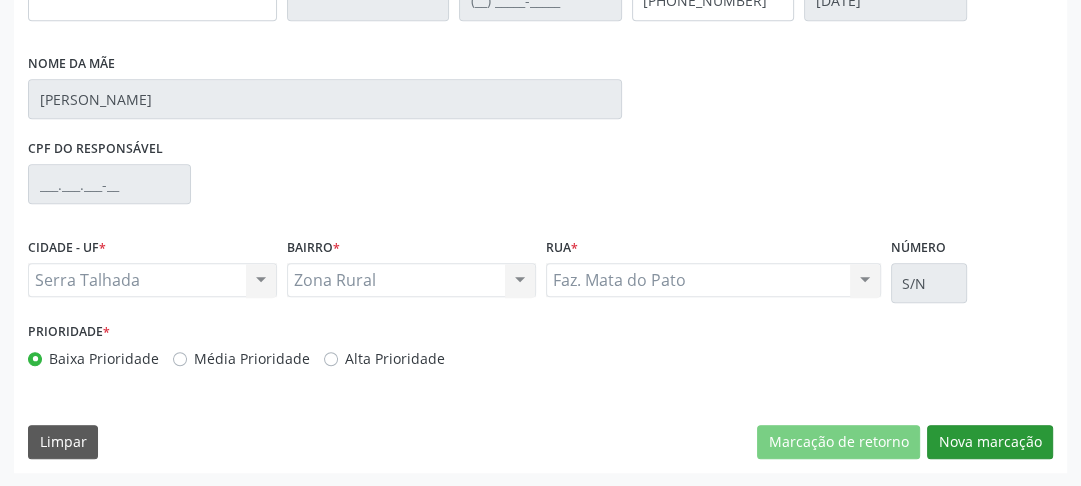 scroll, scrollTop: 494, scrollLeft: 0, axis: vertical 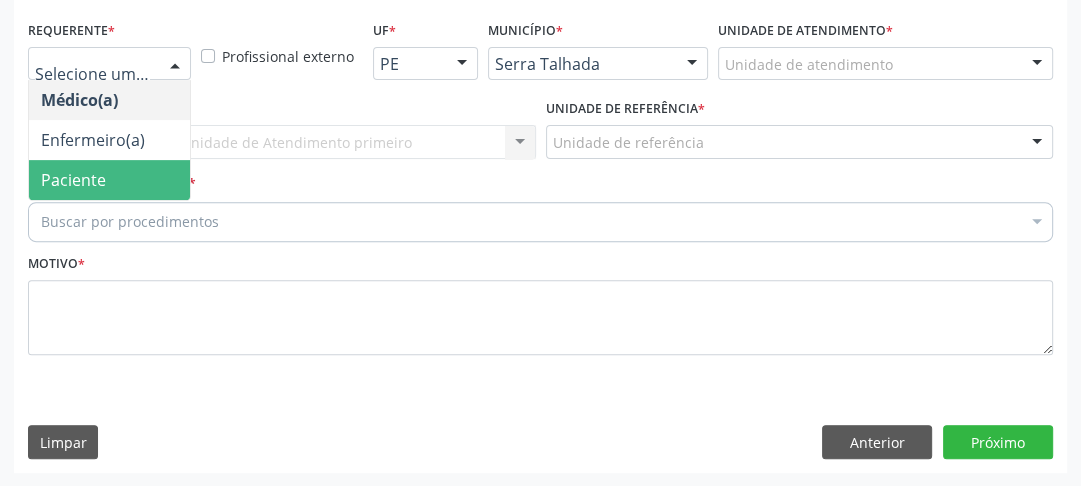 click on "Paciente" at bounding box center [109, 180] 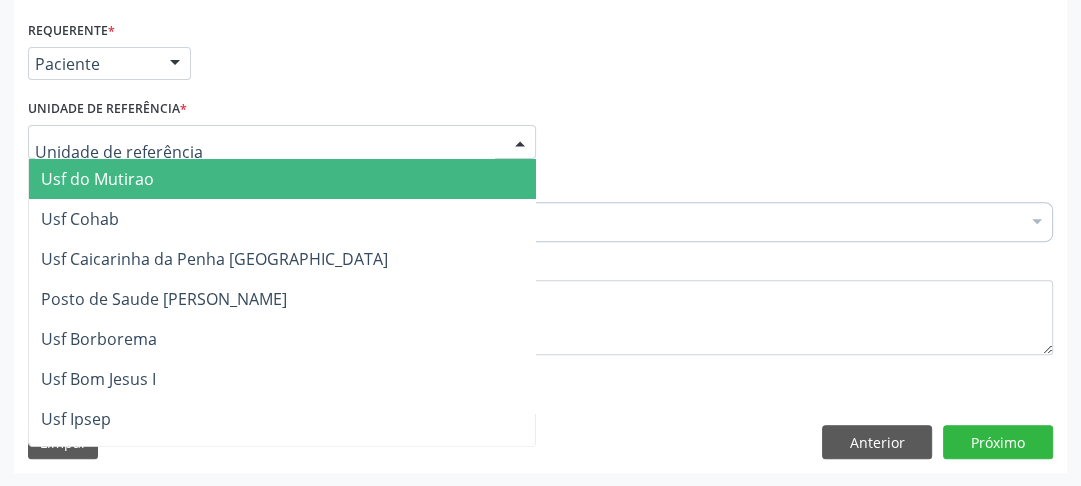 click at bounding box center (282, 142) 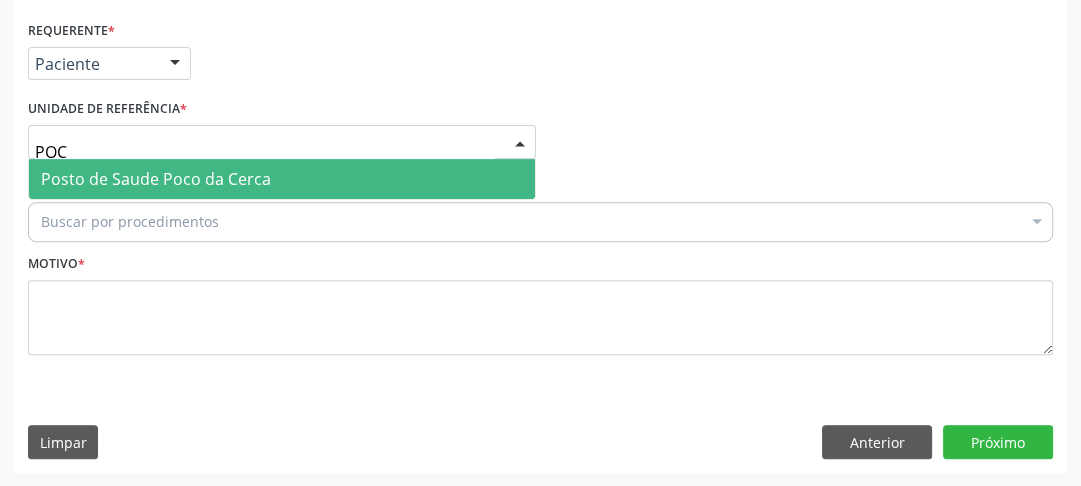 type on "POCO" 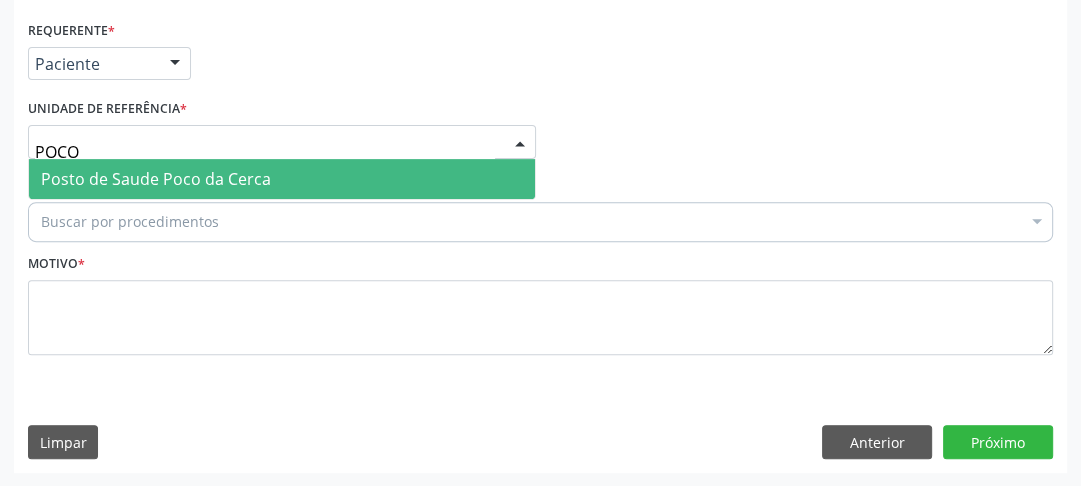 click on "Posto de Saude Poco da Cerca" at bounding box center [156, 179] 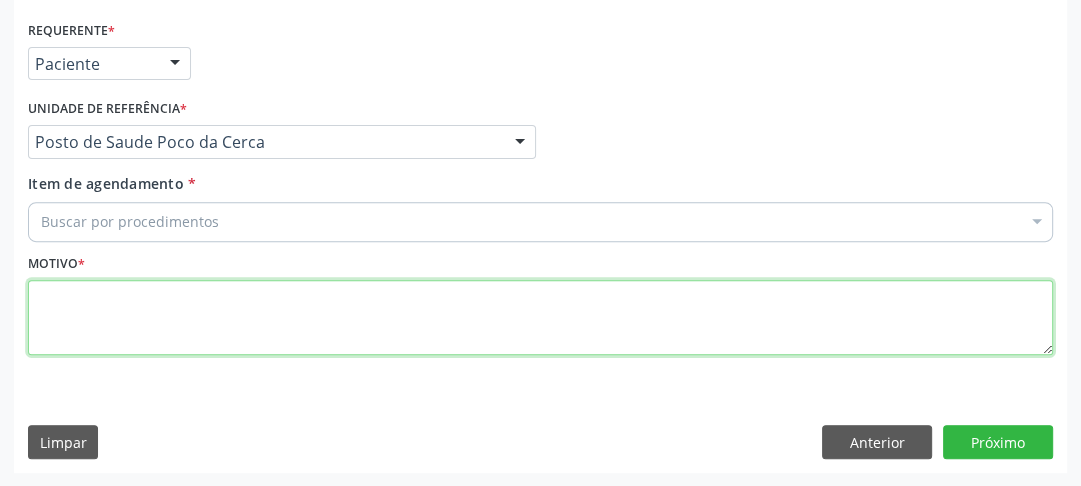 drag, startPoint x: 187, startPoint y: 312, endPoint x: 212, endPoint y: 304, distance: 26.24881 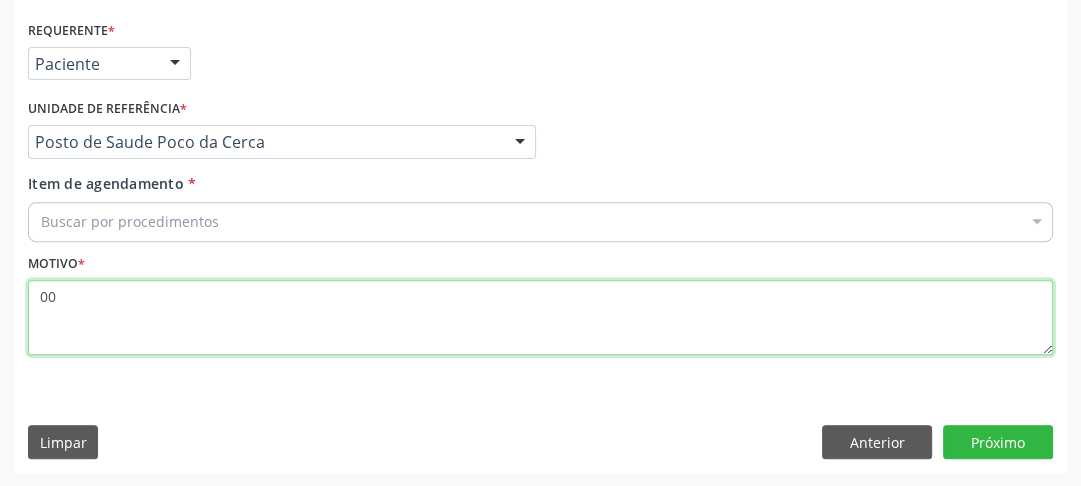 type on "00" 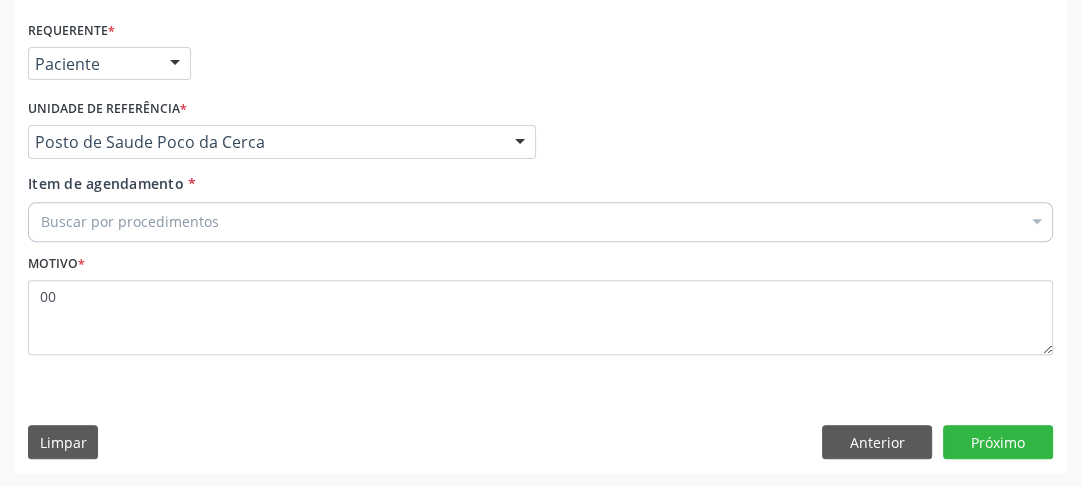 click on "Buscar por procedimentos" at bounding box center (540, 222) 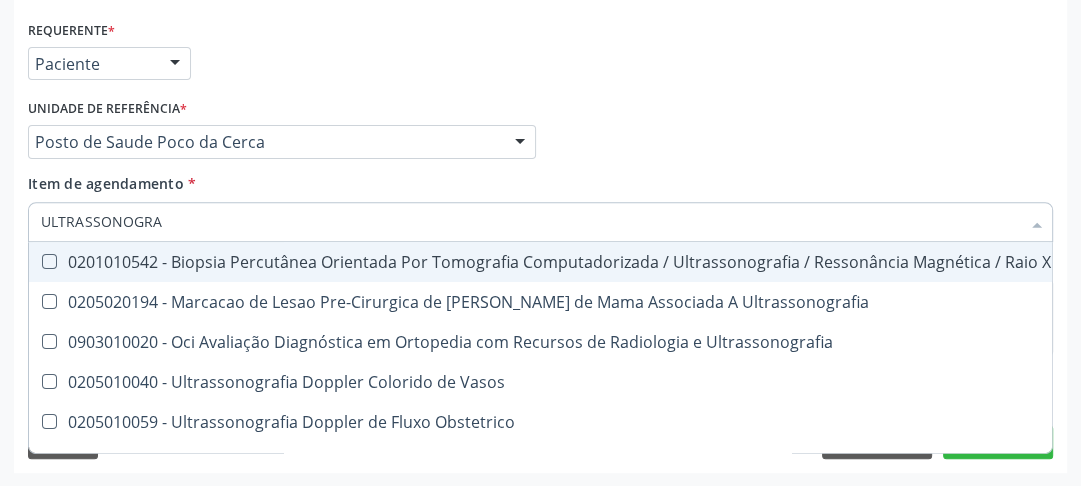 type on "ULTRASSONOGRAF" 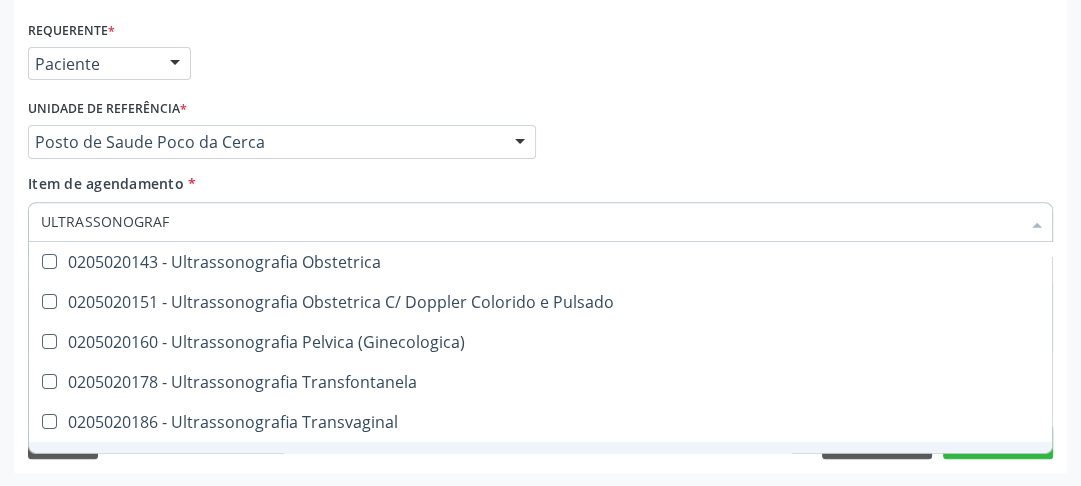 scroll, scrollTop: 320, scrollLeft: 0, axis: vertical 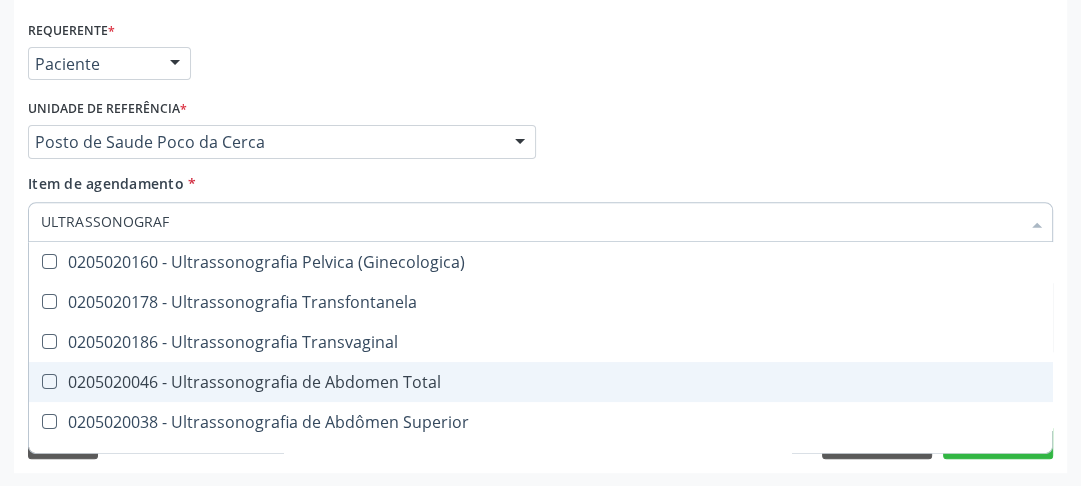 click at bounding box center [49, 381] 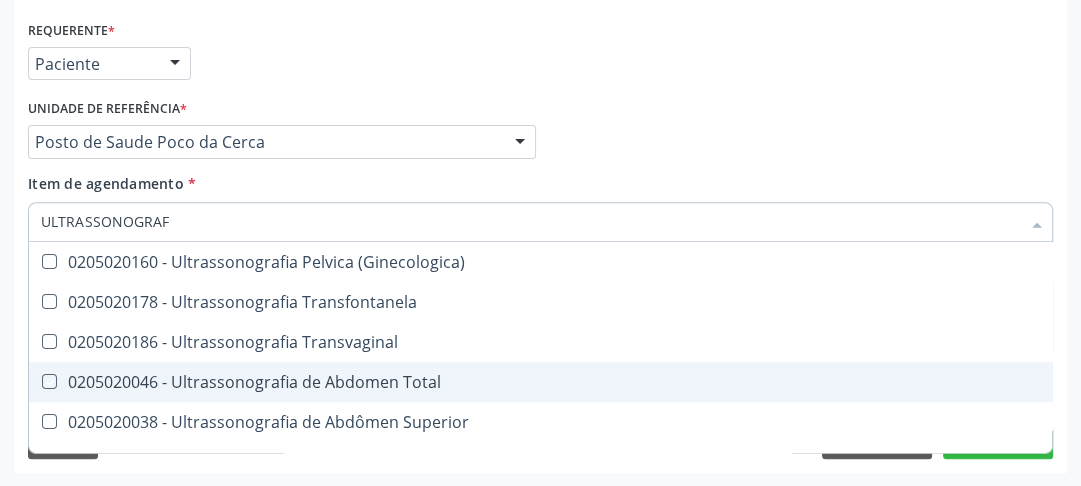 click at bounding box center (35, 381) 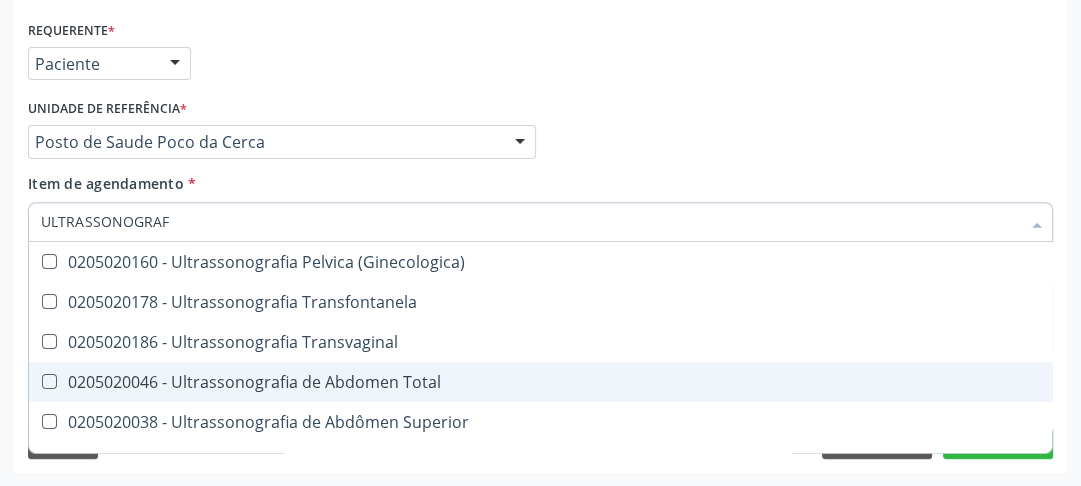 checkbox on "true" 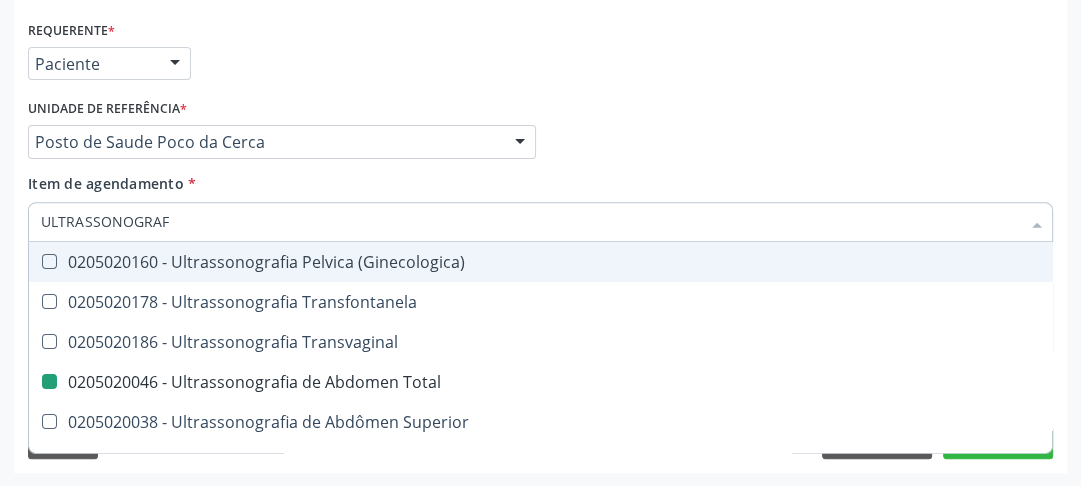 click on "Requerente
*
Paciente         Médico(a)   Enfermeiro(a)   Paciente
Nenhum resultado encontrado para: "   "
Não há nenhuma opção para ser exibida.
UF
PE         AC   AL   AM   AP   BA   CE   DF   ES   GO   MA   MG   MS   MT   PA   PB   PE   PI   PR   RJ   RN   RO   RR   RS   SC   SE   SL   SP   SV   TO
Nenhum resultado encontrado para: "   "
Não há nenhuma opção para ser exibida.
Município
[GEOGRAPHIC_DATA] e [GEOGRAPHIC_DATA]   Afogados da Ingazeira   Afrânio   Agrestina   Água Preta   Águas Belas   Alagoinha   Aliança   Altinho   Amaraji   Angelim   Araçoiaba   Araripina   [GEOGRAPHIC_DATA]   [GEOGRAPHIC_DATA]   [GEOGRAPHIC_DATA]   [GEOGRAPHIC_DATA]   [GEOGRAPHIC_DATA]   [GEOGRAPHIC_DATA] [GEOGRAPHIC_DATA]   [GEOGRAPHIC_DATA]   [GEOGRAPHIC_DATA]   [GEOGRAPHIC_DATA]   [GEOGRAPHIC_DATA]   Brejão   [GEOGRAPHIC_DATA]   [GEOGRAPHIC_DATA]   [GEOGRAPHIC_DATA]   [GEOGRAPHIC_DATA]   [GEOGRAPHIC_DATA]   [GEOGRAPHIC_DATA]   [GEOGRAPHIC_DATA]" at bounding box center [540, 244] 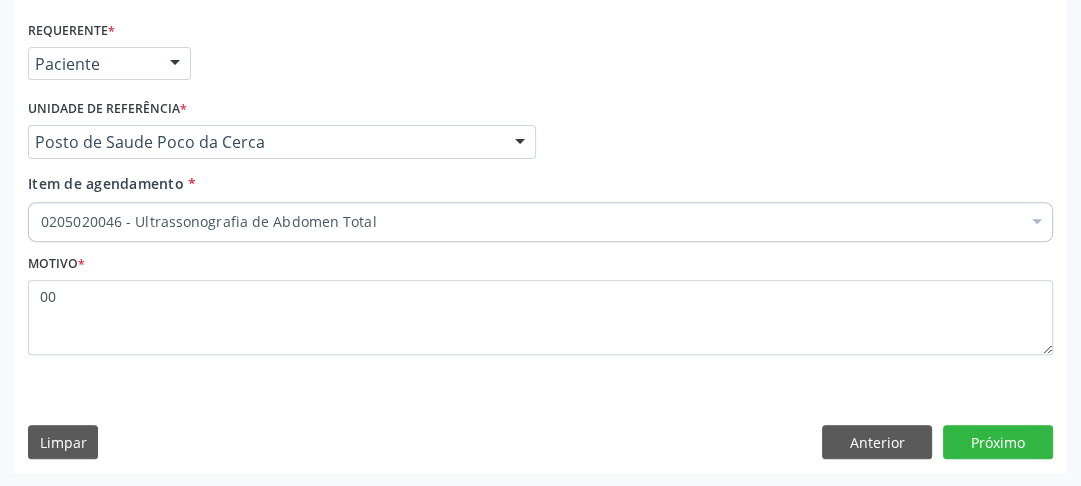 scroll, scrollTop: 0, scrollLeft: 0, axis: both 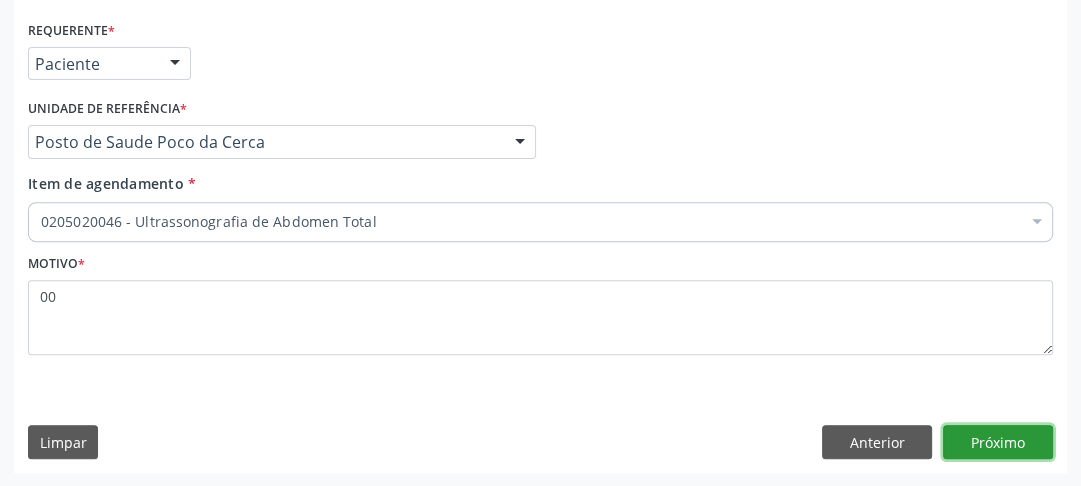 click on "Próximo" at bounding box center [998, 442] 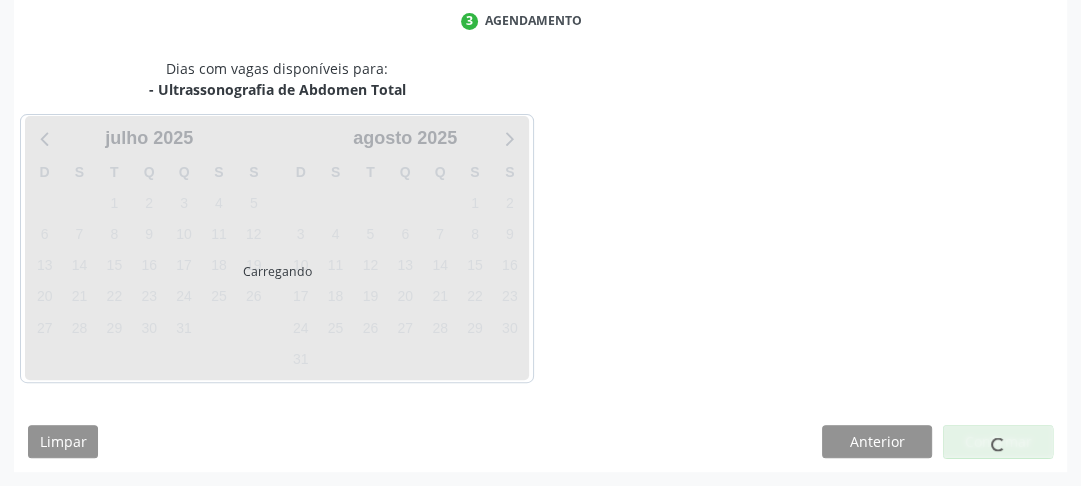 scroll, scrollTop: 456, scrollLeft: 0, axis: vertical 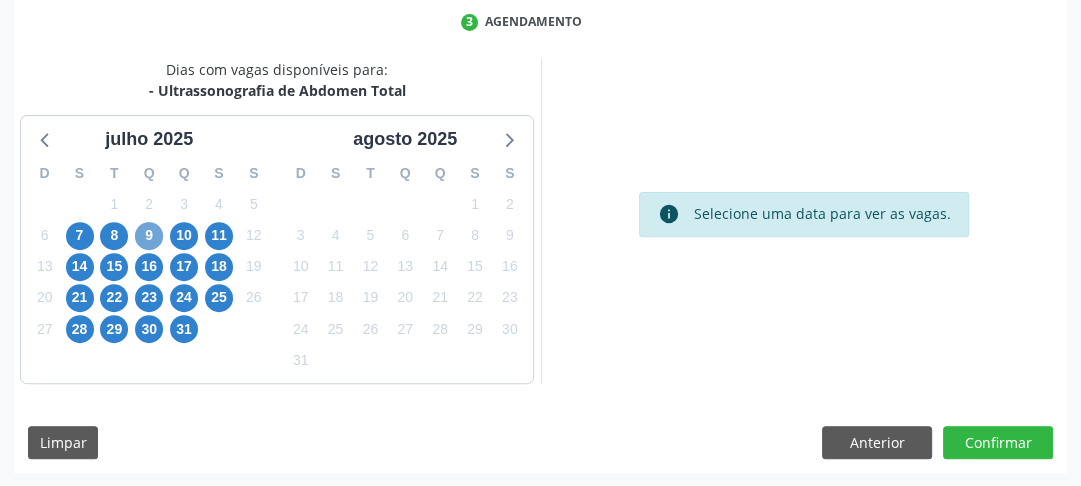 drag, startPoint x: 148, startPoint y: 235, endPoint x: 506, endPoint y: 334, distance: 371.4364 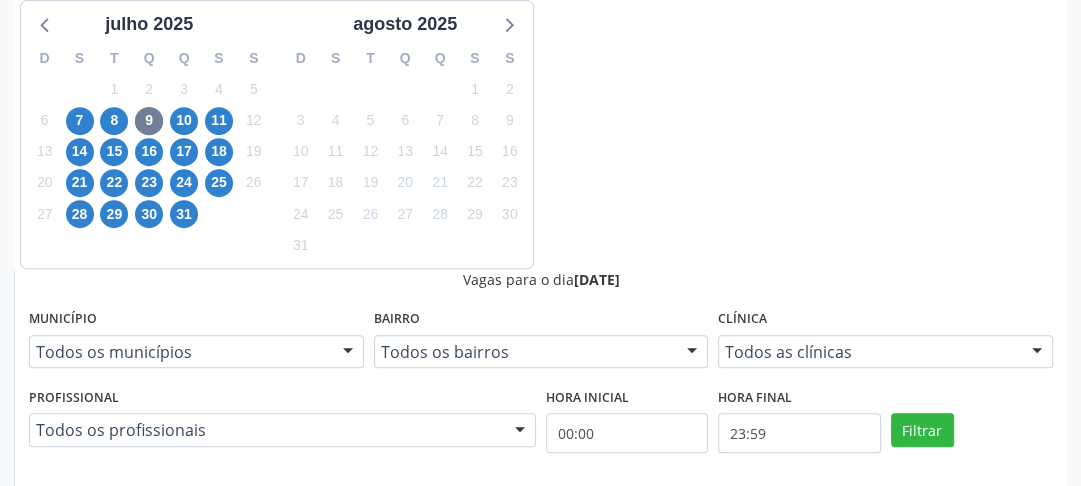 scroll, scrollTop: 772, scrollLeft: 0, axis: vertical 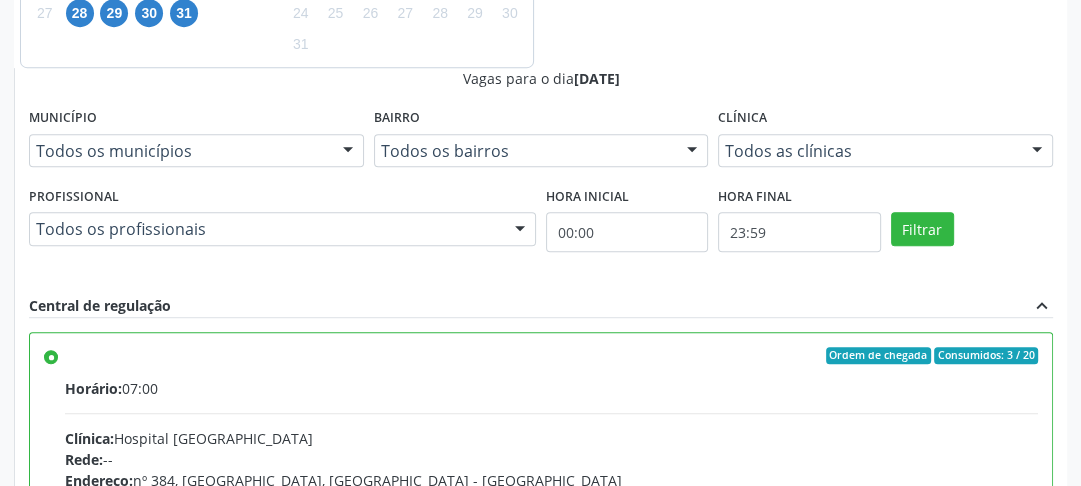 click on "Ordem de chegada
Consumidos: 3 / 20
Horário:   07:00
Clínica:  Hospital Sao Francisco
Rede:
--
Endereço:   nº 384, Varzea, Serra Talhada - PE
Telefone:   (81) 38312142
Profissional:
Yuri Araujo Magalhaes
Informações adicionais sobre o atendimento
Idade de atendimento:
de 0 a 120 anos
Gênero(s) atendido(s):
Masculino e Feminino
Informações adicionais:
--" at bounding box center (551, 500) 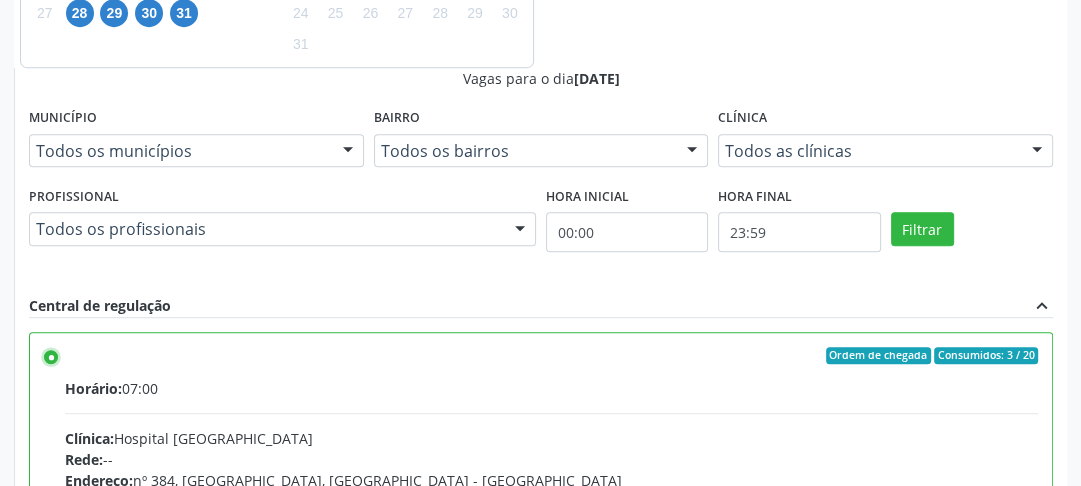 click on "Ordem de chegada
Consumidos: 3 / 20
Horário:   07:00
Clínica:  Hospital Sao Francisco
Rede:
--
Endereço:   nº 384, Varzea, Serra Talhada - PE
Telefone:   (81) 38312142
Profissional:
Yuri Araujo Magalhaes
Informações adicionais sobre o atendimento
Idade de atendimento:
de 0 a 120 anos
Gênero(s) atendido(s):
Masculino e Feminino
Informações adicionais:
--" at bounding box center (51, 356) 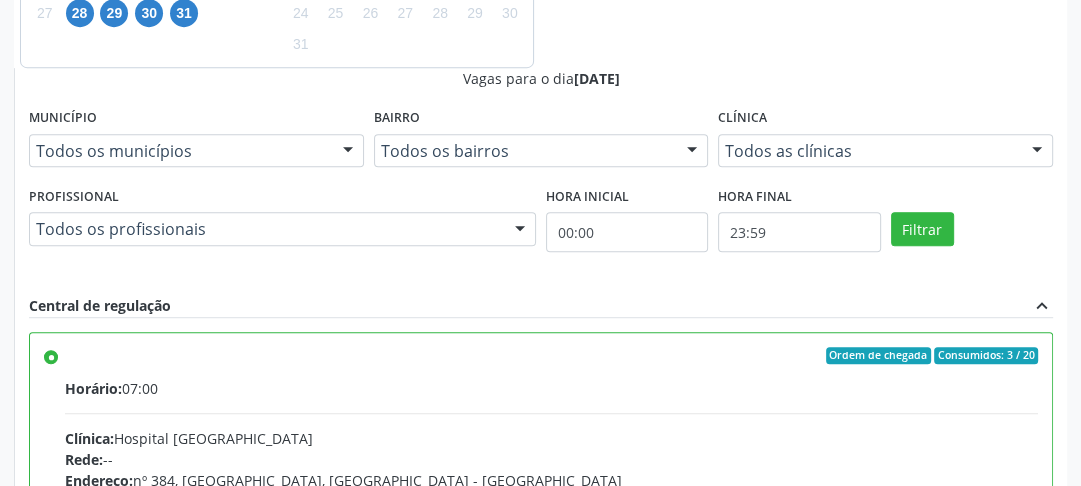 click on "Ordem de chegada
Consumidos: 3 / 20
Horário:   07:00
Clínica:  Hospital Sao Francisco
Rede:
--
Endereço:   nº 384, Varzea, Serra Talhada - PE
Telefone:   (81) 38312142
Profissional:
Yuri Araujo Magalhaes
Informações adicionais sobre o atendimento
Idade de atendimento:
de 0 a 120 anos
Gênero(s) atendido(s):
Masculino e Feminino
Informações adicionais:
--" at bounding box center [551, 500] 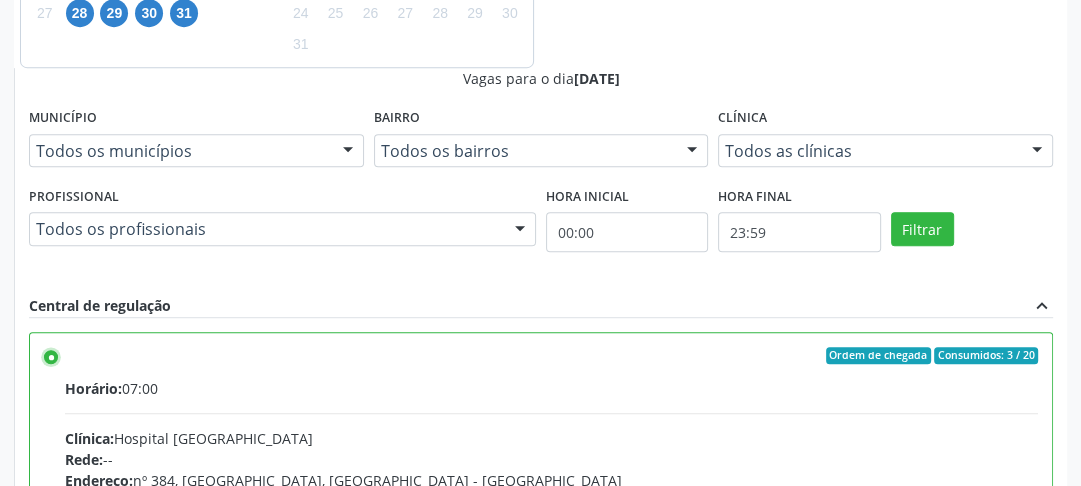click on "Ordem de chegada
Consumidos: 3 / 20
Horário:   07:00
Clínica:  Hospital Sao Francisco
Rede:
--
Endereço:   nº 384, Varzea, Serra Talhada - PE
Telefone:   (81) 38312142
Profissional:
Yuri Araujo Magalhaes
Informações adicionais sobre o atendimento
Idade de atendimento:
de 0 a 120 anos
Gênero(s) atendido(s):
Masculino e Feminino
Informações adicionais:
--" at bounding box center [51, 356] 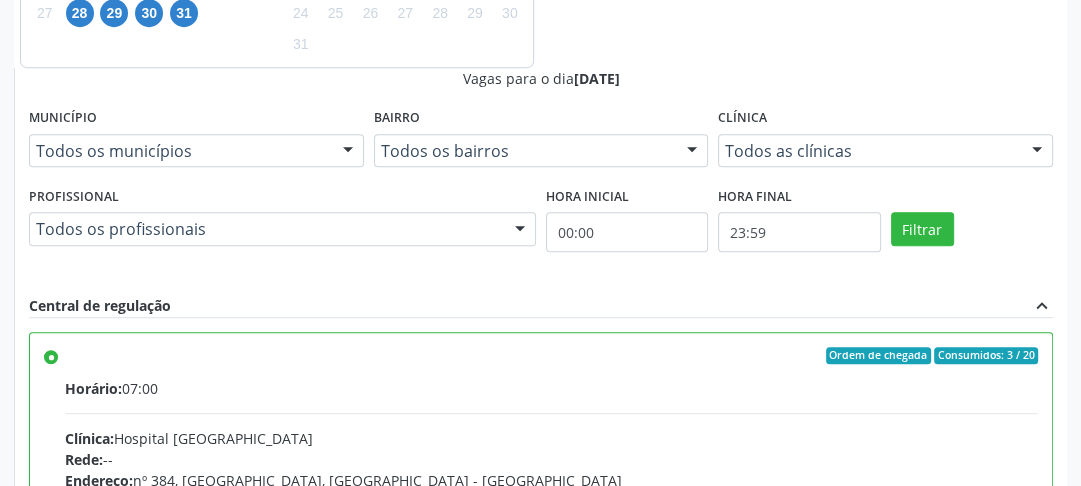 click on "Dias com vagas disponíveis para:
- Ultrassonografia de Abdomen Total
julho 2025 D S T Q Q S S 29 30 1 2 3 4 5 6 7 8 9 10 11 12 13 14 15 16 17 18 19 20 21 22 23 24 25 26 27 28 29 30 31 1 2 3 4 5 6 7 8 9 agosto 2025 D S T Q Q S S 27 28 29 30 31 1 2 3 4 5 6 7 8 9 10 11 12 13 14 15 16 17 18 19 20 21 22 23 24 25 26 27 28 29 30 31 1 2 3 4 5 6" at bounding box center (277, -95) 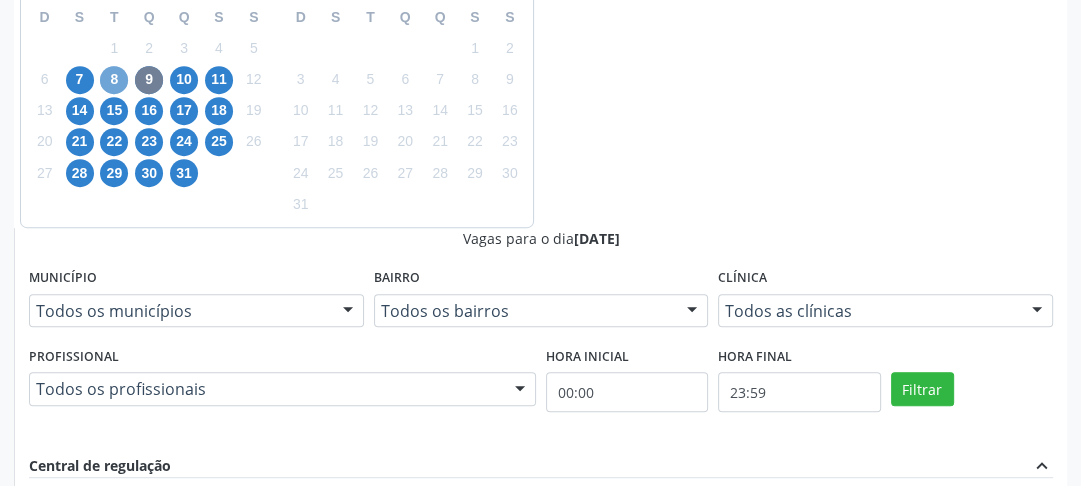 click on "8" at bounding box center [114, 80] 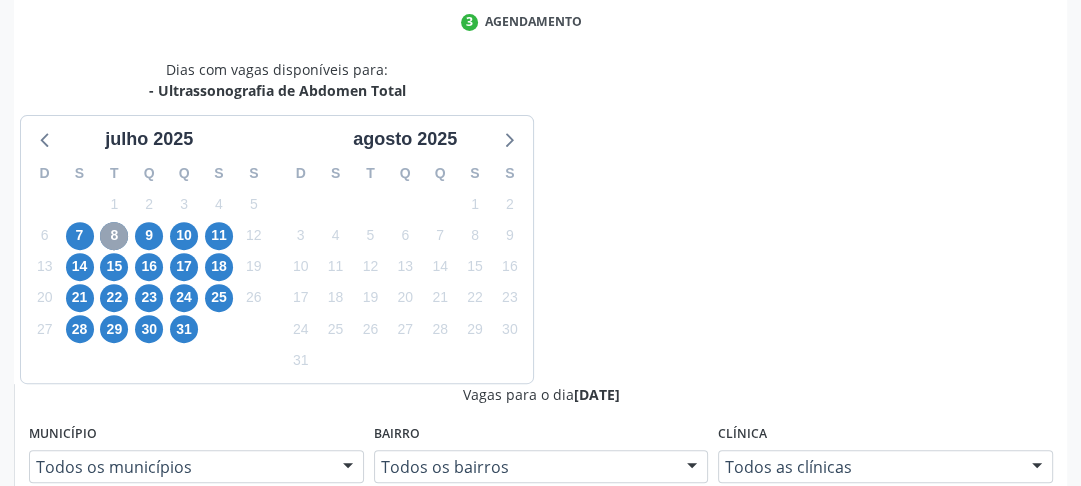 scroll, scrollTop: 612, scrollLeft: 0, axis: vertical 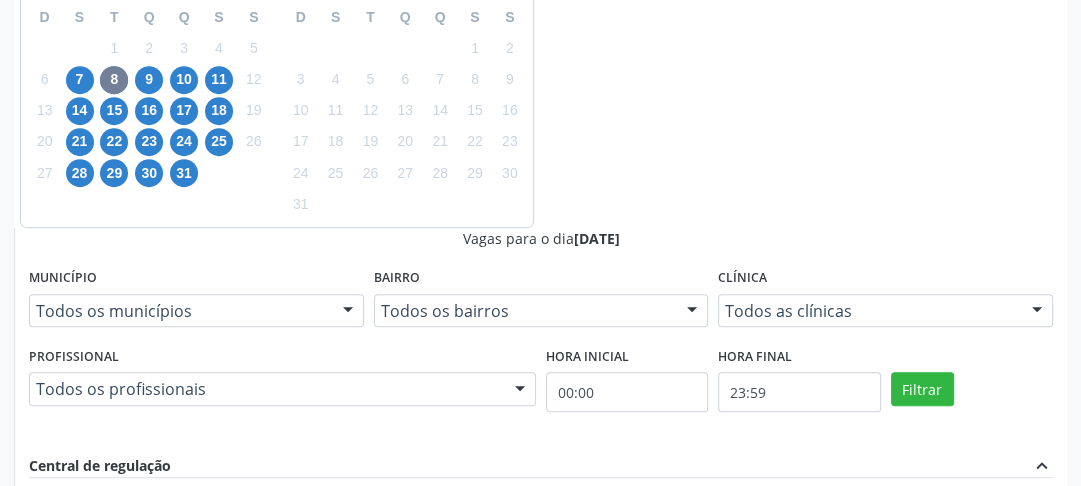 click on "Ordem de chegada
Consumidos: 4 / 20
Horário:   07:00
Clínica:  Hospital Sao Francisco
Rede:
--
Endereço:   nº 384, Varzea, Serra Talhada - PE
Telefone:   (81) 38312142
Profissional:
Yuri Araujo Magalhaes
Informações adicionais sobre o atendimento
Idade de atendimento:
de 0 a 120 anos
Gênero(s) atendido(s):
Masculino e Feminino
Informações adicionais:
--" at bounding box center [551, 660] 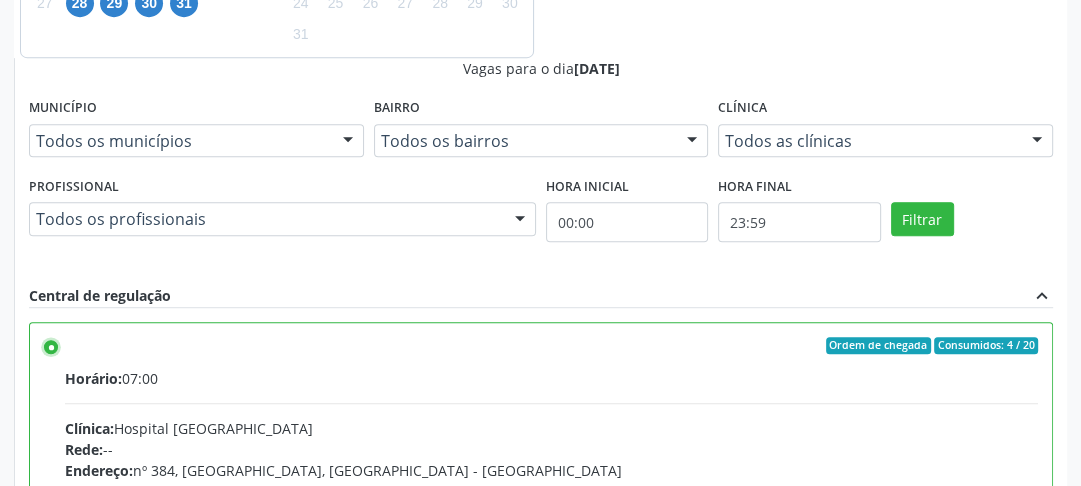 scroll, scrollTop: 792, scrollLeft: 0, axis: vertical 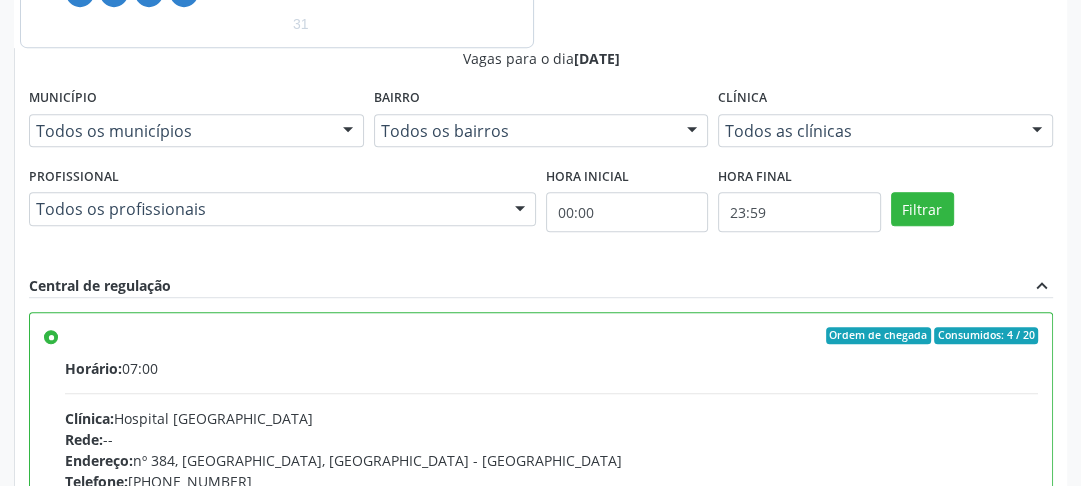 click on "Confirmar" at bounding box center [998, 757] 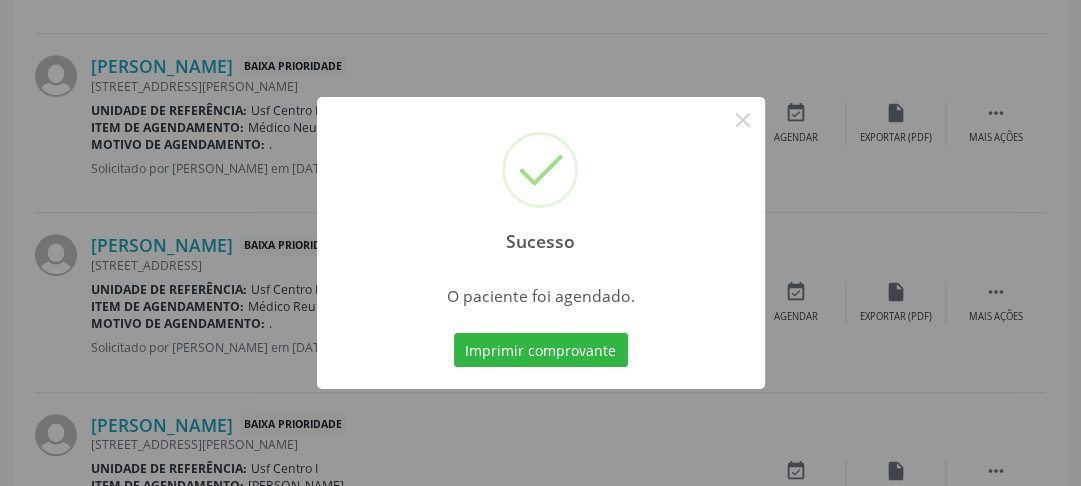 scroll, scrollTop: 222, scrollLeft: 0, axis: vertical 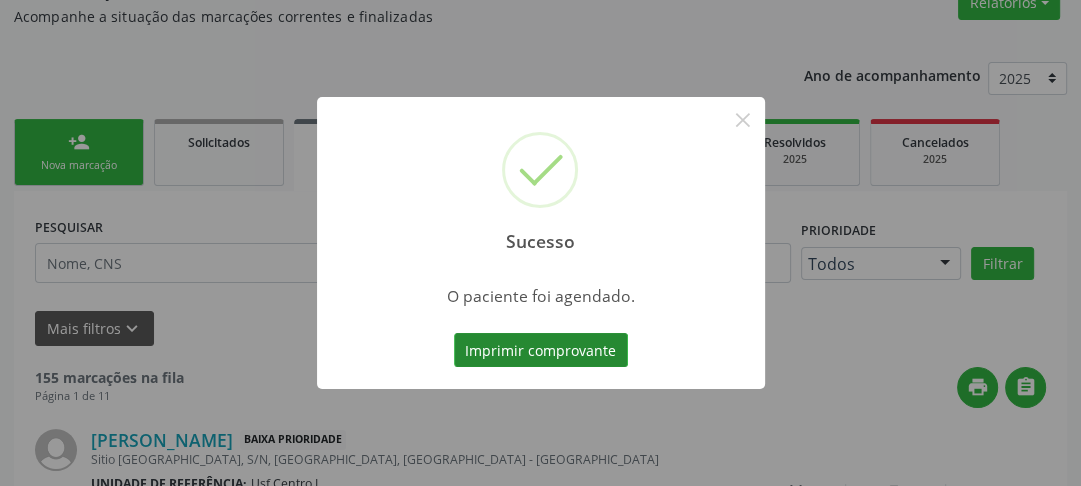 click on "Imprimir comprovante" at bounding box center (541, 350) 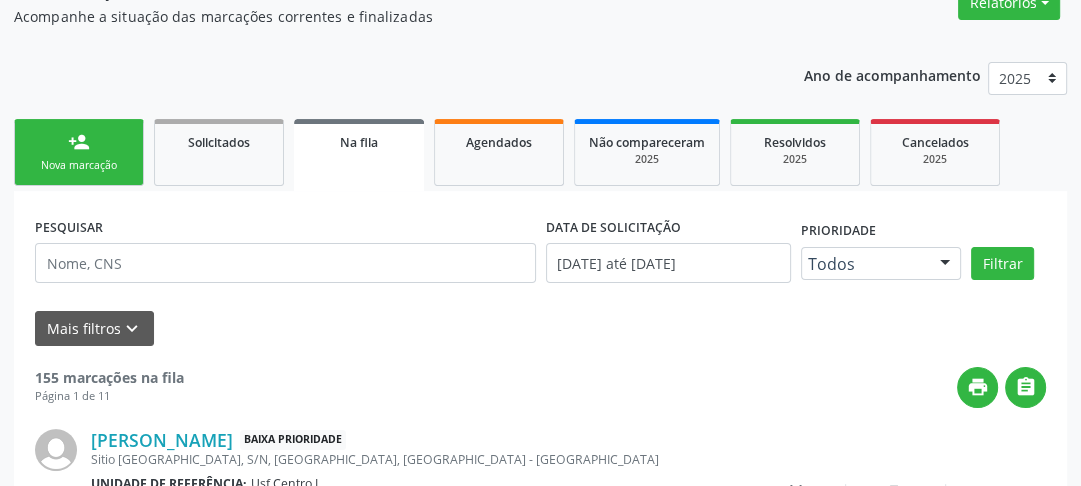 click on "Nova marcação" at bounding box center [79, 165] 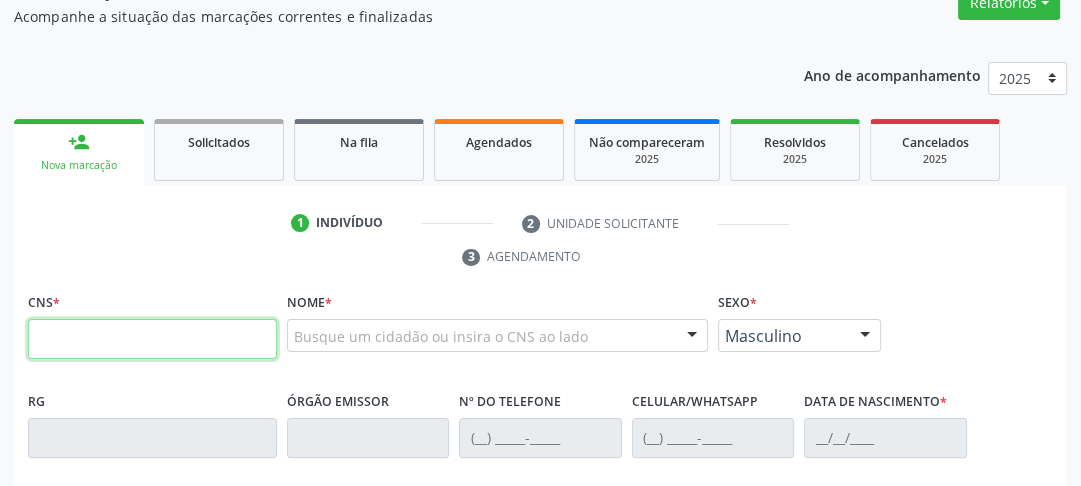 click at bounding box center (152, 339) 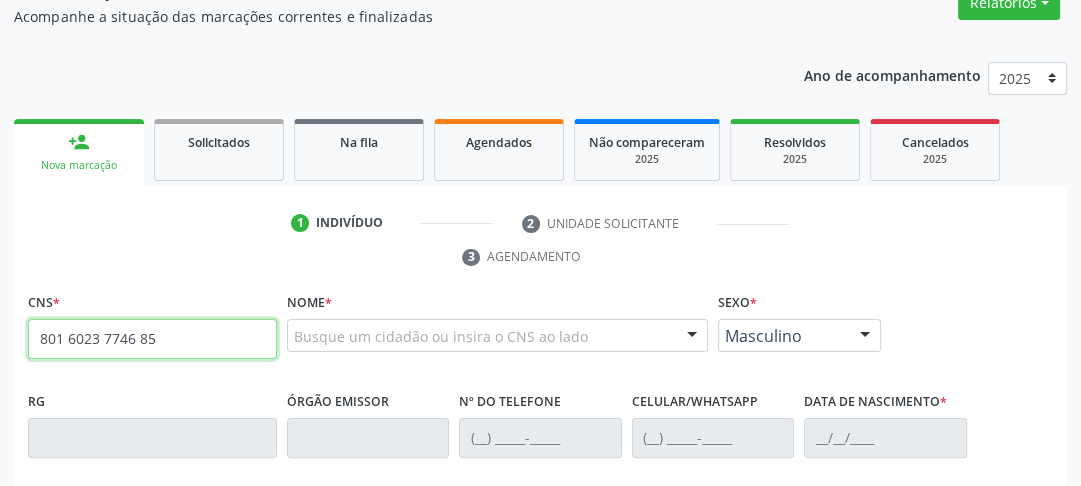 drag, startPoint x: 151, startPoint y: 340, endPoint x: 17, endPoint y: 323, distance: 135.07405 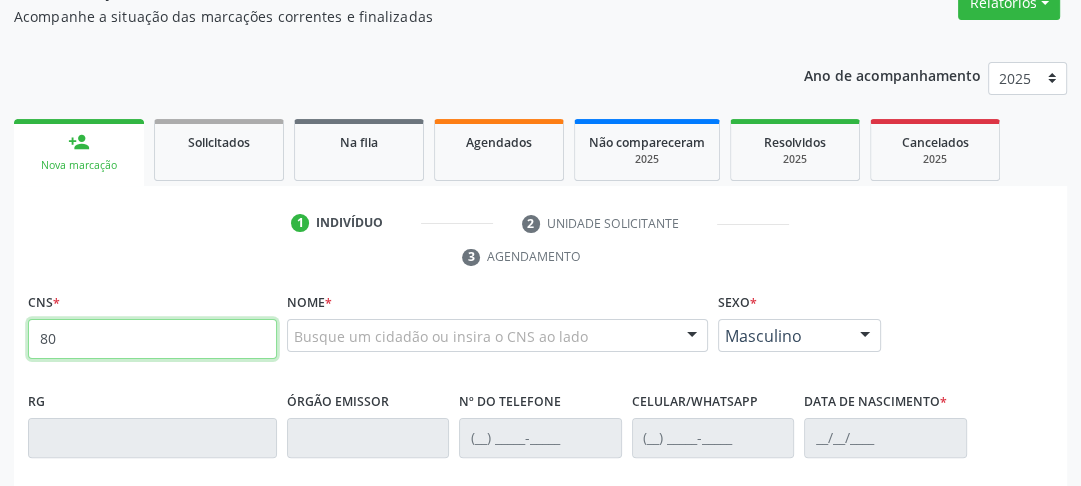 type on "8" 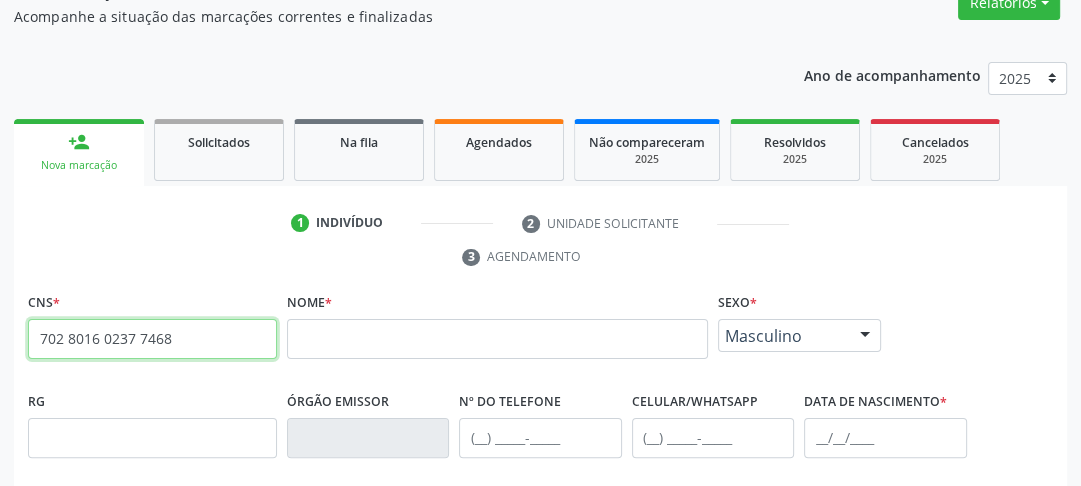 drag, startPoint x: 41, startPoint y: 336, endPoint x: 240, endPoint y: 350, distance: 199.49185 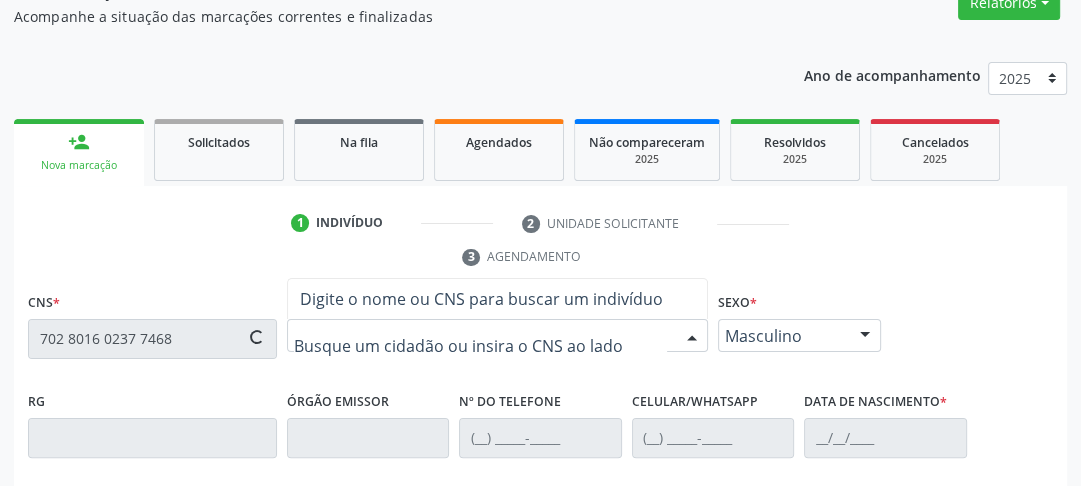 click at bounding box center (480, 346) 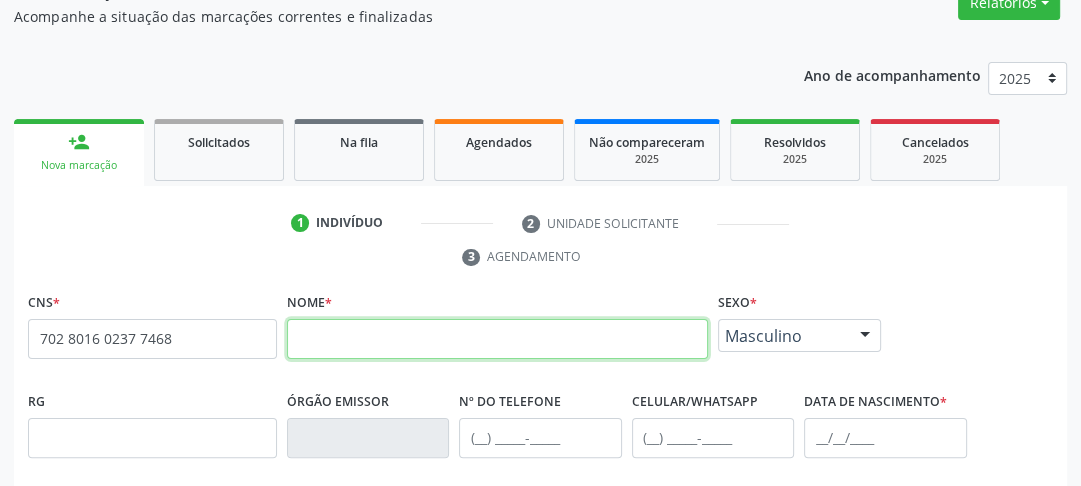 click at bounding box center [497, 339] 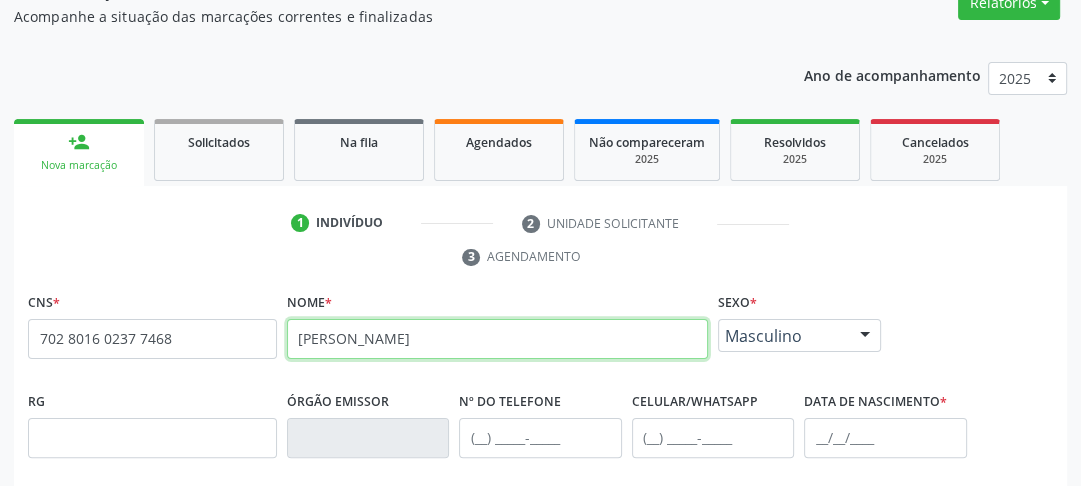 type on "CATARINA MARIA ARAUJO SILVA" 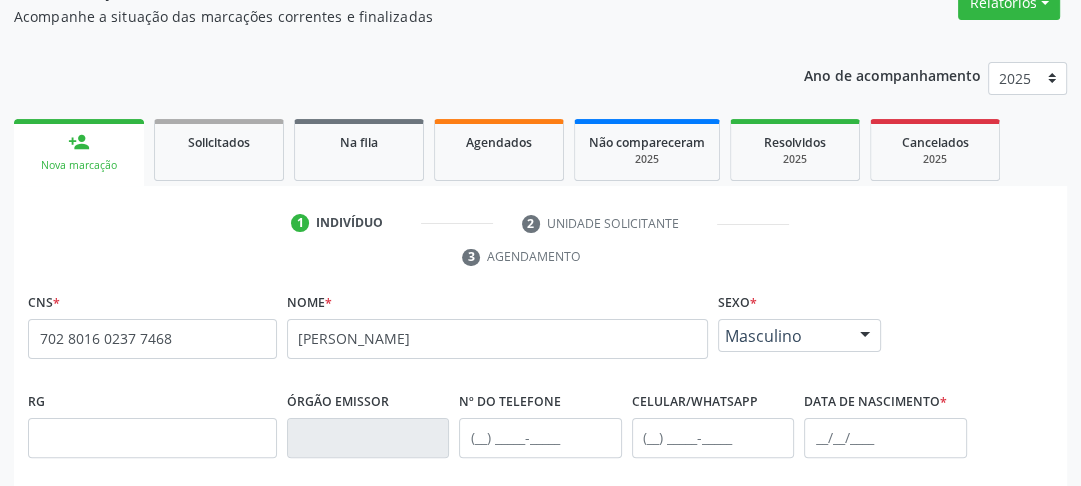 click on "Masculino" at bounding box center [782, 336] 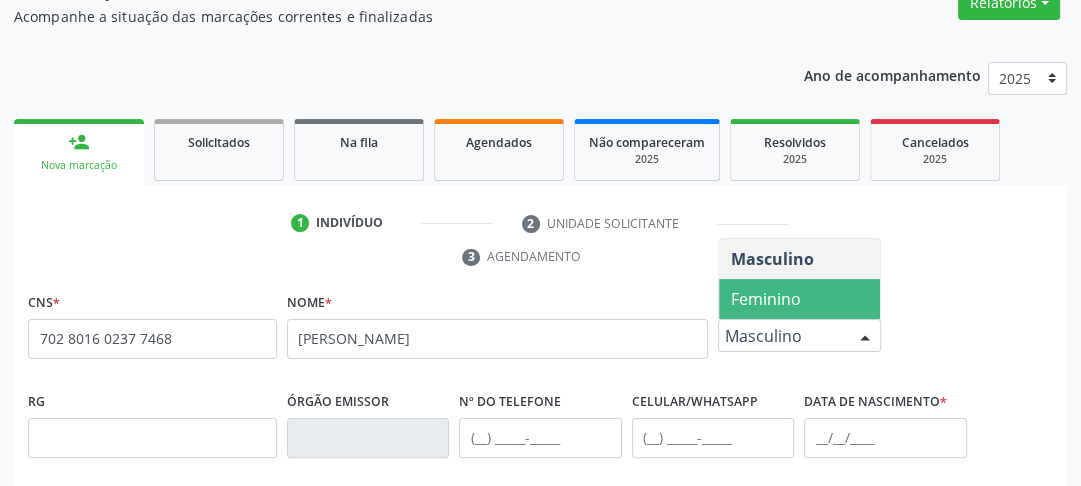 click on "Feminino" at bounding box center (766, 299) 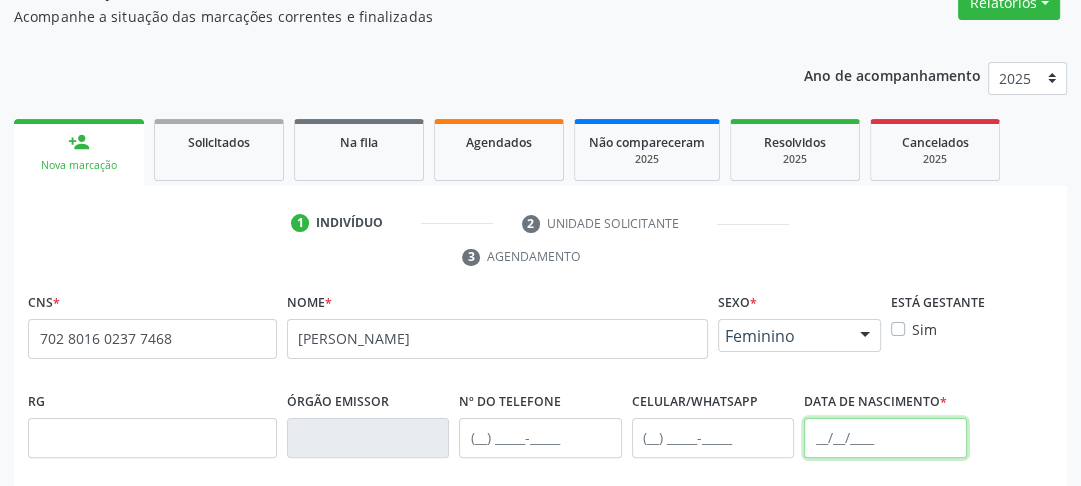 click at bounding box center [885, 438] 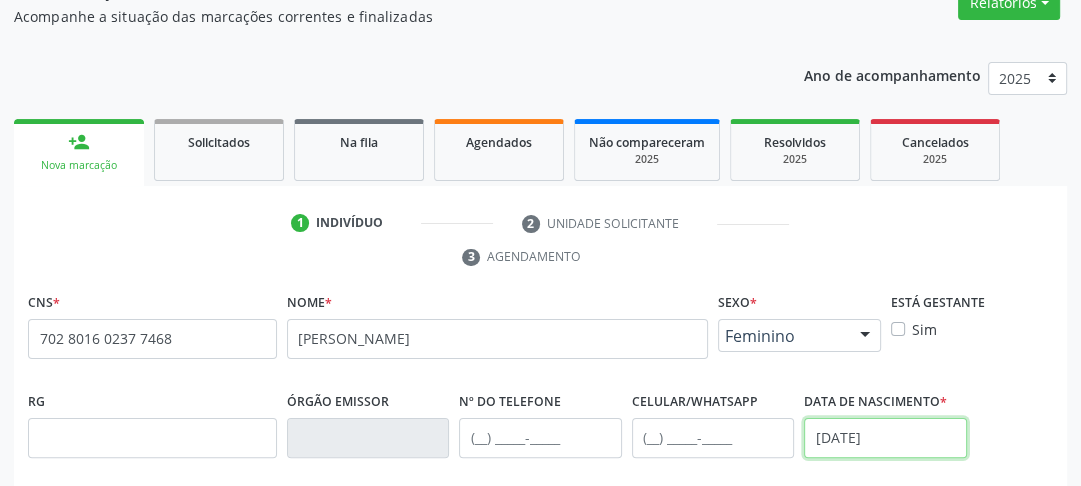 type on "16/01/2002" 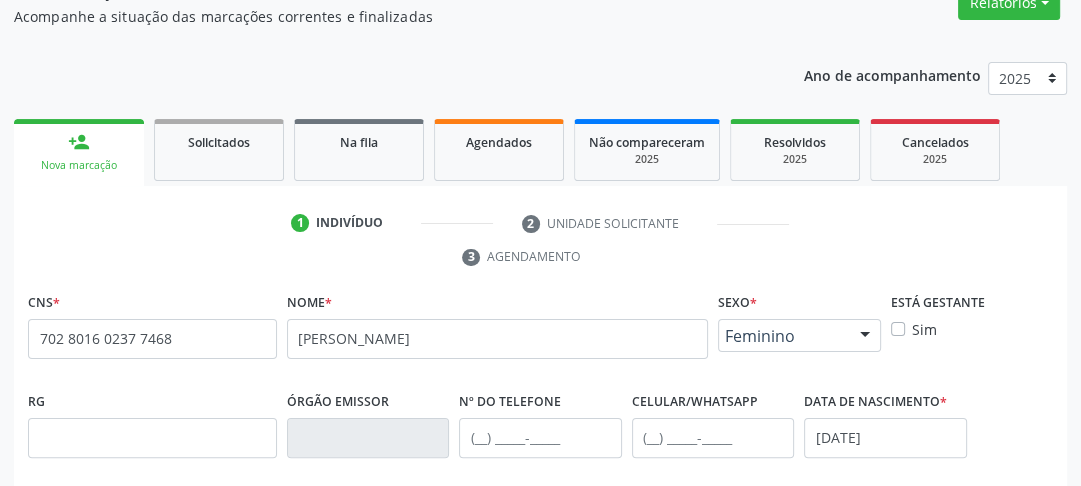 scroll, scrollTop: 514, scrollLeft: 0, axis: vertical 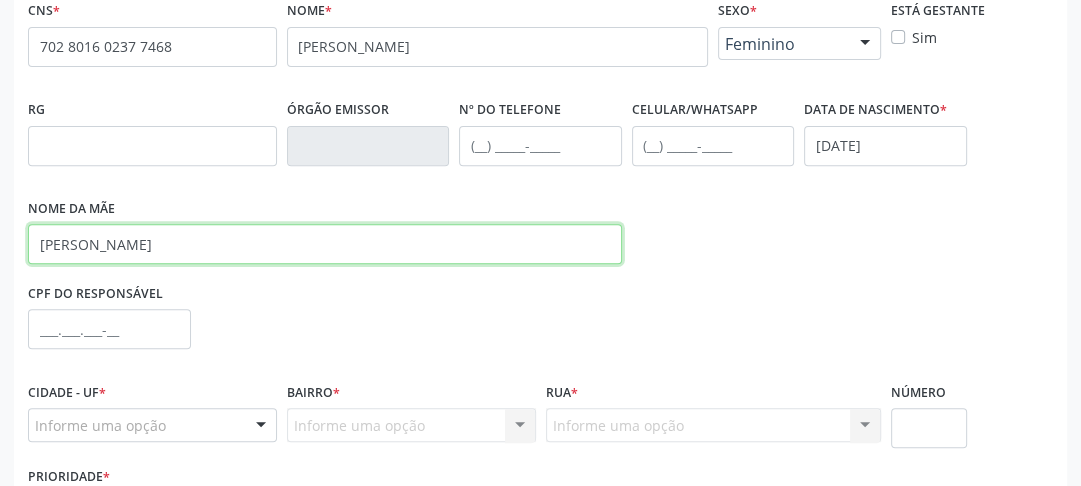 type on "MARIA DO SOCORRO ARAUJO" 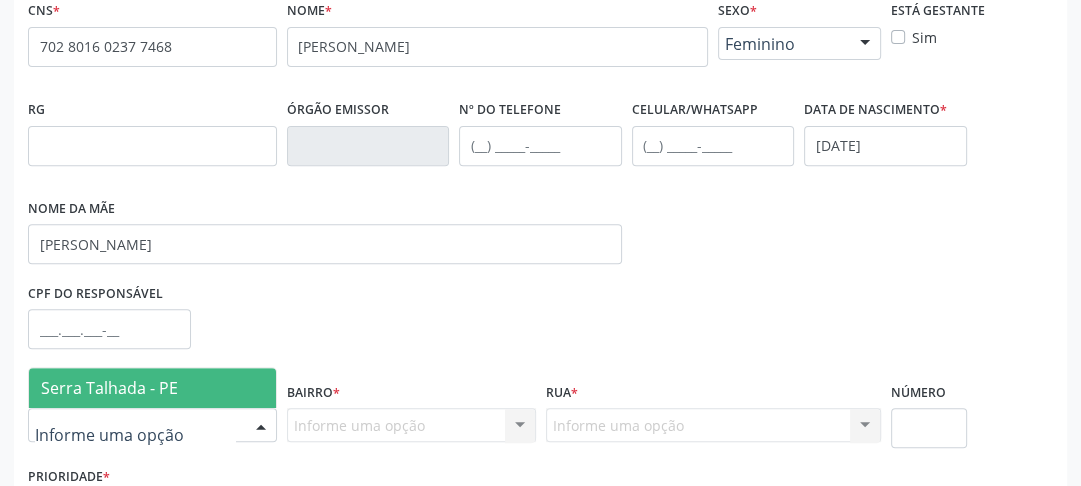 click on "Serra Talhada - PE" at bounding box center [109, 388] 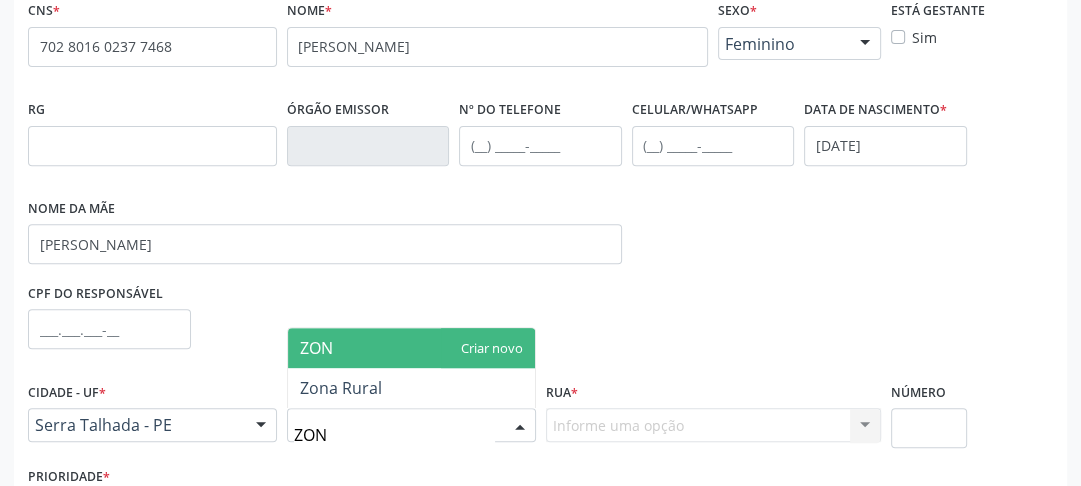 type on "ZONA" 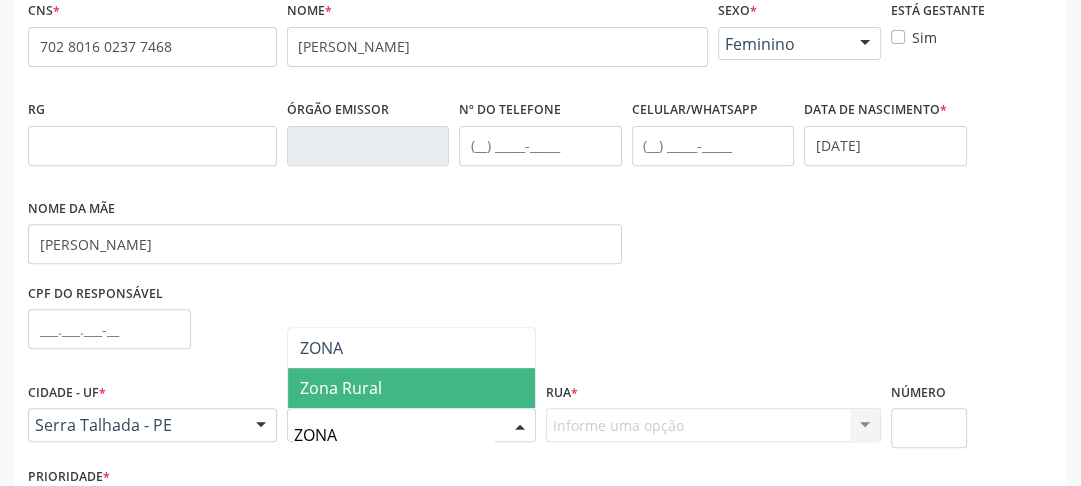 click on "Zona Rural" at bounding box center [411, 388] 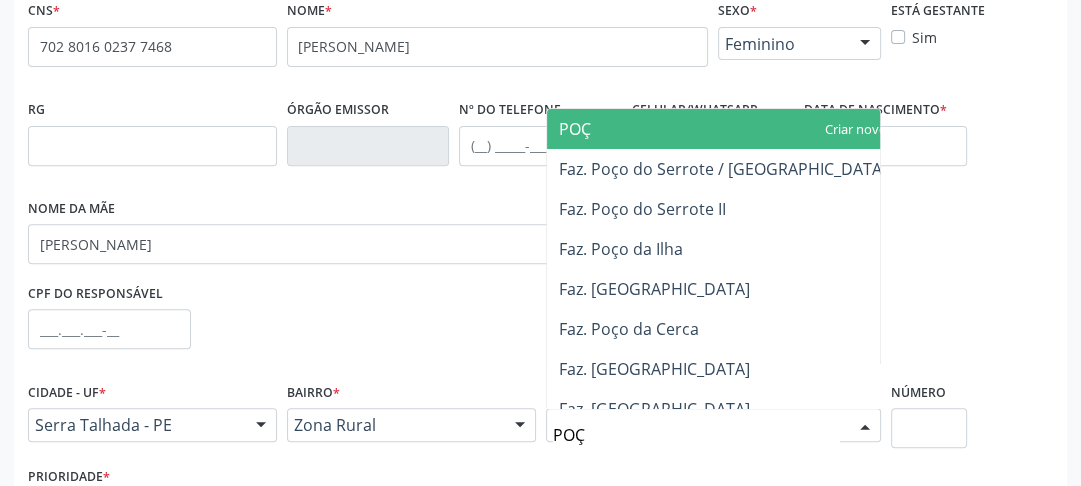 type on "POÇO" 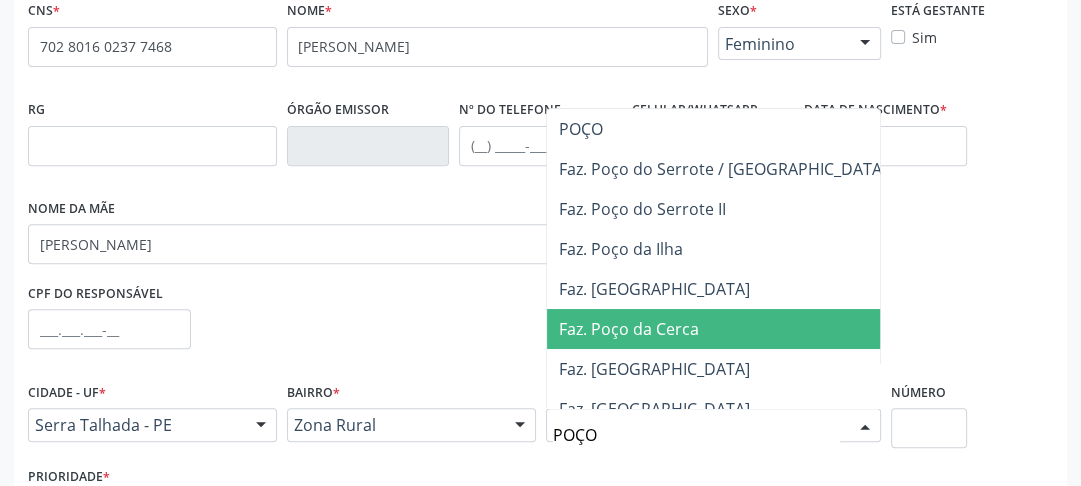 click on "Faz. Poço da Cerca" at bounding box center (723, 329) 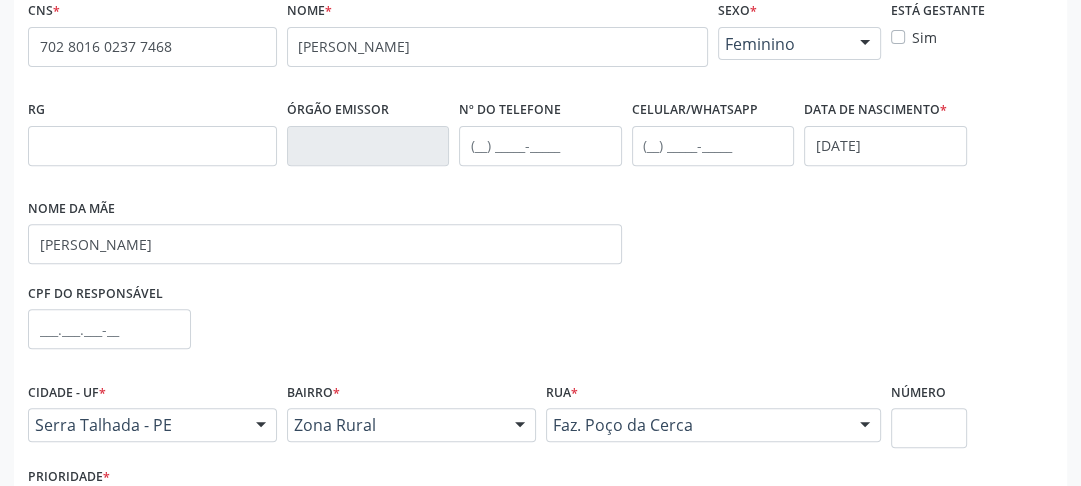 scroll, scrollTop: 659, scrollLeft: 0, axis: vertical 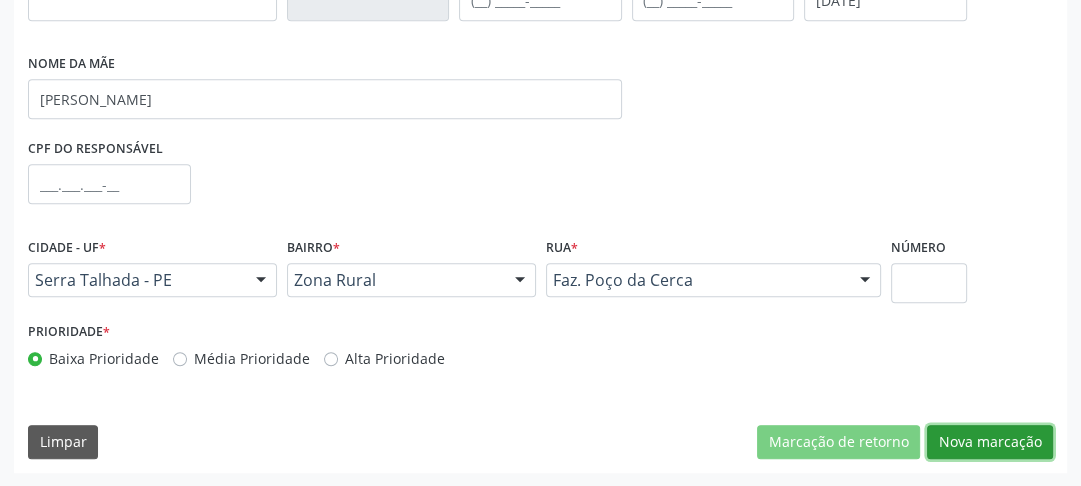 click on "Nova marcação" at bounding box center (990, 442) 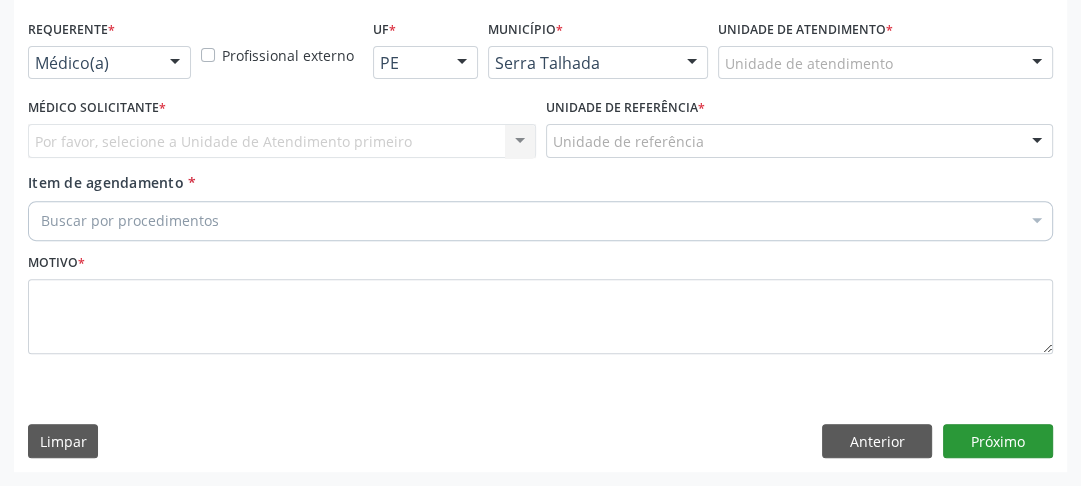 scroll, scrollTop: 494, scrollLeft: 0, axis: vertical 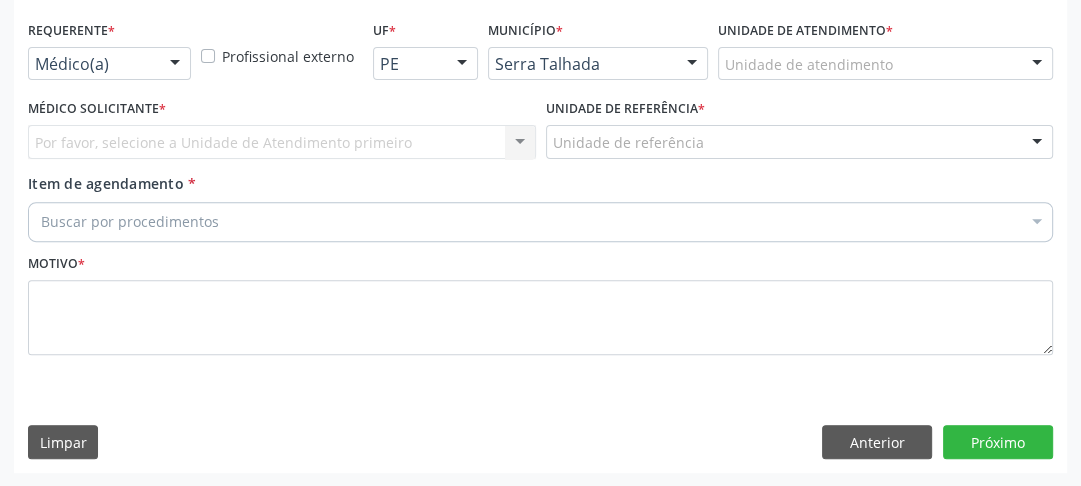 click on "Buscar por procedimentos" at bounding box center [540, 222] 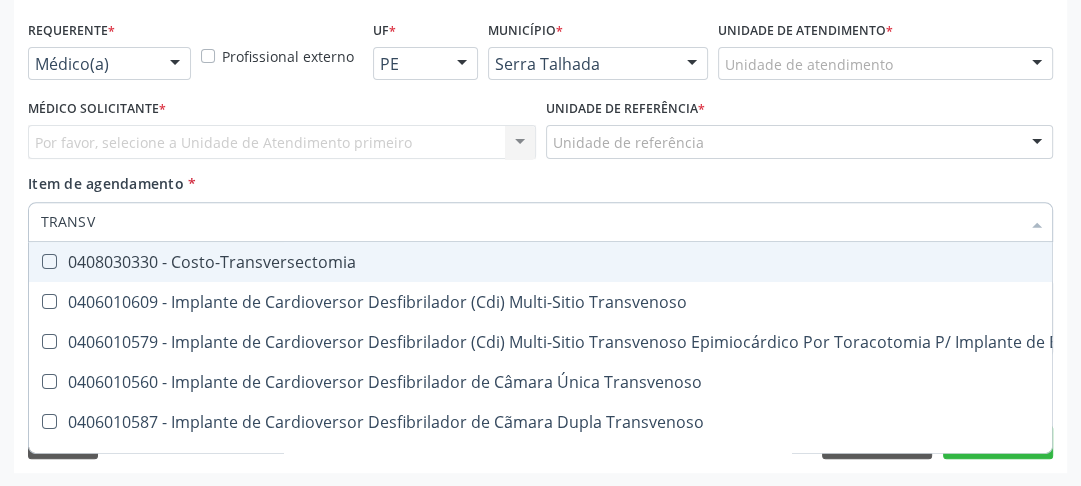 drag, startPoint x: 174, startPoint y: 213, endPoint x: 36, endPoint y: 227, distance: 138.70833 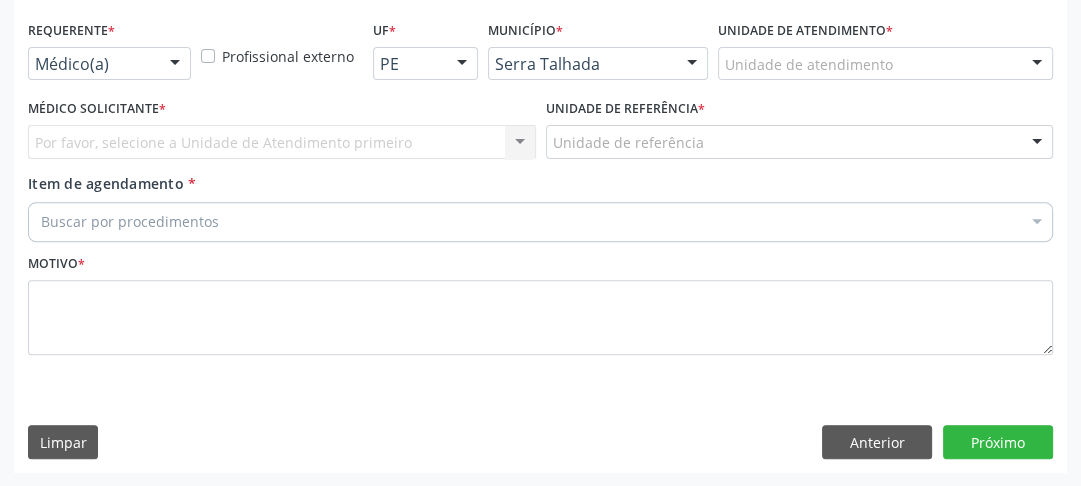 scroll, scrollTop: 0, scrollLeft: 0, axis: both 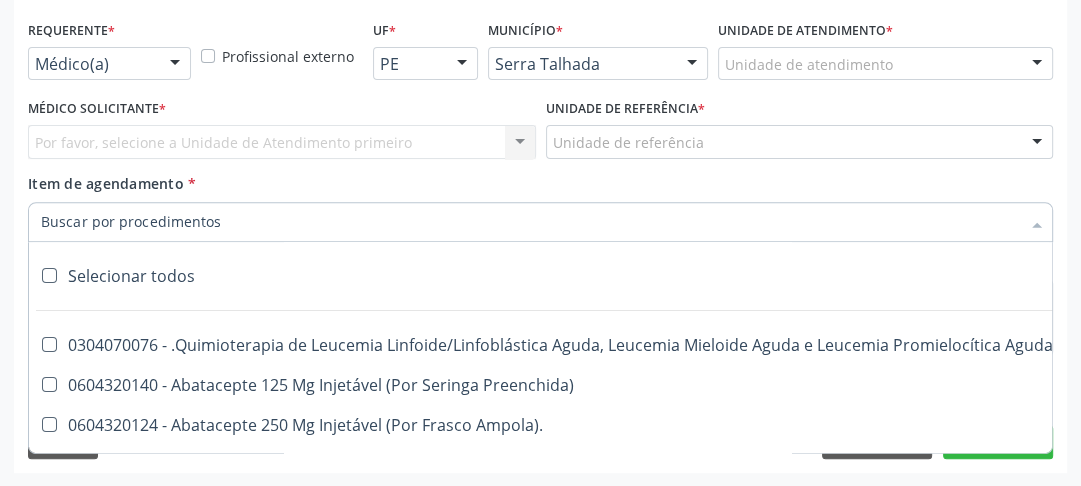 click on "Item de agendamento
*" at bounding box center (530, 222) 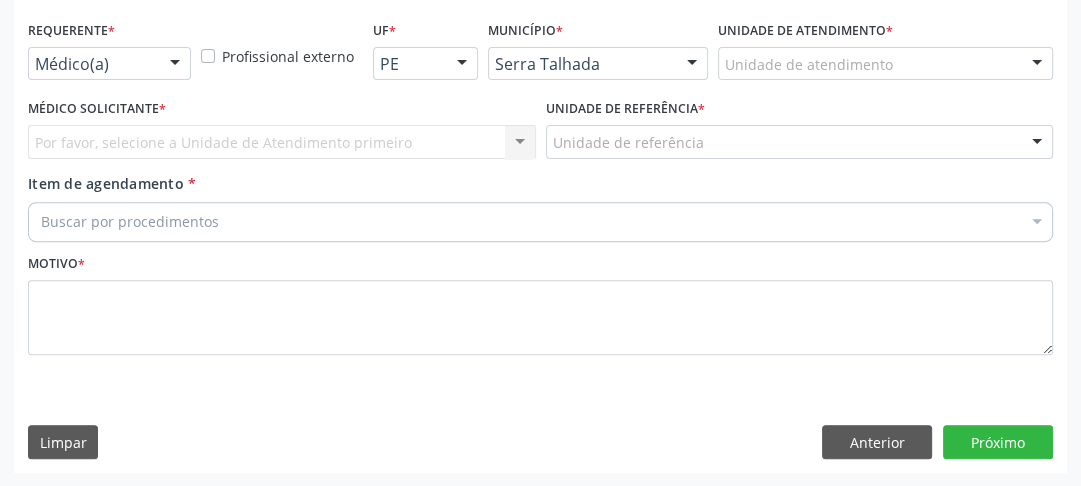 scroll, scrollTop: 0, scrollLeft: 0, axis: both 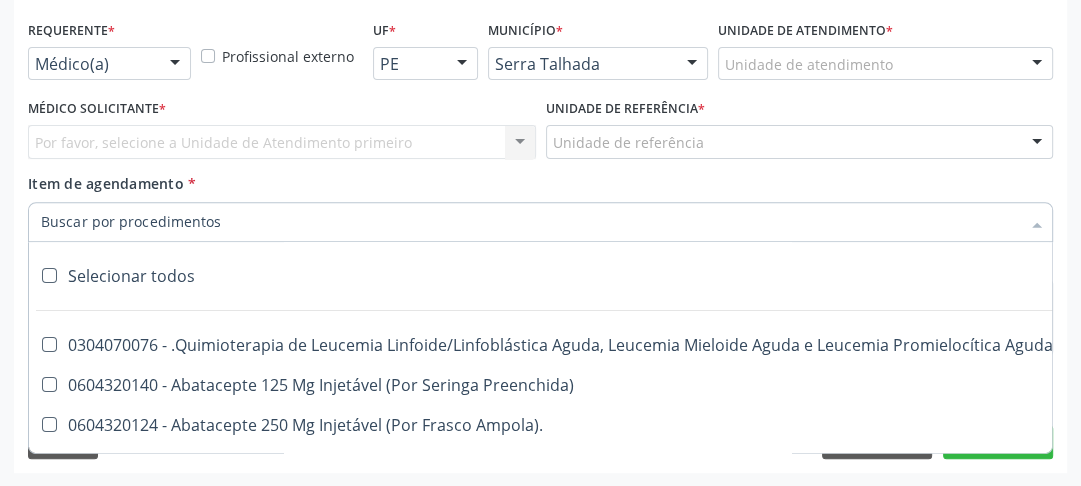 click on "Por favor, selecione a Unidade de Atendimento primeiro
Nenhum resultado encontrado para: "   "
Não há nenhuma opção para ser exibida." at bounding box center (282, 142) 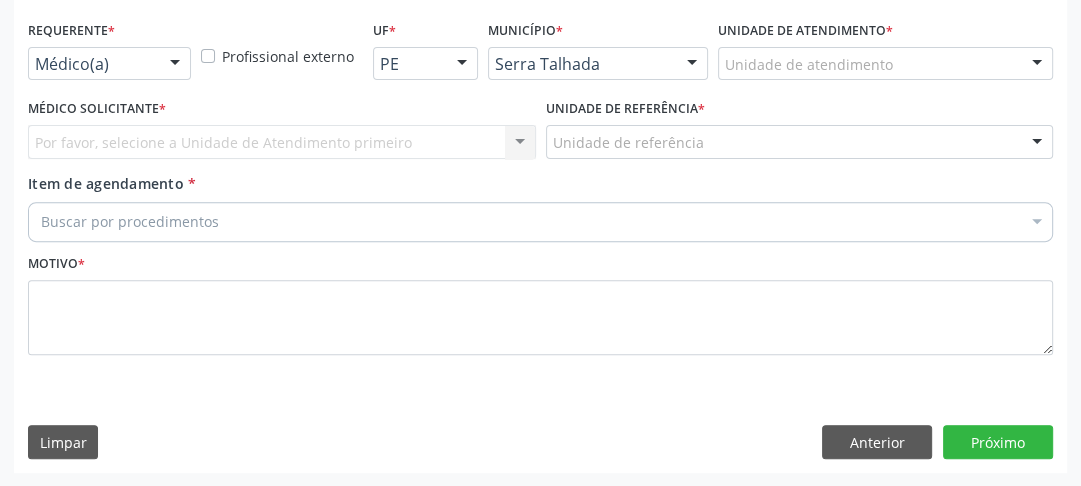 click on "Por favor, selecione a Unidade de Atendimento primeiro
Nenhum resultado encontrado para: "   "
Não há nenhuma opção para ser exibida." at bounding box center [282, 142] 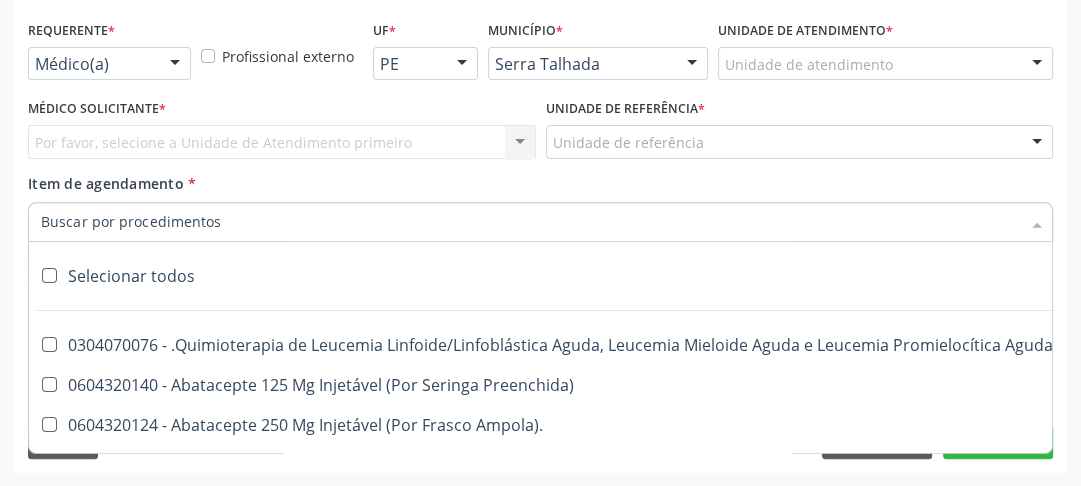 click on "Item de agendamento
*" at bounding box center (530, 222) 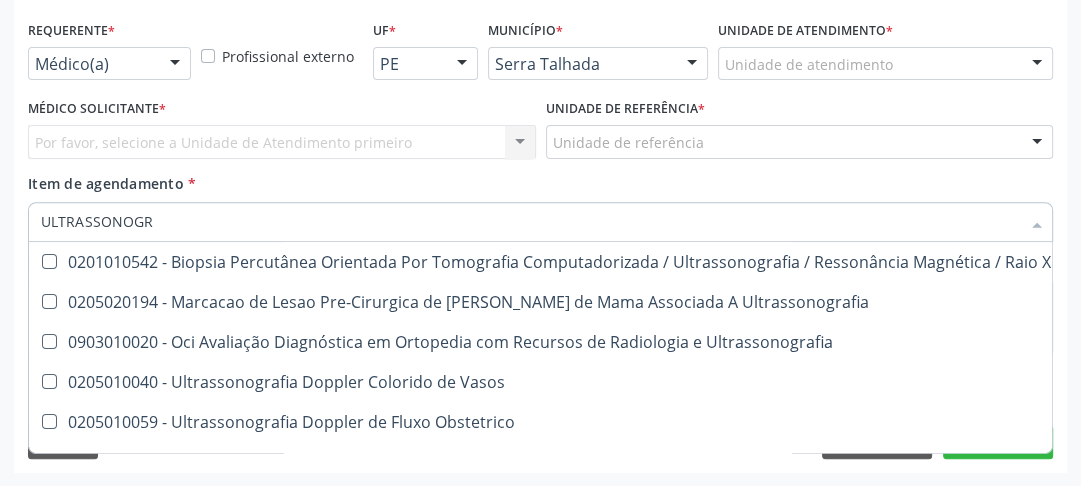 type on "ULTRASSONOGRA" 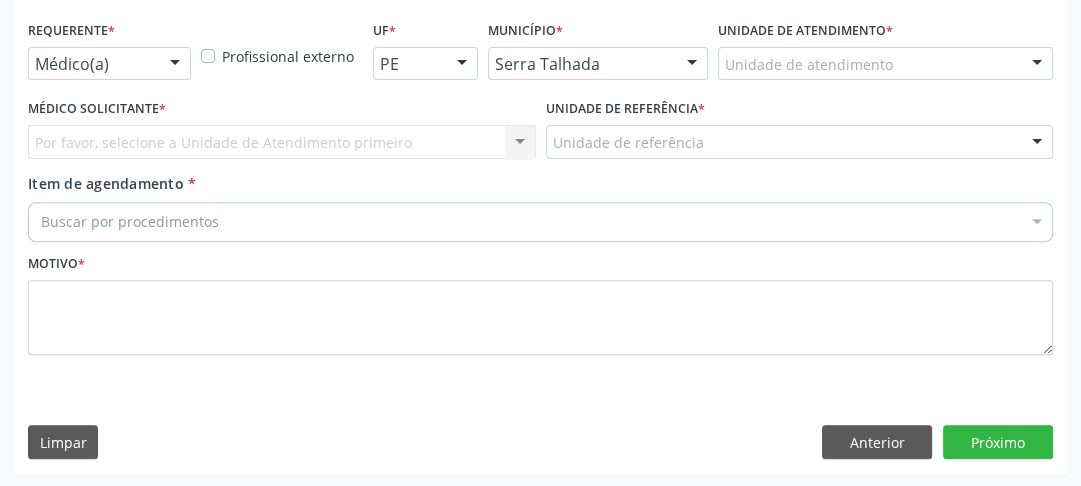 scroll, scrollTop: 0, scrollLeft: 0, axis: both 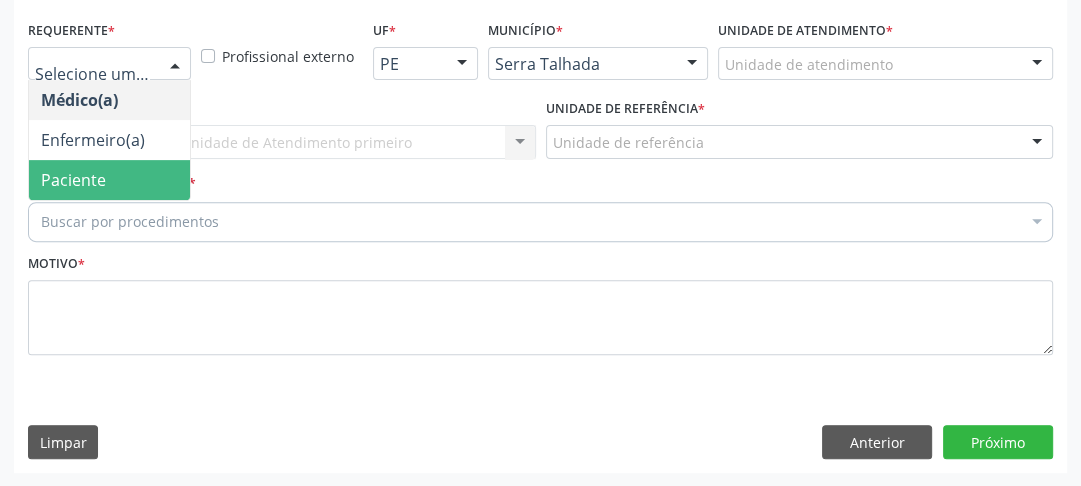 click on "Paciente" at bounding box center [73, 180] 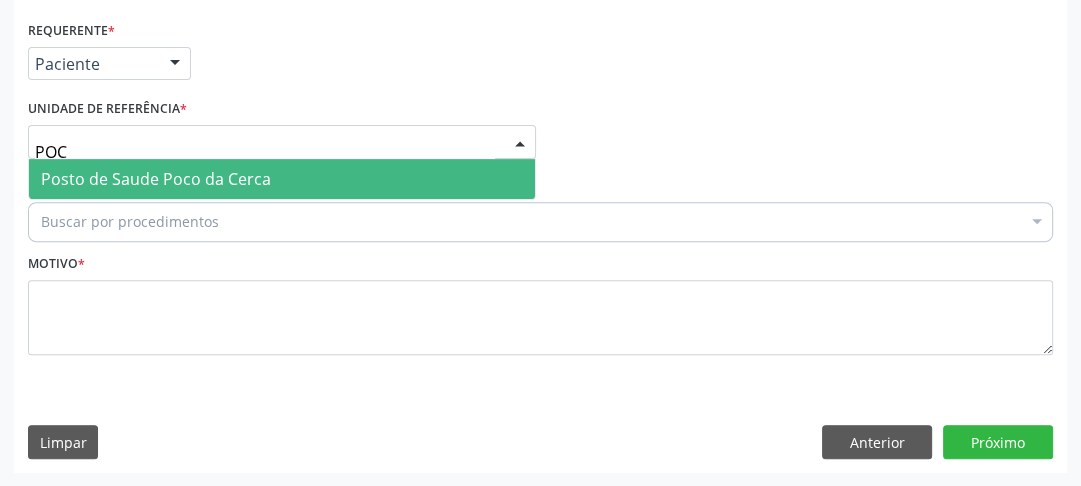 type on "POCO" 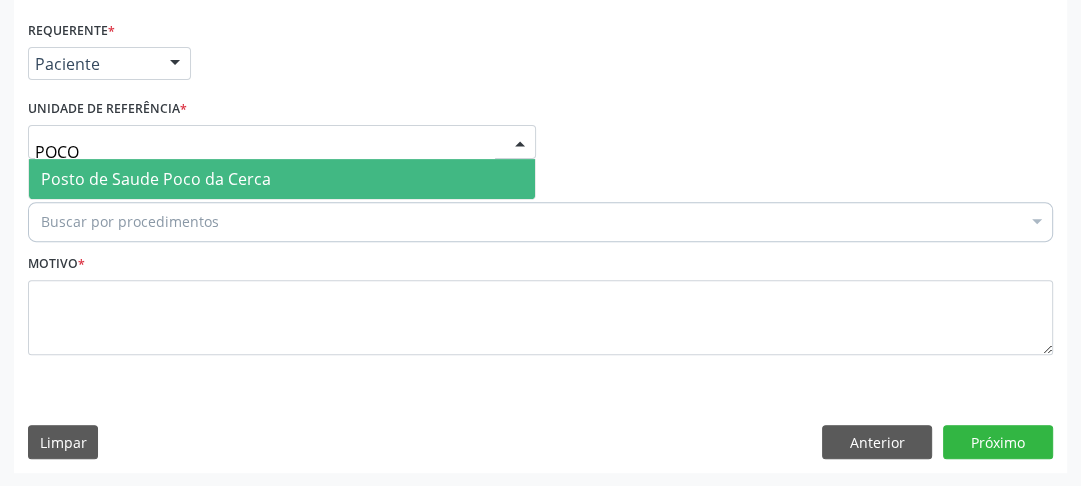 click on "Posto de Saude Poco da Cerca" at bounding box center [156, 179] 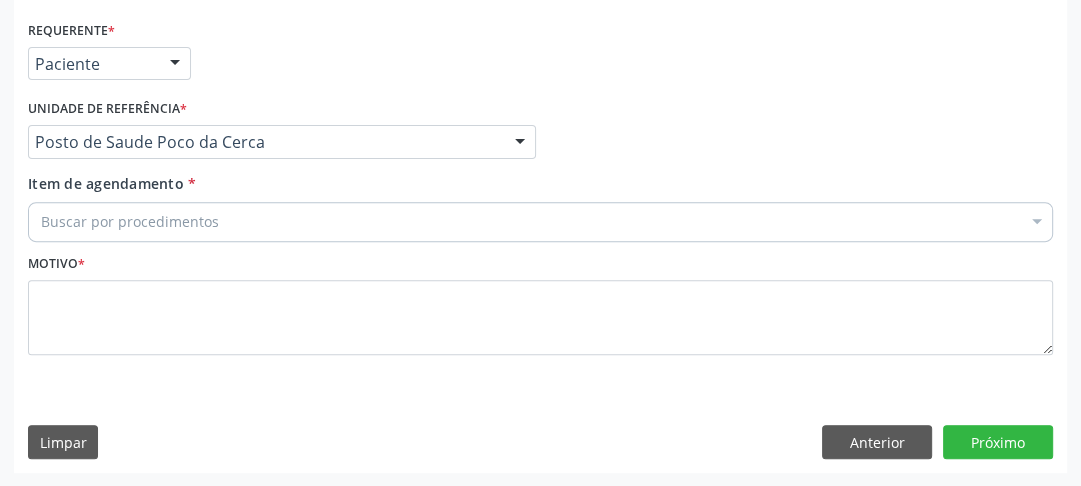 scroll, scrollTop: 0, scrollLeft: 0, axis: both 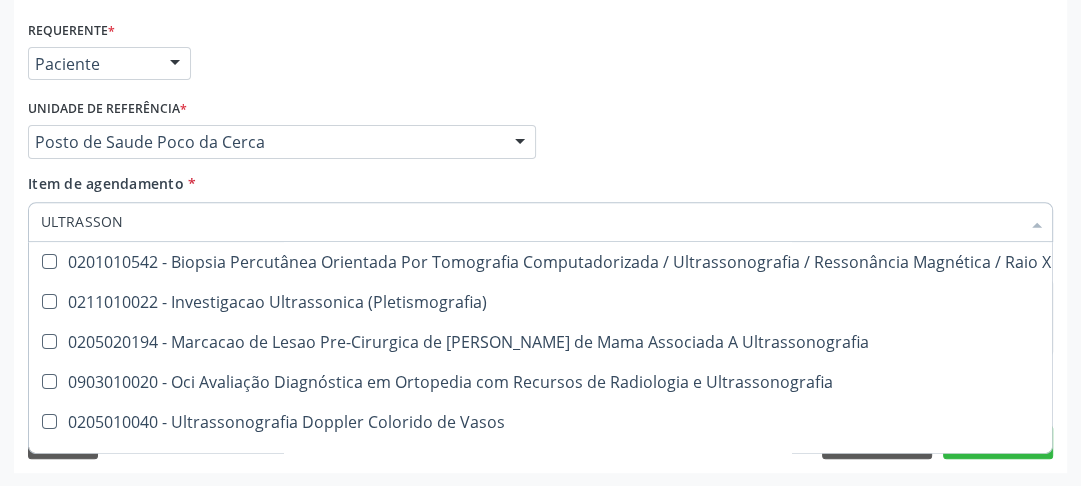type on "ULTRASSONO" 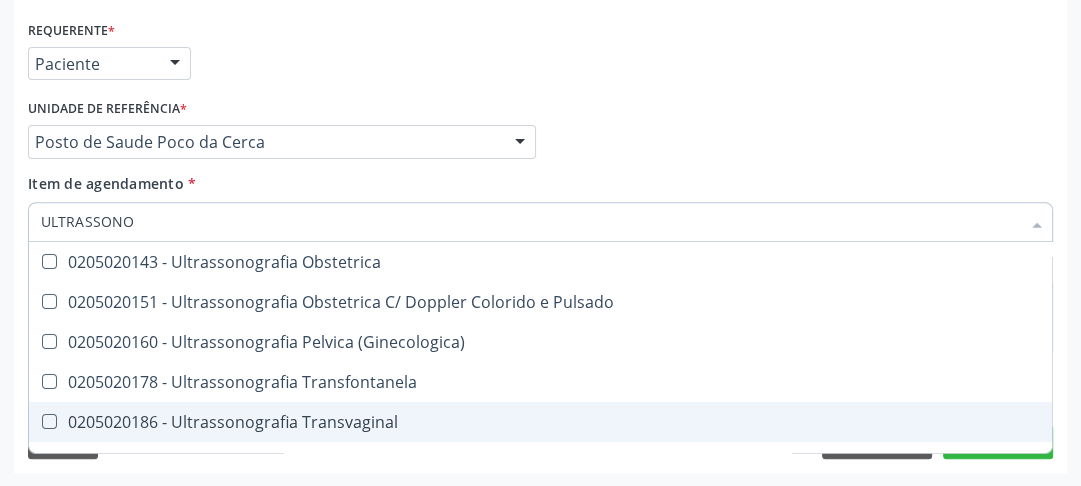 scroll, scrollTop: 320, scrollLeft: 0, axis: vertical 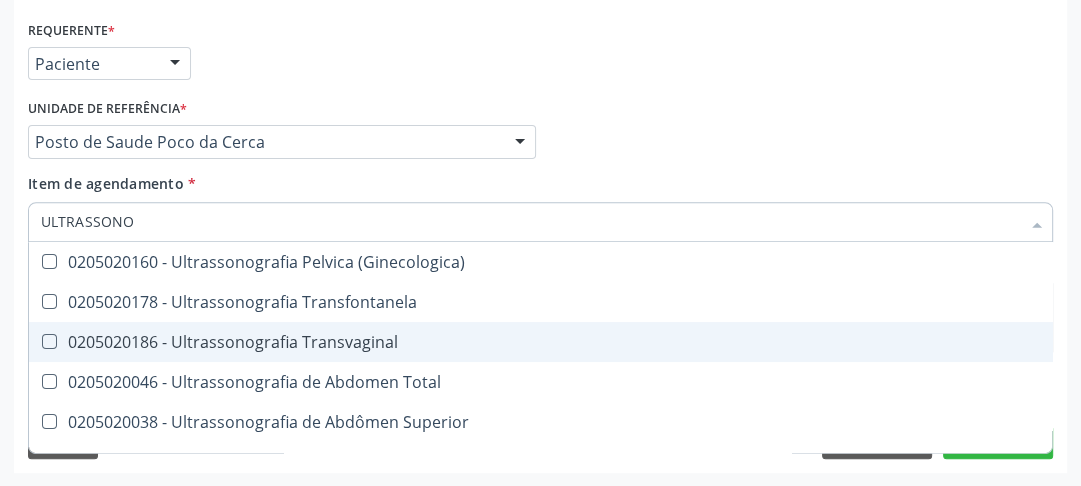 click on "0205020186 - Ultrassonografia Transvaginal" at bounding box center [546, 342] 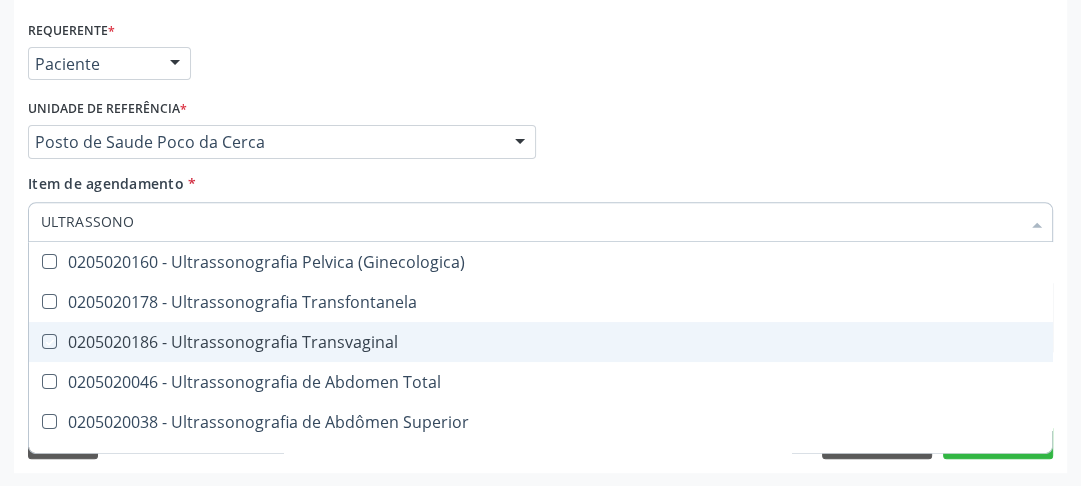 checkbox on "true" 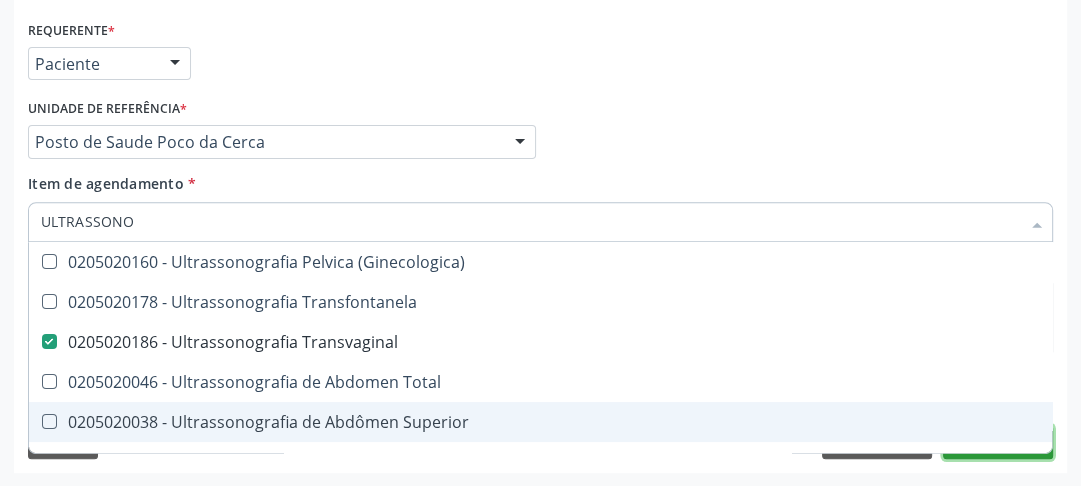 click on "Próximo" at bounding box center [998, 442] 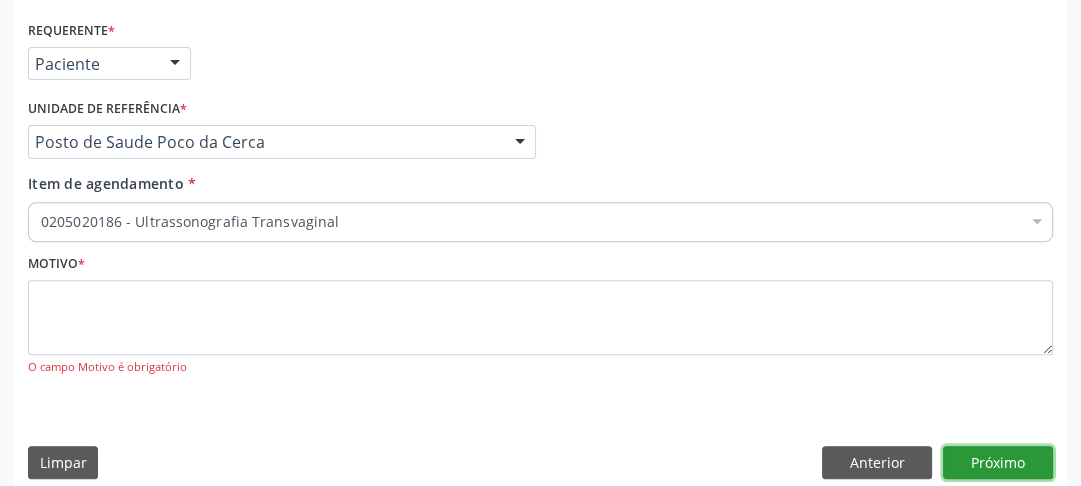 scroll, scrollTop: 0, scrollLeft: 0, axis: both 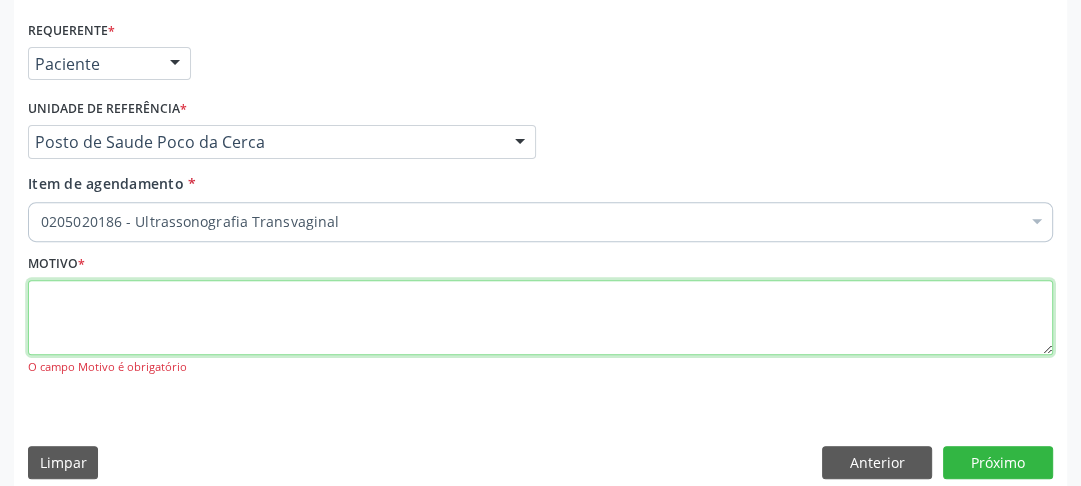 click at bounding box center (540, 318) 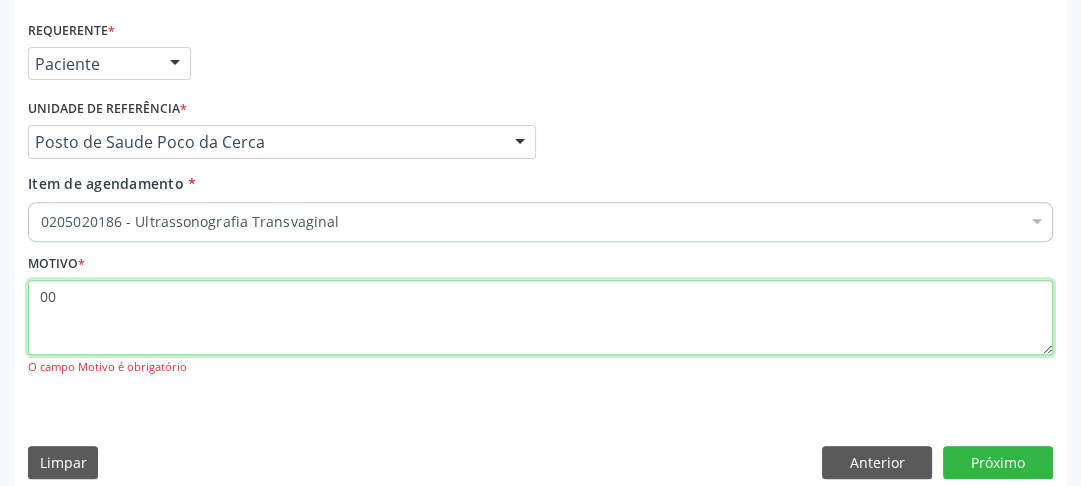 type on "00" 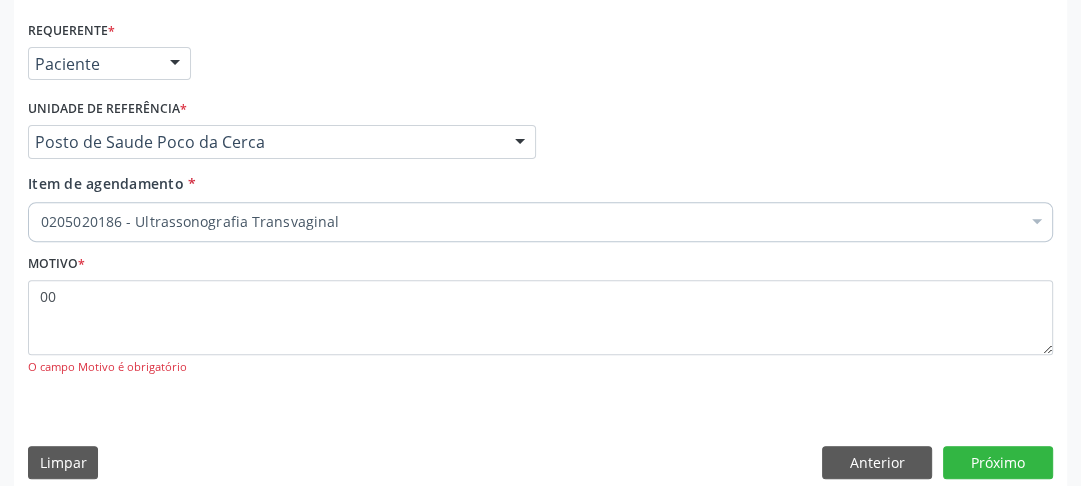 click on "Requerente
*
Paciente         Médico(a)   Enfermeiro(a)   Paciente
Nenhum resultado encontrado para: "   "
Não há nenhuma opção para ser exibida.
UF
PE         AC   AL   AM   AP   BA   CE   DF   ES   GO   MA   MG   MS   MT   PA   PB   PE   PI   PR   RJ   RN   RO   RR   RS   SC   SE   SL   SP   SV   TO
Nenhum resultado encontrado para: "   "
Não há nenhuma opção para ser exibida.
Município
[GEOGRAPHIC_DATA] e [GEOGRAPHIC_DATA]   Afogados da Ingazeira   Afrânio   Agrestina   Água Preta   Águas Belas   Alagoinha   Aliança   Altinho   Amaraji   Angelim   Araçoiaba   Araripina   [GEOGRAPHIC_DATA]   [GEOGRAPHIC_DATA]   [GEOGRAPHIC_DATA]   [GEOGRAPHIC_DATA]   [GEOGRAPHIC_DATA]   [GEOGRAPHIC_DATA] [GEOGRAPHIC_DATA]   [GEOGRAPHIC_DATA]   [GEOGRAPHIC_DATA]   [GEOGRAPHIC_DATA]   [GEOGRAPHIC_DATA]   Brejão   [GEOGRAPHIC_DATA]   [GEOGRAPHIC_DATA]   [GEOGRAPHIC_DATA]   [GEOGRAPHIC_DATA]   [GEOGRAPHIC_DATA]   [GEOGRAPHIC_DATA]   [GEOGRAPHIC_DATA]" at bounding box center (540, 254) 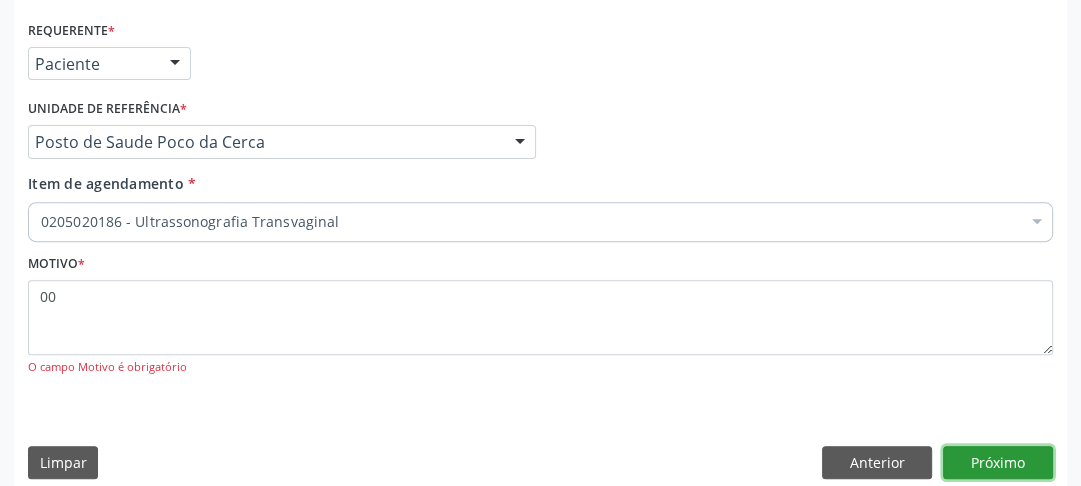 click on "Próximo" at bounding box center [998, 463] 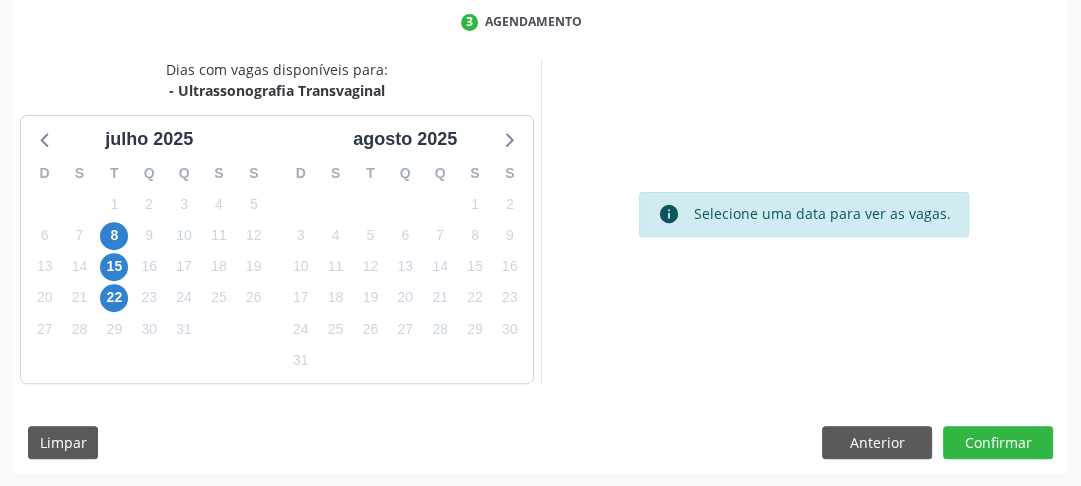 scroll, scrollTop: 376, scrollLeft: 0, axis: vertical 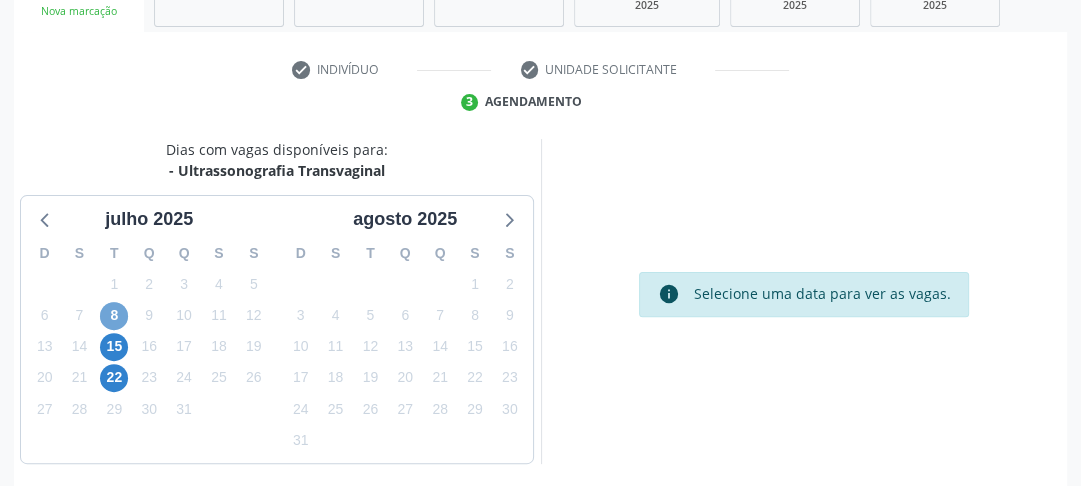 click on "8" at bounding box center (114, 316) 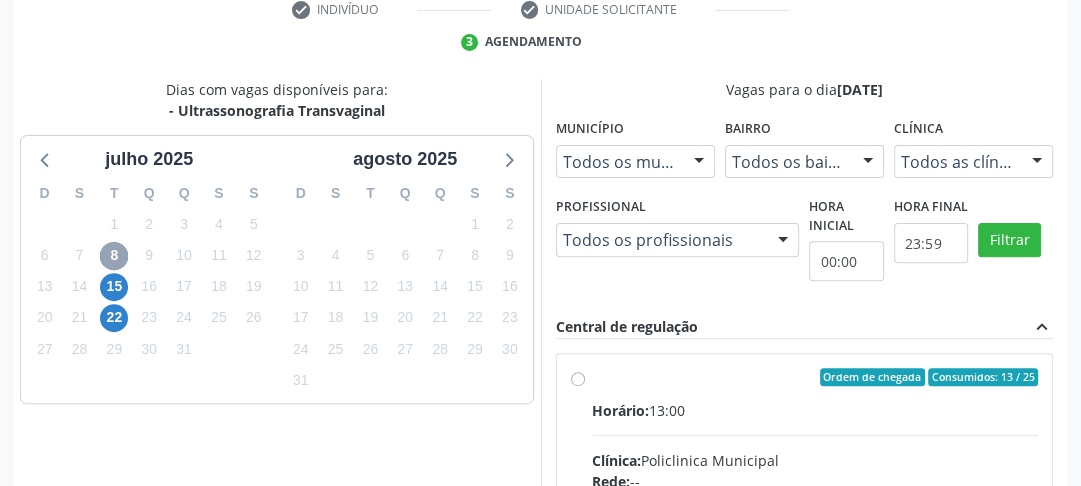 scroll, scrollTop: 596, scrollLeft: 0, axis: vertical 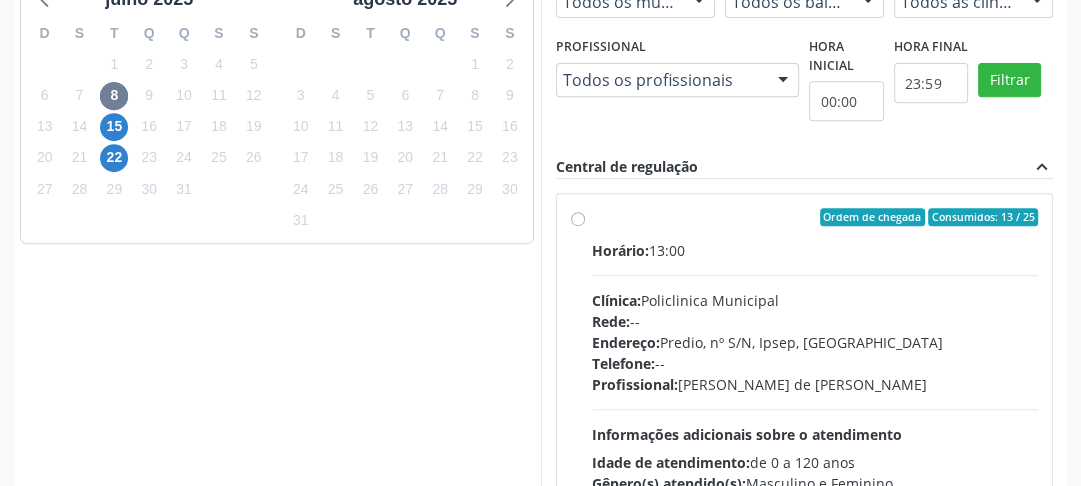 click on "Ordem de chegada
Consumidos: 13 / 25
Horário:   13:00
Clínica:  Policlinica Municipal
Rede:
--
Endereço:   Predio, nº S/N, Ipsep, Serra Talhada - PE
Telefone:   --
Profissional:
Ana Carolina Barboza de Andrada Melo Lyra
Informações adicionais sobre o atendimento
Idade de atendimento:
de 0 a 120 anos
Gênero(s) atendido(s):
Masculino e Feminino
Informações adicionais:
--" at bounding box center [815, 361] 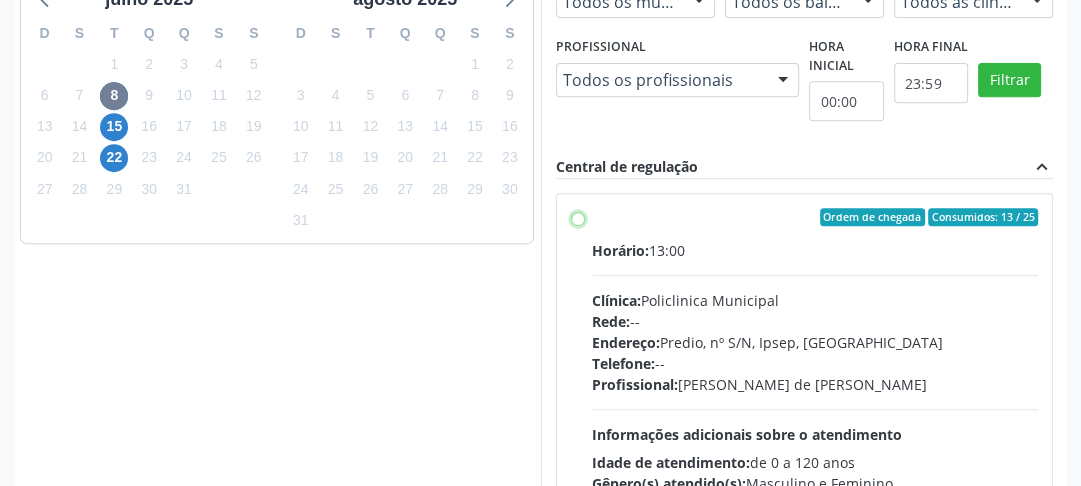 click on "Ordem de chegada
Consumidos: 13 / 25
Horário:   13:00
Clínica:  Policlinica Municipal
Rede:
--
Endereço:   Predio, nº S/N, Ipsep, Serra Talhada - PE
Telefone:   --
Profissional:
Ana Carolina Barboza de Andrada Melo Lyra
Informações adicionais sobre o atendimento
Idade de atendimento:
de 0 a 120 anos
Gênero(s) atendido(s):
Masculino e Feminino
Informações adicionais:
--" at bounding box center [578, 217] 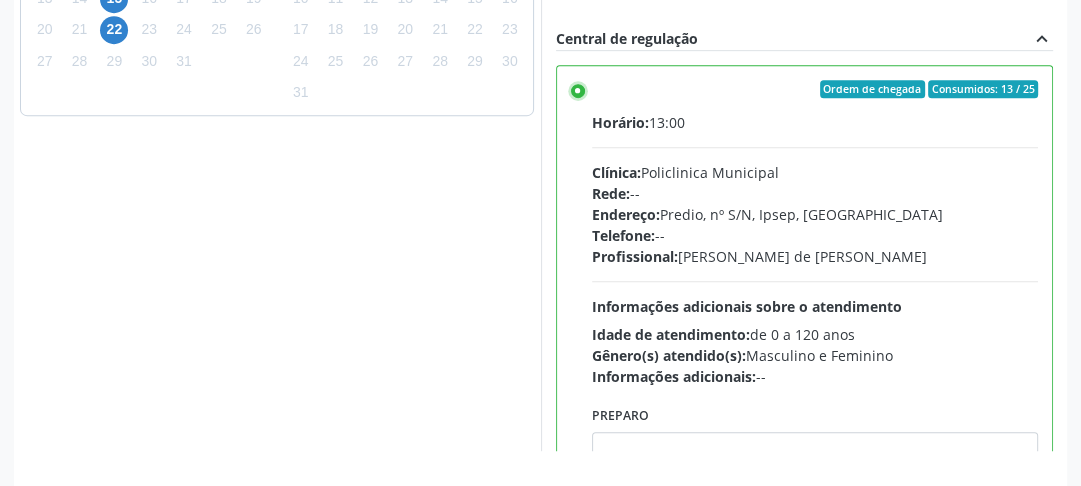 scroll, scrollTop: 792, scrollLeft: 0, axis: vertical 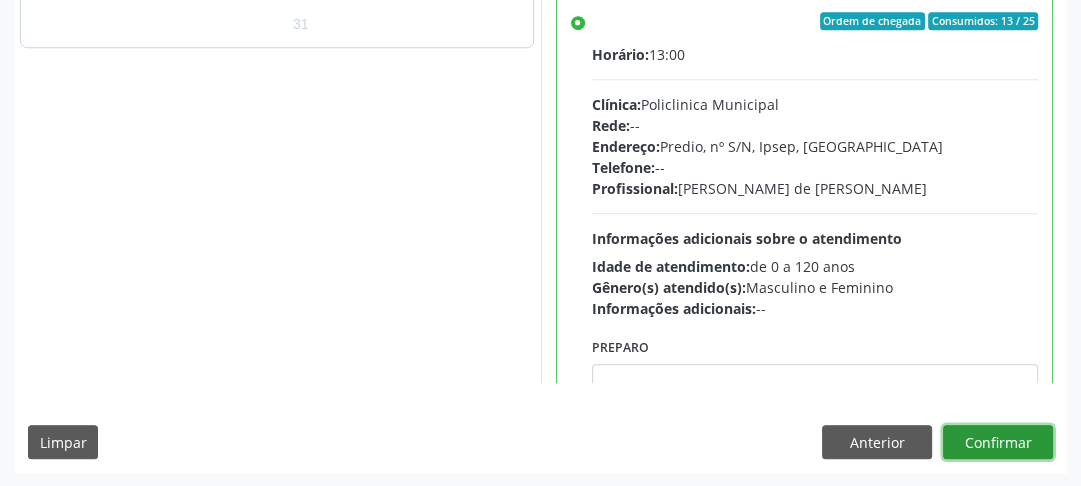 click on "Confirmar" at bounding box center [998, 442] 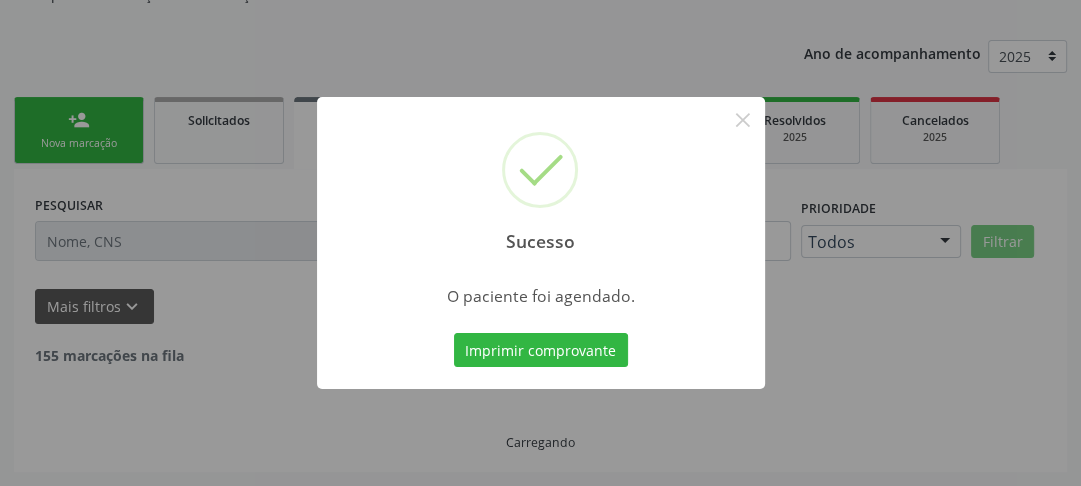scroll, scrollTop: 222, scrollLeft: 0, axis: vertical 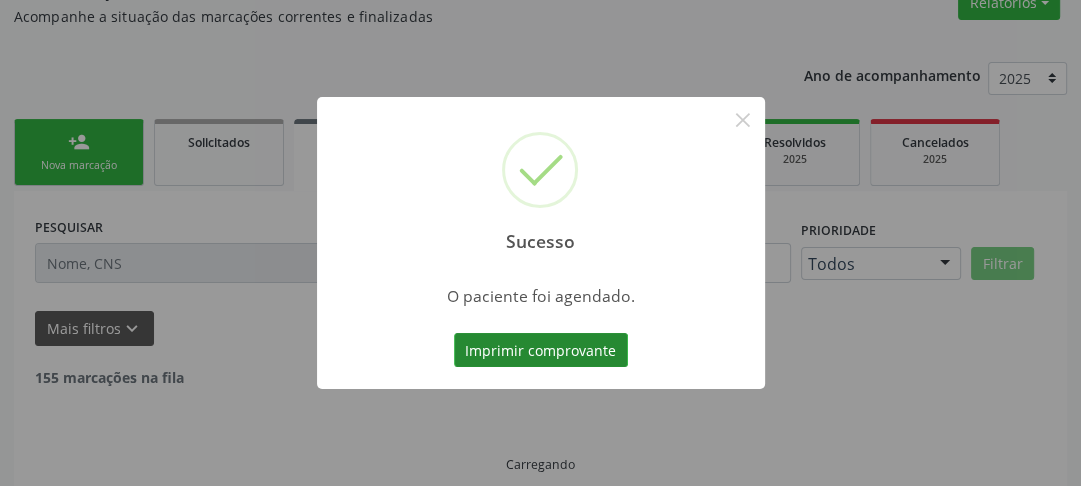 click on "Imprimir comprovante" at bounding box center [541, 350] 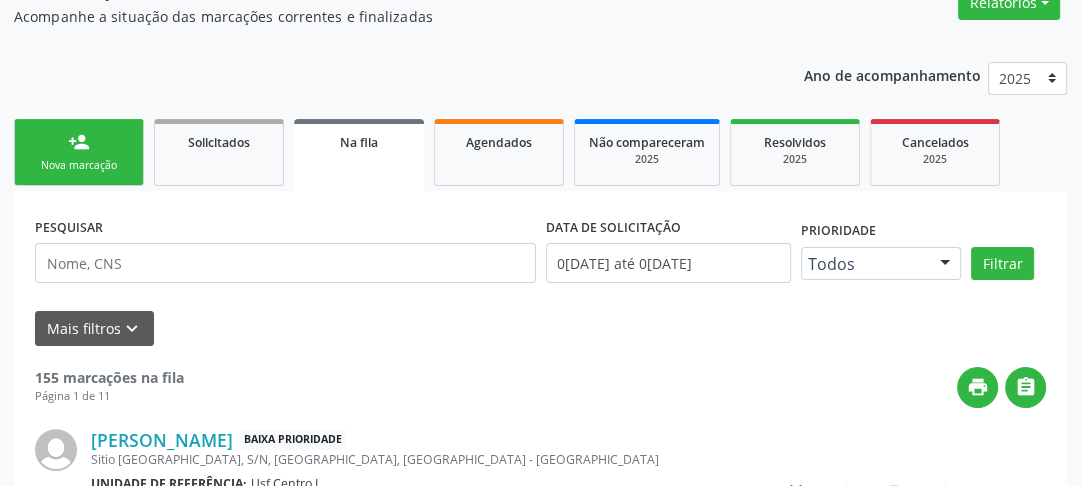 scroll, scrollTop: 222, scrollLeft: 0, axis: vertical 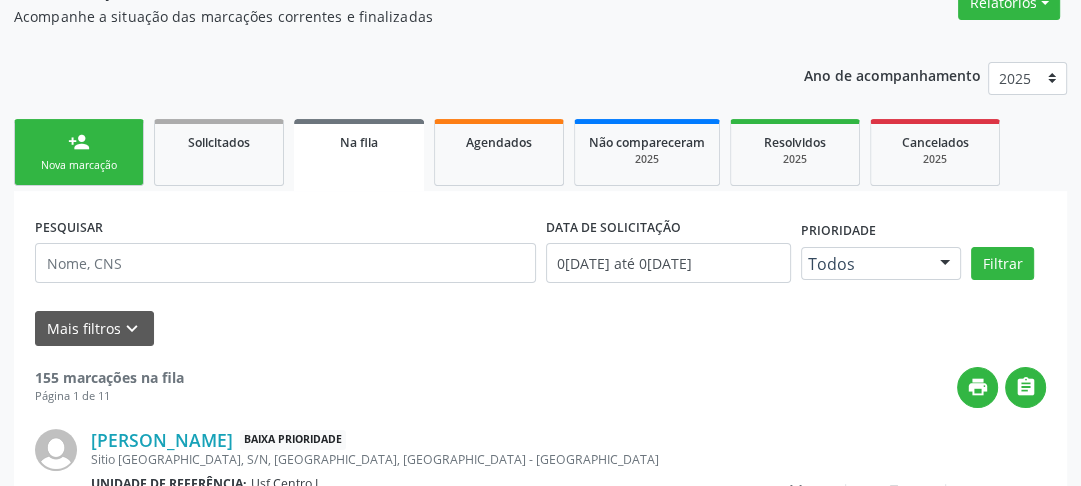 click on "Nova marcação" at bounding box center [79, 165] 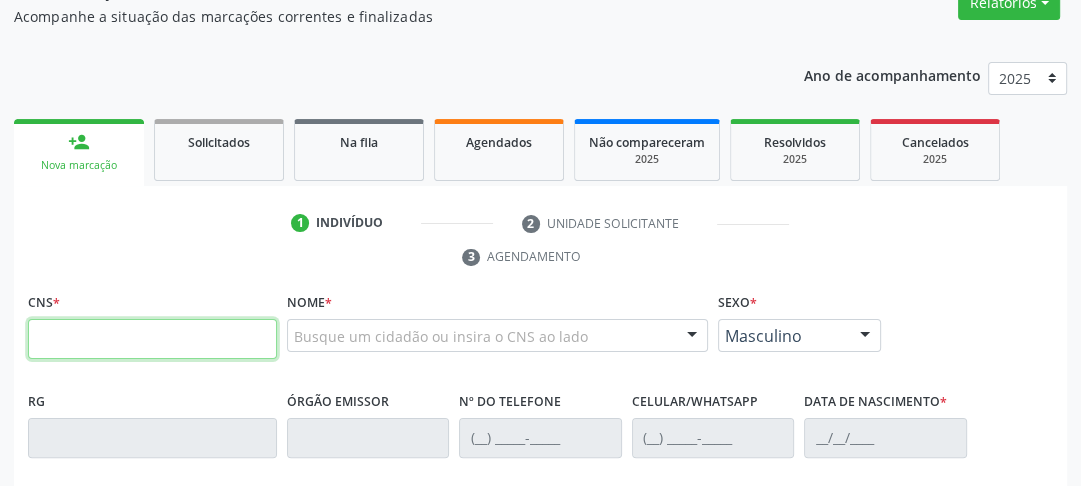 click at bounding box center [152, 339] 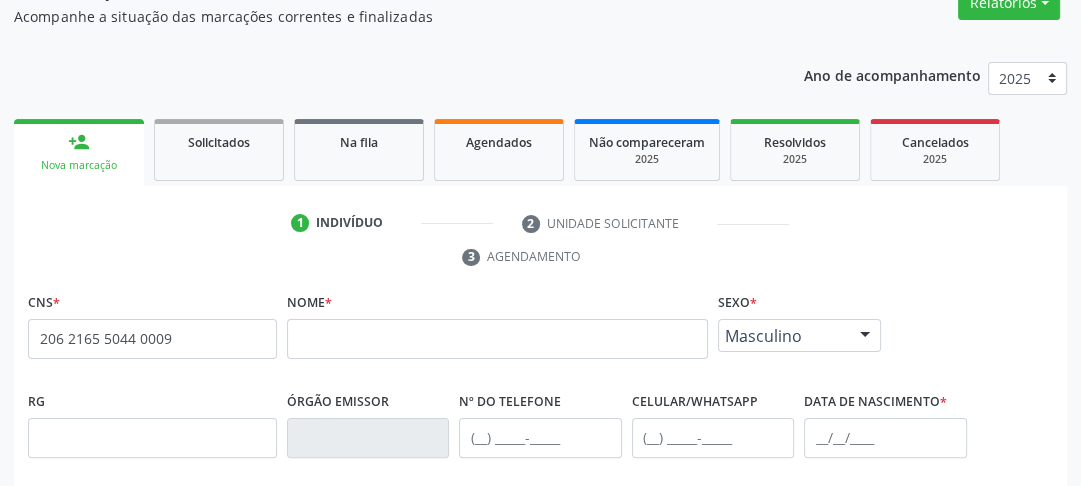 click on "none" at bounding box center (225, 335) 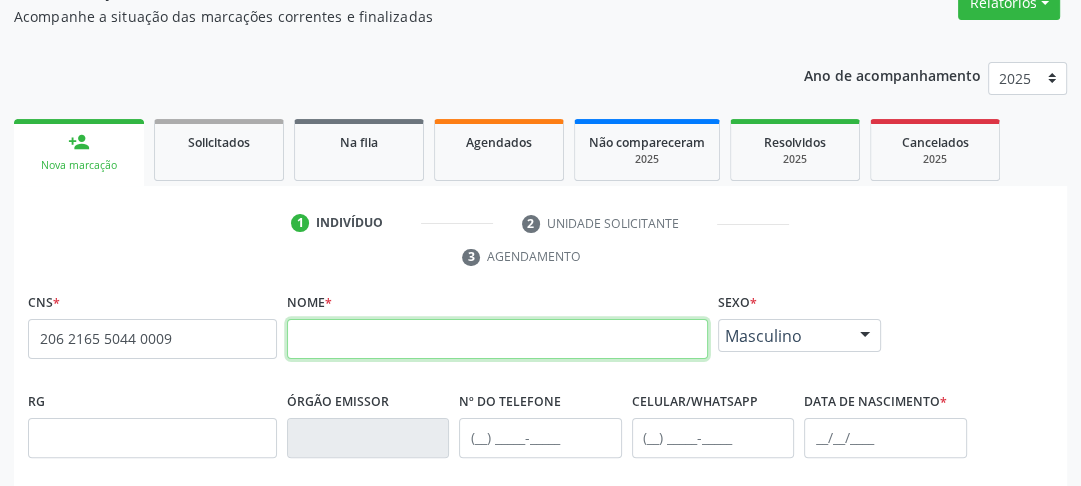 click at bounding box center [497, 339] 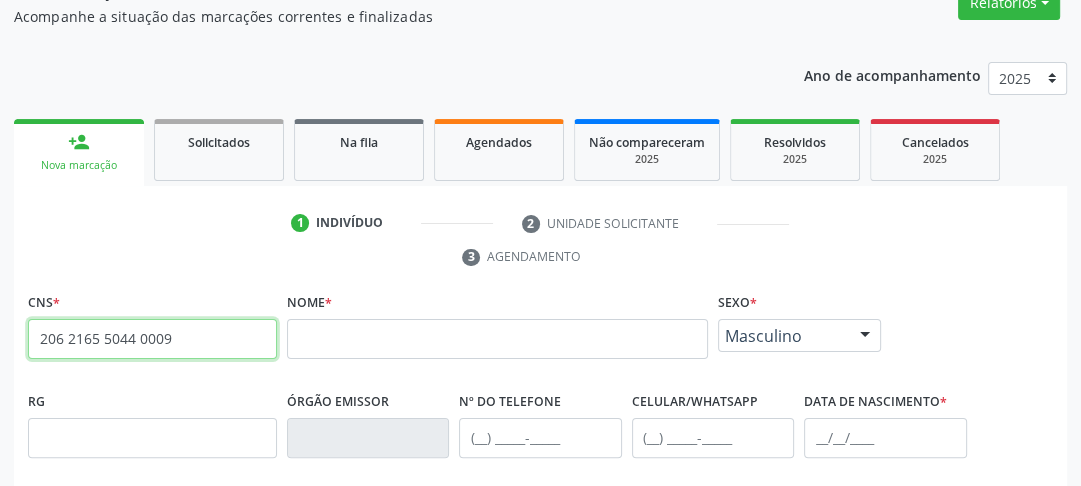 drag, startPoint x: 37, startPoint y: 336, endPoint x: 189, endPoint y: 342, distance: 152.11838 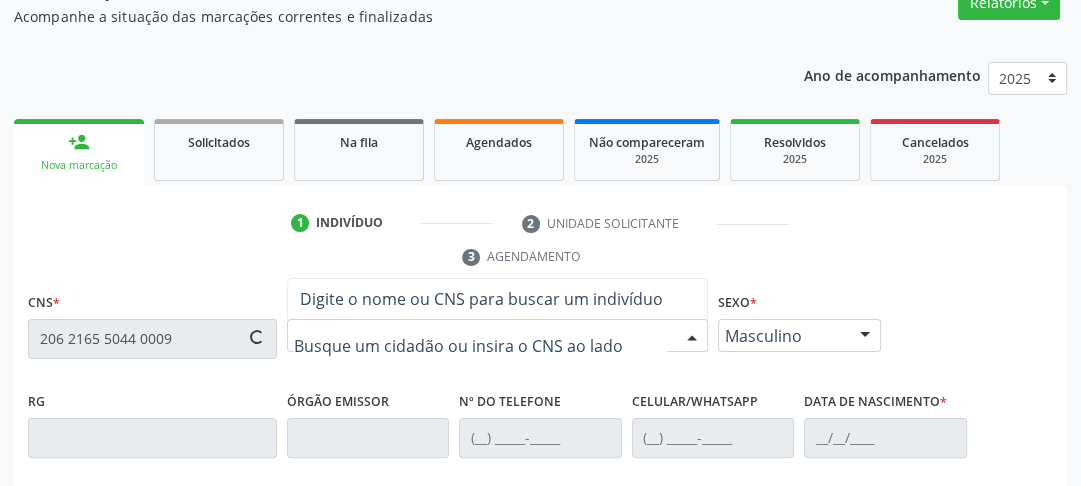 click at bounding box center (480, 346) 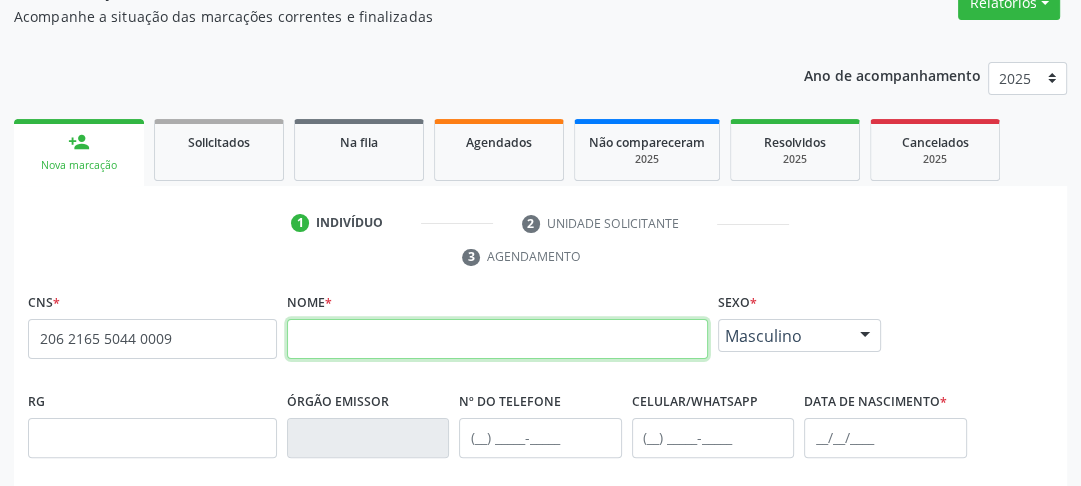 click at bounding box center (497, 339) 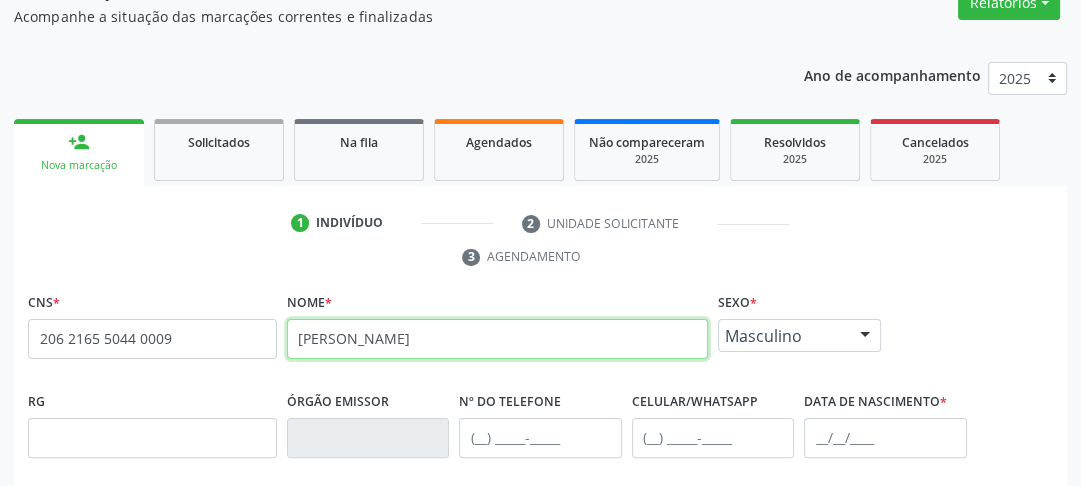 type on "AILTON RODRIGUES DE MORAES" 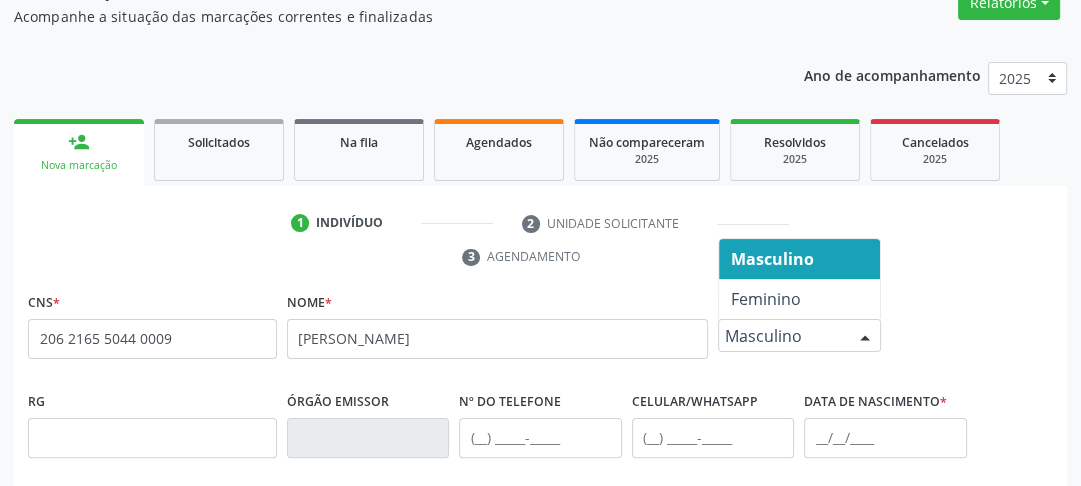 click on "Masculino" at bounding box center [799, 336] 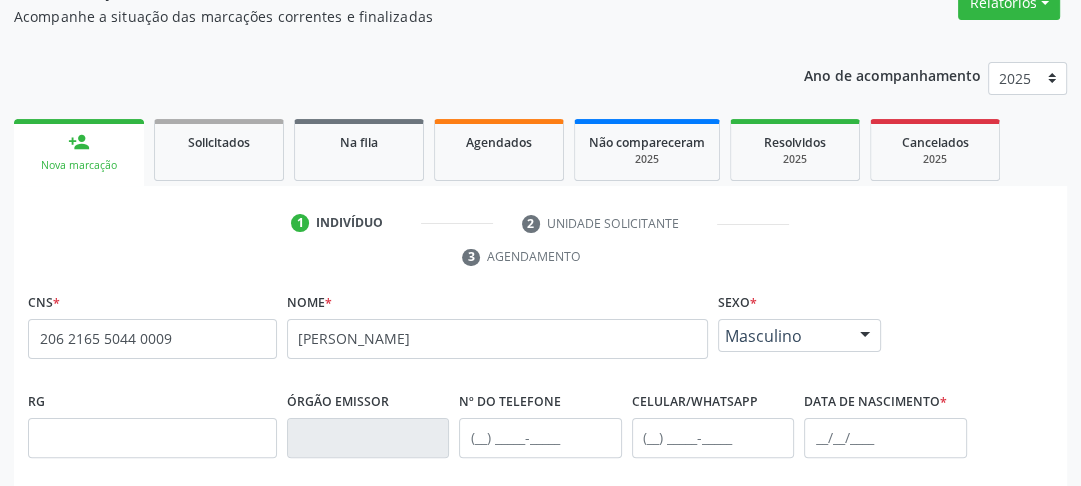 scroll, scrollTop: 302, scrollLeft: 0, axis: vertical 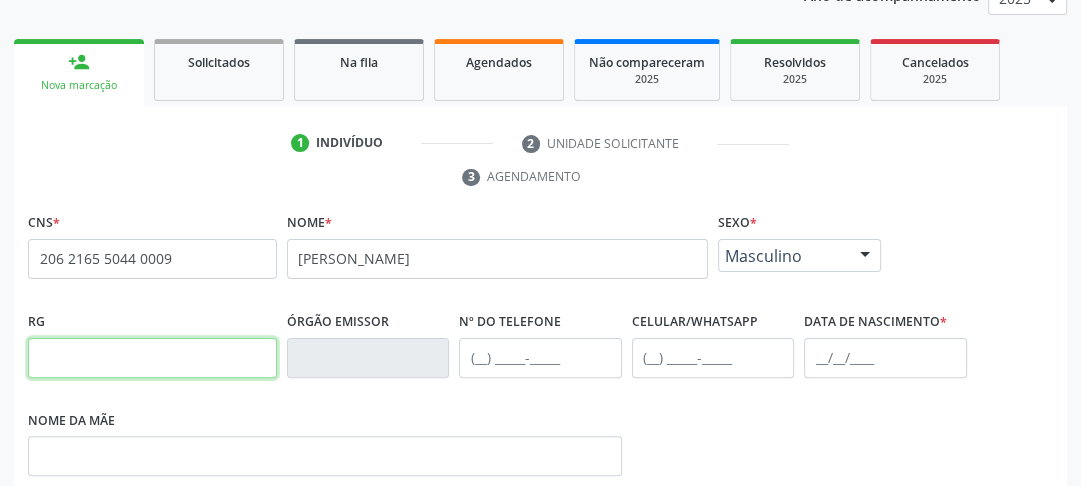 click at bounding box center (152, 358) 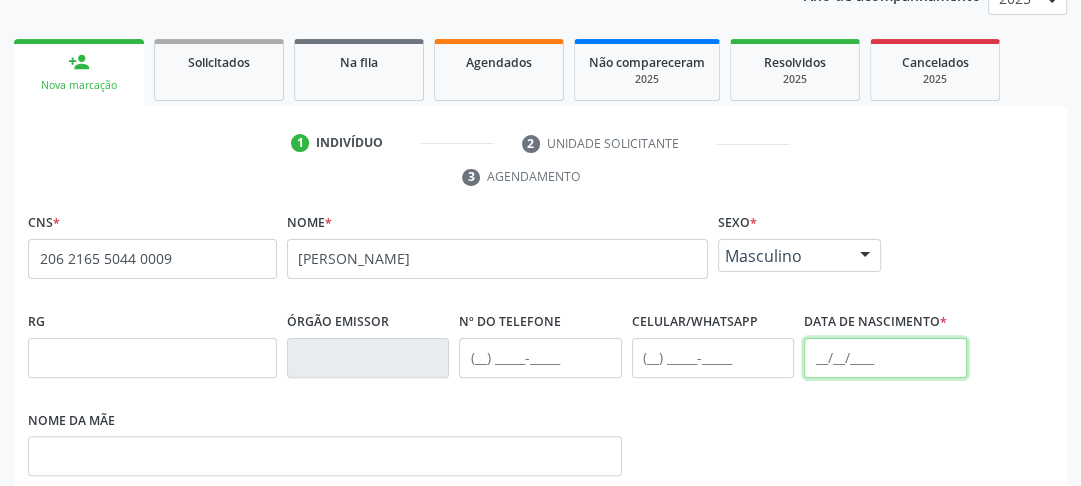 click at bounding box center [885, 358] 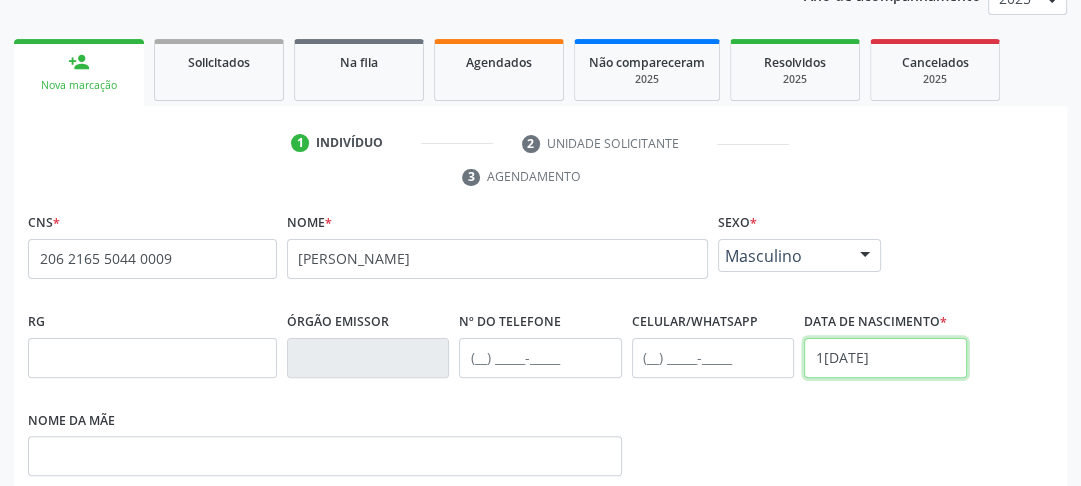 type on "14/10/1985" 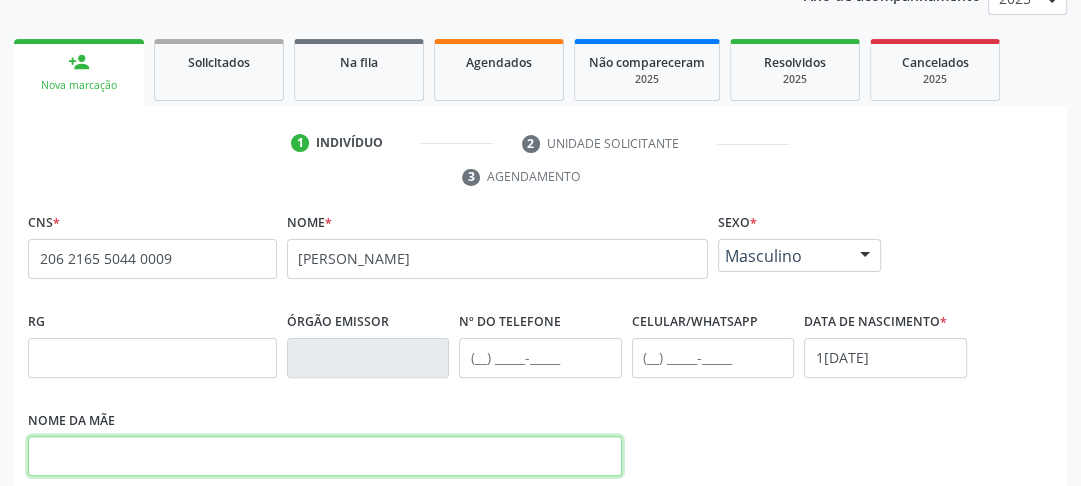 scroll, scrollTop: 382, scrollLeft: 0, axis: vertical 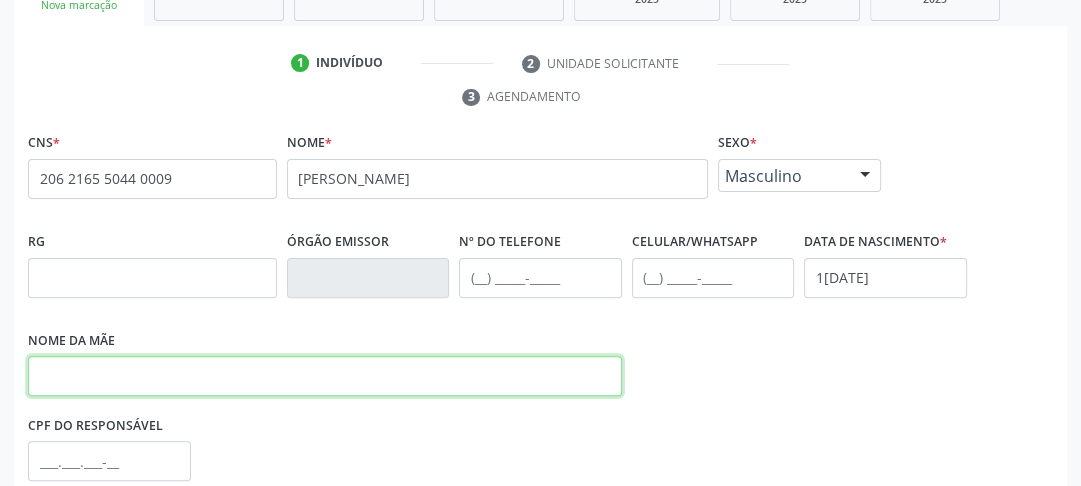 click at bounding box center (325, 376) 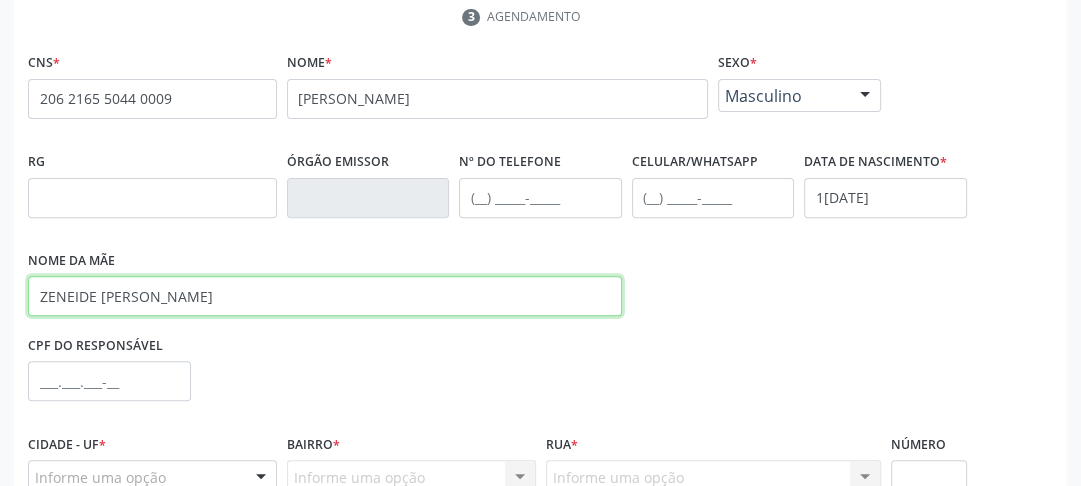 scroll, scrollTop: 542, scrollLeft: 0, axis: vertical 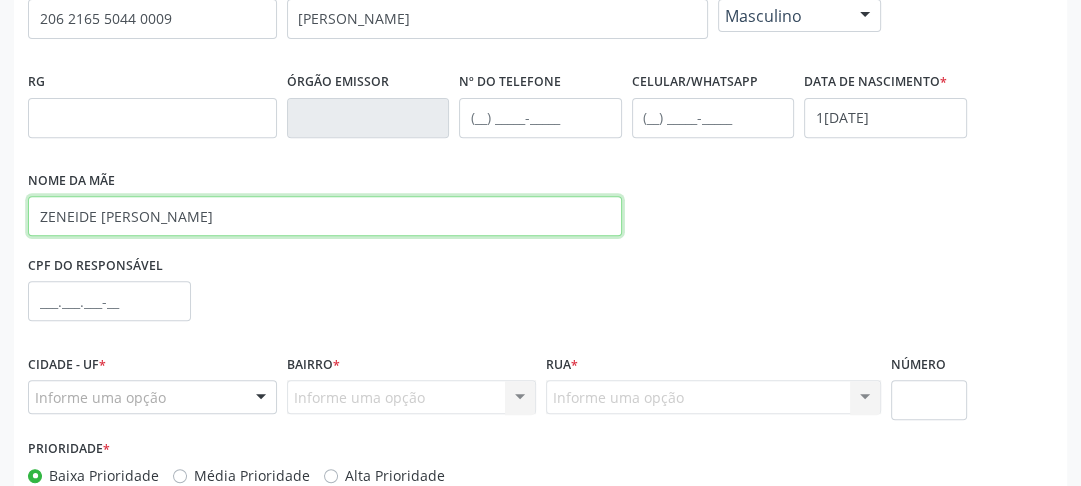 type on "ZENEIDE RODRIGUES DO NASCIMENTO MORAES" 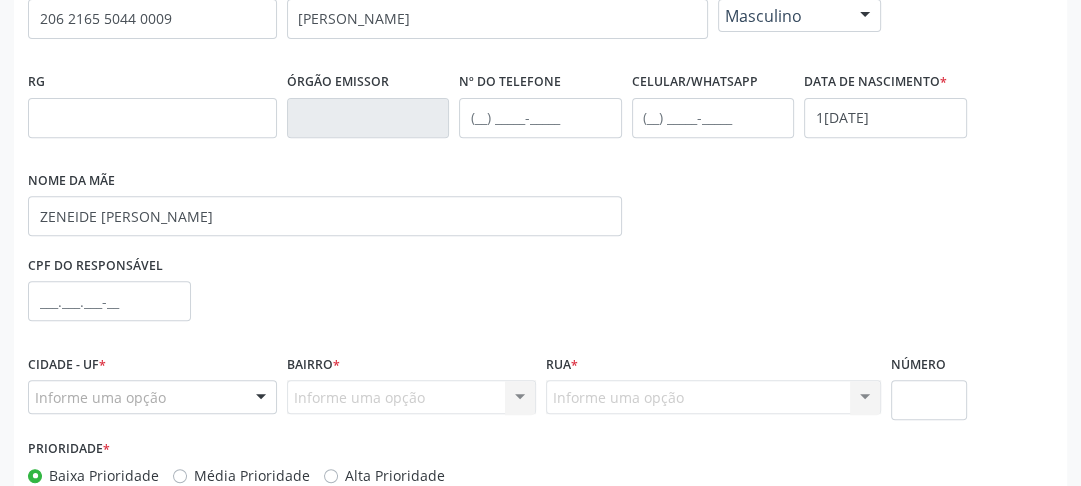 click on "Informe uma opção" at bounding box center (152, 397) 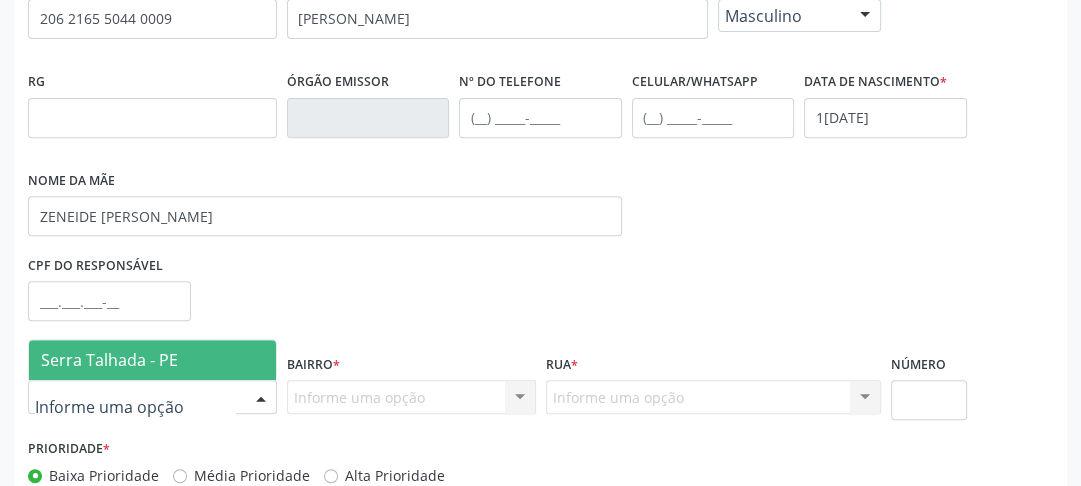 click on "Serra Talhada - PE" at bounding box center [152, 360] 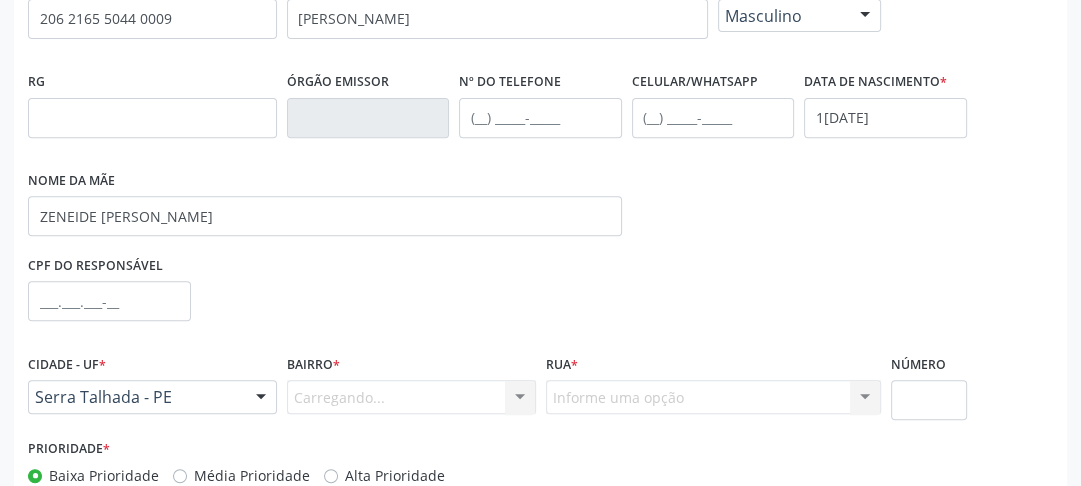 click on "Carregando...
Nenhum resultado encontrado para: "   "
Nenhuma opção encontrada. Digite para adicionar." at bounding box center (411, 397) 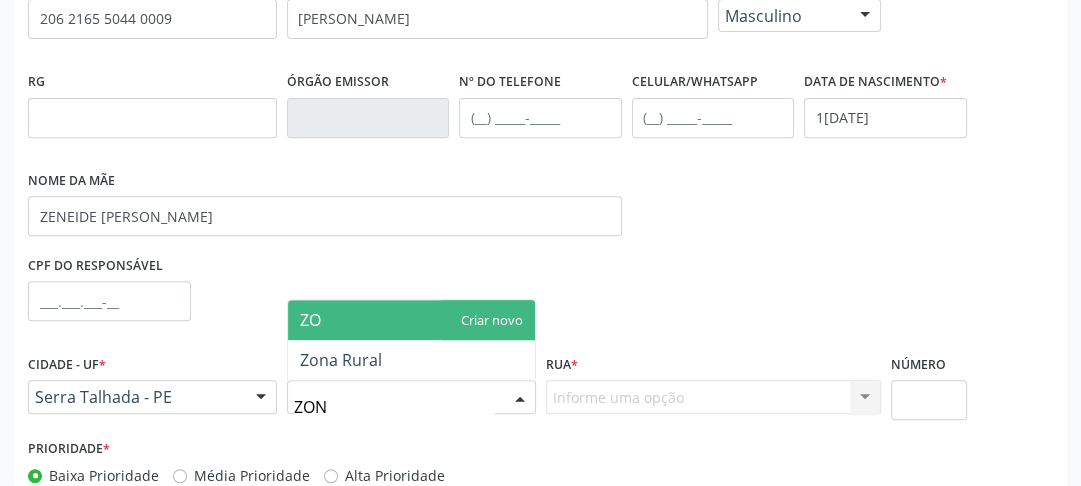 type on "ZONA" 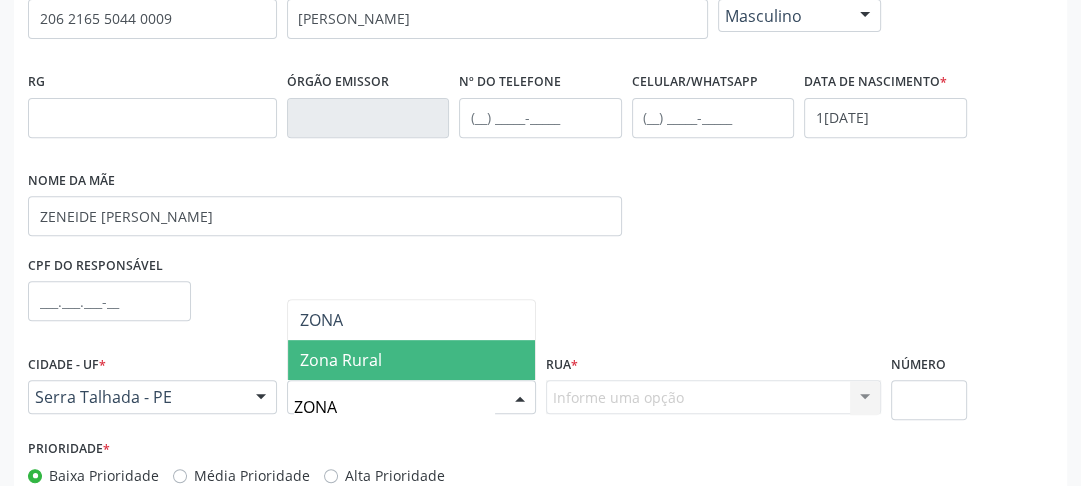 click on "Zona Rural" at bounding box center [341, 360] 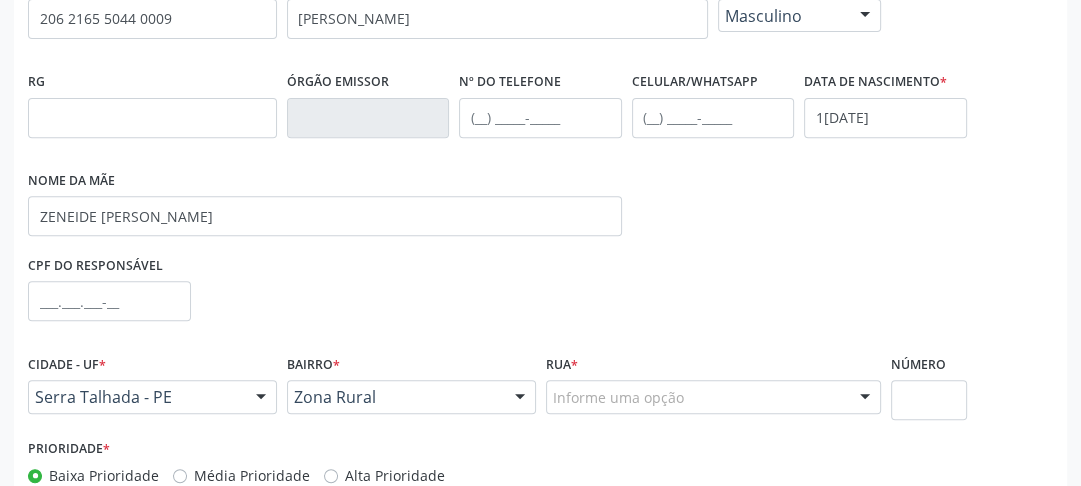 drag, startPoint x: 540, startPoint y: 377, endPoint x: 576, endPoint y: 395, distance: 40.24922 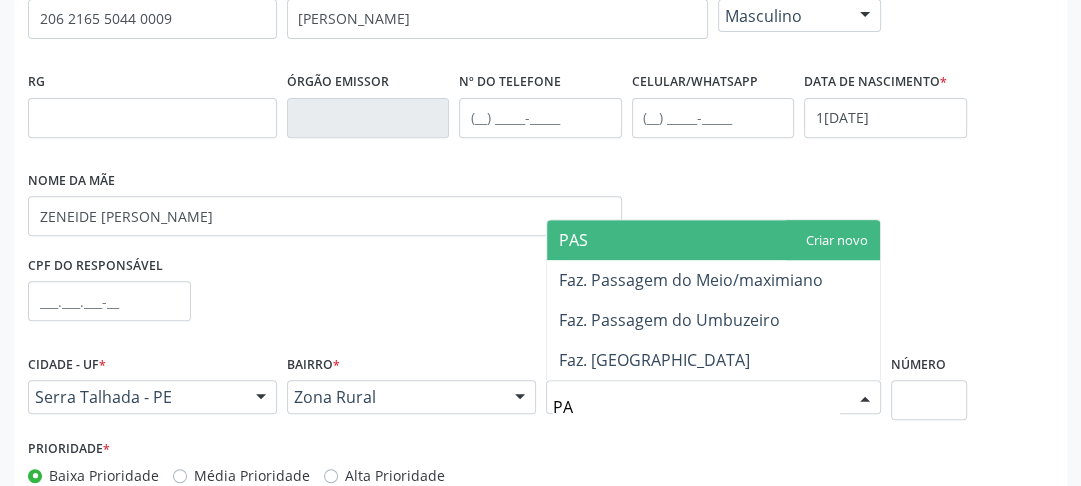 type on "P" 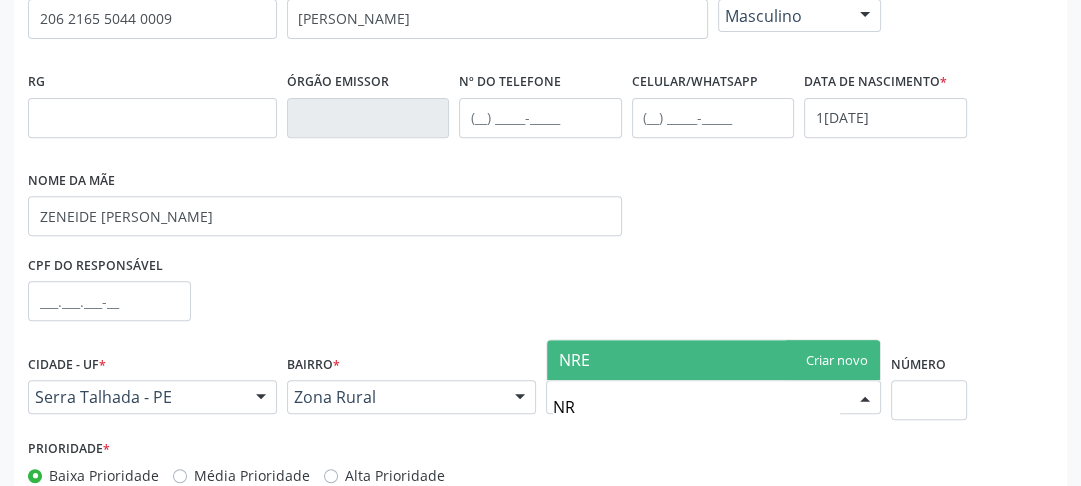 type on "N" 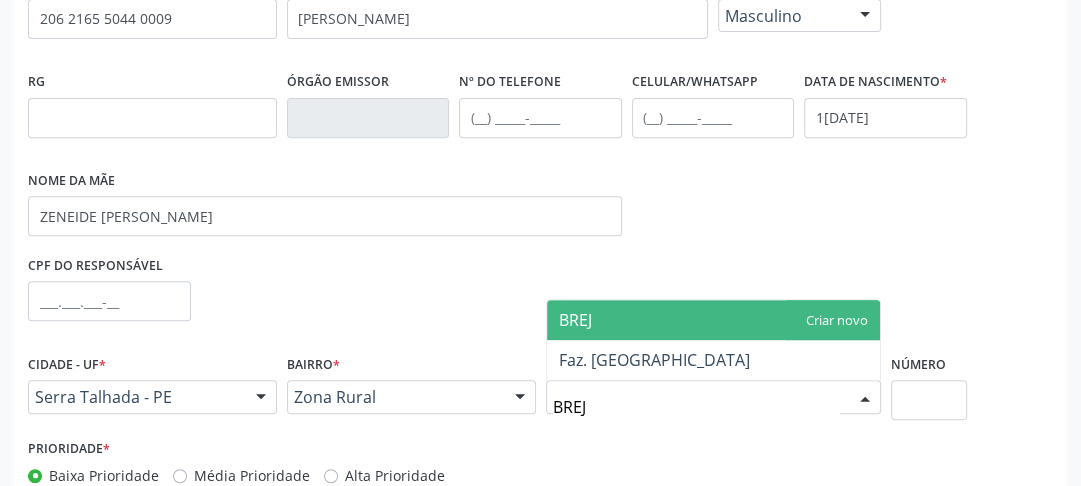 drag, startPoint x: 594, startPoint y: 404, endPoint x: 555, endPoint y: 426, distance: 44.777225 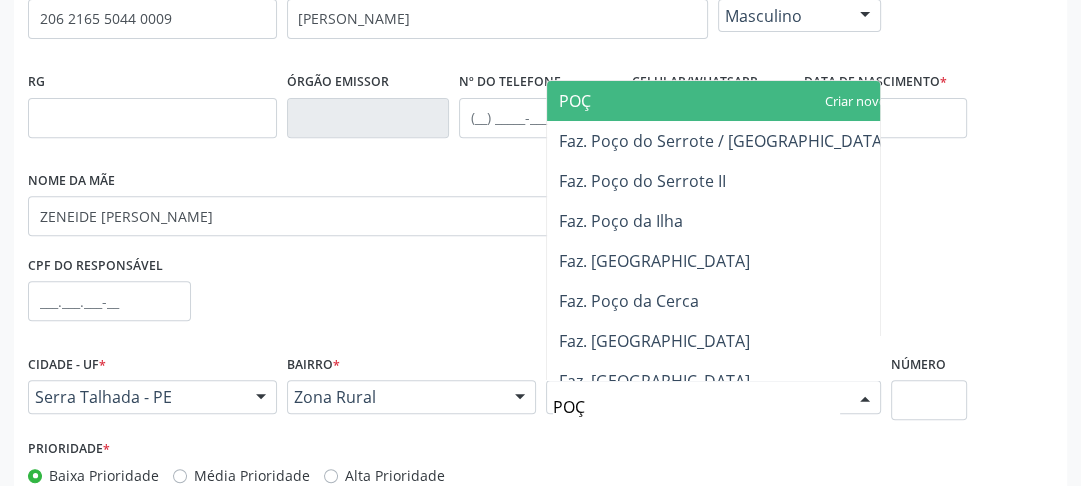 type on "POÇO" 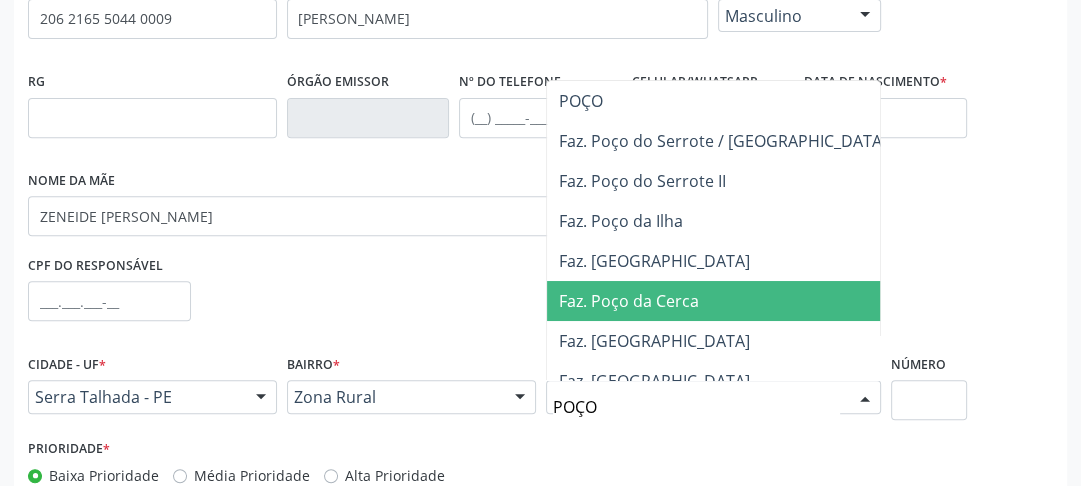 click on "Faz. Poço da Cerca" at bounding box center (629, 301) 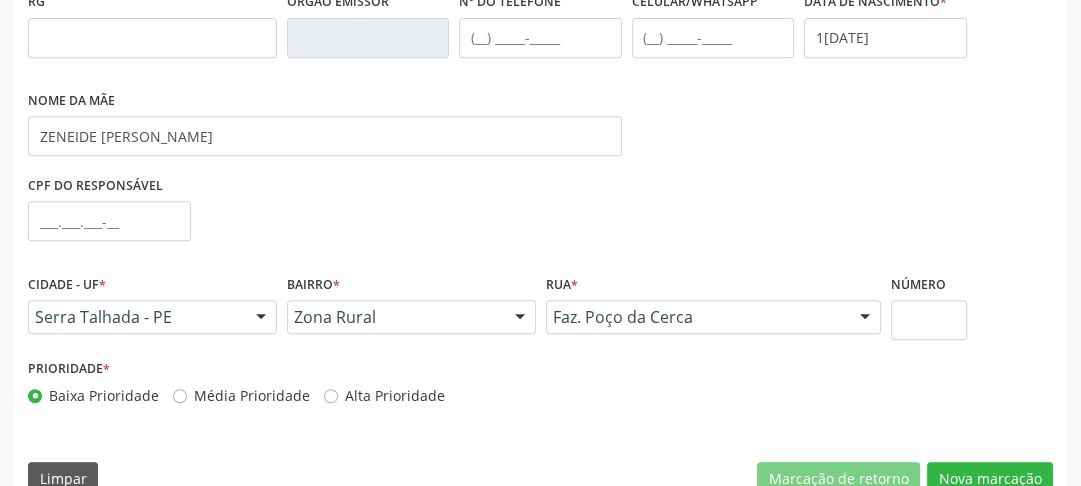scroll, scrollTop: 659, scrollLeft: 0, axis: vertical 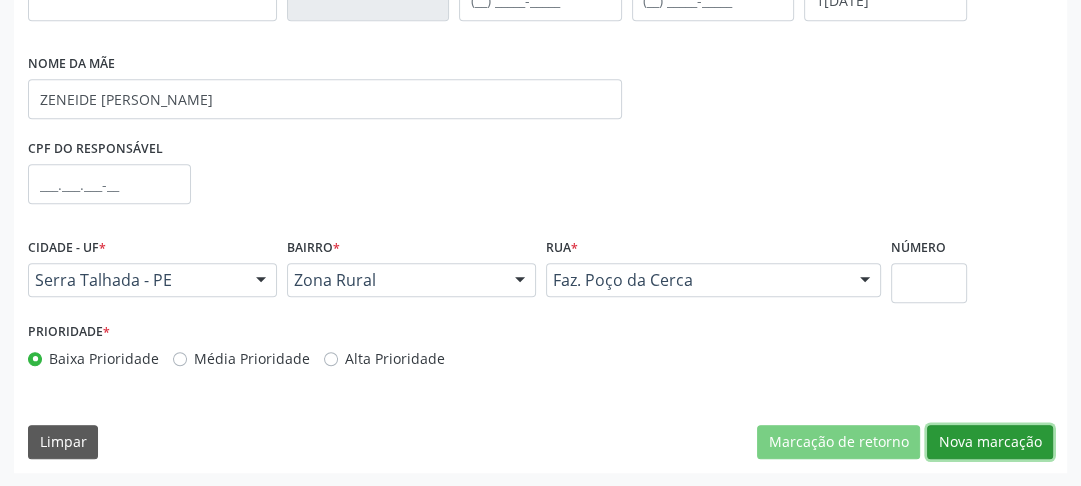 click on "Nova marcação" at bounding box center [990, 442] 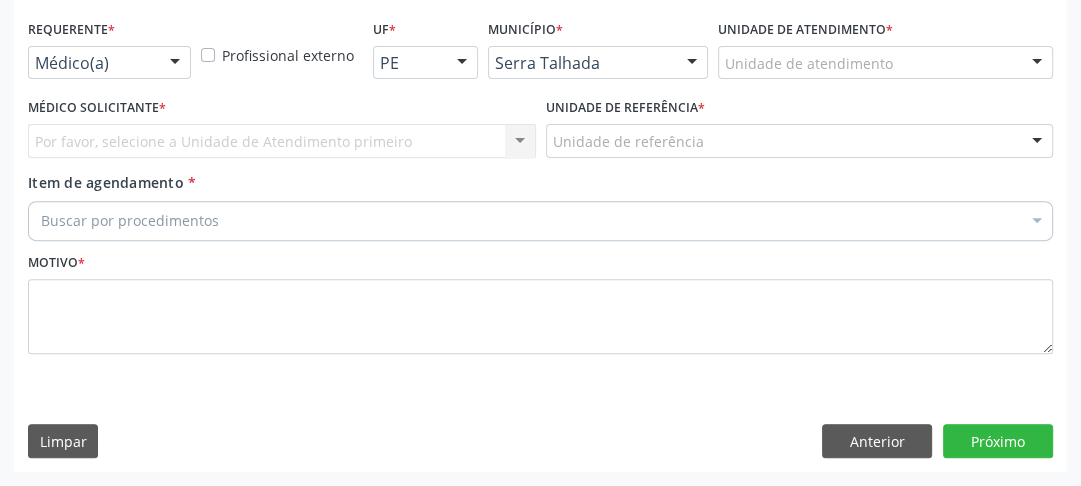 scroll, scrollTop: 494, scrollLeft: 0, axis: vertical 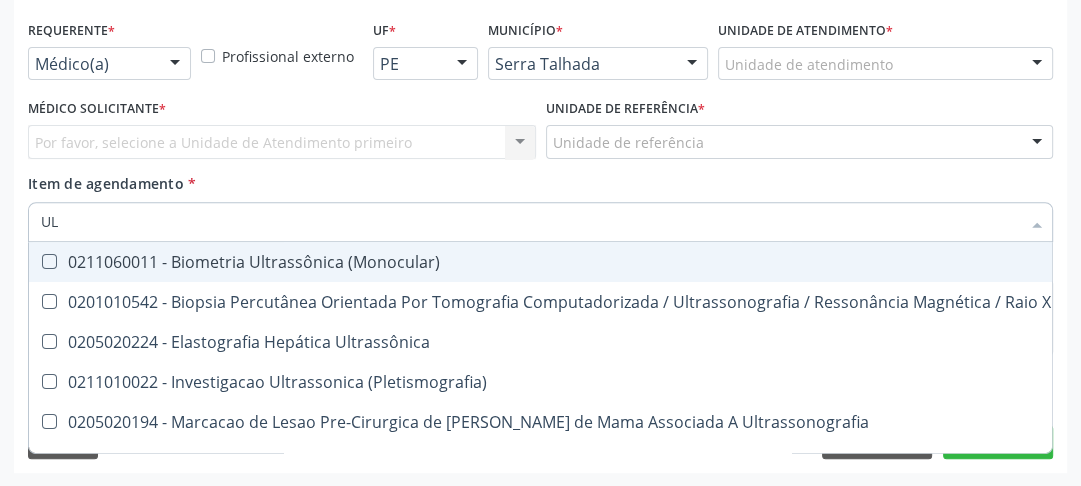 type on "U" 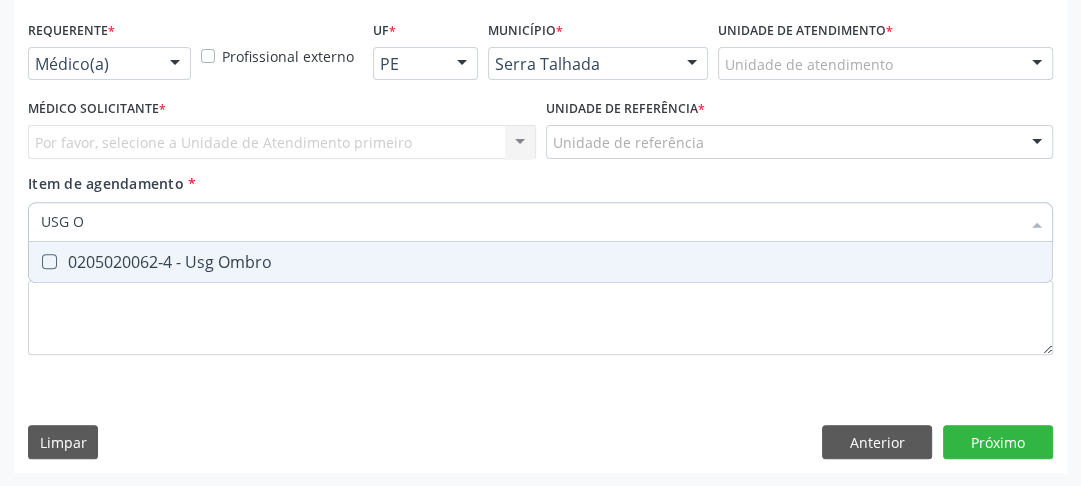 type on "USG OM" 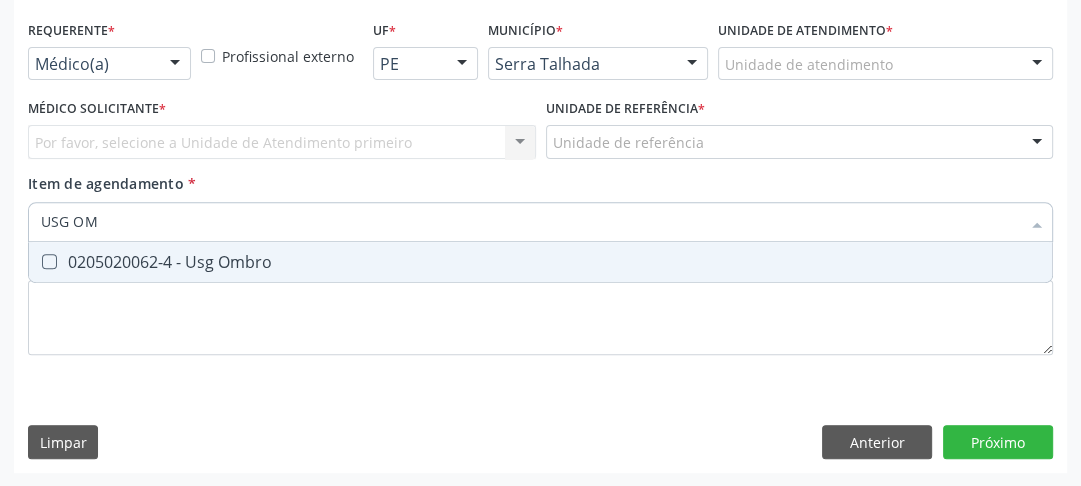 click on "0205020062-4 - Usg Ombro" at bounding box center [540, 262] 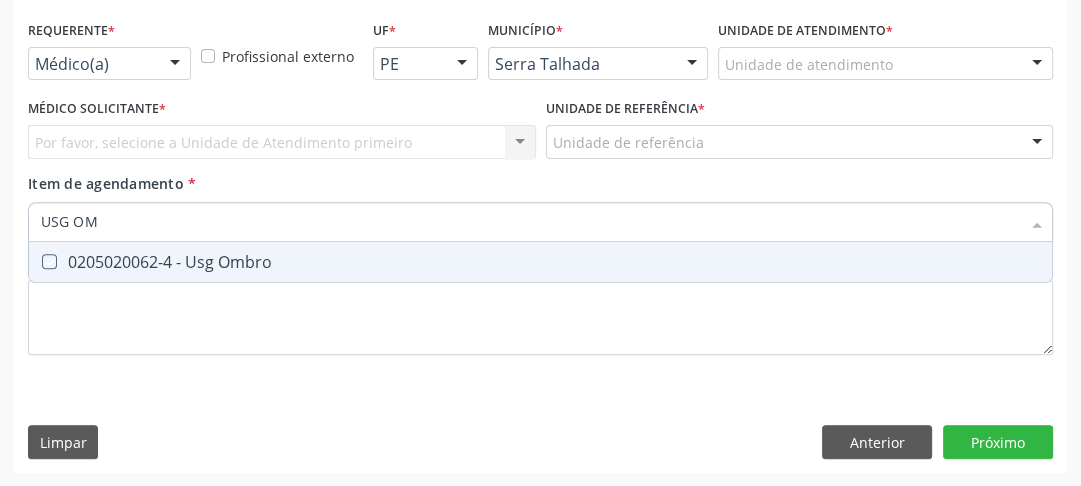 checkbox on "true" 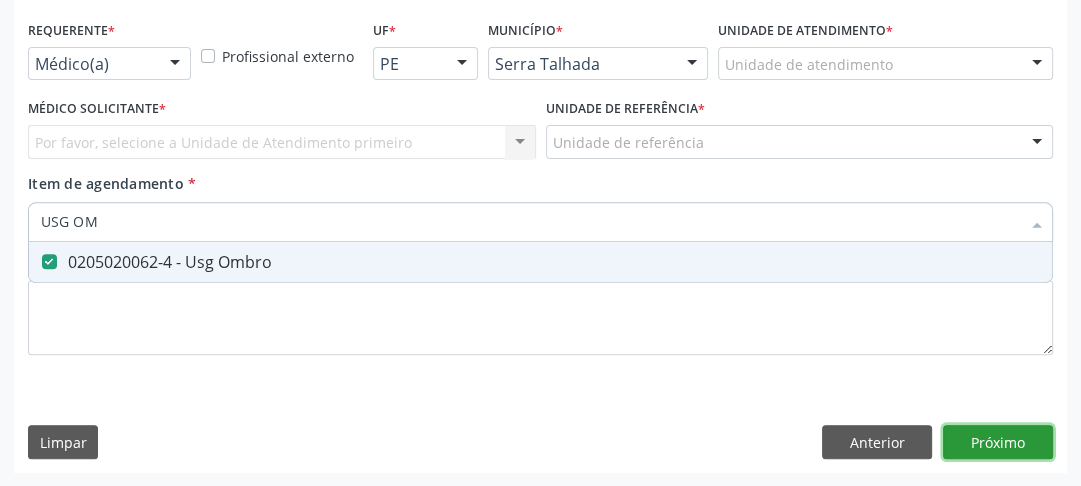 click on "Requerente
*
Médico(a)         Médico(a)   Enfermeiro(a)   Paciente
Nenhum resultado encontrado para: "   "
Não há nenhuma opção para ser exibida.
Profissional externo
UF
*
PE         AC   AL   AM   AP   BA   CE   DF   ES   GO   MA   MG   MS   MT   PA   PB   PE   PI   PR   RJ   RN   RO   RR   RS   SC   SE   SL   SP   SV   TO
Nenhum resultado encontrado para: "   "
Não há nenhuma opção para ser exibida.
Município
*
Serra Talhada         Abreu e Lima   Afogados da Ingazeira   Afrânio   Agrestina   Água Preta   Águas Belas   Alagoinha   Aliança   Altinho   Amaraji   Angelim   Araçoiaba   Araripina   Arcoverde   Barra de Guabiraba   Barreiros   Belém de Maria   Belém do São Francisco   Belo Jardim   Betânia   Bezerros   Bodocó   Bom Conselho   Bom Jardim   Bonito   Brejão   Brejinho   Brejo da Madre de Deus   Buenos Aires   Buíque     Cabrobó" at bounding box center (540, 244) 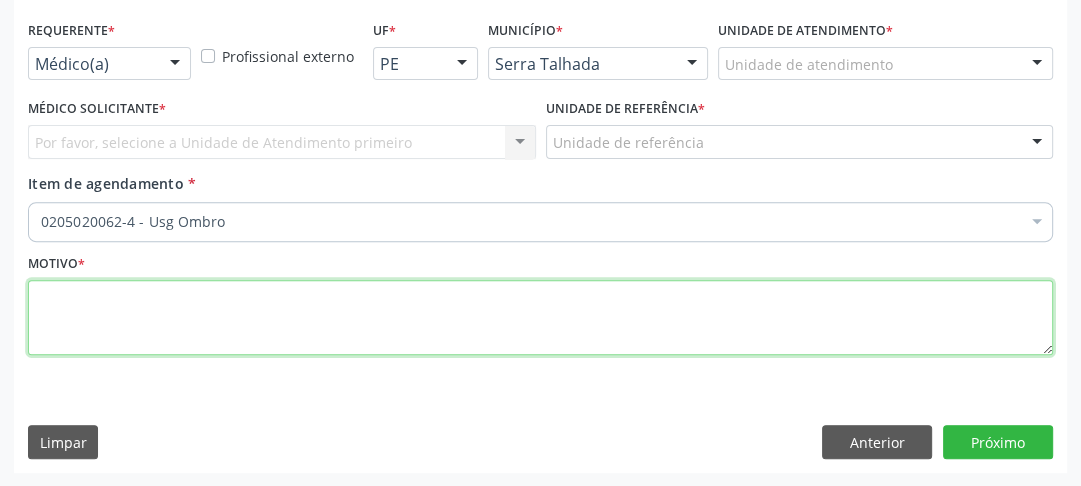 click at bounding box center [540, 318] 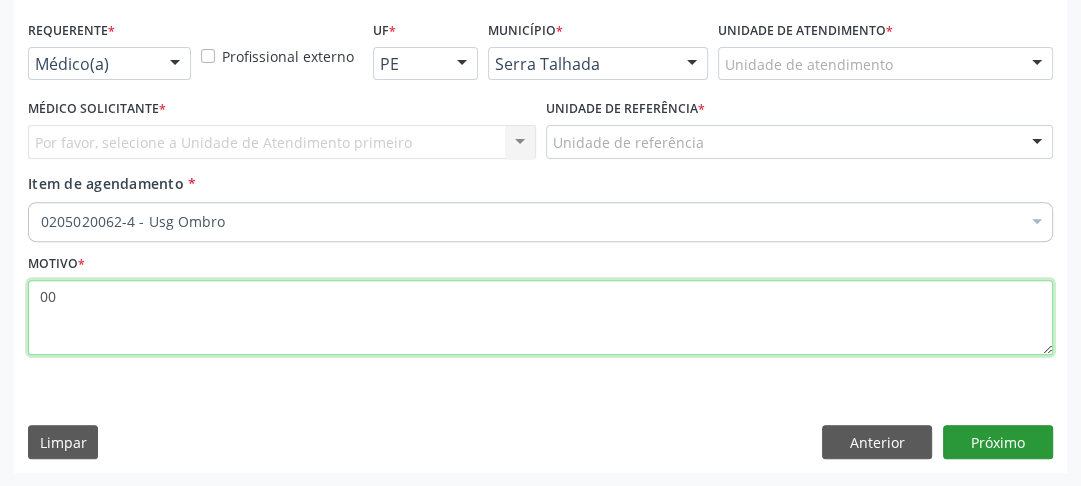 type on "00" 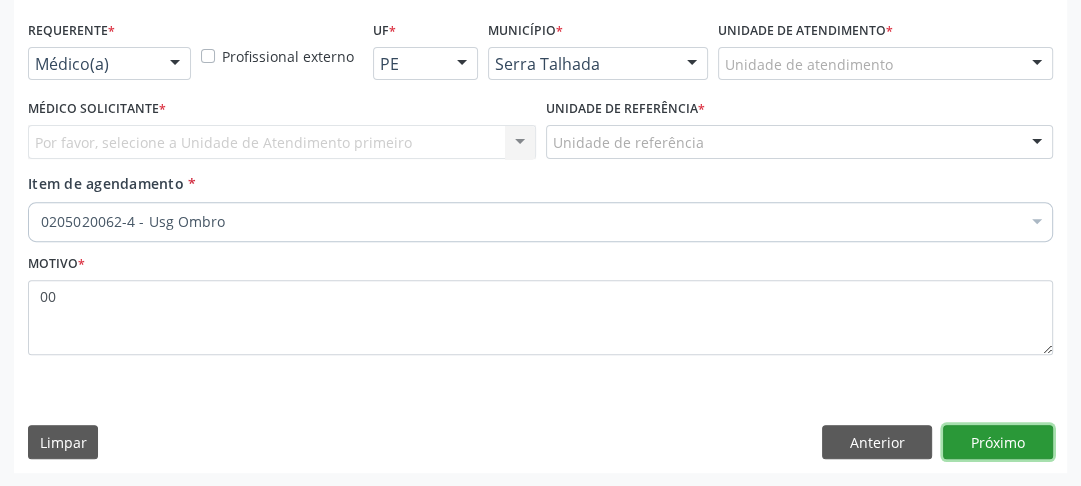 click on "Próximo" at bounding box center [998, 442] 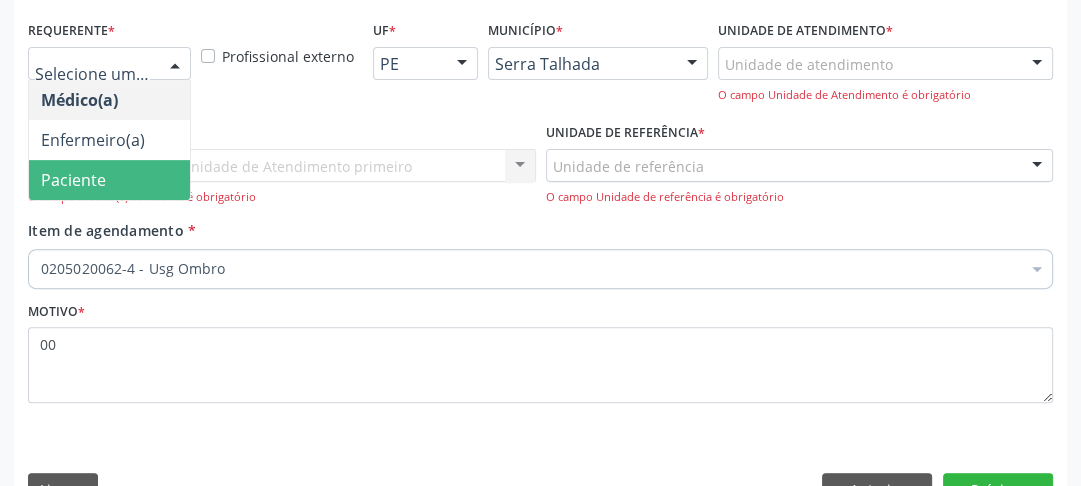click on "Paciente" at bounding box center (73, 180) 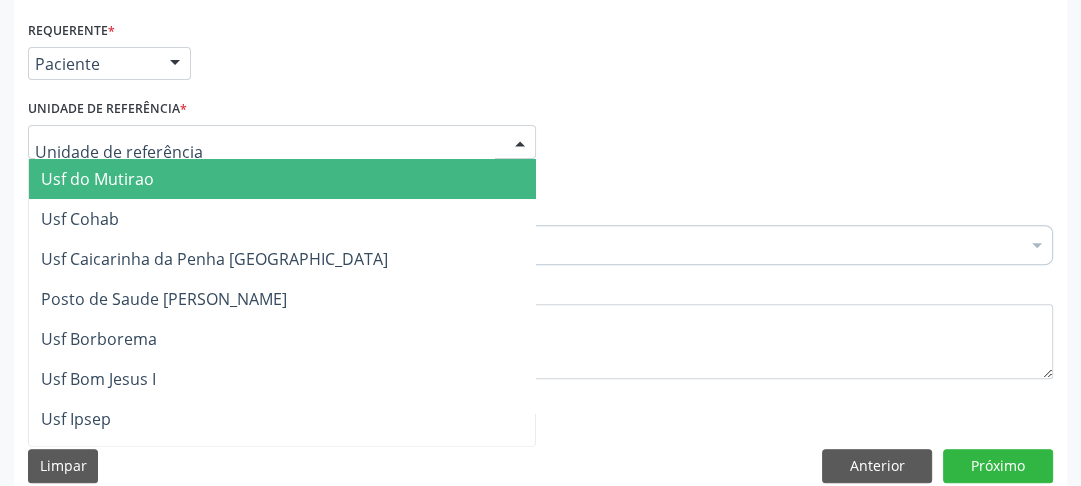 click at bounding box center (265, 152) 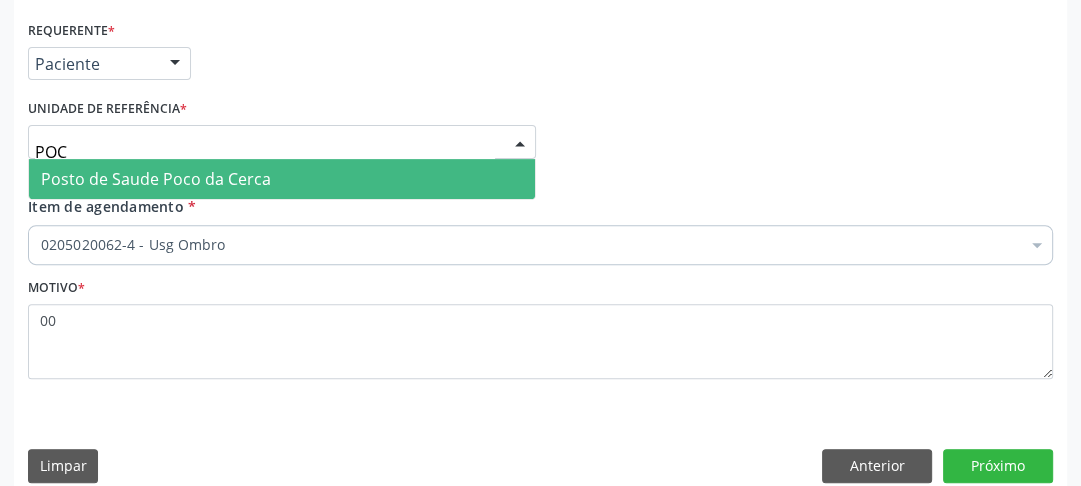 type on "POCO" 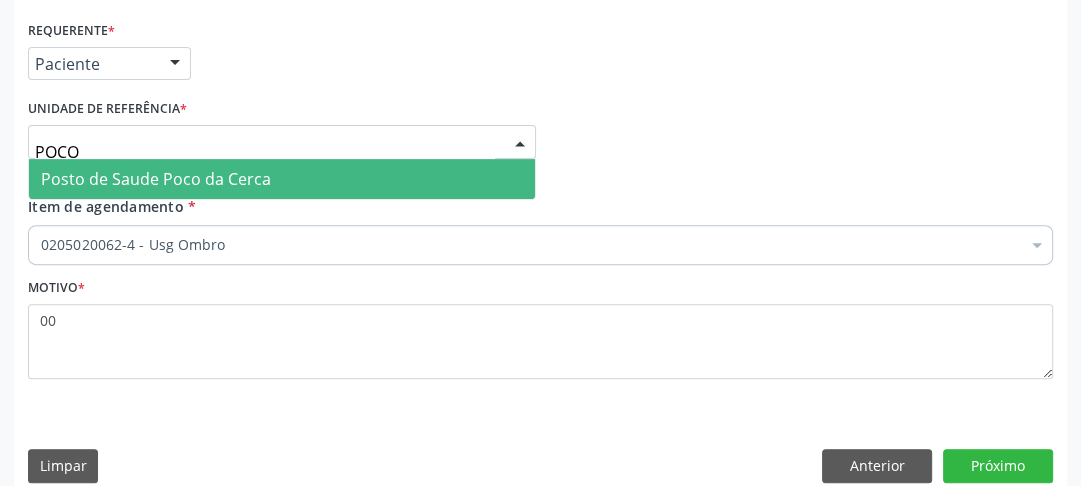 click on "Posto de Saude Poco da Cerca" at bounding box center (156, 179) 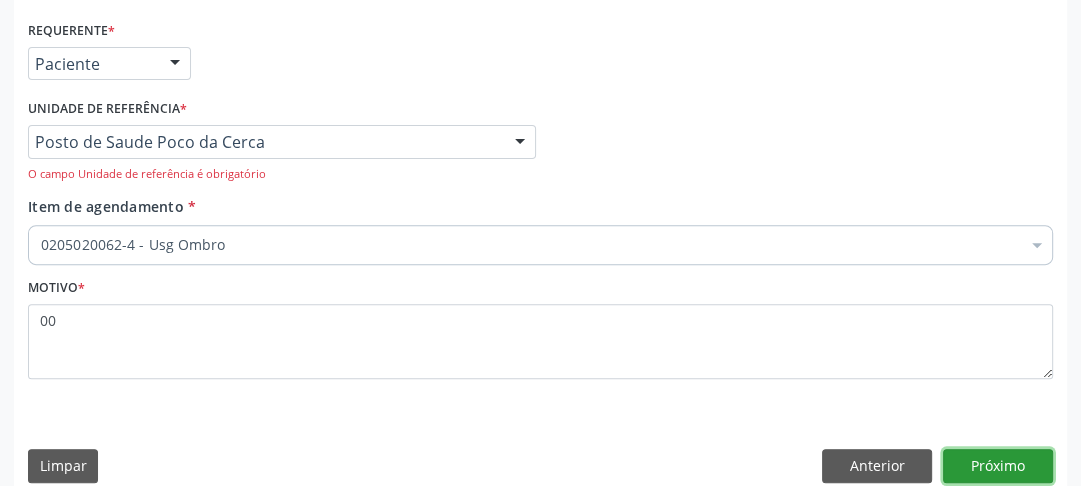 click on "Próximo" at bounding box center (998, 466) 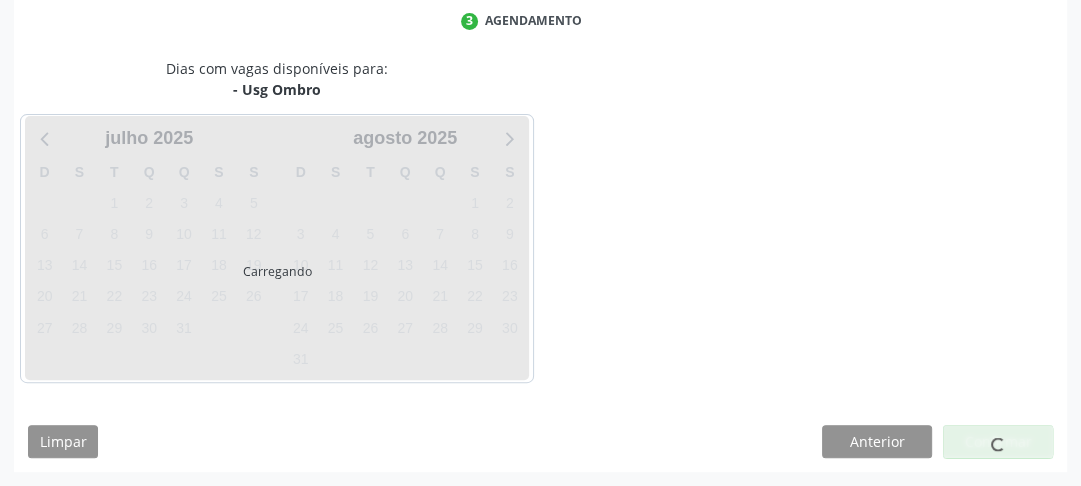 scroll, scrollTop: 456, scrollLeft: 0, axis: vertical 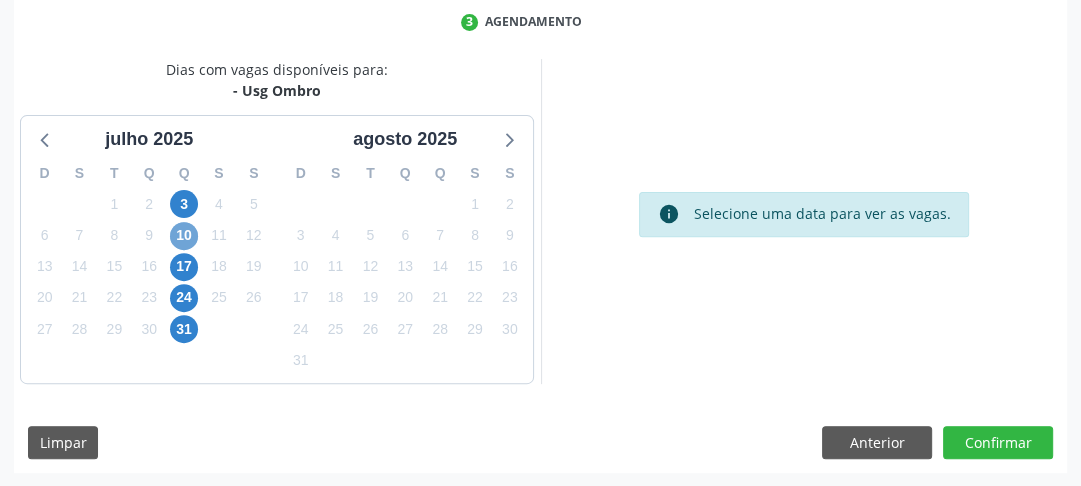 click on "10" at bounding box center (184, 236) 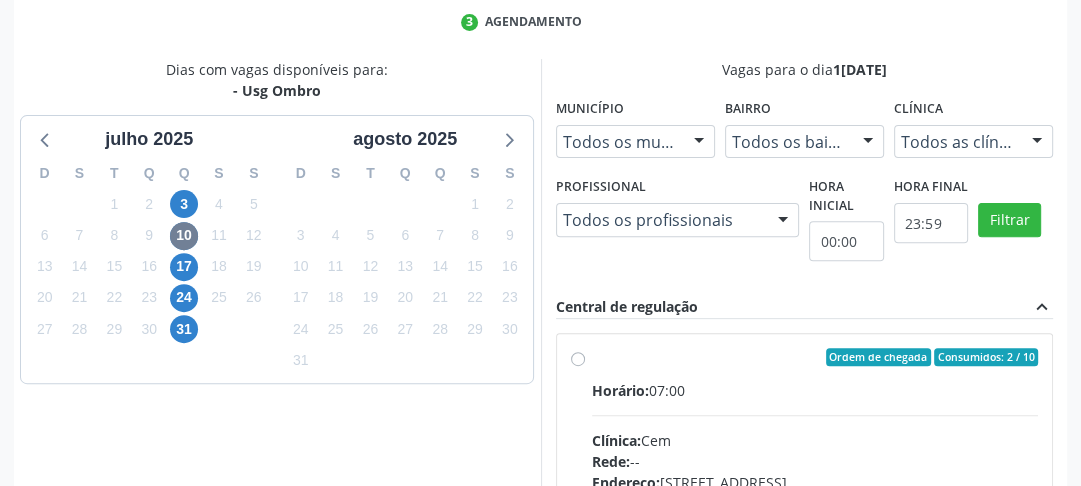 click on "Ordem de chegada
Consumidos: 2 / 10
Horário:   07:00
Clínica:  Cem
Rede:
--
Endereço:   Casa, nº 393, Nossa Senhora da Pen, Serra Talhada - PE
Telefone:   --
Profissional:
Ebenone Antonio da Silva
Informações adicionais sobre o atendimento
Idade de atendimento:
de 0 a 120 anos
Gênero(s) atendido(s):
Masculino e Feminino
Informações adicionais:
--" at bounding box center (815, 501) 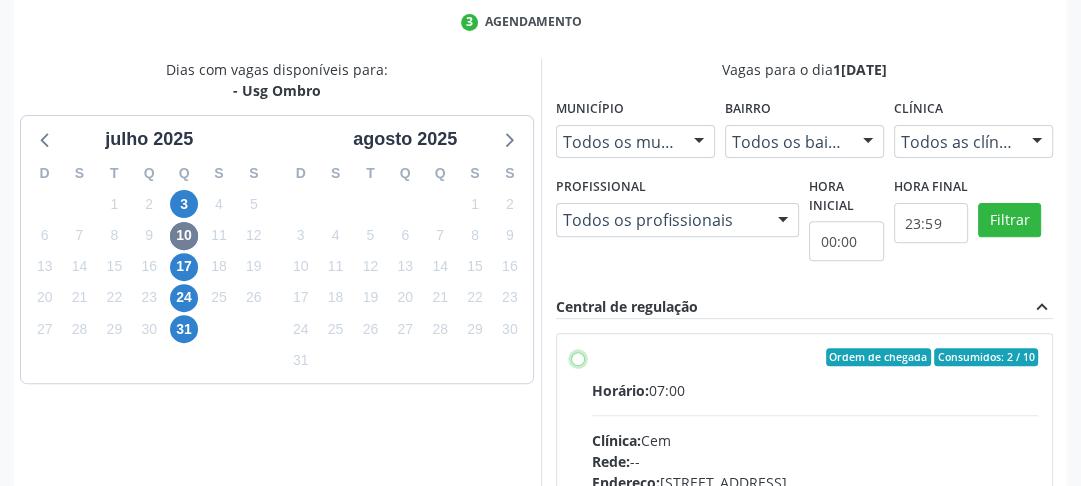click on "Ordem de chegada
Consumidos: 2 / 10
Horário:   07:00
Clínica:  Cem
Rede:
--
Endereço:   Casa, nº 393, Nossa Senhora da Pen, Serra Talhada - PE
Telefone:   --
Profissional:
Ebenone Antonio da Silva
Informações adicionais sobre o atendimento
Idade de atendimento:
de 0 a 120 anos
Gênero(s) atendido(s):
Masculino e Feminino
Informações adicionais:
--" at bounding box center [578, 357] 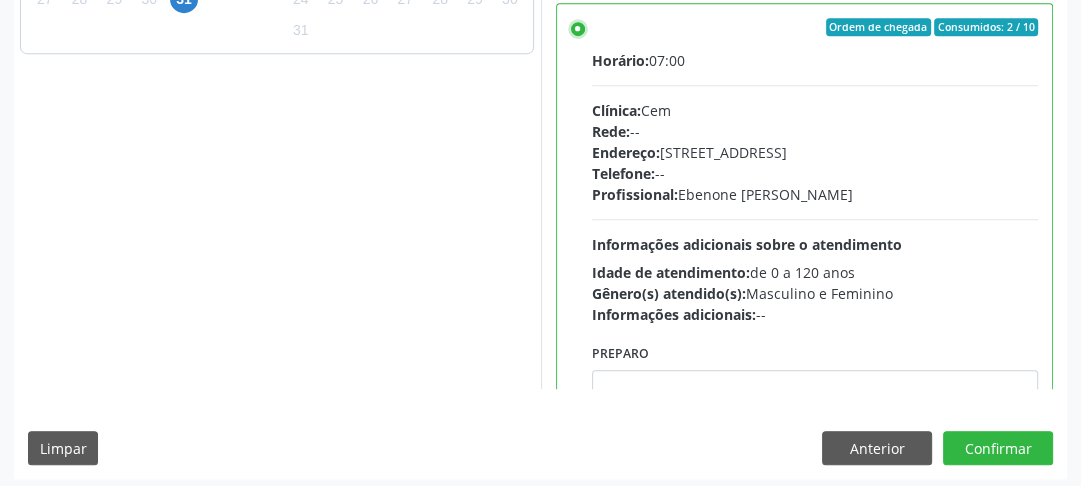 scroll, scrollTop: 790, scrollLeft: 0, axis: vertical 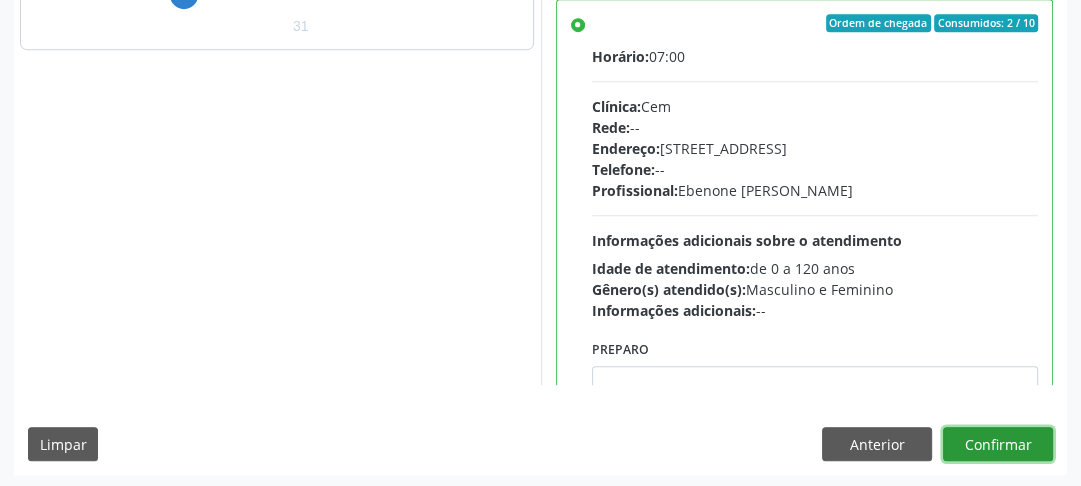 click on "Confirmar" at bounding box center [998, 444] 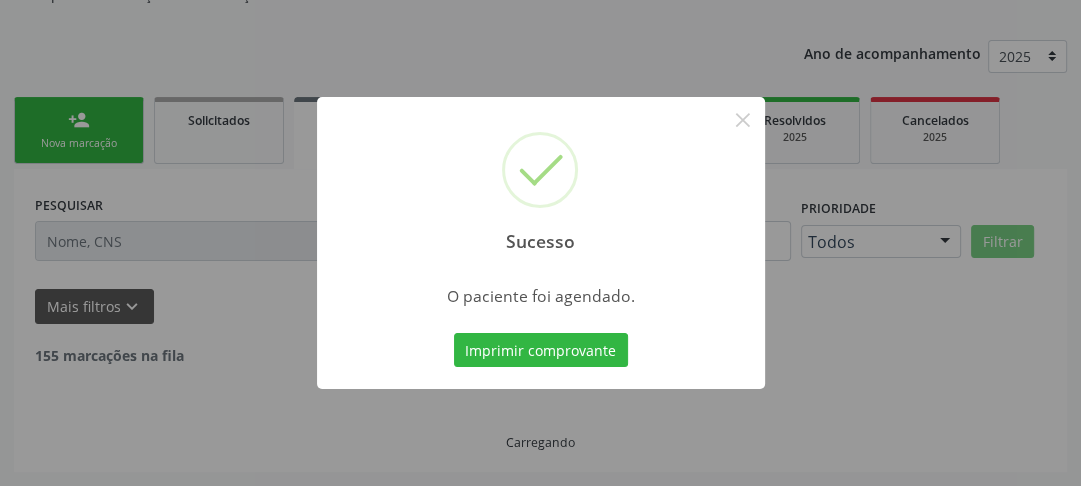 scroll, scrollTop: 222, scrollLeft: 0, axis: vertical 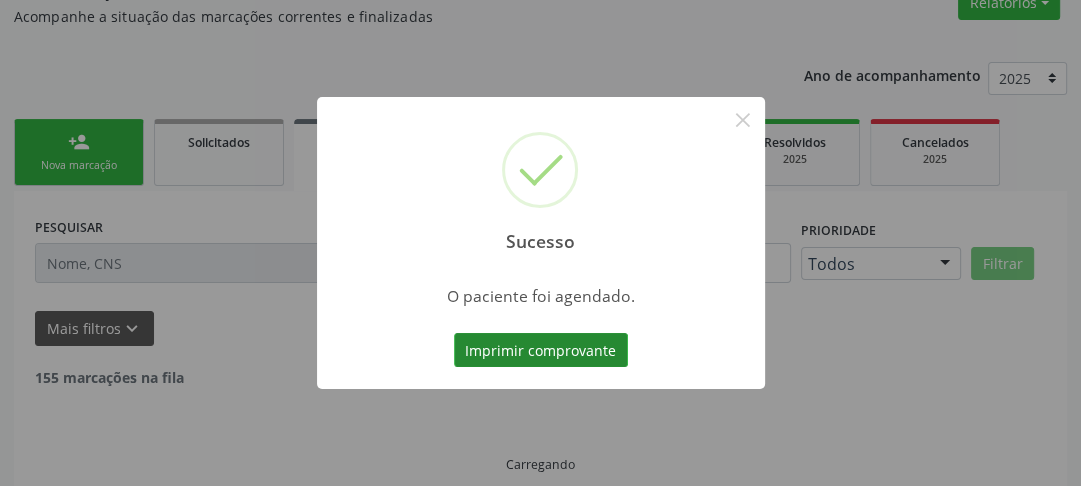 click on "Imprimir comprovante" at bounding box center (541, 350) 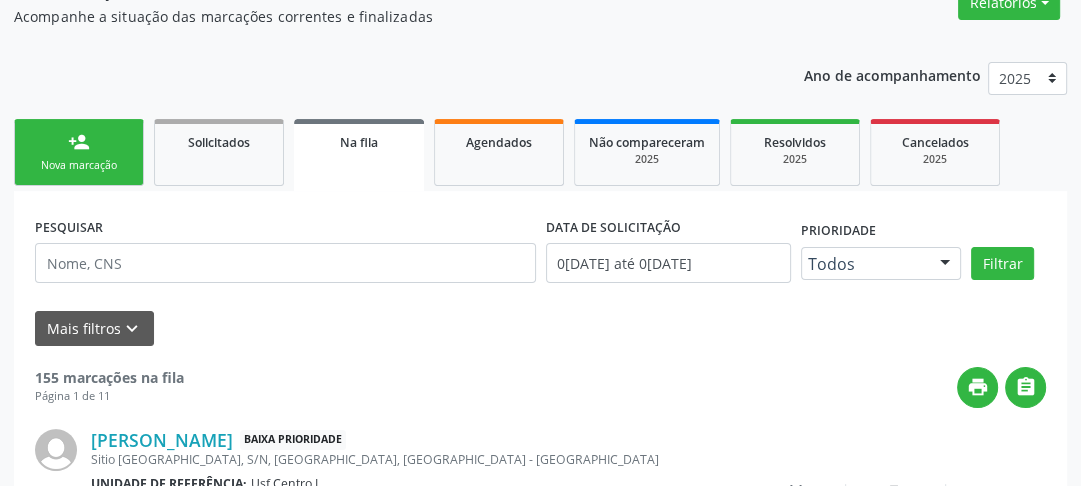 click on "Nova marcação" at bounding box center [79, 165] 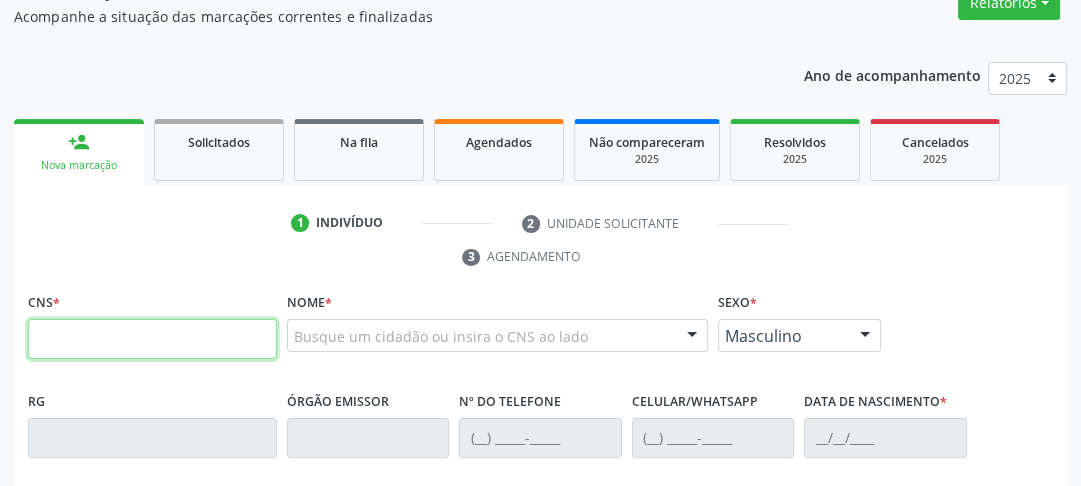 click at bounding box center (152, 339) 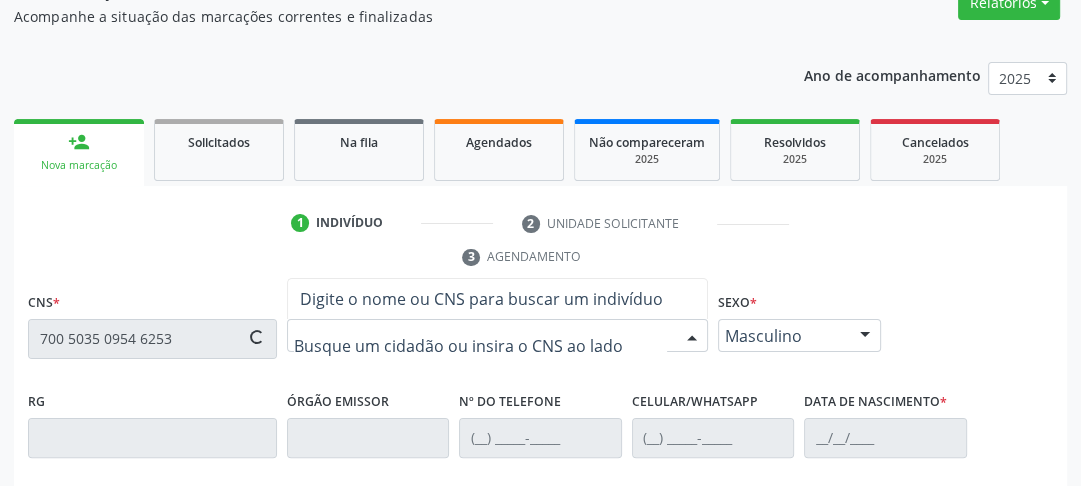 type on "700 5035 0954 6253" 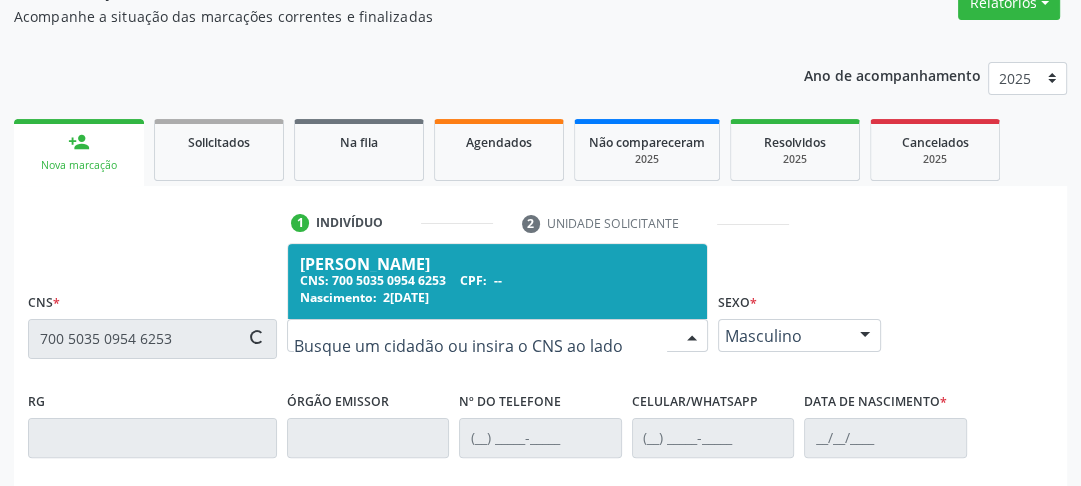 type on "[PHONE_NUMBER]" 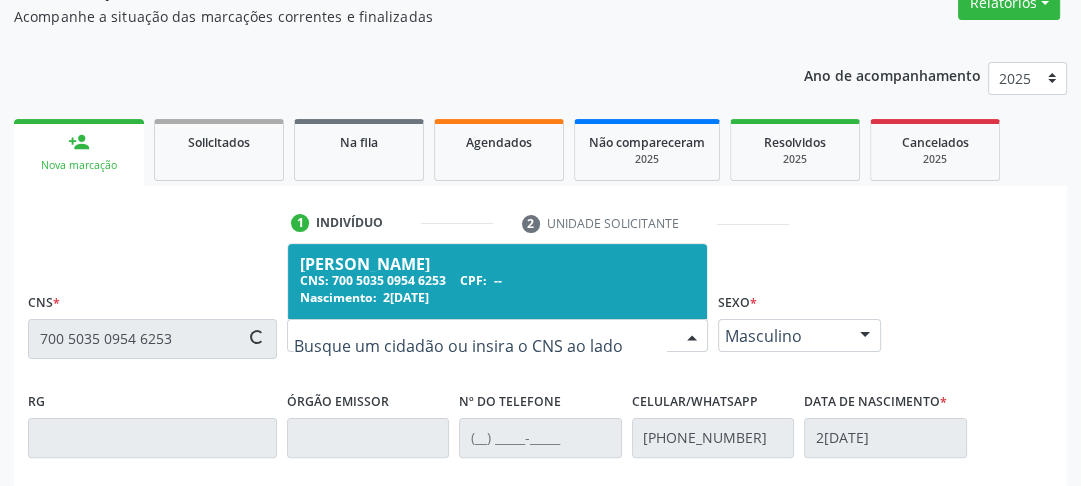 click on "Nascimento:" at bounding box center [338, 297] 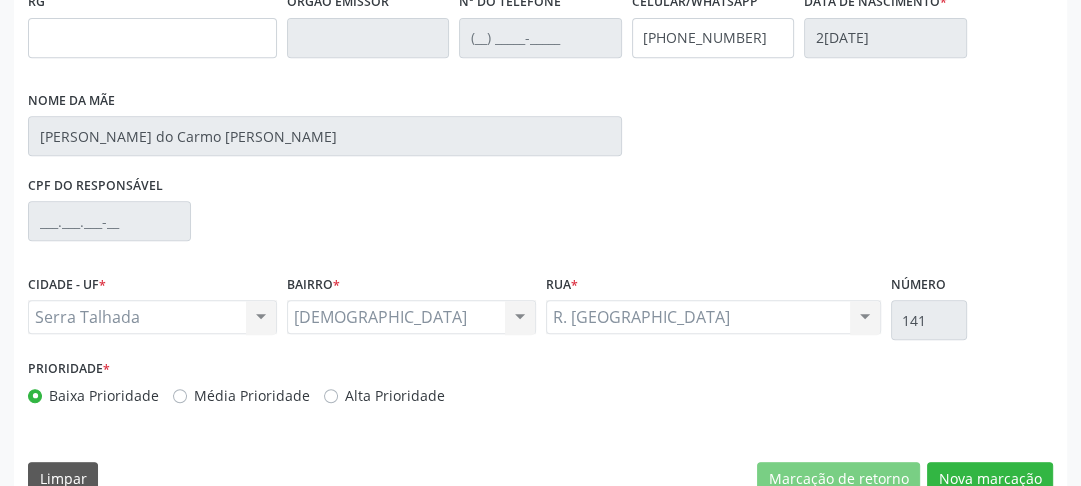scroll, scrollTop: 659, scrollLeft: 0, axis: vertical 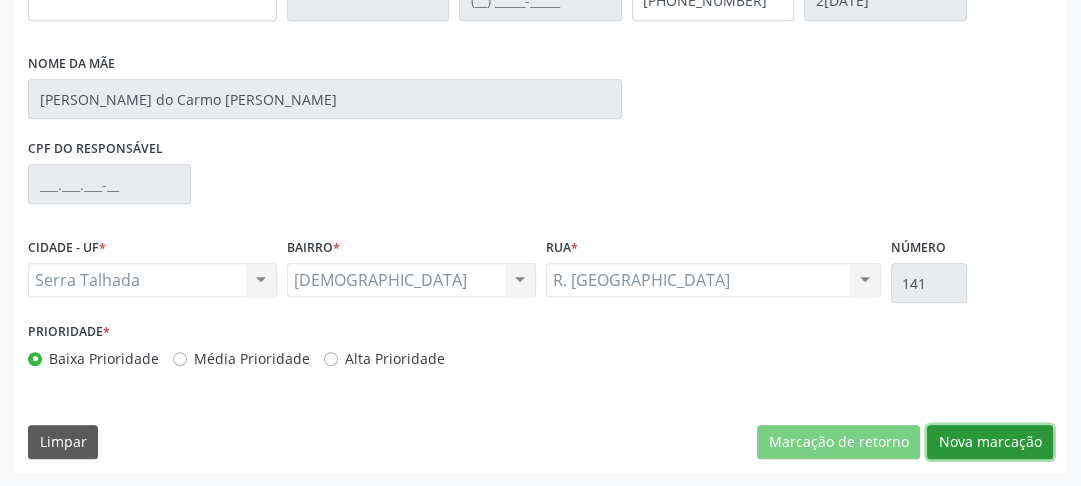 click on "Nova marcação" at bounding box center (990, 442) 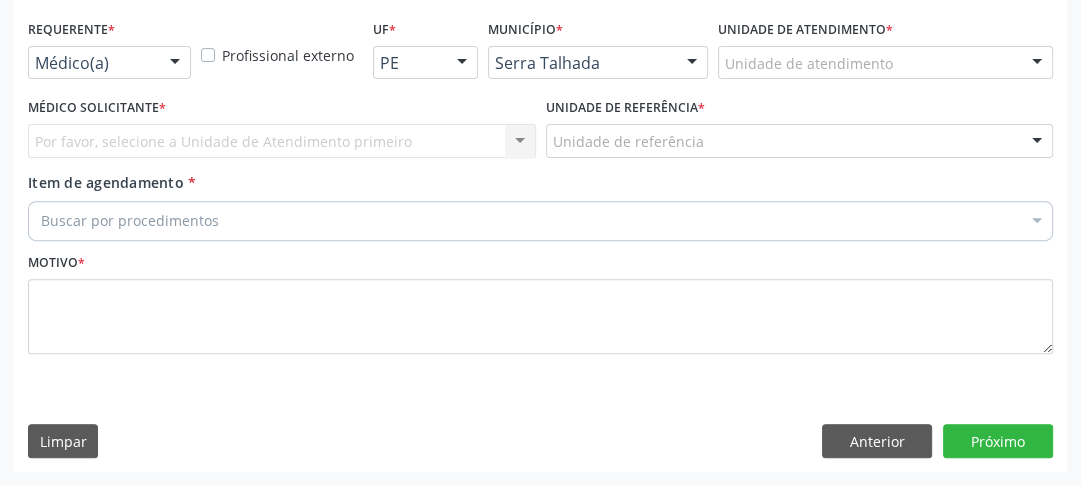 scroll, scrollTop: 494, scrollLeft: 0, axis: vertical 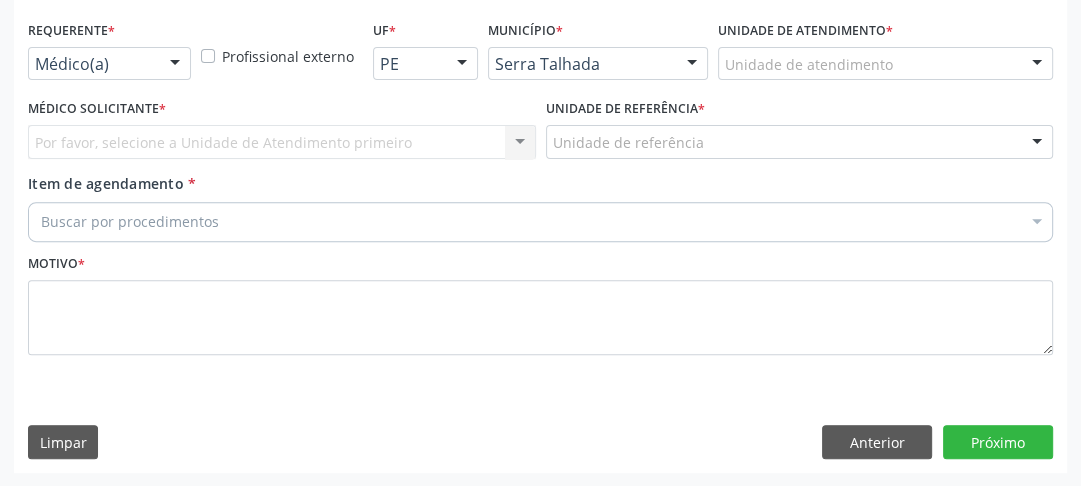 click on "Por favor, selecione a Unidade de Atendimento primeiro
Nenhum resultado encontrado para: "   "
Não há nenhuma opção para ser exibida." at bounding box center [282, 142] 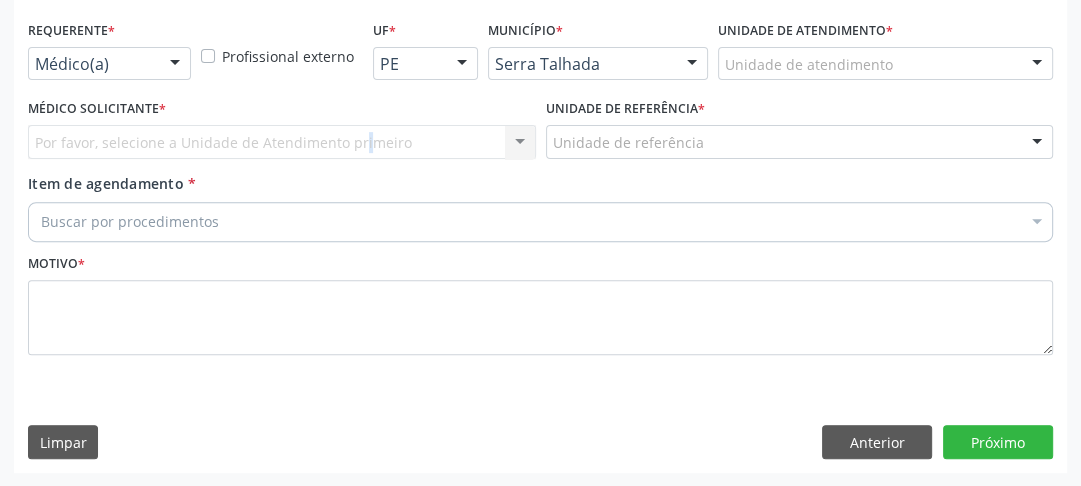 click on "Por favor, selecione a Unidade de Atendimento primeiro
Nenhum resultado encontrado para: "   "
Não há nenhuma opção para ser exibida." at bounding box center (282, 142) 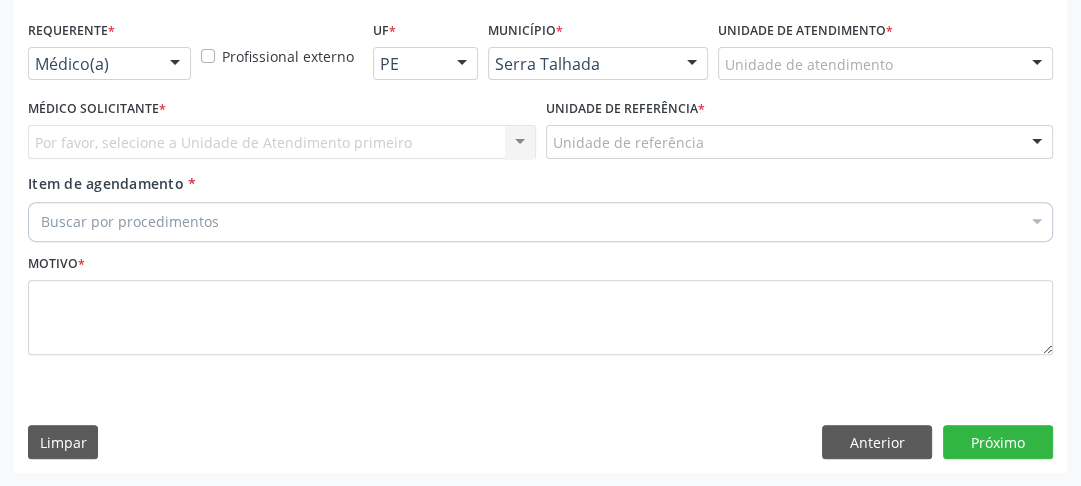 click on "Por favor, selecione a Unidade de Atendimento primeiro
Nenhum resultado encontrado para: "   "
Não há nenhuma opção para ser exibida." at bounding box center (282, 142) 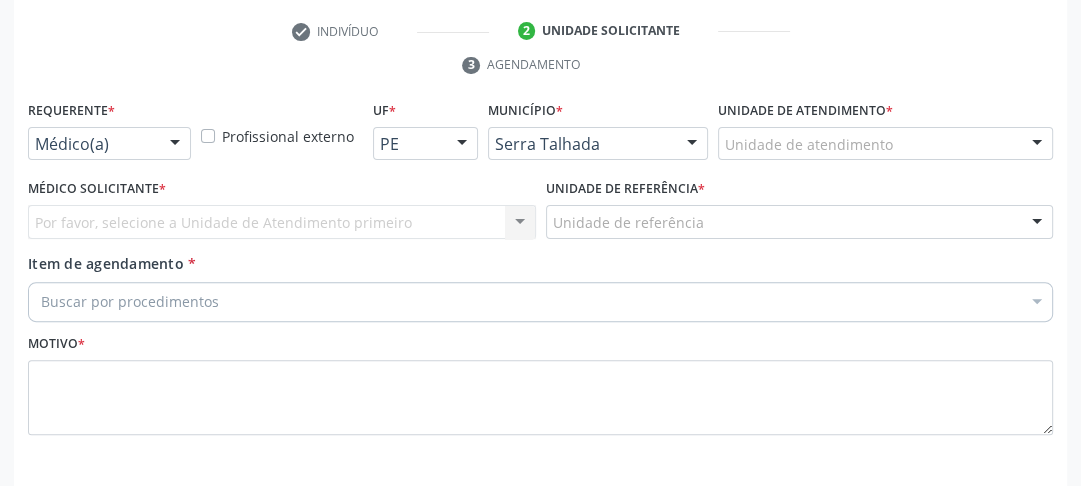 scroll, scrollTop: 334, scrollLeft: 0, axis: vertical 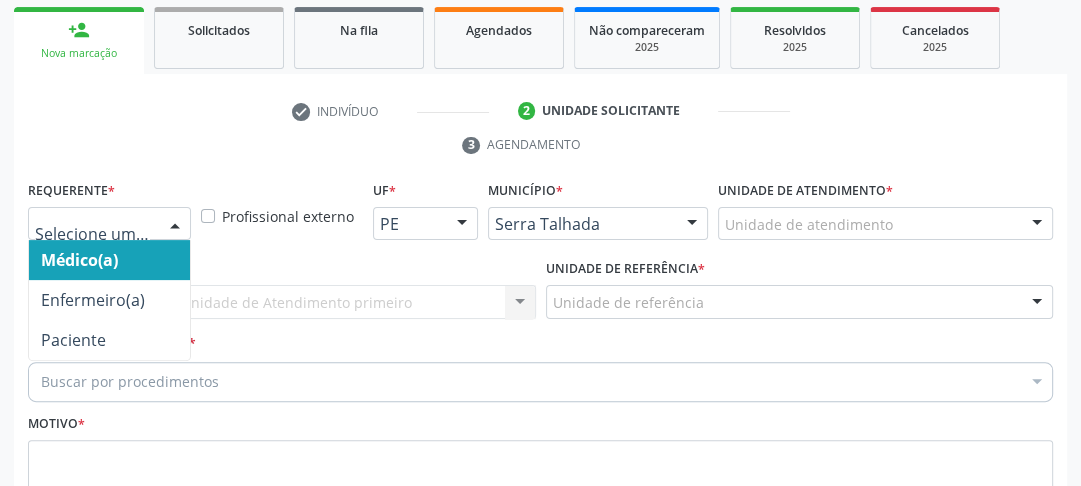 click at bounding box center [175, 225] 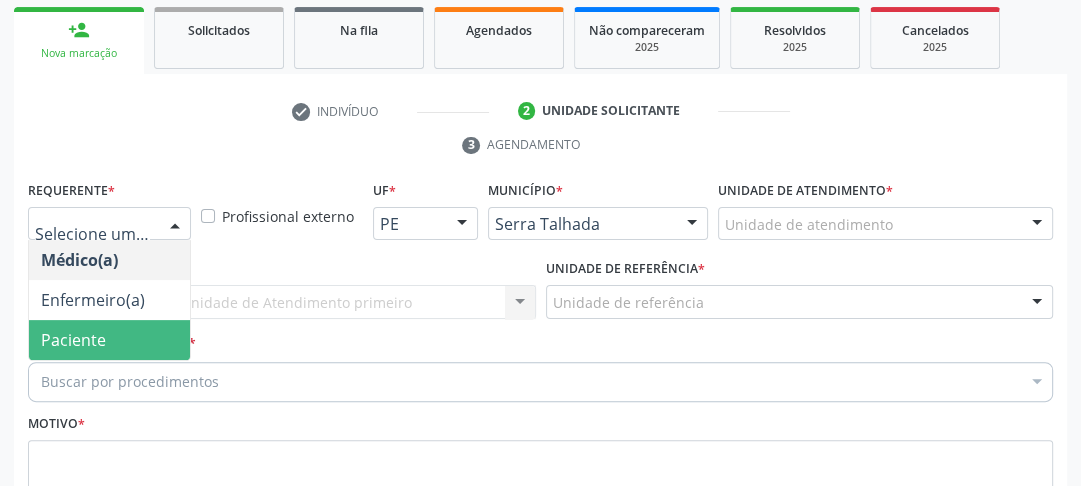 click on "Paciente" at bounding box center (109, 340) 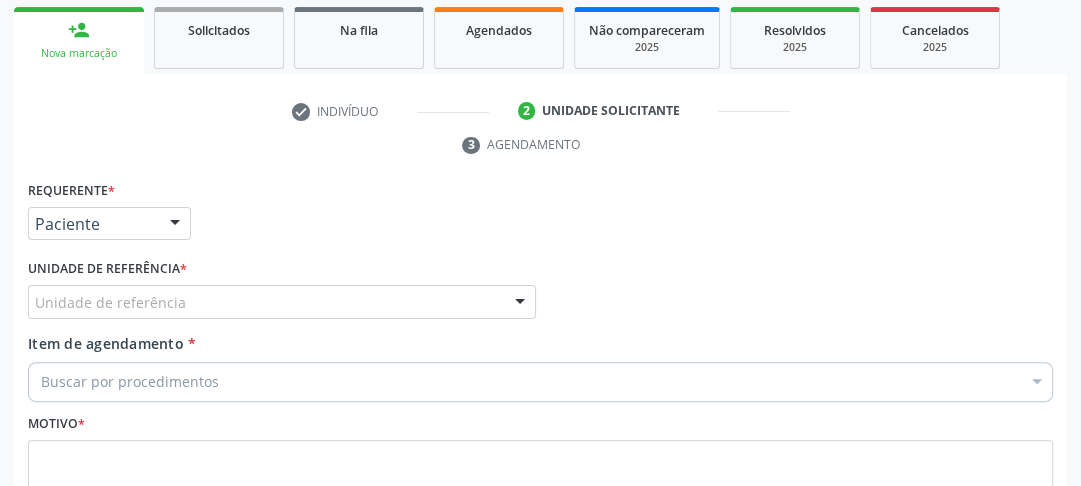 click on "Unidade de referência" at bounding box center (282, 302) 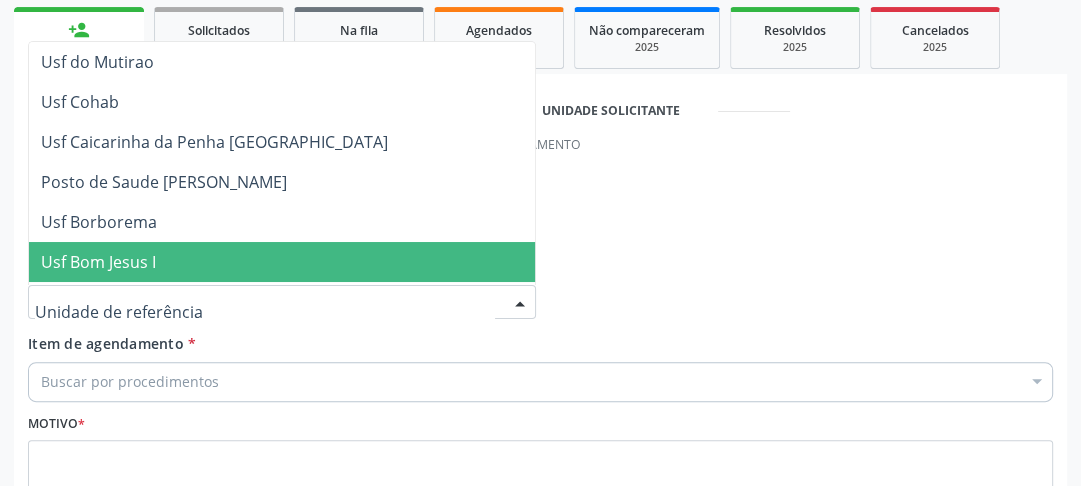click on "Usf Bom Jesus I" at bounding box center (301, 262) 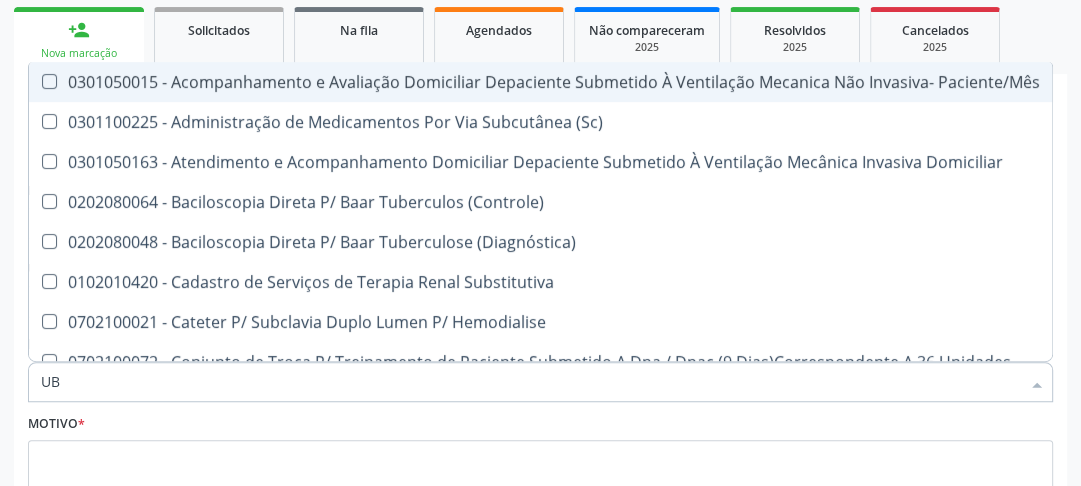 type on "U" 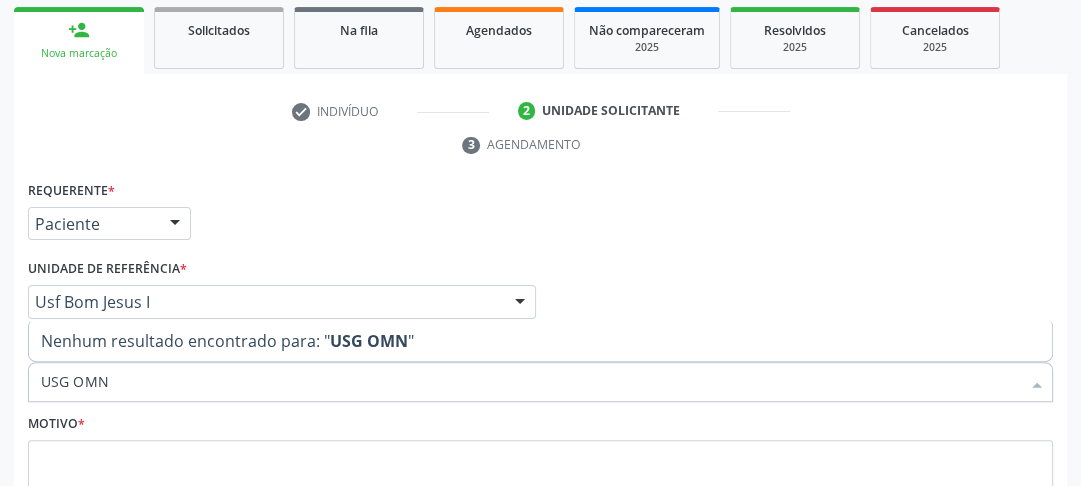 type on "USG OM" 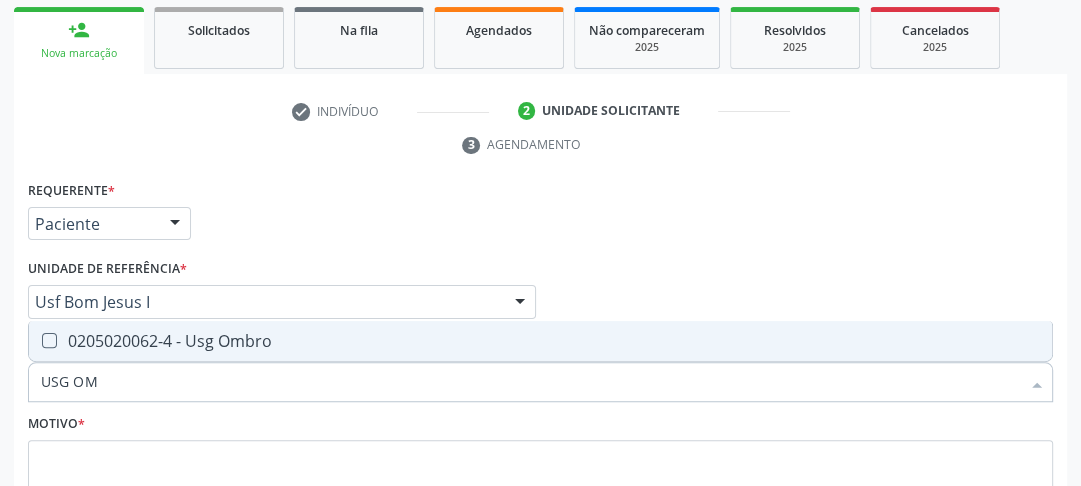 click at bounding box center (49, 340) 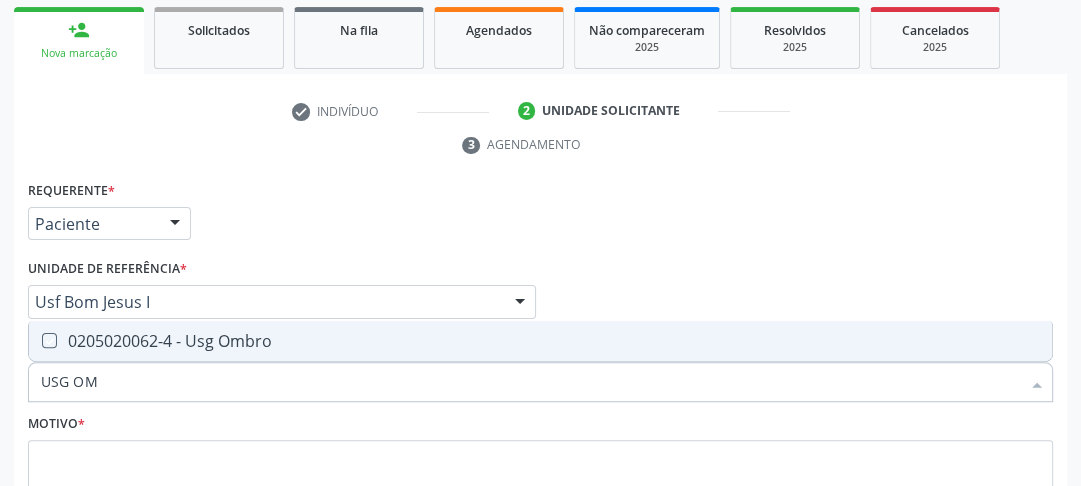 click at bounding box center (35, 340) 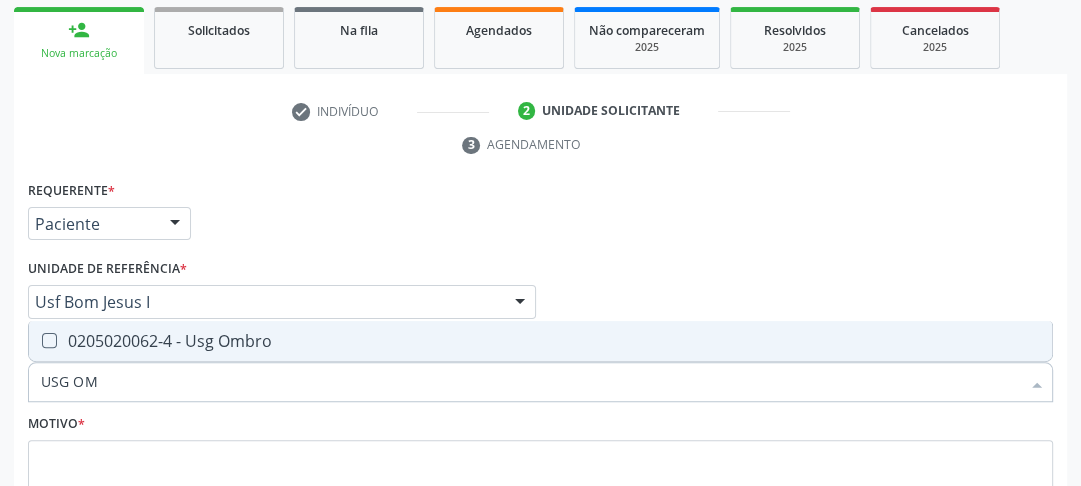 checkbox on "true" 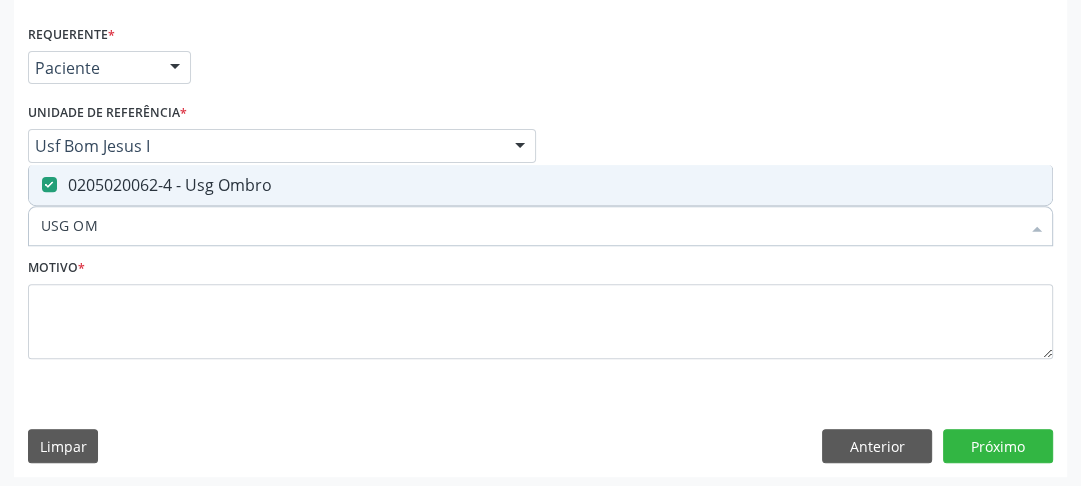 scroll, scrollTop: 494, scrollLeft: 0, axis: vertical 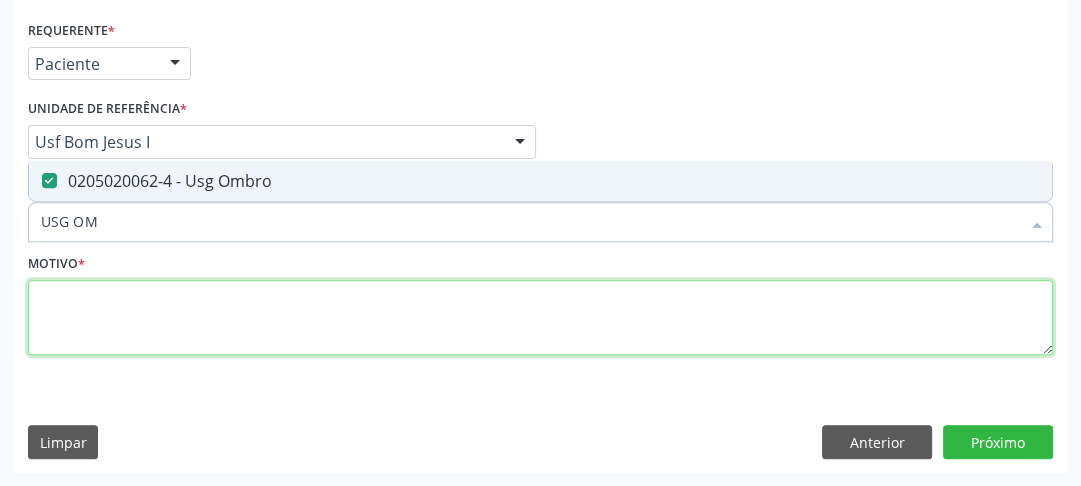 click at bounding box center (540, 318) 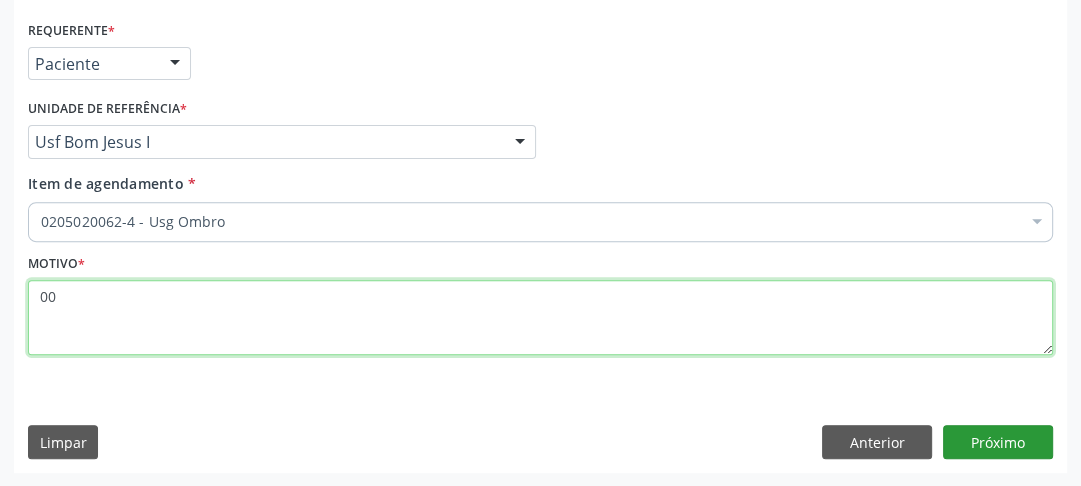 type on "00" 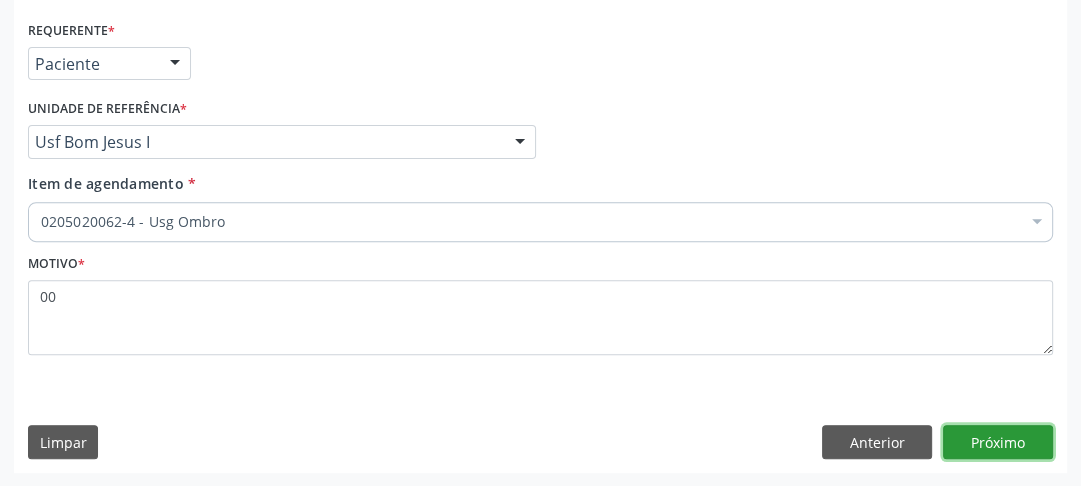 click on "Próximo" at bounding box center [998, 442] 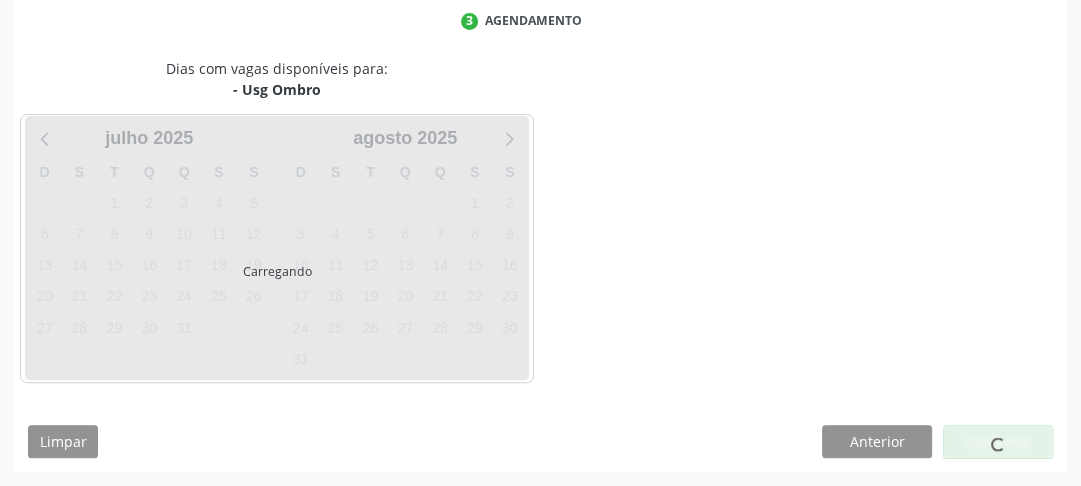 scroll, scrollTop: 456, scrollLeft: 0, axis: vertical 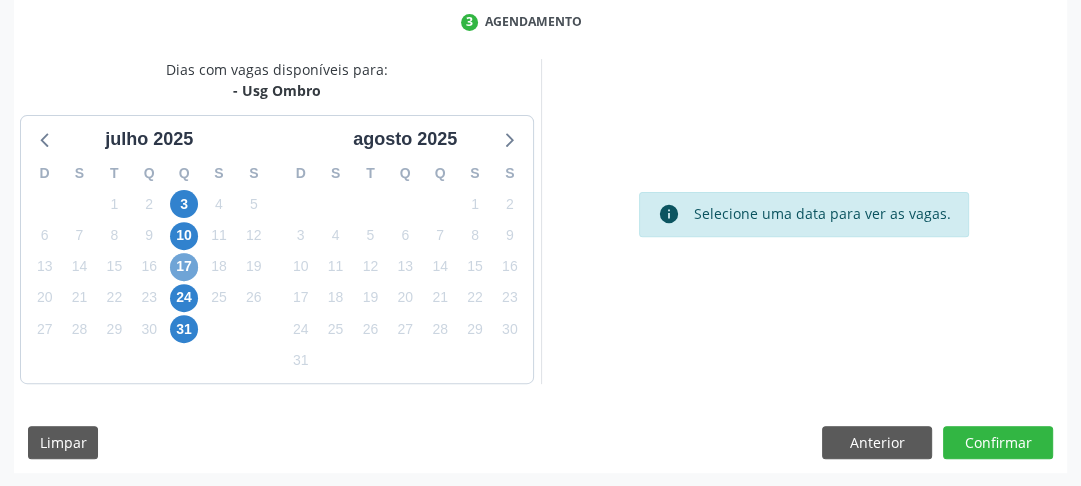 click on "17" at bounding box center (184, 267) 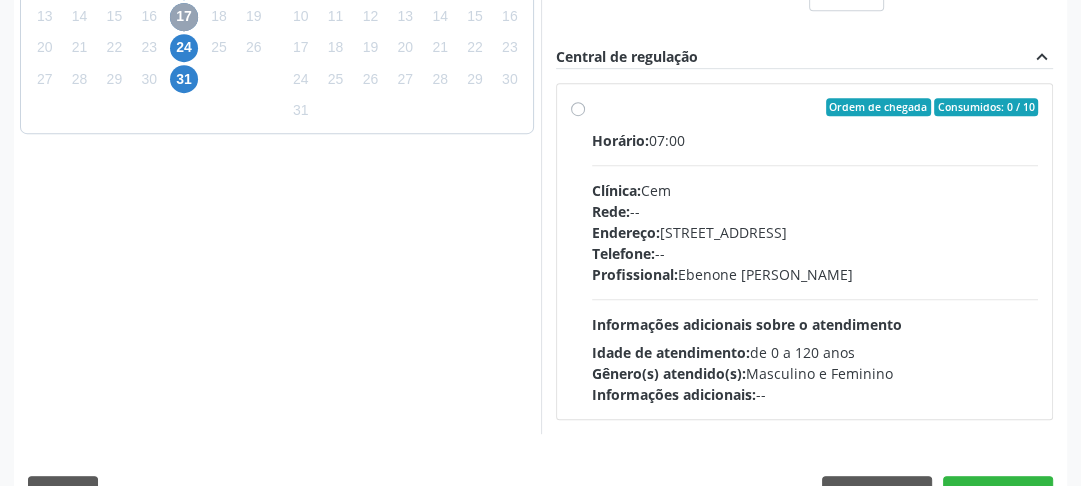 scroll, scrollTop: 756, scrollLeft: 0, axis: vertical 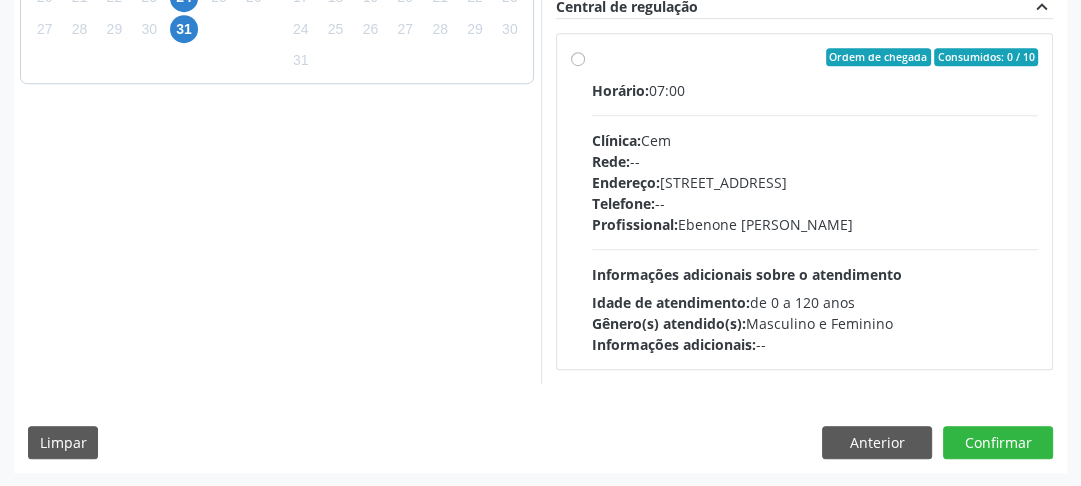 click on "Ordem de chegada
Consumidos: 0 / 10
Horário:   07:00
Clínica:  Cem
Rede:
--
Endereço:   Casa, nº 393, Nossa Senhora da Pen, Serra Talhada - PE
Telefone:   --
Profissional:
Ebenone Antonio da Silva
Informações adicionais sobre o atendimento
Idade de atendimento:
de 0 a 120 anos
Gênero(s) atendido(s):
Masculino e Feminino
Informações adicionais:
--" at bounding box center (815, 201) 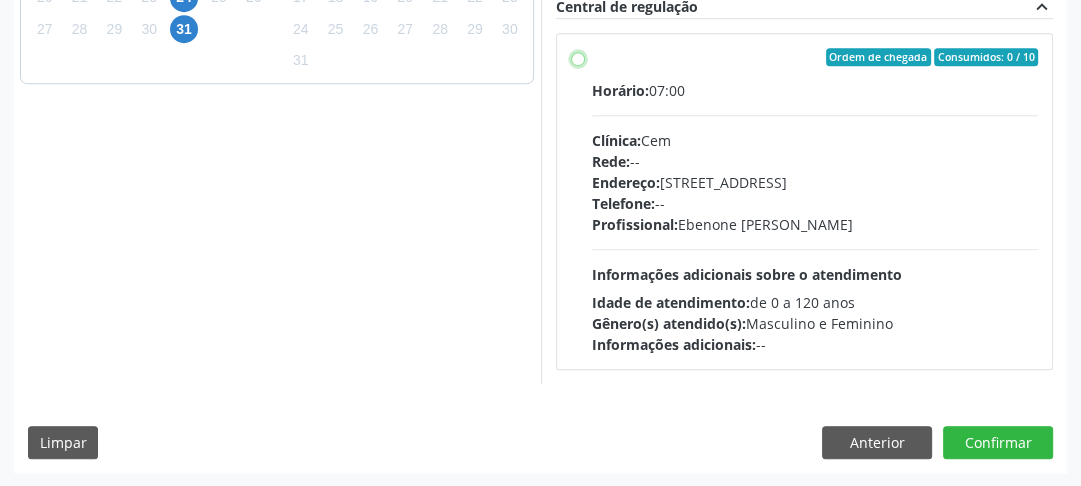 click on "Ordem de chegada
Consumidos: 0 / 10
Horário:   07:00
Clínica:  Cem
Rede:
--
Endereço:   Casa, nº 393, Nossa Senhora da Pen, Serra Talhada - PE
Telefone:   --
Profissional:
Ebenone Antonio da Silva
Informações adicionais sobre o atendimento
Idade de atendimento:
de 0 a 120 anos
Gênero(s) atendido(s):
Masculino e Feminino
Informações adicionais:
--" at bounding box center (578, 57) 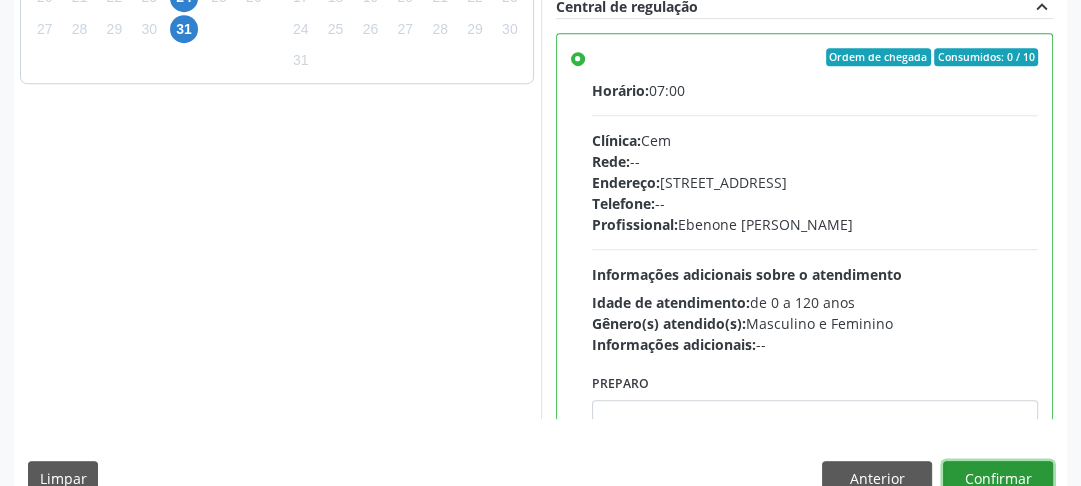 click on "Confirmar" at bounding box center (998, 478) 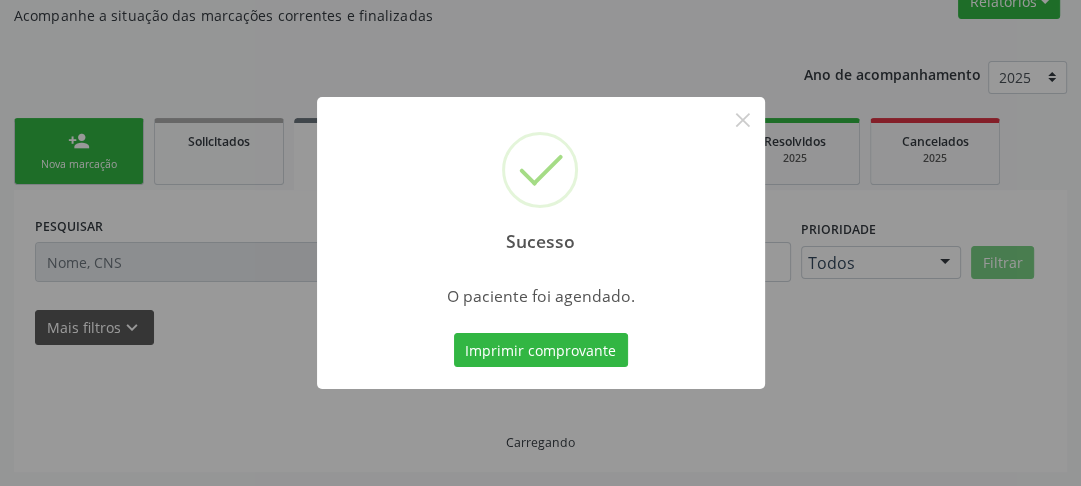 scroll, scrollTop: 222, scrollLeft: 0, axis: vertical 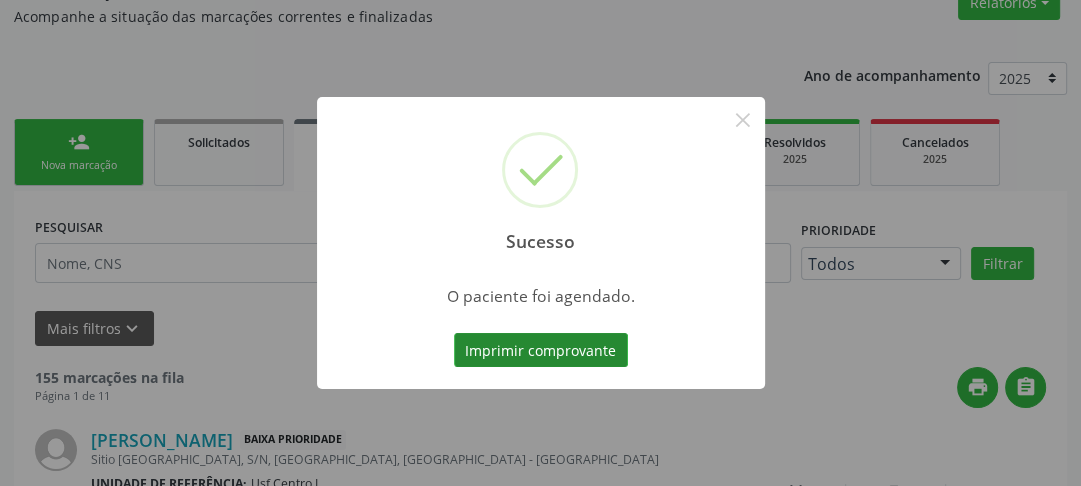 click on "Imprimir comprovante" at bounding box center [541, 350] 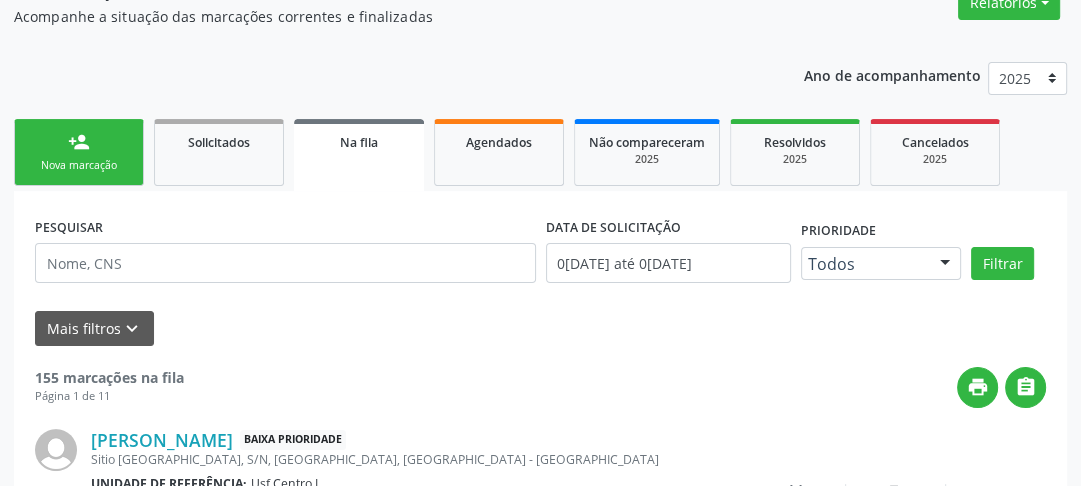 click on "person_add
Nova marcação" at bounding box center [79, 152] 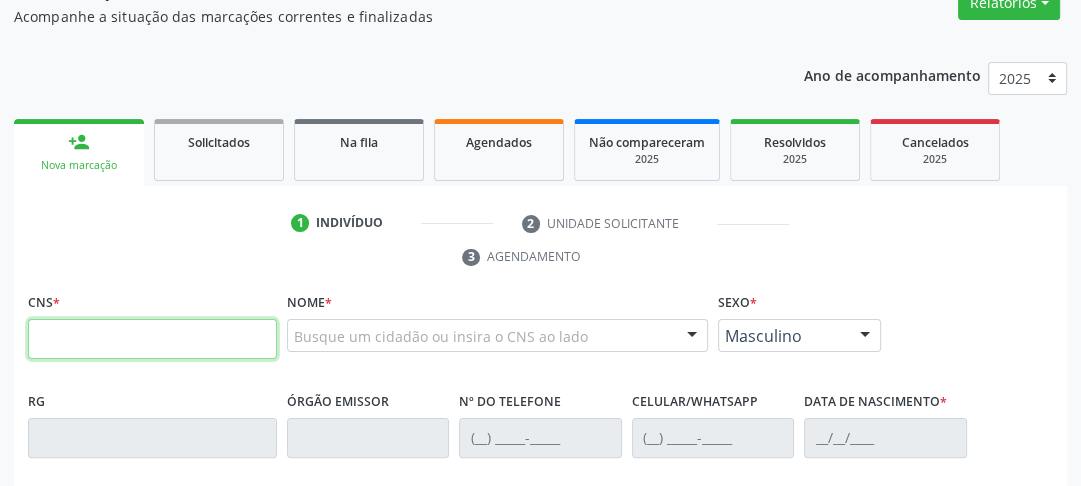 click at bounding box center [152, 339] 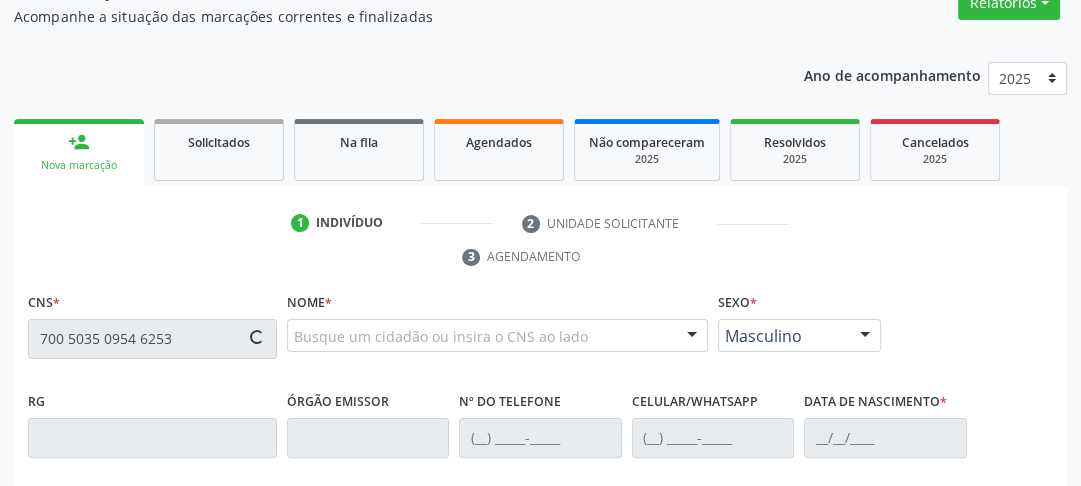 type on "700 5035 0954 6253" 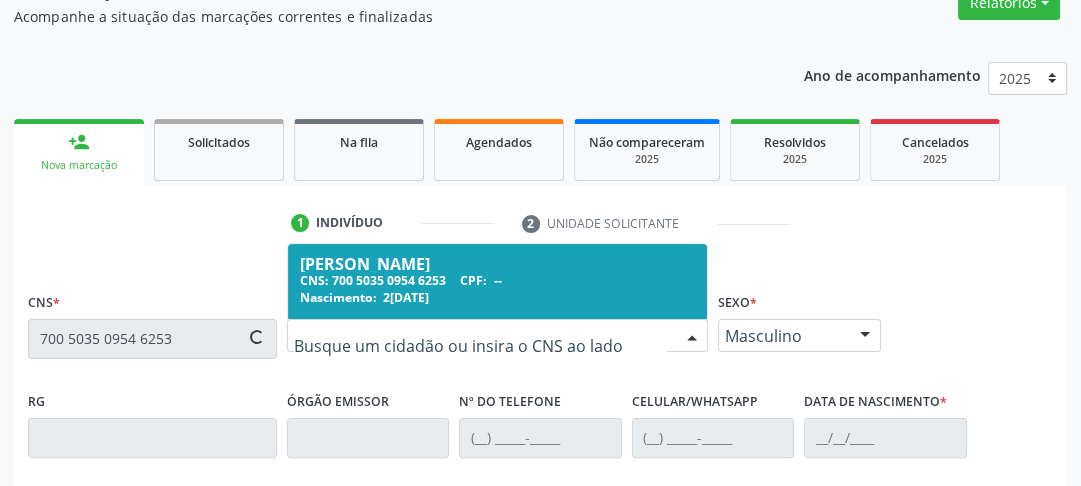 click on "Selma Leandro Ferreira
CNS:
700 5035 0954 6253
CPF:    --   Nascimento:
27/09/1981" at bounding box center (497, 281) 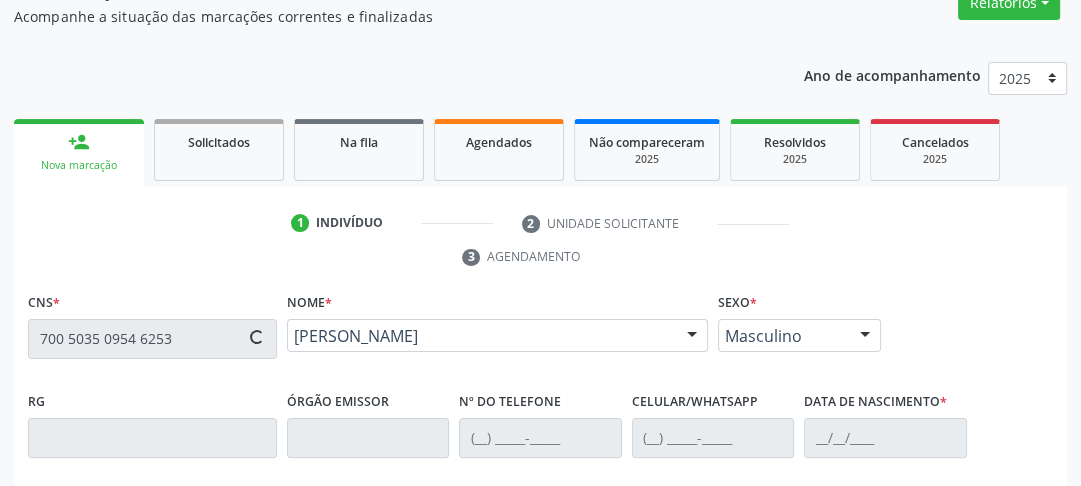 type on "[PHONE_NUMBER]" 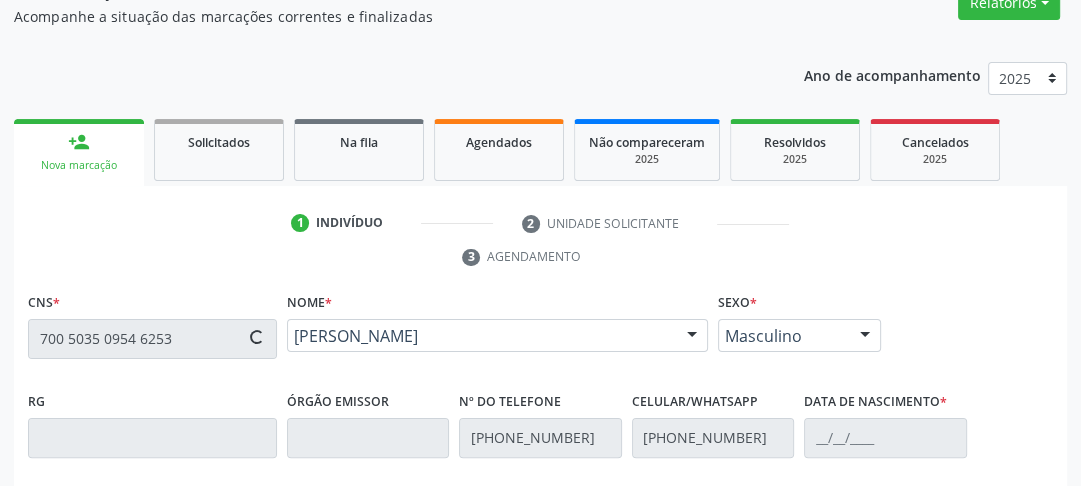 type on "27/09/1981" 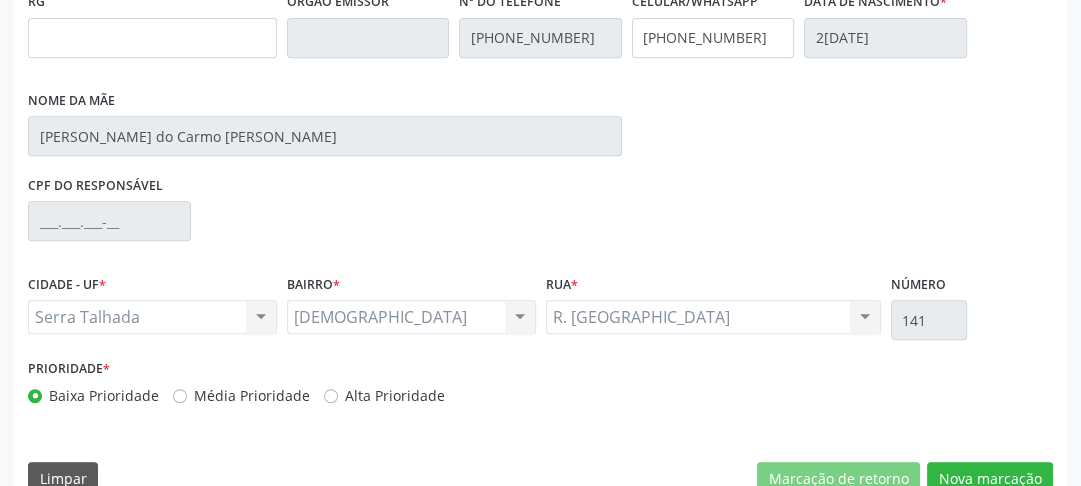 scroll, scrollTop: 659, scrollLeft: 0, axis: vertical 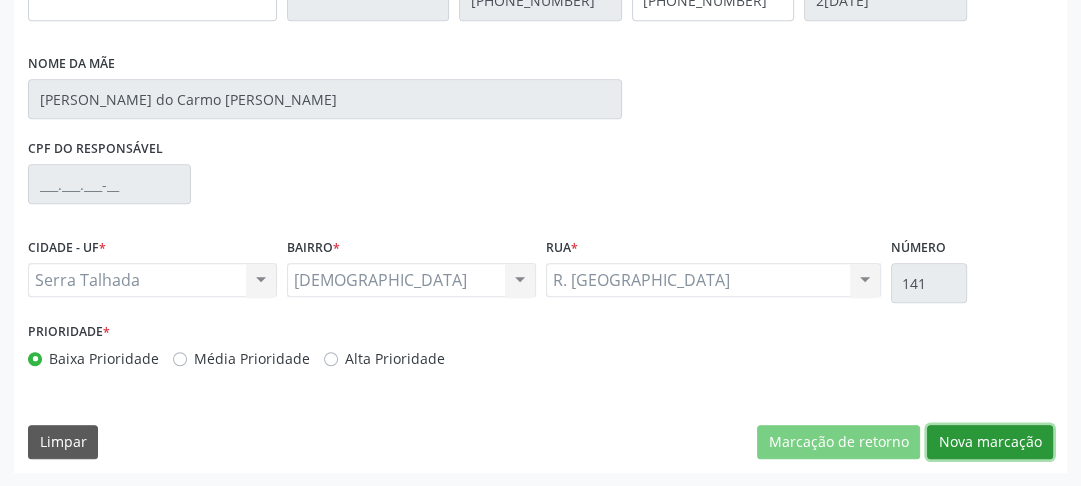 click on "Nova marcação" at bounding box center [990, 442] 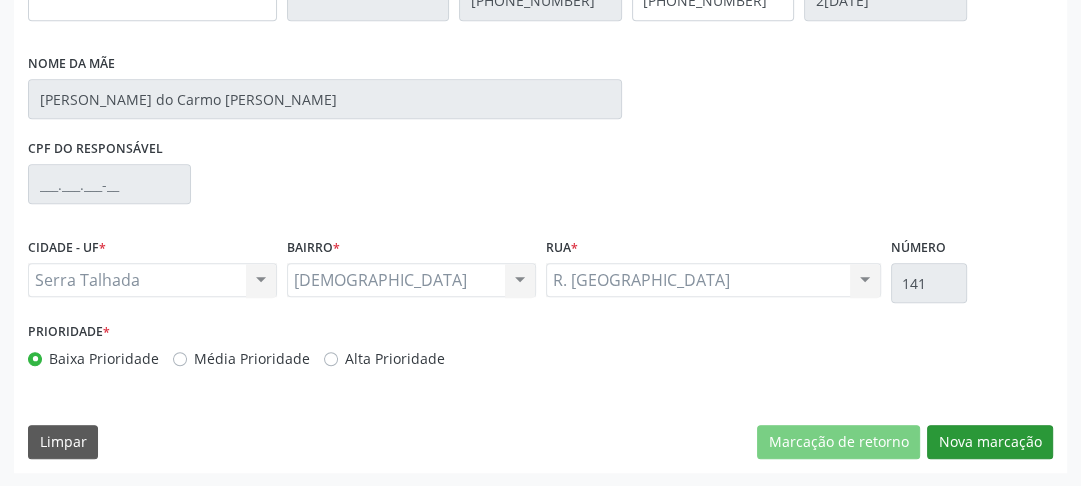 scroll, scrollTop: 494, scrollLeft: 0, axis: vertical 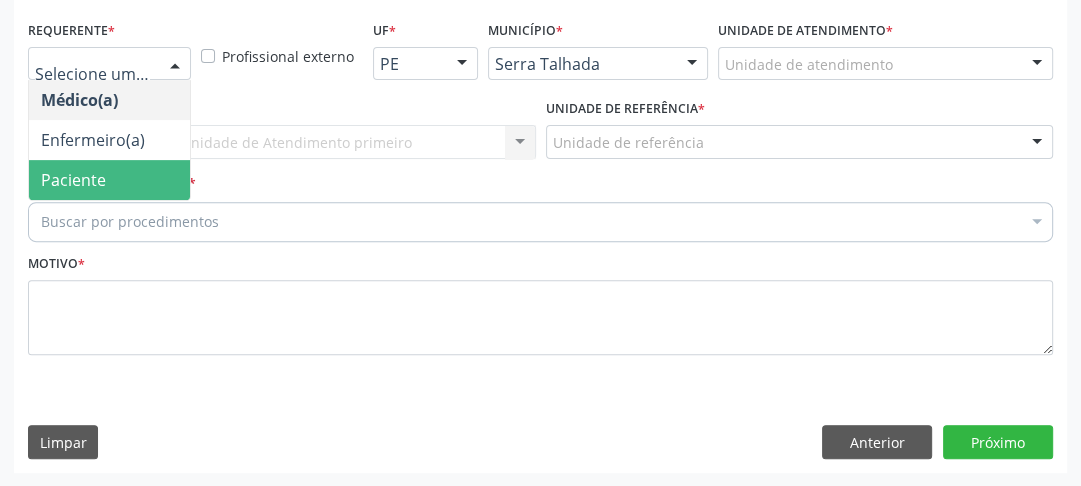 click on "Paciente" at bounding box center [73, 180] 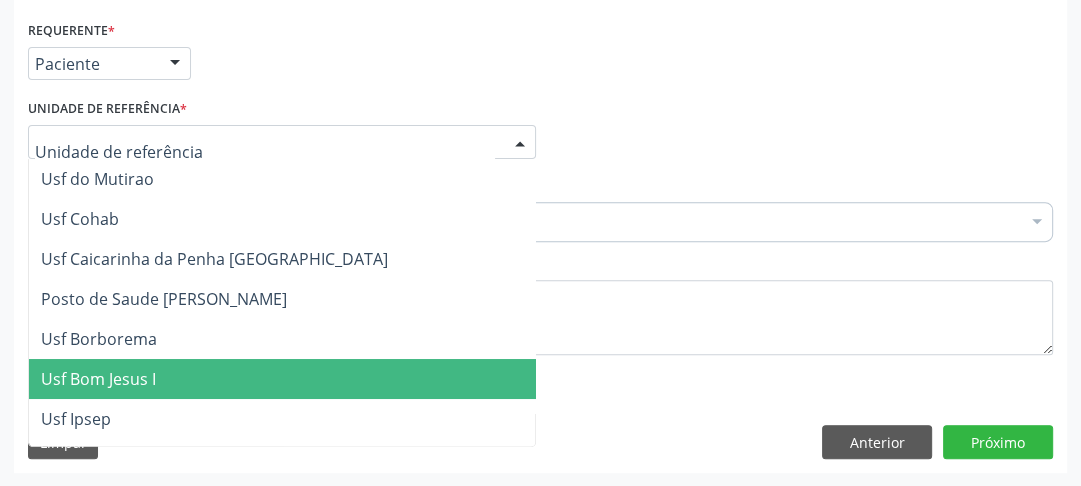 click on "Usf Bom Jesus I" at bounding box center (98, 379) 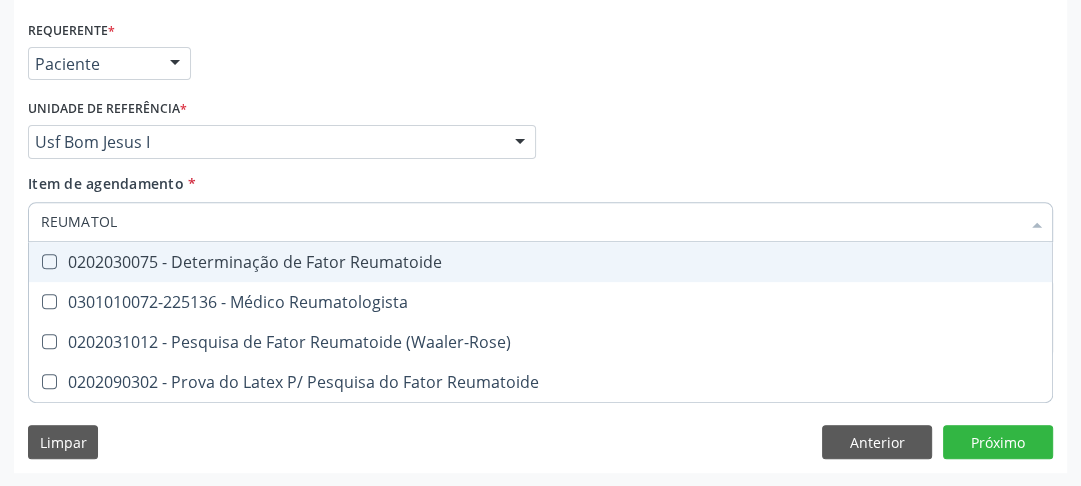 type on "REUMATOLO" 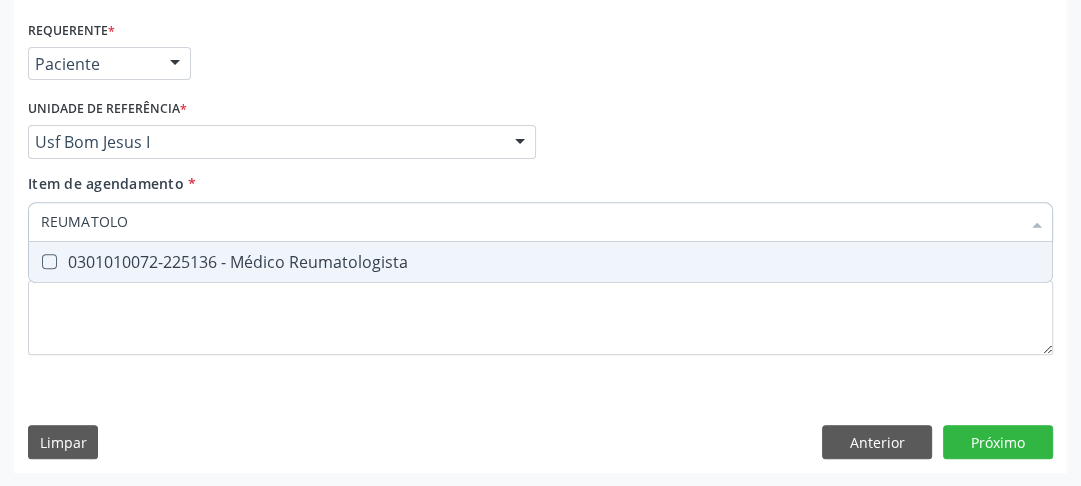 click at bounding box center (49, 261) 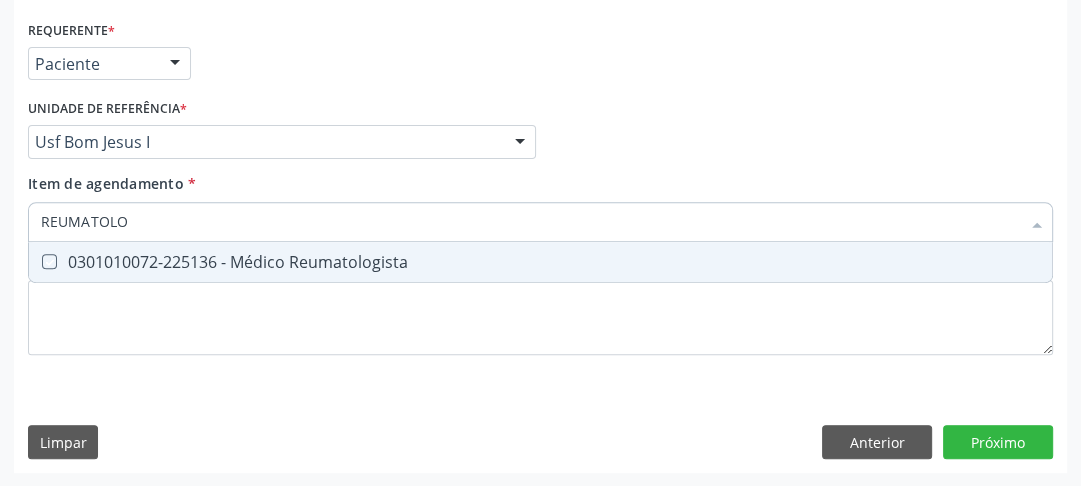 click at bounding box center (35, 261) 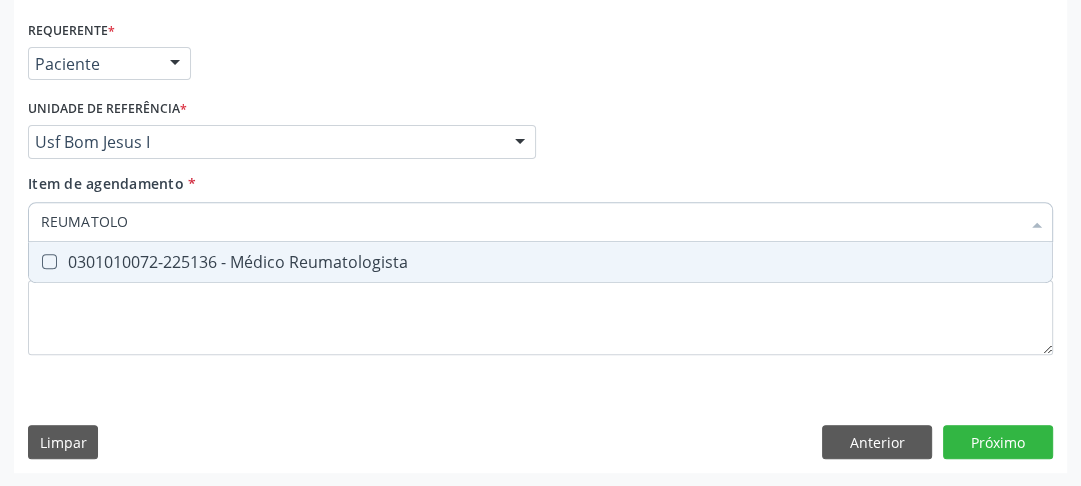 checkbox on "true" 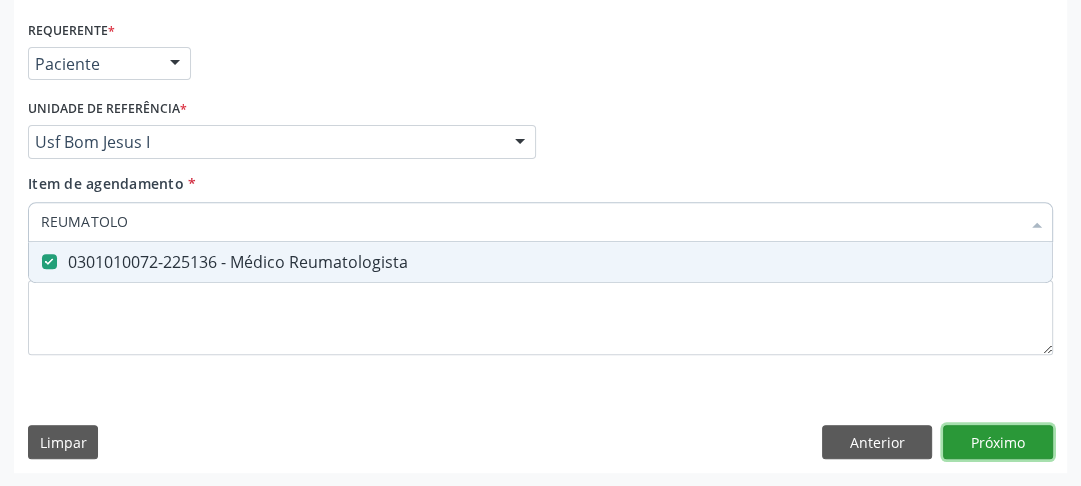 click on "Requerente
*
Paciente         Médico(a)   Enfermeiro(a)   Paciente
Nenhum resultado encontrado para: "   "
Não há nenhuma opção para ser exibida.
UF
PE         AC   AL   AM   AP   BA   CE   DF   ES   GO   MA   MG   MS   MT   PA   PB   PE   PI   PR   RJ   RN   RO   RR   RS   SC   SE   SL   SP   SV   TO
Nenhum resultado encontrado para: "   "
Não há nenhuma opção para ser exibida.
Município
[GEOGRAPHIC_DATA] e [GEOGRAPHIC_DATA]   Afogados da Ingazeira   Afrânio   Agrestina   Água Preta   Águas Belas   Alagoinha   Aliança   Altinho   Amaraji   Angelim   Araçoiaba   Araripina   [GEOGRAPHIC_DATA]   [GEOGRAPHIC_DATA]   [GEOGRAPHIC_DATA]   [GEOGRAPHIC_DATA]   [GEOGRAPHIC_DATA]   [GEOGRAPHIC_DATA] [GEOGRAPHIC_DATA]   [GEOGRAPHIC_DATA]   [GEOGRAPHIC_DATA]   [GEOGRAPHIC_DATA]   [GEOGRAPHIC_DATA]   Brejão   [GEOGRAPHIC_DATA]   [GEOGRAPHIC_DATA]   [GEOGRAPHIC_DATA]   [GEOGRAPHIC_DATA]   [GEOGRAPHIC_DATA]   [GEOGRAPHIC_DATA]   [GEOGRAPHIC_DATA]" at bounding box center [540, 244] 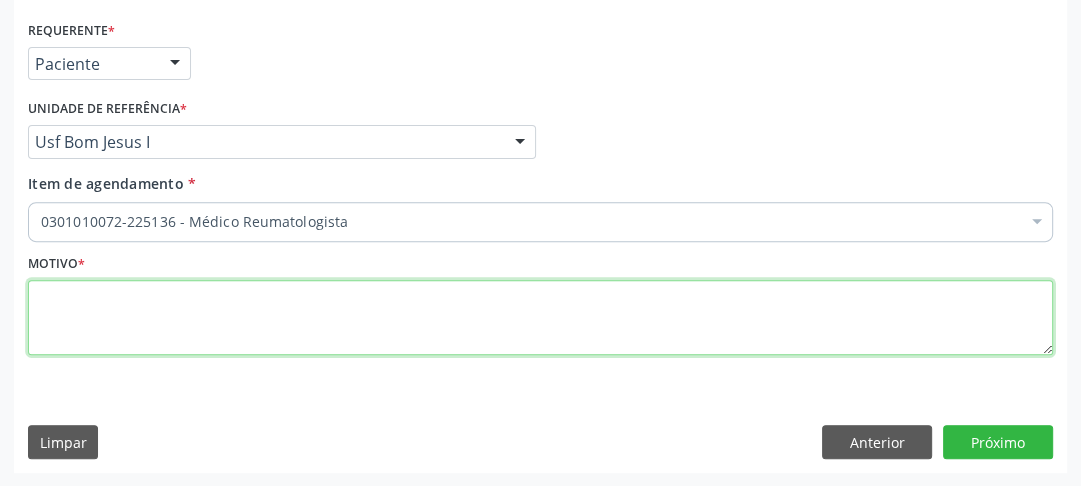 click at bounding box center [540, 318] 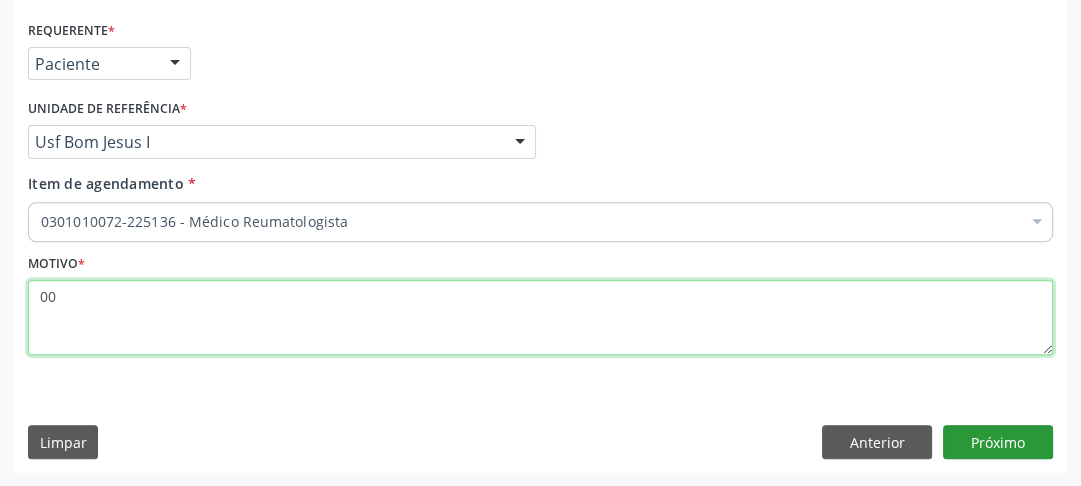 type on "00" 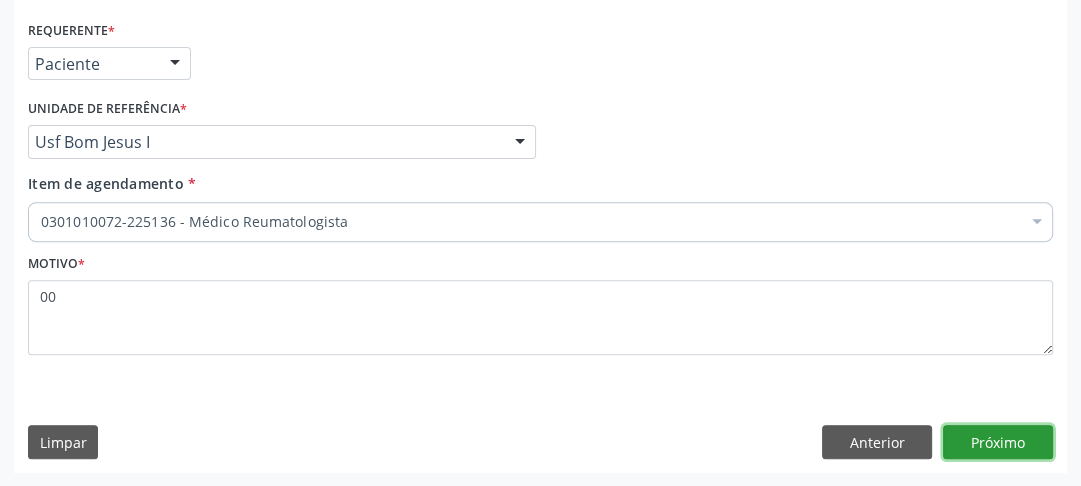 click on "Próximo" at bounding box center (998, 442) 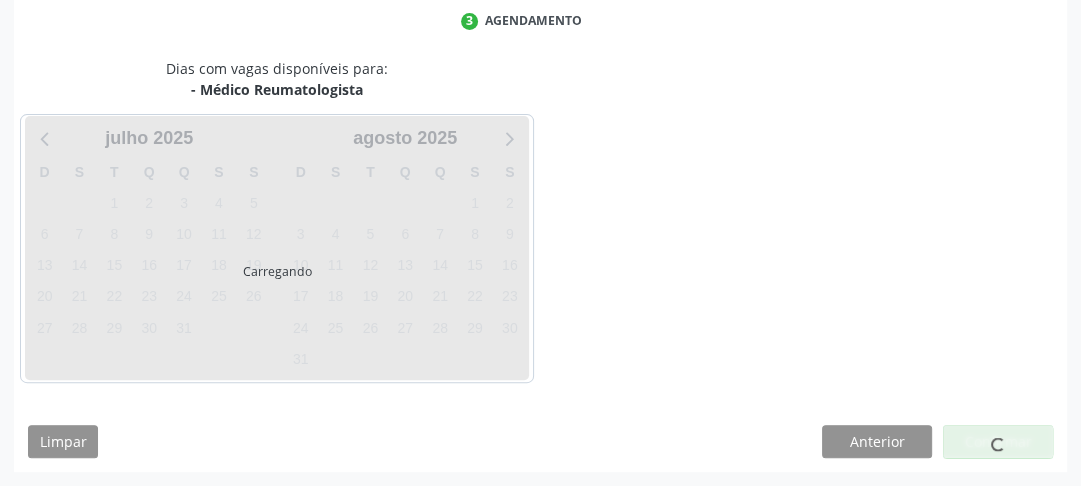scroll, scrollTop: 456, scrollLeft: 0, axis: vertical 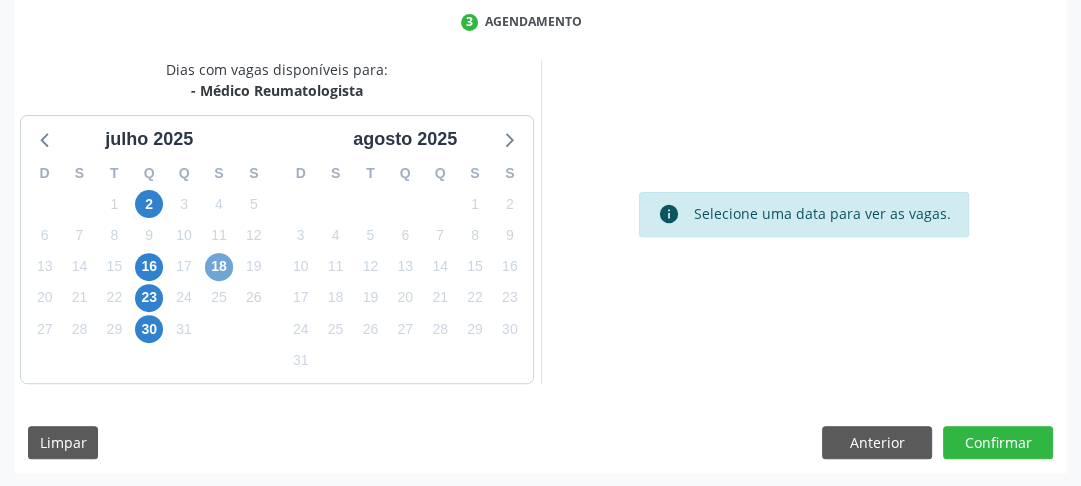 click on "18" at bounding box center [219, 267] 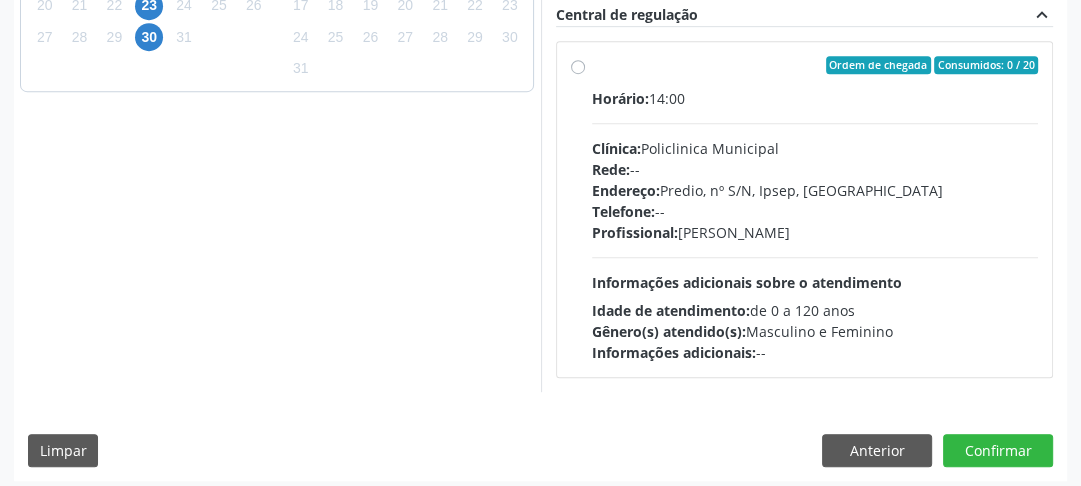 scroll, scrollTop: 750, scrollLeft: 0, axis: vertical 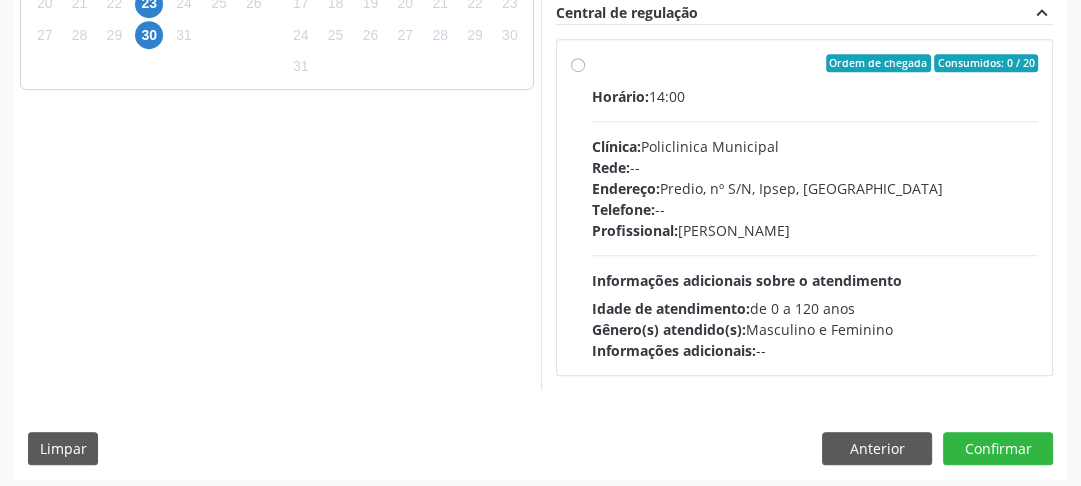 click on "Ordem de chegada
Consumidos: 0 / 20
Horário:   14:00
Clínica:  Policlinica Municipal
Rede:
--
Endereço:   Predio, nº S/N, Ipsep, Serra Talhada - PE
Telefone:   --
Profissional:
Felipe Pereira Guimaraes
Informações adicionais sobre o atendimento
Idade de atendimento:
de 0 a 120 anos
Gênero(s) atendido(s):
Masculino e Feminino
Informações adicionais:
--" at bounding box center [815, 207] 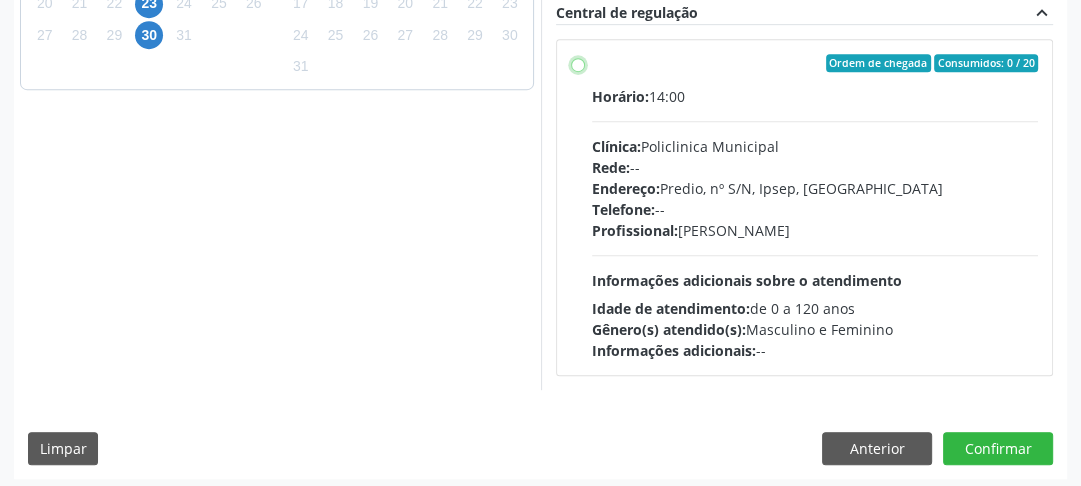 click on "Ordem de chegada
Consumidos: 0 / 20
Horário:   14:00
Clínica:  Policlinica Municipal
Rede:
--
Endereço:   Predio, nº S/N, Ipsep, Serra Talhada - PE
Telefone:   --
Profissional:
Felipe Pereira Guimaraes
Informações adicionais sobre o atendimento
Idade de atendimento:
de 0 a 120 anos
Gênero(s) atendido(s):
Masculino e Feminino
Informações adicionais:
--" at bounding box center (578, 63) 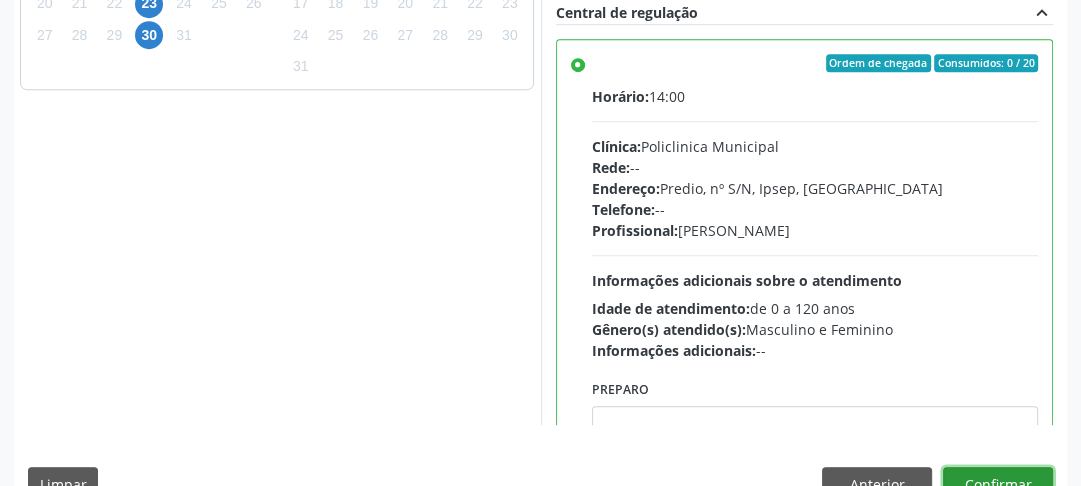 click on "Confirmar" at bounding box center [998, 484] 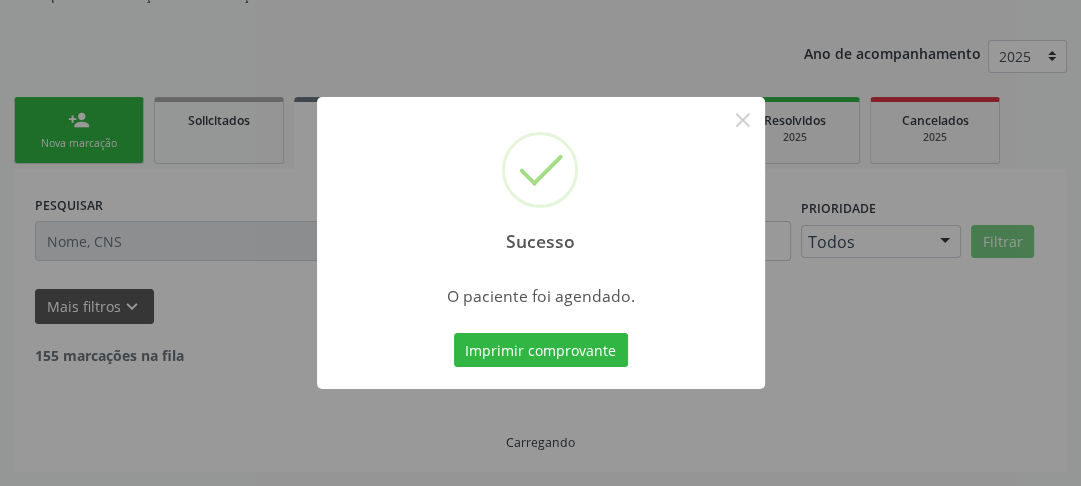 scroll, scrollTop: 222, scrollLeft: 0, axis: vertical 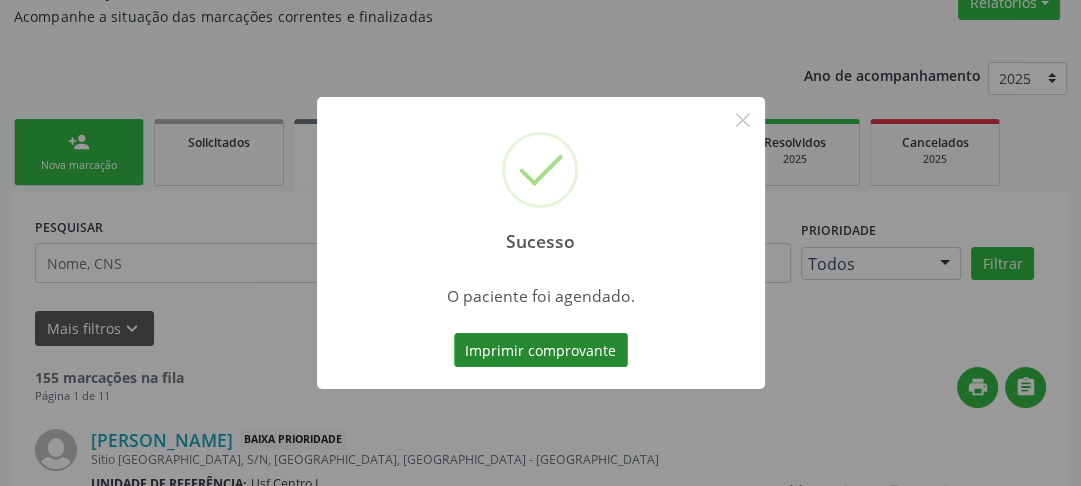 click on "Imprimir comprovante" at bounding box center [541, 350] 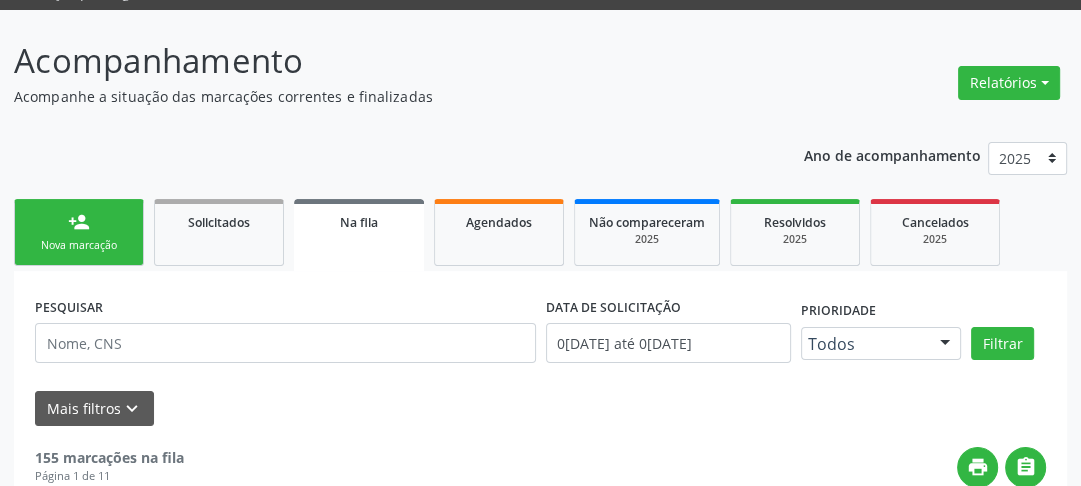 scroll, scrollTop: 0, scrollLeft: 0, axis: both 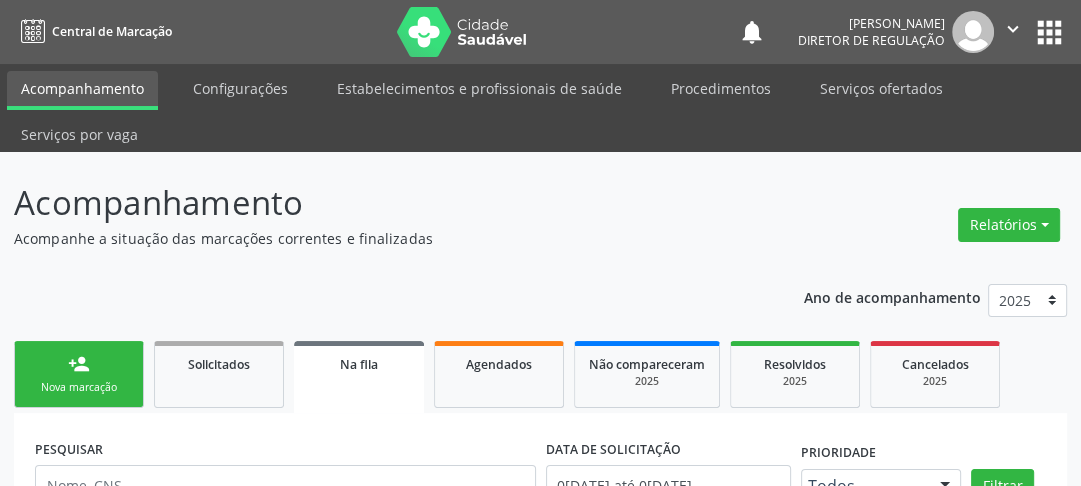 click on "Nova marcação" at bounding box center (79, 387) 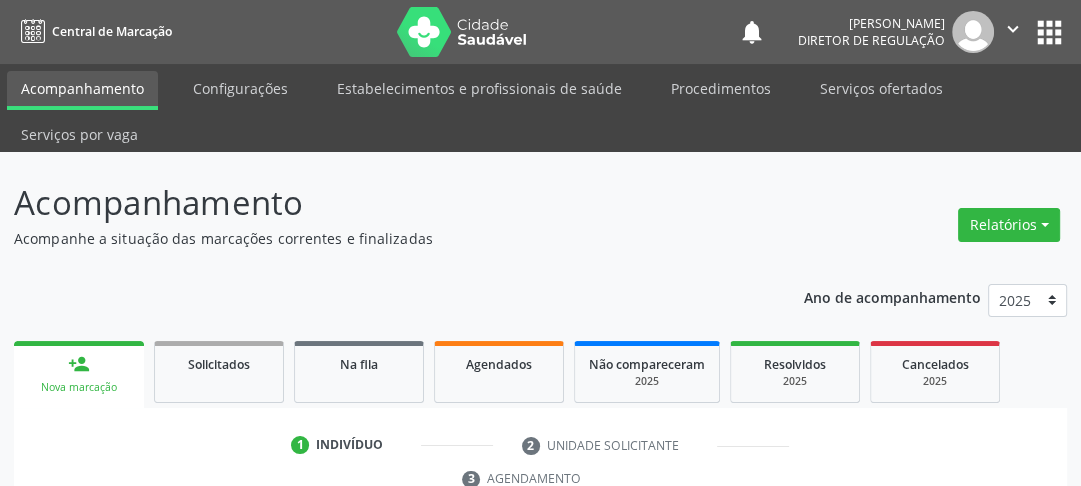 click on "Nova marcação" at bounding box center [79, 387] 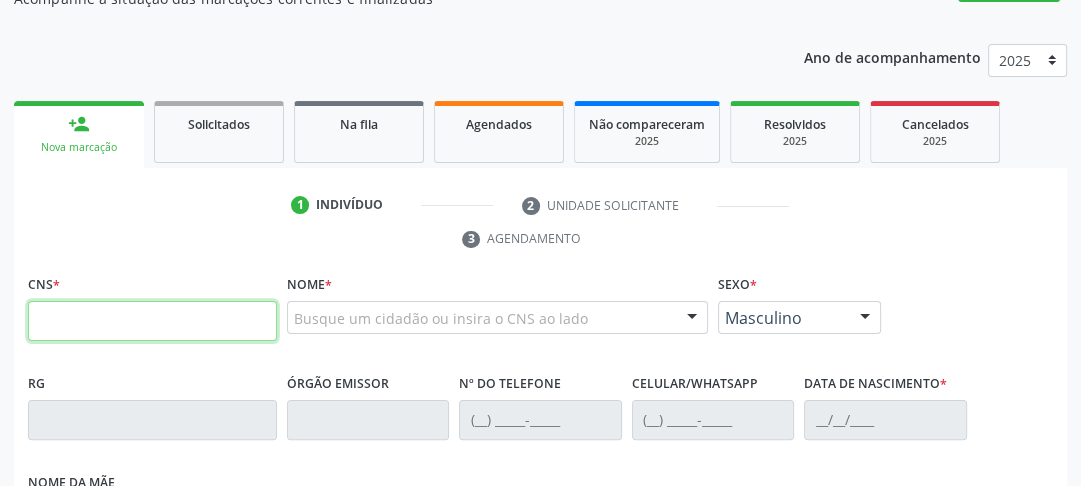 click at bounding box center [152, 321] 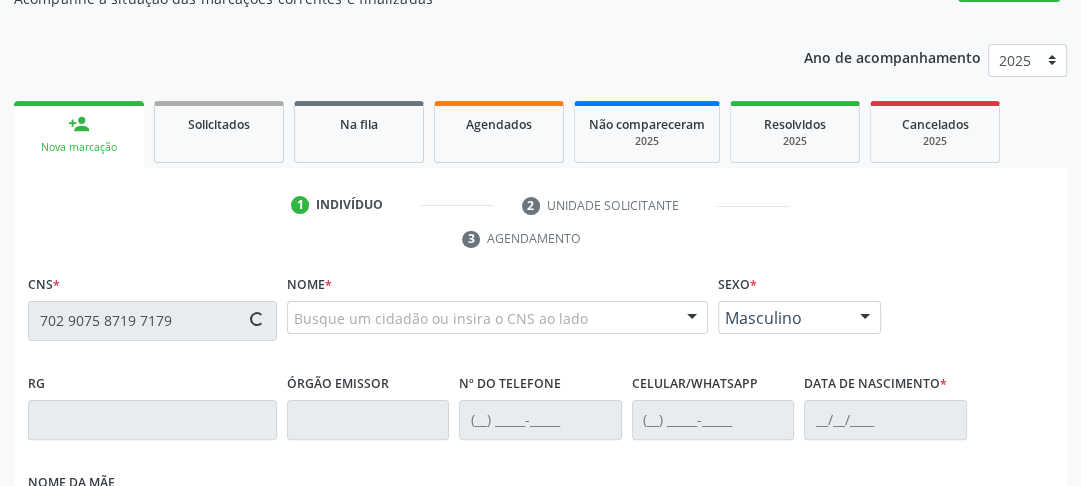 type on "702 9075 8719 7179" 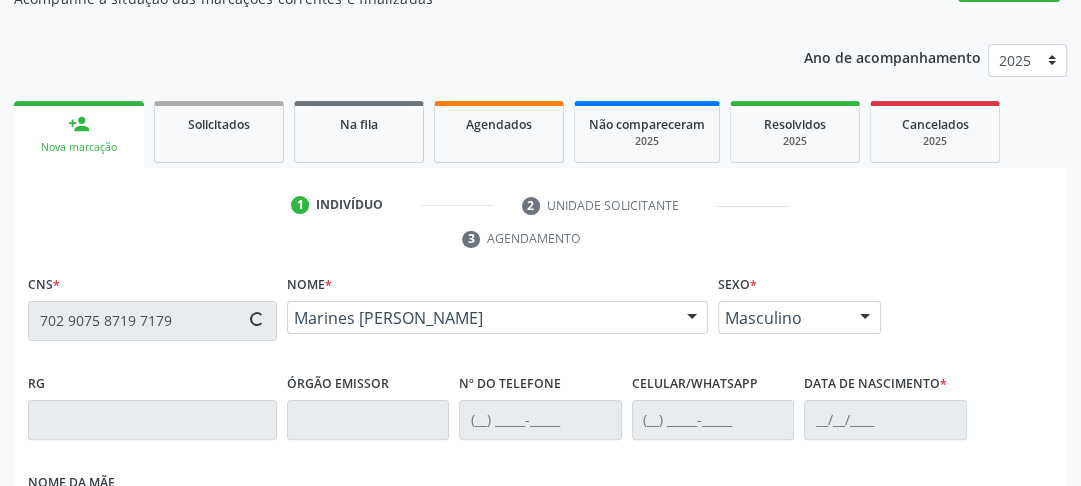 type on "[PHONE_NUMBER]" 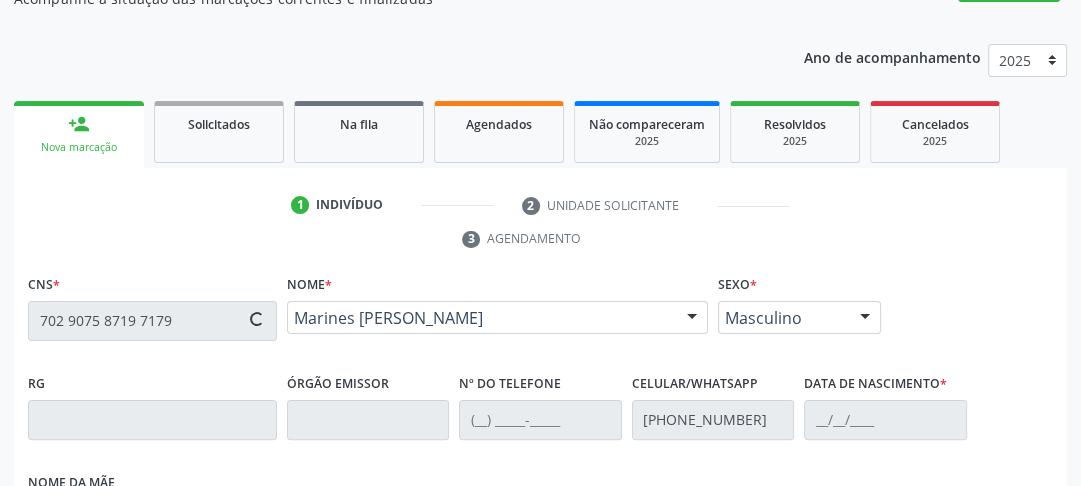 type on "22/12/1974" 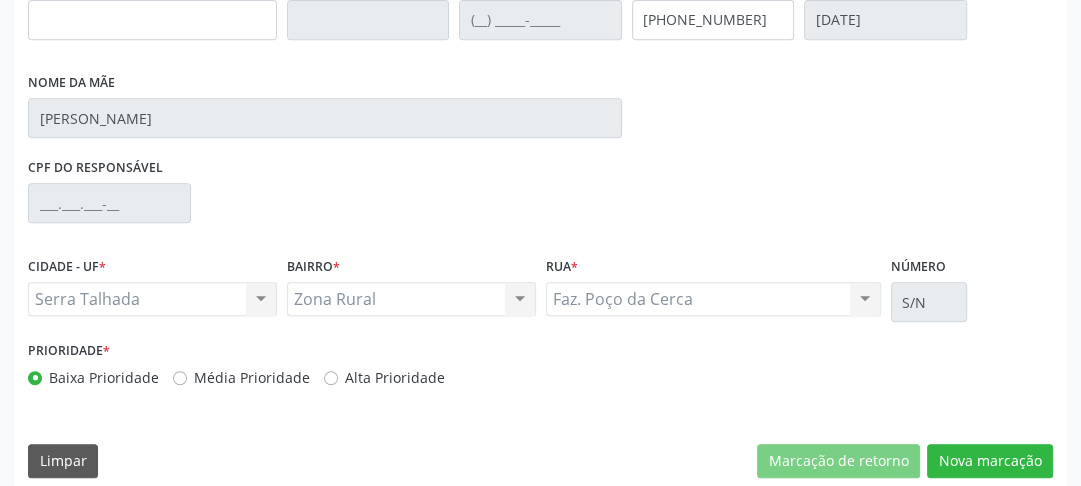 scroll, scrollTop: 659, scrollLeft: 0, axis: vertical 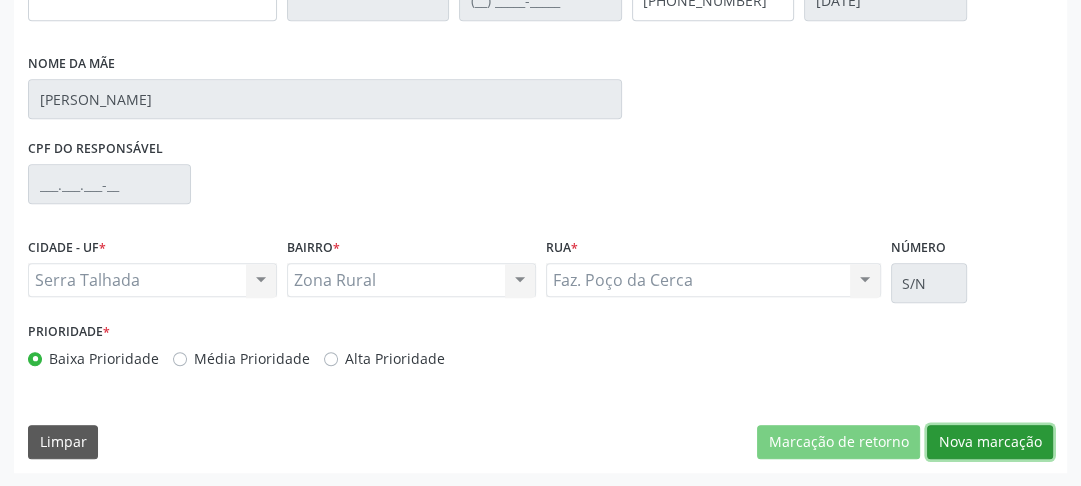 click on "Nova marcação" at bounding box center (990, 442) 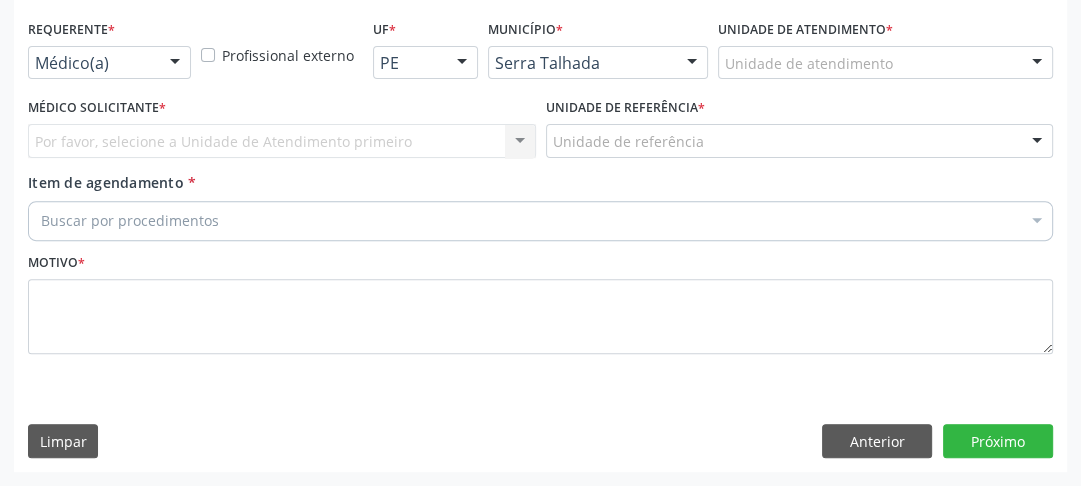 scroll, scrollTop: 494, scrollLeft: 0, axis: vertical 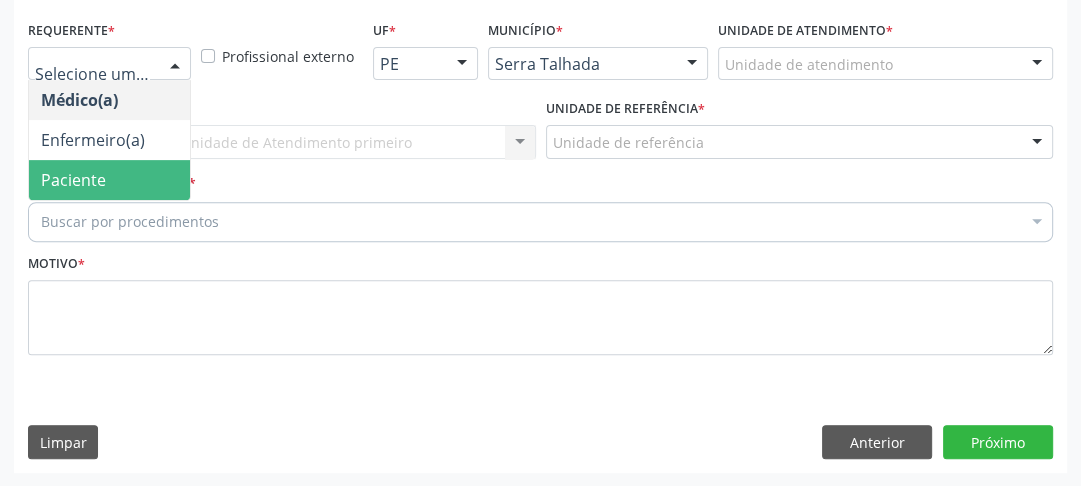 click on "Paciente" at bounding box center [109, 180] 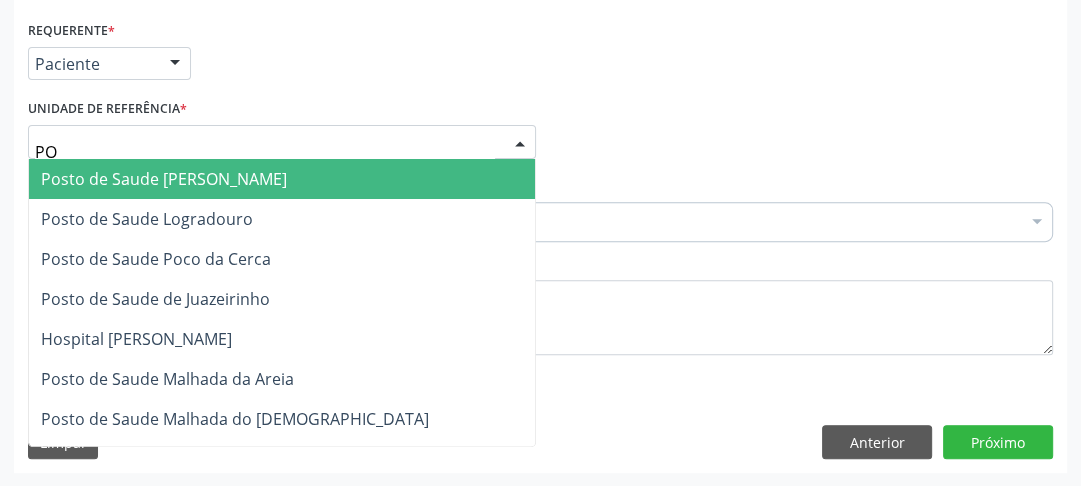 type on "POC" 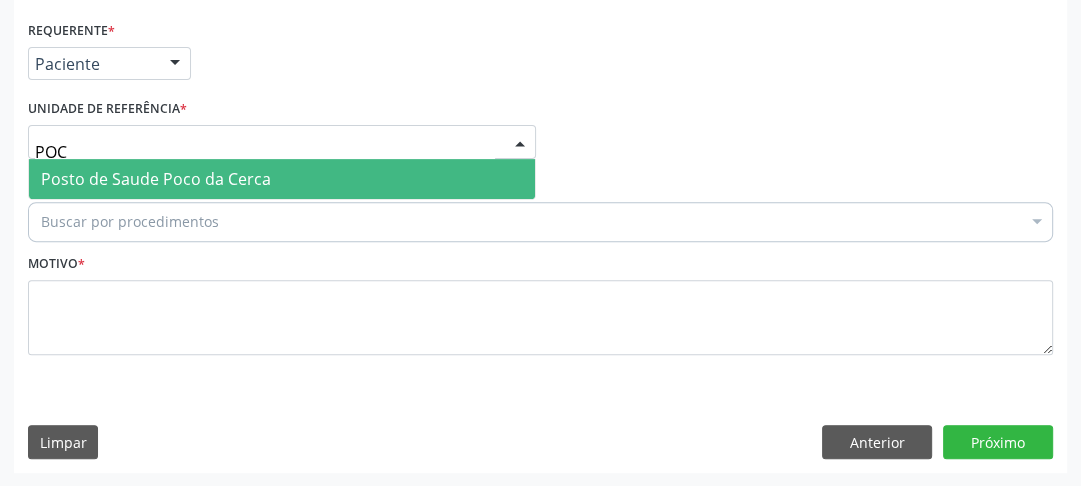click on "Posto de Saude Poco da Cerca" at bounding box center [156, 179] 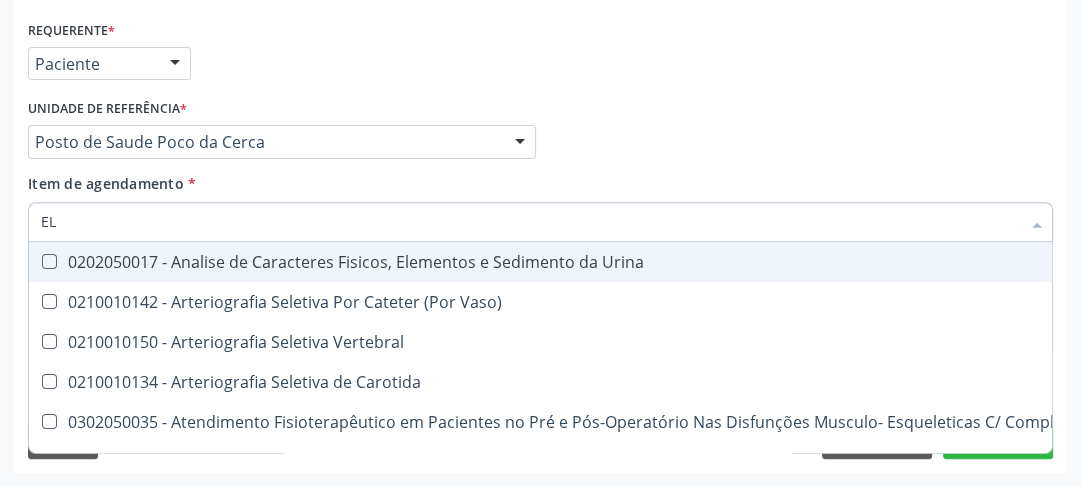 type on "E" 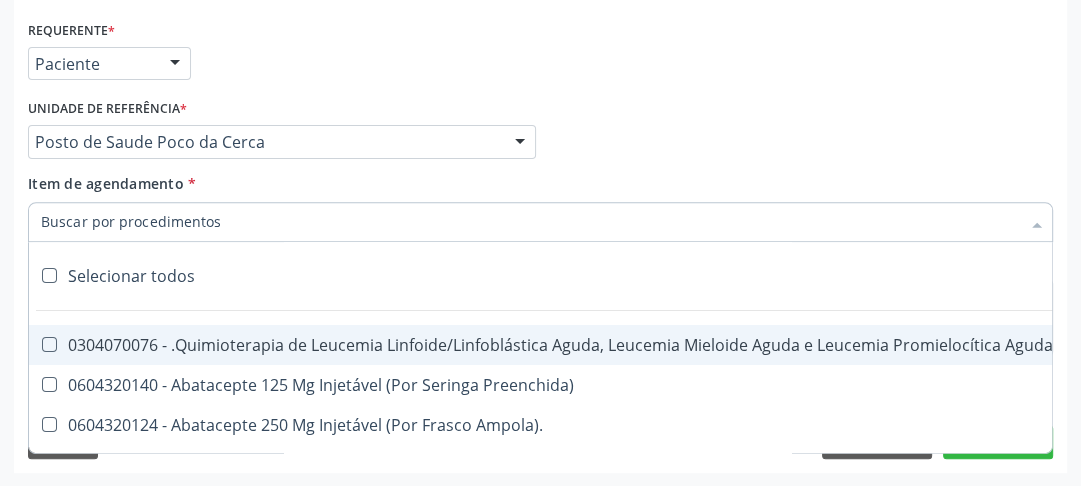 type on "E" 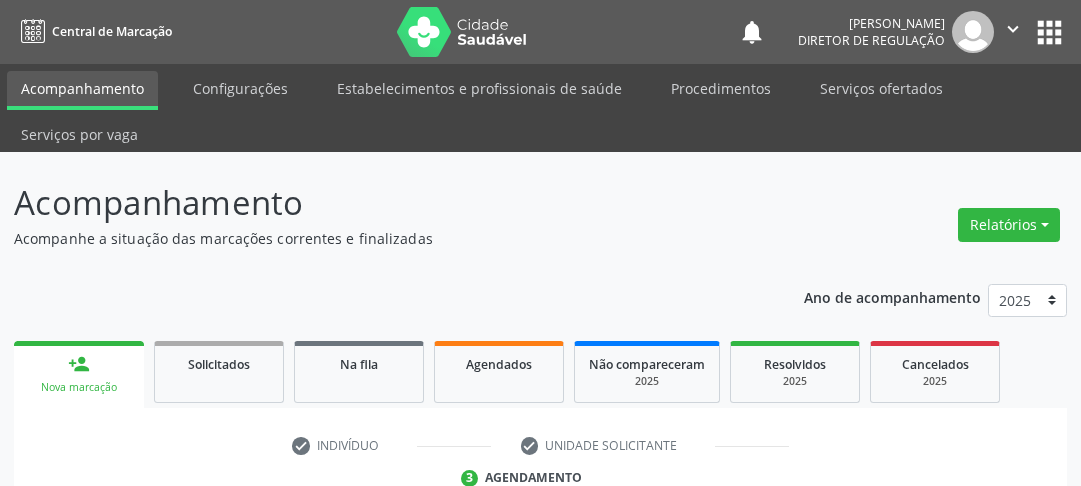 scroll, scrollTop: 456, scrollLeft: 0, axis: vertical 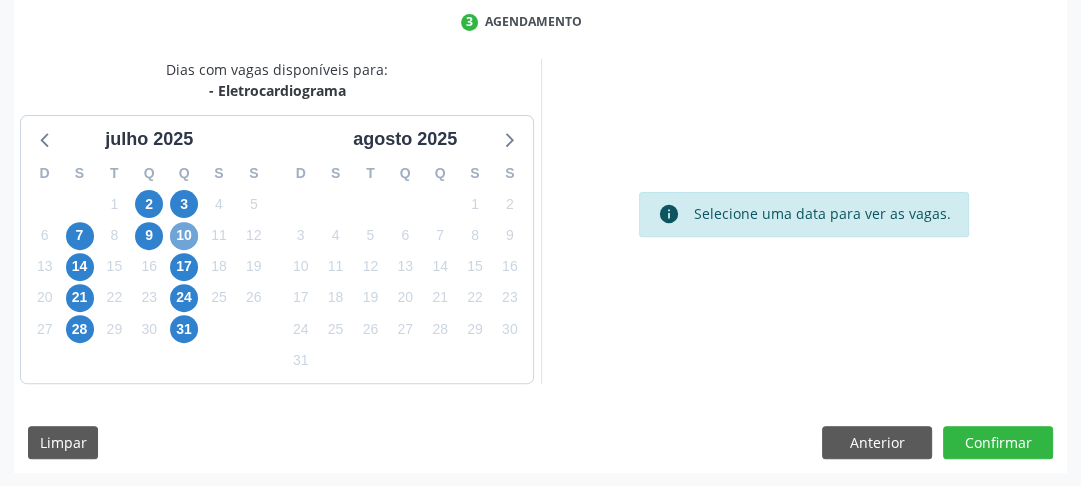 click on "10" at bounding box center (184, 236) 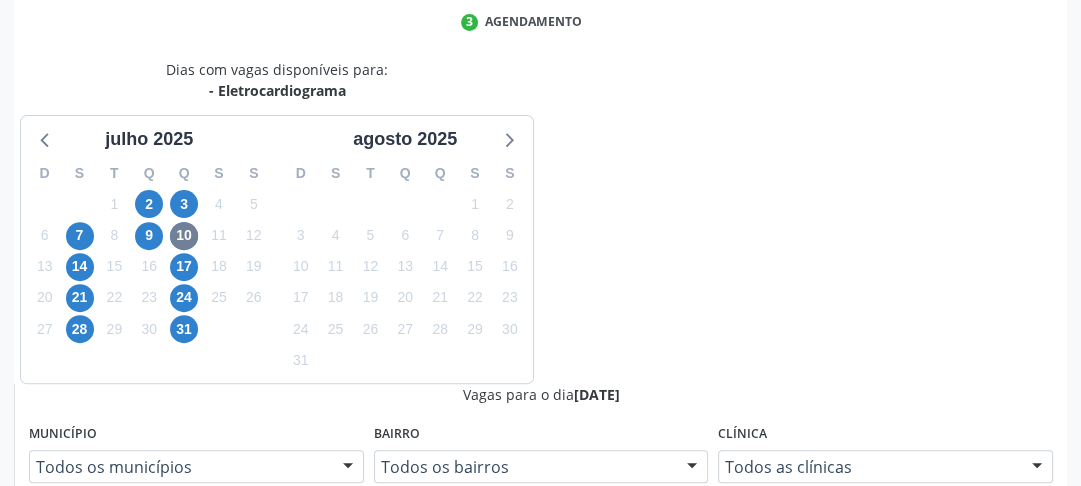 click on "Ordem de chegada
Consumidos: 0 / 10
Horário:   10:00
Clínica:  Centro de Reabilitacao
Rede:
--
Endereço:   nº 1083, Centro, Serra Talhada - PE
Telefone:   (81) 38313112
Profissional:
Maria do Carmo Silva
Informações adicionais sobre o atendimento
Idade de atendimento:
de 0 a 120 anos
Gênero(s) atendido(s):
Masculino e Feminino
Informações adicionais:
--" at bounding box center [551, 816] 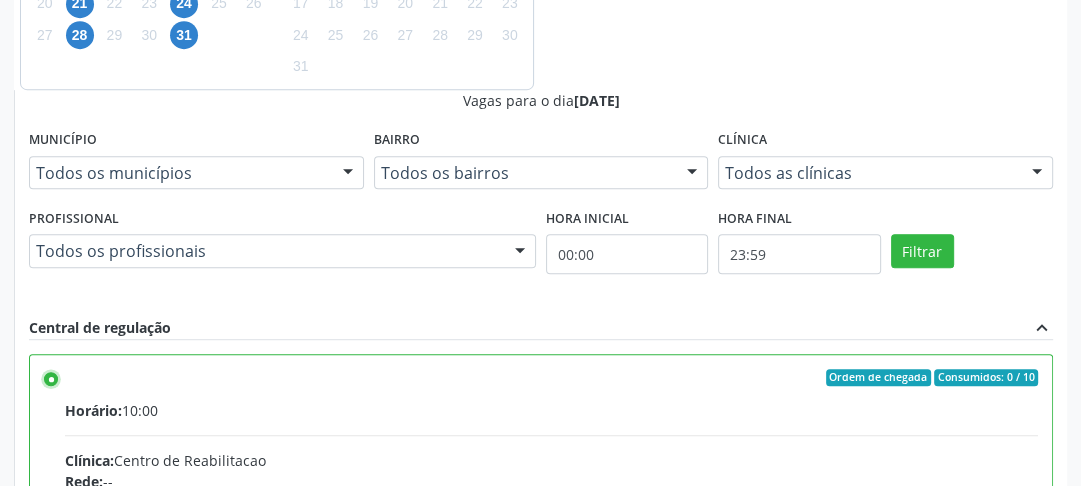 scroll, scrollTop: 759, scrollLeft: 0, axis: vertical 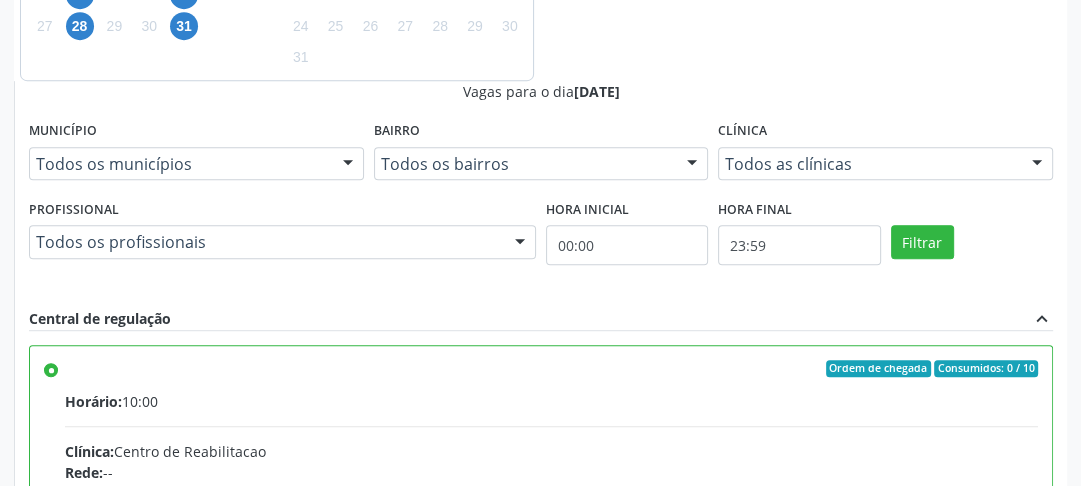 click on "Confirmar" at bounding box center (998, 790) 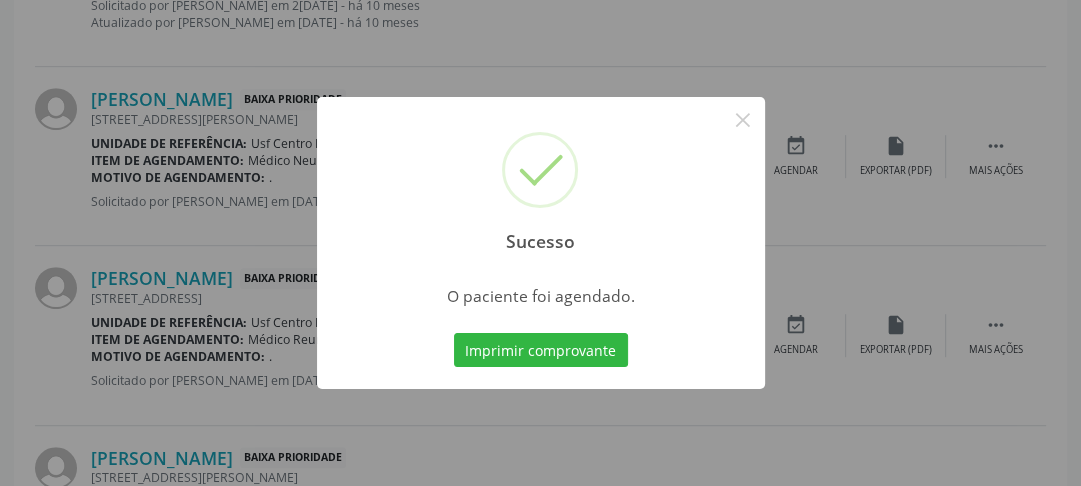 scroll, scrollTop: 222, scrollLeft: 0, axis: vertical 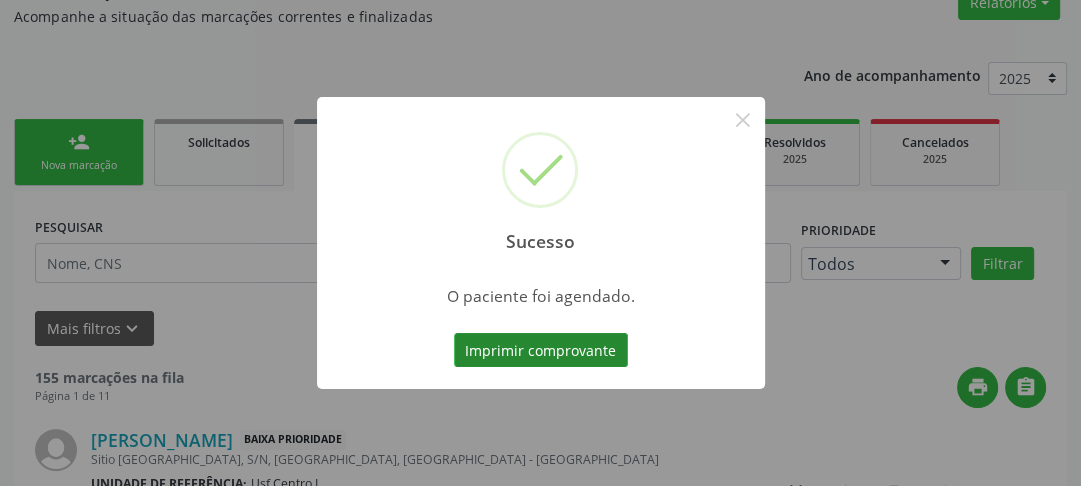 click on "Imprimir comprovante" at bounding box center (541, 350) 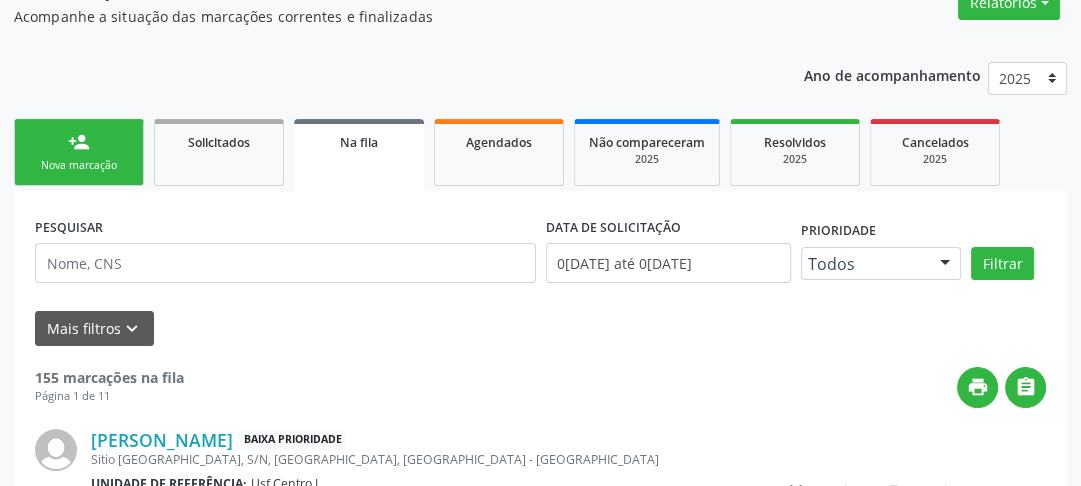 click on "Sucesso × O paciente foi agendado. Imprimir comprovante Cancel" at bounding box center (540, 243) 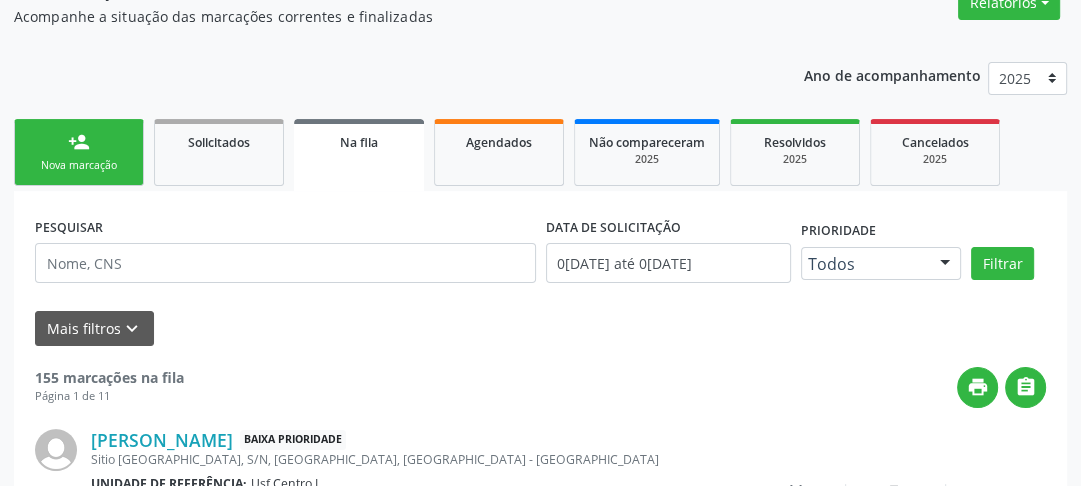 click on "person_add
Nova marcação" at bounding box center (79, 152) 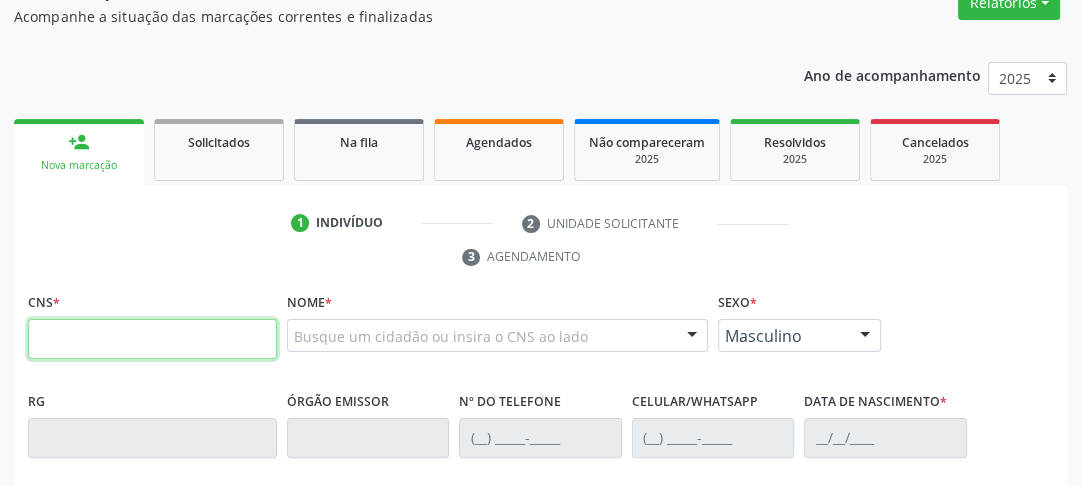 click at bounding box center [152, 339] 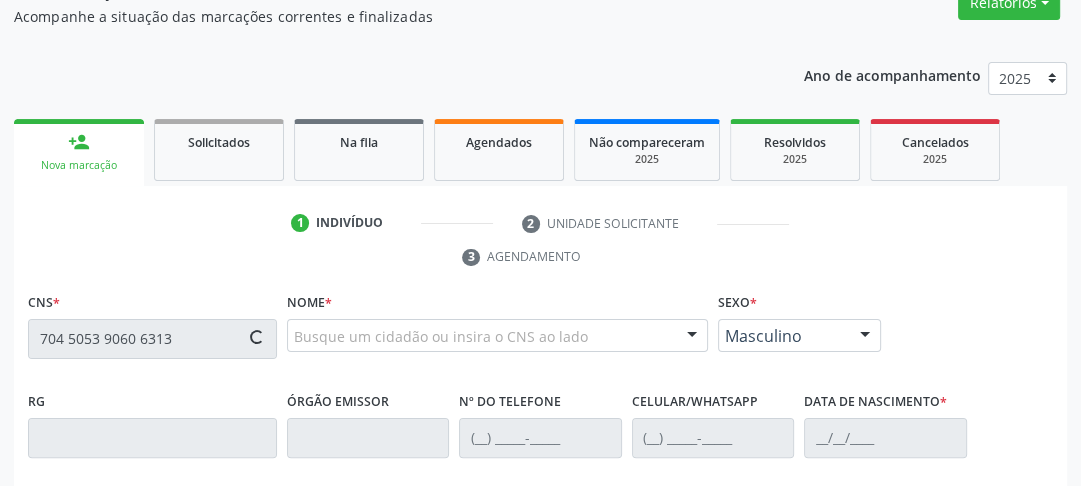 type on "704 5053 9060 6313" 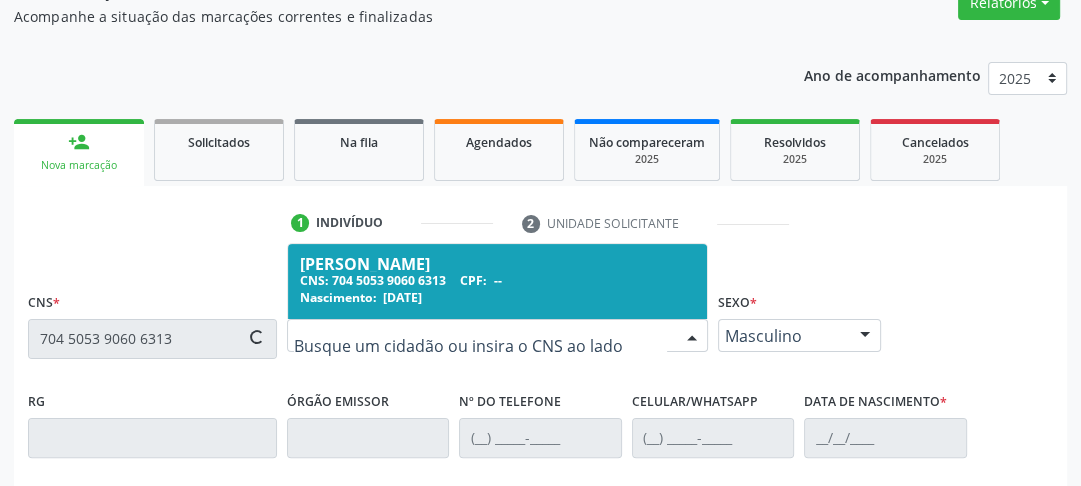 type on "[PHONE_NUMBER]" 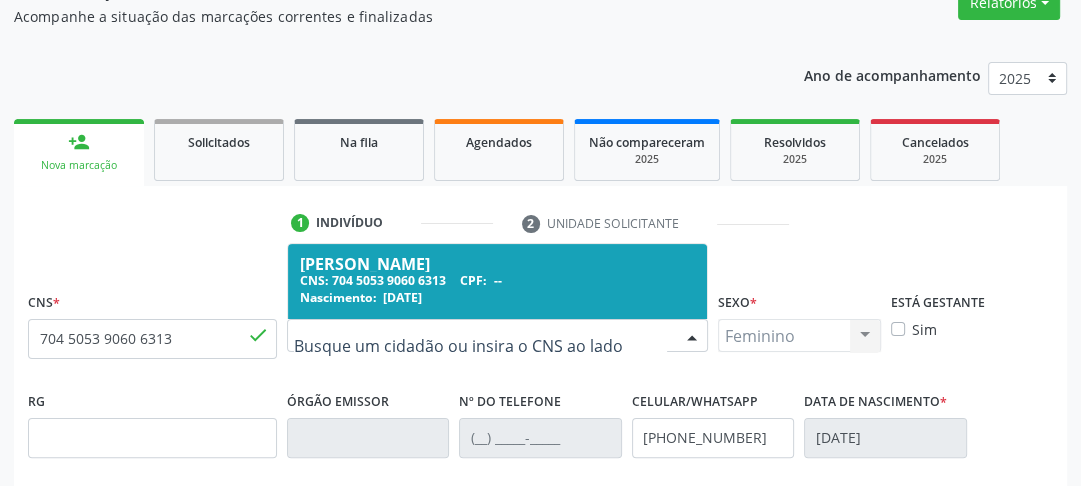 click on "15/01/1964" at bounding box center (402, 297) 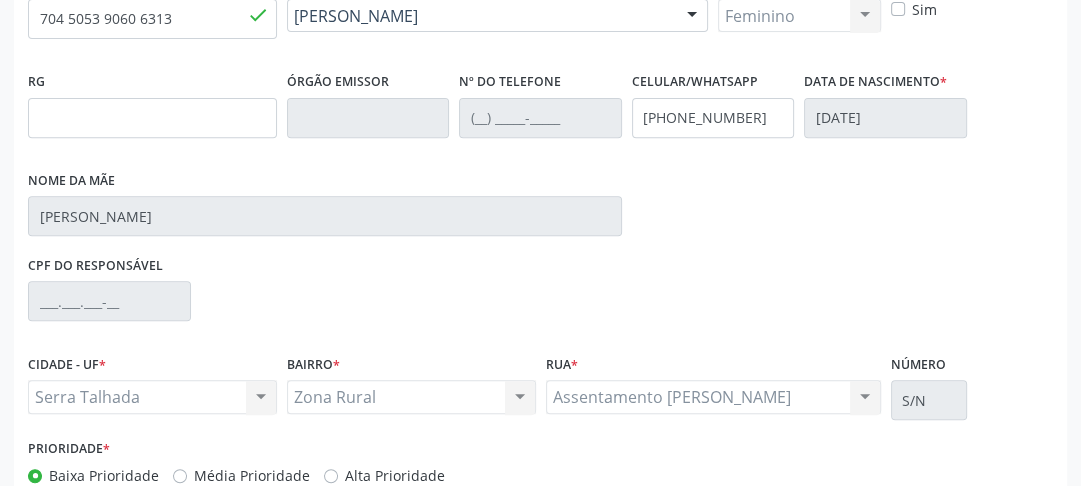 scroll, scrollTop: 659, scrollLeft: 0, axis: vertical 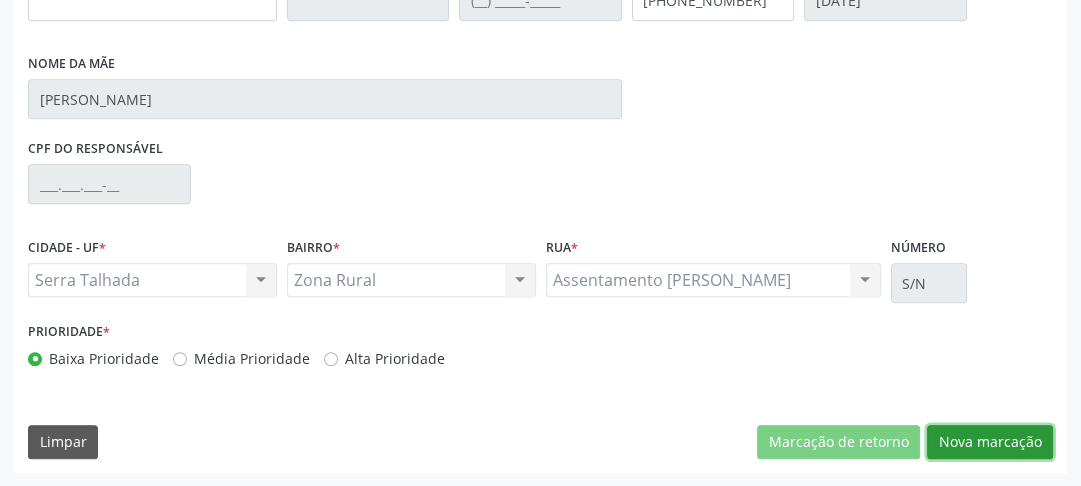 click on "Nova marcação" at bounding box center [990, 442] 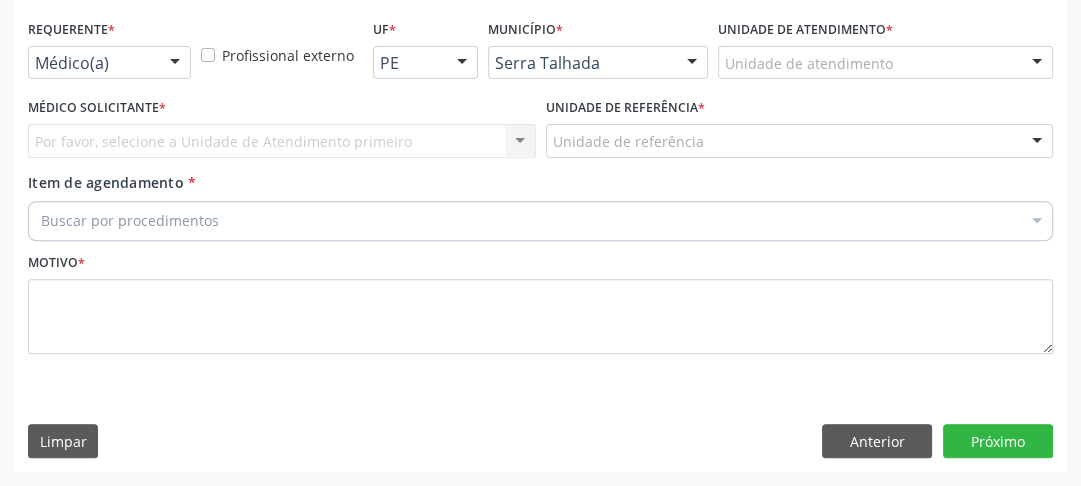 scroll, scrollTop: 494, scrollLeft: 0, axis: vertical 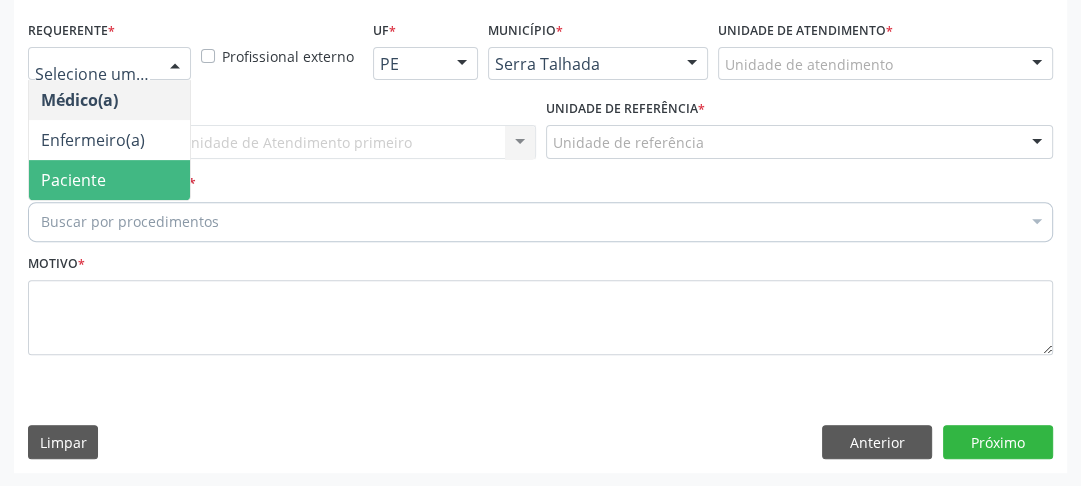 click on "Paciente" at bounding box center [73, 180] 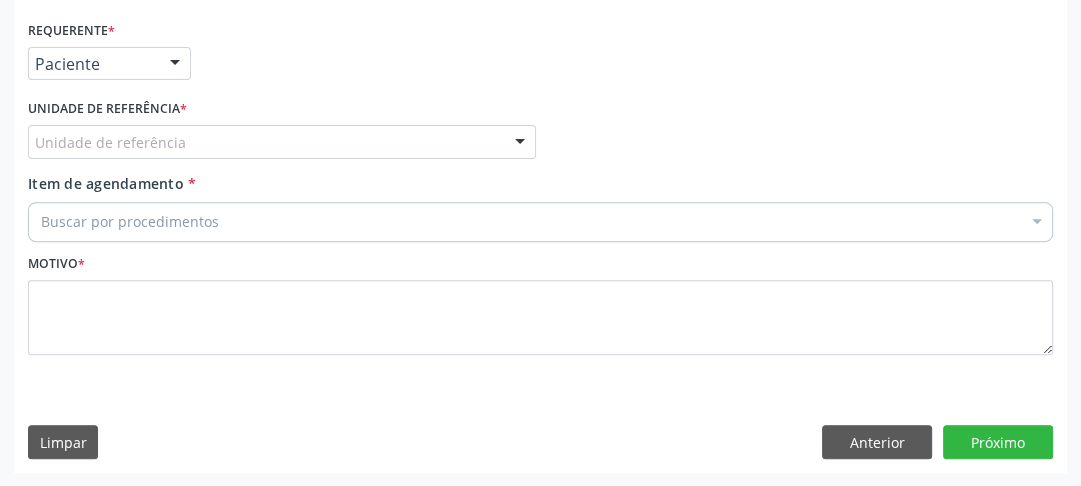 click on "Unidade de referência" at bounding box center [282, 142] 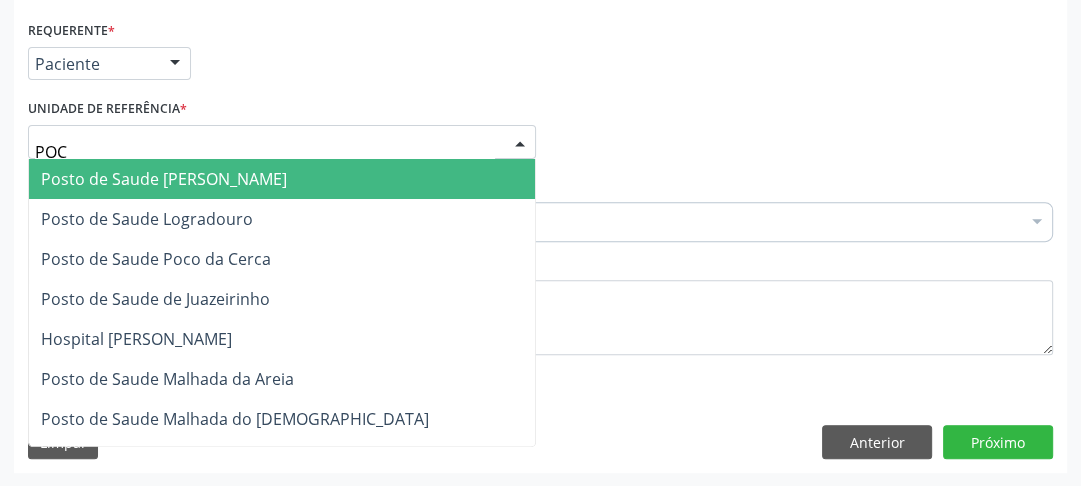 type on "POCO" 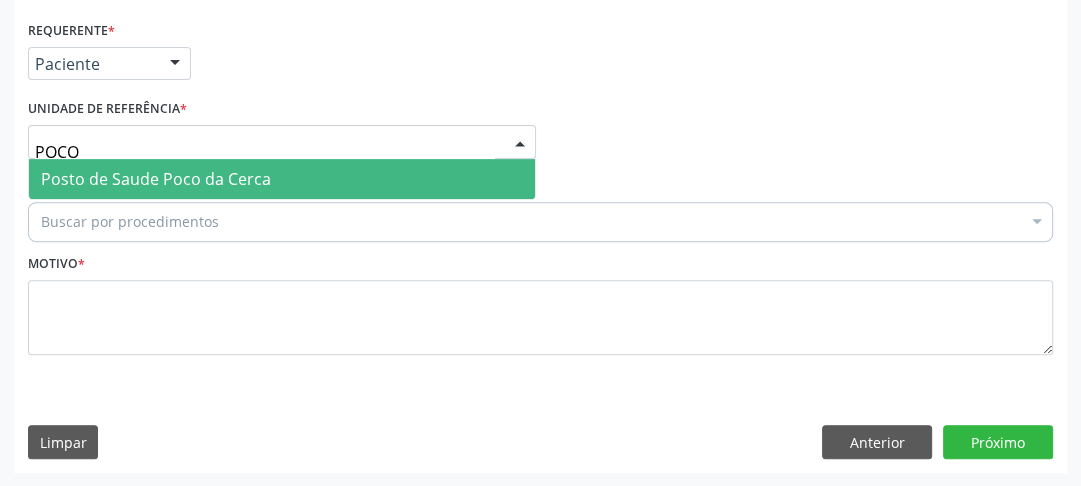 click on "Posto de Saude Poco da Cerca" at bounding box center (156, 179) 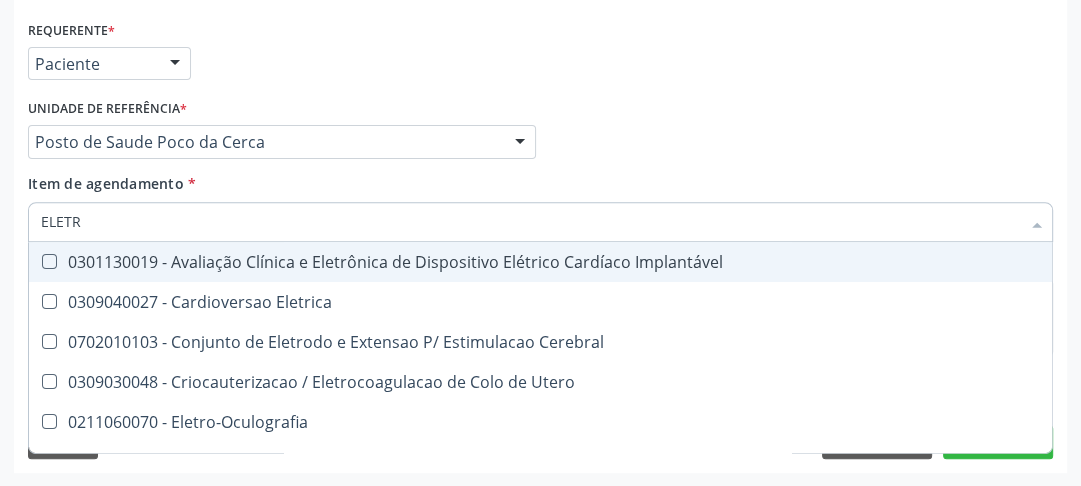 type on "ELETRO" 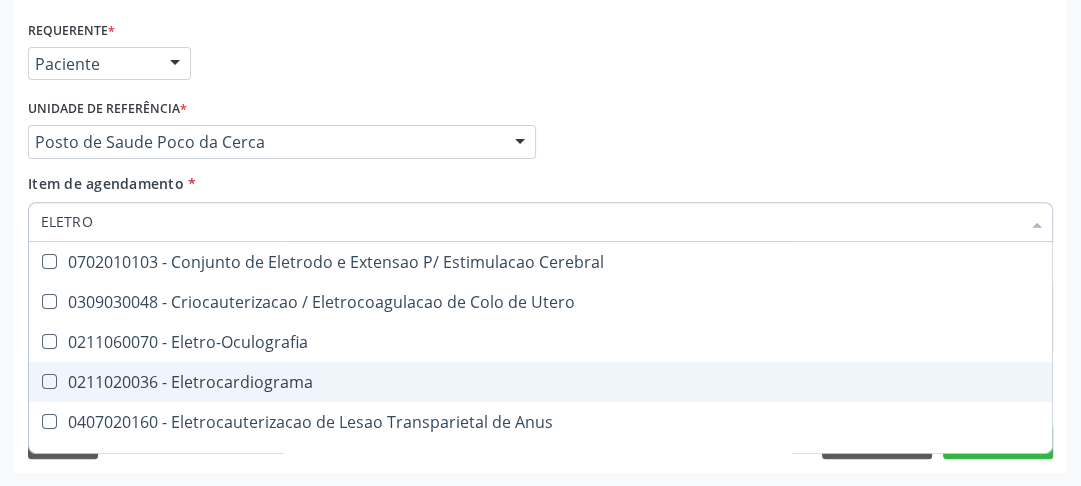 click on "0211020036 - Eletrocardiograma" at bounding box center (756, 382) 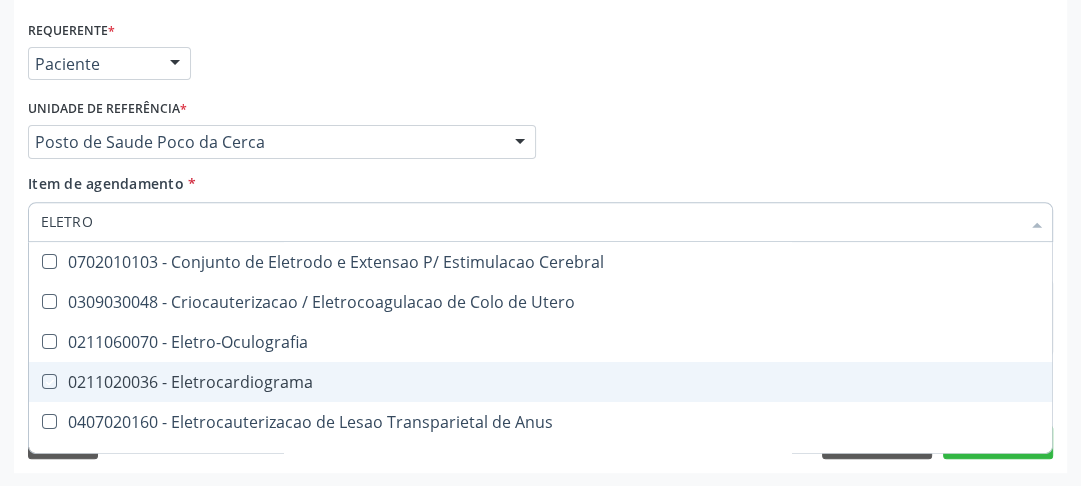 checkbox on "true" 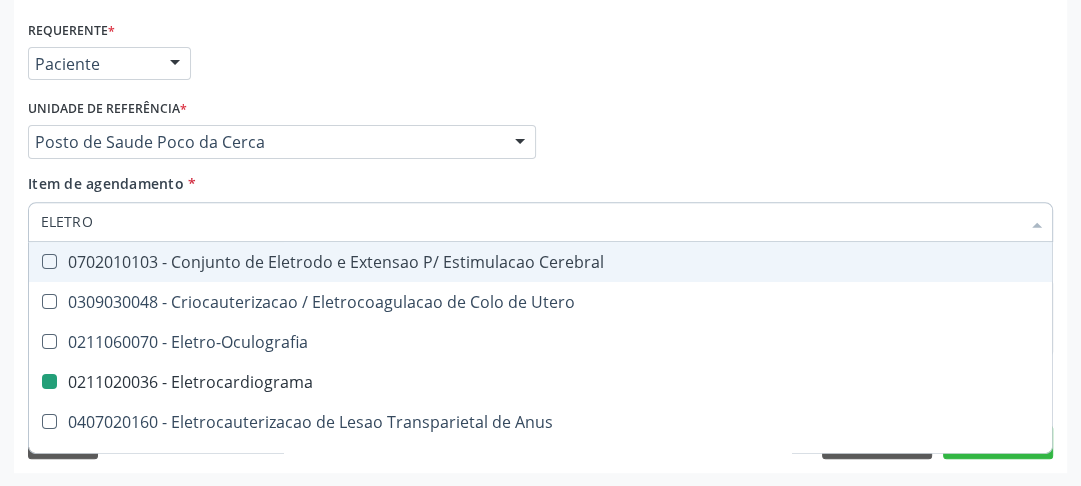 click on "Médico Solicitante
Por favor, selecione a Unidade de Atendimento primeiro
Nenhum resultado encontrado para: "   "
Não há nenhuma opção para ser exibida.
Unidade de referência
*
Posto de Saude Poco da Cerca         Usf do Mutirao   Usf Cohab   Usf Caicarinha da Penha [GEOGRAPHIC_DATA]   Posto de Saude [PERSON_NAME]   Usf Borborema   Usf Bom Jesus I   Usf Ipsep   Usf Sao Cristovao   Usf Santa [PERSON_NAME]   Usf Cagep   Usf Caxixola   Usf Bom Jesus II   Usf Malhada Cortada   Usf [GEOGRAPHIC_DATA]   Usf Varzea Aabb   Usf Ipsep II   Usf Cohab II   Usf Varzinha   Usf Ipa Faz [GEOGRAPHIC_DATA] I   Usf [GEOGRAPHIC_DATA]   Usf [GEOGRAPHIC_DATA] [GEOGRAPHIC_DATA]   Posto de Saude Logradouro   Posto de Saude [GEOGRAPHIC_DATA]   Posto de Saude de Juazeirinho   Central Regional de Rede de Frio [GEOGRAPHIC_DATA] [GEOGRAPHIC_DATA]   Rede de Atencao Ao [MEDICAL_DATA] Leitos de Retaguarda Municipal" at bounding box center [540, 133] 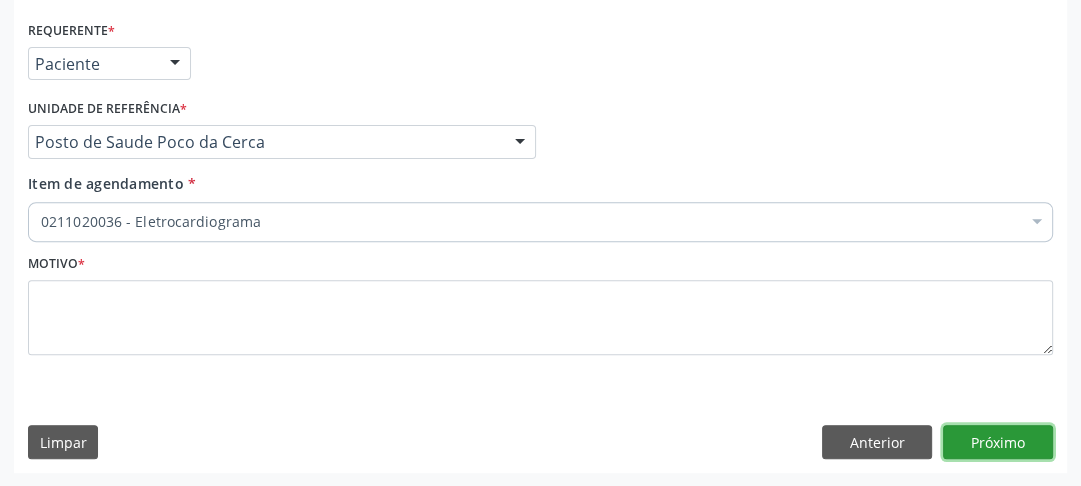 click on "Próximo" at bounding box center [998, 442] 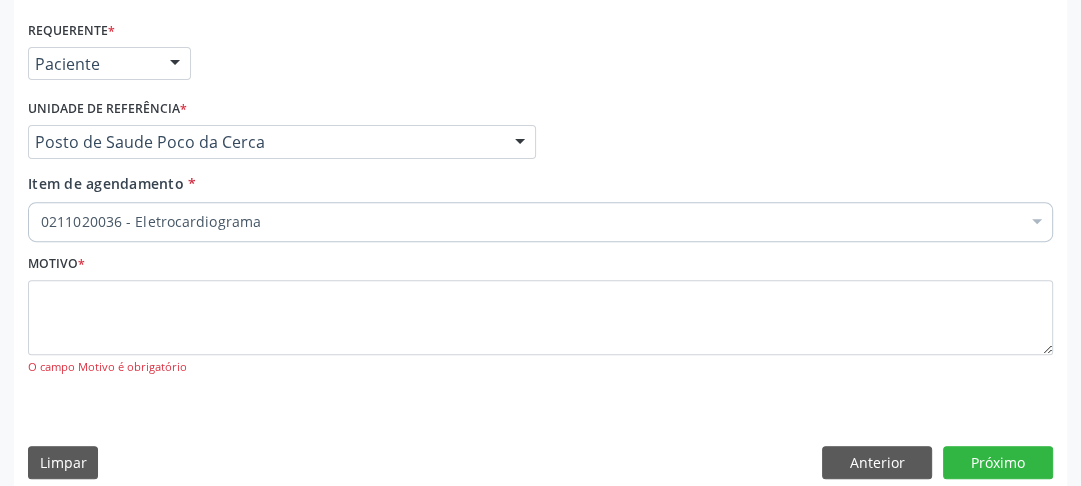 click on "Motivo
*
O campo Motivo é obrigatório" at bounding box center [540, 312] 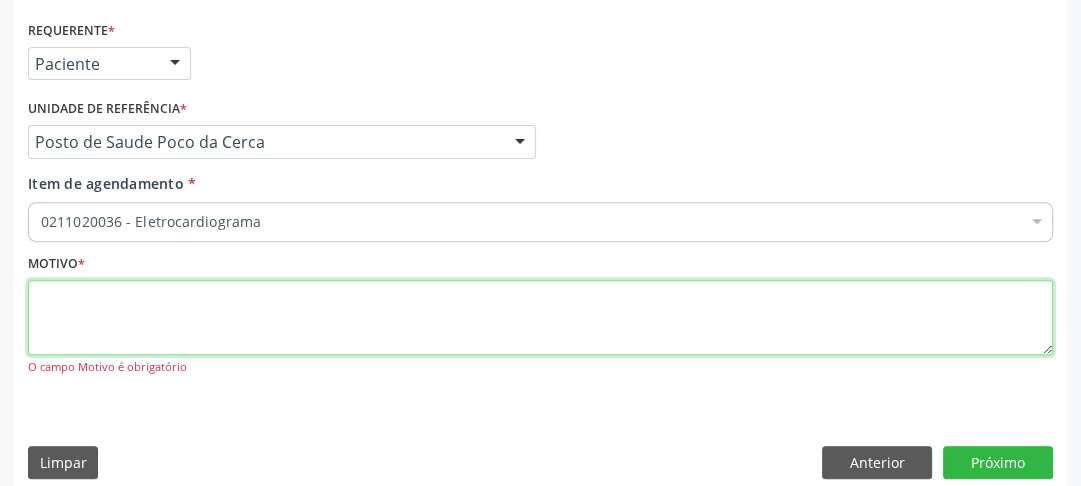 click at bounding box center [540, 318] 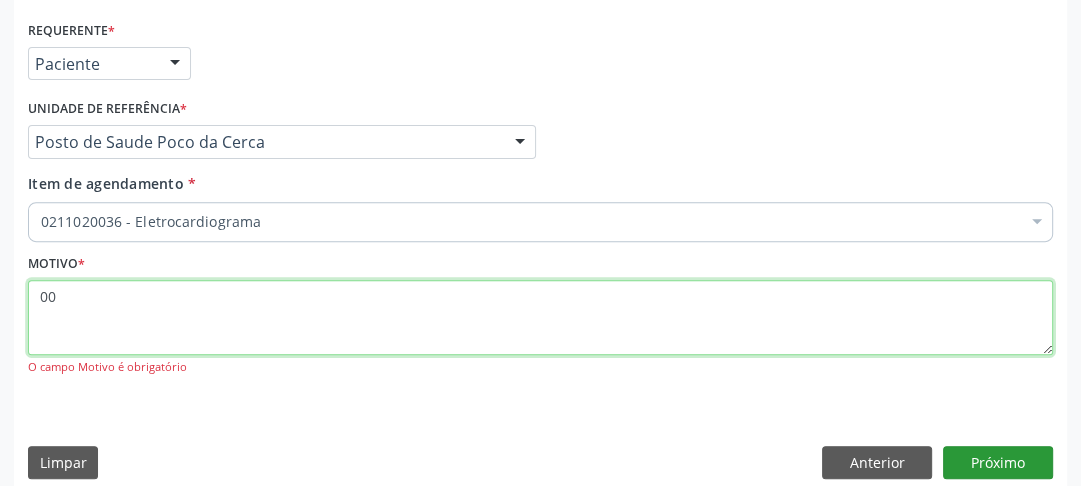 type on "00" 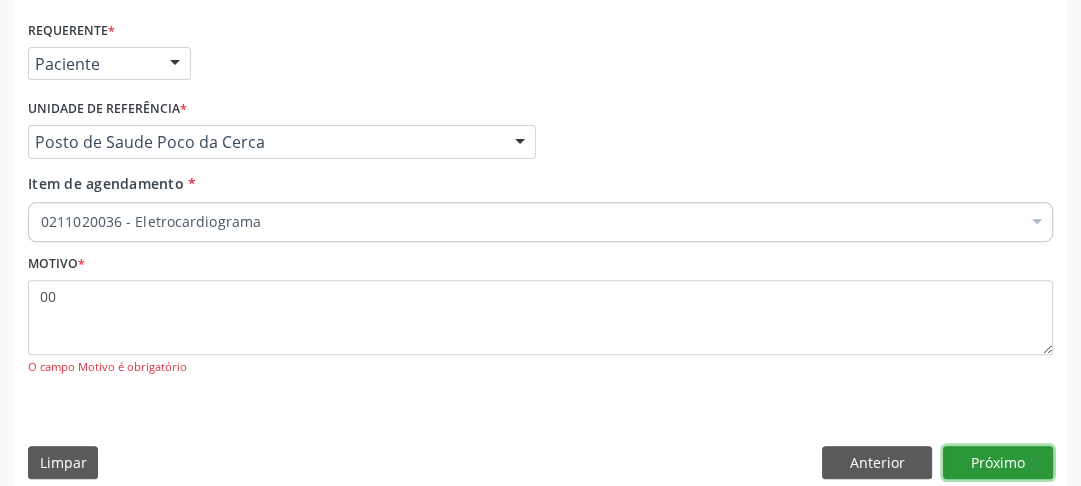 click on "Próximo" at bounding box center [998, 463] 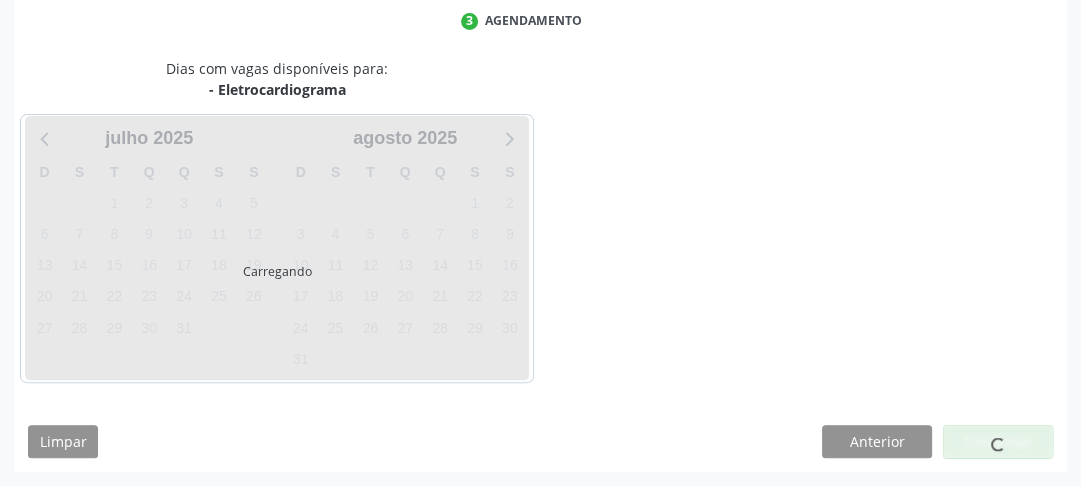 scroll, scrollTop: 456, scrollLeft: 0, axis: vertical 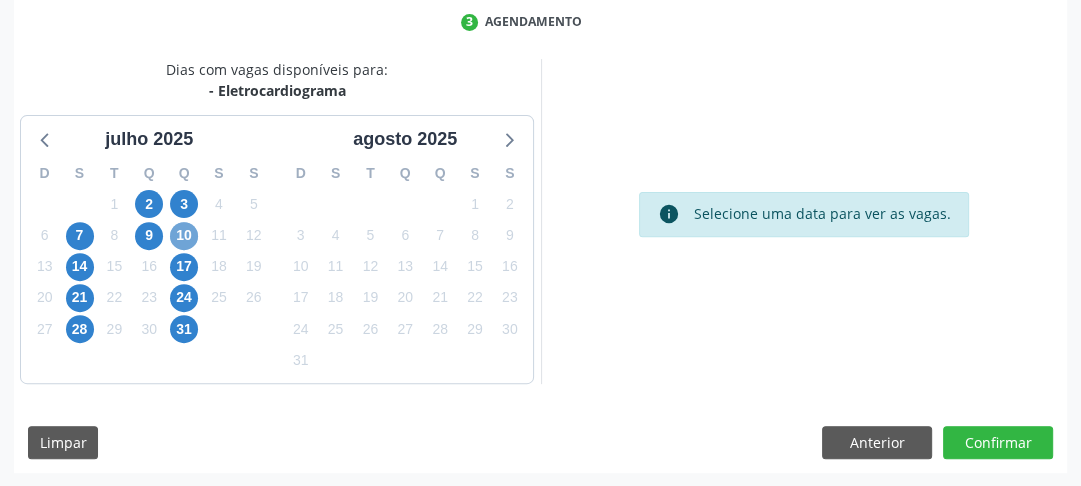 click on "10" at bounding box center [184, 236] 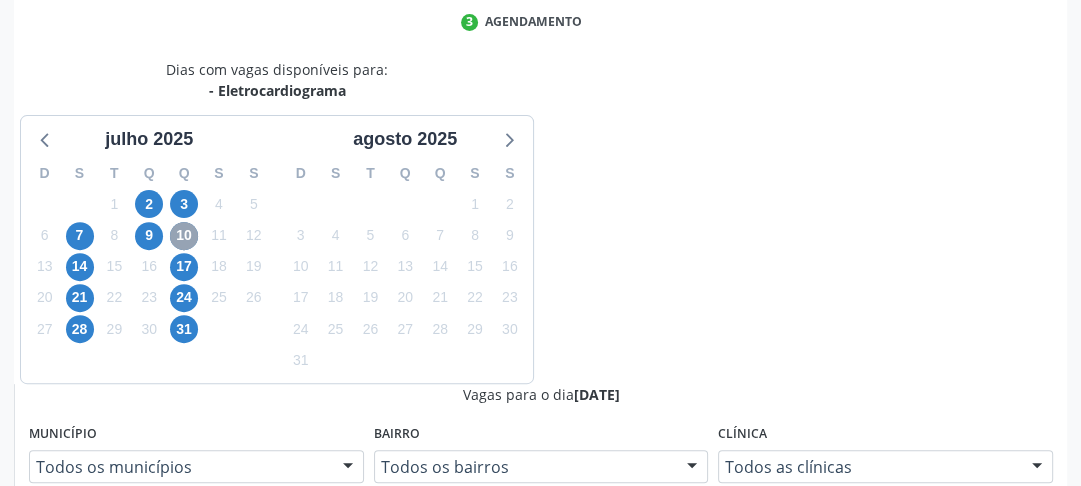 scroll, scrollTop: 756, scrollLeft: 0, axis: vertical 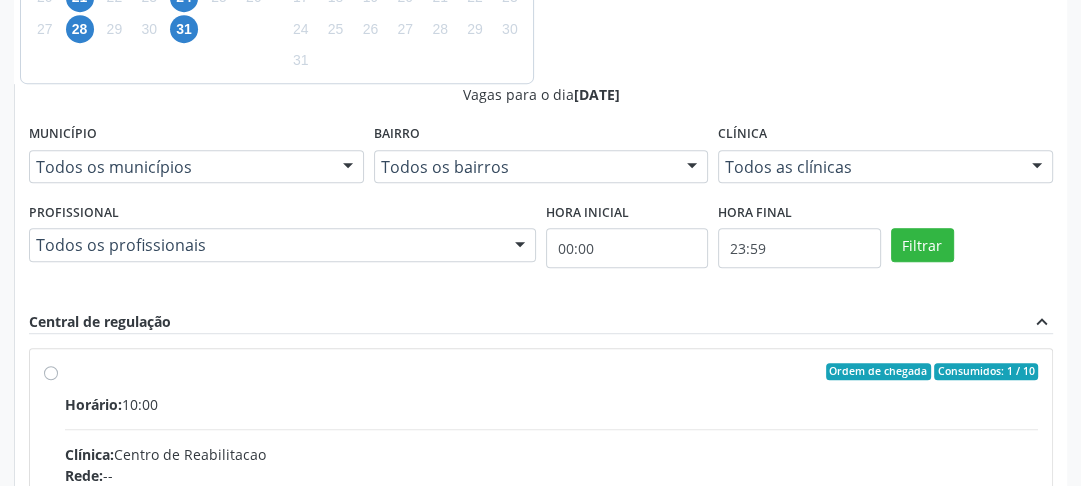 click on "Confirmar" at bounding box center (998, 757) 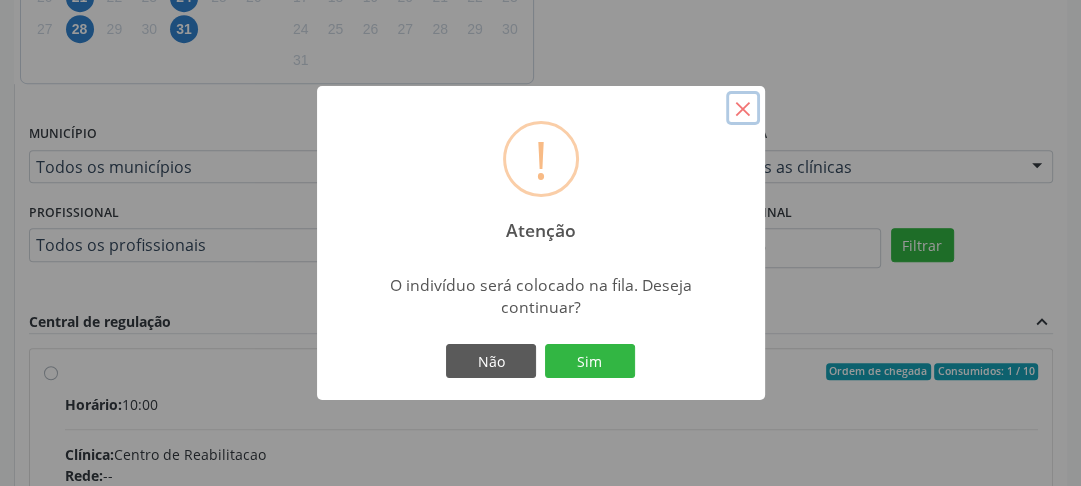 click on "×" at bounding box center (743, 108) 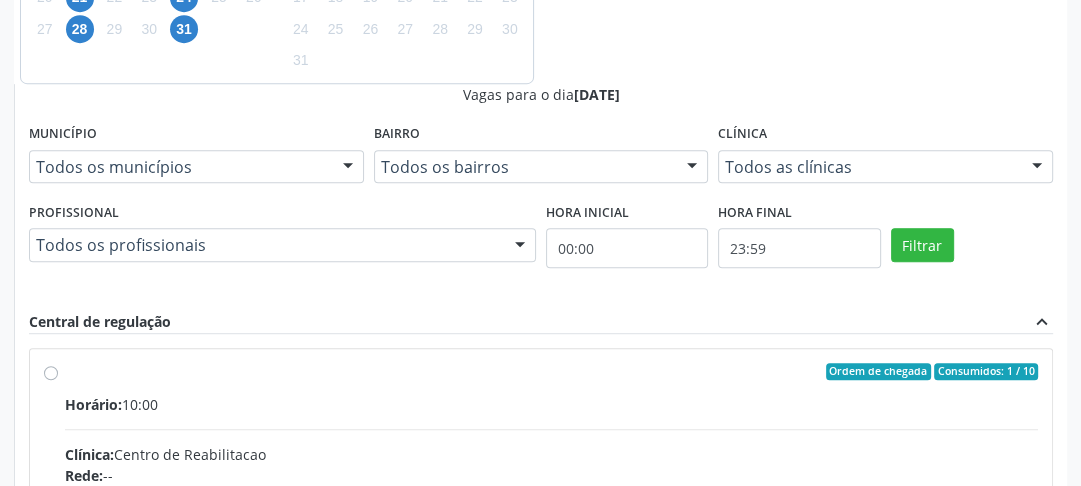 click on "Ordem de chegada
Consumidos: 1 / 10
Horário:   10:00
Clínica:  Centro de Reabilitacao
Rede:
--
Endereço:   nº 1083, Centro, Serra Talhada - PE
Telefone:   (81) 38313112
Profissional:
Maria do Carmo Silva
Informações adicionais sobre o atendimento
Idade de atendimento:
de 0 a 120 anos
Gênero(s) atendido(s):
Masculino e Feminino
Informações adicionais:
--" at bounding box center (551, 516) 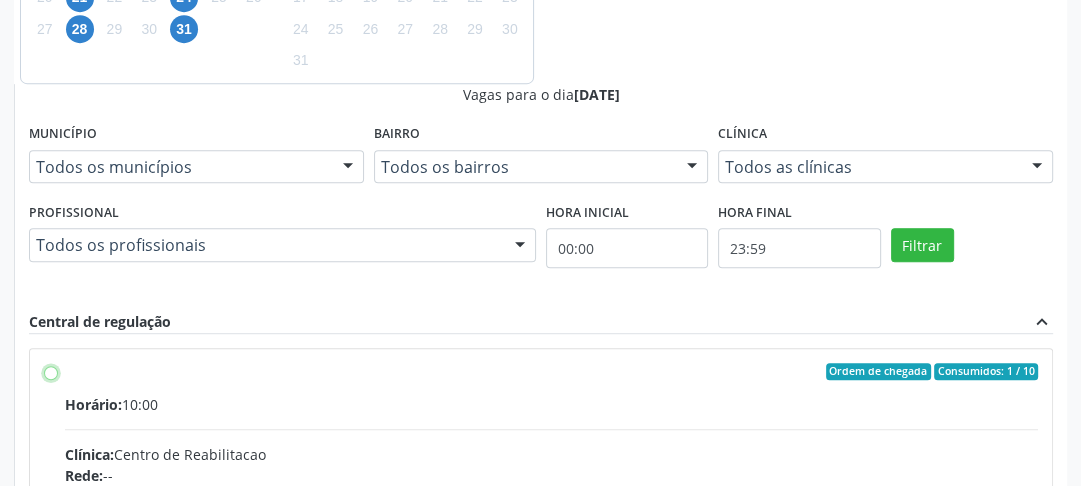 click on "Ordem de chegada
Consumidos: 1 / 10
Horário:   10:00
Clínica:  Centro de Reabilitacao
Rede:
--
Endereço:   nº 1083, Centro, Serra Talhada - PE
Telefone:   (81) 38313112
Profissional:
Maria do Carmo Silva
Informações adicionais sobre o atendimento
Idade de atendimento:
de 0 a 120 anos
Gênero(s) atendido(s):
Masculino e Feminino
Informações adicionais:
--" at bounding box center (51, 372) 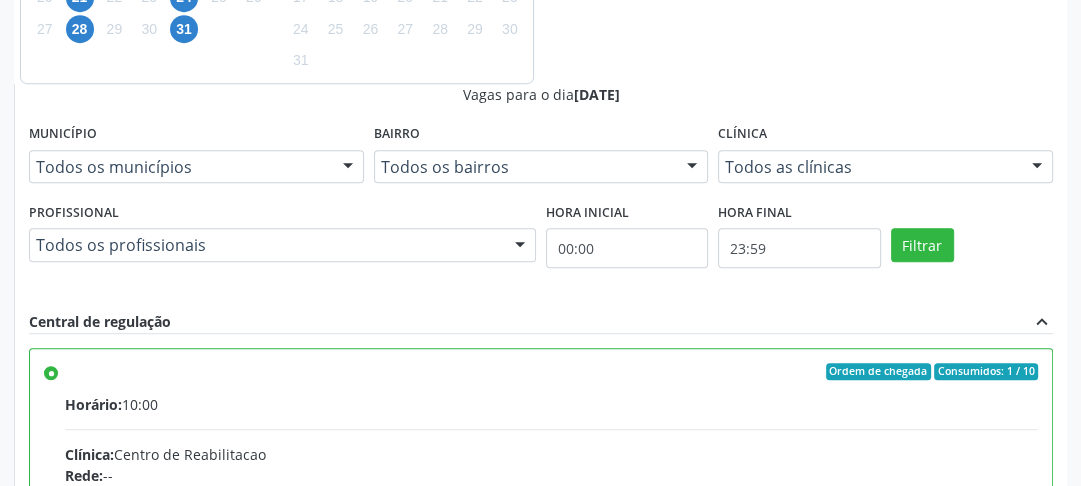 click on "Confirmar" at bounding box center (998, 793) 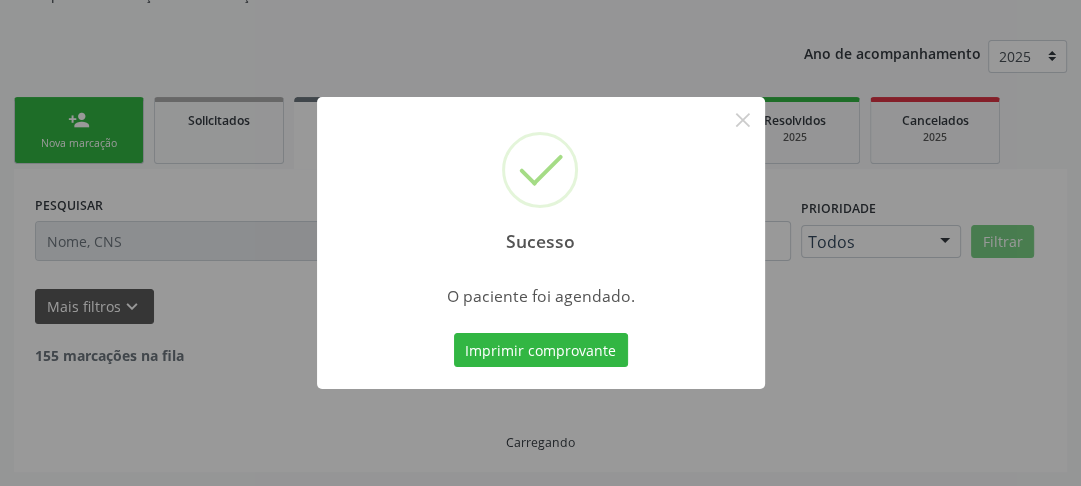 scroll, scrollTop: 222, scrollLeft: 0, axis: vertical 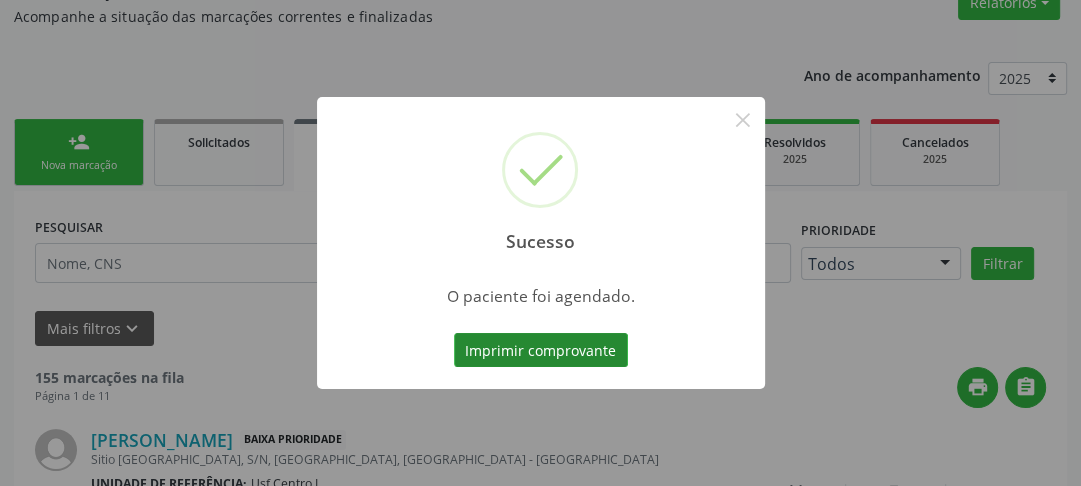 click on "Imprimir comprovante" at bounding box center (541, 350) 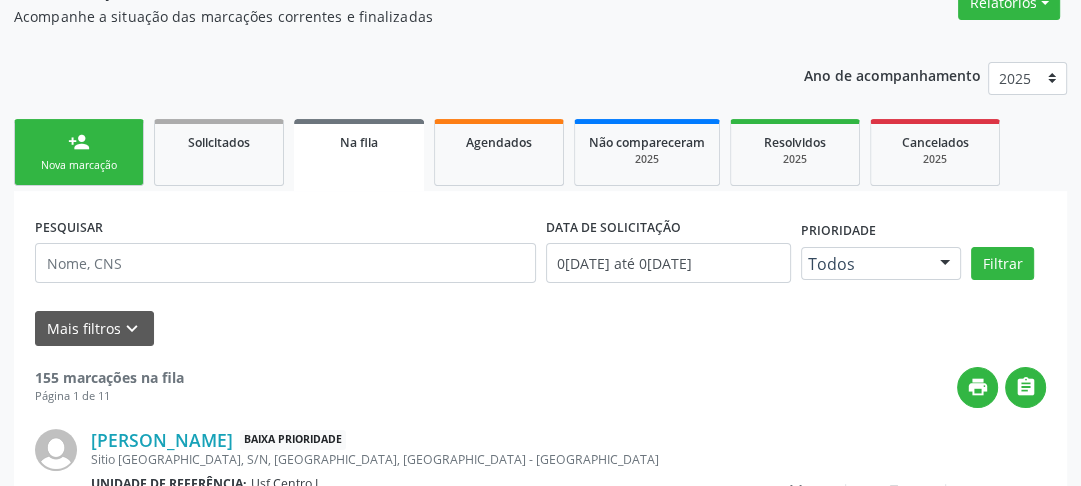 click on "person_add" at bounding box center (79, 142) 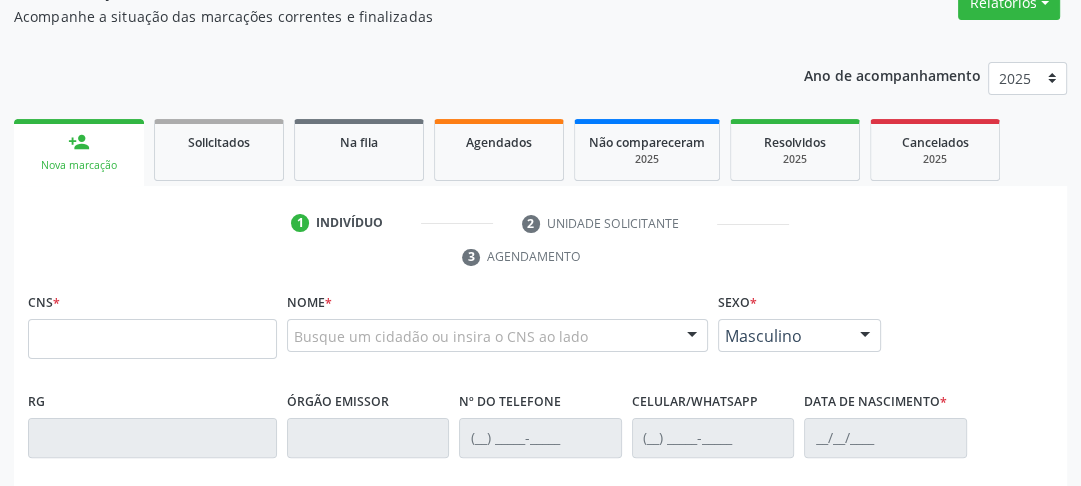 scroll, scrollTop: 302, scrollLeft: 0, axis: vertical 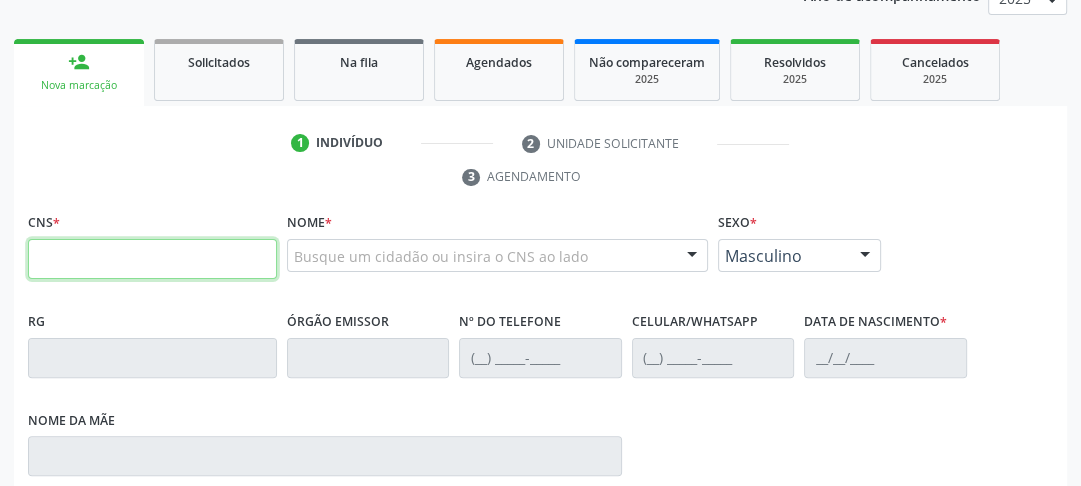 click at bounding box center (152, 259) 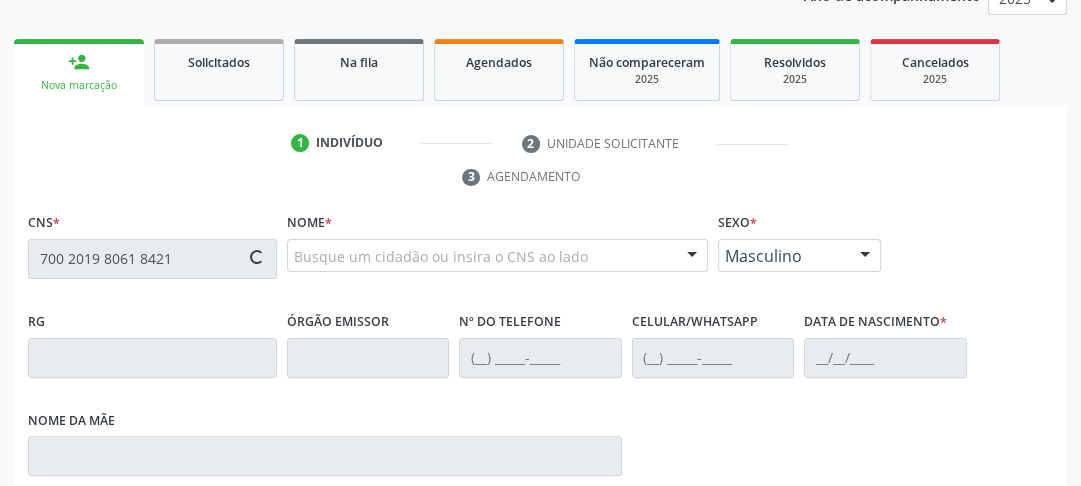 type on "700 2019 8061 8421" 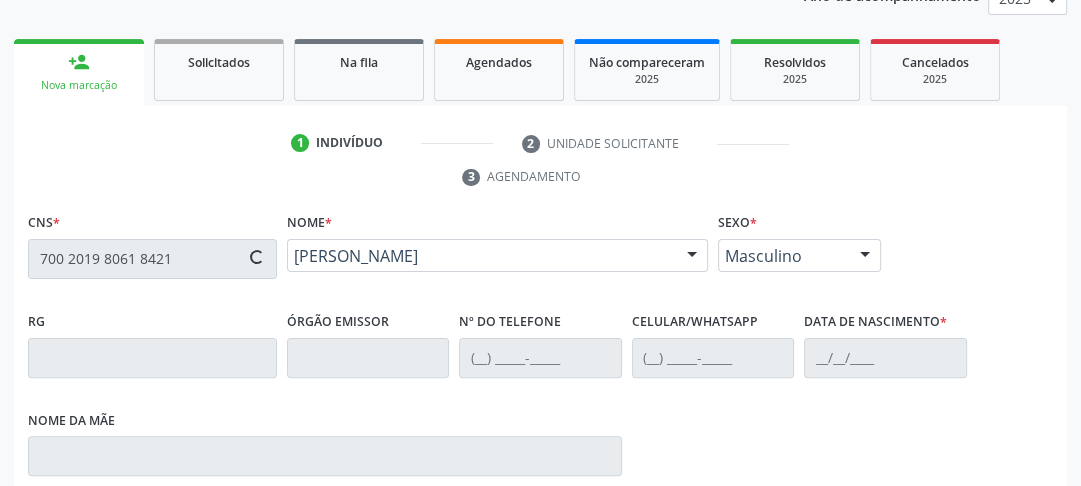 type on "[PHONE_NUMBER]" 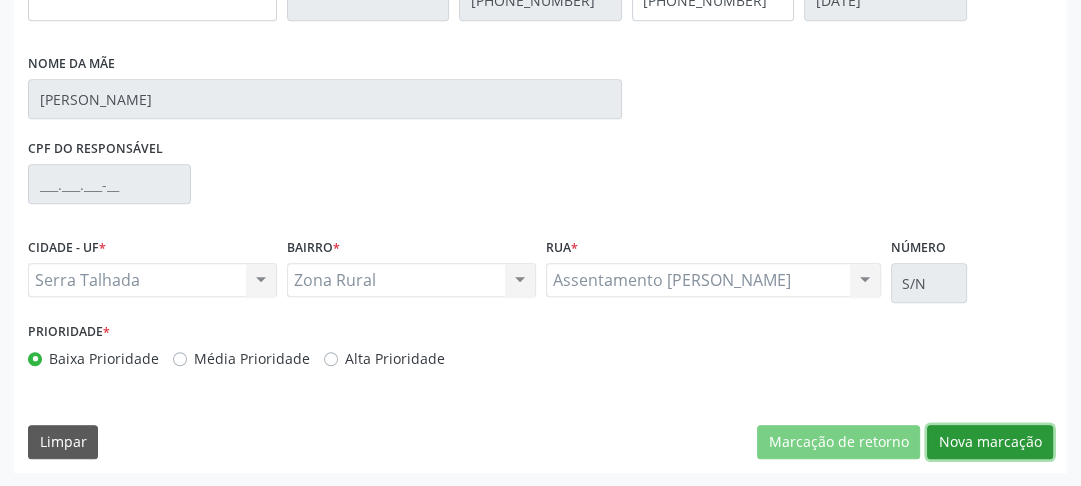 click on "Nova marcação" at bounding box center [990, 442] 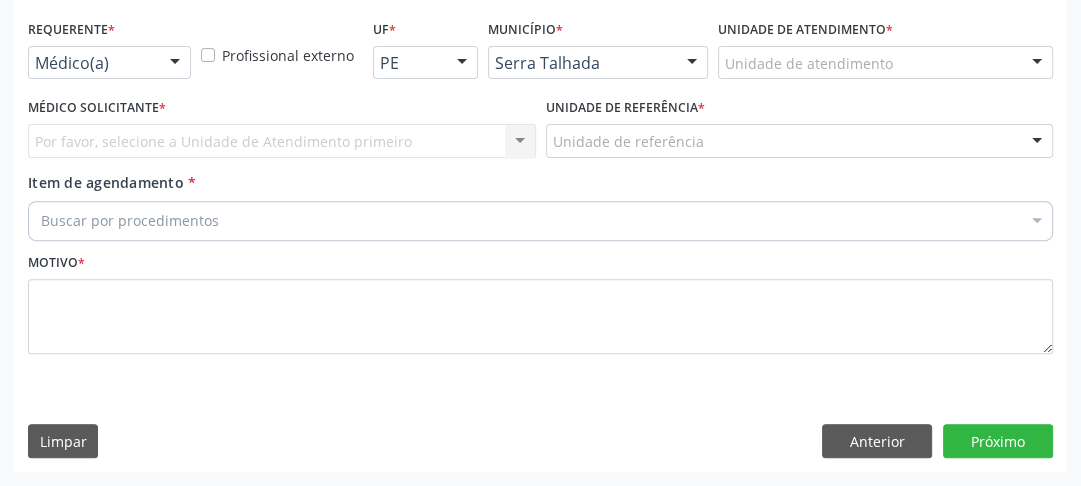 scroll, scrollTop: 494, scrollLeft: 0, axis: vertical 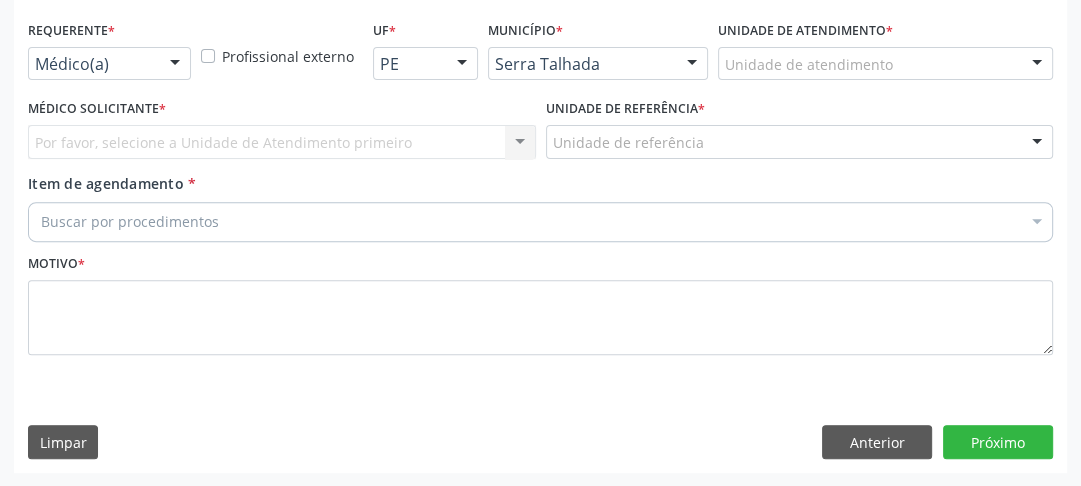 click on "Médico(a)" at bounding box center (109, 64) 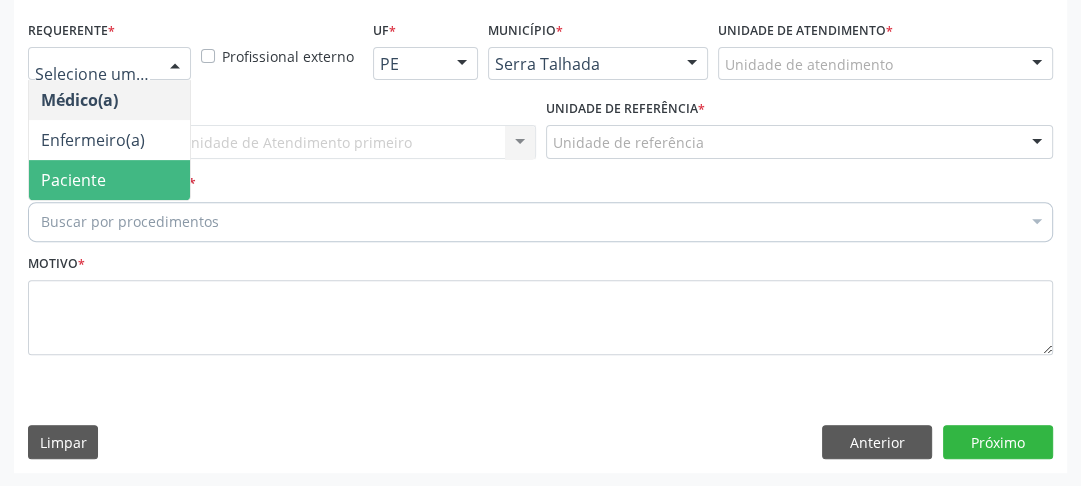click on "Paciente" at bounding box center (109, 180) 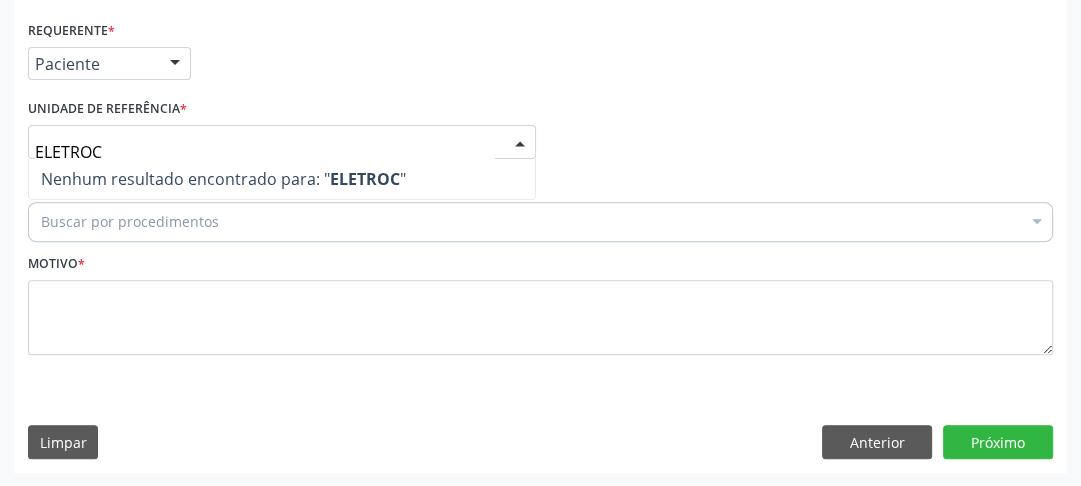 click on "ELETROC" at bounding box center [265, 152] 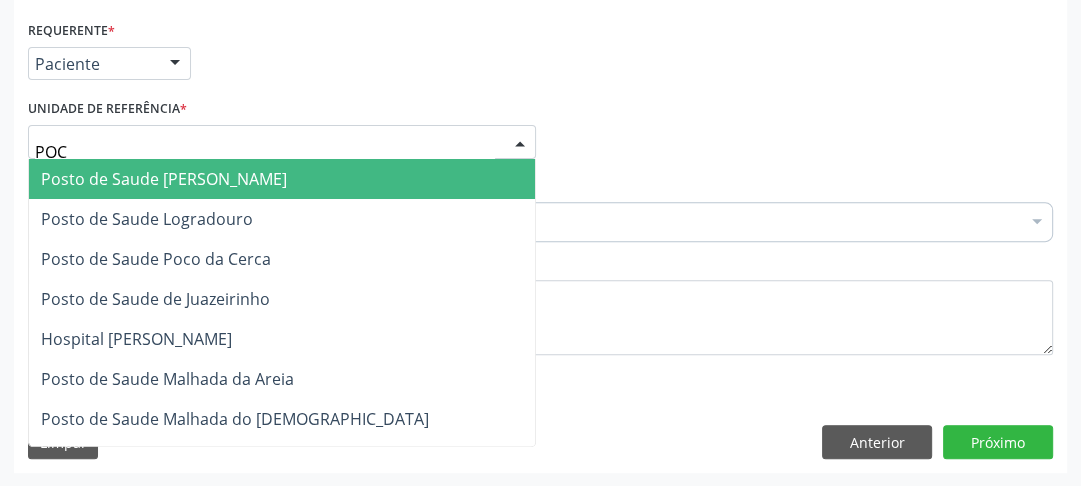 type on "POCO" 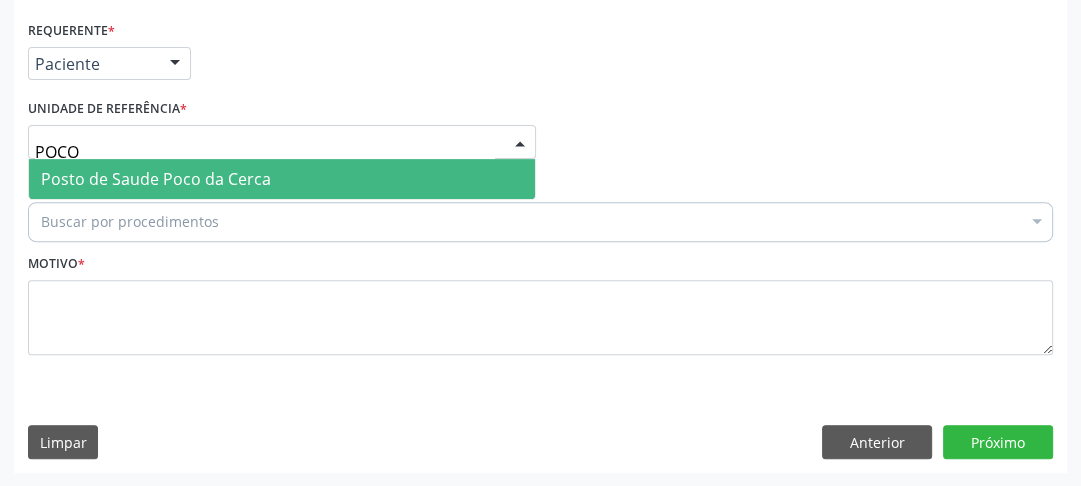 click on "Posto de Saude Poco da Cerca" at bounding box center [156, 179] 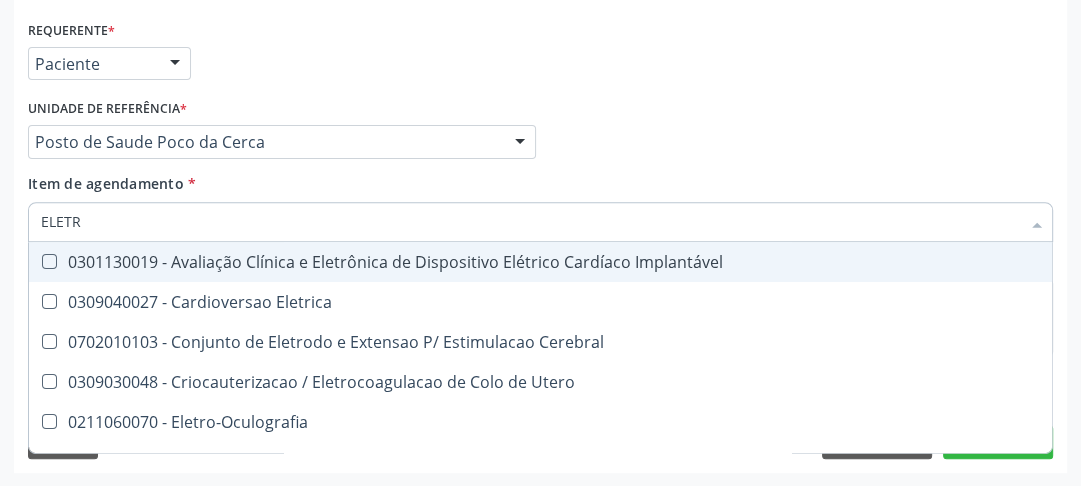 type on "ELETRO" 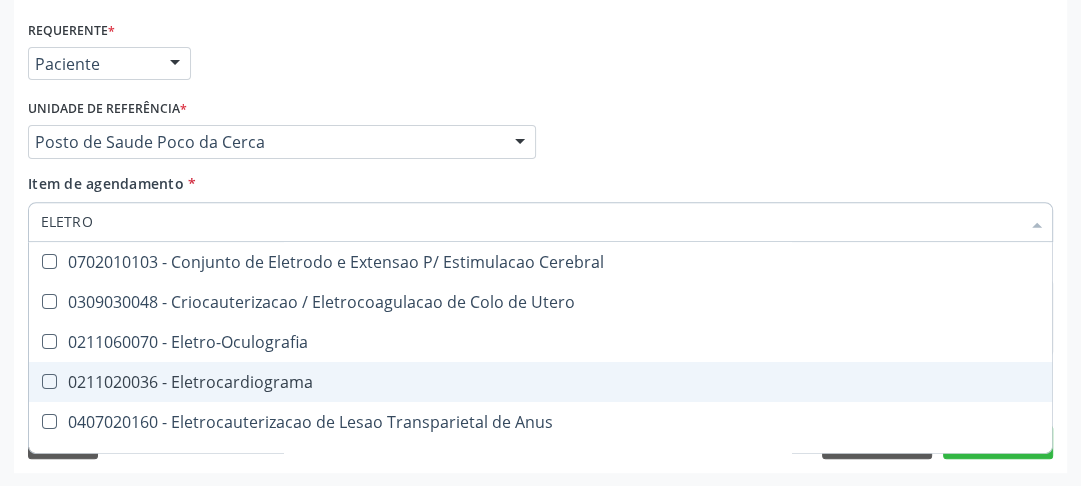 click on "0211020036 - Eletrocardiograma" at bounding box center [756, 382] 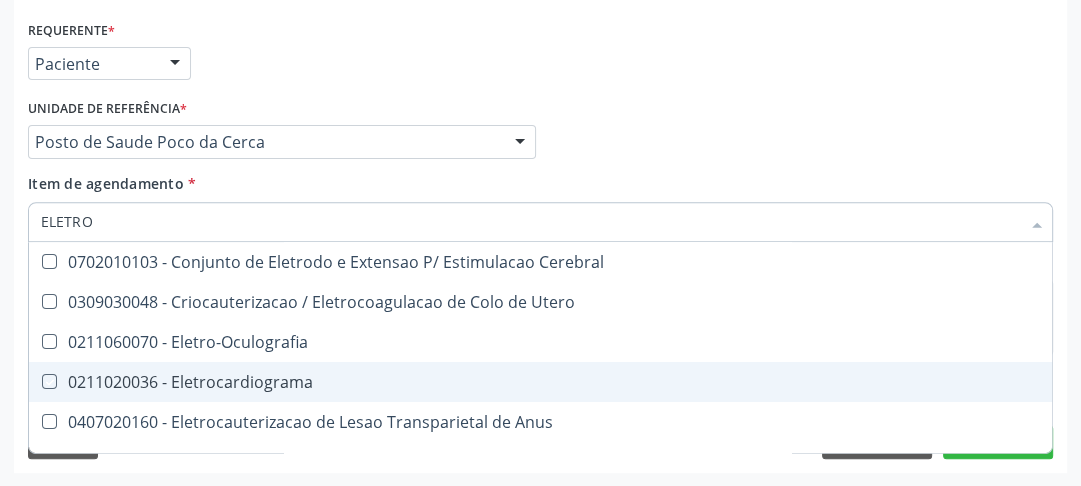 checkbox on "true" 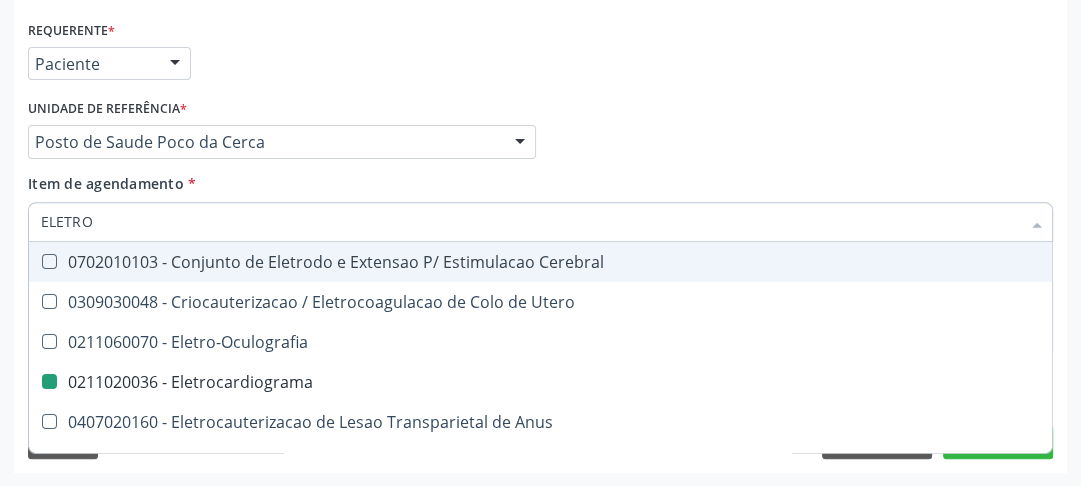 click on "Médico Solicitante
Por favor, selecione a Unidade de Atendimento primeiro
Nenhum resultado encontrado para: "   "
Não há nenhuma opção para ser exibida.
Unidade de referência
*
Posto de Saude Poco da Cerca         Usf do Mutirao   Usf Cohab   Usf Caicarinha da Penha [GEOGRAPHIC_DATA]   Posto de Saude [PERSON_NAME]   Usf Borborema   Usf Bom Jesus I   Usf Ipsep   Usf Sao Cristovao   Usf Santa [PERSON_NAME]   Usf Cagep   Usf Caxixola   Usf Bom Jesus II   Usf Malhada Cortada   Usf [GEOGRAPHIC_DATA]   Usf Varzea Aabb   Usf Ipsep II   Usf Cohab II   Usf Varzinha   Usf Ipa Faz [GEOGRAPHIC_DATA] I   Usf [GEOGRAPHIC_DATA]   Usf [GEOGRAPHIC_DATA] [GEOGRAPHIC_DATA]   Posto de Saude Logradouro   Posto de Saude [GEOGRAPHIC_DATA]   Posto de Saude de Juazeirinho   Central Regional de Rede de Frio [GEOGRAPHIC_DATA] [GEOGRAPHIC_DATA]   Rede de Atencao Ao [MEDICAL_DATA] Leitos de Retaguarda Municipal" at bounding box center (540, 133) 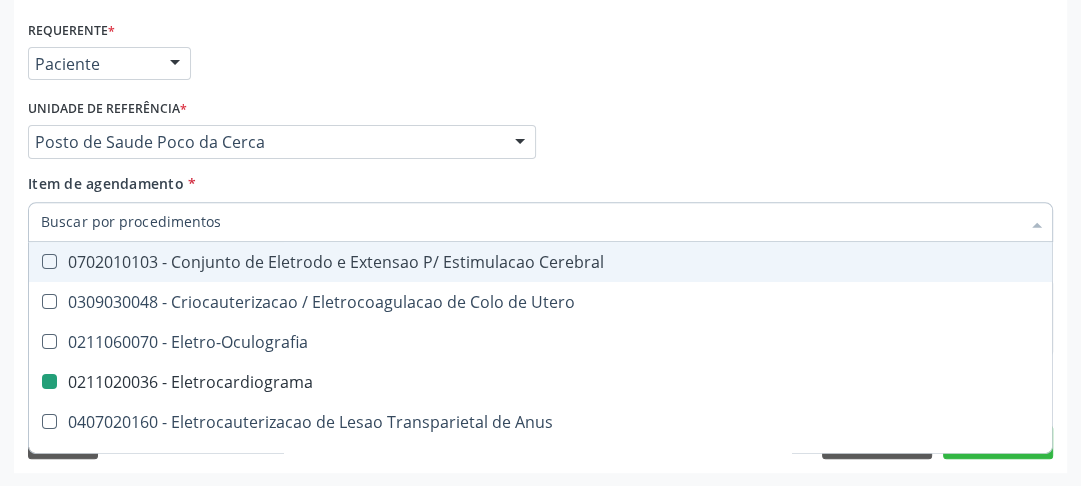 checkbox on "true" 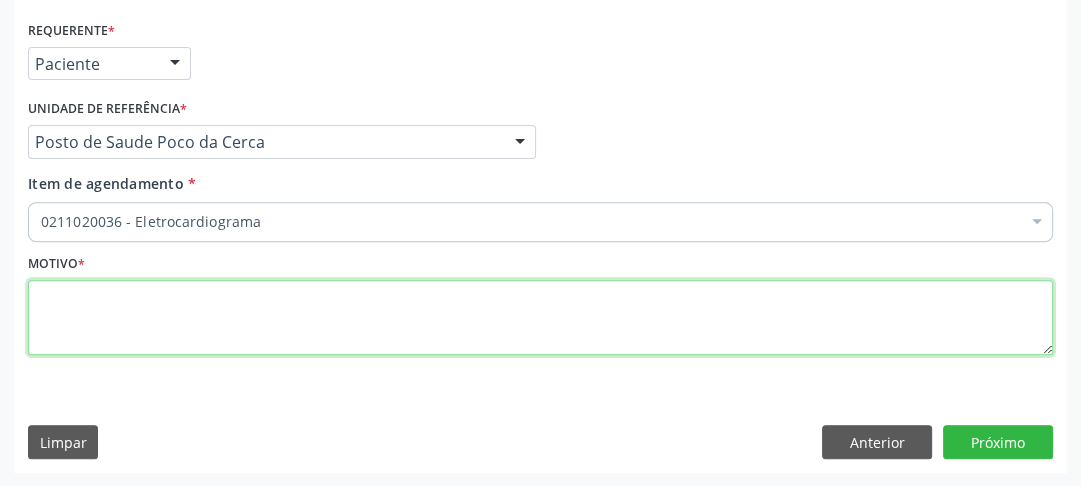 click at bounding box center [540, 318] 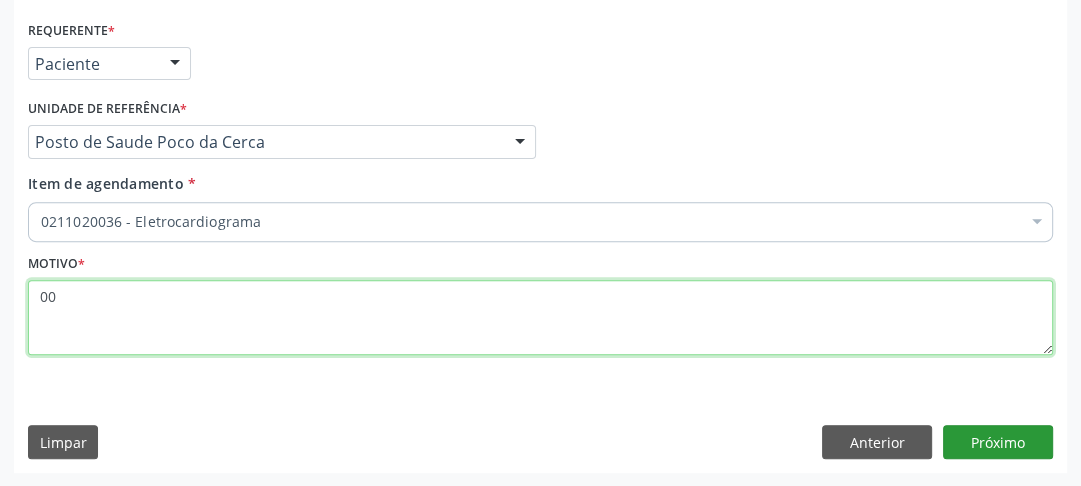 type on "00" 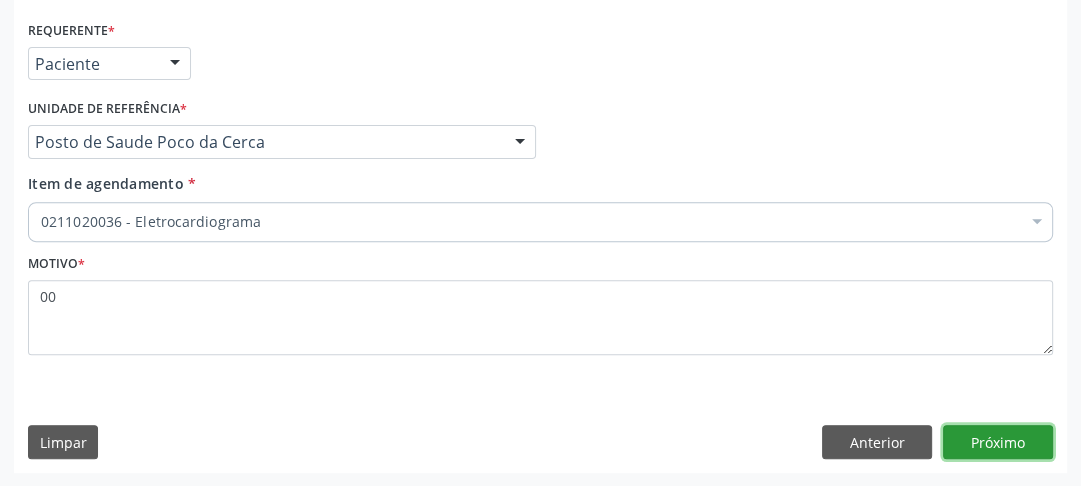 click on "Próximo" at bounding box center [998, 442] 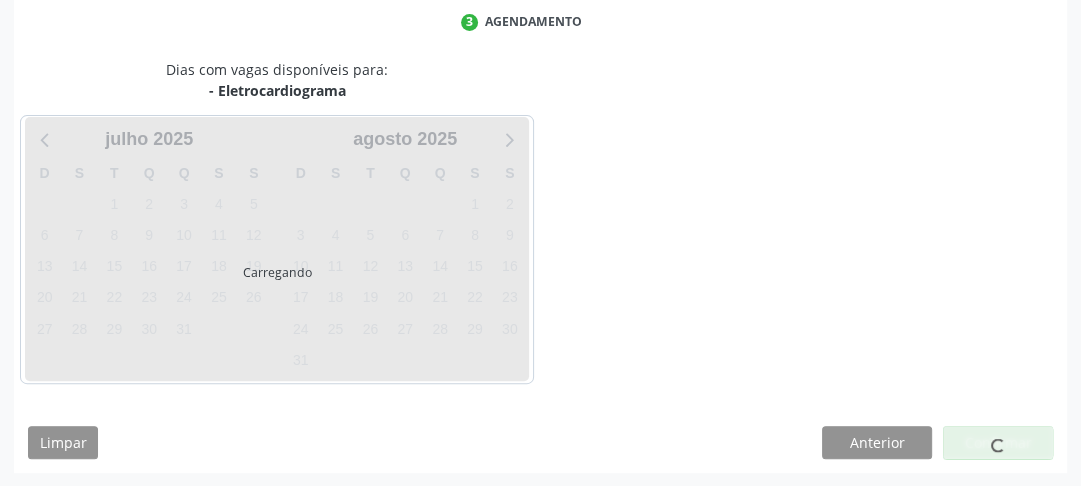 scroll, scrollTop: 456, scrollLeft: 0, axis: vertical 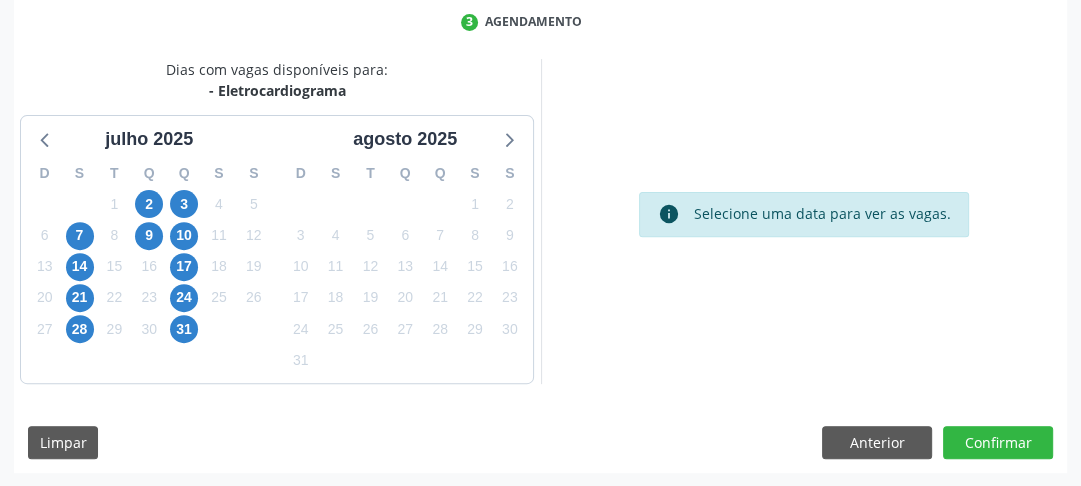 click on "17" at bounding box center (184, 266) 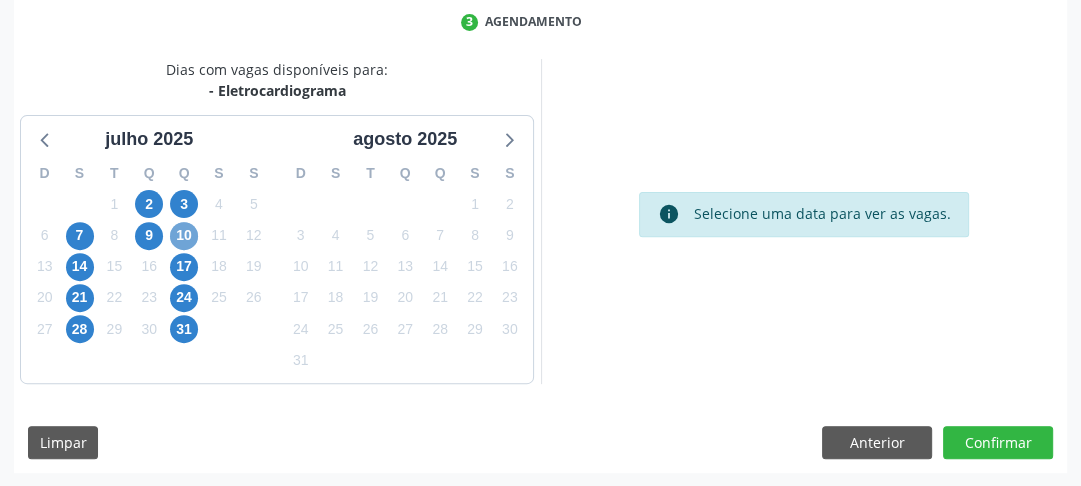 click on "10" at bounding box center (184, 236) 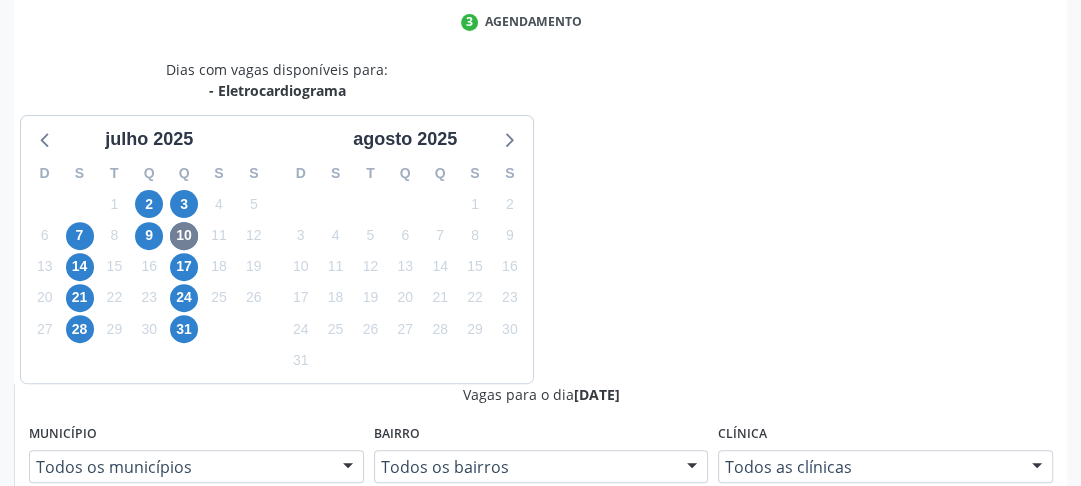 click on "Ordem de chegada
Consumidos: 2 / 10
Horário:   10:00
Clínica:  Centro de Reabilitacao
Rede:
--
Endereço:   nº 1083, Centro, Serra Talhada - PE
Telefone:   (81) 38313112
Profissional:
Maria do Carmo Silva
Informações adicionais sobre o atendimento
Idade de atendimento:
de 0 a 120 anos
Gênero(s) atendido(s):
Masculino e Feminino
Informações adicionais:
--" at bounding box center (551, 816) 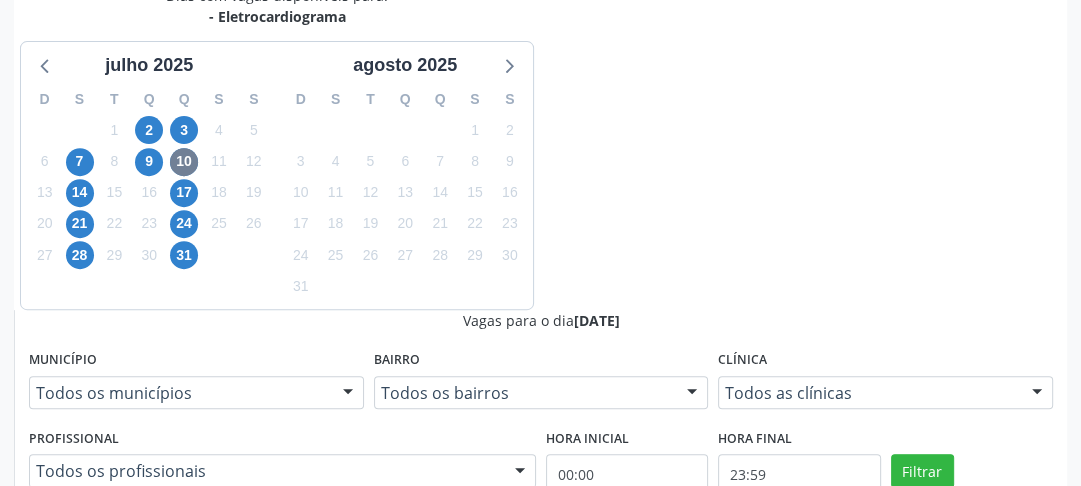 scroll, scrollTop: 792, scrollLeft: 0, axis: vertical 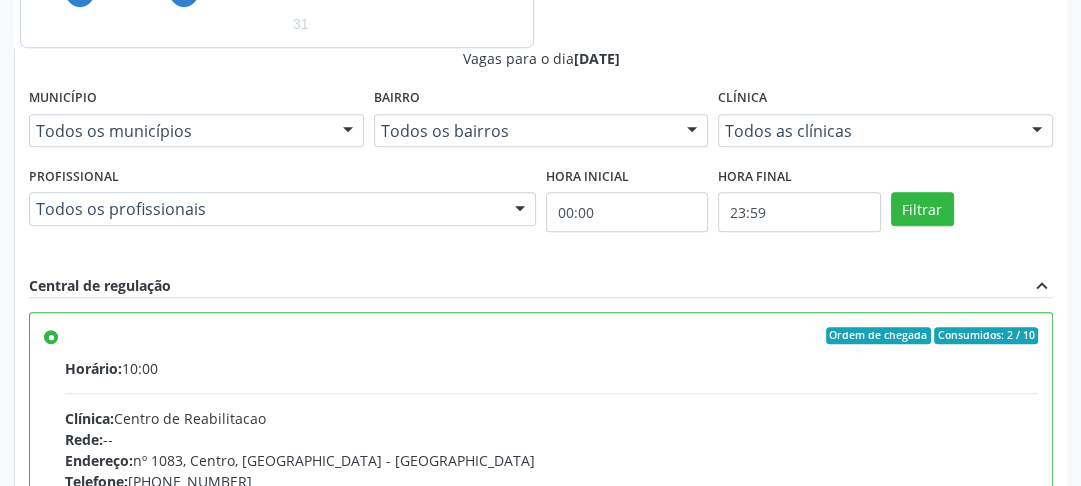 click on "Confirmar" at bounding box center (998, 757) 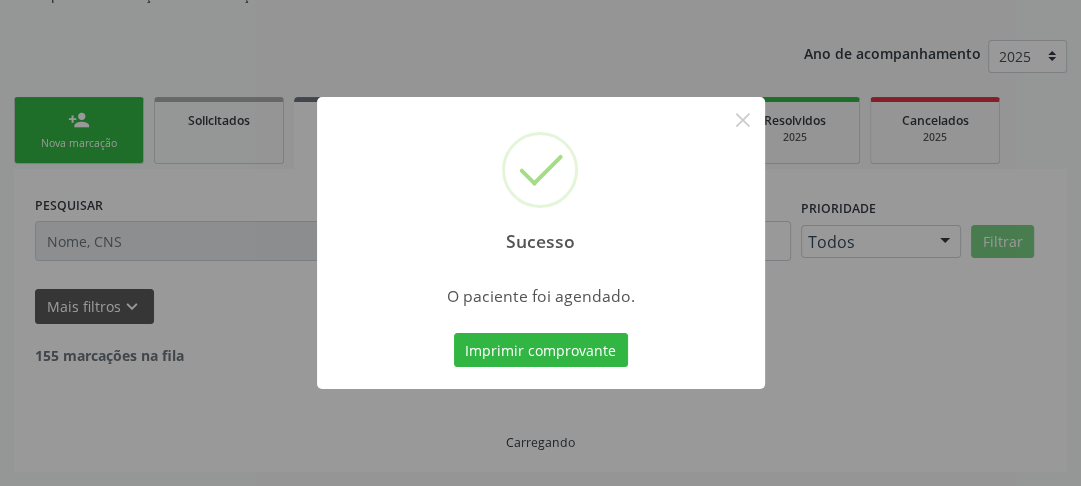 scroll, scrollTop: 222, scrollLeft: 0, axis: vertical 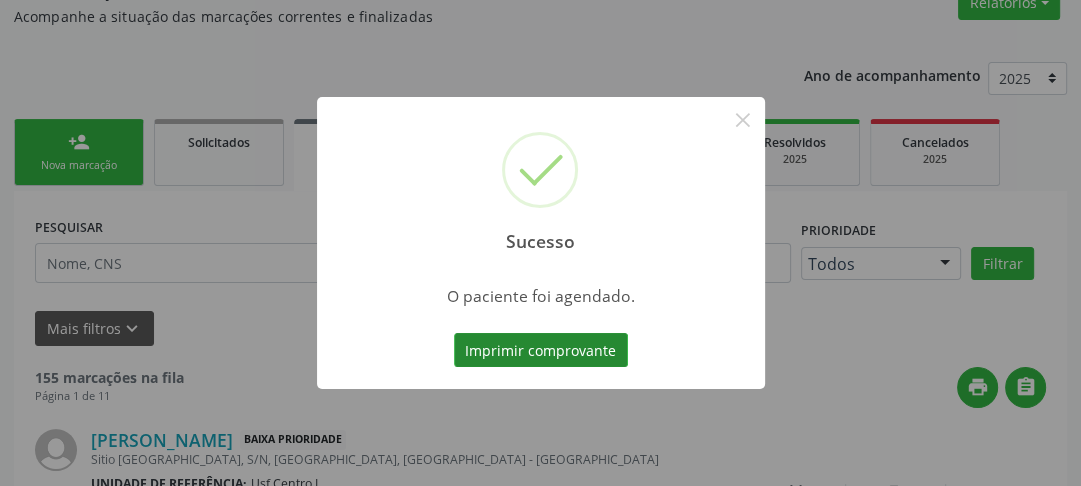 click on "Imprimir comprovante" at bounding box center [541, 350] 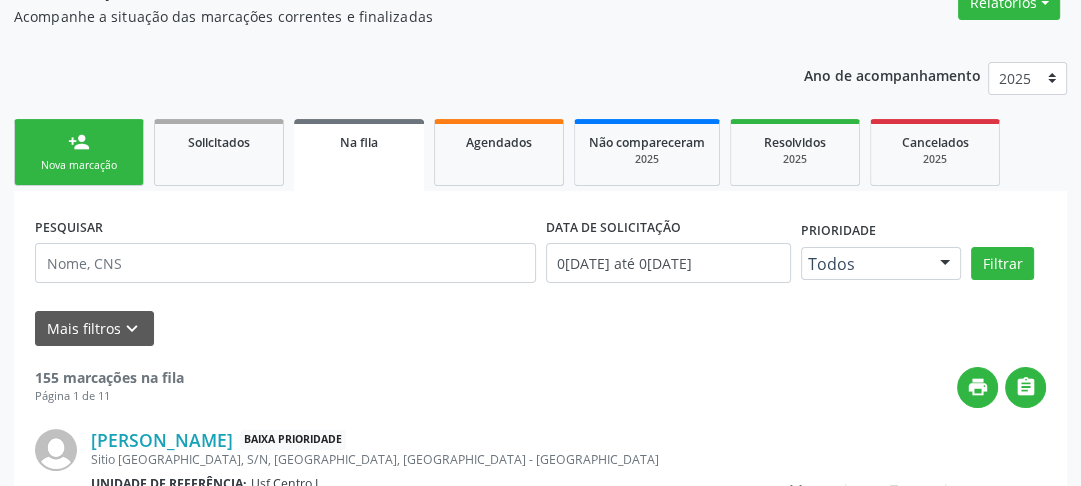 click on "Sucesso × O paciente foi agendado. Imprimir comprovante Cancel" at bounding box center (540, 243) 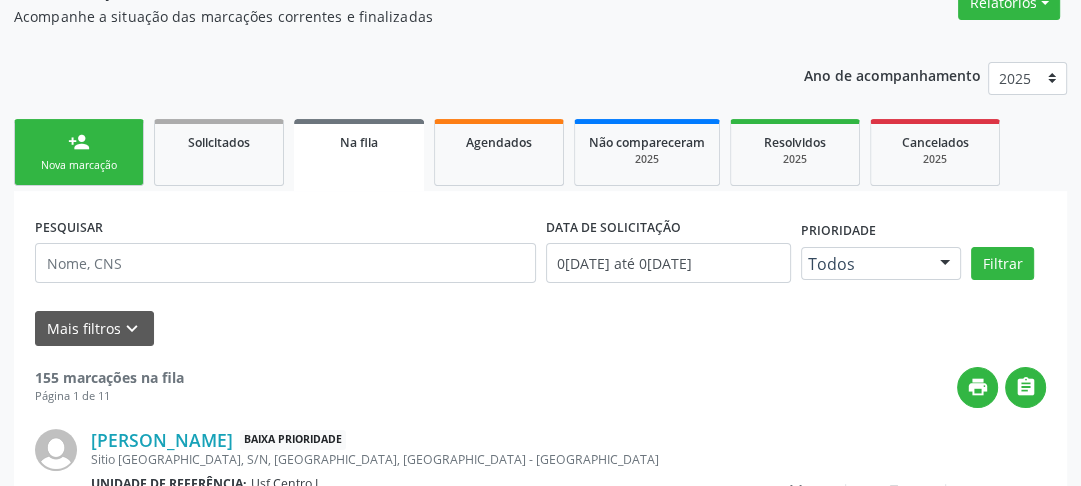 click on "person_add
Nova marcação" at bounding box center [79, 152] 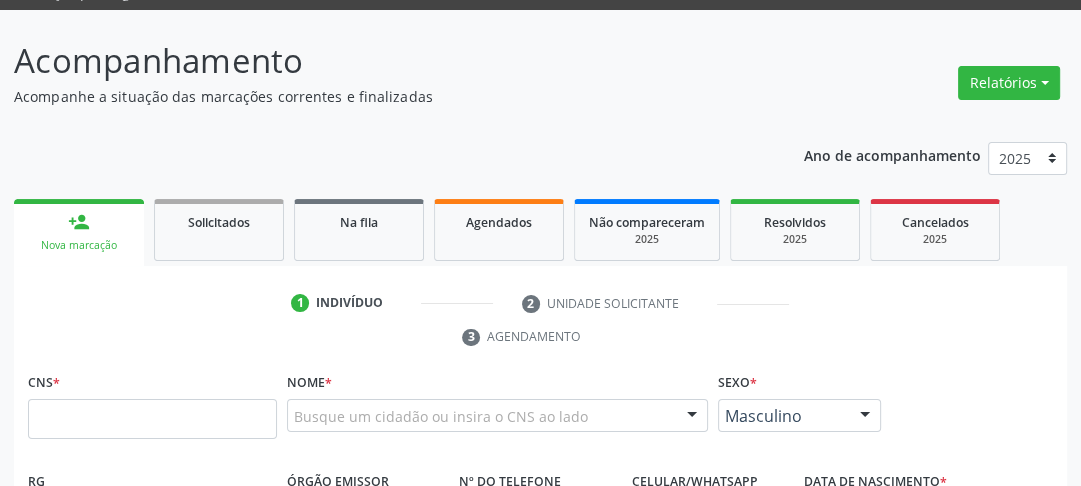 scroll, scrollTop: 302, scrollLeft: 0, axis: vertical 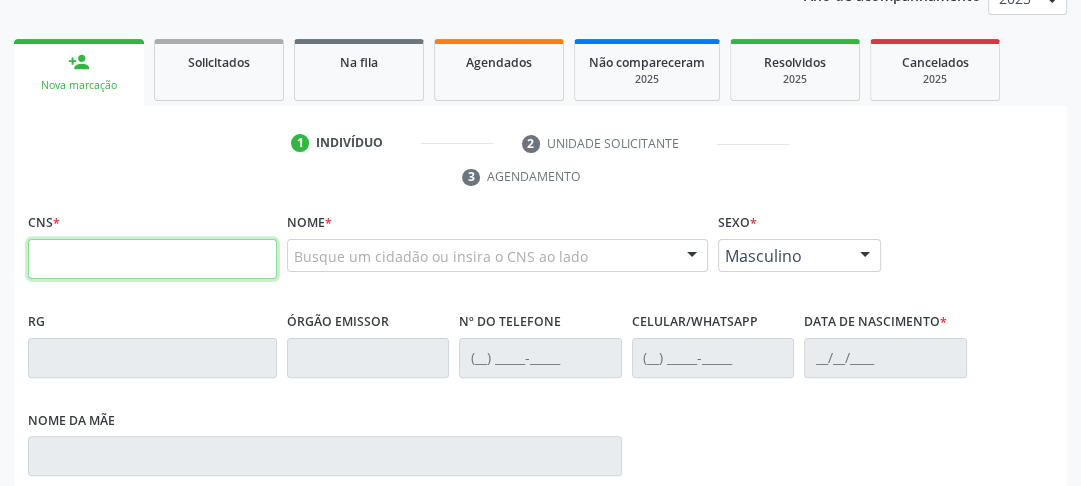 click at bounding box center (152, 259) 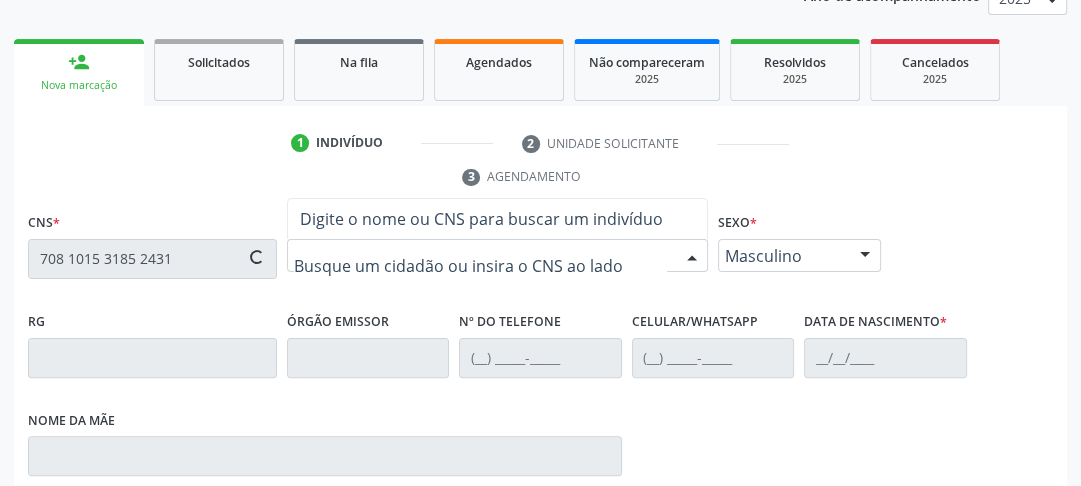 type on "708 1015 3185 2431" 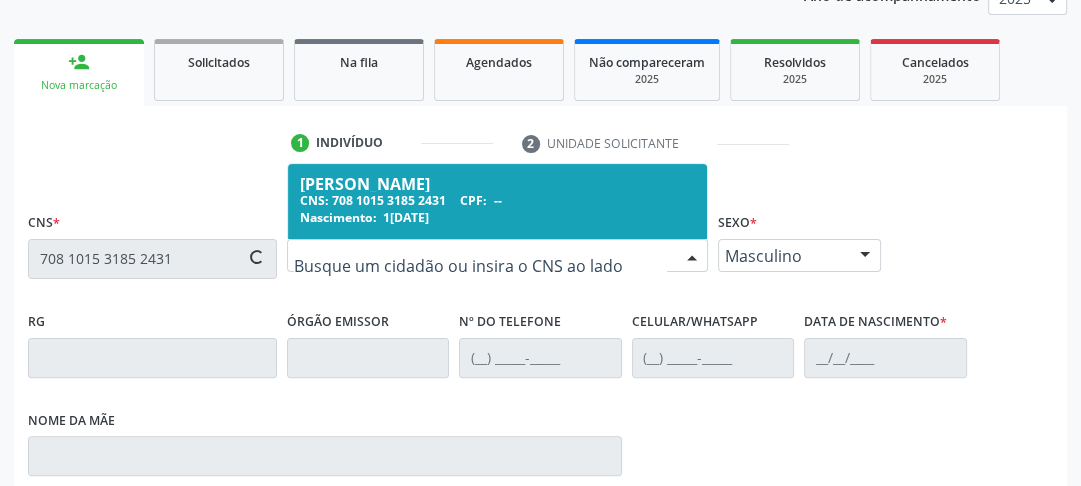 click on "CNS:
708 1015 3185 2431
CPF:    --" at bounding box center [497, 200] 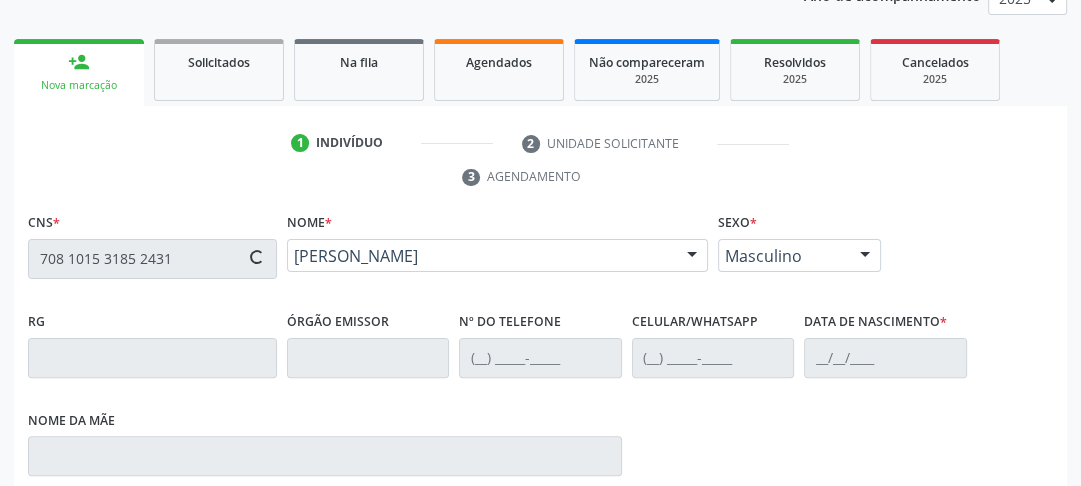 type on "[PHONE_NUMBER]" 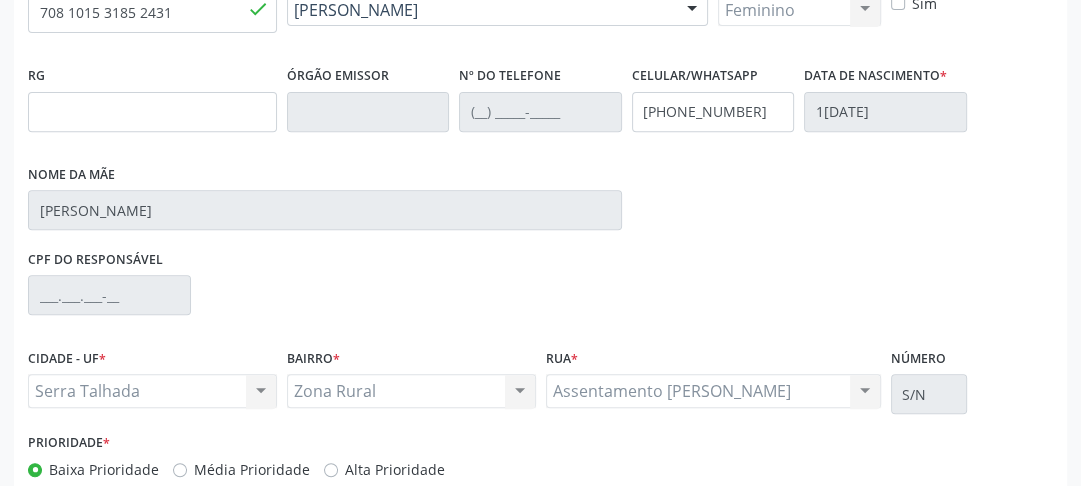 scroll, scrollTop: 564, scrollLeft: 0, axis: vertical 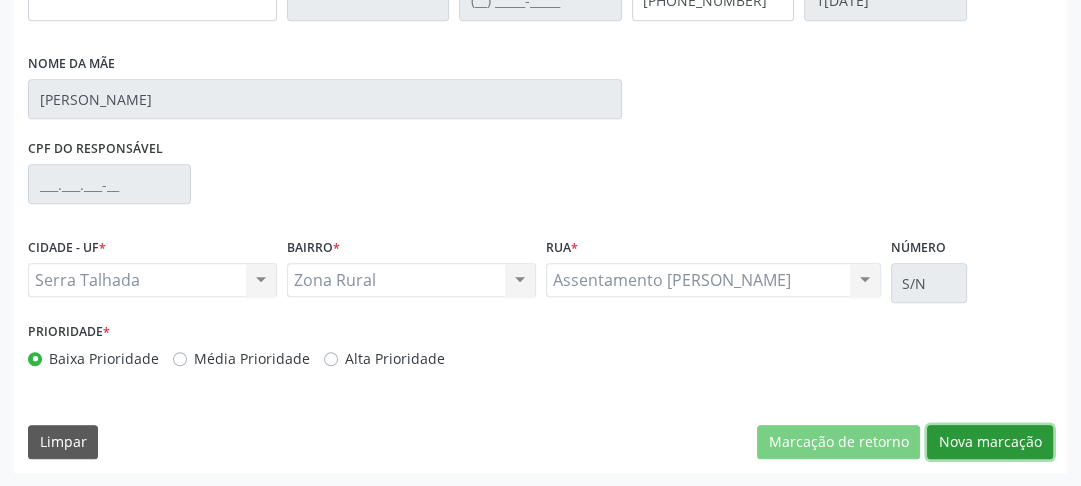 click on "Nova marcação" at bounding box center [990, 442] 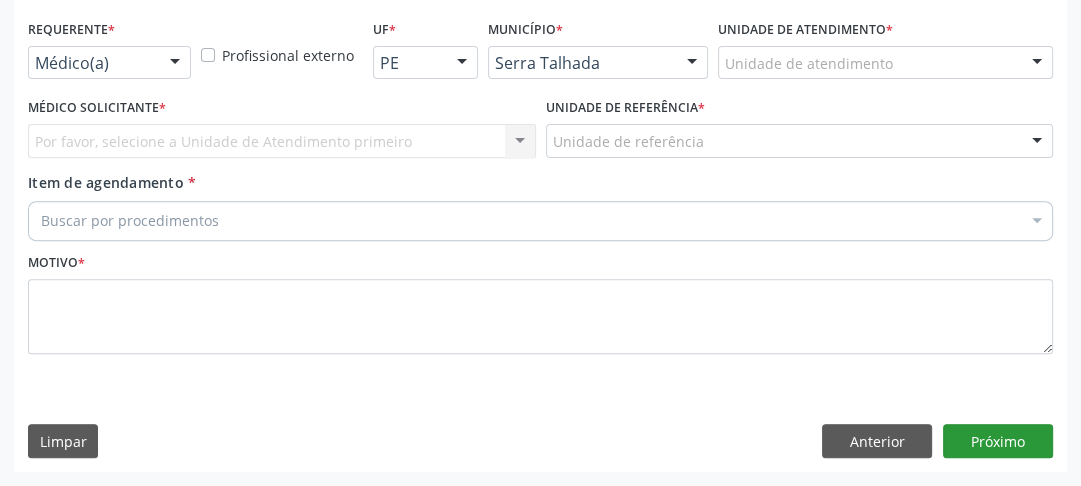 scroll, scrollTop: 494, scrollLeft: 0, axis: vertical 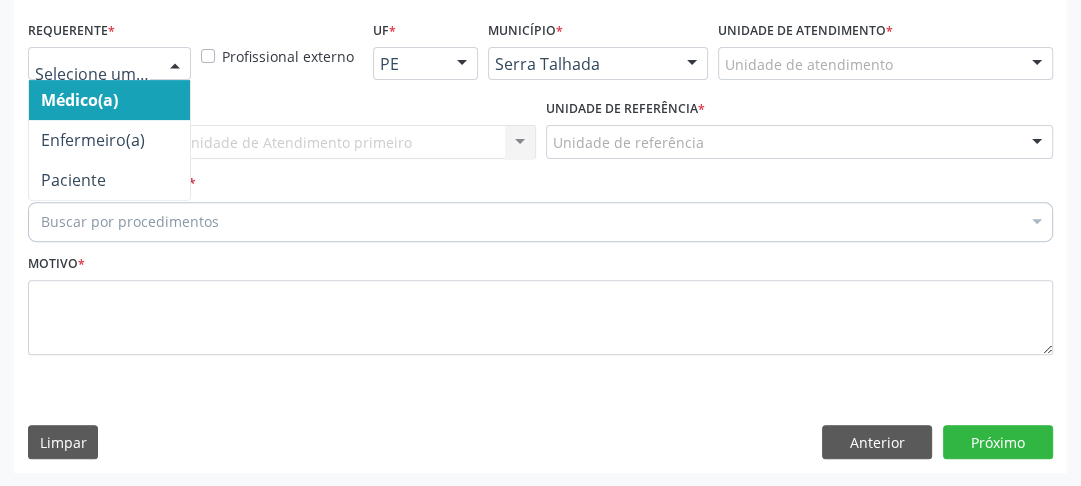 click at bounding box center (109, 64) 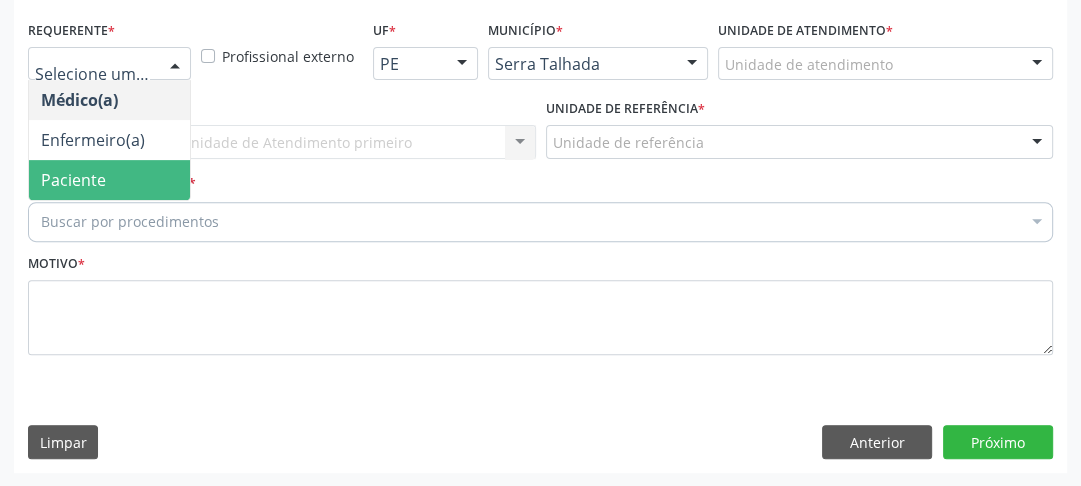click on "Paciente" at bounding box center [109, 180] 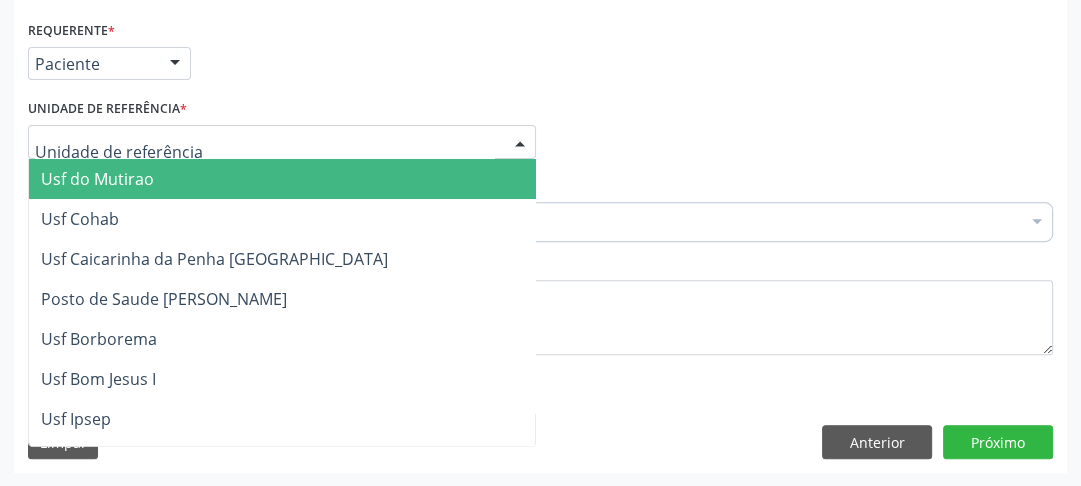 click at bounding box center [282, 142] 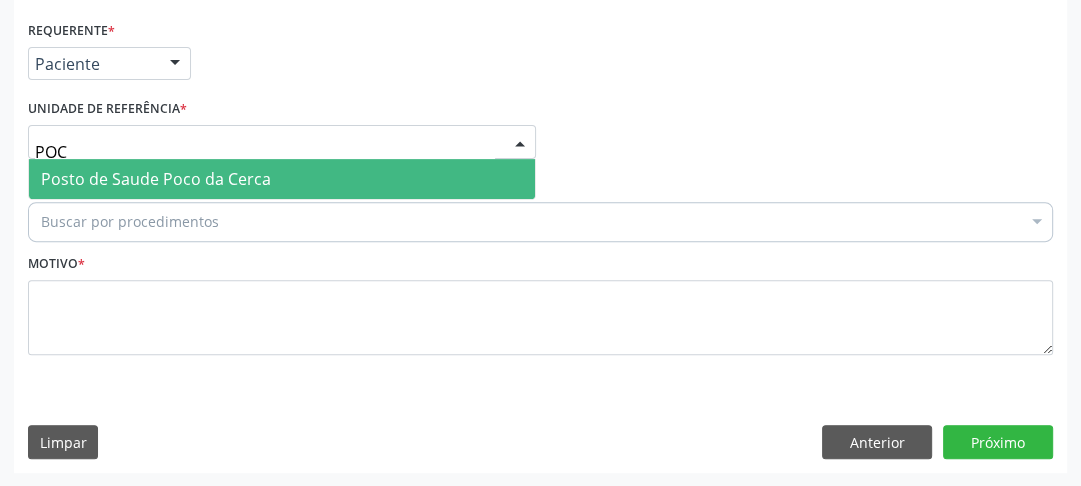 type on "POCO" 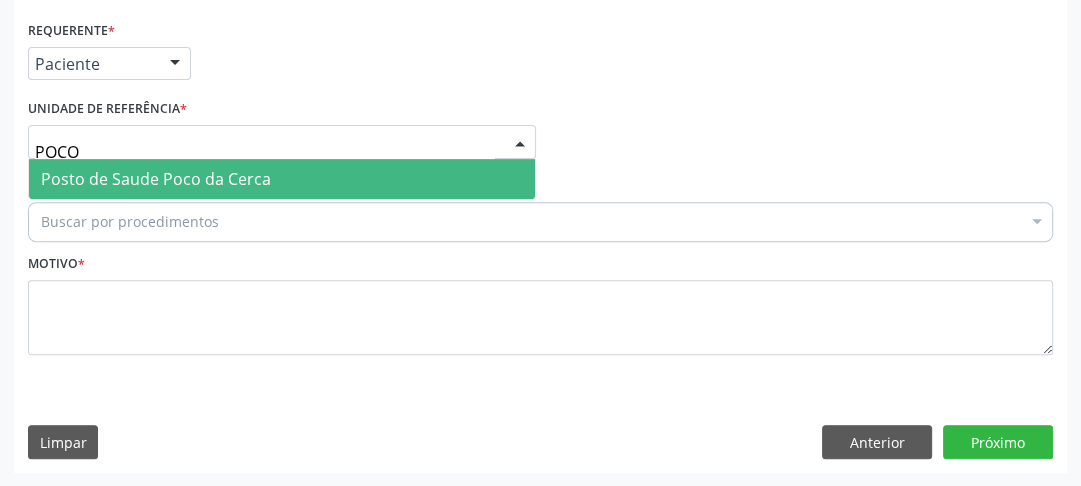click on "Posto de Saude Poco da Cerca" at bounding box center [156, 179] 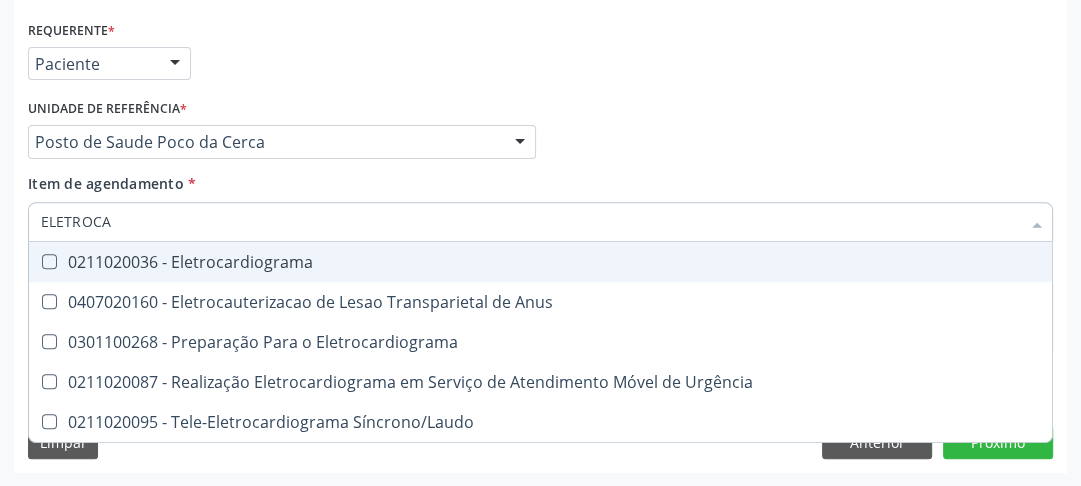 type on "ELETROCAR" 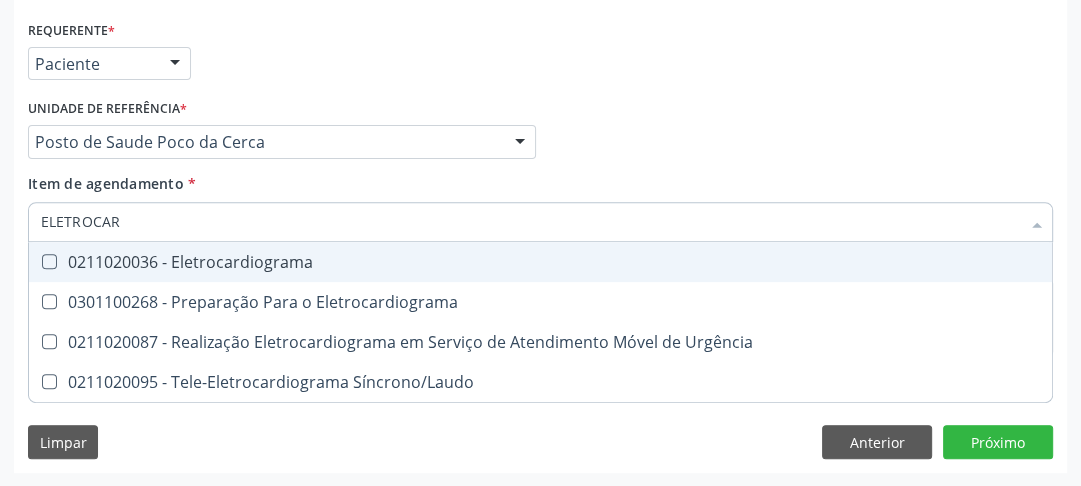 click on "0211020036 - Eletrocardiograma" at bounding box center [540, 262] 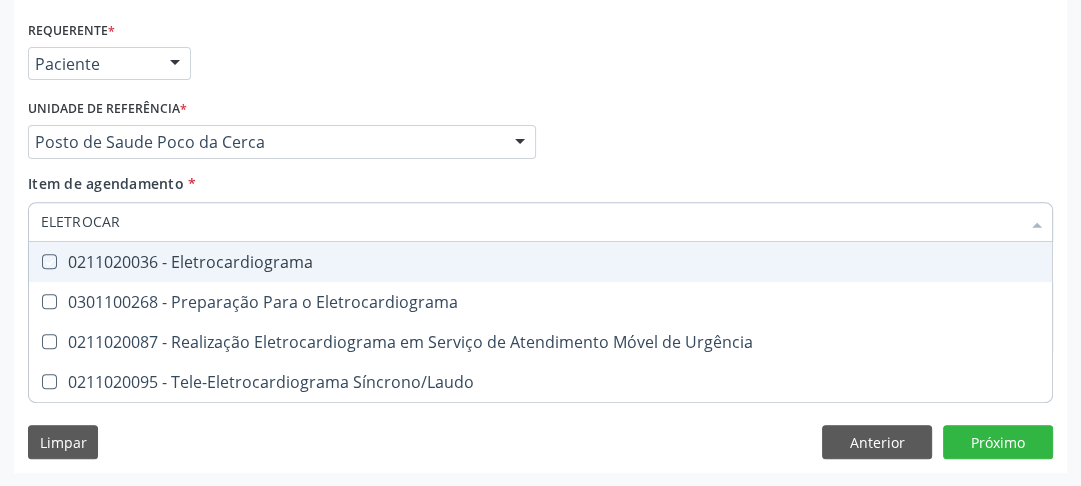 checkbox on "true" 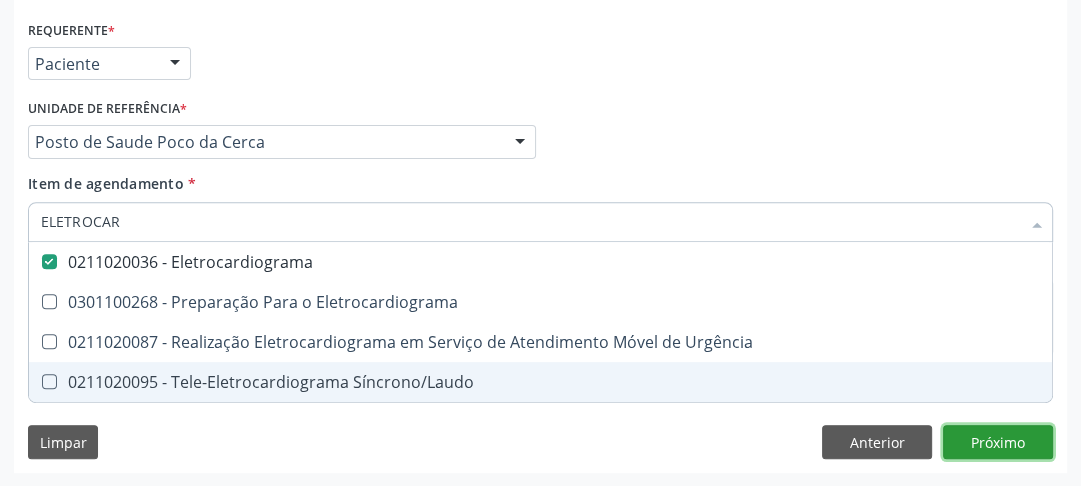 click on "Requerente
*
Paciente         Médico(a)   Enfermeiro(a)   Paciente
Nenhum resultado encontrado para: "   "
Não há nenhuma opção para ser exibida.
UF
PE         AC   AL   AM   AP   BA   CE   DF   ES   GO   MA   MG   MS   MT   PA   PB   PE   PI   PR   RJ   RN   RO   RR   RS   SC   SE   SL   SP   SV   TO
Nenhum resultado encontrado para: "   "
Não há nenhuma opção para ser exibida.
Município
[GEOGRAPHIC_DATA] e [GEOGRAPHIC_DATA]   Afogados da Ingazeira   Afrânio   Agrestina   Água Preta   Águas Belas   Alagoinha   Aliança   Altinho   Amaraji   Angelim   Araçoiaba   Araripina   [GEOGRAPHIC_DATA]   [GEOGRAPHIC_DATA]   [GEOGRAPHIC_DATA]   [GEOGRAPHIC_DATA]   [GEOGRAPHIC_DATA]   [GEOGRAPHIC_DATA] [GEOGRAPHIC_DATA]   [GEOGRAPHIC_DATA]   [GEOGRAPHIC_DATA]   [GEOGRAPHIC_DATA]   [GEOGRAPHIC_DATA]   Brejão   [GEOGRAPHIC_DATA]   [GEOGRAPHIC_DATA]   [GEOGRAPHIC_DATA]   [GEOGRAPHIC_DATA]   [GEOGRAPHIC_DATA]   [GEOGRAPHIC_DATA]   [GEOGRAPHIC_DATA]" at bounding box center [540, 244] 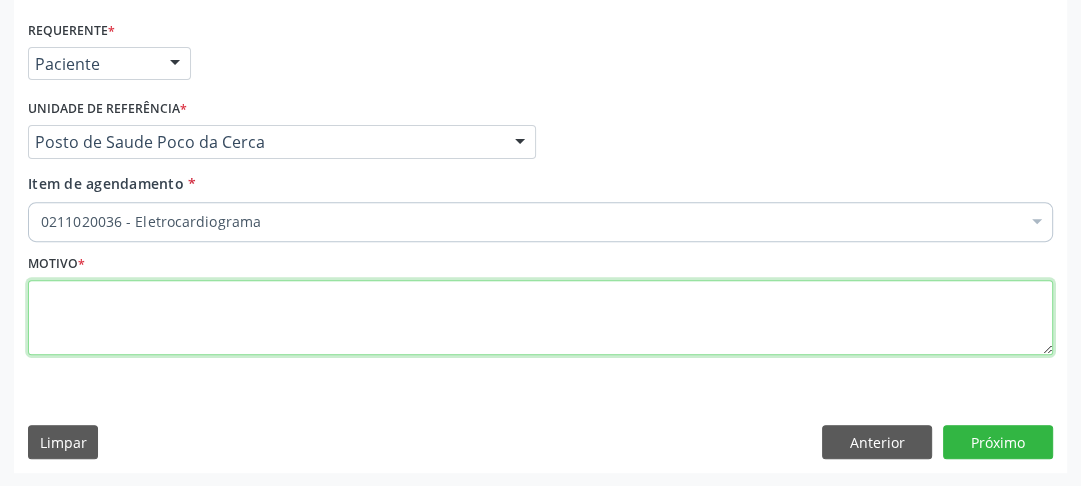 click at bounding box center [540, 318] 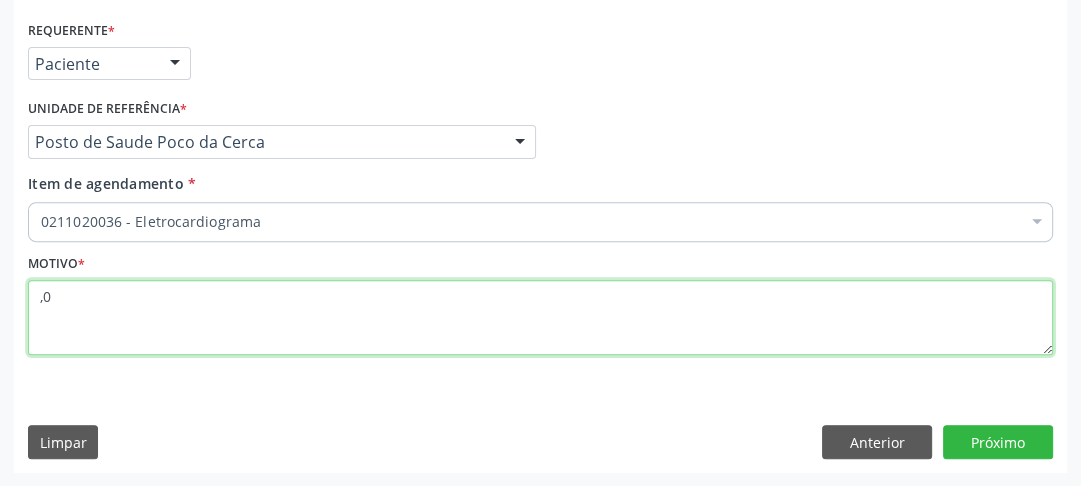 type on "," 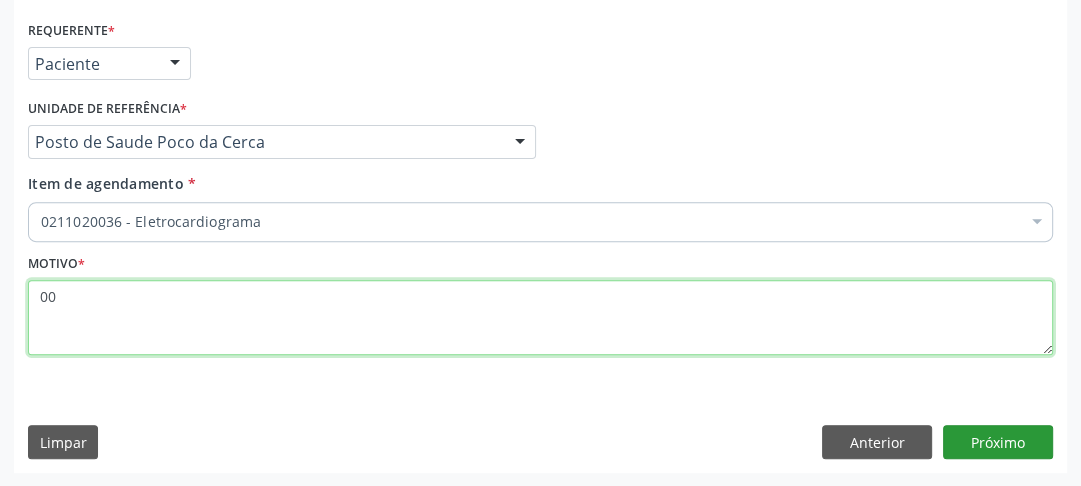 type on "00" 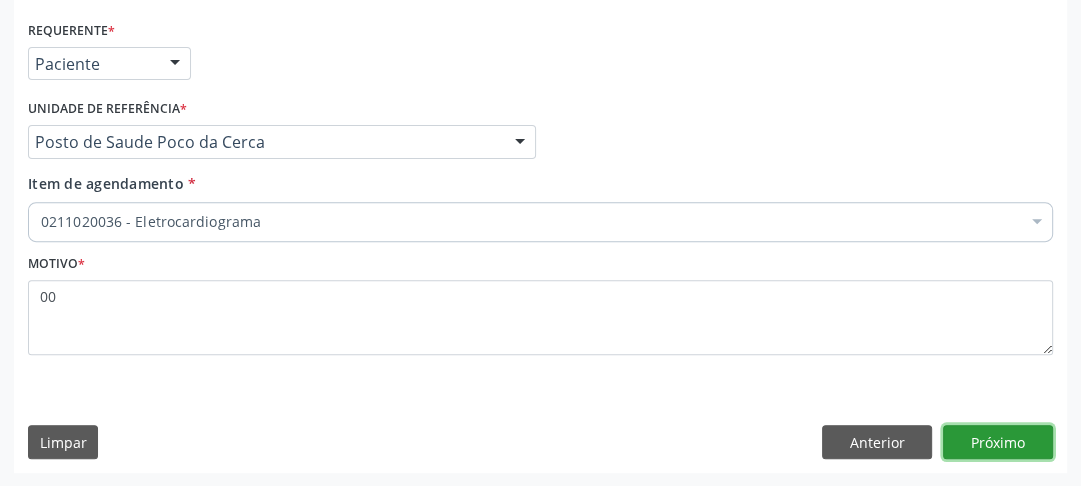 click on "Próximo" at bounding box center (998, 442) 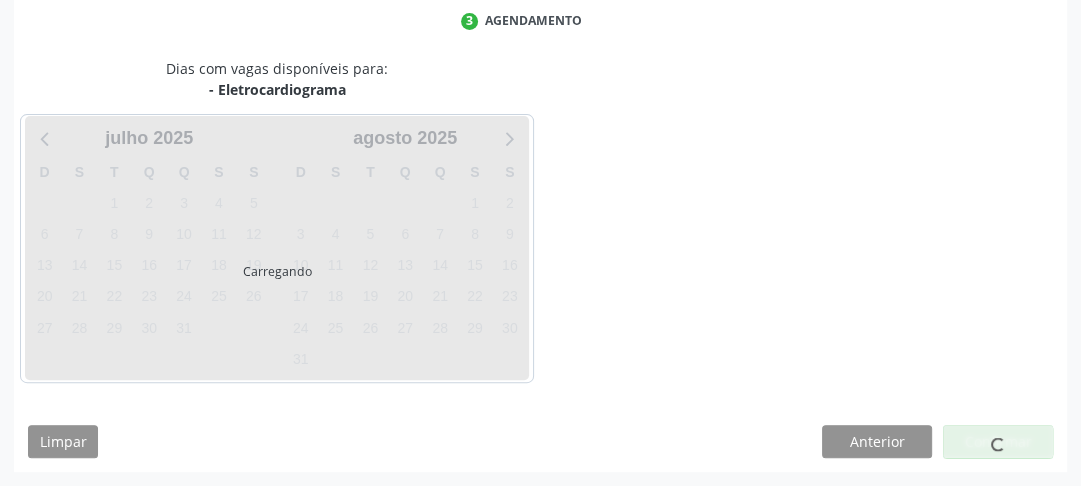scroll, scrollTop: 456, scrollLeft: 0, axis: vertical 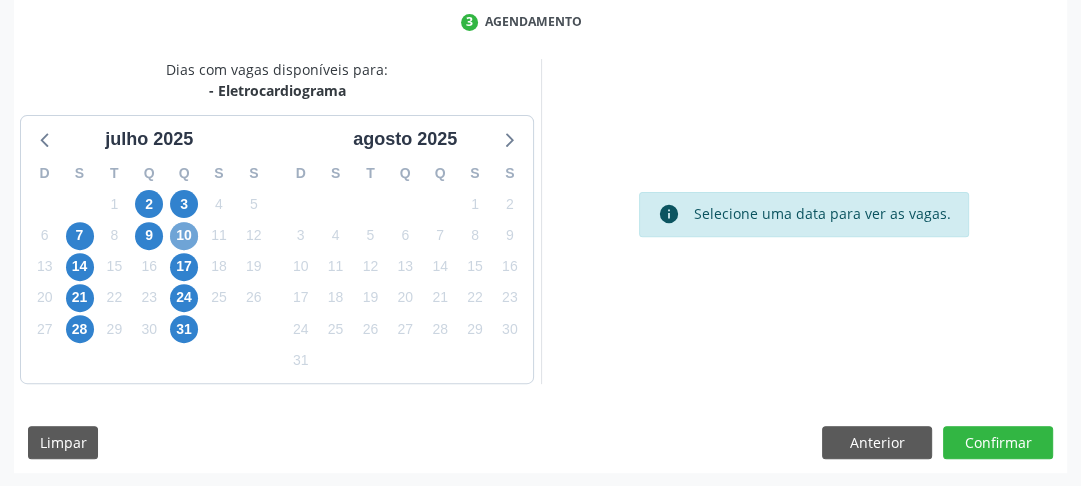 click on "10" at bounding box center [184, 236] 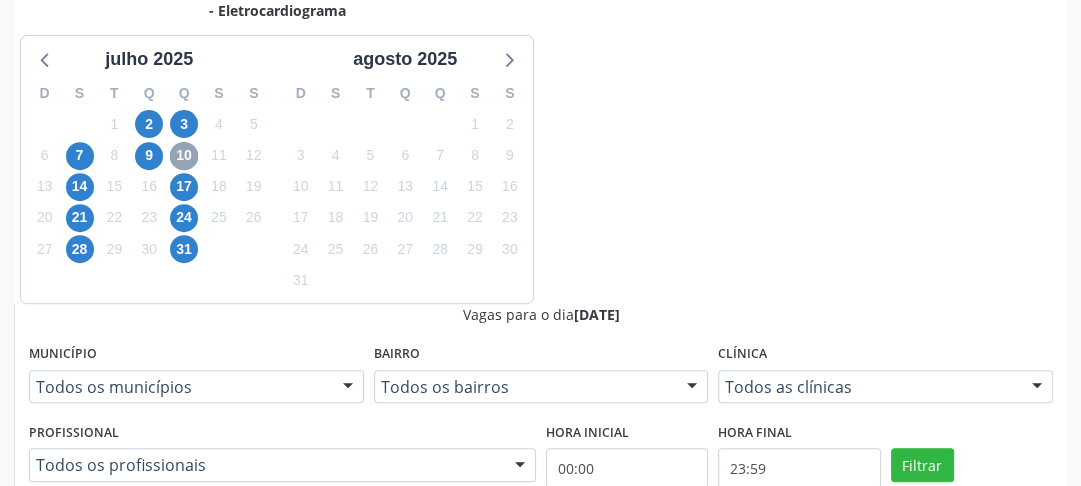 scroll, scrollTop: 616, scrollLeft: 0, axis: vertical 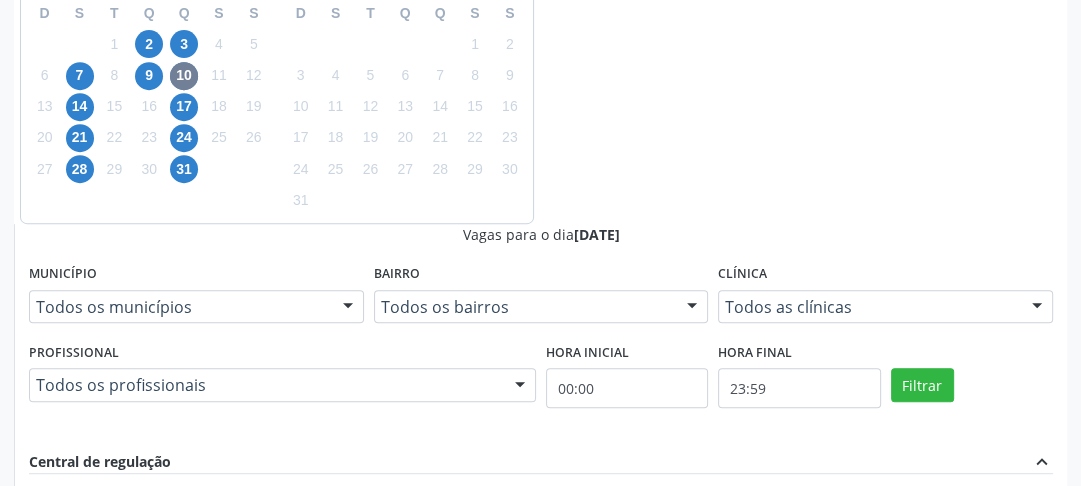 click on "Ordem de chegada
Consumidos: 3 / 10
Horário:   10:00
Clínica:  Centro de Reabilitacao
Rede:
--
Endereço:   nº 1083, Centro, Serra Talhada - PE
Telefone:   (81) 38313112
Profissional:
Maria do Carmo Silva
Informações adicionais sobre o atendimento
Idade de atendimento:
de 0 a 120 anos
Gênero(s) atendido(s):
Masculino e Feminino
Informações adicionais:
--" at bounding box center (551, 656) 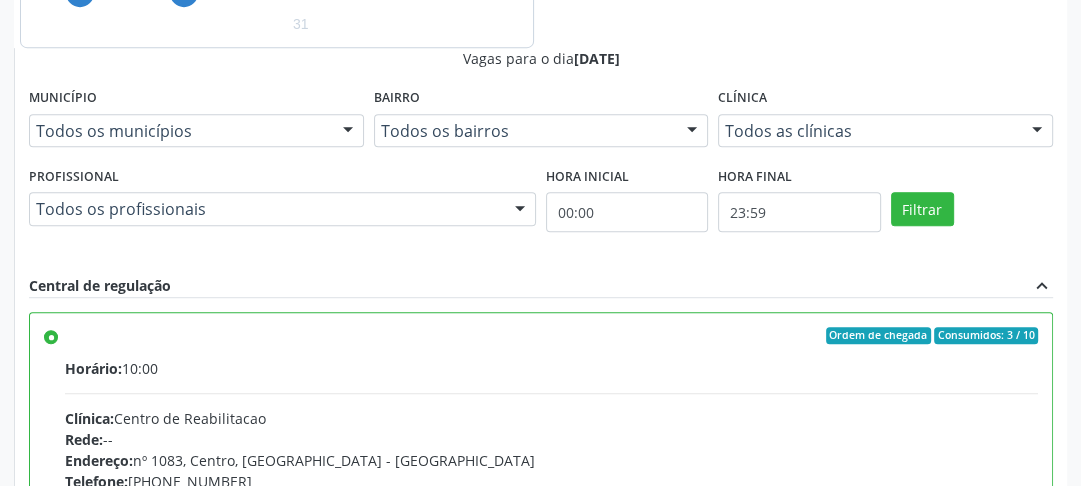 click on "Confirmar" at bounding box center (998, 757) 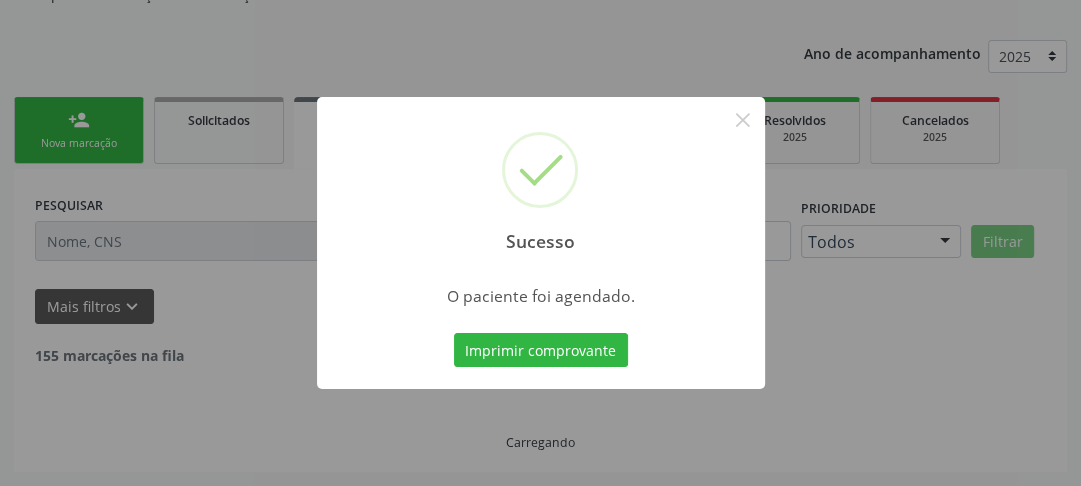 scroll, scrollTop: 222, scrollLeft: 0, axis: vertical 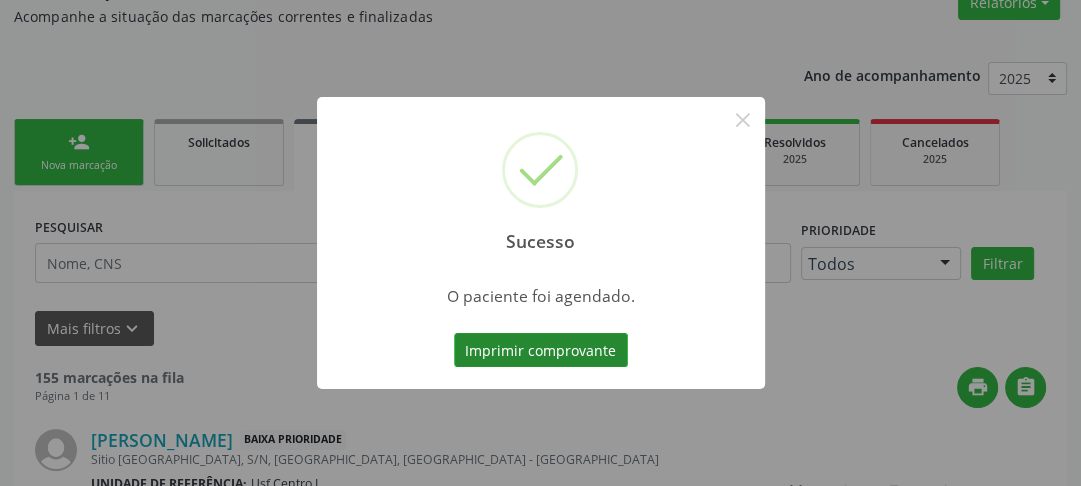 click on "Imprimir comprovante" at bounding box center [541, 350] 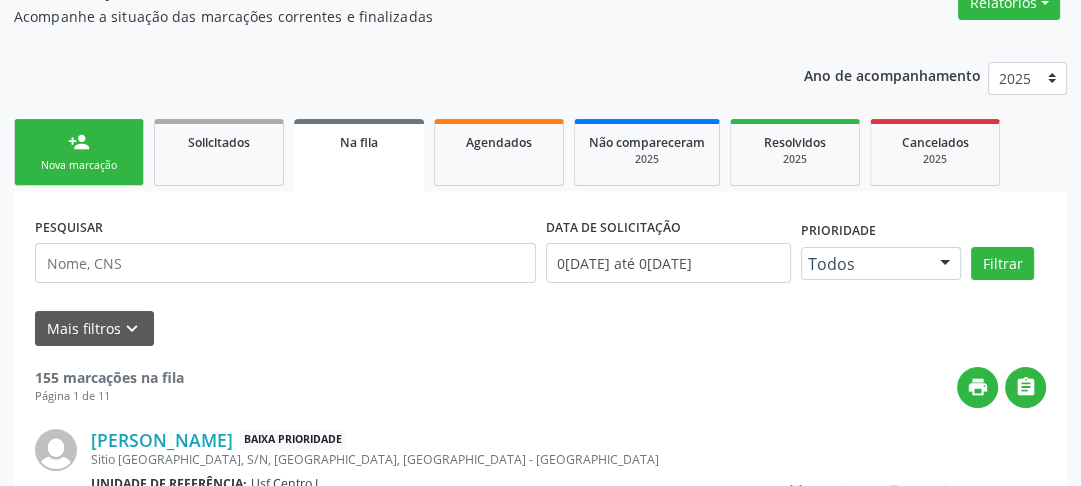 click on "Nova marcação" at bounding box center [79, 165] 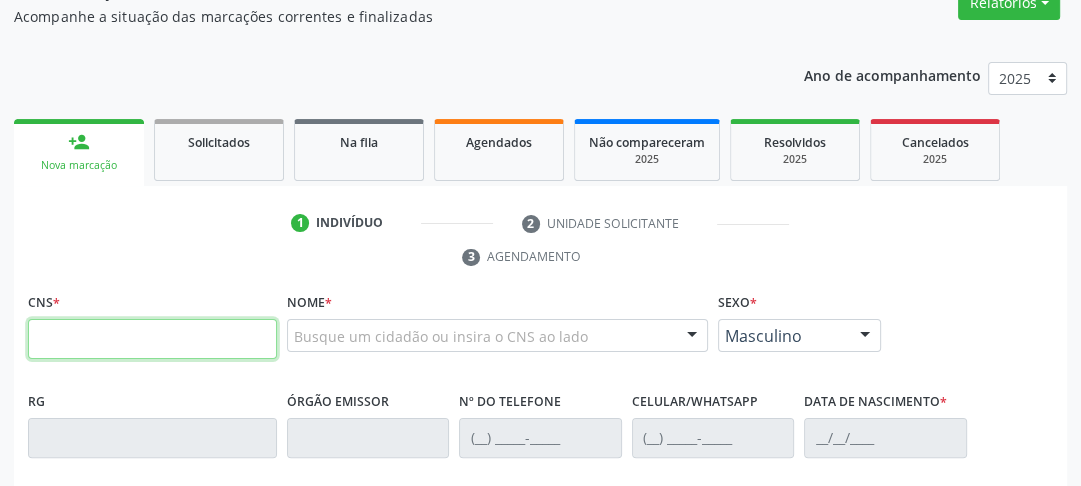 click at bounding box center (152, 339) 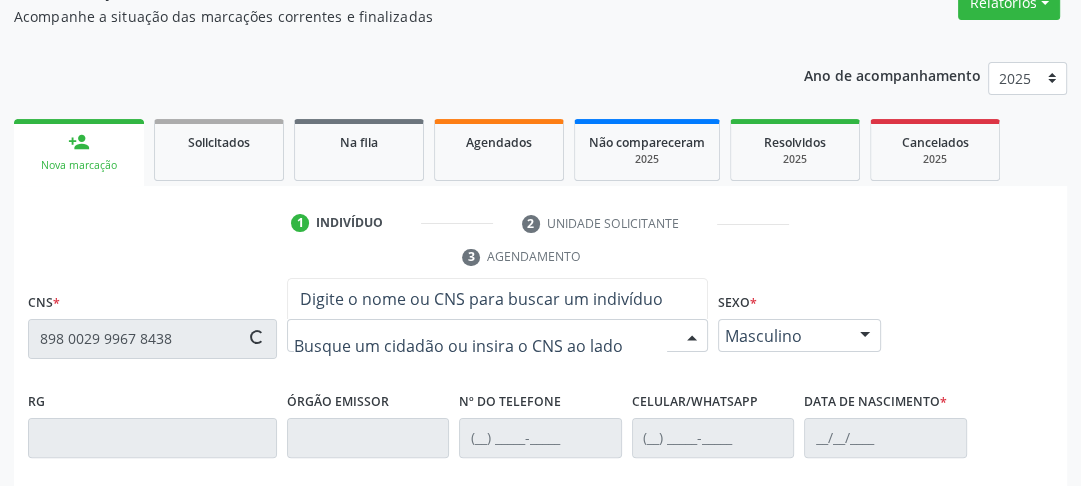 type on "898 0029 9967 8438" 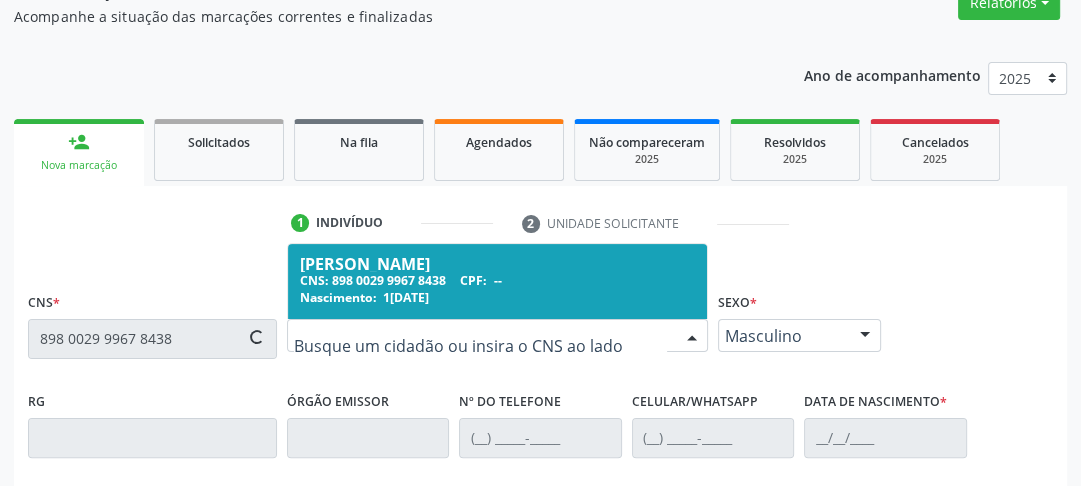 click on "CNS:
898 0029 9967 8438
CPF:    --" at bounding box center [497, 280] 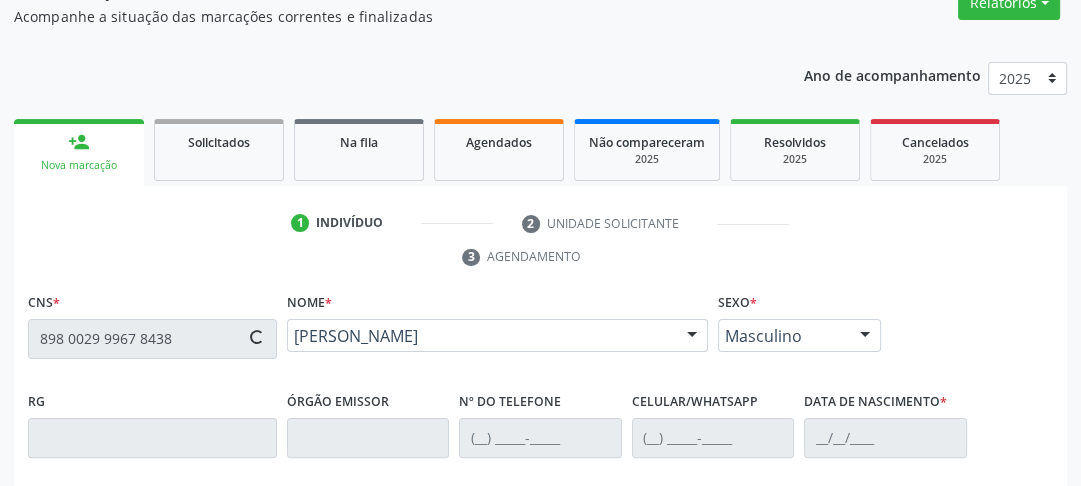 type on "[PHONE_NUMBER]" 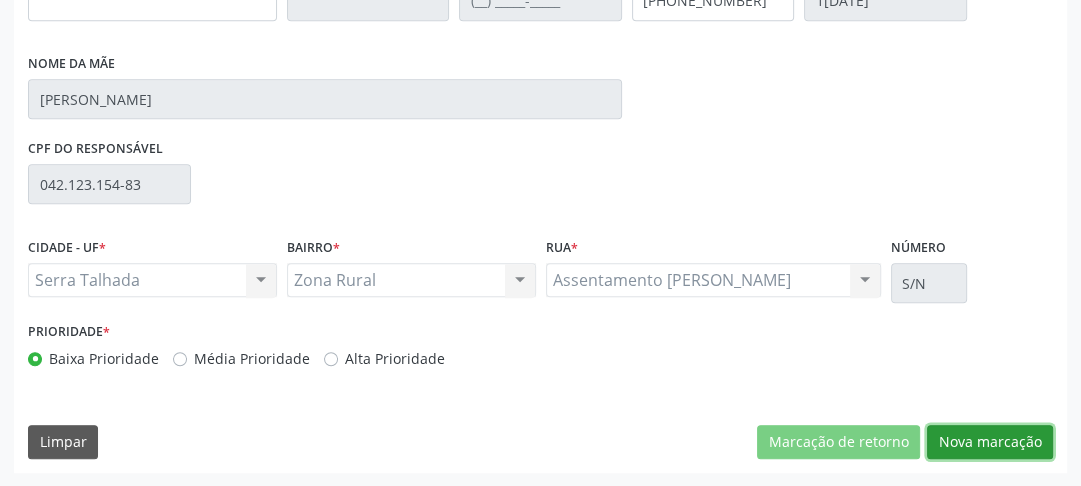 click on "Nova marcação" at bounding box center [990, 442] 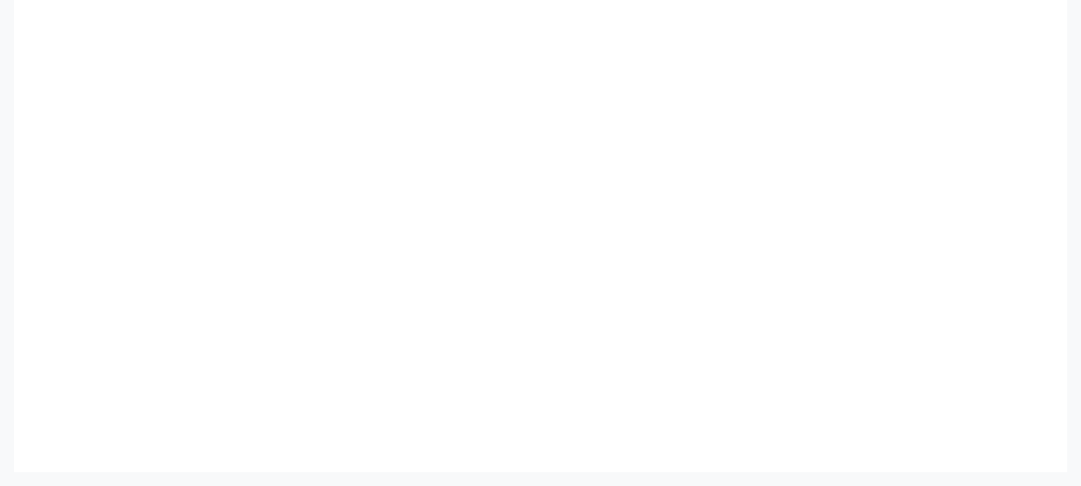 scroll, scrollTop: 494, scrollLeft: 0, axis: vertical 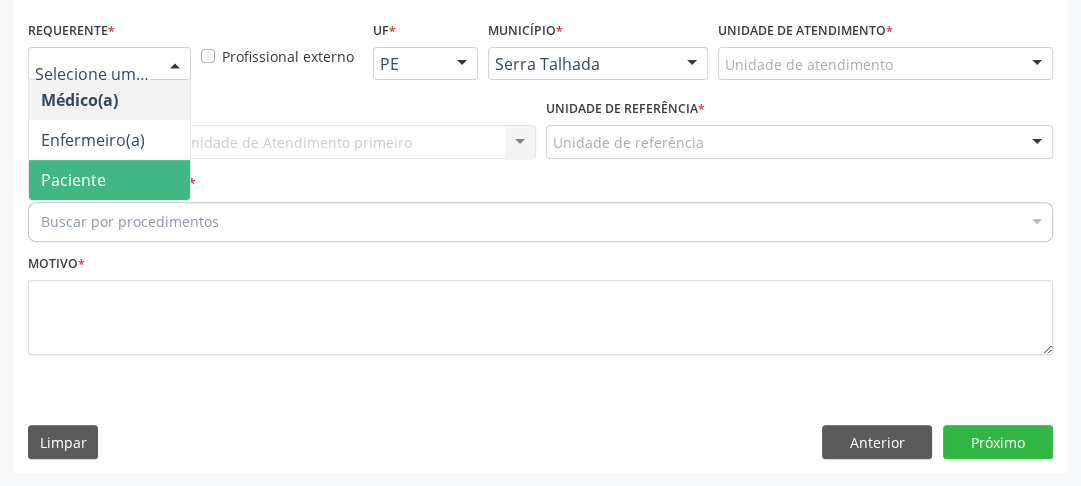 click on "Paciente" at bounding box center [109, 180] 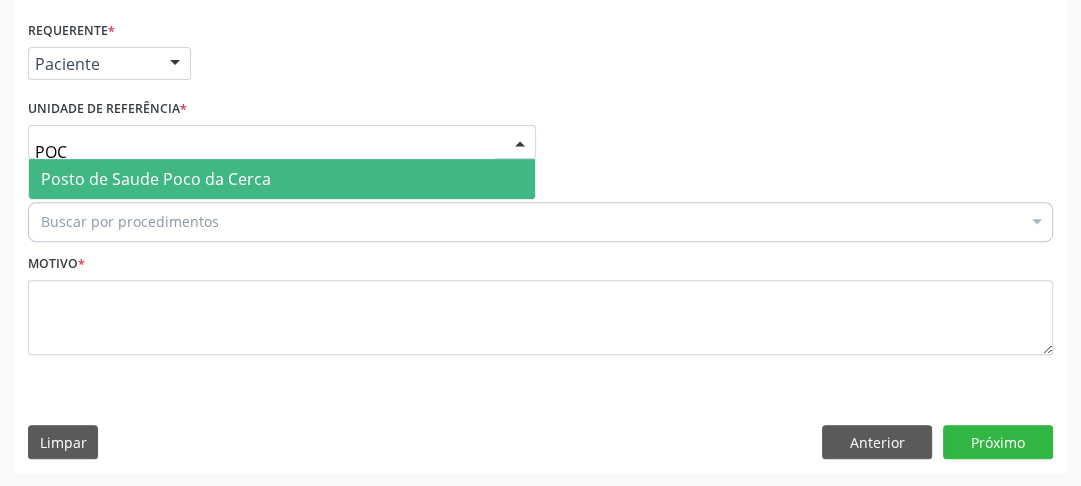 type on "POCO" 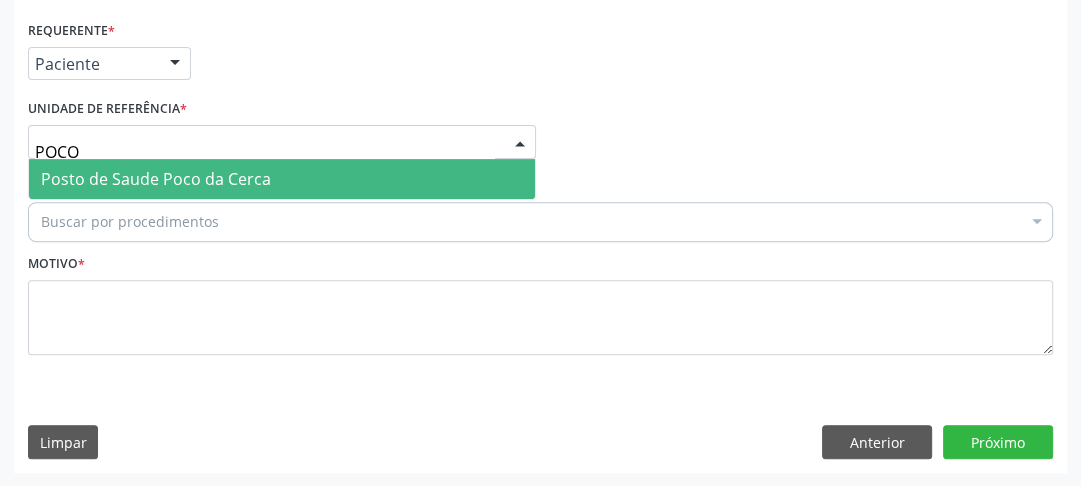click on "Posto de Saude Poco da Cerca" at bounding box center [156, 179] 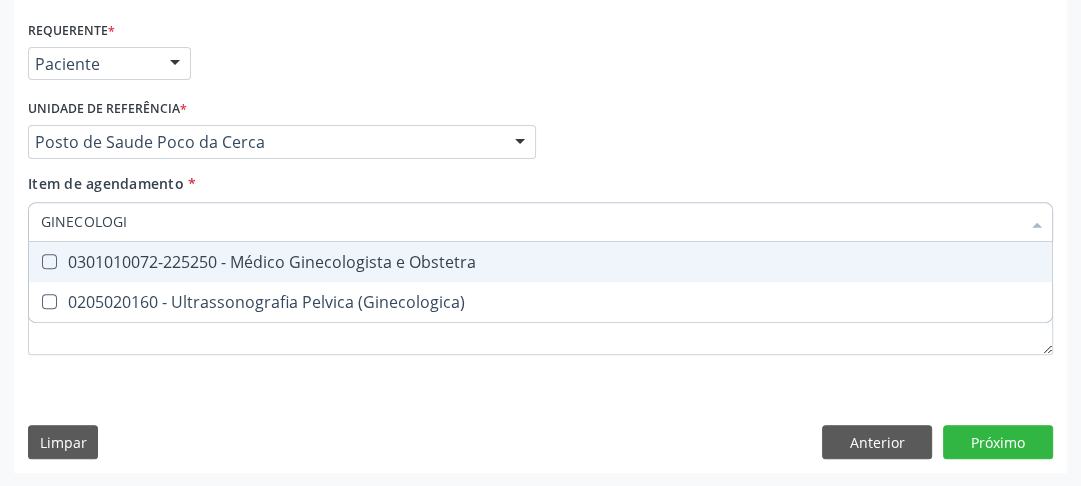 type on "GINECOLOGIS" 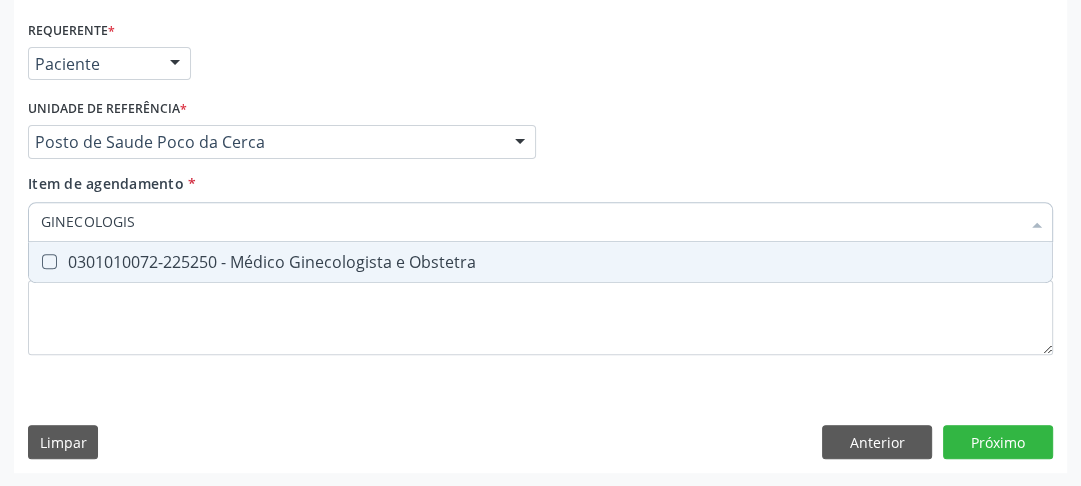 click at bounding box center (49, 261) 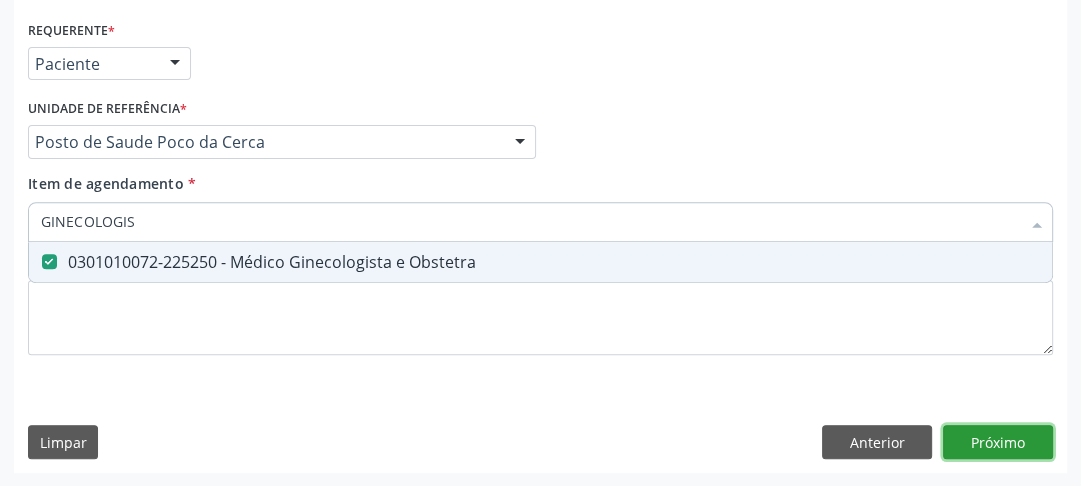 click on "Requerente
*
Paciente         Médico(a)   Enfermeiro(a)   Paciente
Nenhum resultado encontrado para: "   "
Não há nenhuma opção para ser exibida.
UF
PE         AC   AL   AM   AP   BA   CE   DF   ES   GO   MA   MG   MS   MT   PA   PB   PE   PI   PR   RJ   RN   RO   RR   RS   SC   SE   SL   SP   SV   TO
Nenhum resultado encontrado para: "   "
Não há nenhuma opção para ser exibida.
Município
[GEOGRAPHIC_DATA] e [GEOGRAPHIC_DATA]   Afogados da Ingazeira   Afrânio   Agrestina   Água Preta   Águas Belas   Alagoinha   Aliança   Altinho   Amaraji   Angelim   Araçoiaba   Araripina   [GEOGRAPHIC_DATA]   [GEOGRAPHIC_DATA]   [GEOGRAPHIC_DATA]   [GEOGRAPHIC_DATA]   [GEOGRAPHIC_DATA]   [GEOGRAPHIC_DATA] [GEOGRAPHIC_DATA]   [GEOGRAPHIC_DATA]   [GEOGRAPHIC_DATA]   [GEOGRAPHIC_DATA]   [GEOGRAPHIC_DATA]   Brejão   [GEOGRAPHIC_DATA]   [GEOGRAPHIC_DATA]   [GEOGRAPHIC_DATA]   [GEOGRAPHIC_DATA]   [GEOGRAPHIC_DATA]   [GEOGRAPHIC_DATA]   [GEOGRAPHIC_DATA]" at bounding box center [540, 244] 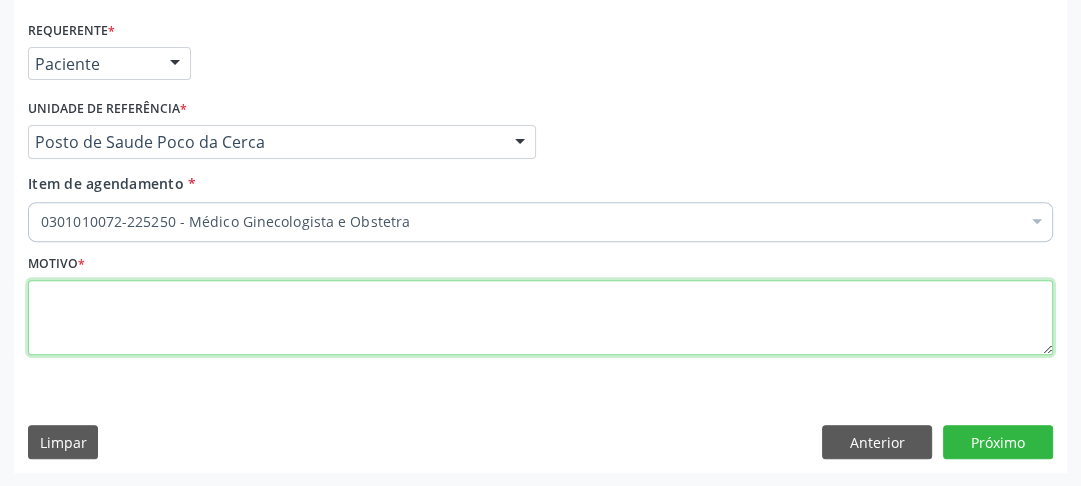 click at bounding box center [540, 318] 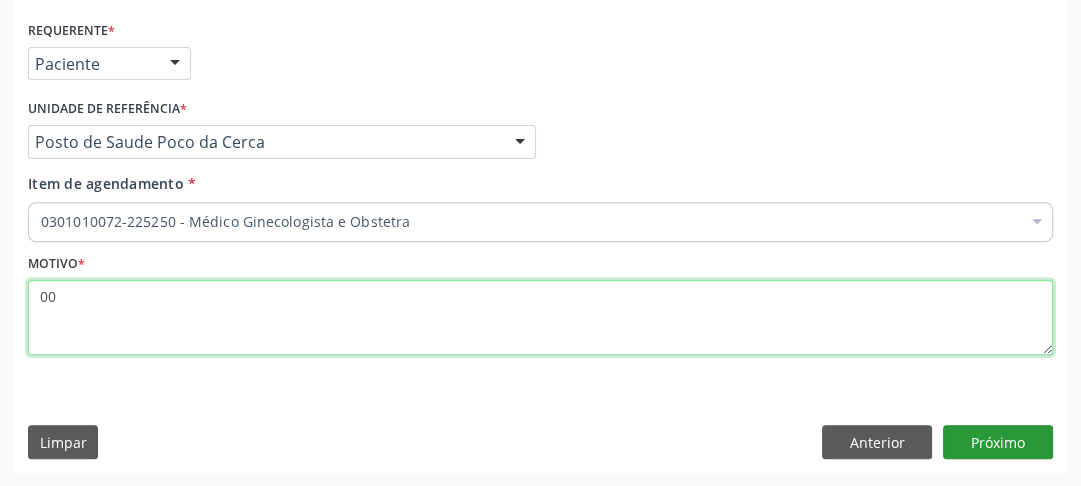 type on "00" 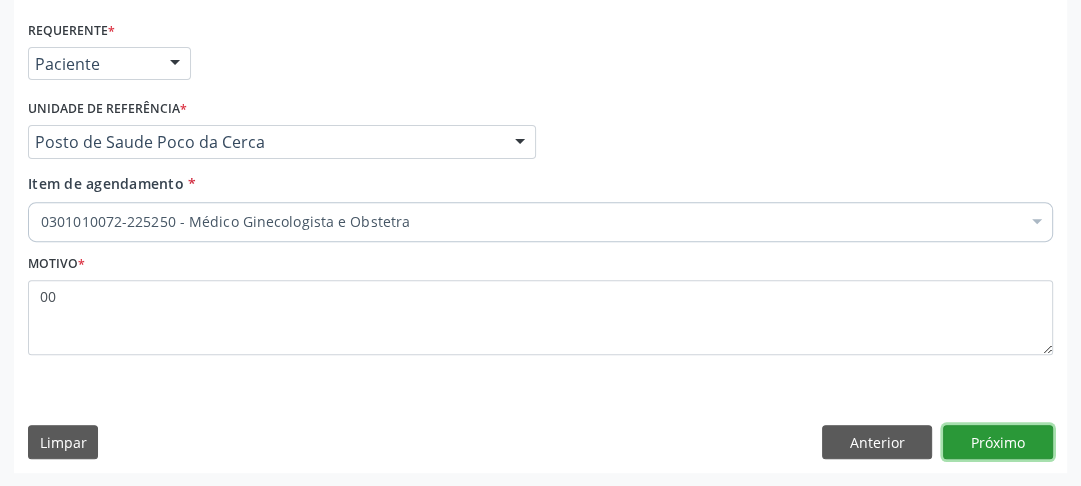 click on "Próximo" at bounding box center [998, 442] 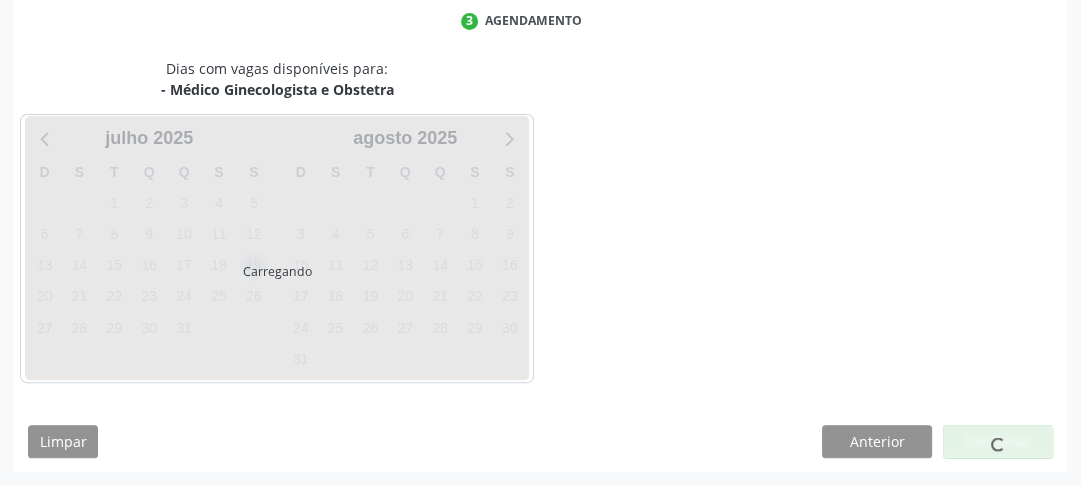 scroll, scrollTop: 456, scrollLeft: 0, axis: vertical 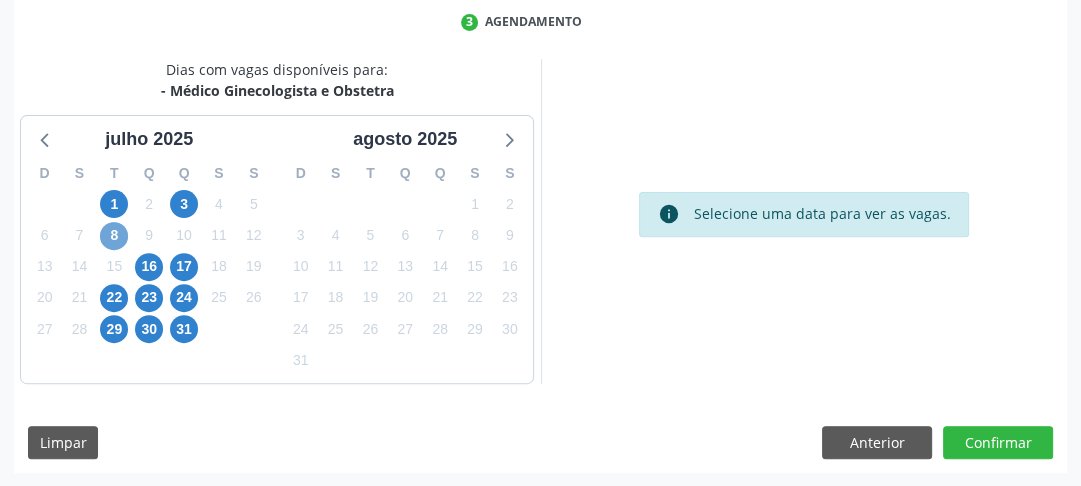click on "8" at bounding box center [114, 236] 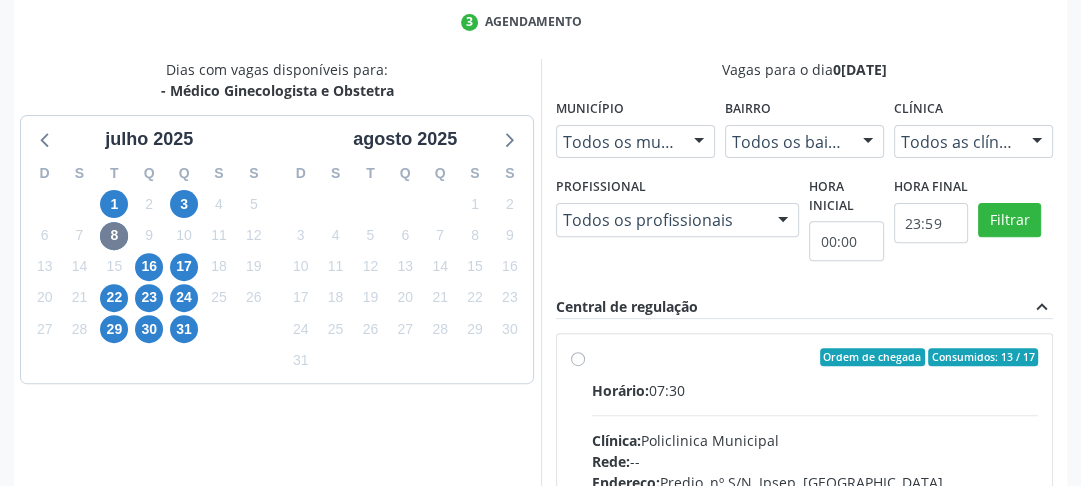 click on "Ordem de chegada
Consumidos: 13 / 17
Horário:   07:30
Clínica:  Policlinica Municipal
Rede:
--
Endereço:   Predio, nº S/N, Ipsep, Serra Talhada - PE
Telefone:   --
Profissional:
Joao Vitor Torres de Lima
Informações adicionais sobre o atendimento
Idade de atendimento:
de 0 a 120 anos
Gênero(s) atendido(s):
Masculino e Feminino
Informações adicionais:
--" at bounding box center [815, 501] 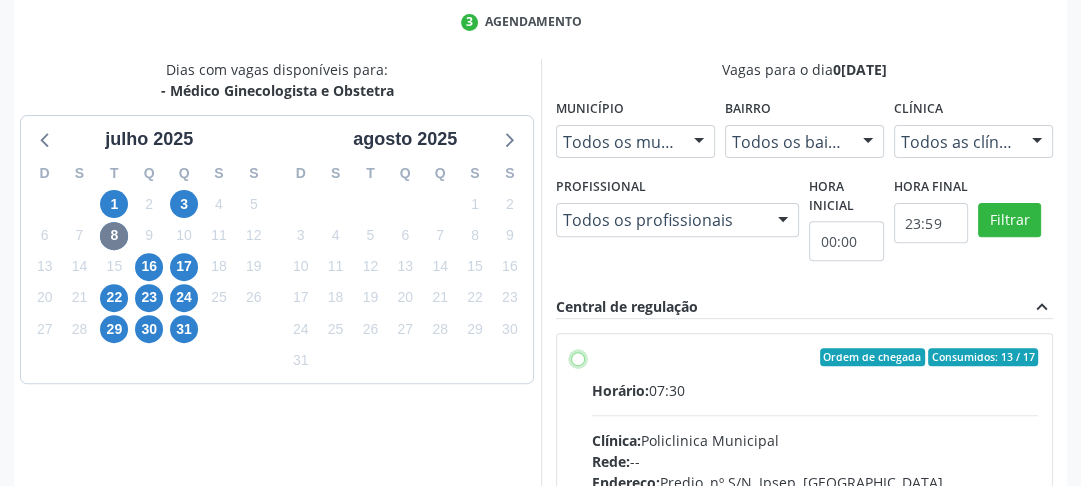 click on "Ordem de chegada
Consumidos: 13 / 17
Horário:   07:30
Clínica:  Policlinica Municipal
Rede:
--
Endereço:   Predio, nº S/N, Ipsep, Serra Talhada - PE
Telefone:   --
Profissional:
Joao Vitor Torres de Lima
Informações adicionais sobre o atendimento
Idade de atendimento:
de 0 a 120 anos
Gênero(s) atendido(s):
Masculino e Feminino
Informações adicionais:
--" at bounding box center [578, 357] 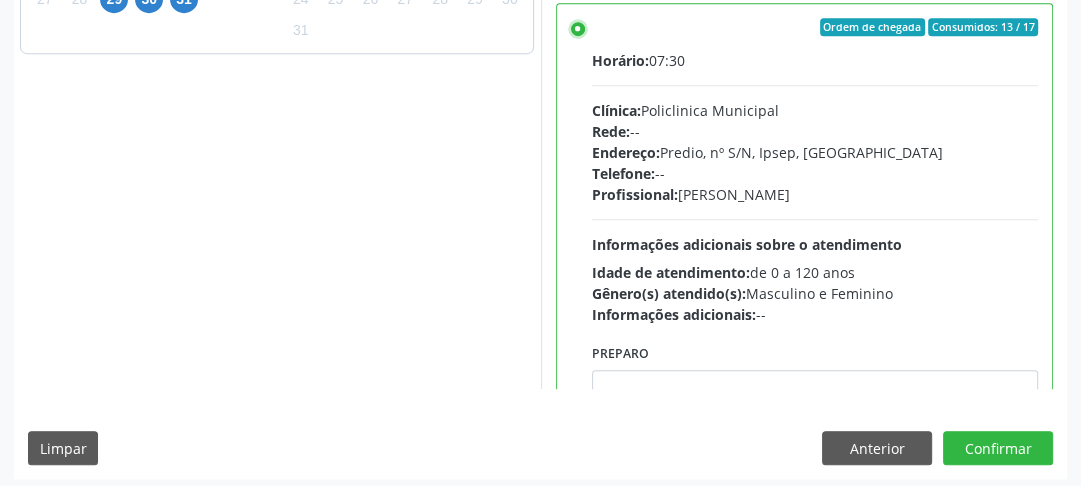 scroll, scrollTop: 788, scrollLeft: 0, axis: vertical 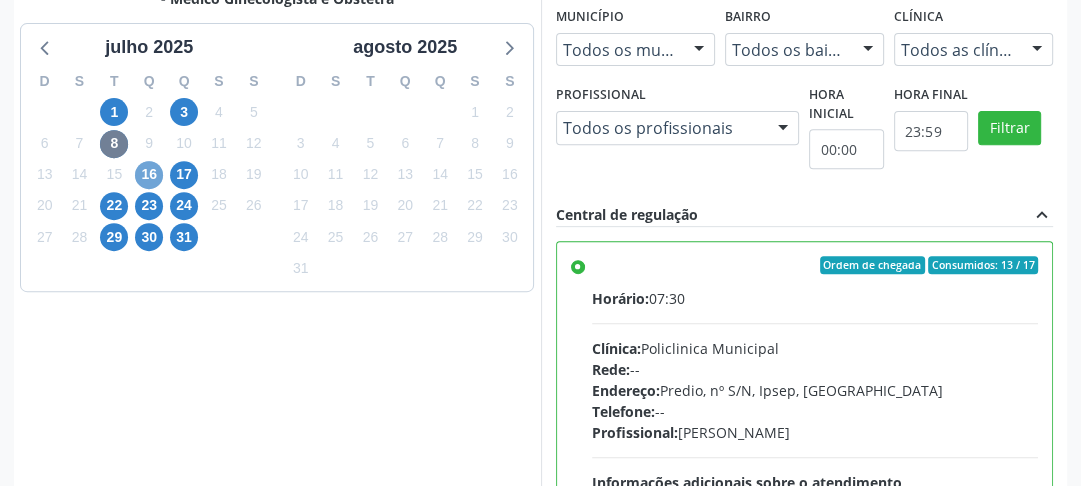 click on "16" at bounding box center [149, 175] 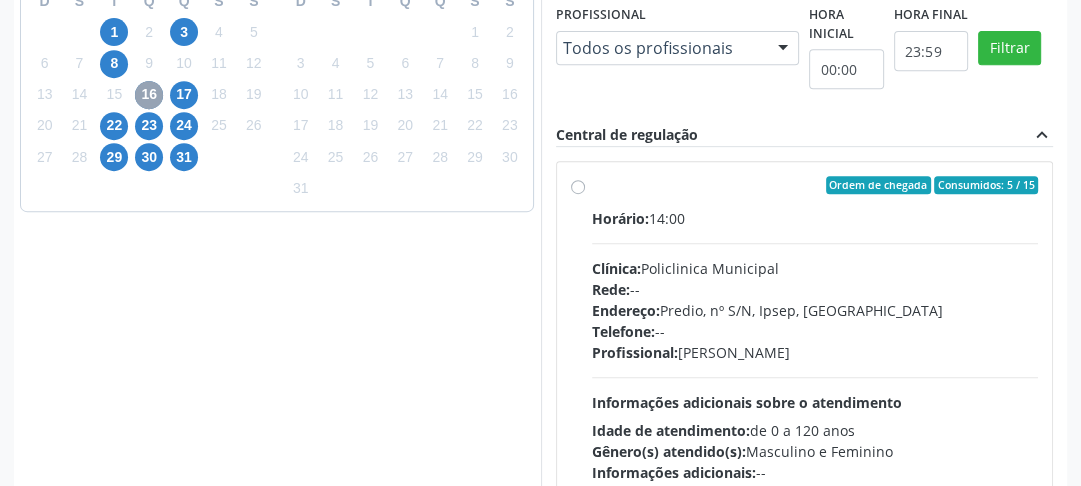 scroll, scrollTop: 756, scrollLeft: 0, axis: vertical 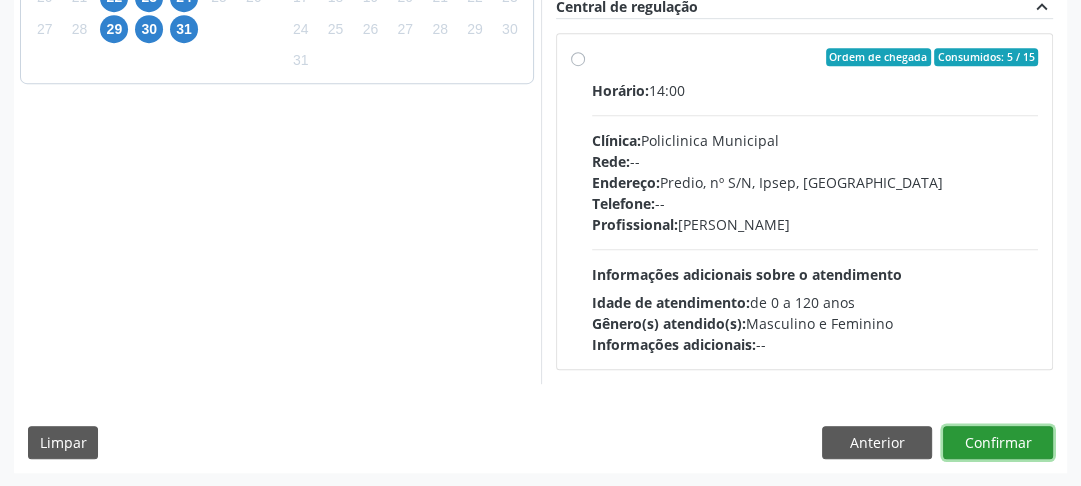 click on "Confirmar" at bounding box center (998, 443) 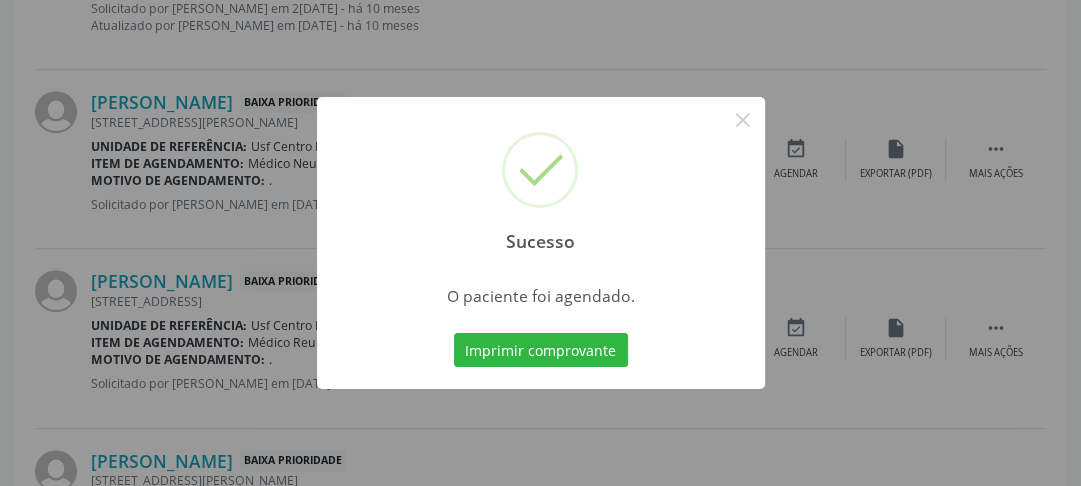 scroll, scrollTop: 222, scrollLeft: 0, axis: vertical 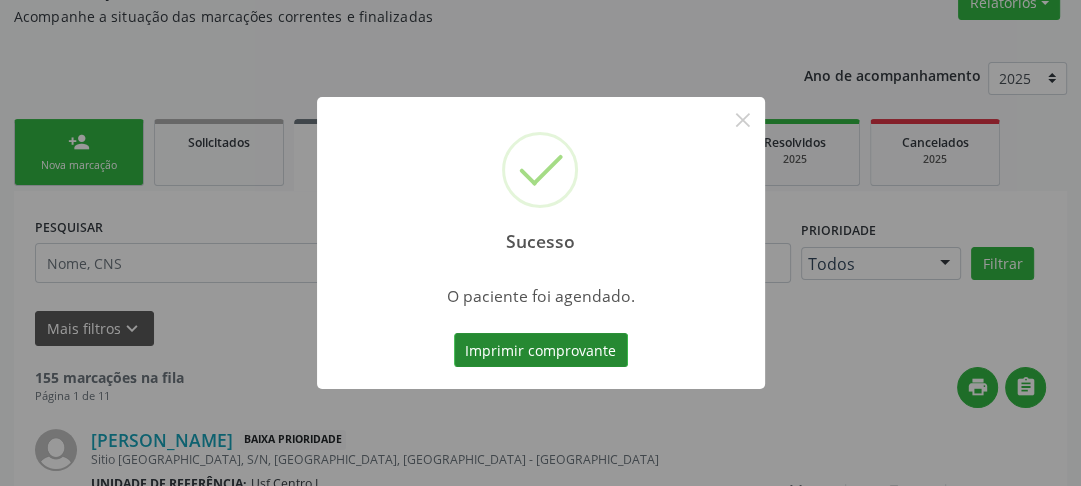 click on "Imprimir comprovante" at bounding box center (541, 350) 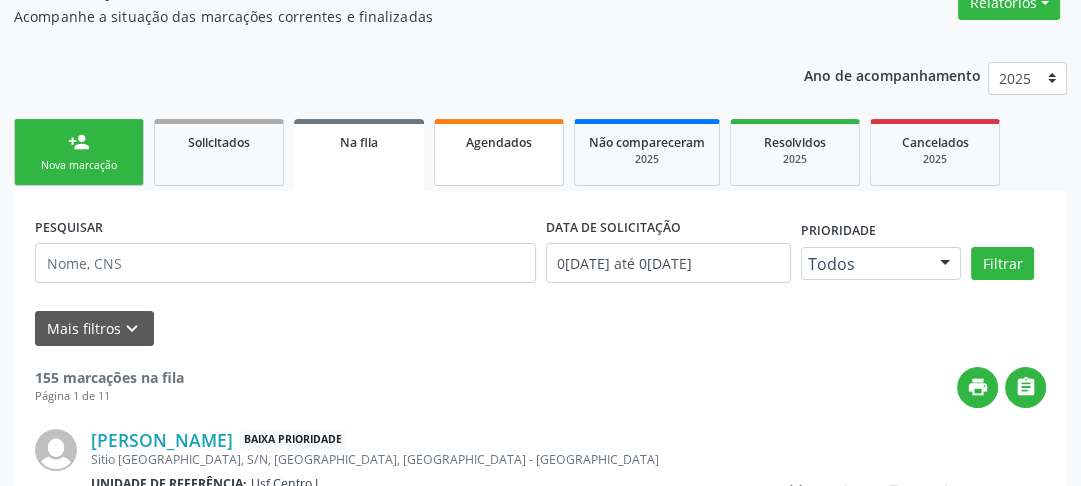click on "Agendados" at bounding box center (499, 152) 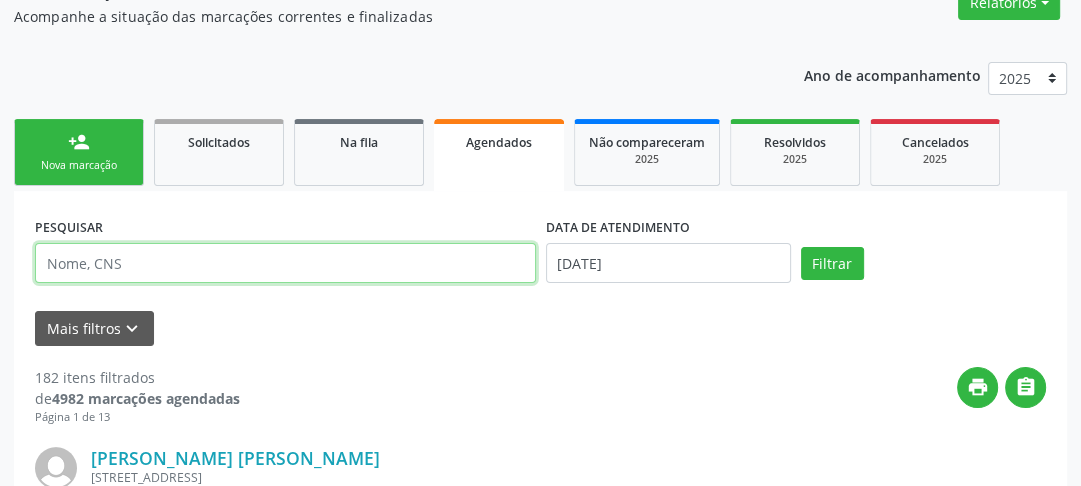 click at bounding box center (285, 263) 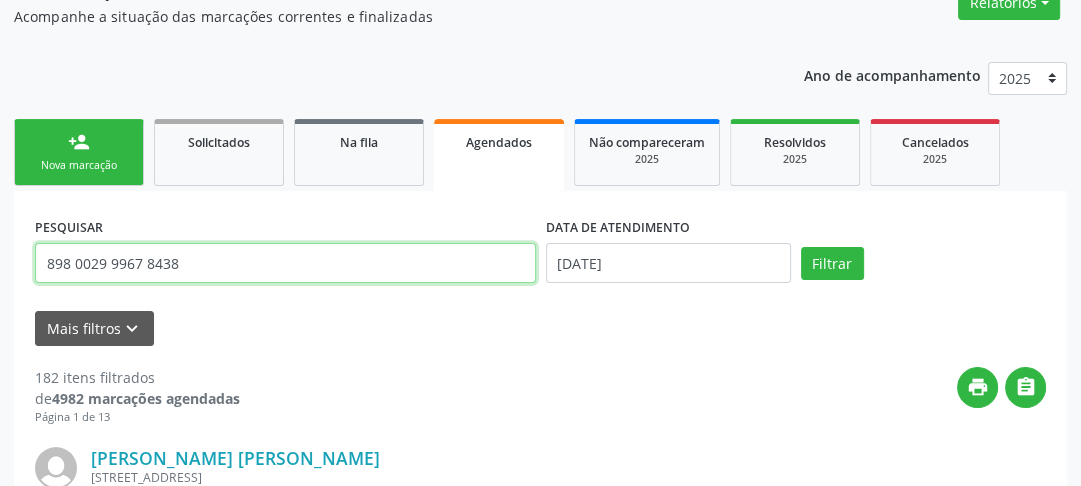 type on "898 0029 9967 8438" 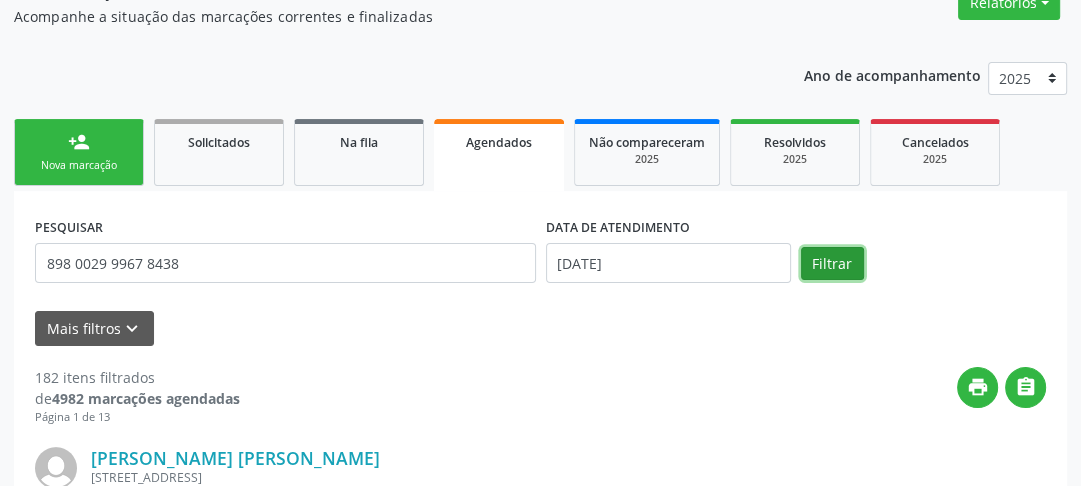 click on "Filtrar" at bounding box center [832, 264] 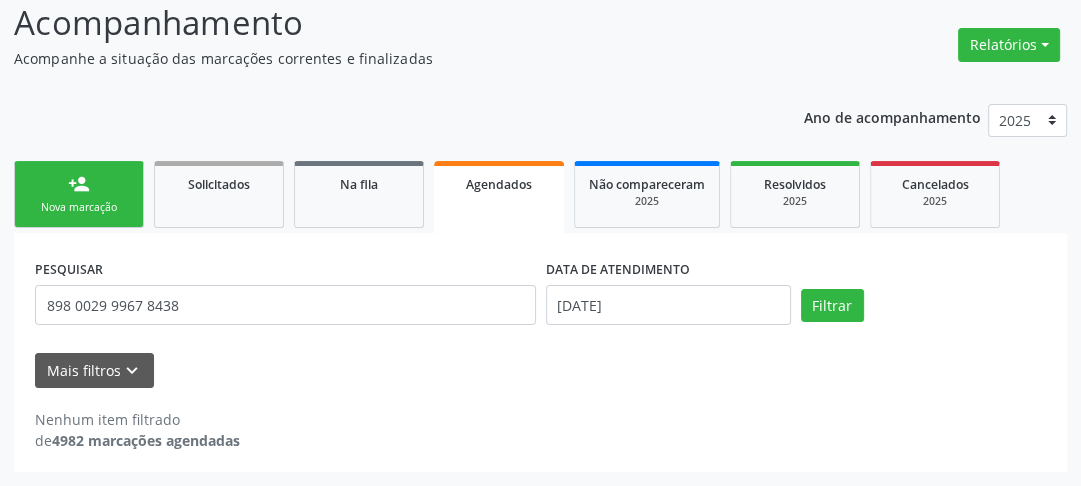 scroll, scrollTop: 179, scrollLeft: 0, axis: vertical 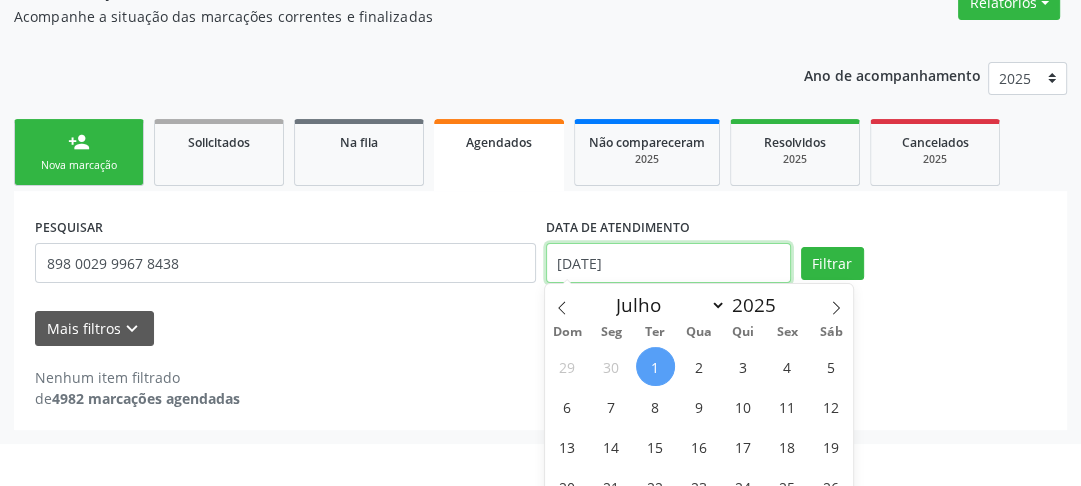 click on "Central de Marcação
notifications
Adão Alves de Medeiros
Diretor de regulação

Configurações
Sair
apps
Acompanhamento
Configurações
Estabelecimentos e profissionais de saúde
Procedimentos
Serviços ofertados
Serviços por vaga
Acompanhamento
Acompanhe a situação das marcações correntes e finalizadas
Relatórios
Acompanhamento
Consolidado
Agendamentos
Procedimentos realizados
Ano de acompanhamento
2025 2024
person_add
Nova marcação
Solicitados   Na fila   Agendados   Não compareceram
2025
Resolvidos
2025
Cancelados
2025
PESQUISAR
898 0029 9967 8438
DATA DE ATENDIMENTO
01/07/2025
Filtrar
UNIDADE DE REFERÊNCIA" at bounding box center [540, 21] 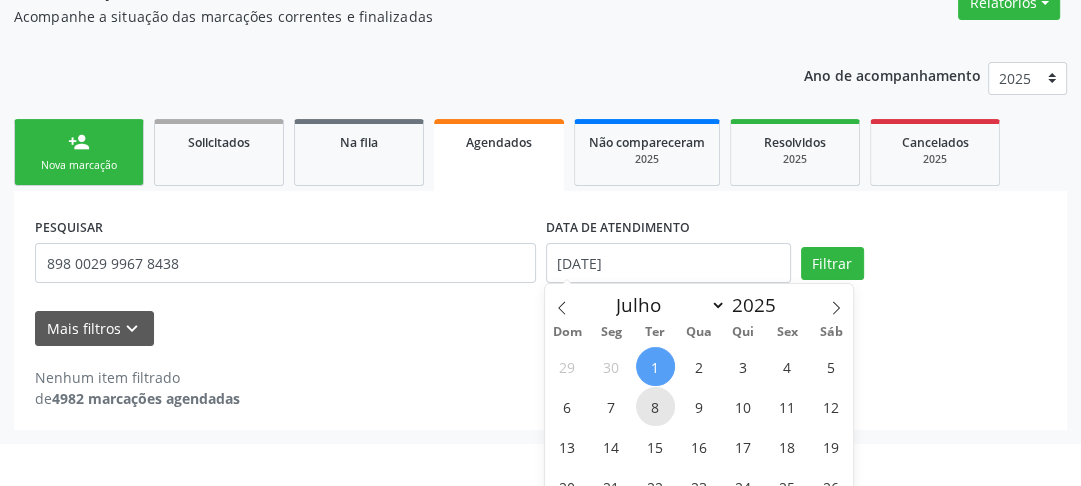 click on "8" at bounding box center [655, 406] 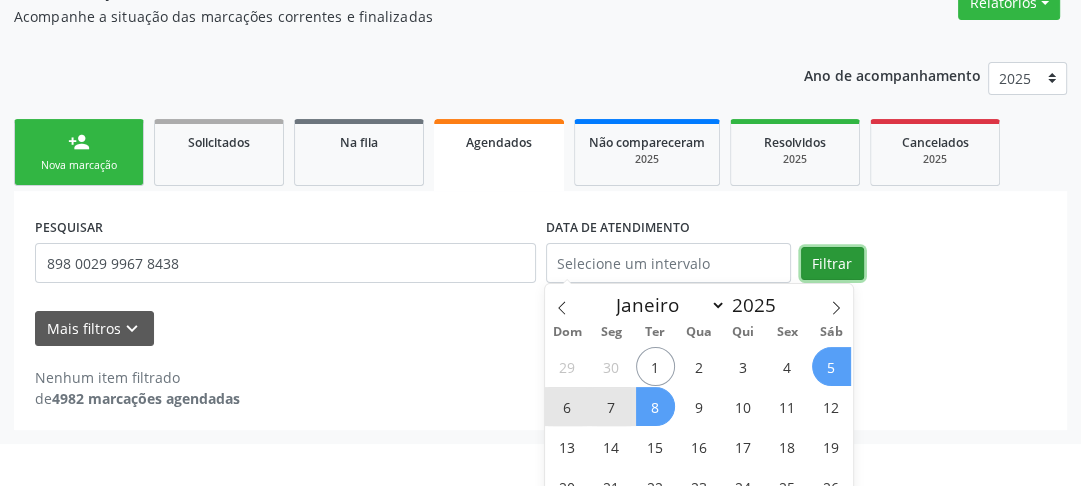 click on "PESQUISAR
898 0029 9967 8438
DATA DE ATENDIMENTO
Filtrar" at bounding box center (540, 254) 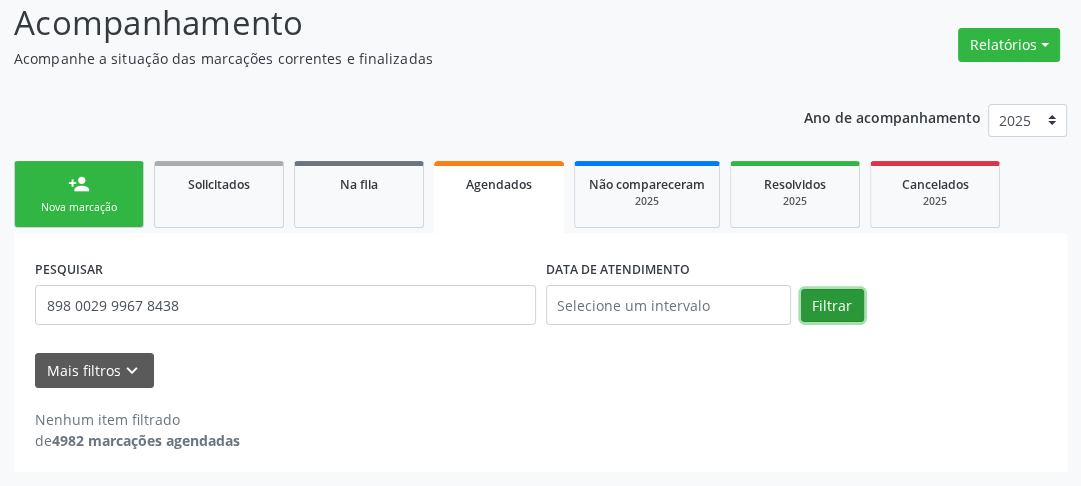 scroll, scrollTop: 179, scrollLeft: 0, axis: vertical 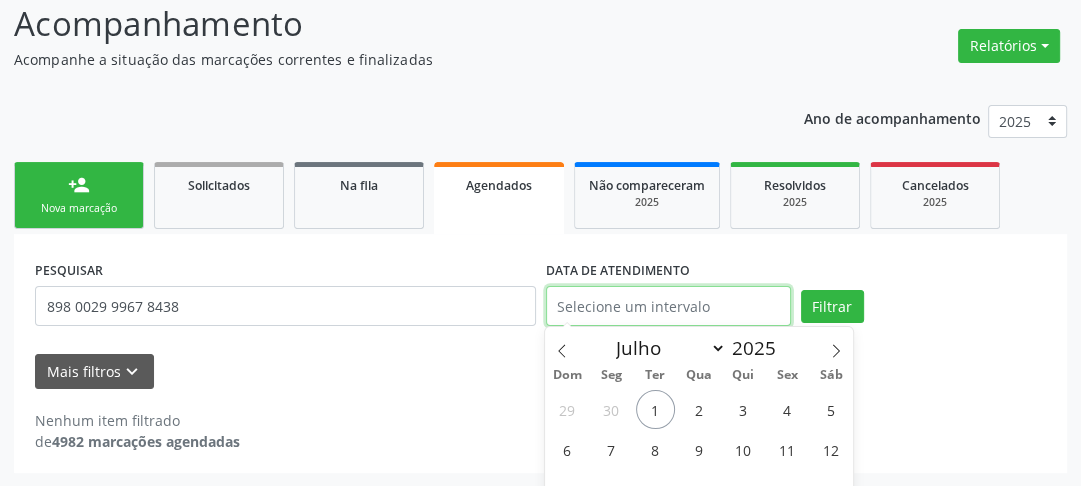 click at bounding box center (668, 306) 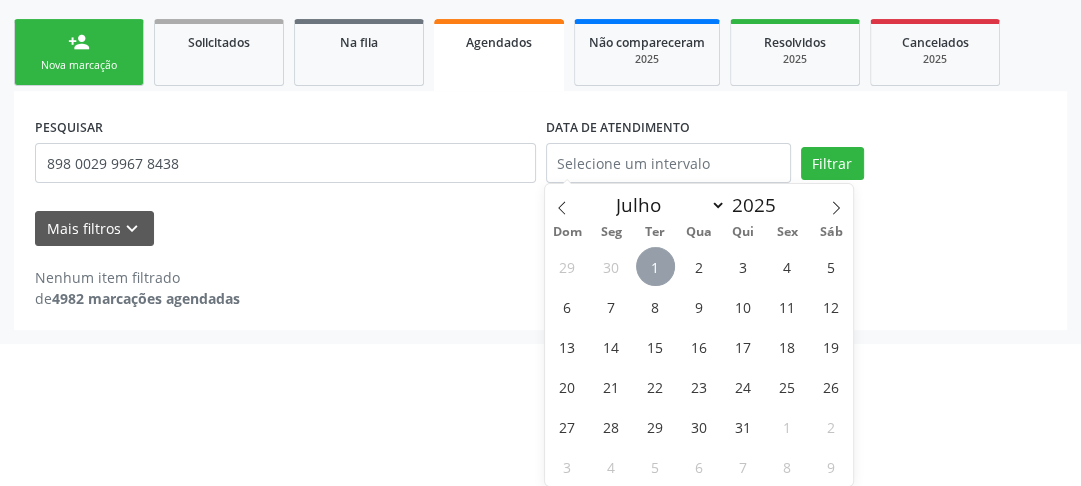click on "1" at bounding box center (655, 266) 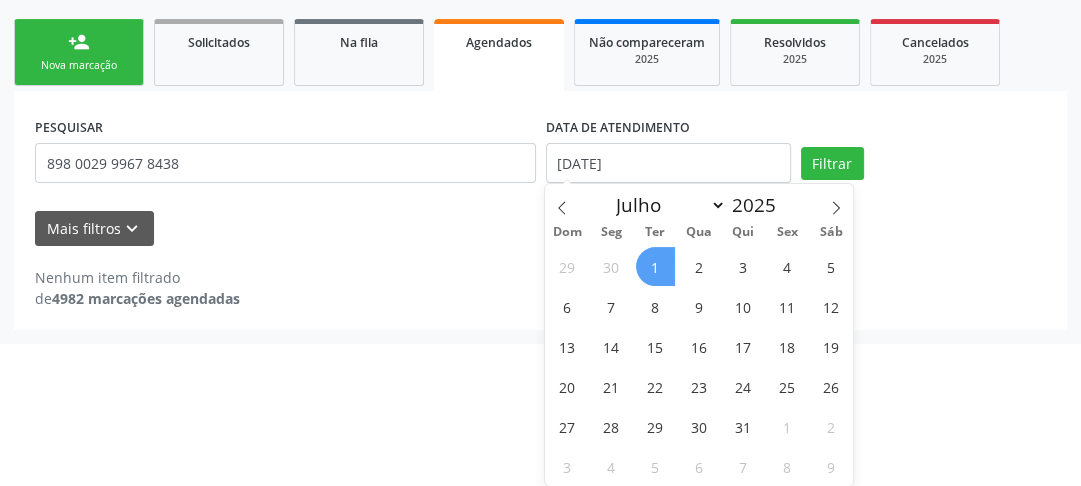 click on "1" at bounding box center [655, 266] 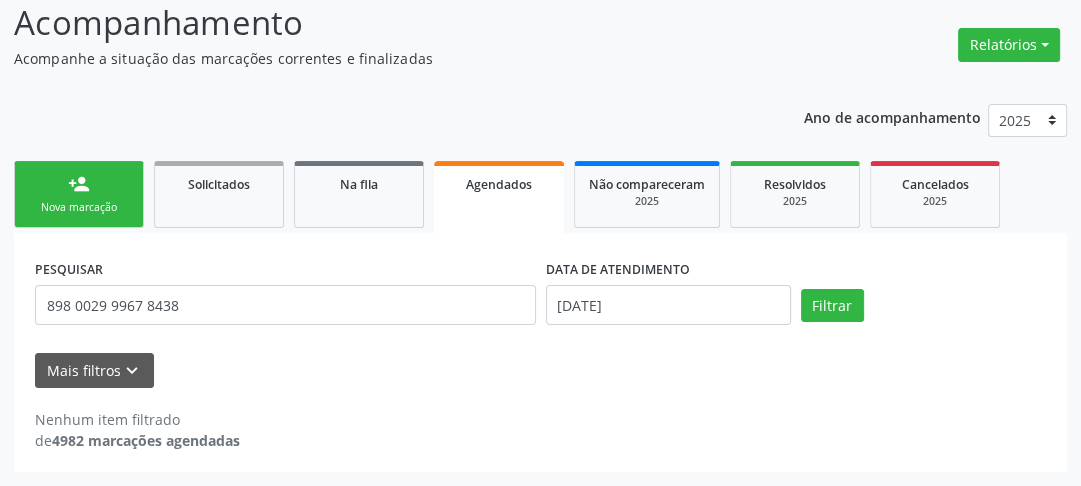 scroll, scrollTop: 179, scrollLeft: 0, axis: vertical 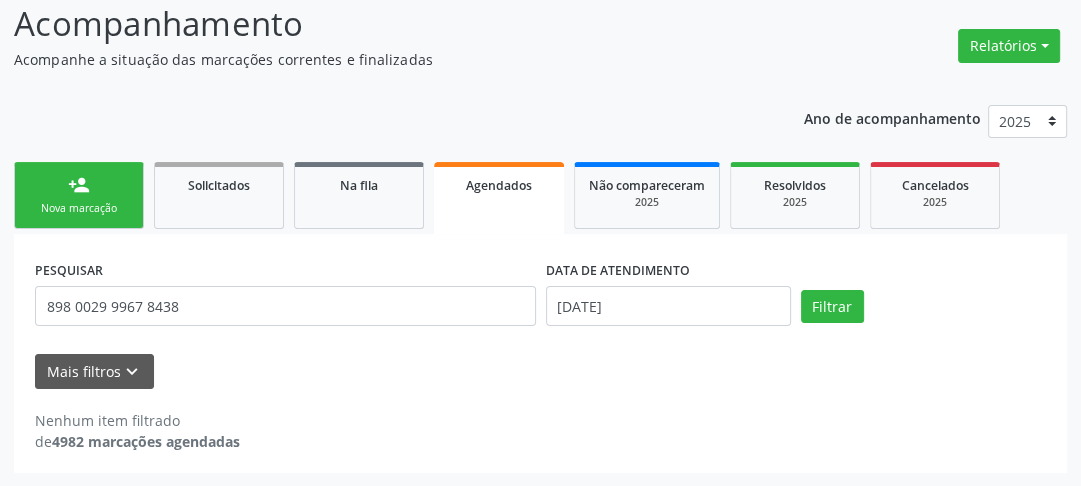 click on "DATA DE ATENDIMENTO" at bounding box center [618, 270] 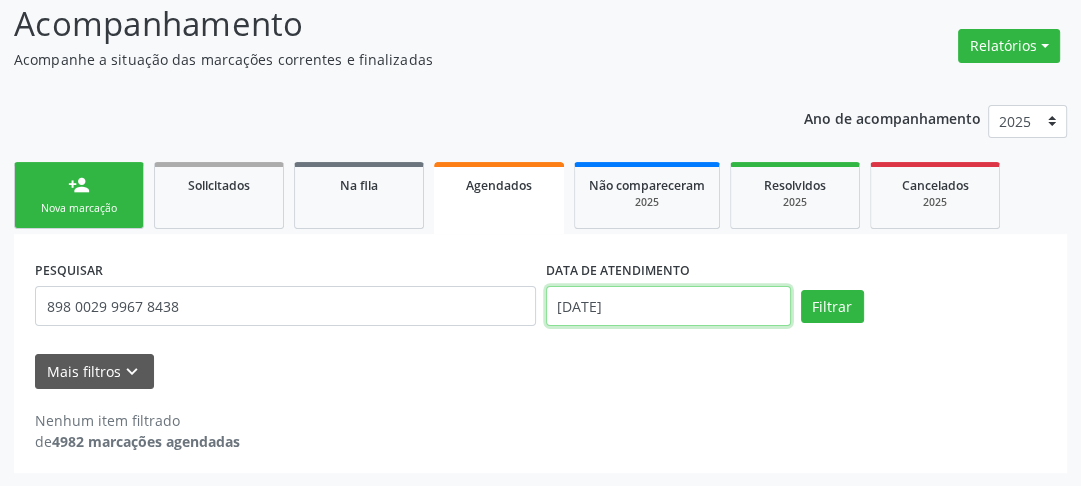 click on "[DATE]" at bounding box center [668, 306] 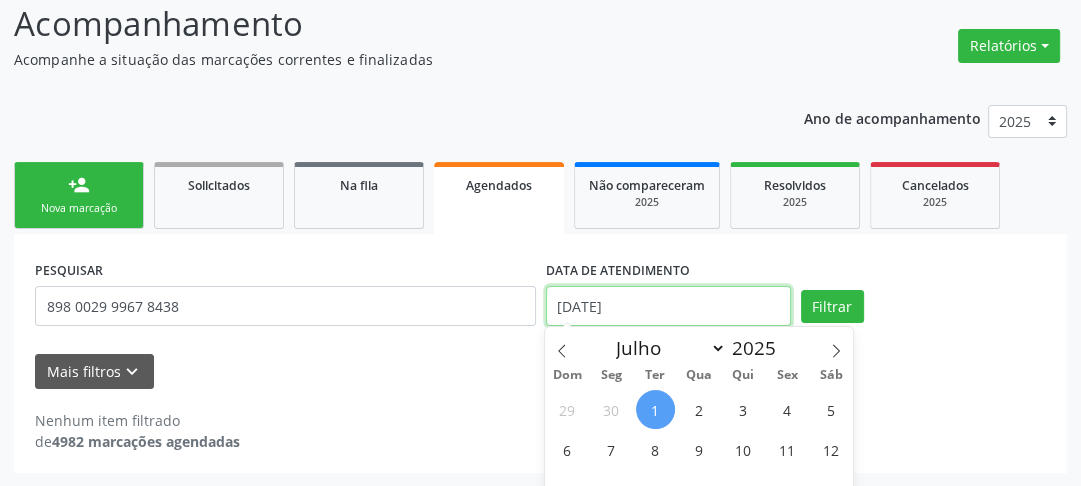 scroll, scrollTop: 323, scrollLeft: 0, axis: vertical 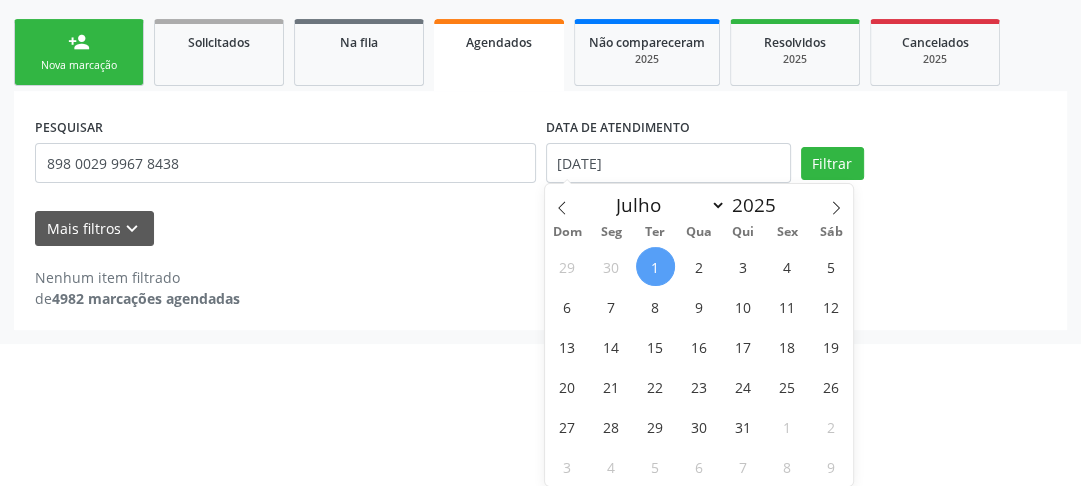 click on "1" at bounding box center (655, 266) 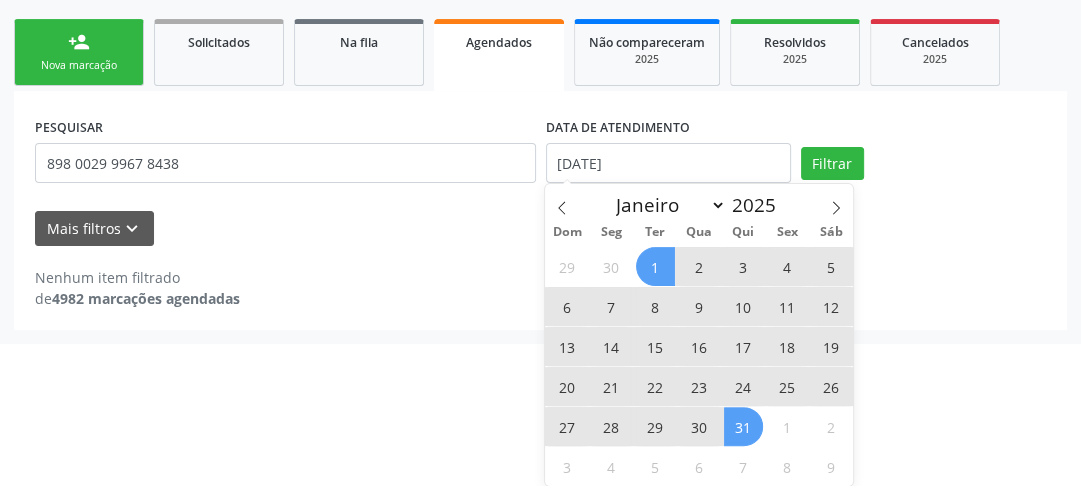 click on "31" at bounding box center (743, 426) 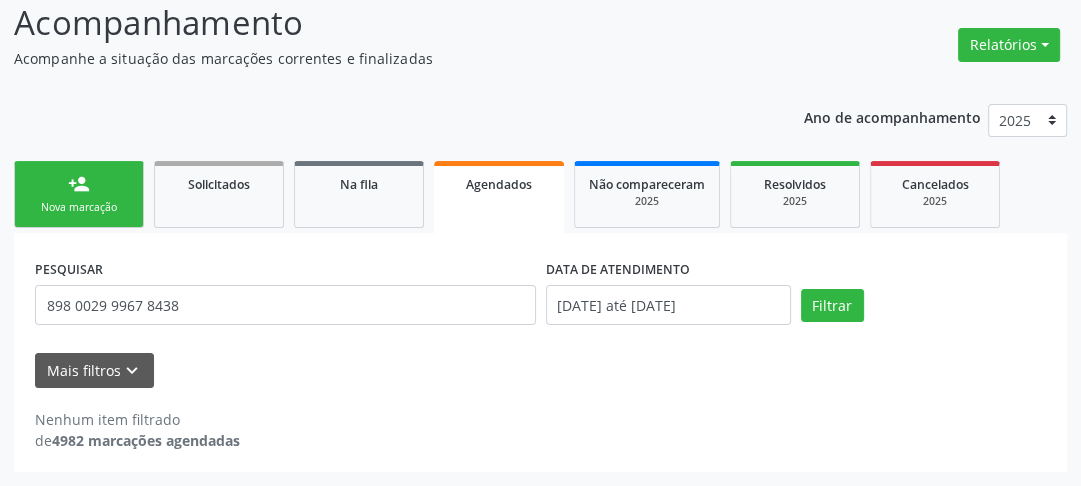 scroll, scrollTop: 179, scrollLeft: 0, axis: vertical 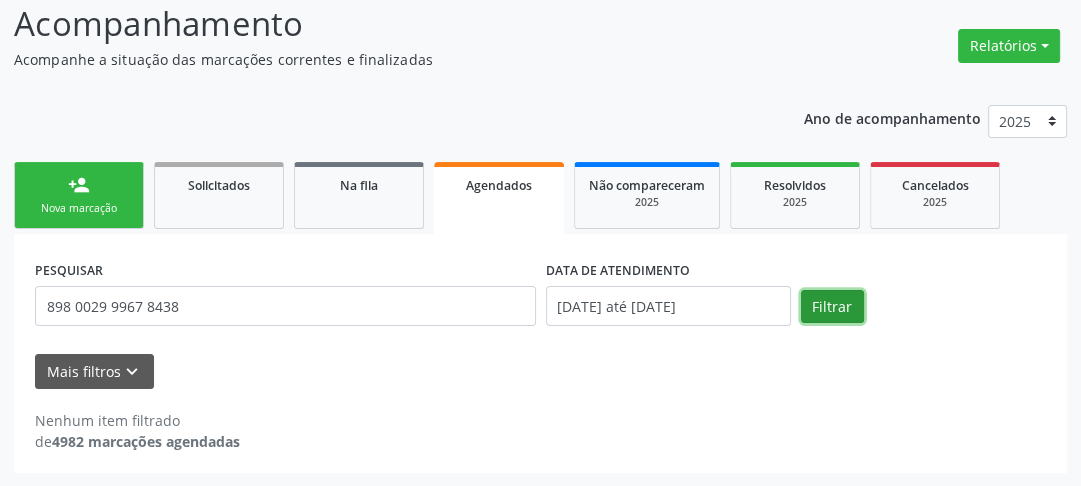 click on "Filtrar" at bounding box center (832, 307) 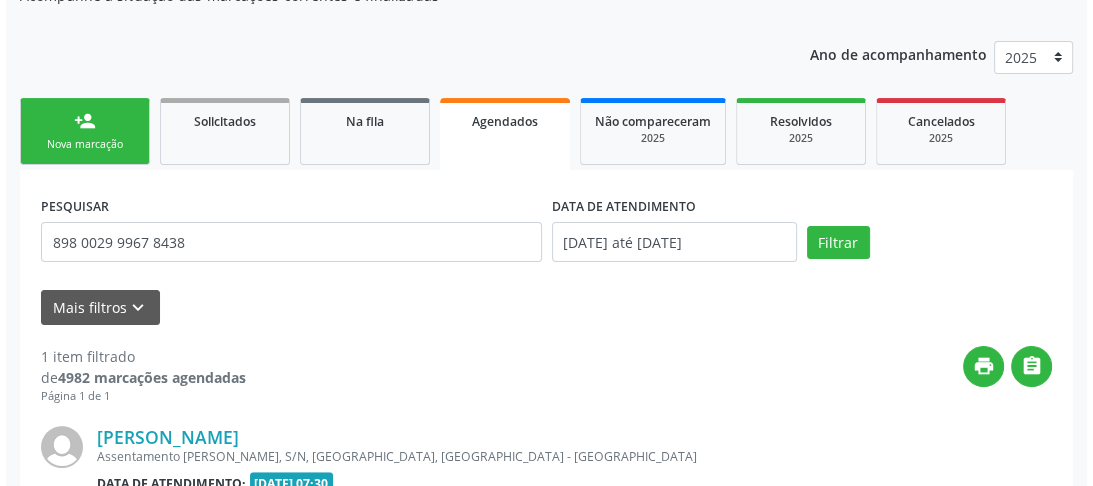 scroll, scrollTop: 483, scrollLeft: 0, axis: vertical 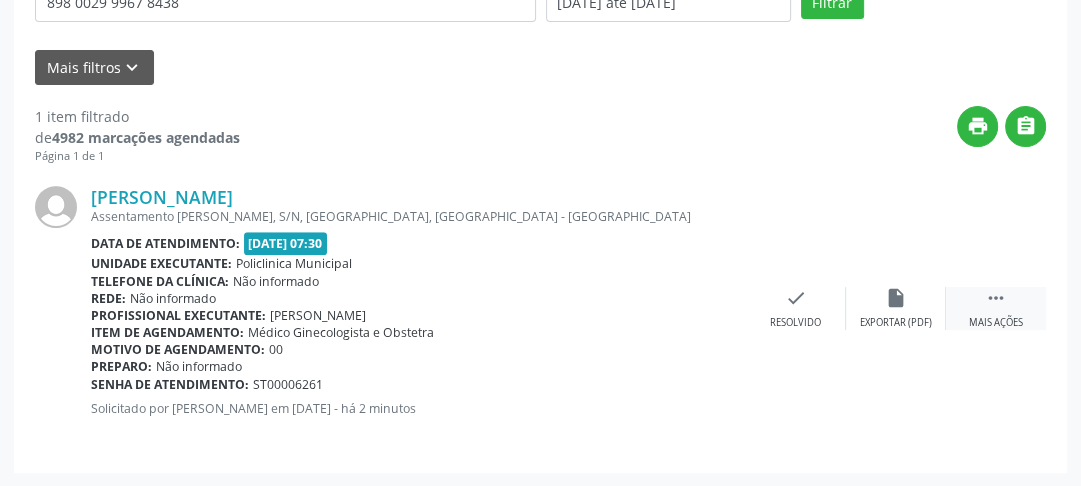 click on "Mais ações" at bounding box center (996, 323) 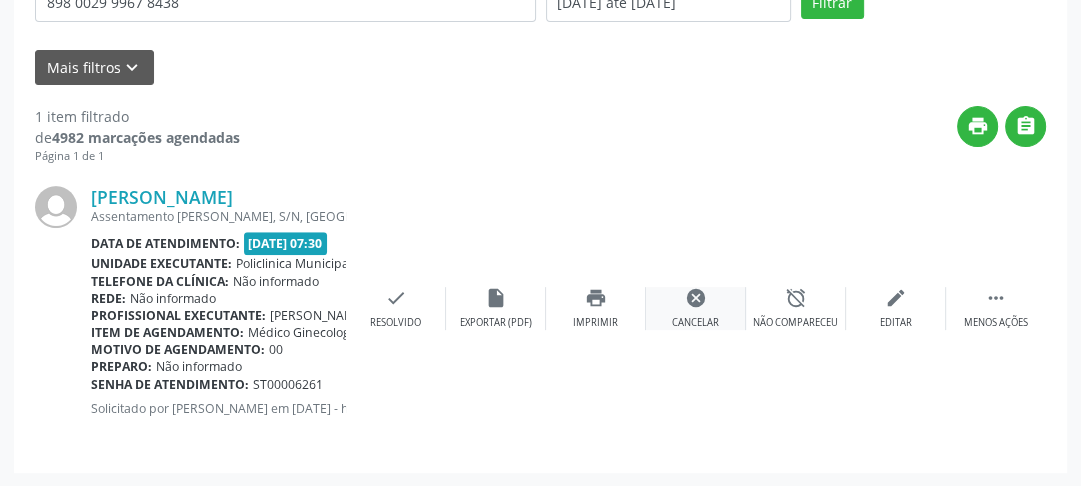 click on "Cancelar" at bounding box center (695, 323) 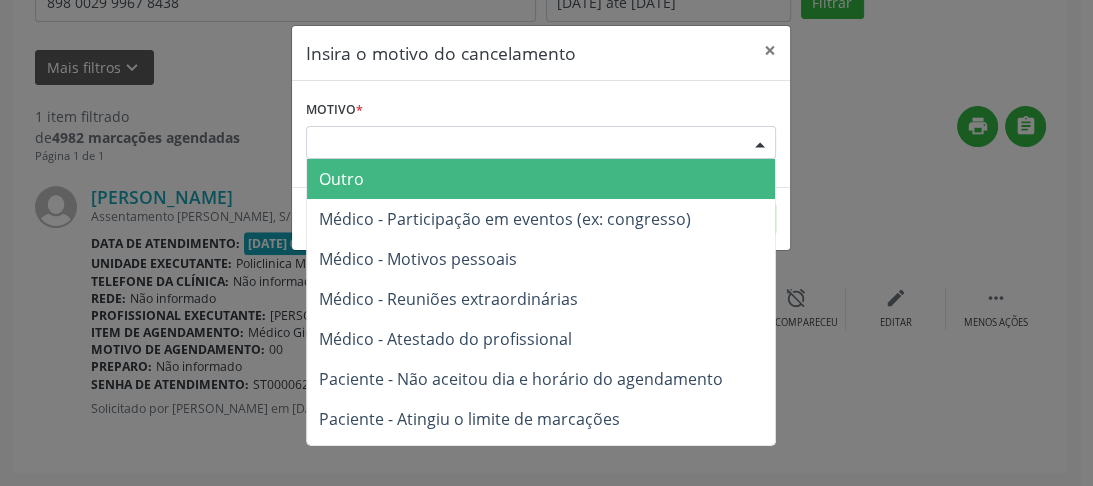 click on "Escolha o motivo" at bounding box center (541, 143) 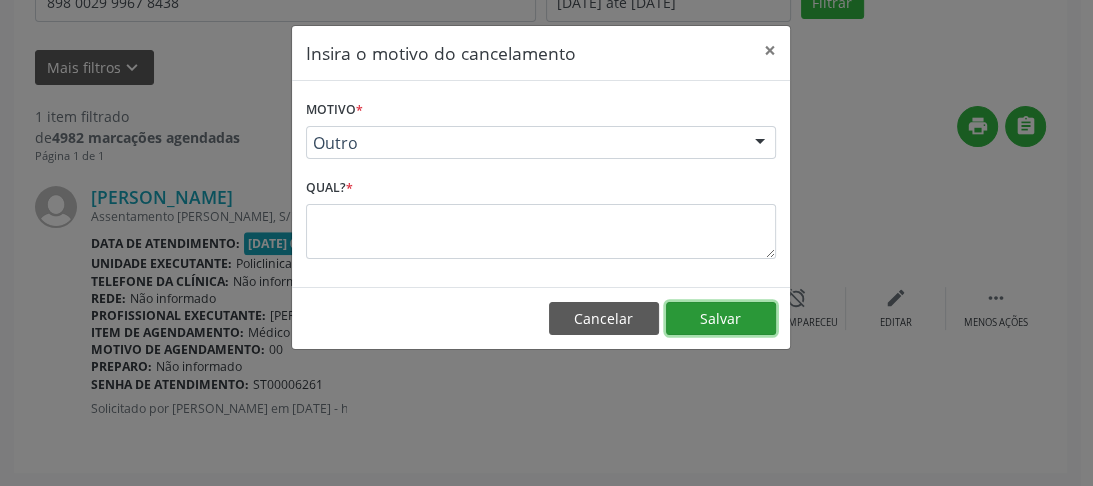 click on "Salvar" at bounding box center [721, 319] 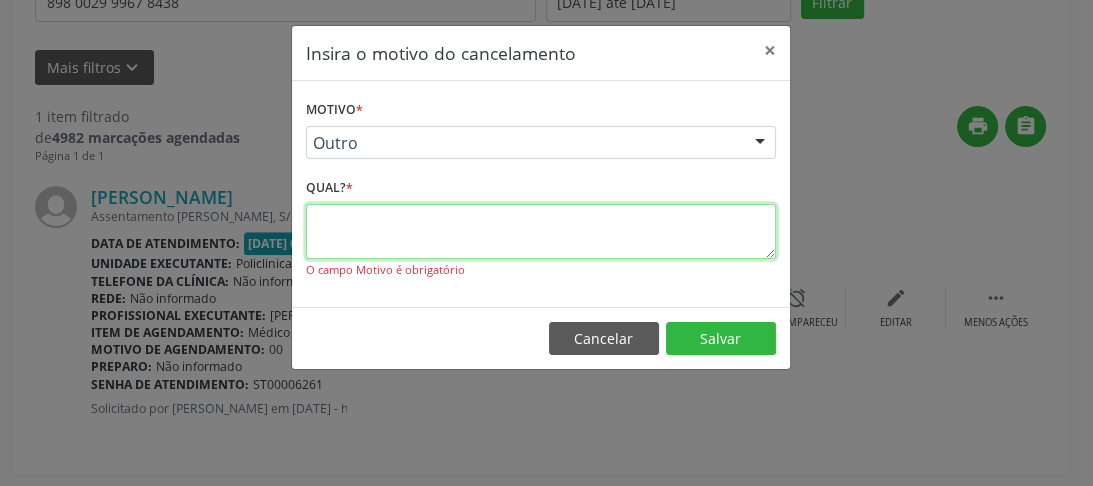 click at bounding box center [541, 231] 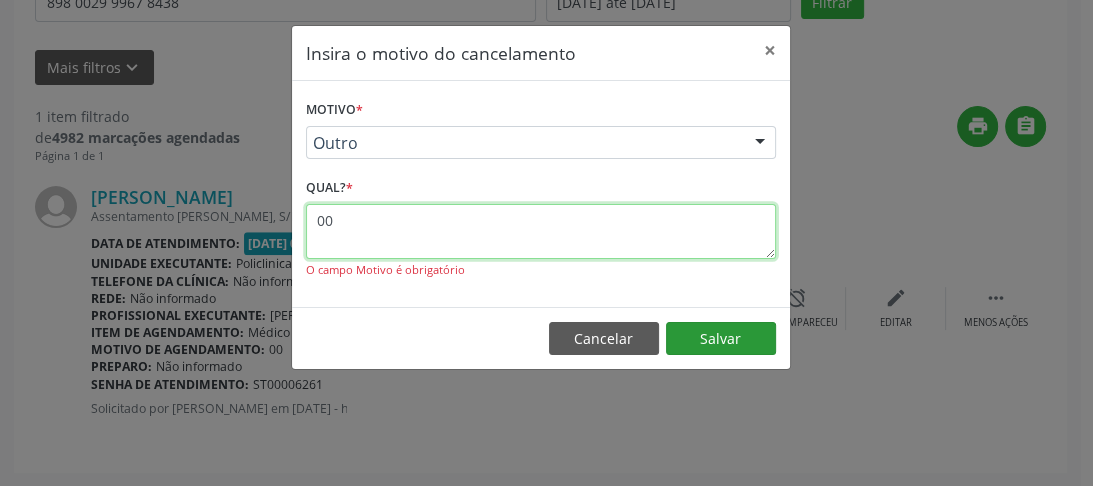 type on "00" 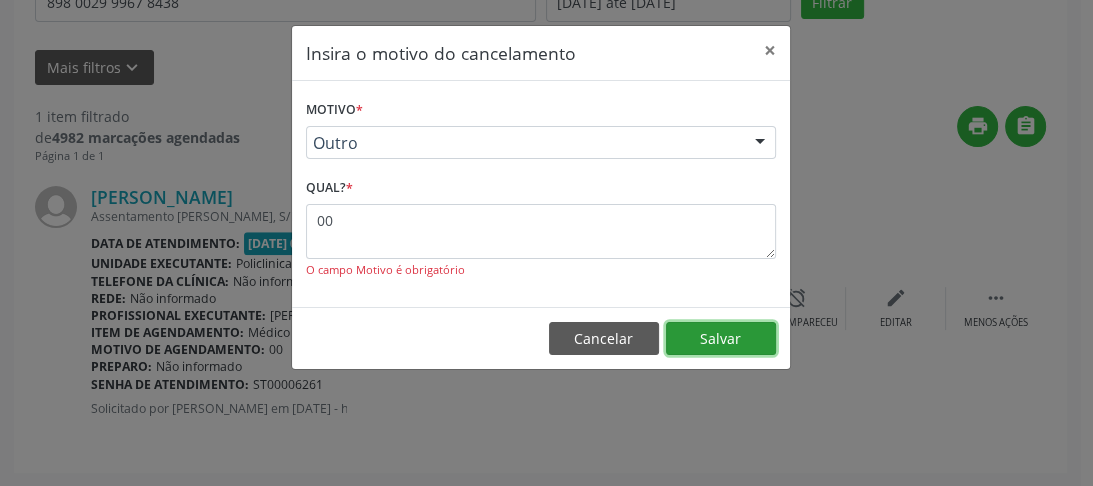 click on "Salvar" at bounding box center (721, 339) 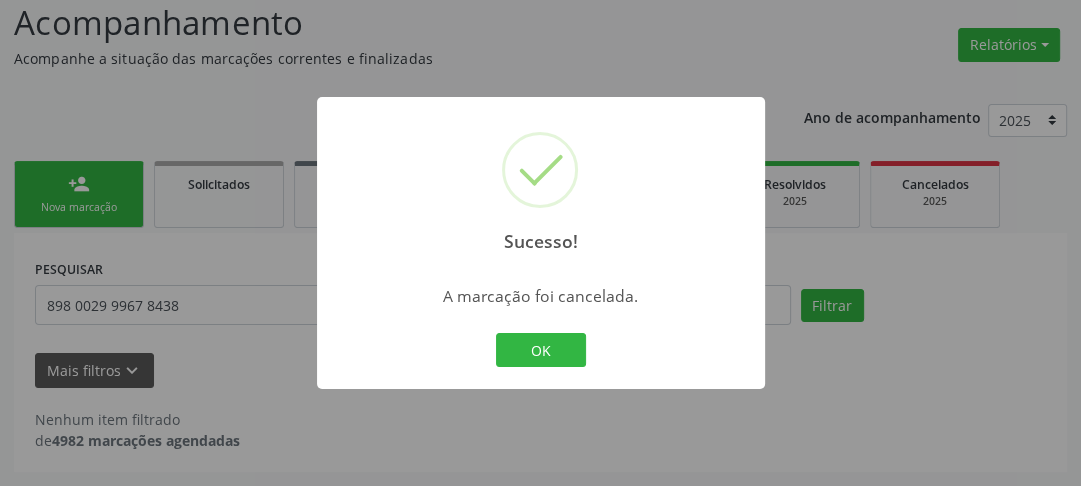 scroll, scrollTop: 179, scrollLeft: 0, axis: vertical 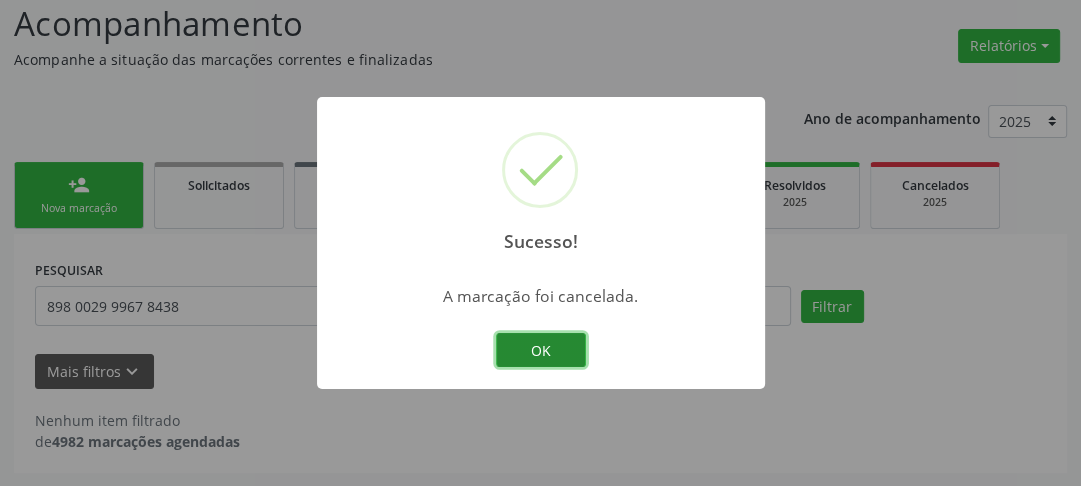 click on "OK" at bounding box center (541, 350) 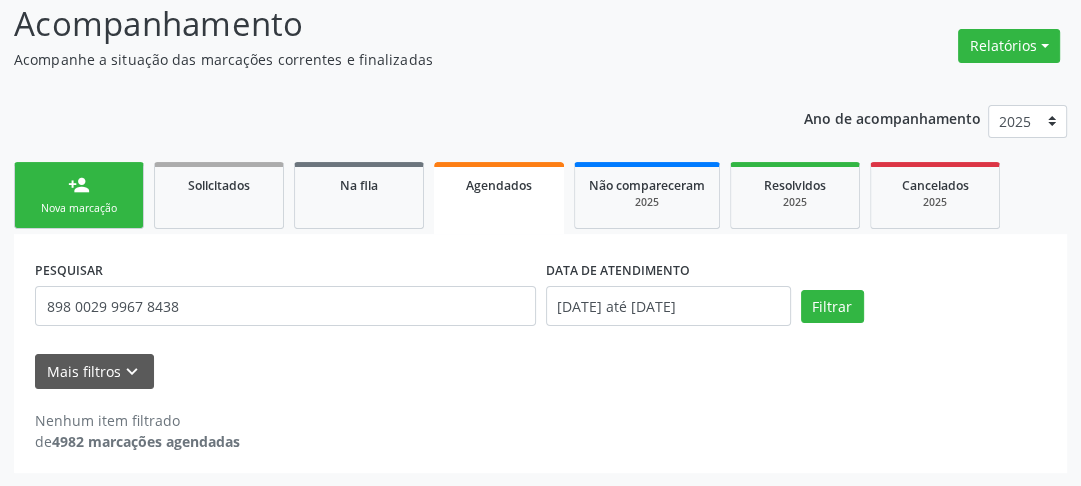 click on "Nova marcação" at bounding box center (79, 208) 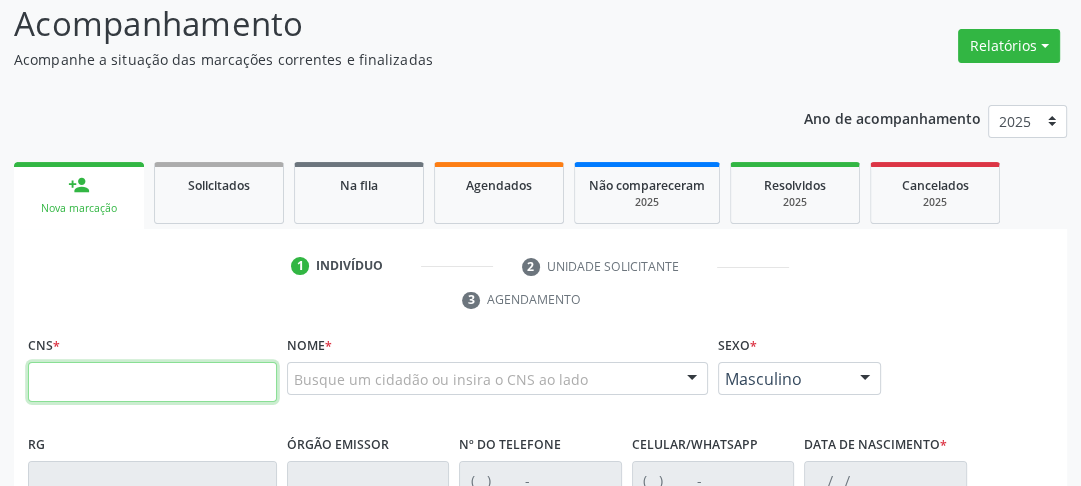click at bounding box center [152, 382] 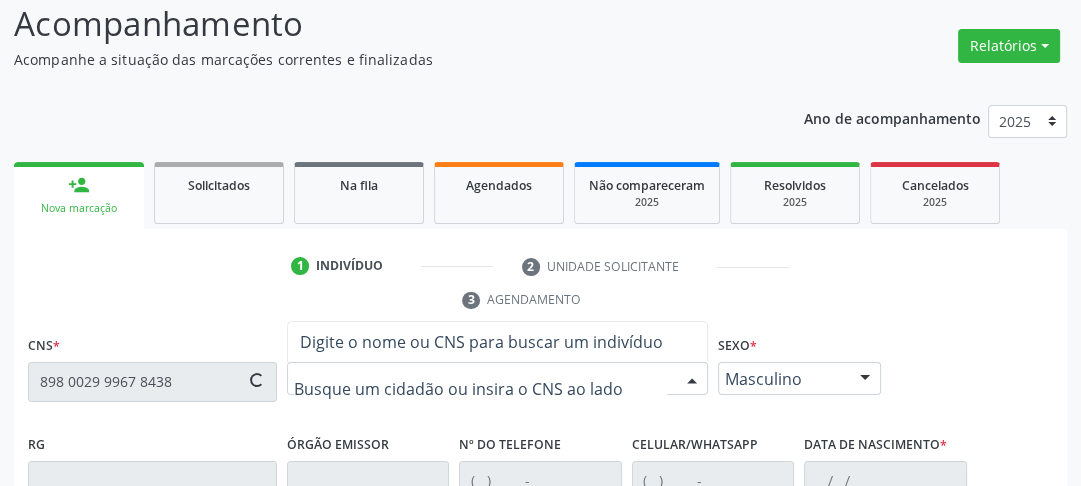 type on "898 0029 9967 8438" 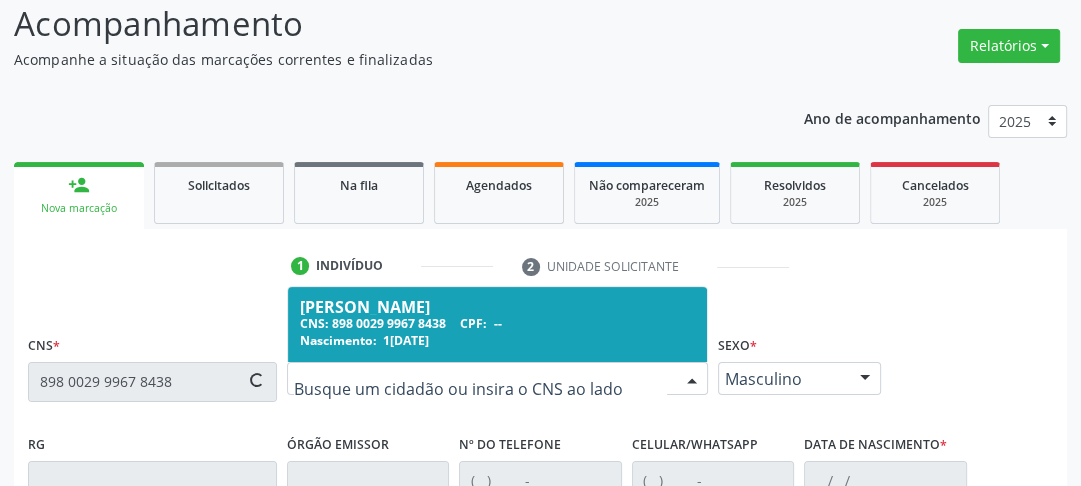 click at bounding box center [497, 379] 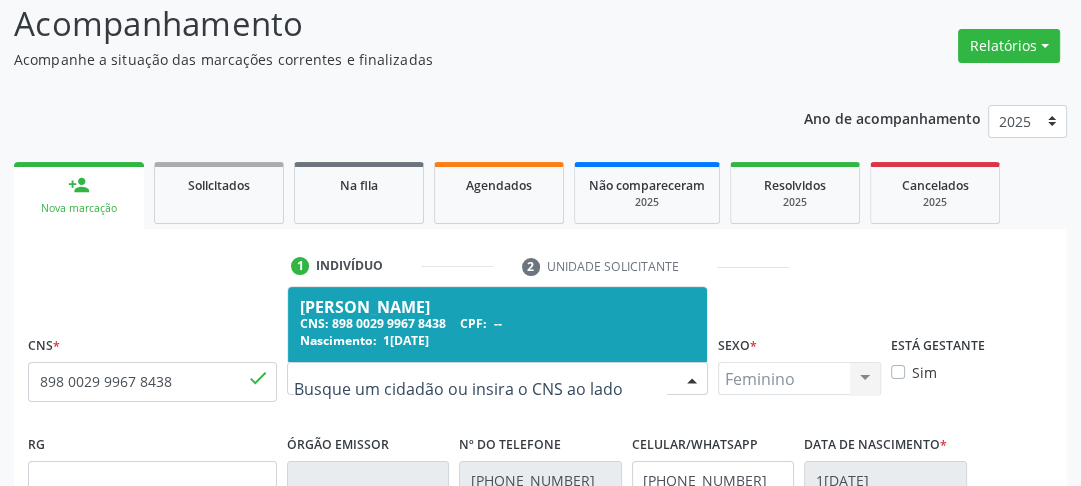 click on "14/06/1987" at bounding box center (406, 340) 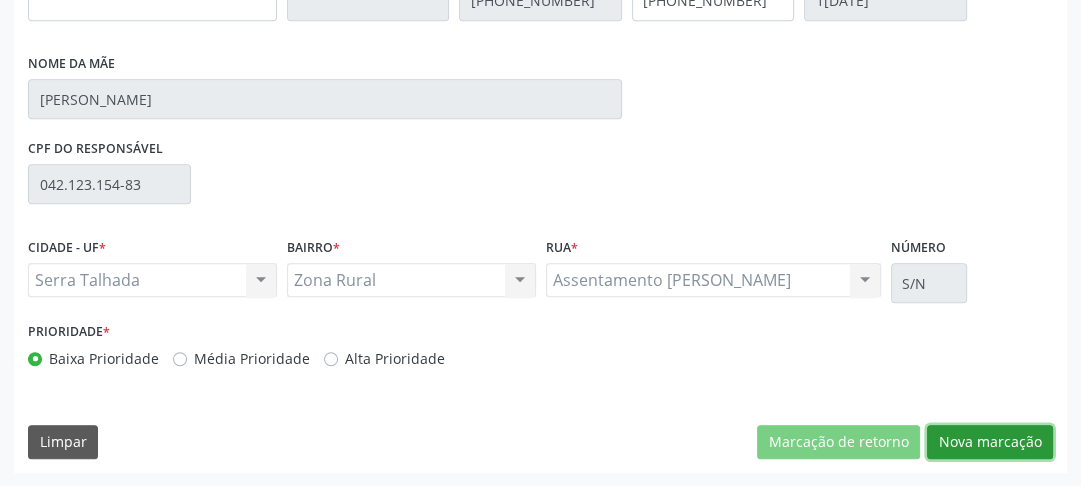click on "Nova marcação" at bounding box center [990, 442] 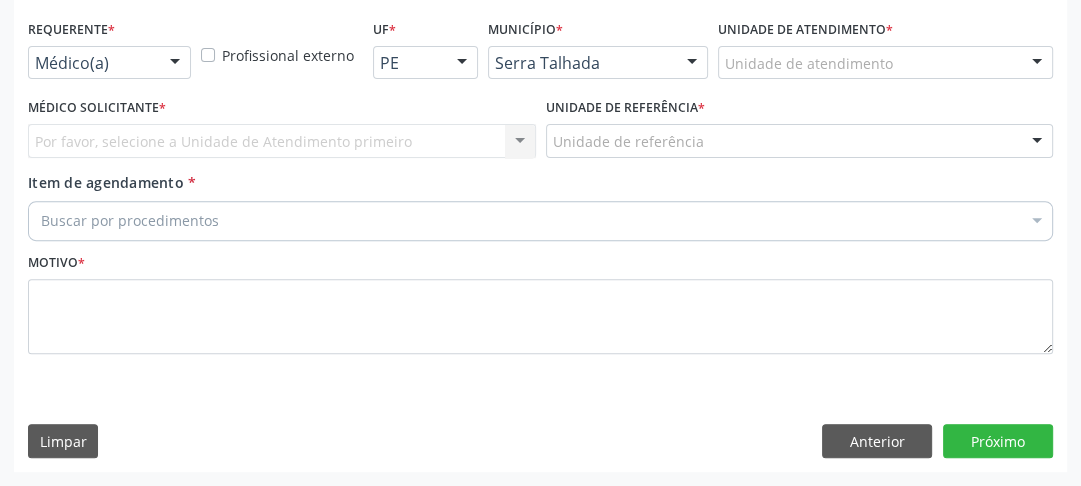 scroll, scrollTop: 494, scrollLeft: 0, axis: vertical 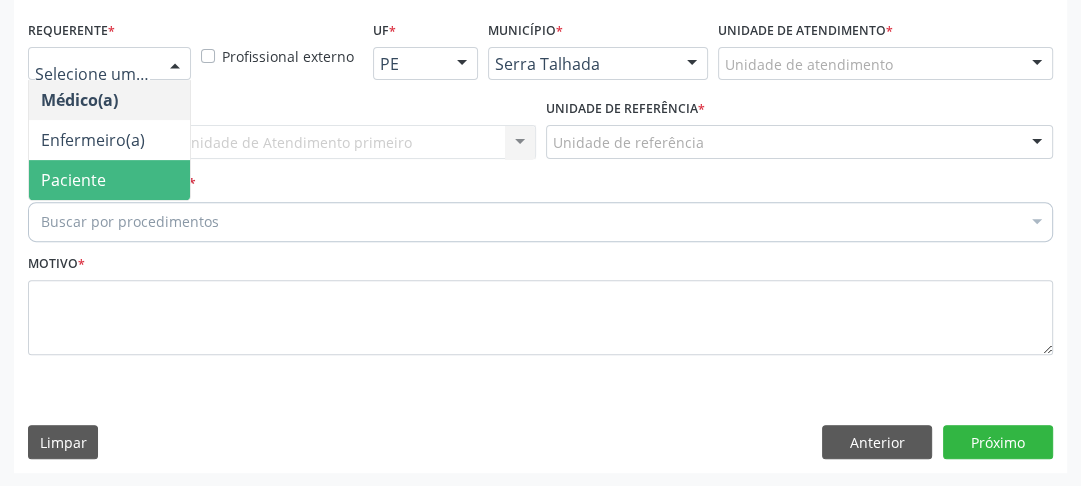 click on "Paciente" at bounding box center [73, 180] 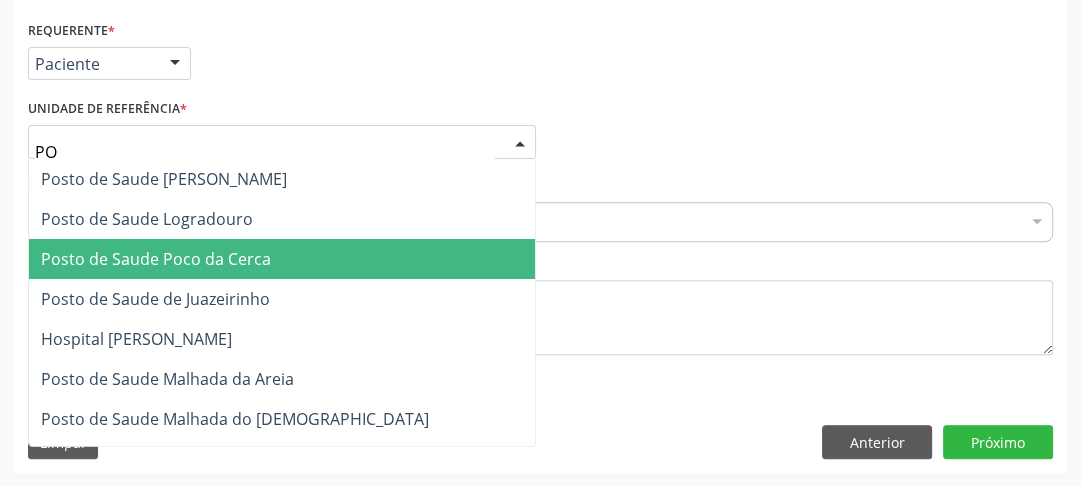 type on "POC" 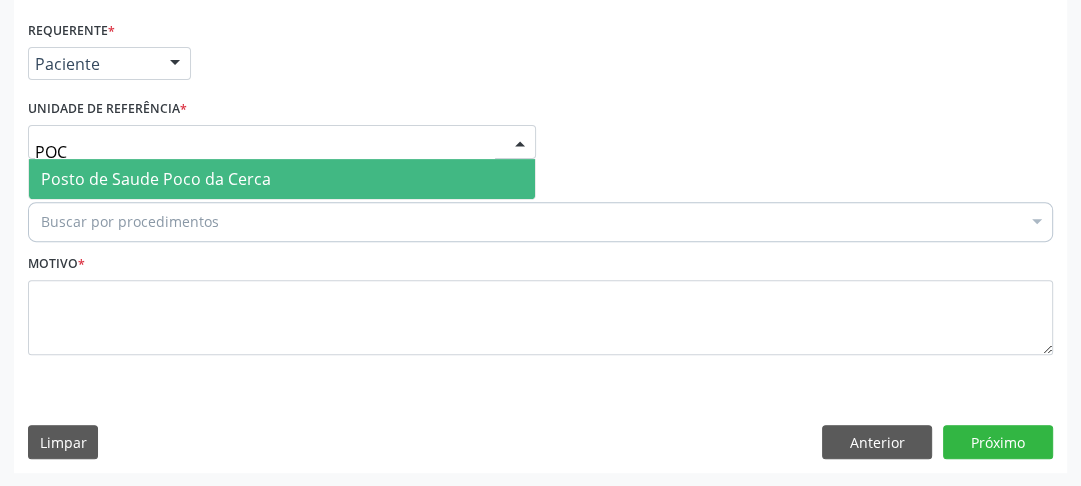 click on "Posto de Saude Poco da Cerca" at bounding box center (156, 179) 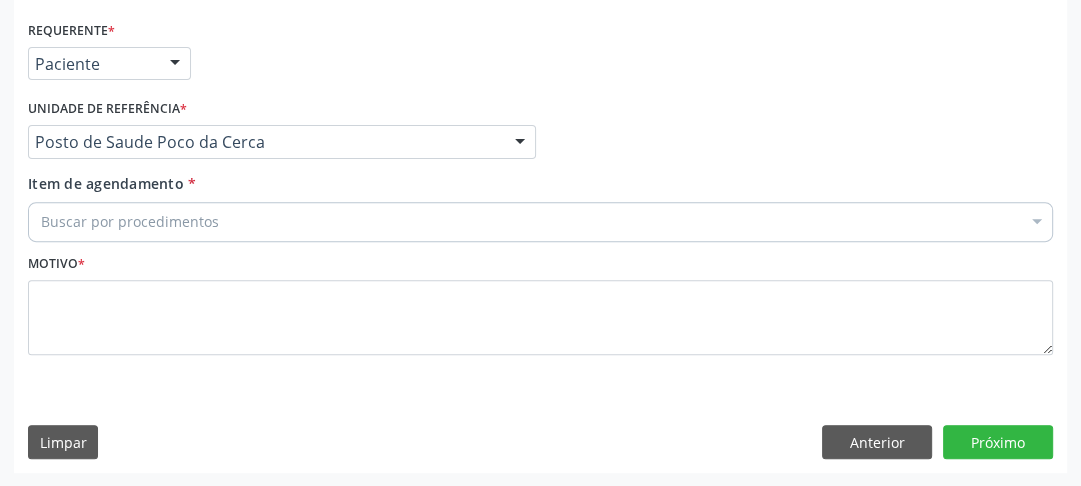click on "Buscar por procedimentos" at bounding box center (540, 222) 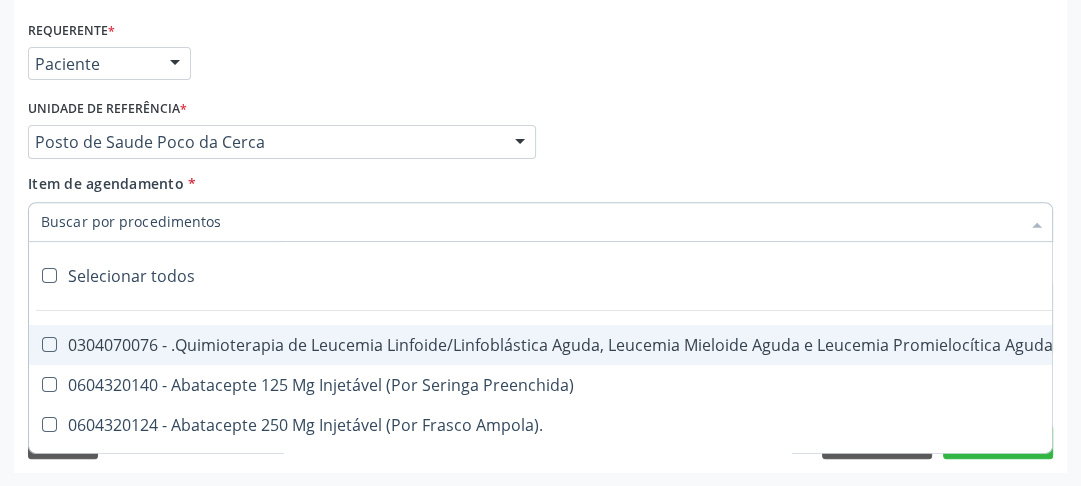 click on "Item de agendamento
*" at bounding box center [530, 222] 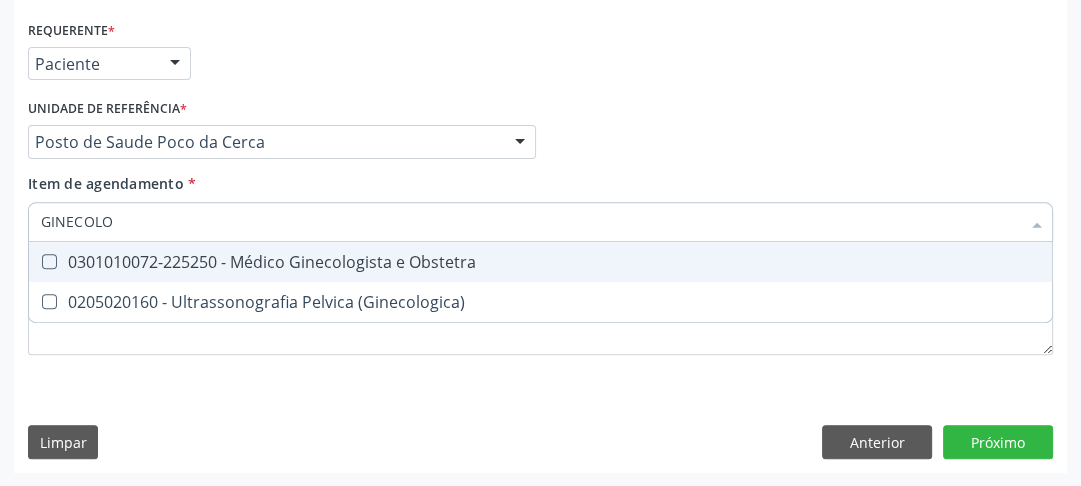 type on "GINECOLOG" 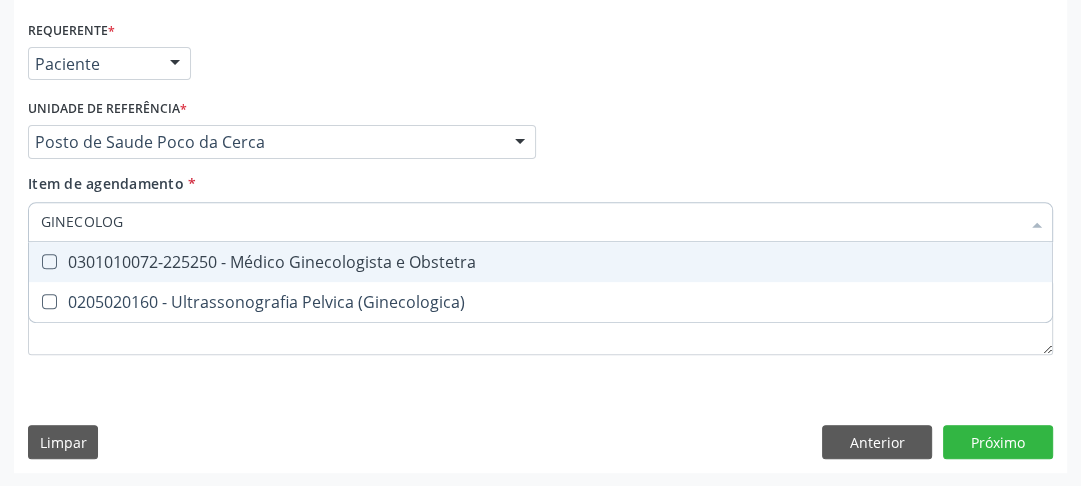 click on "0301010072-225250 - Médico Ginecologista e Obstetra" at bounding box center [540, 262] 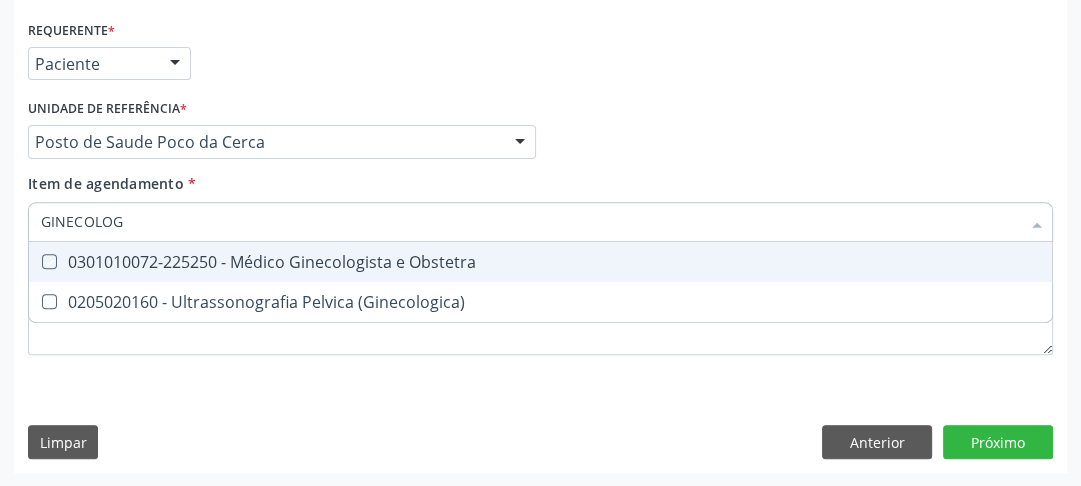 checkbox on "true" 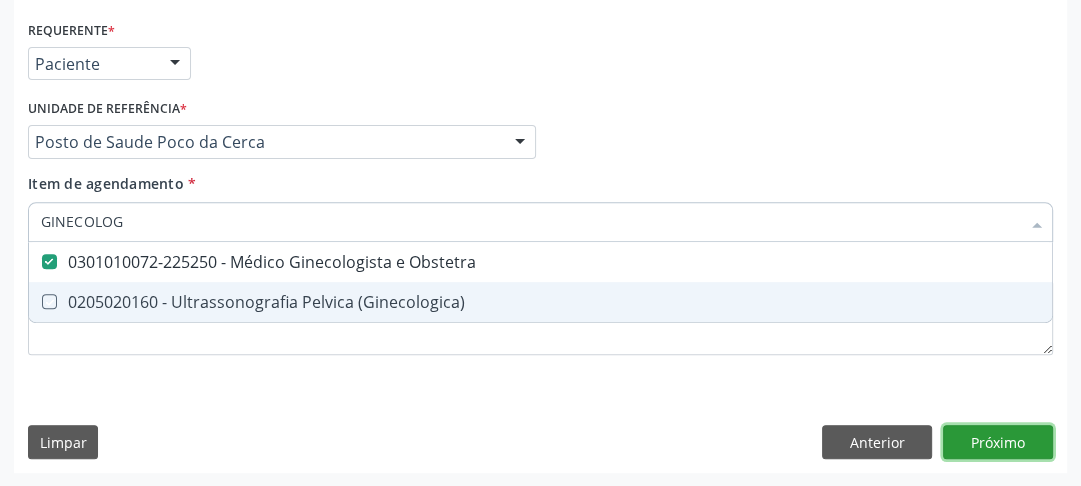 click on "Requerente
*
Paciente         Médico(a)   Enfermeiro(a)   Paciente
Nenhum resultado encontrado para: "   "
Não há nenhuma opção para ser exibida.
UF
PE         AC   AL   AM   AP   BA   CE   DF   ES   GO   MA   MG   MS   MT   PA   PB   PE   PI   PR   RJ   RN   RO   RR   RS   SC   SE   SL   SP   SV   TO
Nenhum resultado encontrado para: "   "
Não há nenhuma opção para ser exibida.
Município
Serra Talhada         Abreu e Lima   Afogados da Ingazeira   Afrânio   Agrestina   Água Preta   Águas Belas   Alagoinha   Aliança   Altinho   Amaraji   Angelim   Araçoiaba   Araripina   Arcoverde   Barra de Guabiraba   Barreiros   Belém de Maria   Belém do São Francisco   Belo Jardim   Betânia   Bezerros   Bodocó   Bom Conselho   Bom Jardim   Bonito   Brejão   Brejinho   Brejo da Madre de Deus   Buenos Aires   Buíque   Cabo de Santo Agostinho   Cabrobó   Cachoeirinha" at bounding box center (540, 244) 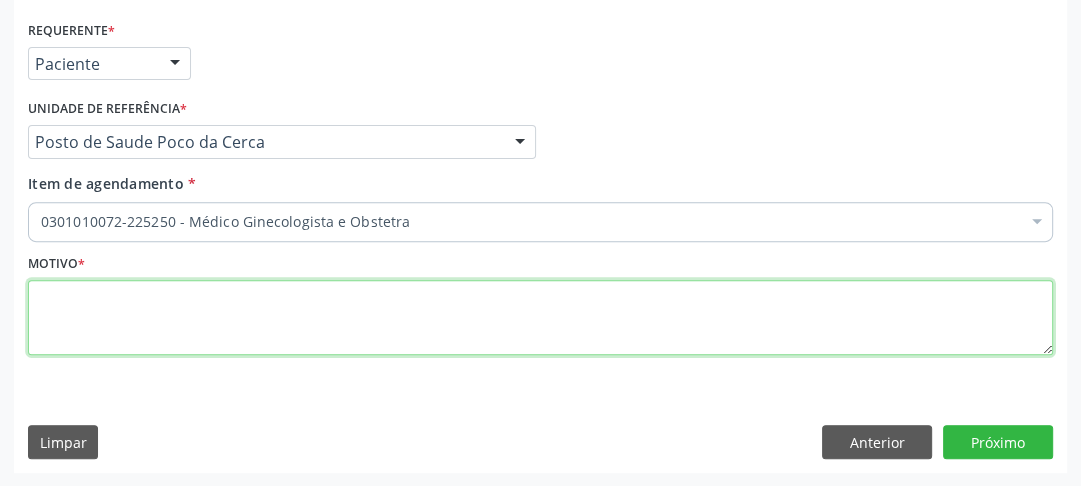 click at bounding box center (540, 318) 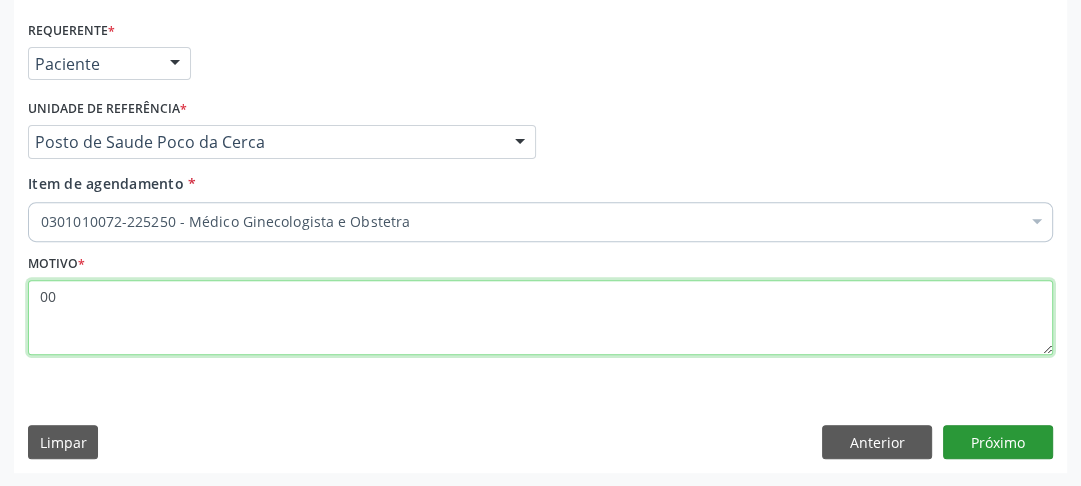 type on "00" 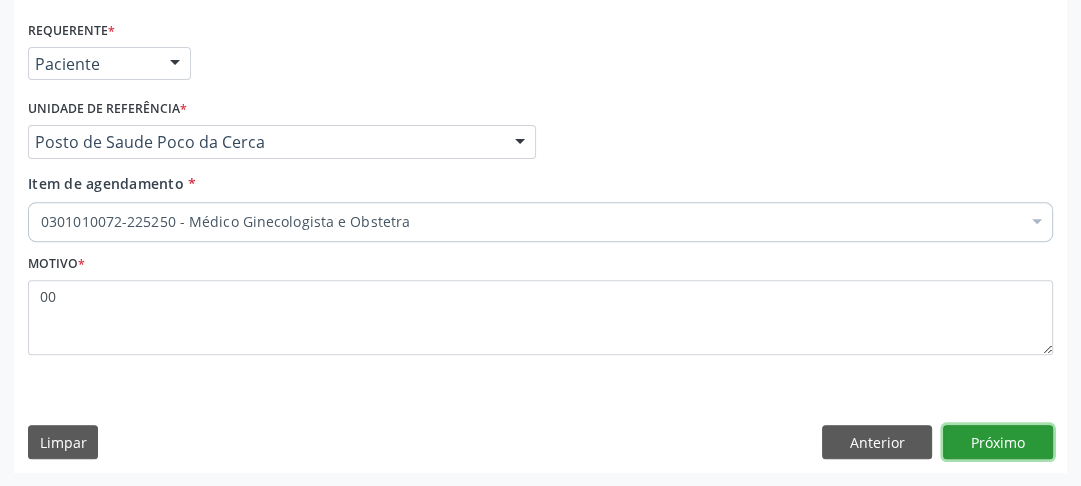 click on "Próximo" at bounding box center [998, 442] 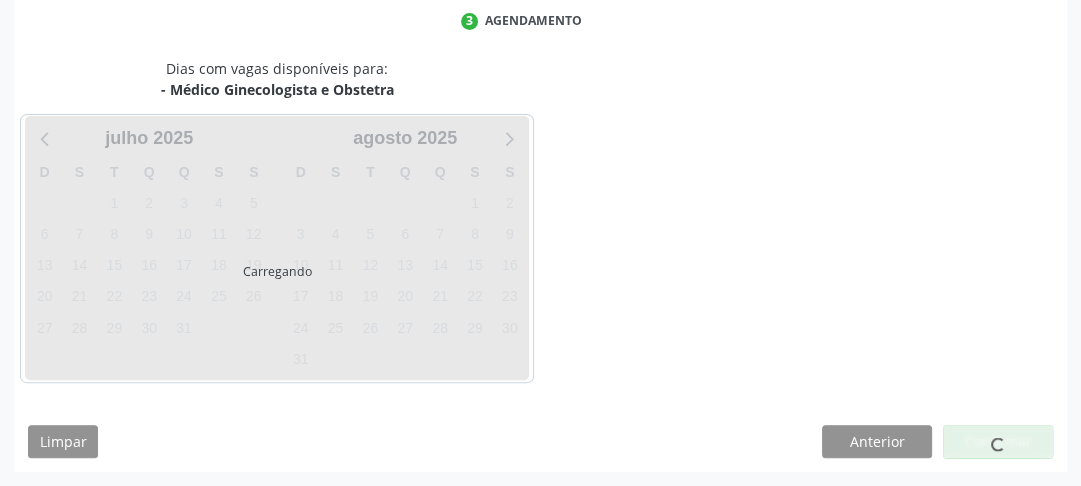 scroll, scrollTop: 456, scrollLeft: 0, axis: vertical 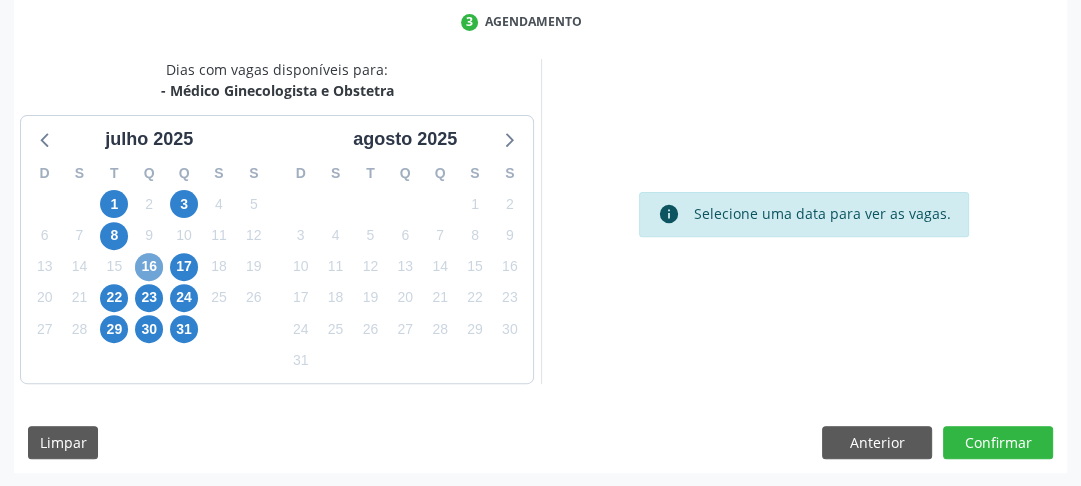 click on "16" at bounding box center (149, 267) 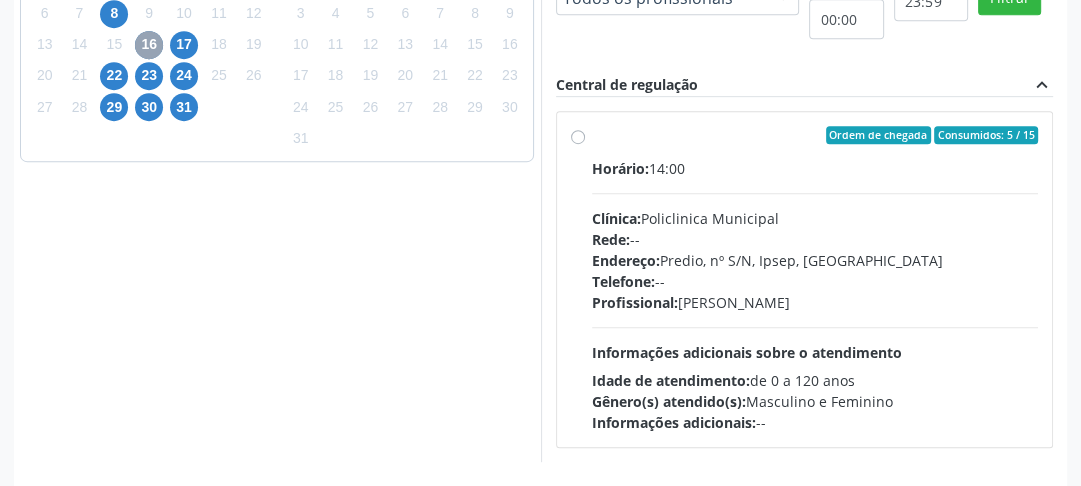 scroll, scrollTop: 691, scrollLeft: 0, axis: vertical 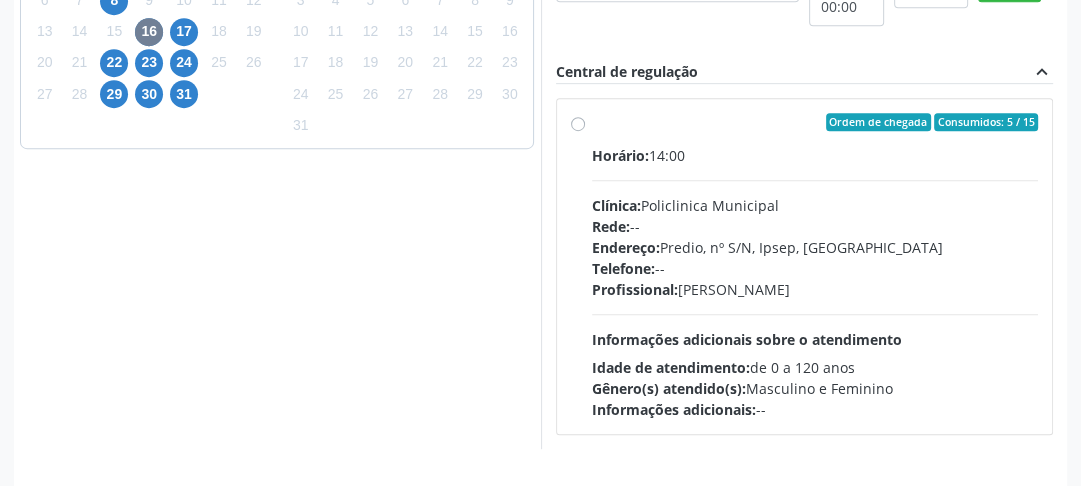 click on "Ordem de chegada
Consumidos: 5 / 15
Horário:   14:00
Clínica:  Policlinica Municipal
Rede:
--
Endereço:   Predio, nº S/N, Ipsep, Serra Talhada - PE
Telefone:   --
Profissional:
Thaisa Barbosa de Siqueira
Informações adicionais sobre o atendimento
Idade de atendimento:
de 0 a 120 anos
Gênero(s) atendido(s):
Masculino e Feminino
Informações adicionais:
--" at bounding box center (815, 266) 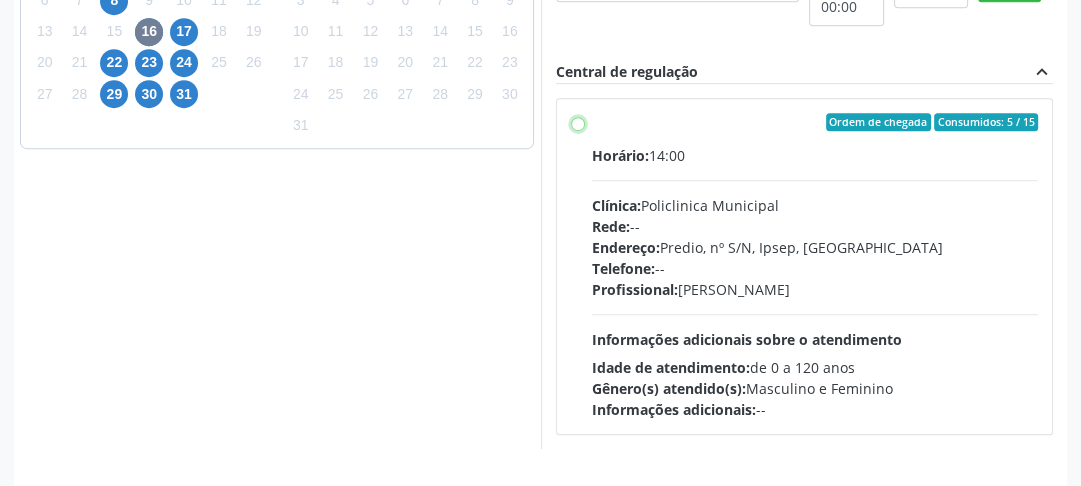 click on "Ordem de chegada
Consumidos: 5 / 15
Horário:   14:00
Clínica:  Policlinica Municipal
Rede:
--
Endereço:   Predio, nº S/N, Ipsep, Serra Talhada - PE
Telefone:   --
Profissional:
Thaisa Barbosa de Siqueira
Informações adicionais sobre o atendimento
Idade de atendimento:
de 0 a 120 anos
Gênero(s) atendido(s):
Masculino e Feminino
Informações adicionais:
--" at bounding box center [578, 122] 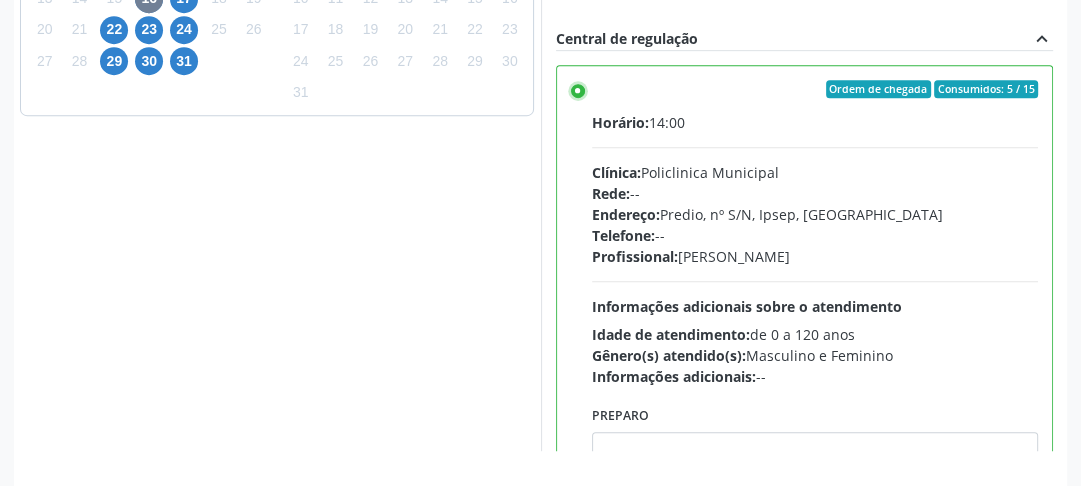 scroll, scrollTop: 792, scrollLeft: 0, axis: vertical 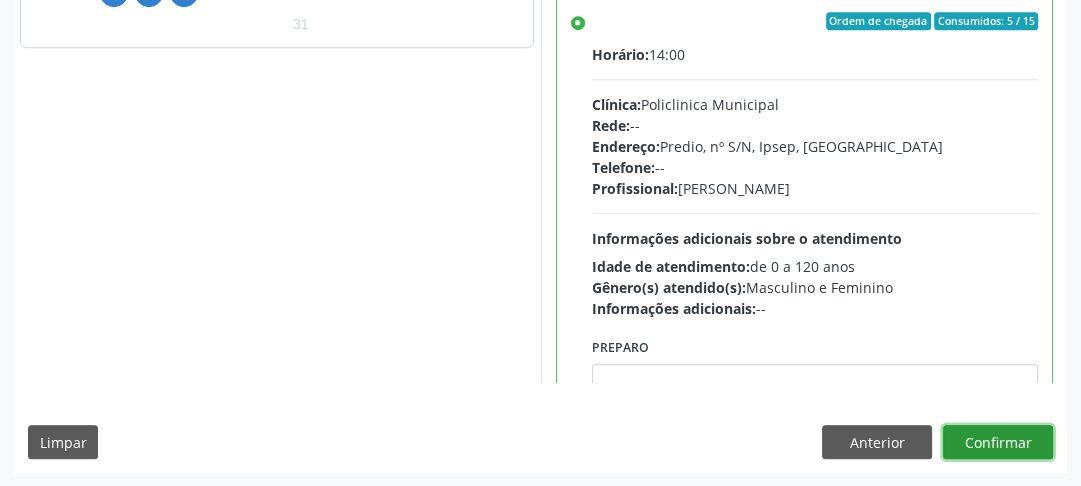 click on "Confirmar" at bounding box center (998, 442) 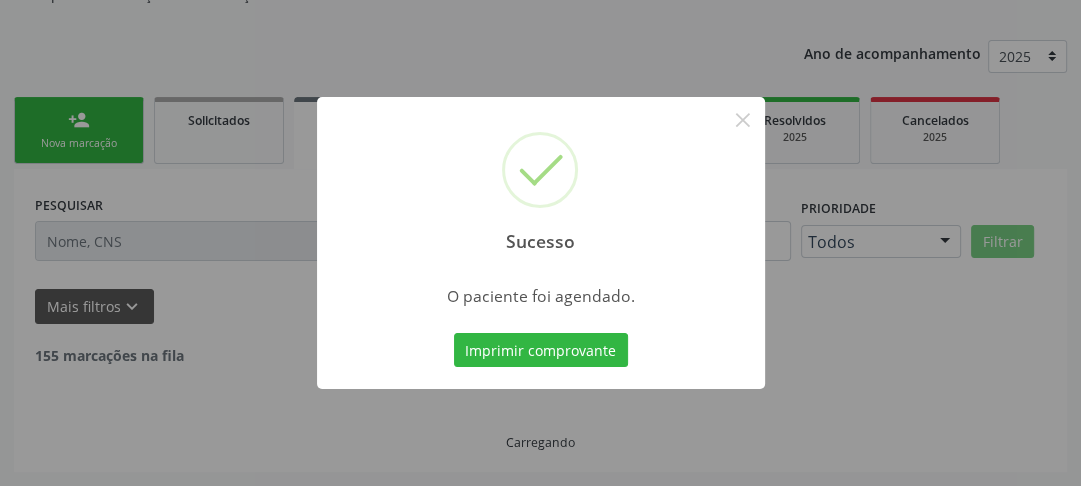 scroll, scrollTop: 222, scrollLeft: 0, axis: vertical 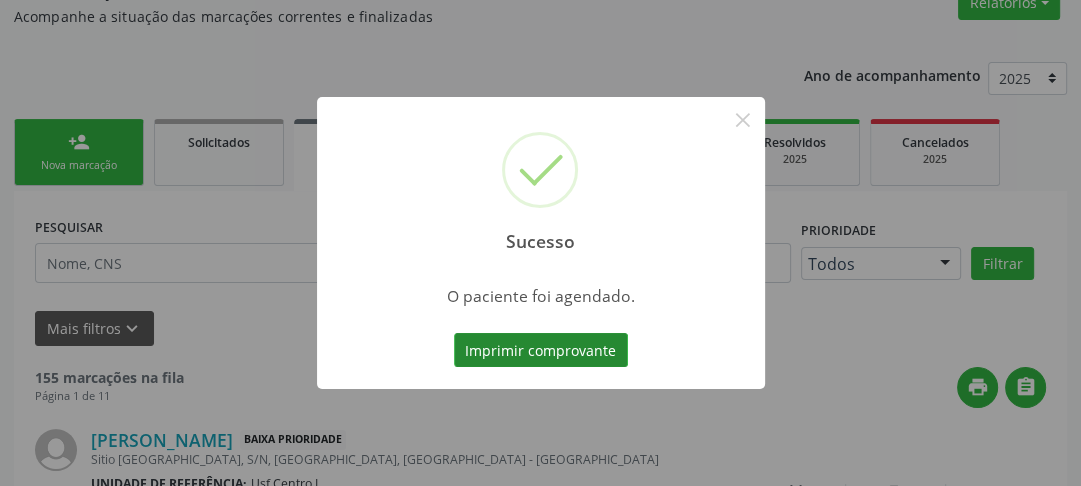click on "Imprimir comprovante" at bounding box center [541, 350] 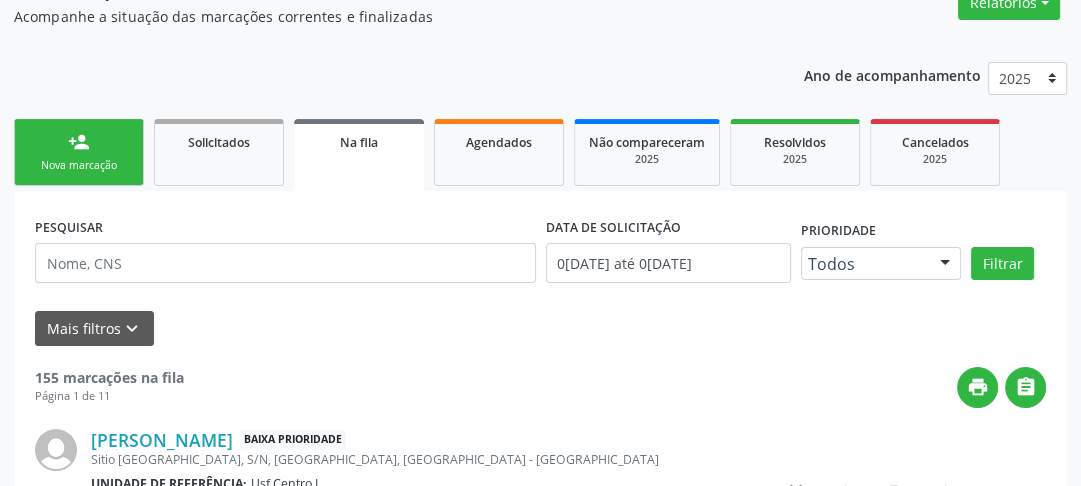 click on "Sucesso × O paciente foi agendado. Imprimir comprovante Cancel" at bounding box center (540, 243) 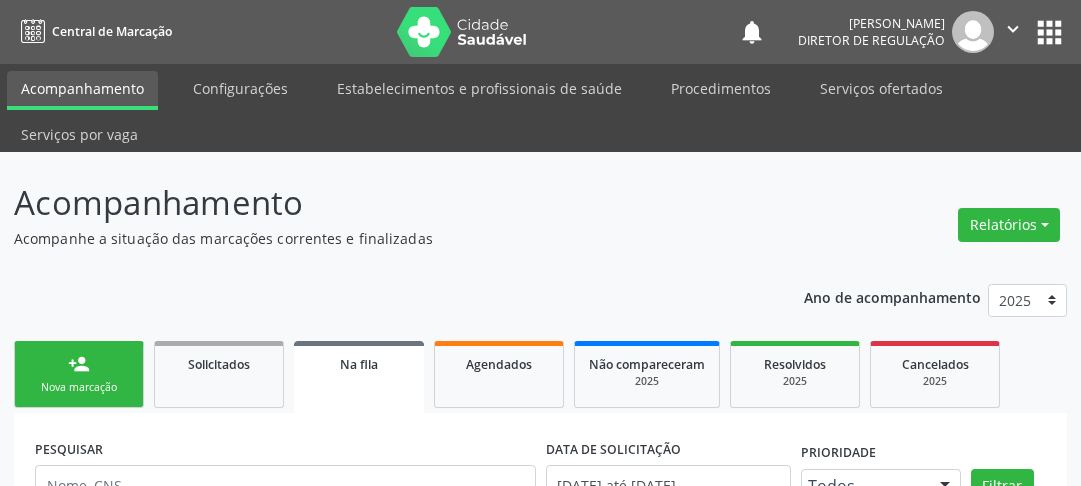 scroll, scrollTop: 222, scrollLeft: 0, axis: vertical 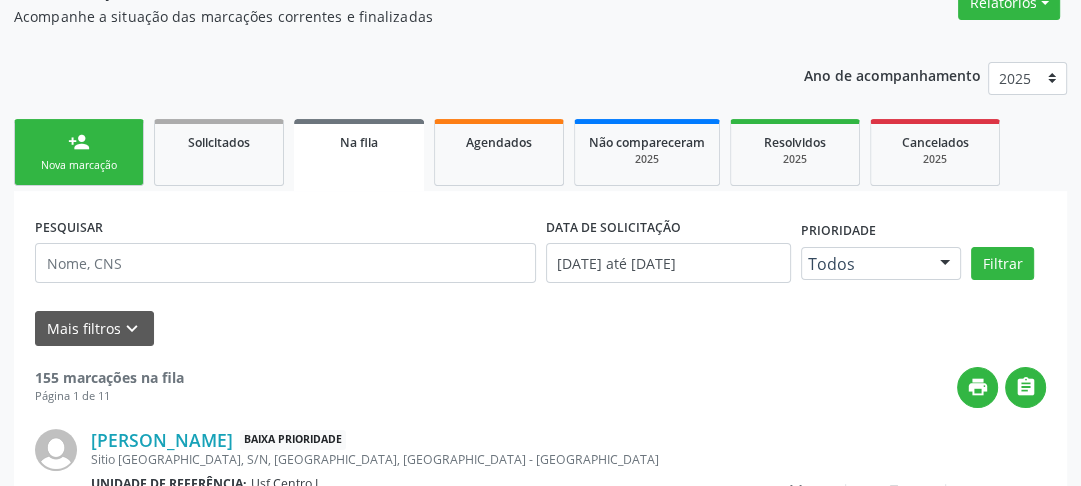 click on "Nova marcação" at bounding box center [79, 165] 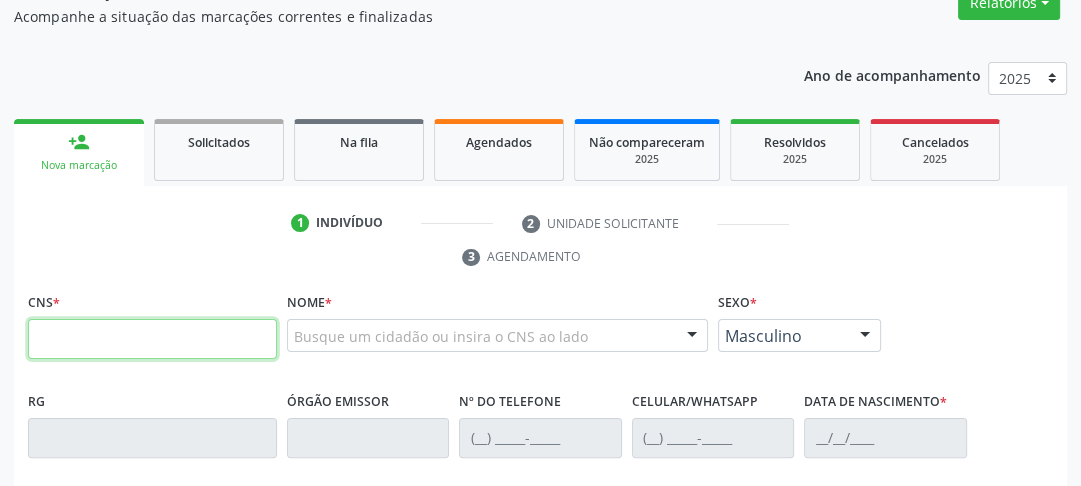 click at bounding box center (152, 339) 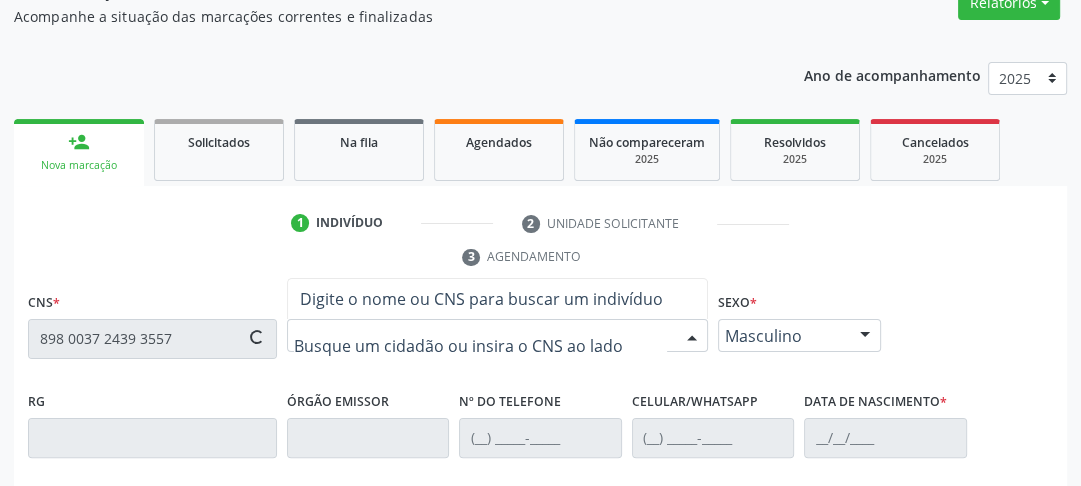 type on "898 0037 2439 3557" 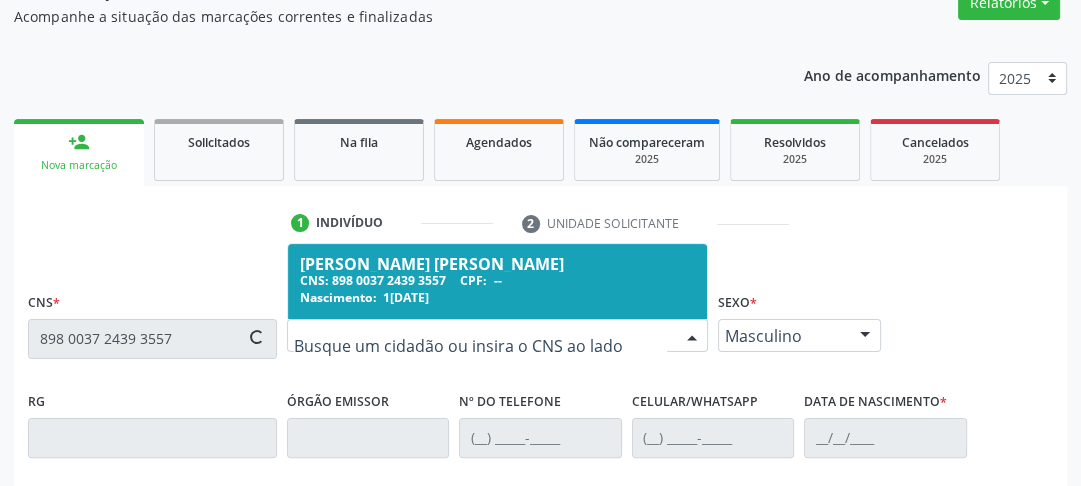 type on "[PHONE_NUMBER]" 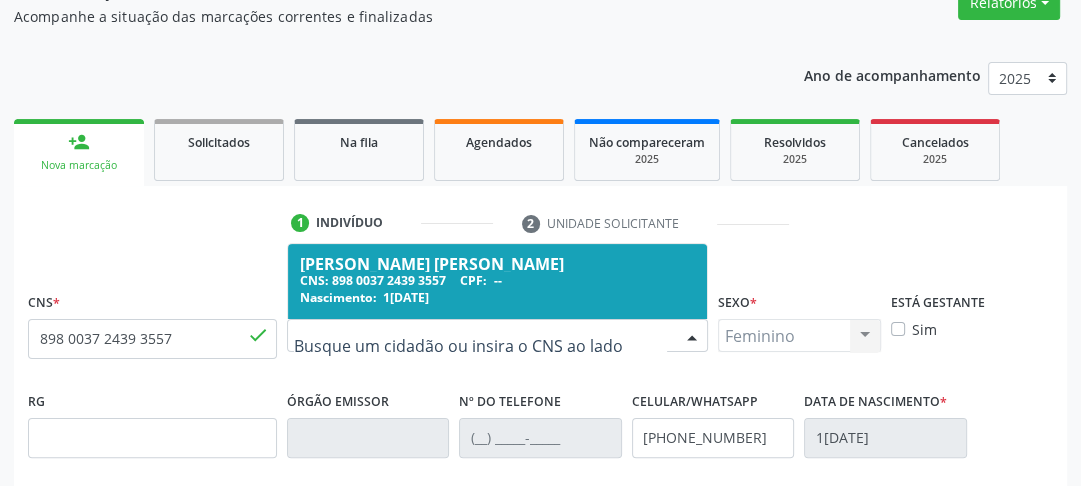 click on "Nascimento:" at bounding box center [338, 297] 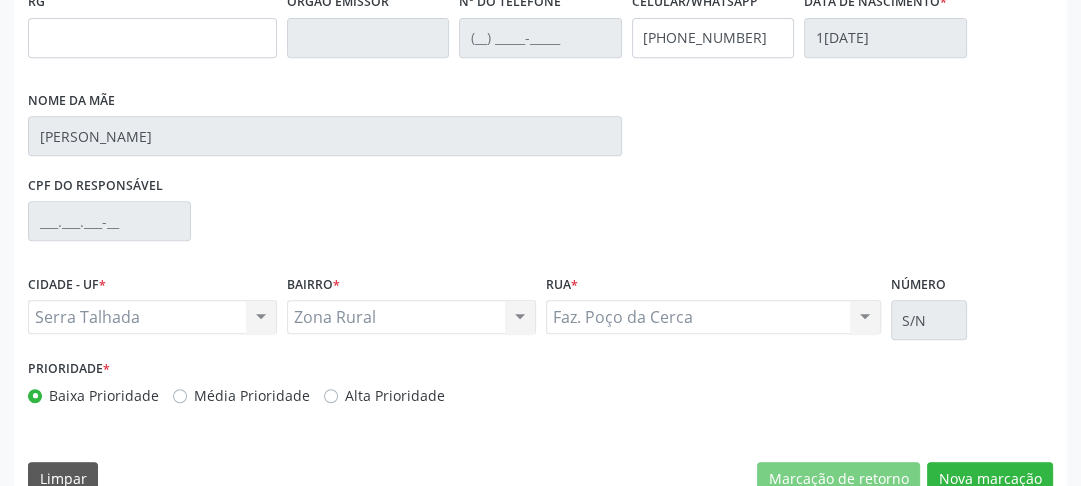 scroll, scrollTop: 659, scrollLeft: 0, axis: vertical 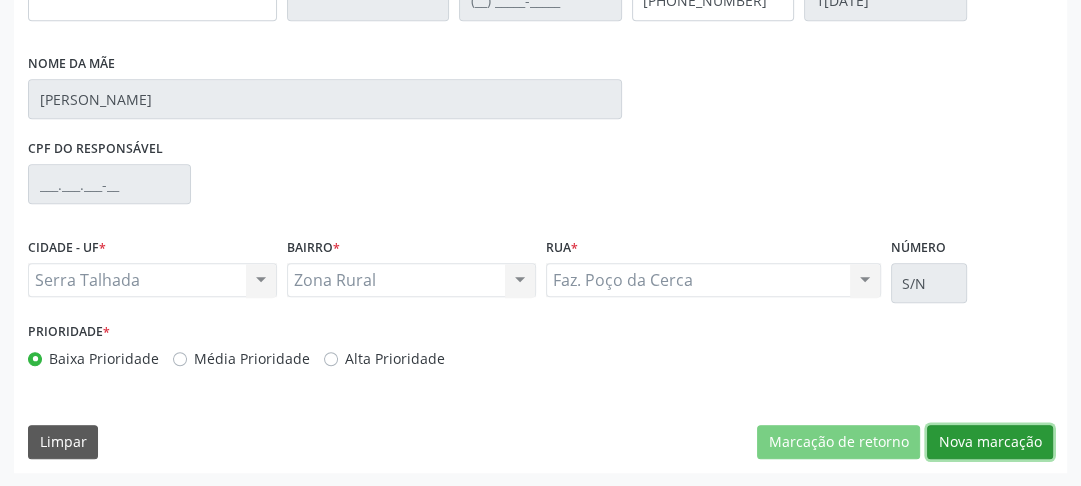 click on "Nova marcação" at bounding box center [990, 442] 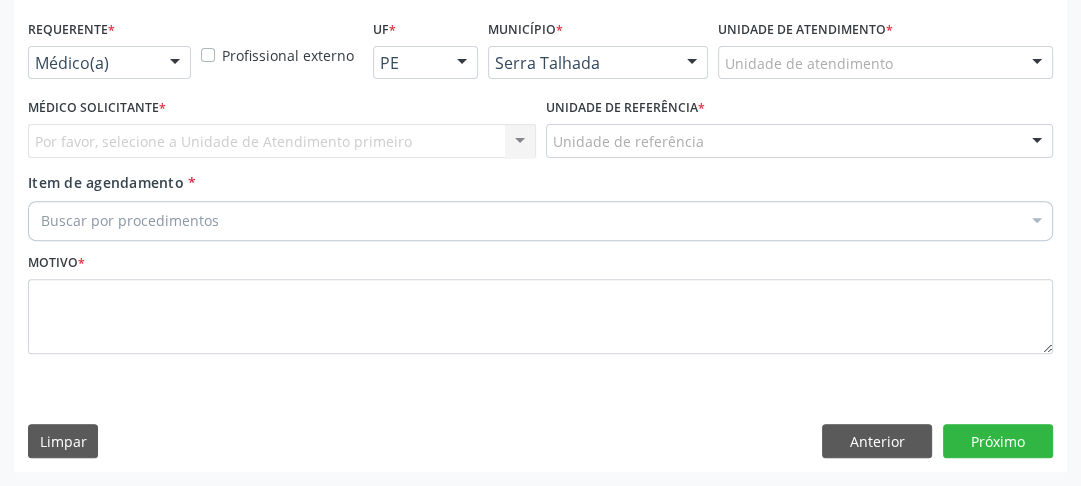 scroll, scrollTop: 494, scrollLeft: 0, axis: vertical 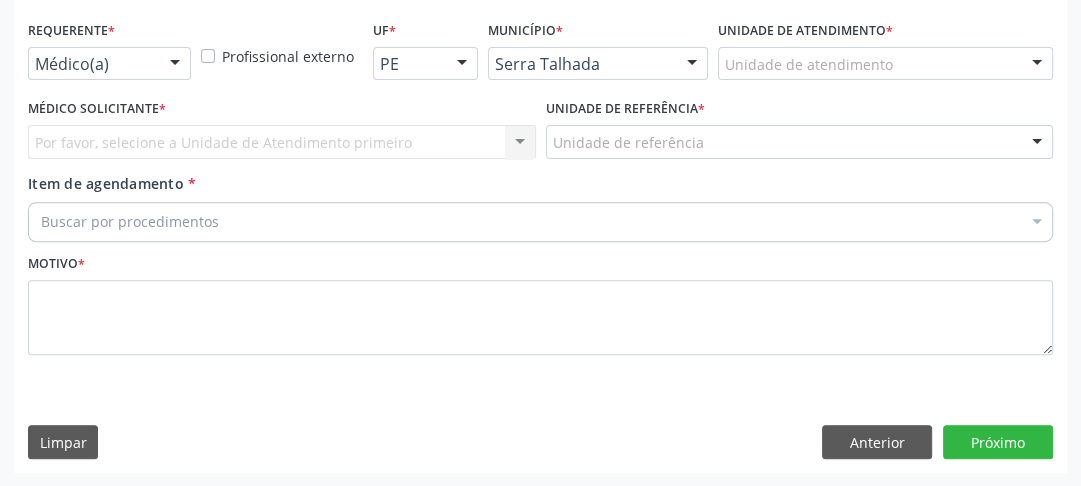 click on "Médico(a)" at bounding box center [109, 64] 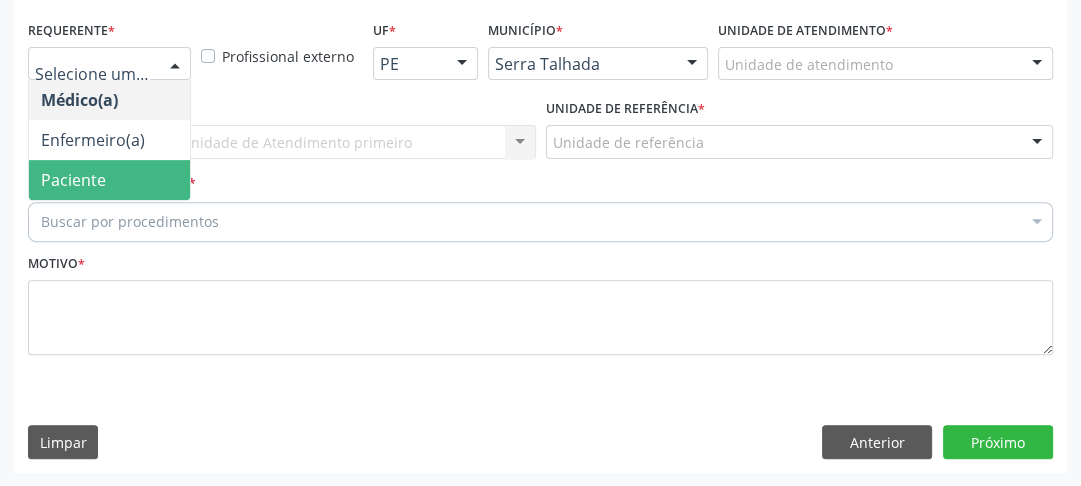 click on "Paciente" at bounding box center (73, 180) 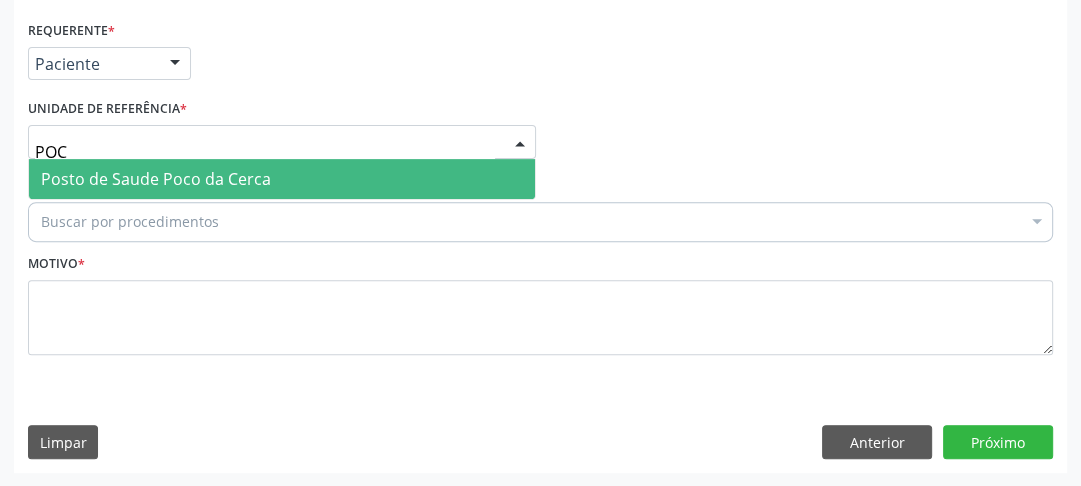 type on "POCO" 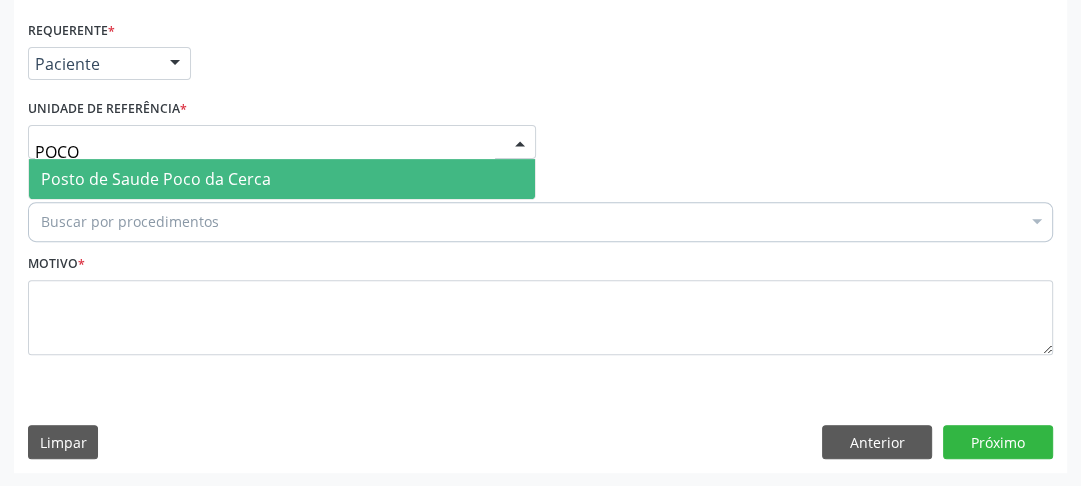 click on "Posto de Saude Poco da Cerca" at bounding box center [156, 179] 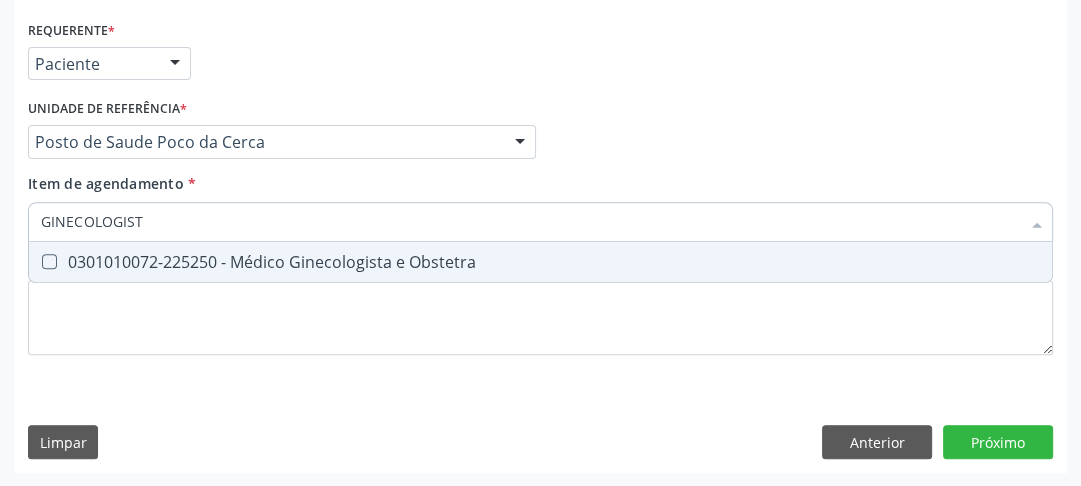 type on "GINECOLOGISTA" 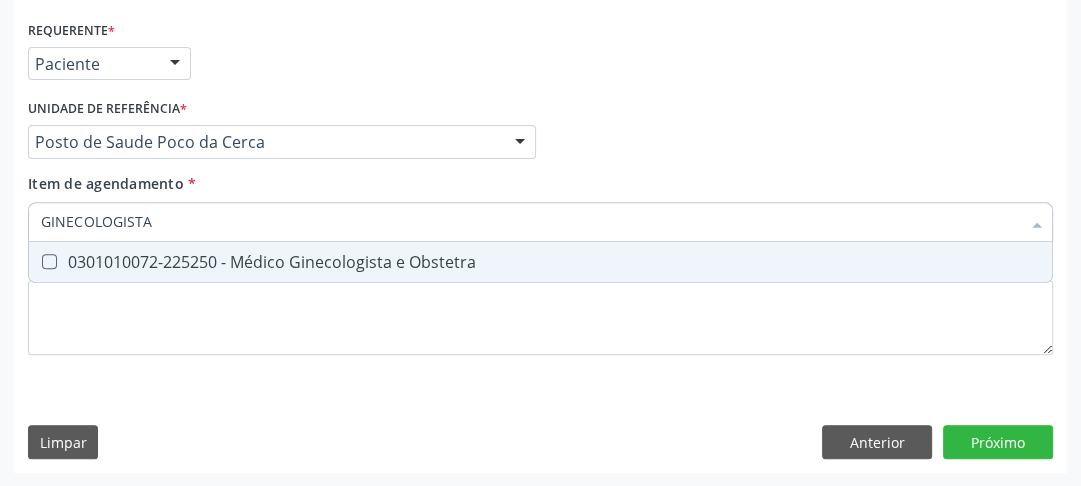 click on "0301010072-225250 - Médico Ginecologista e Obstetra" at bounding box center (540, 262) 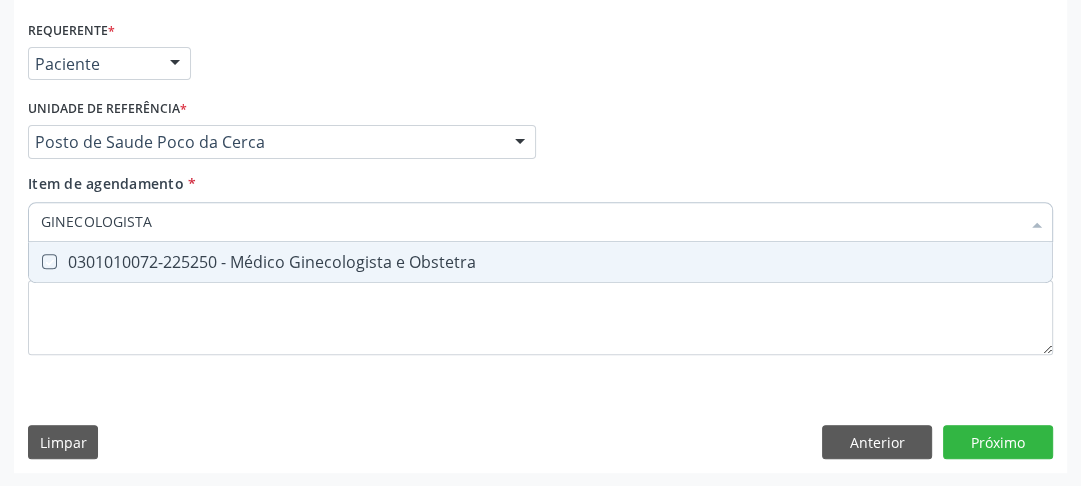 checkbox on "true" 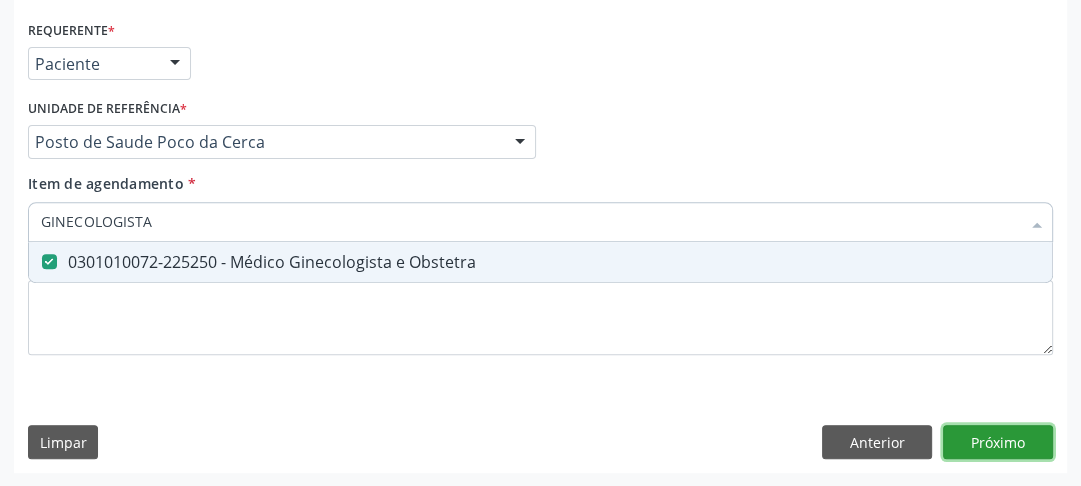 click on "Requerente
*
Paciente         Médico(a)   Enfermeiro(a)   Paciente
Nenhum resultado encontrado para: "   "
Não há nenhuma opção para ser exibida.
UF
PE         AC   AL   AM   AP   BA   CE   DF   ES   GO   MA   MG   MS   MT   PA   PB   PE   PI   PR   RJ   RN   RO   RR   RS   SC   SE   SL   SP   SV   TO
Nenhum resultado encontrado para: "   "
Não há nenhuma opção para ser exibida.
Município
Serra Talhada         Abreu e Lima   Afogados da Ingazeira   Afrânio   Agrestina   Água Preta   Águas Belas   Alagoinha   Aliança   Altinho   Amaraji   Angelim   Araçoiaba   Araripina   Arcoverde   Barra de Guabiraba   Barreiros   Belém de Maria   Belém do São Francisco   Belo Jardim   Betânia   Bezerros   Bodocó   Bom Conselho   Bom Jardim   Bonito   Brejão   Brejinho   Brejo da Madre de Deus   Buenos Aires   Buíque   Cabo de Santo Agostinho   Cabrobó   Cachoeirinha" at bounding box center [540, 244] 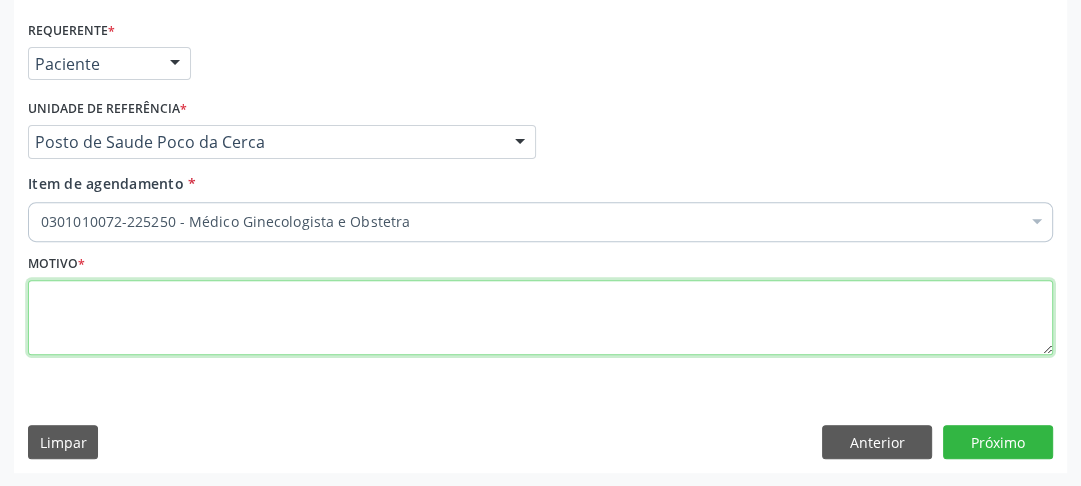 click at bounding box center [540, 318] 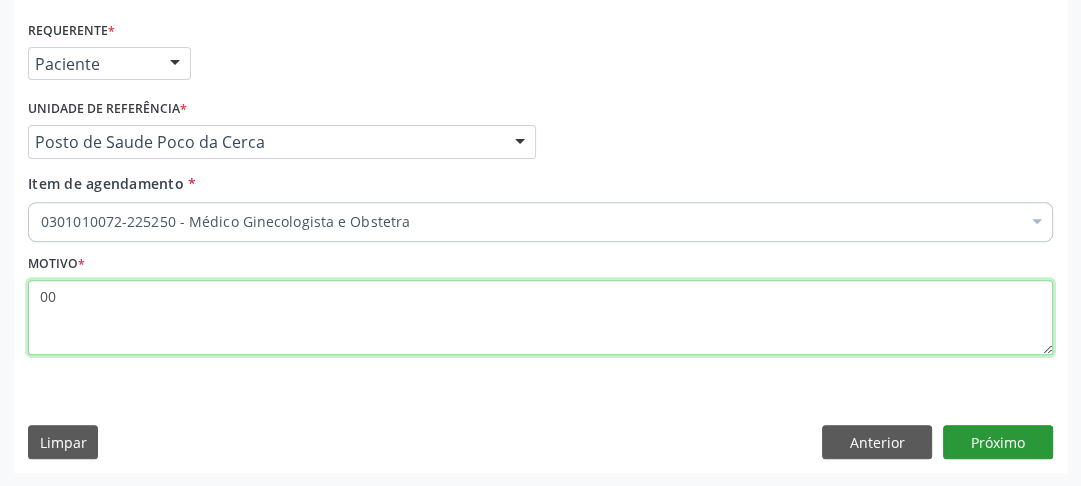 type on "00" 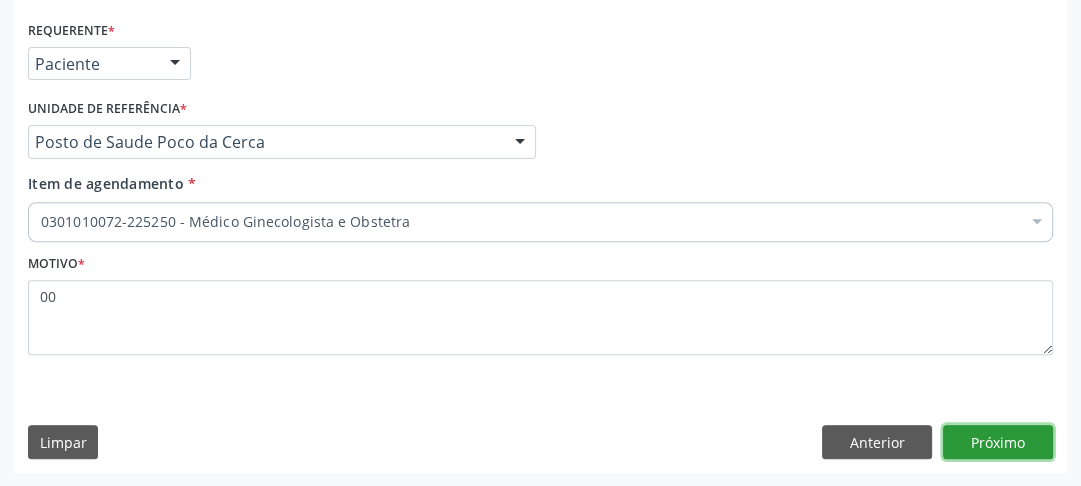 click on "Próximo" at bounding box center [998, 442] 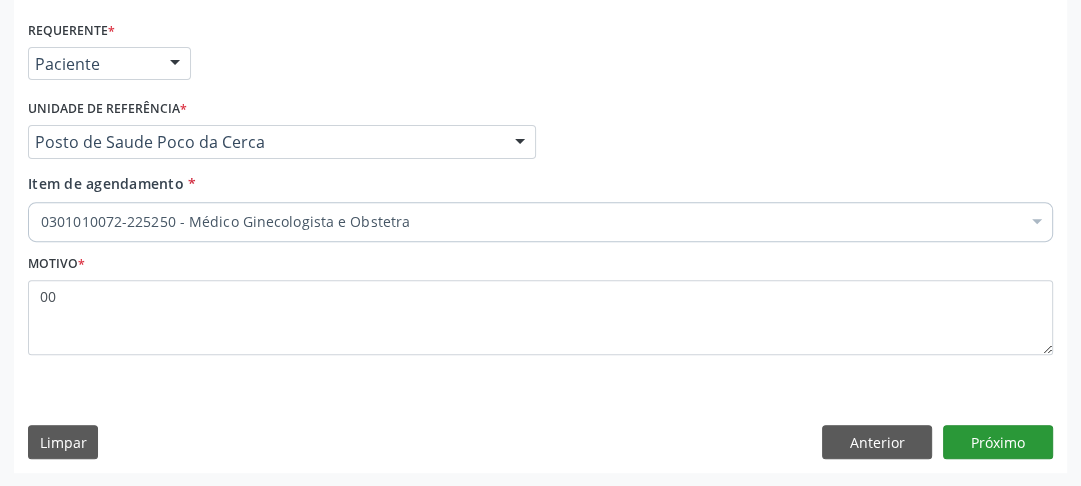 scroll, scrollTop: 456, scrollLeft: 0, axis: vertical 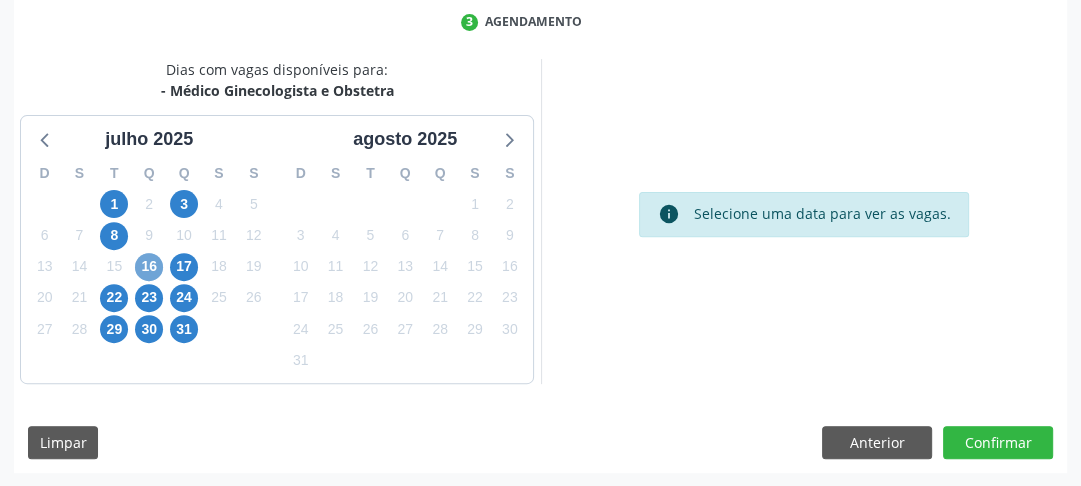 click on "16" at bounding box center (149, 267) 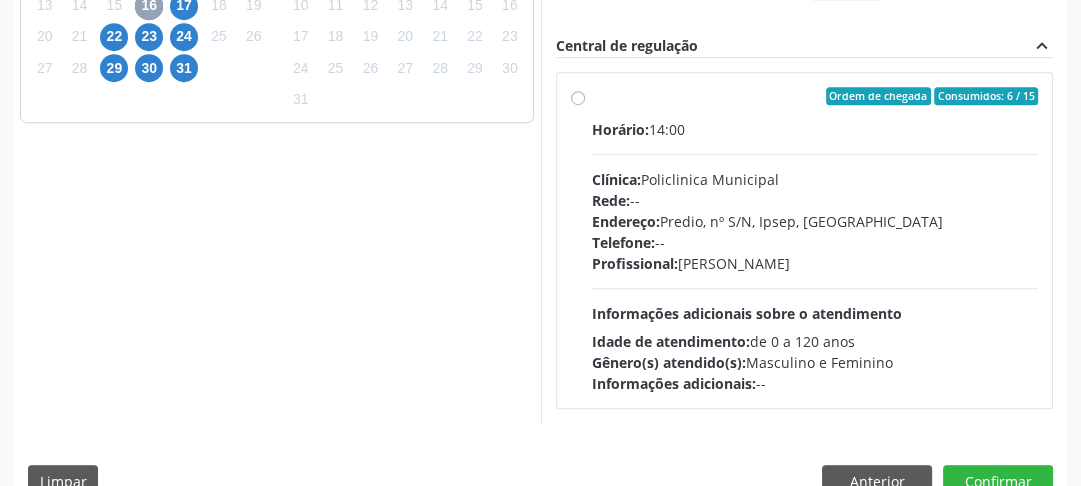 scroll, scrollTop: 756, scrollLeft: 0, axis: vertical 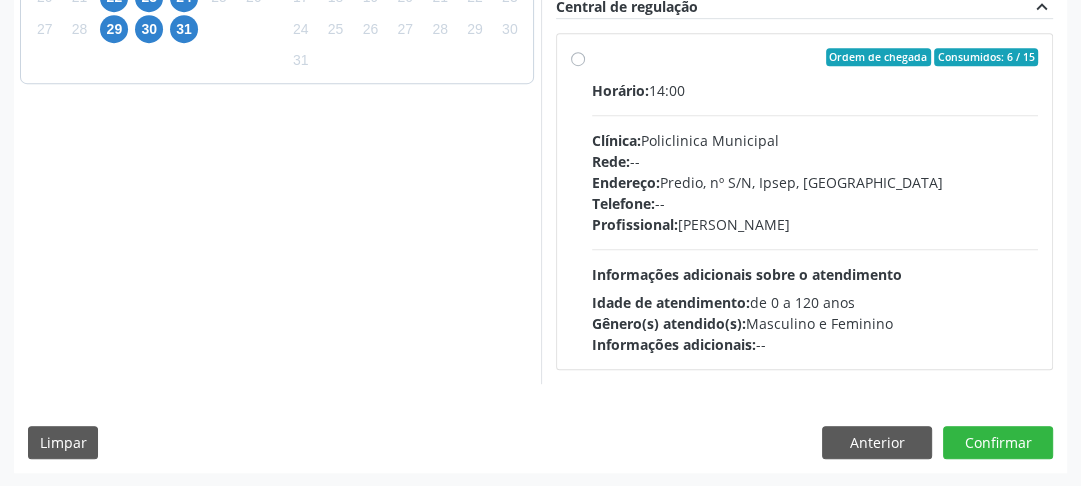 click on "Ordem de chegada
Consumidos: 6 / 15
Horário:   14:00
Clínica:  Policlinica Municipal
Rede:
--
Endereço:   Predio, nº S/N, Ipsep, Serra Talhada - PE
Telefone:   --
Profissional:
Thaisa Barbosa de Siqueira
Informações adicionais sobre o atendimento
Idade de atendimento:
de 0 a 120 anos
Gênero(s) atendido(s):
Masculino e Feminino
Informações adicionais:
--" at bounding box center (805, 201) 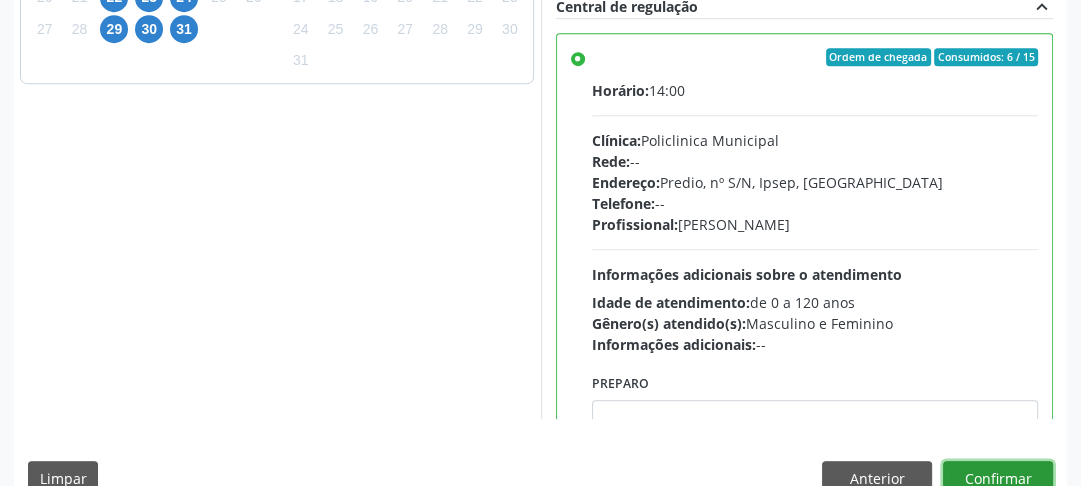 click on "Confirmar" at bounding box center [998, 478] 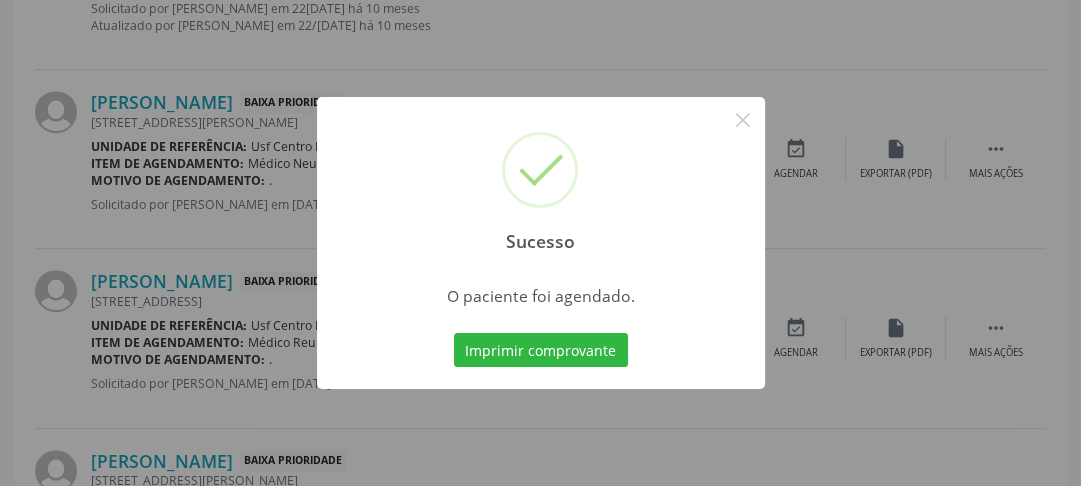 scroll, scrollTop: 222, scrollLeft: 0, axis: vertical 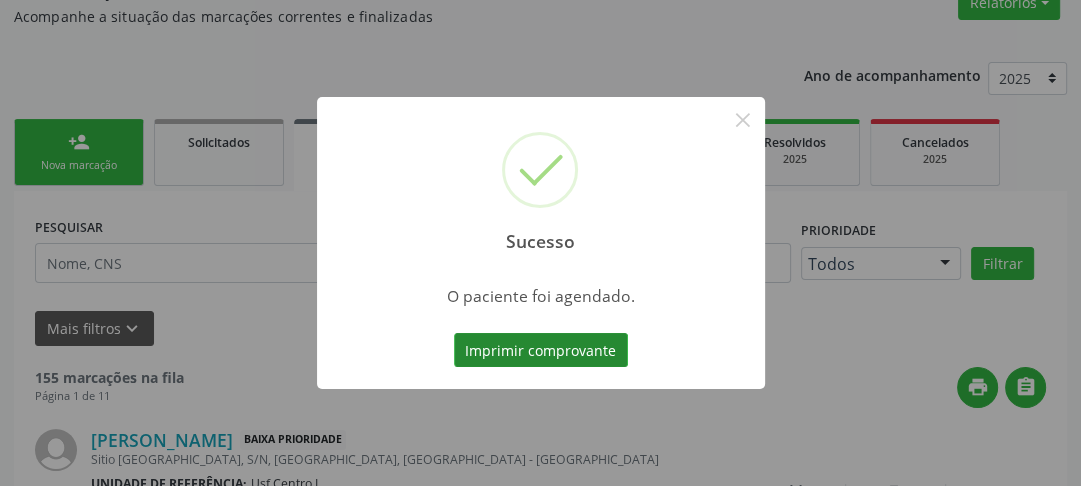 click on "Imprimir comprovante" at bounding box center [541, 350] 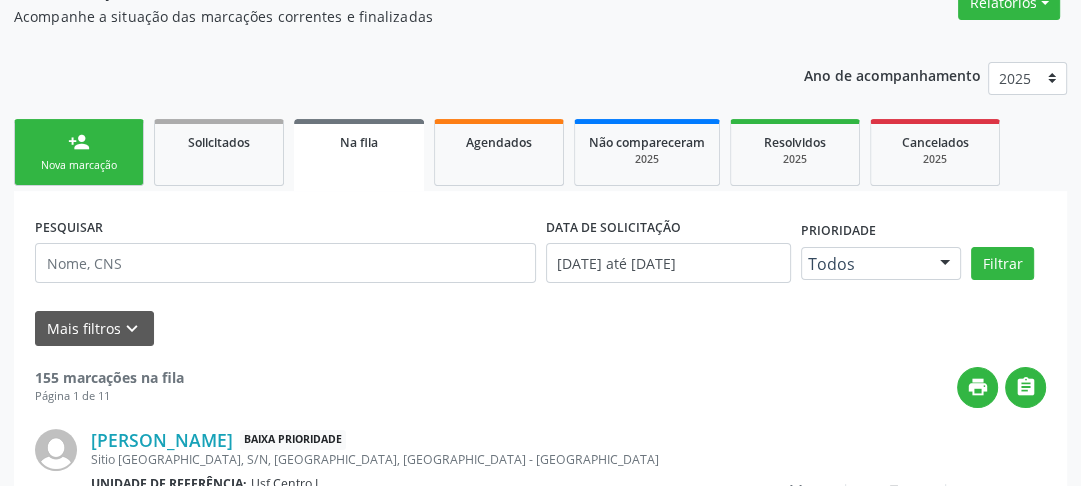 click on "Nova marcação" at bounding box center (79, 165) 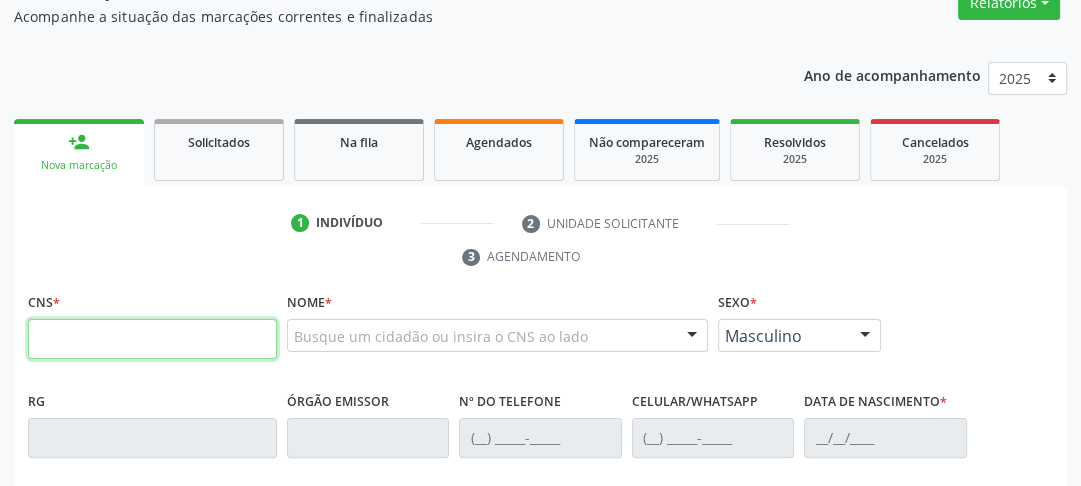 click at bounding box center [152, 339] 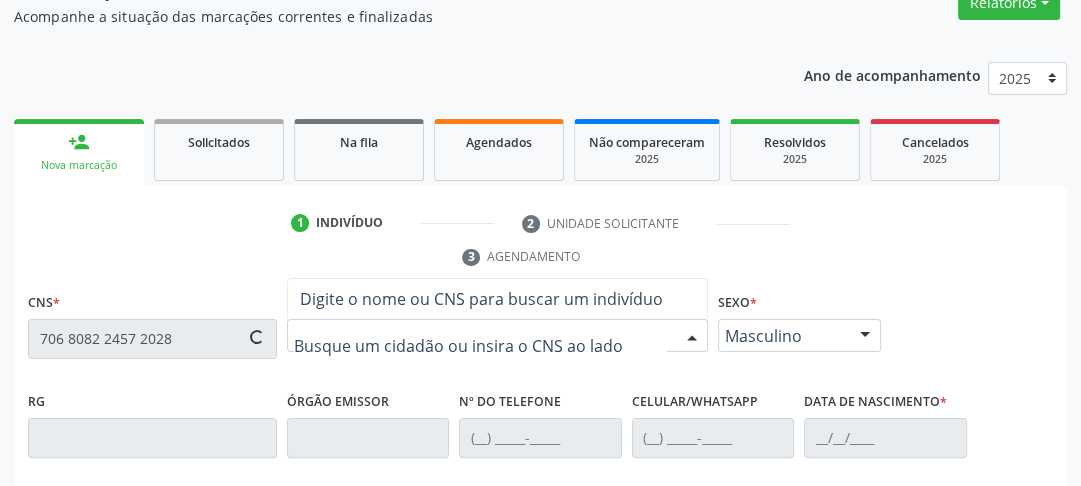 type on "706 8082 2457 2028" 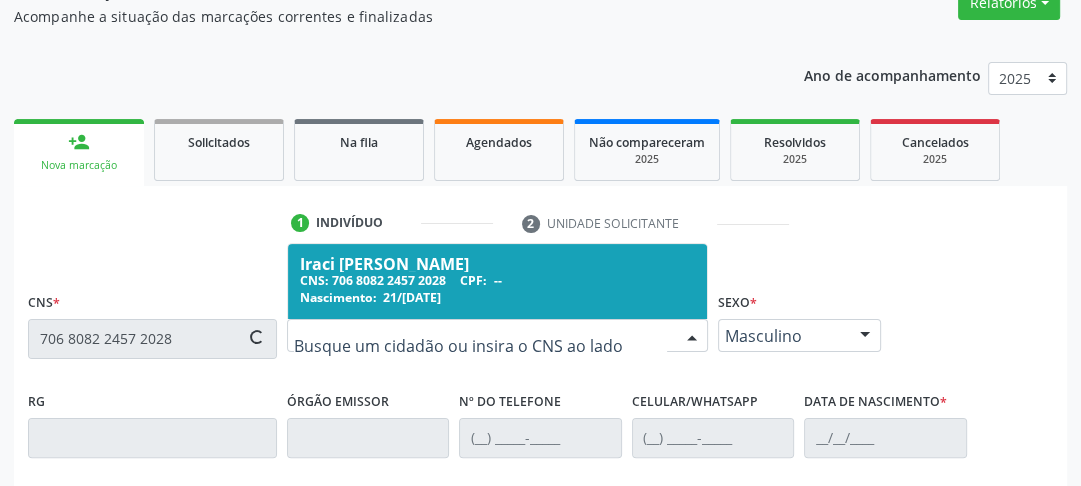 type on "(87) 99917-3171" 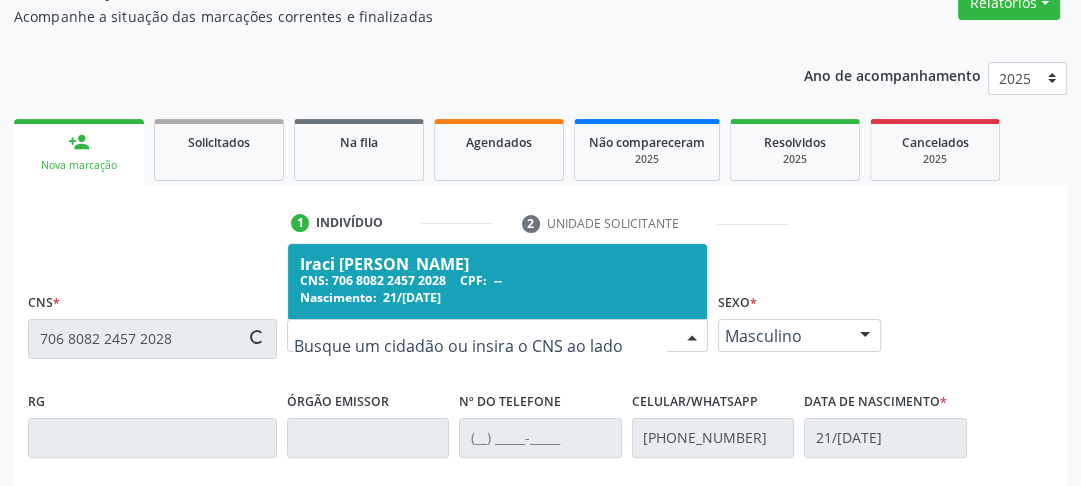 click on "Nascimento:" at bounding box center (338, 297) 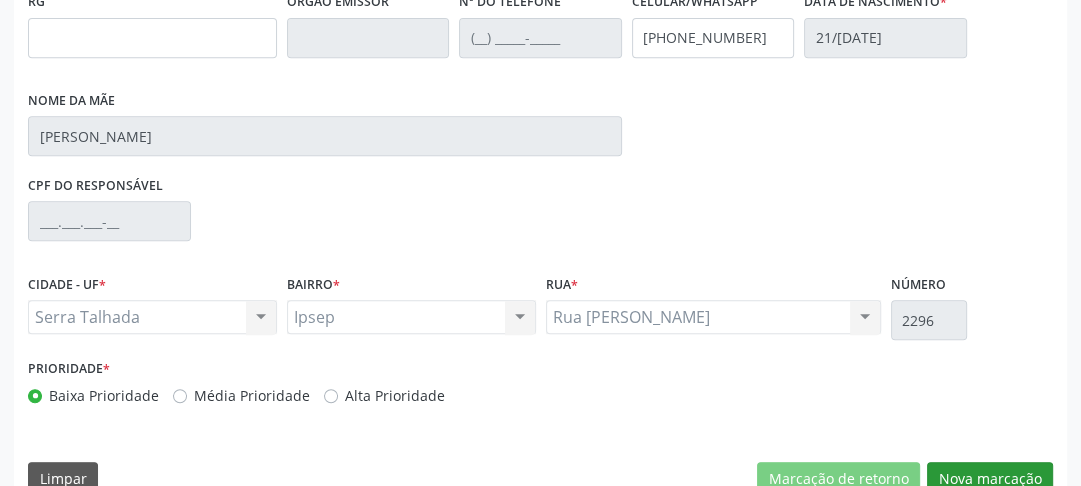 scroll, scrollTop: 659, scrollLeft: 0, axis: vertical 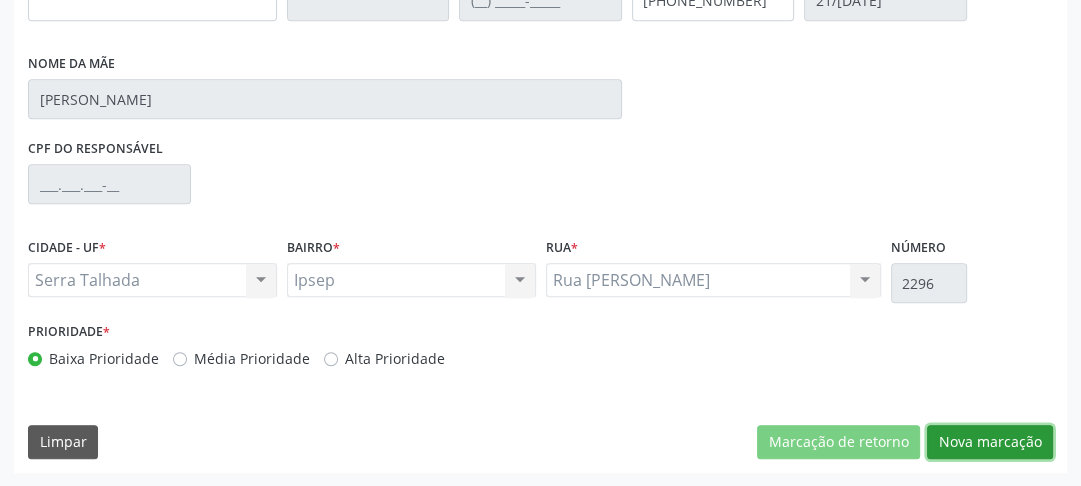 click on "Nova marcação" at bounding box center [990, 442] 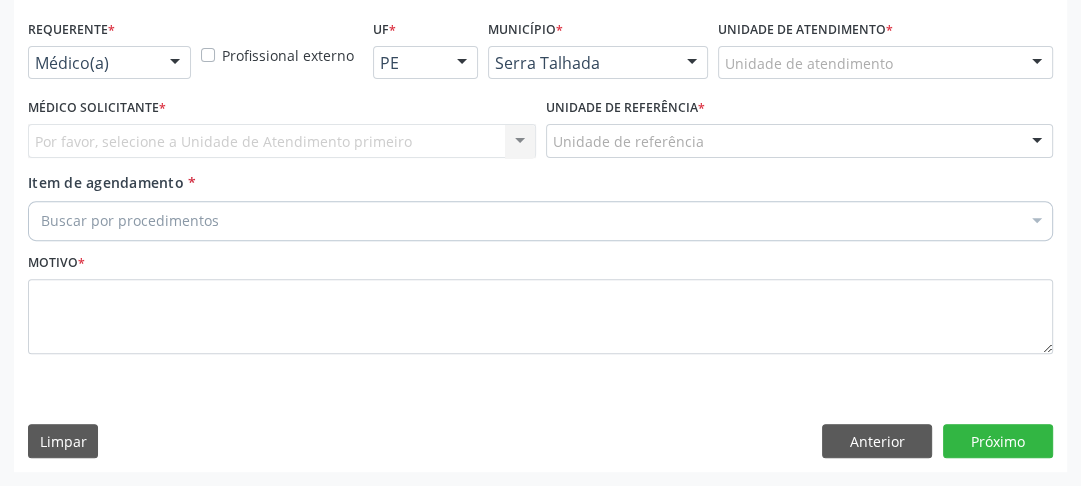 scroll, scrollTop: 494, scrollLeft: 0, axis: vertical 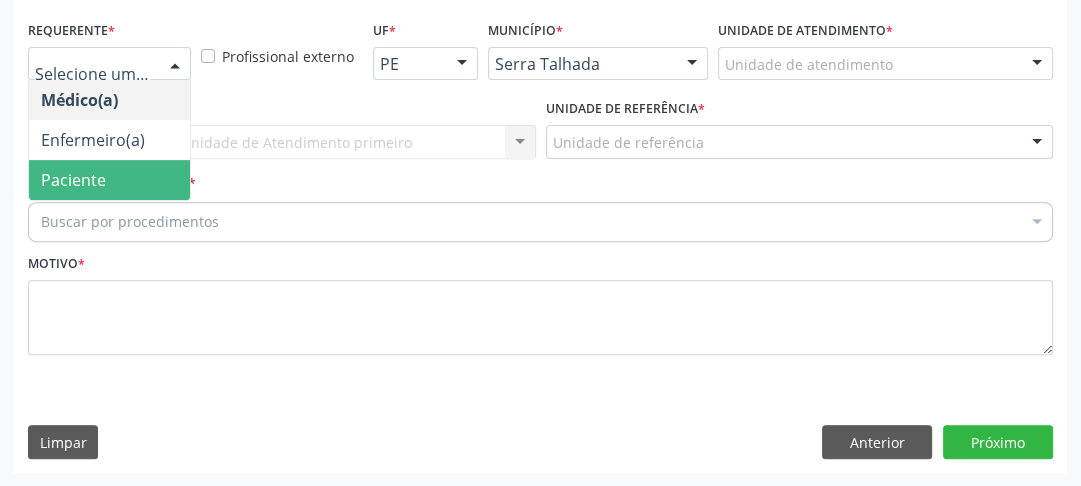 click on "Paciente" at bounding box center (73, 180) 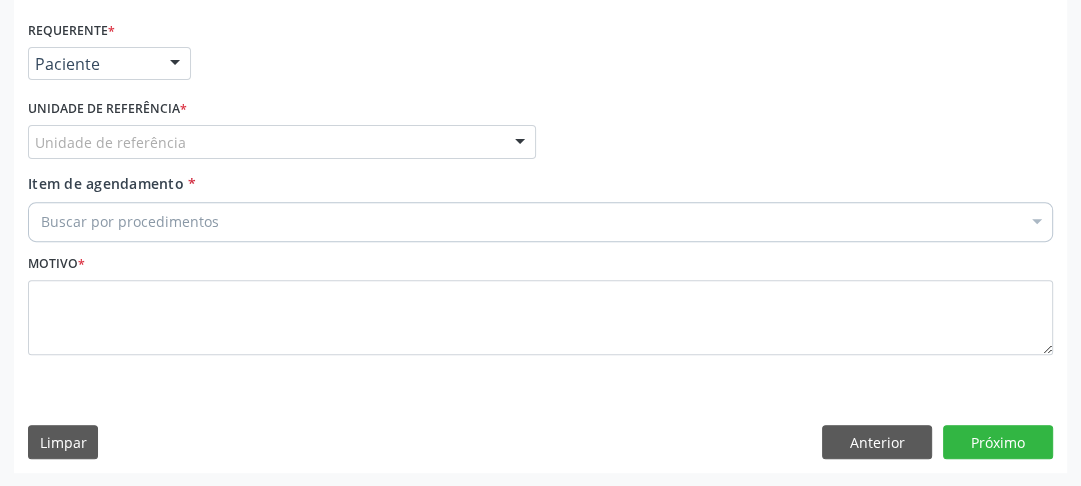 click on "Unidade de referência" at bounding box center (282, 142) 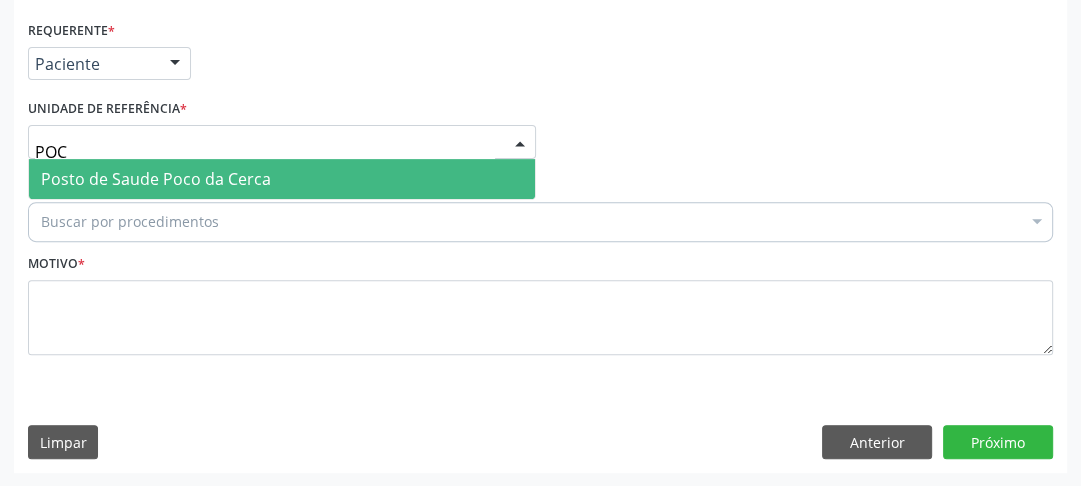 type on "POCO" 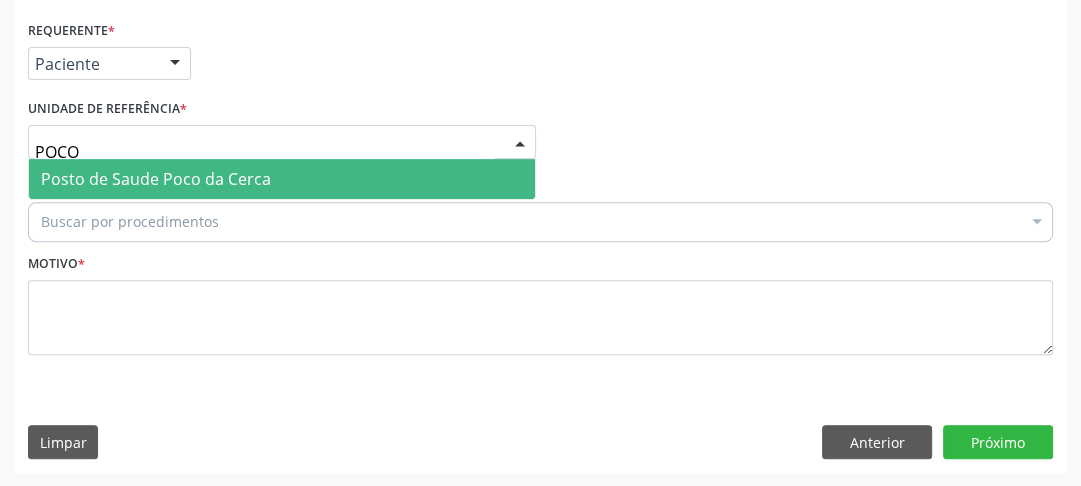 click on "Posto de Saude Poco da Cerca" at bounding box center (156, 179) 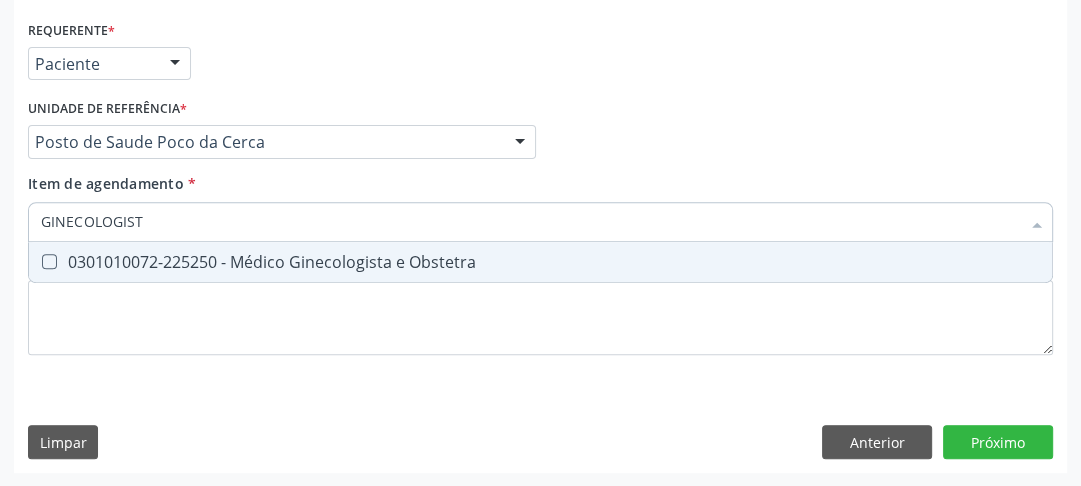 type on "GINECOLOGISTA" 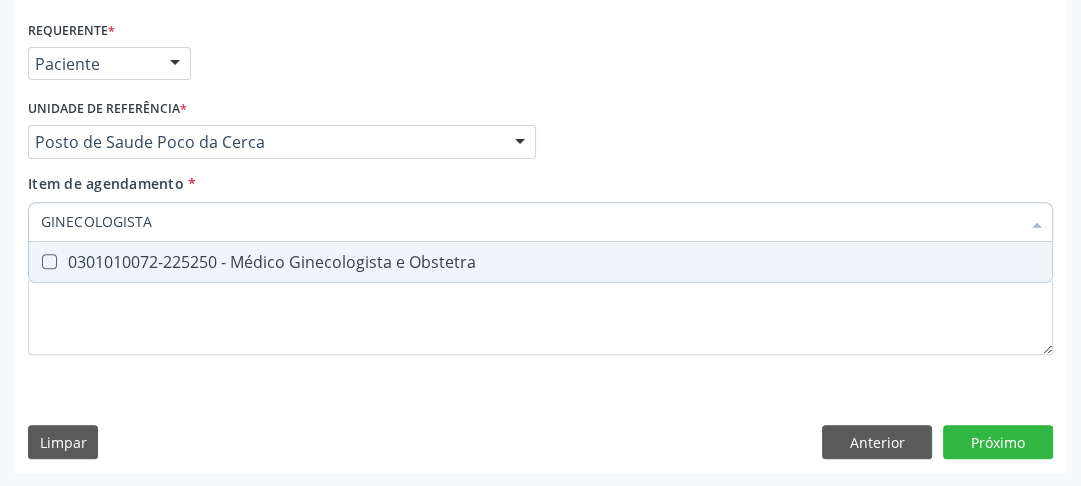 click on "0301010072-225250 - Médico Ginecologista e Obstetra" at bounding box center (540, 262) 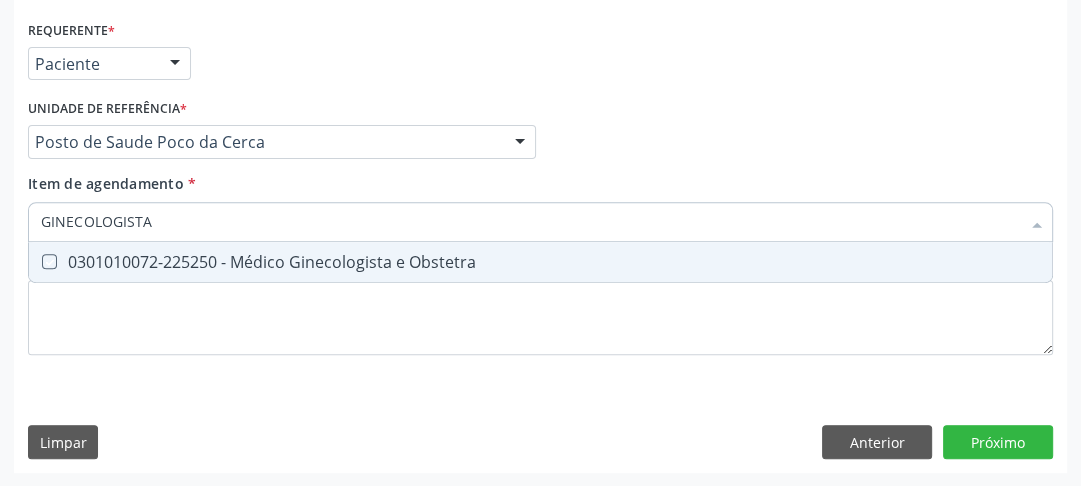checkbox on "true" 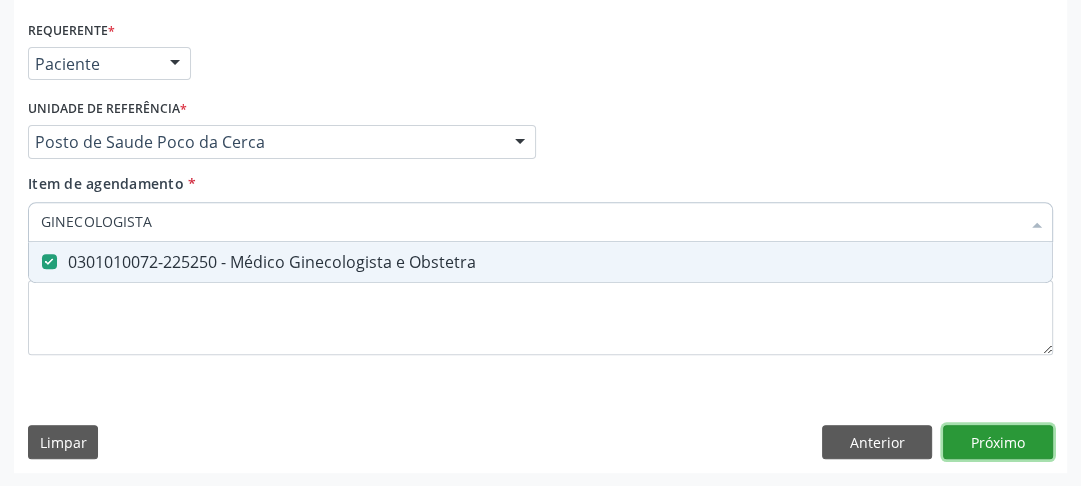 click on "Requerente
*
Paciente         Médico(a)   Enfermeiro(a)   Paciente
Nenhum resultado encontrado para: "   "
Não há nenhuma opção para ser exibida.
UF
PE         AC   AL   AM   AP   BA   CE   DF   ES   GO   MA   MG   MS   MT   PA   PB   PE   PI   PR   RJ   RN   RO   RR   RS   SC   SE   SL   SP   SV   TO
Nenhum resultado encontrado para: "   "
Não há nenhuma opção para ser exibida.
Município
Serra Talhada         Abreu e Lima   Afogados da Ingazeira   Afrânio   Agrestina   Água Preta   Águas Belas   Alagoinha   Aliança   Altinho   Amaraji   Angelim   Araçoiaba   Araripina   Arcoverde   Barra de Guabiraba   Barreiros   Belém de Maria   Belém do São Francisco   Belo Jardim   Betânia   Bezerros   Bodocó   Bom Conselho   Bom Jardim   Bonito   Brejão   Brejinho   Brejo da Madre de Deus   Buenos Aires   Buíque   Cabo de Santo Agostinho   Cabrobó   Cachoeirinha" at bounding box center (540, 244) 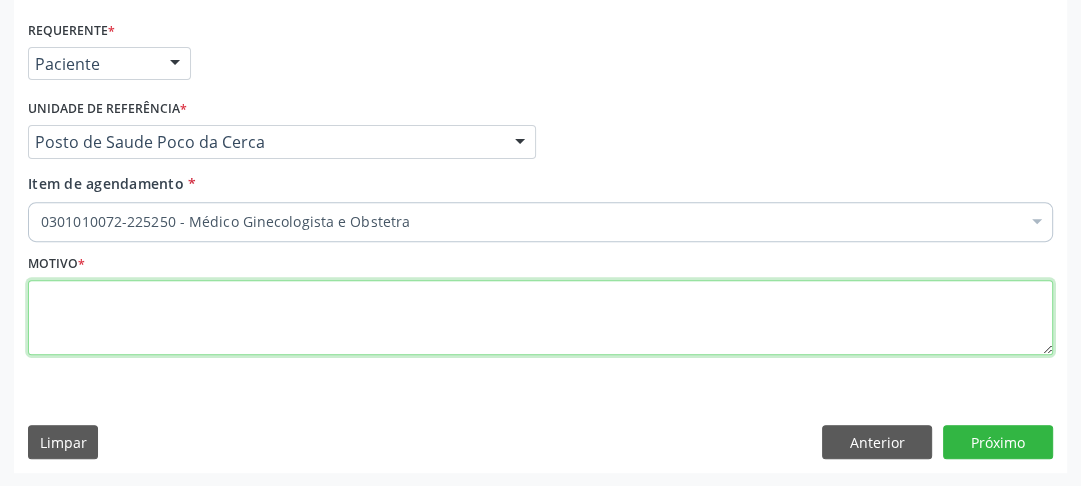 click at bounding box center (540, 318) 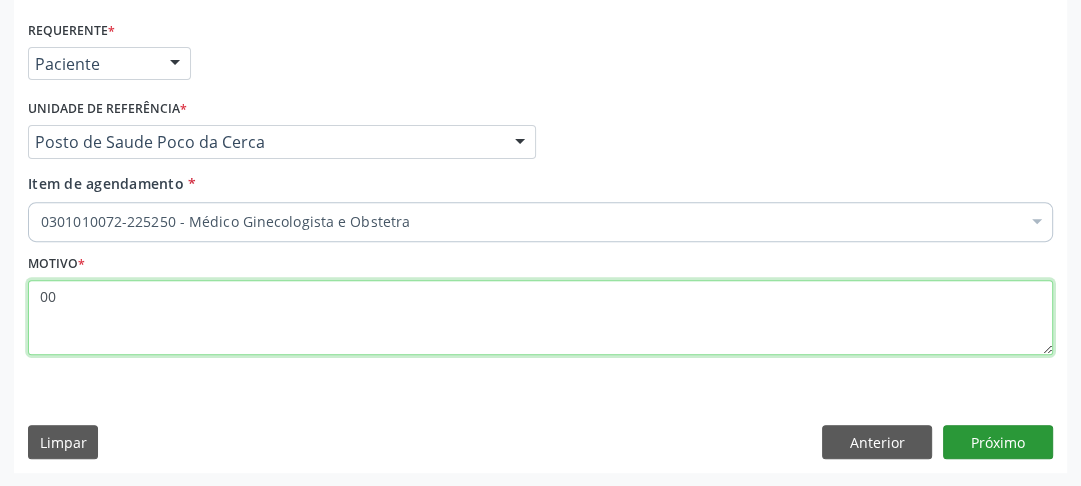 type on "00" 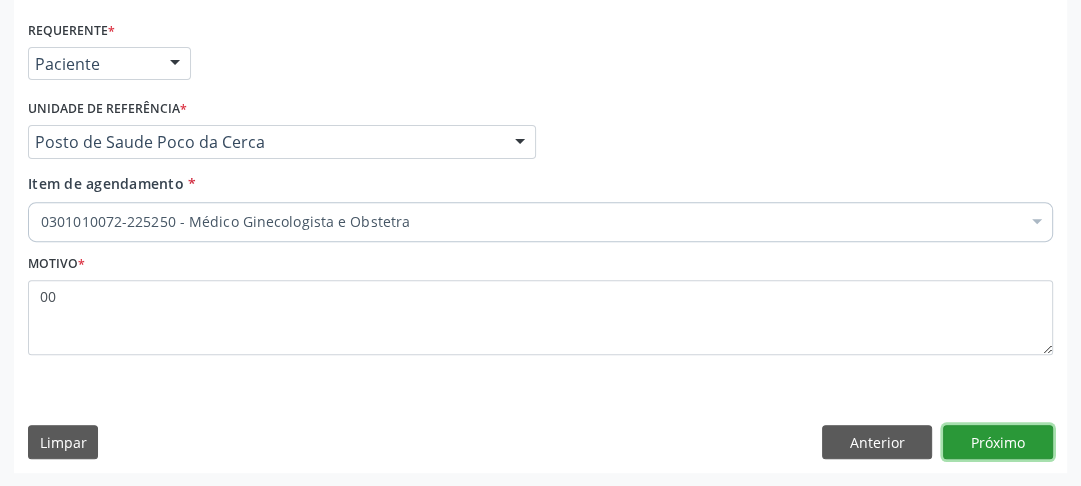 click on "Próximo" at bounding box center (998, 442) 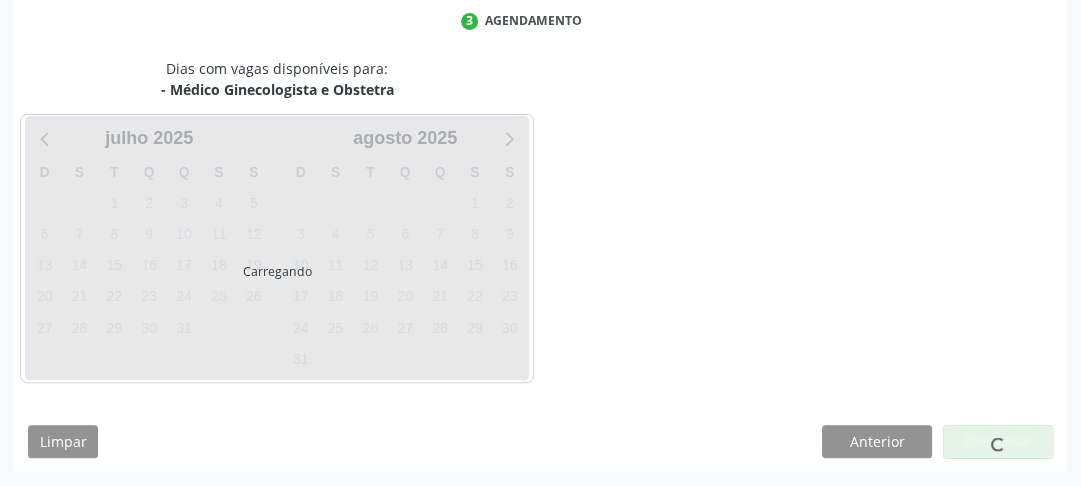 scroll, scrollTop: 456, scrollLeft: 0, axis: vertical 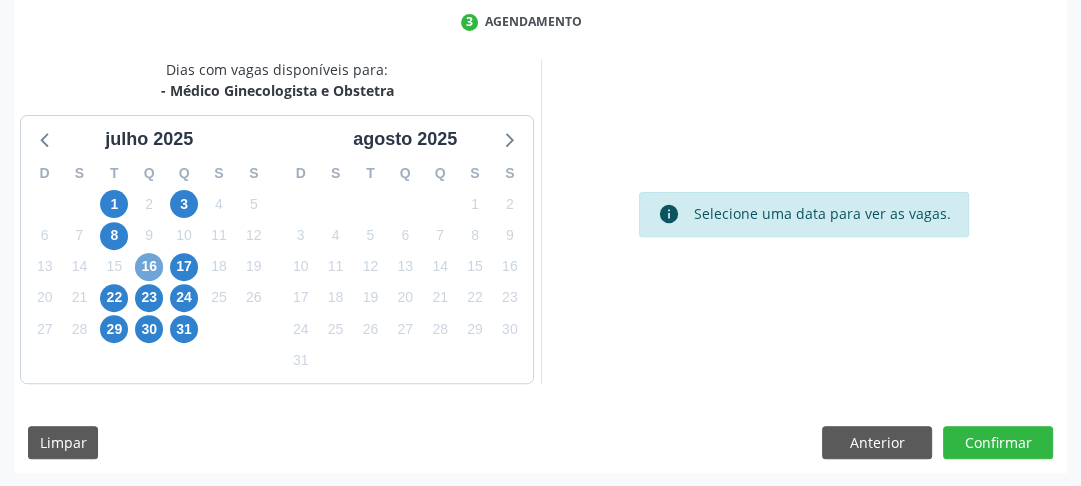 click on "16" at bounding box center (149, 267) 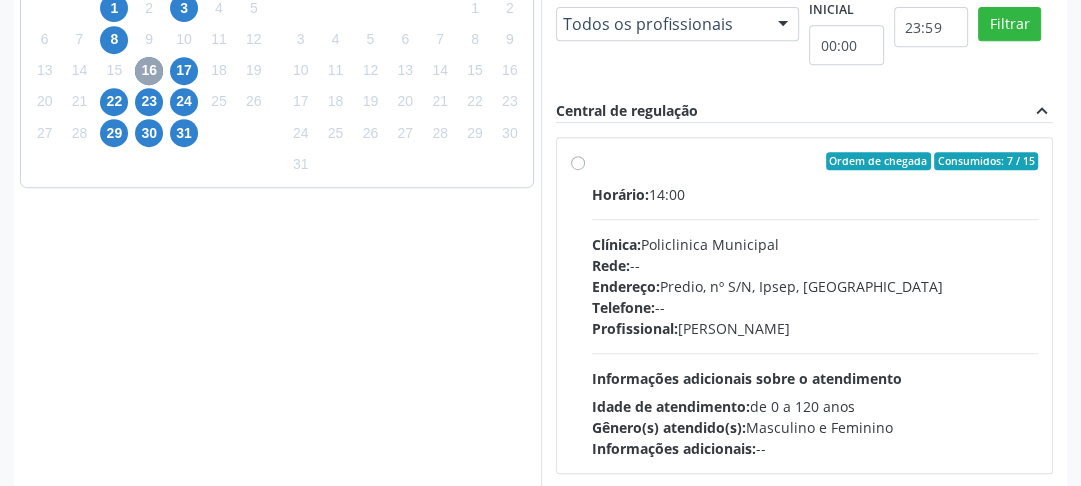 scroll, scrollTop: 667, scrollLeft: 0, axis: vertical 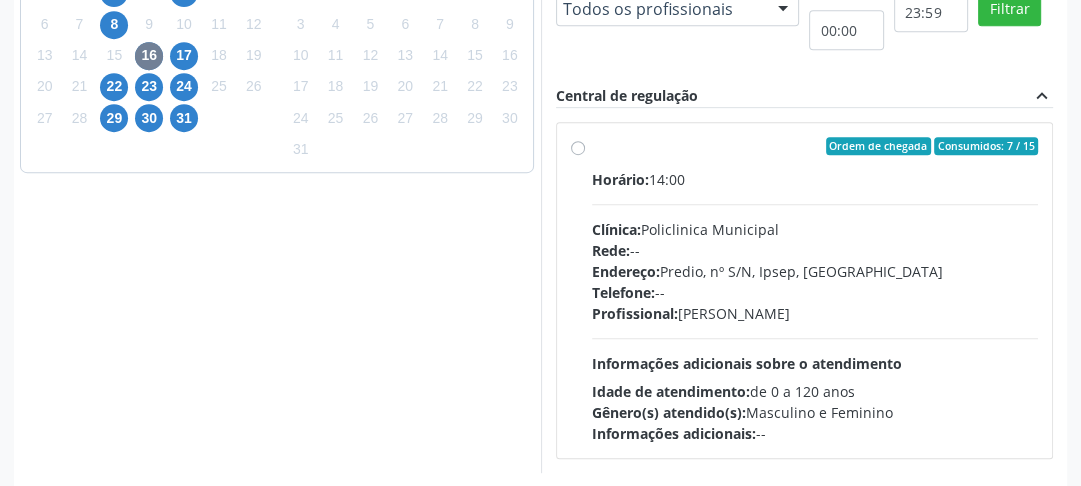 click on "Ordem de chegada
Consumidos: 7 / 15
Horário:   14:00
Clínica:  Policlinica Municipal
Rede:
--
Endereço:   Predio, nº S/N, Ipsep, Serra Talhada - PE
Telefone:   --
Profissional:
Thaisa Barbosa de Siqueira
Informações adicionais sobre o atendimento
Idade de atendimento:
de 0 a 120 anos
Gênero(s) atendido(s):
Masculino e Feminino
Informações adicionais:
--" at bounding box center (815, 290) 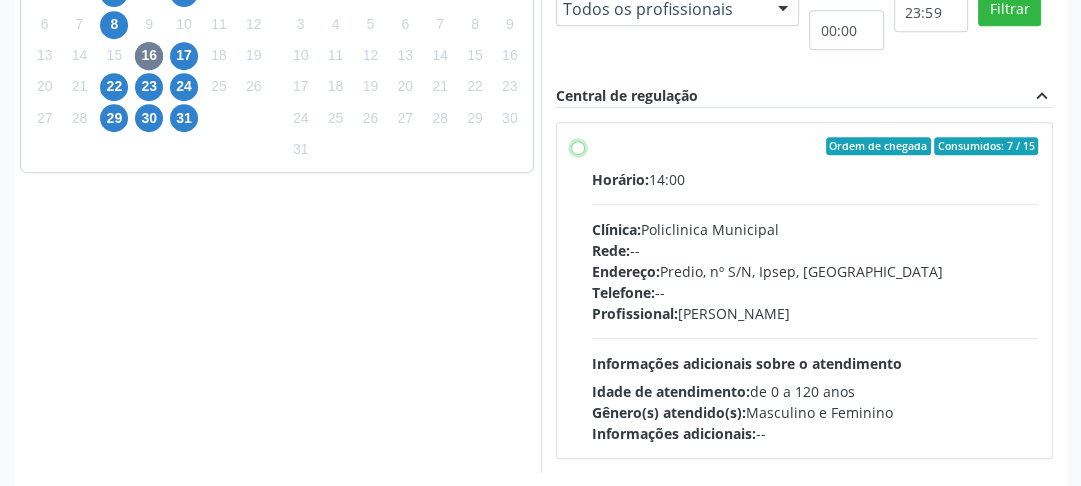click on "Ordem de chegada
Consumidos: 7 / 15
Horário:   14:00
Clínica:  Policlinica Municipal
Rede:
--
Endereço:   Predio, nº S/N, Ipsep, Serra Talhada - PE
Telefone:   --
Profissional:
Thaisa Barbosa de Siqueira
Informações adicionais sobre o atendimento
Idade de atendimento:
de 0 a 120 anos
Gênero(s) atendido(s):
Masculino e Feminino
Informações adicionais:
--" at bounding box center [578, 146] 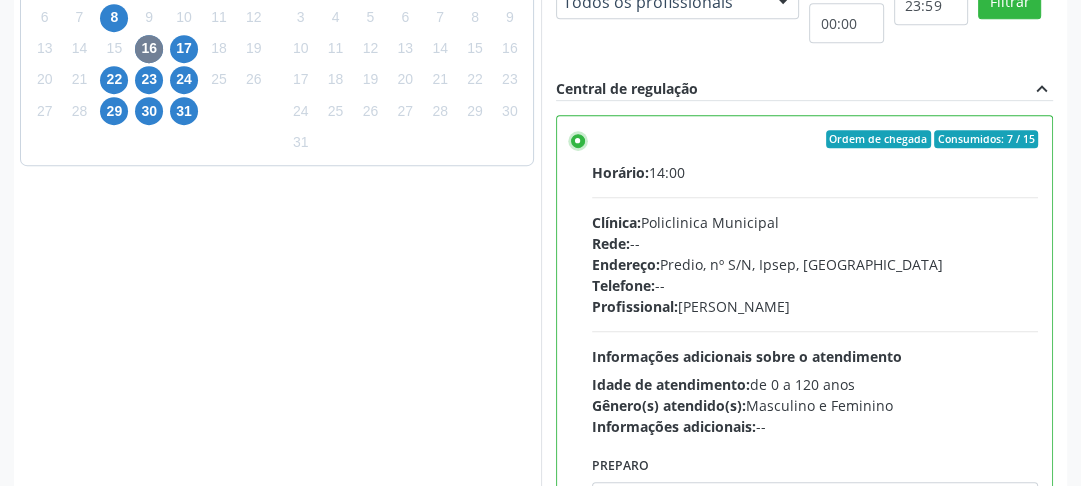 scroll, scrollTop: 792, scrollLeft: 0, axis: vertical 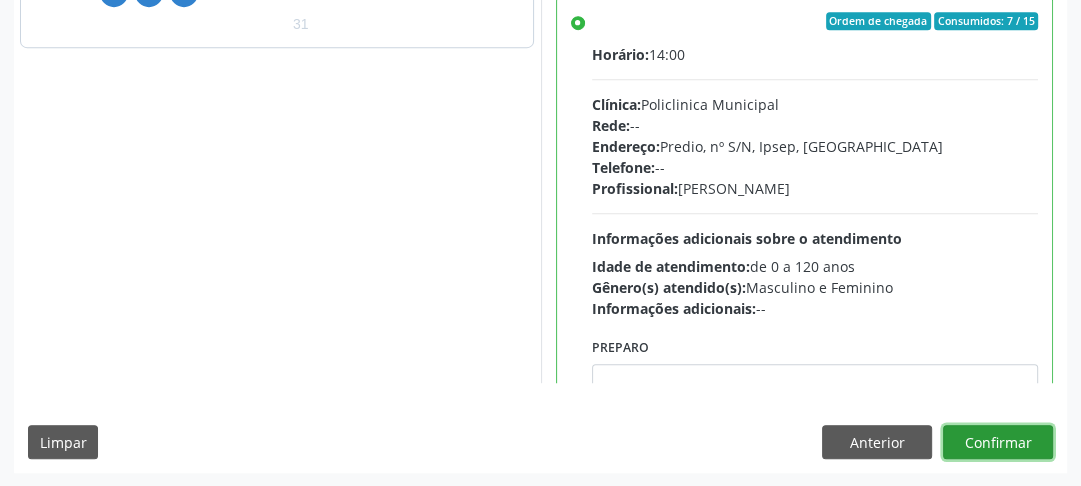 click on "Confirmar" at bounding box center [998, 442] 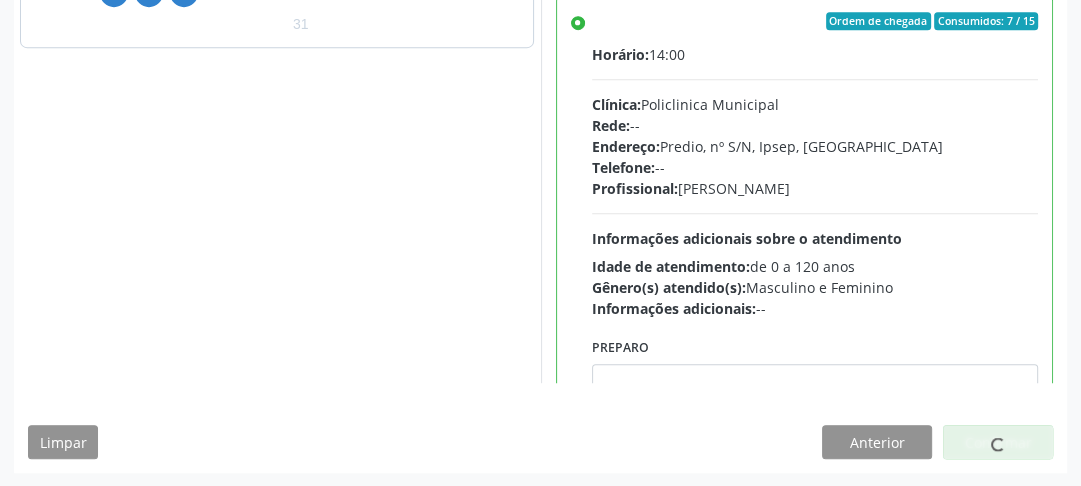 scroll, scrollTop: 222, scrollLeft: 0, axis: vertical 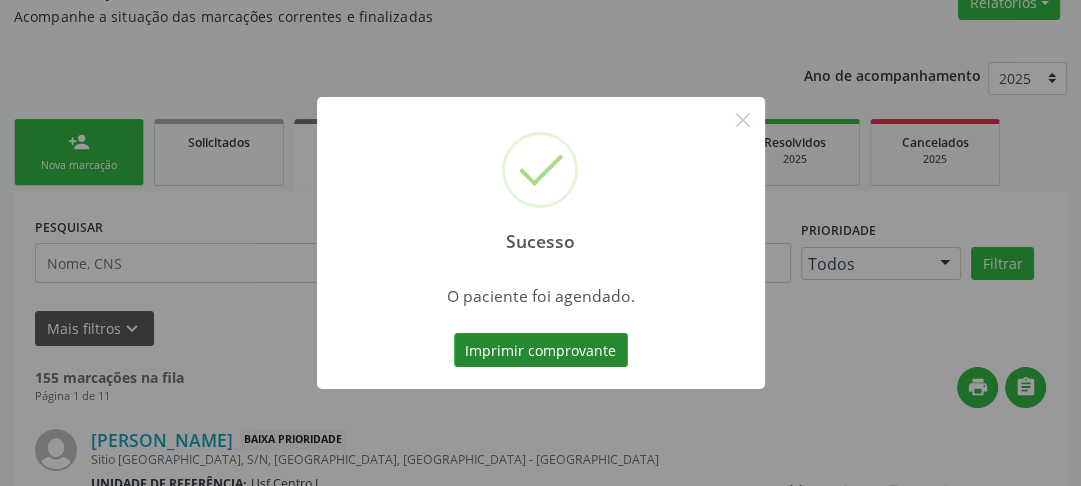 click on "Imprimir comprovante" at bounding box center (541, 350) 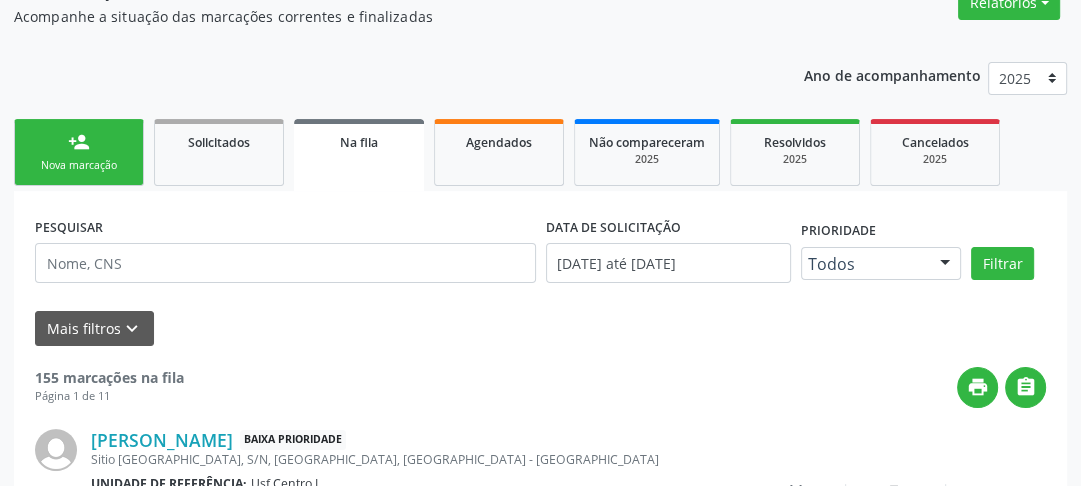 click on "person_add" at bounding box center [79, 142] 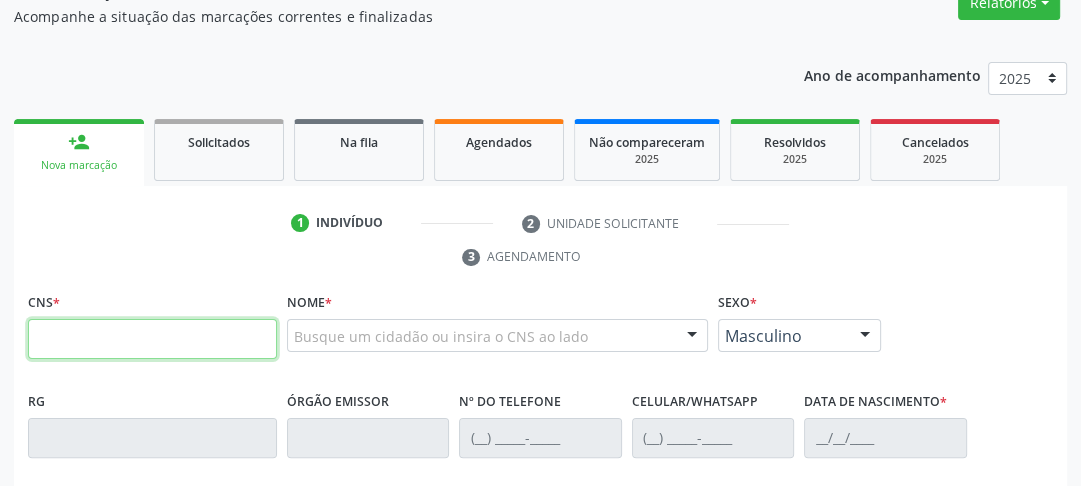 click at bounding box center [152, 339] 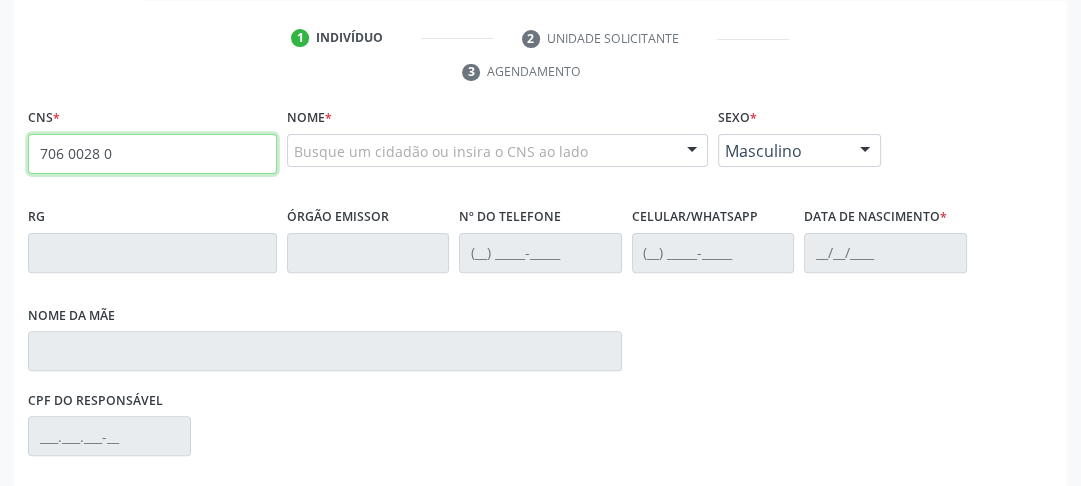 scroll, scrollTop: 327, scrollLeft: 0, axis: vertical 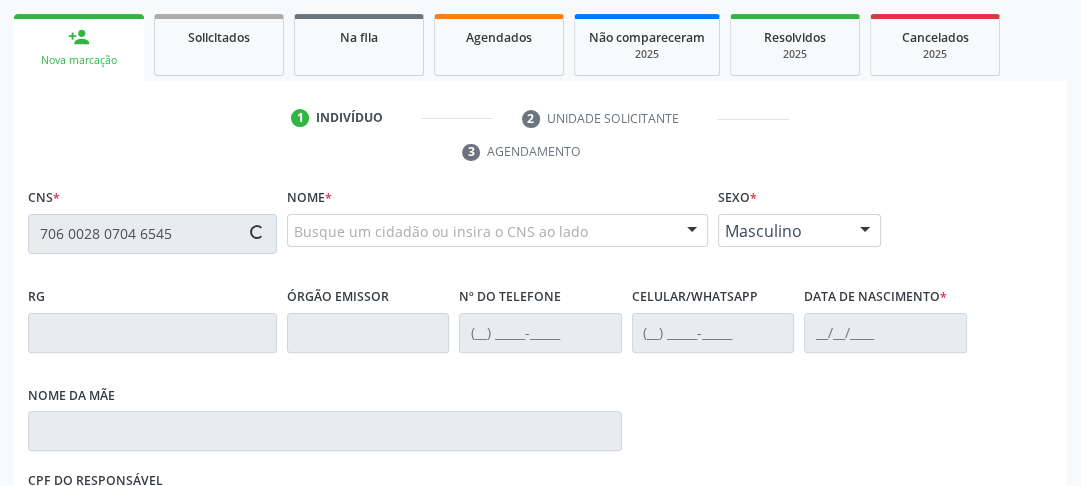 type on "706 0028 0704 6545" 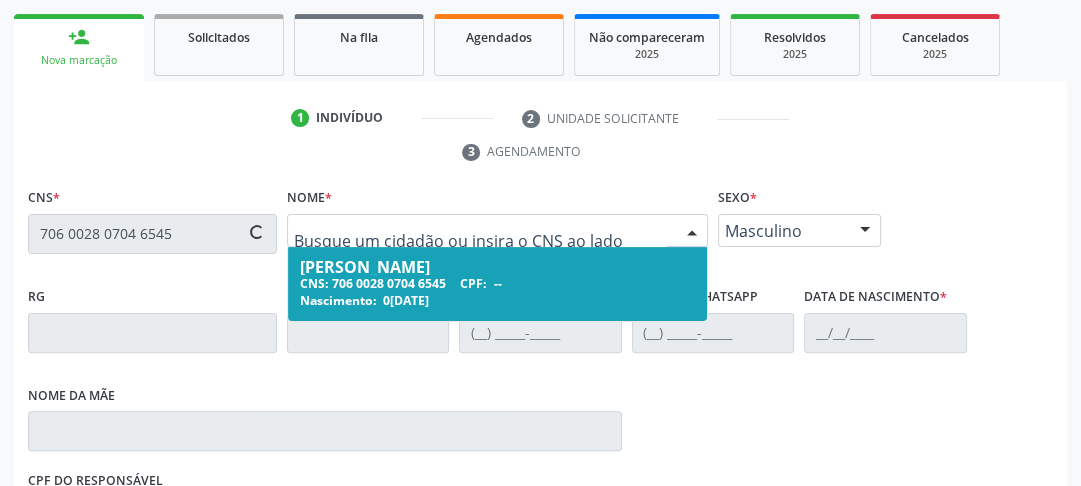 type on "[PHONE_NUMBER]" 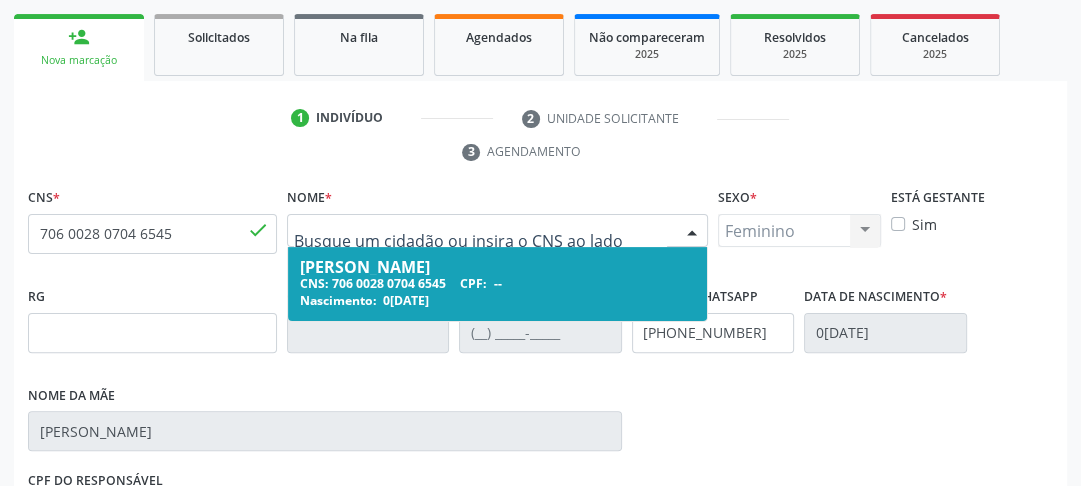 click on "CNS:
706 0028 0704 6545
CPF:    --" at bounding box center (497, 283) 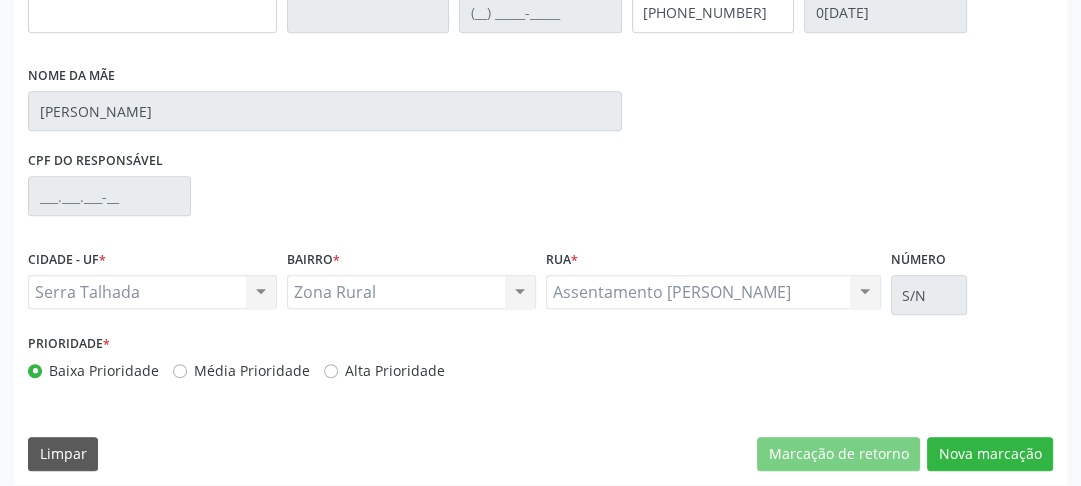 scroll, scrollTop: 659, scrollLeft: 0, axis: vertical 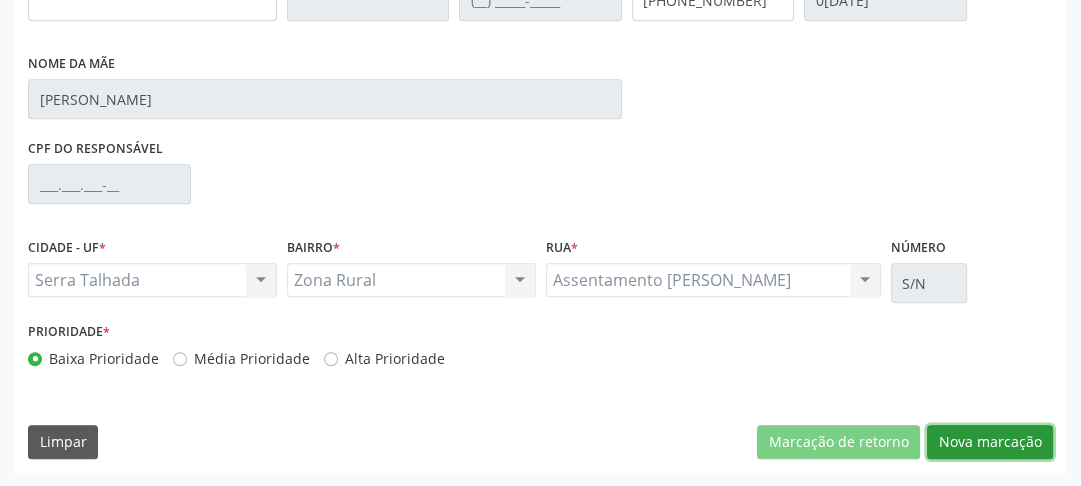 click on "Nova marcação" at bounding box center (990, 442) 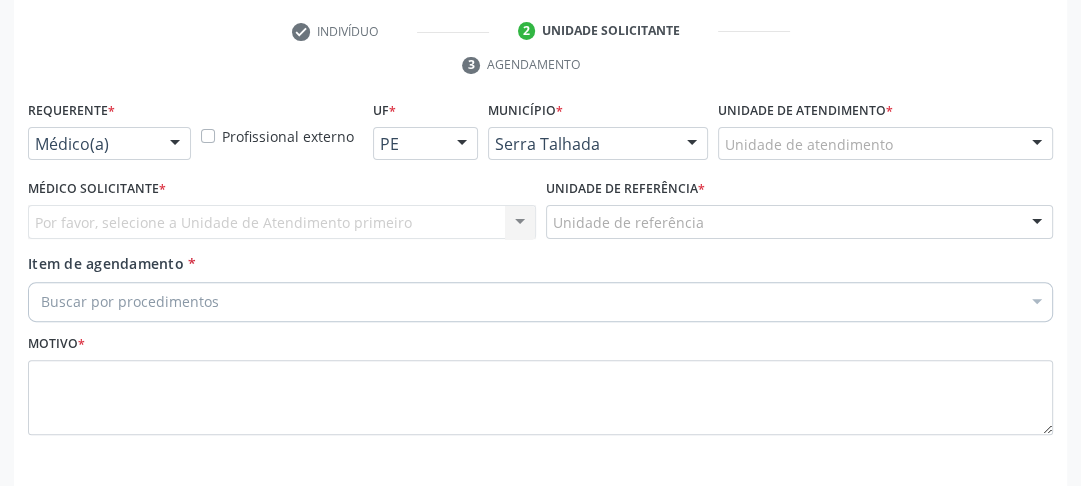 scroll, scrollTop: 334, scrollLeft: 0, axis: vertical 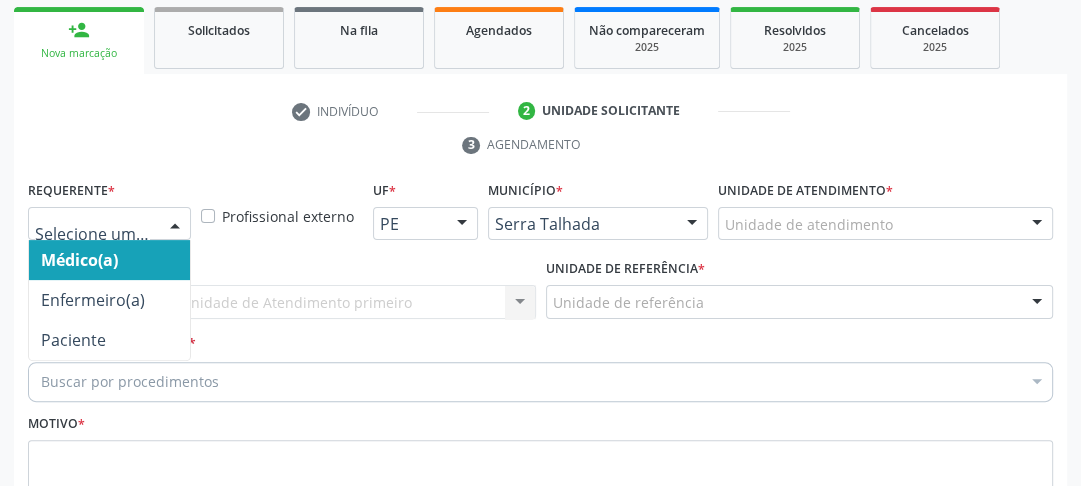 click at bounding box center (109, 224) 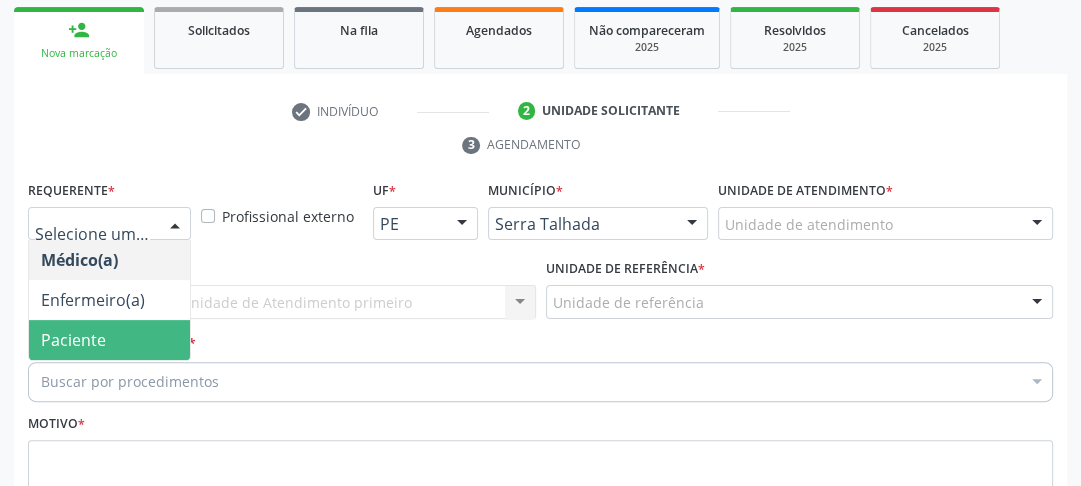 click on "Paciente" at bounding box center (73, 340) 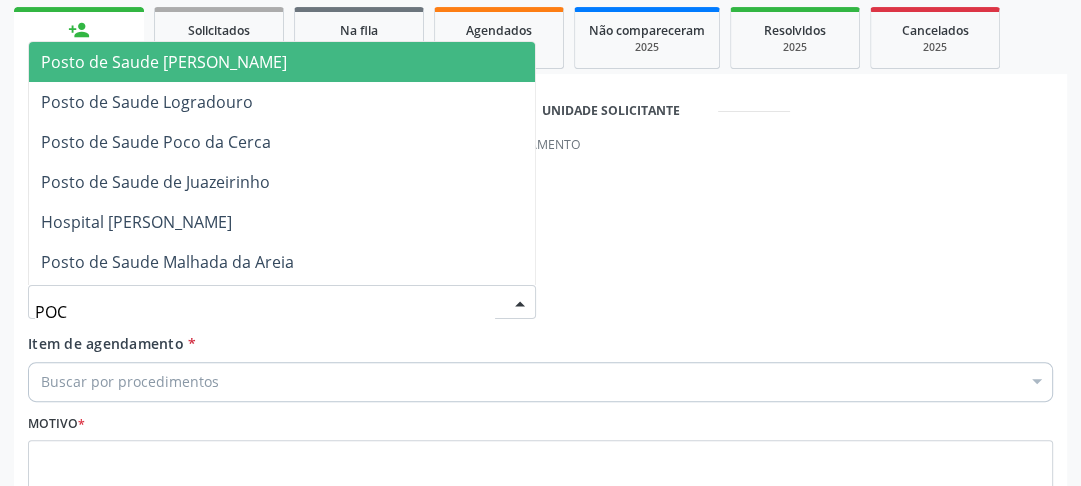 type on "POCO" 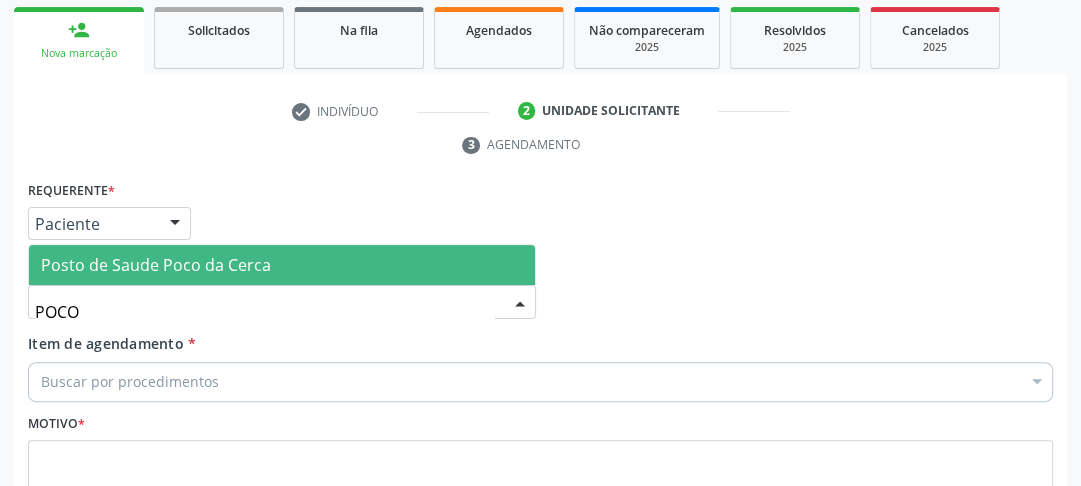 click on "Posto de Saude Poco da Cerca" at bounding box center (156, 265) 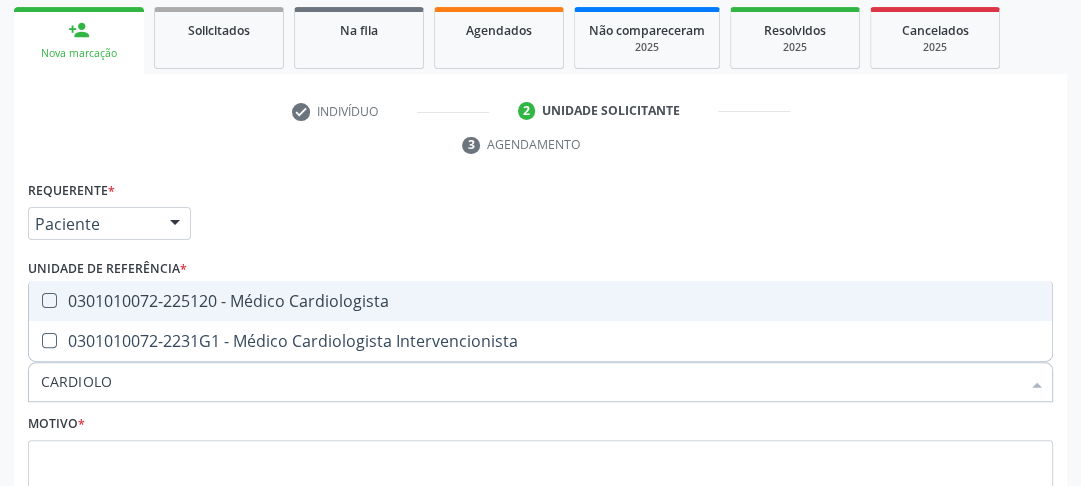 type on "CARDIOLOG" 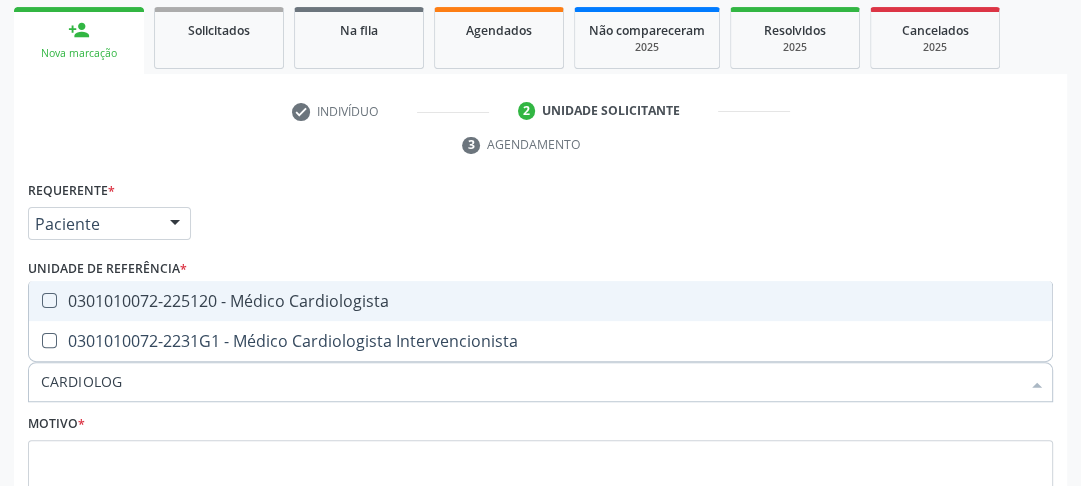 click at bounding box center (49, 300) 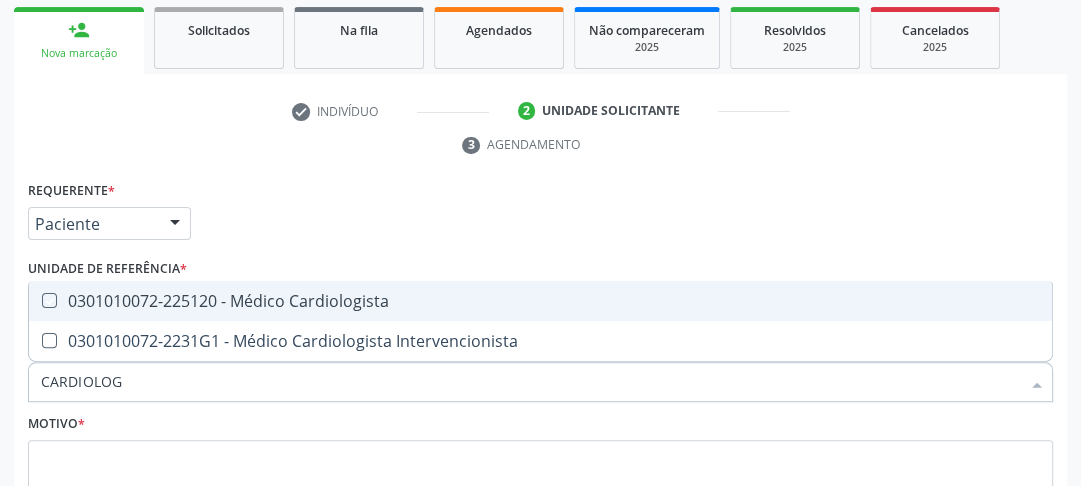 click at bounding box center [35, 300] 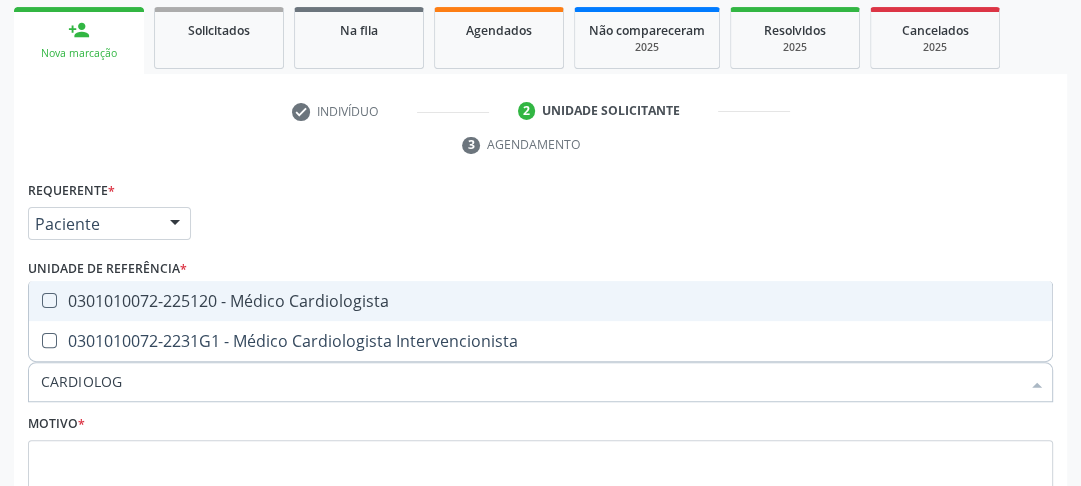checkbox on "true" 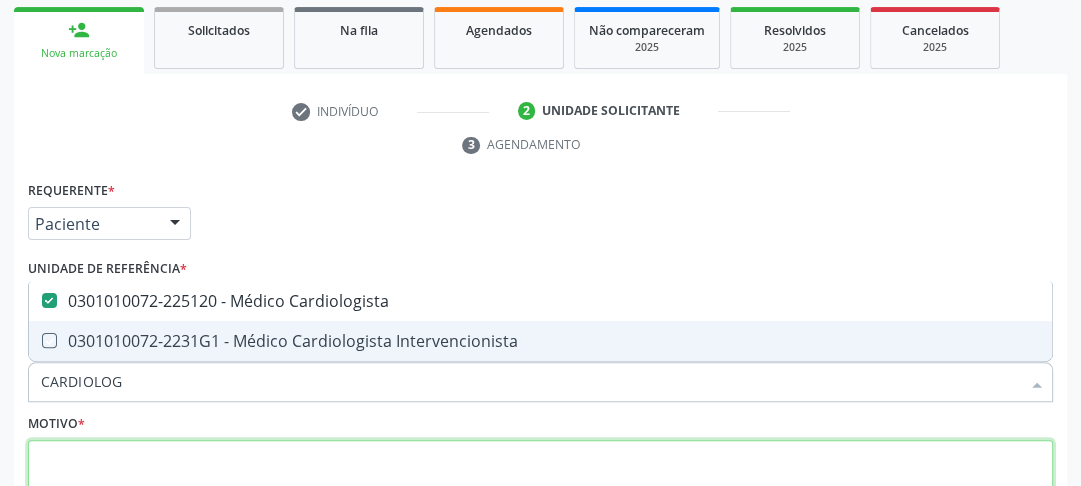click at bounding box center (540, 478) 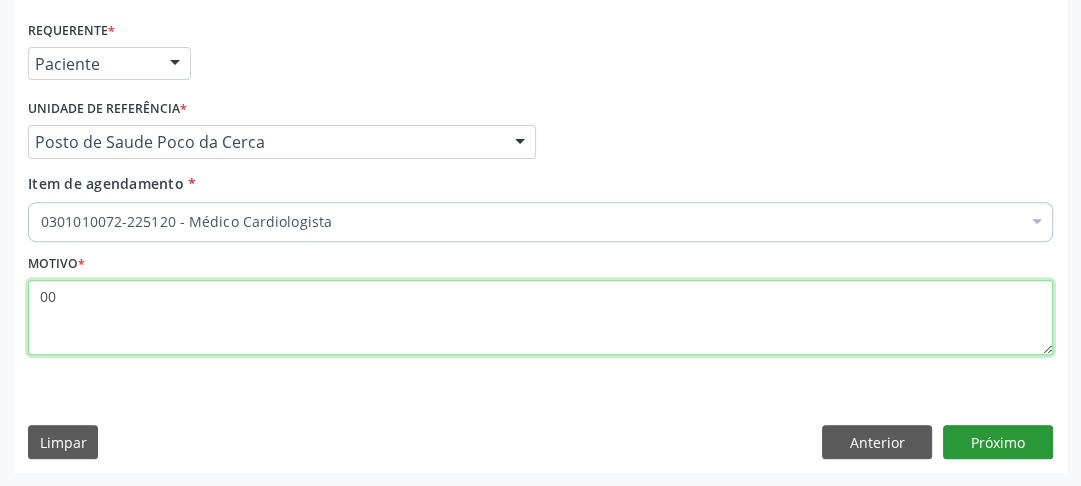 type on "00" 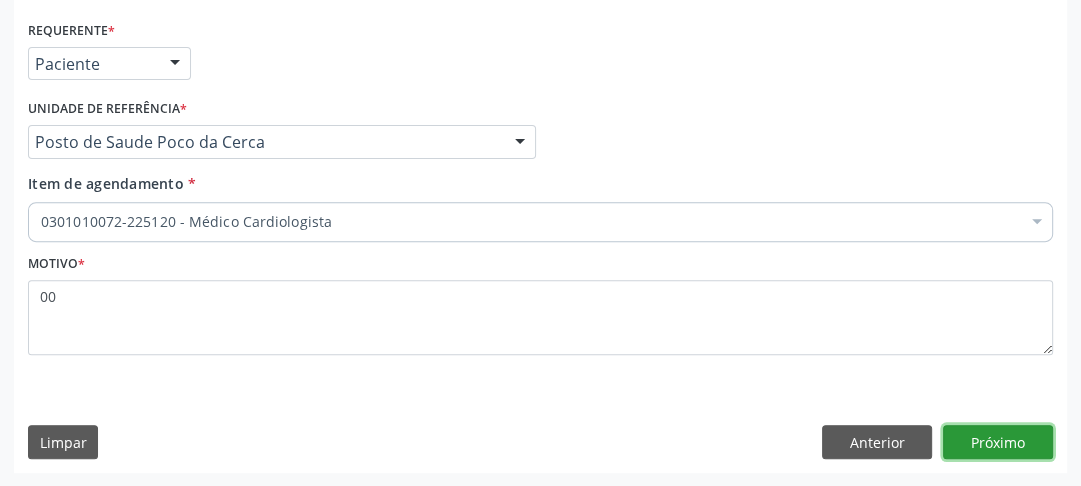click on "Próximo" at bounding box center (998, 442) 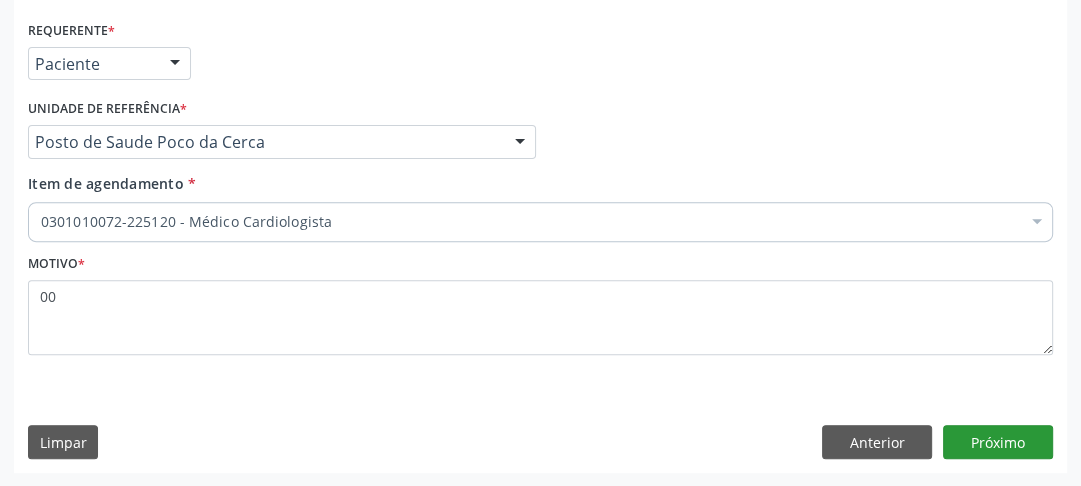scroll, scrollTop: 456, scrollLeft: 0, axis: vertical 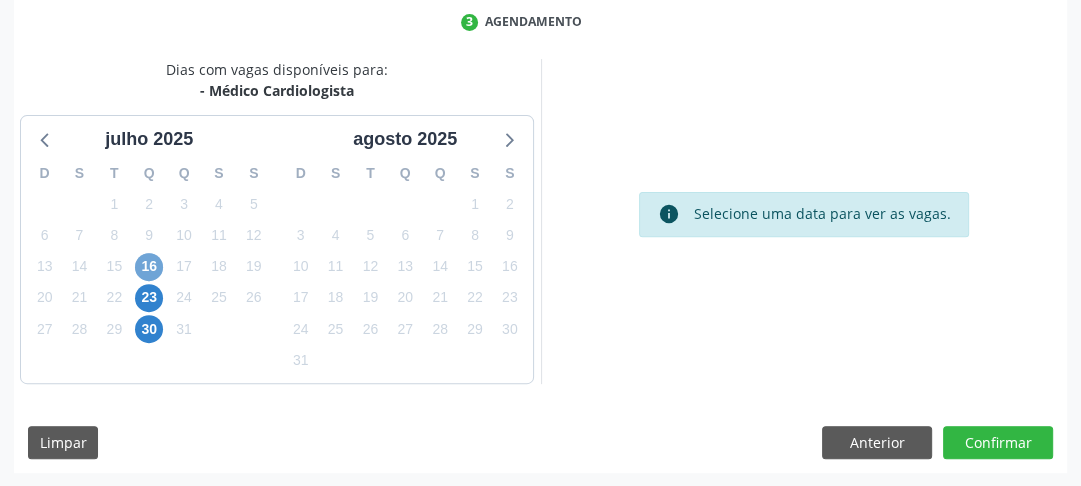 click on "16" at bounding box center (149, 267) 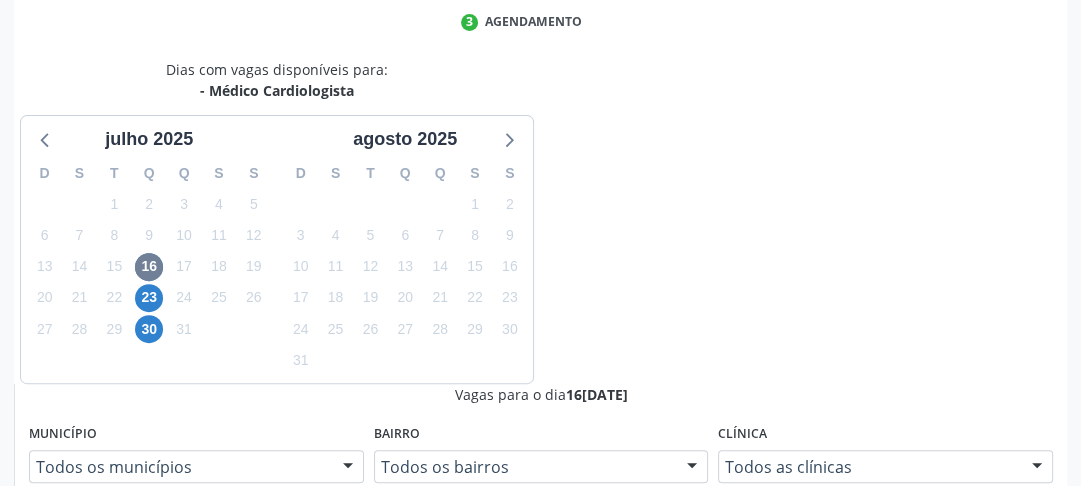 click on "Ordem de chegada
Consumidos: 7 / 15
Horário:   13:00
Clínica:  Centro de Reabilitacao
Rede:
--
Endereço:   nº 1083, Centro, Serra Talhada - PE
Telefone:   (81) 38313112
Profissional:
Antonio Eduardo de Melo Filho
Informações adicionais sobre o atendimento
Idade de atendimento:
de 0 a 120 anos
Gênero(s) atendido(s):
Masculino e Feminino
Informações adicionais:
--" at bounding box center (551, 816) 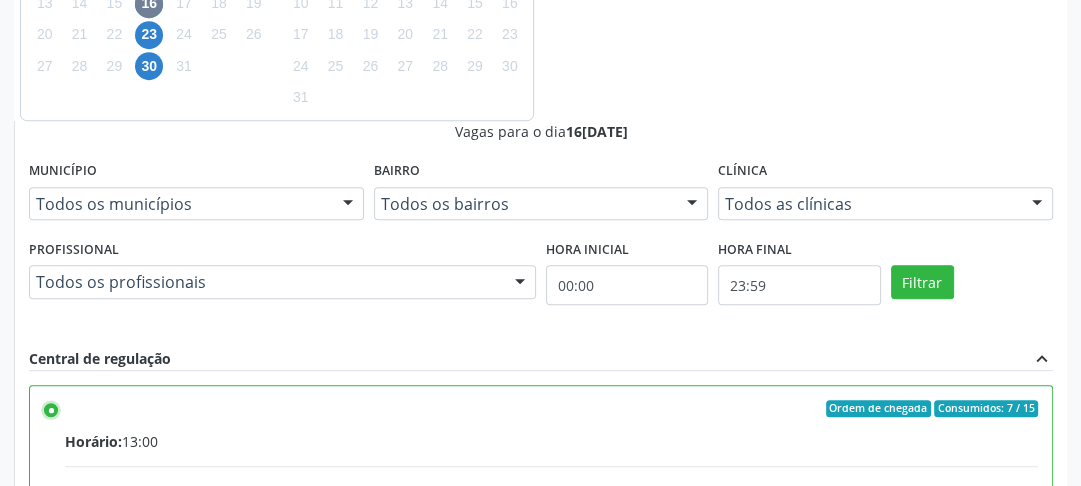 scroll, scrollTop: 792, scrollLeft: 0, axis: vertical 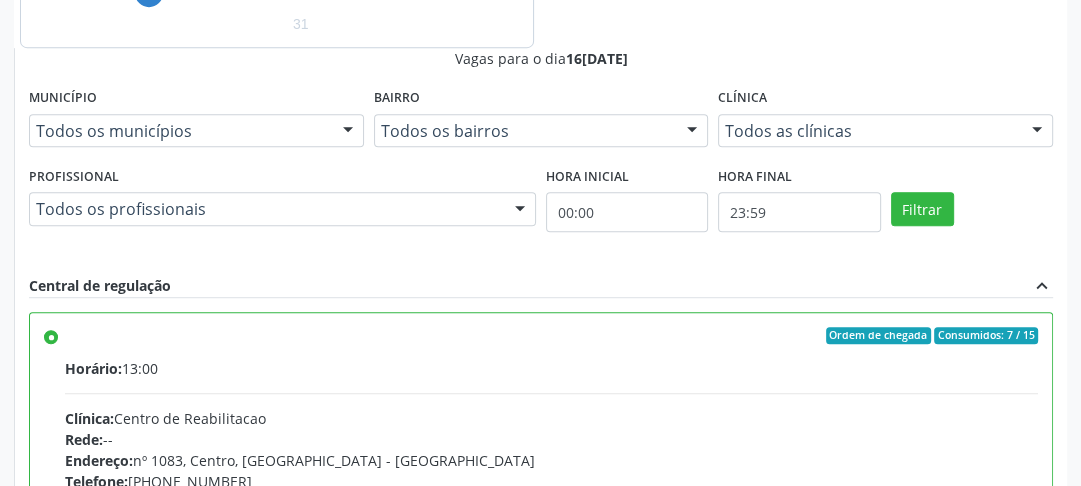 click on "Confirmar" at bounding box center [998, 757] 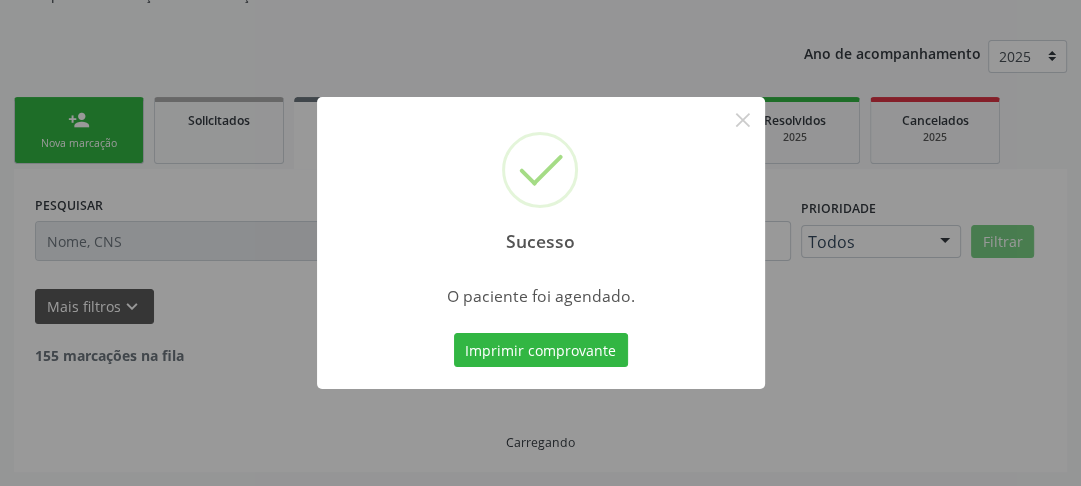 scroll, scrollTop: 222, scrollLeft: 0, axis: vertical 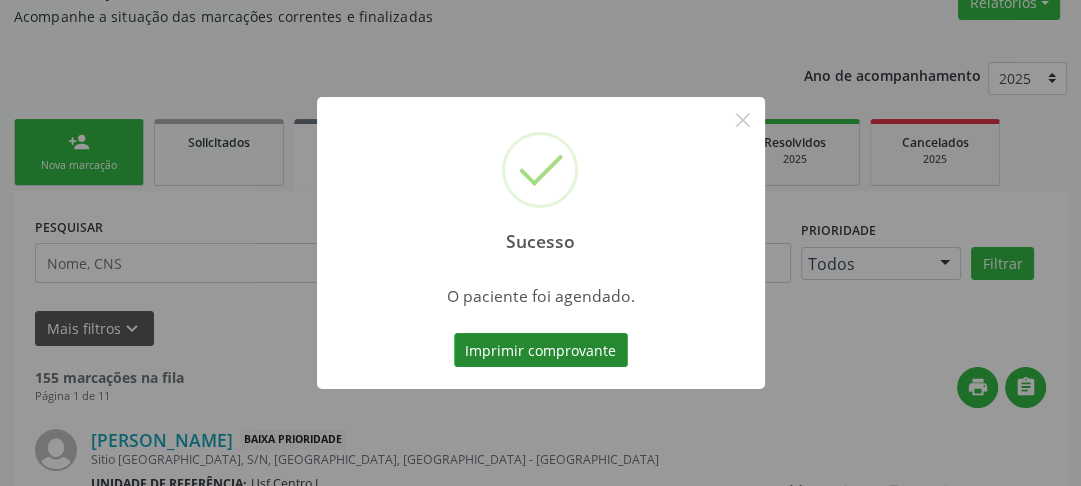 click on "Imprimir comprovante" at bounding box center (541, 350) 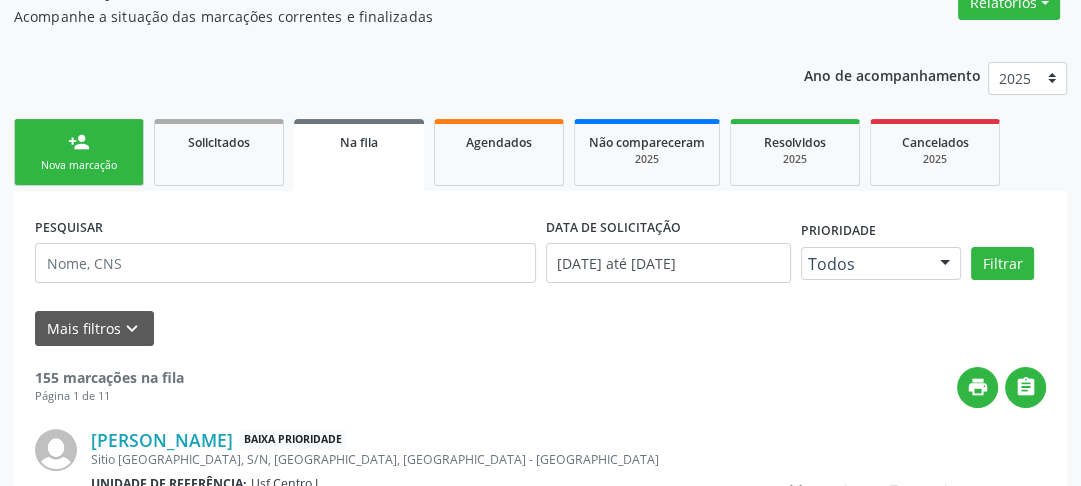 click on "Sucesso × O paciente foi agendado. Imprimir comprovante Cancel" at bounding box center (540, 243) 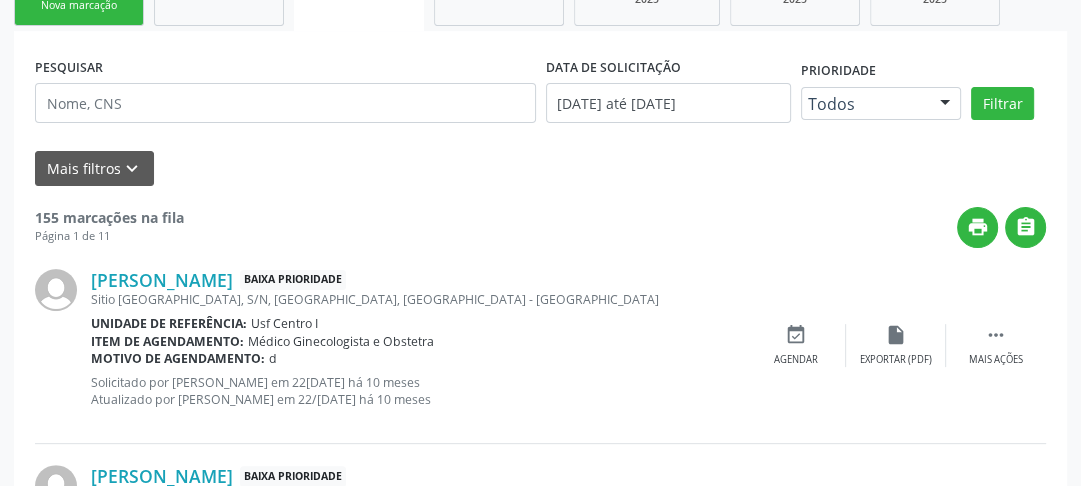 scroll, scrollTop: 142, scrollLeft: 0, axis: vertical 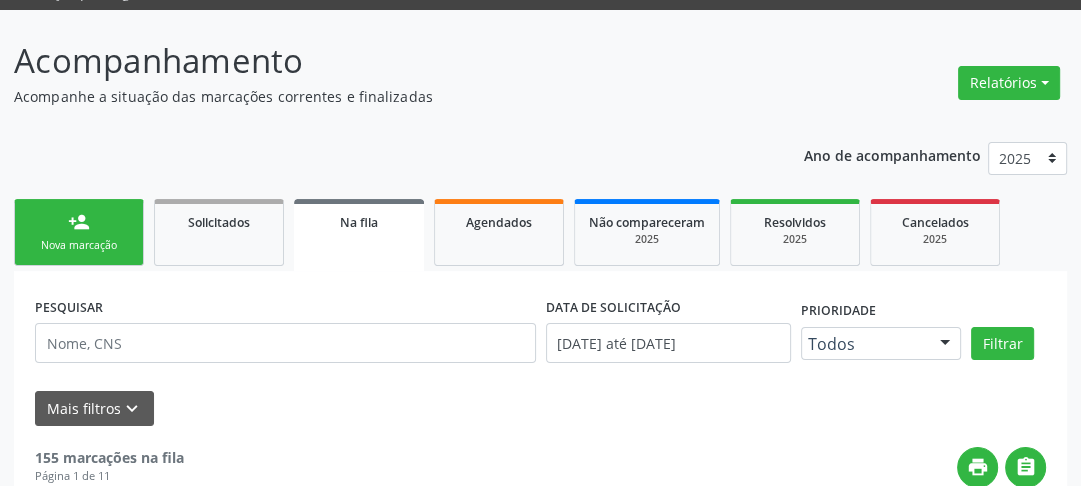 click on "Nova marcação" at bounding box center (79, 245) 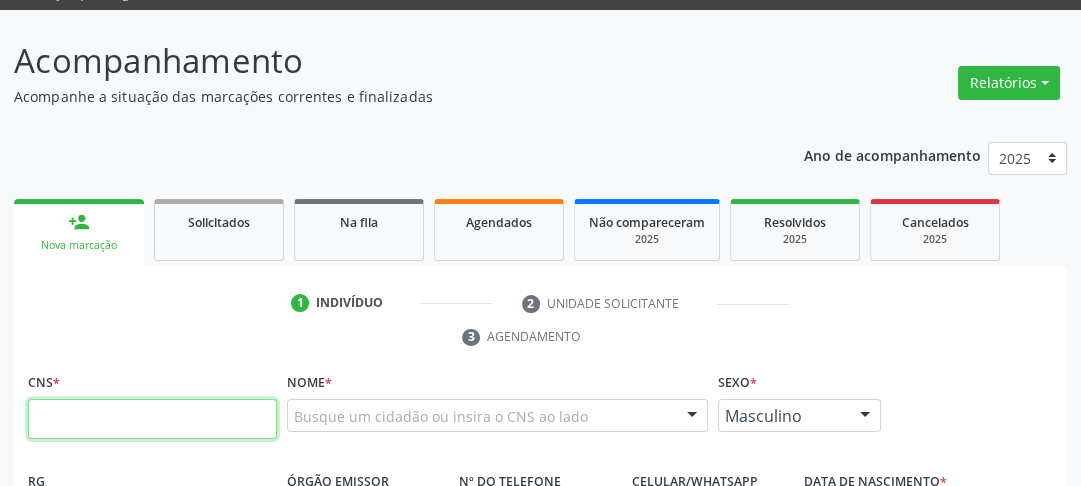 click at bounding box center [152, 419] 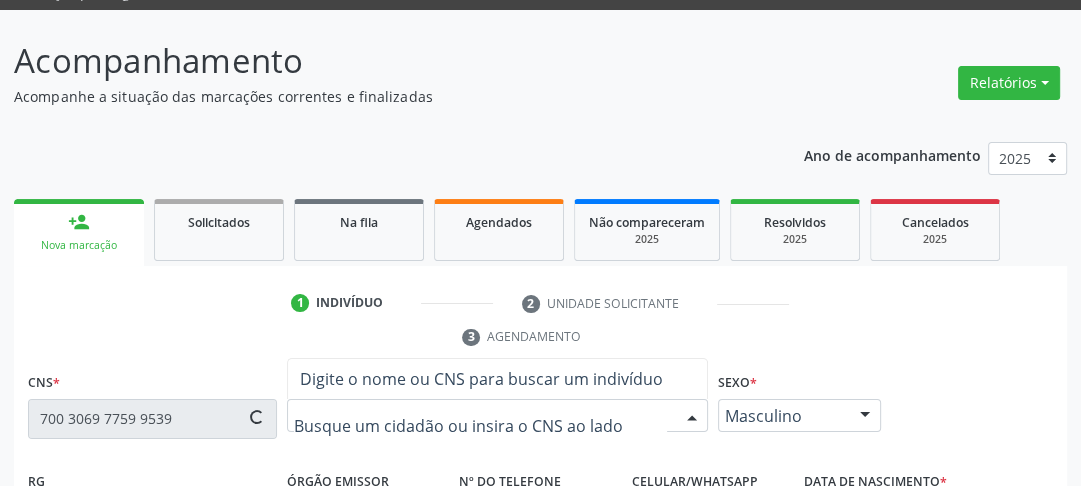 type on "700 3069 7759 9539" 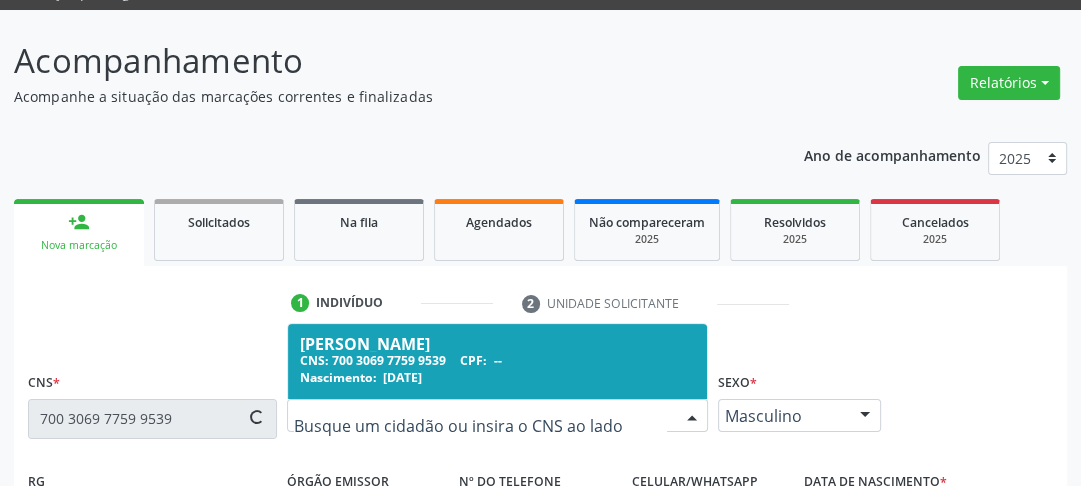 type on "[PHONE_NUMBER]" 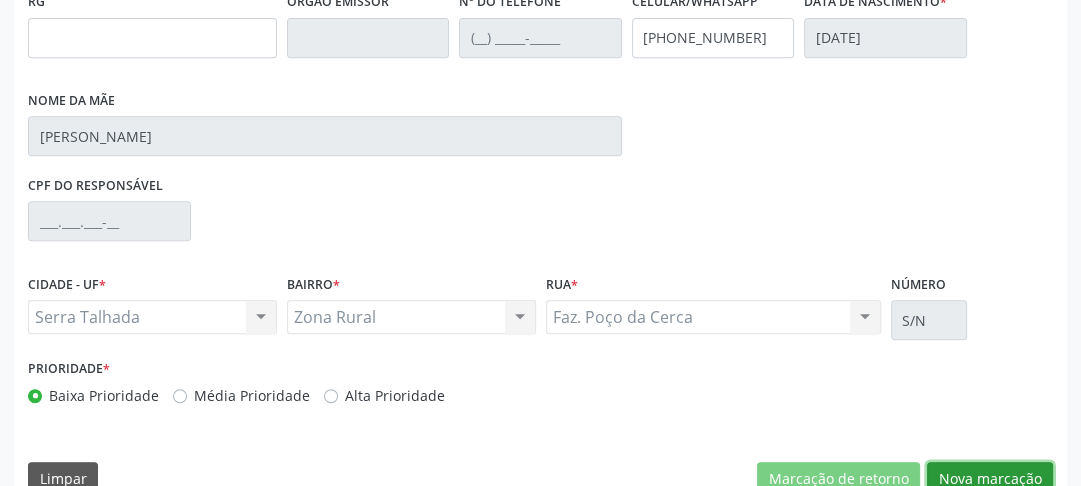 click on "Nova marcação" at bounding box center (990, 479) 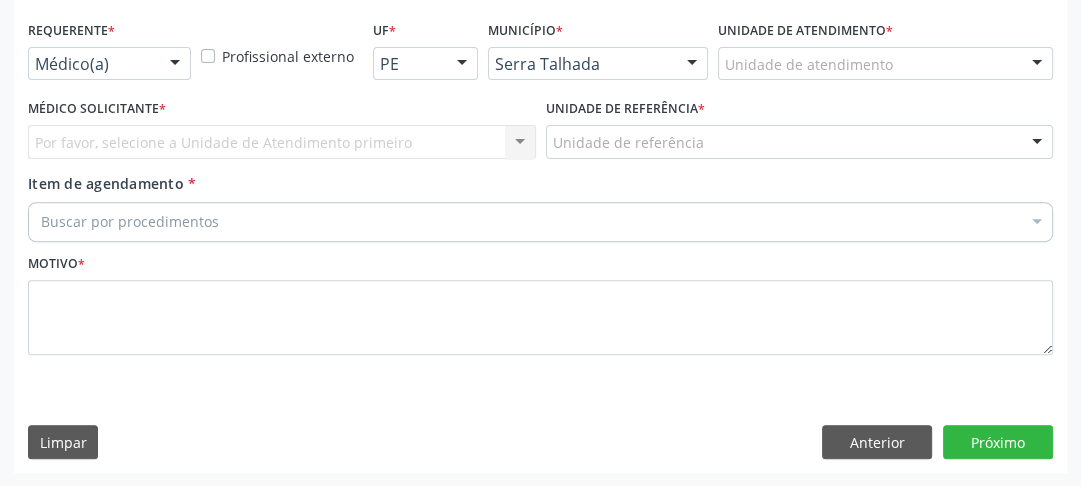 scroll, scrollTop: 414, scrollLeft: 0, axis: vertical 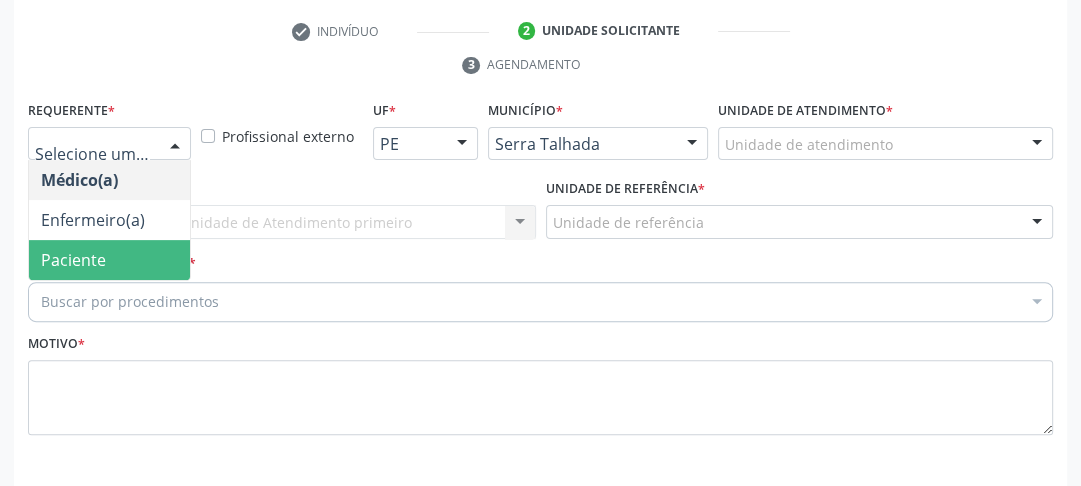 click on "Paciente" at bounding box center [73, 260] 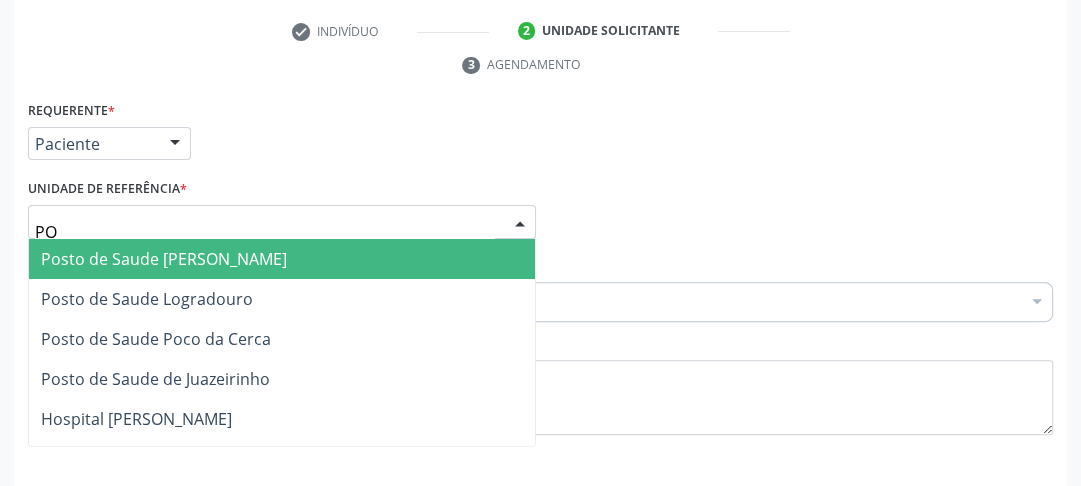 type on "POC" 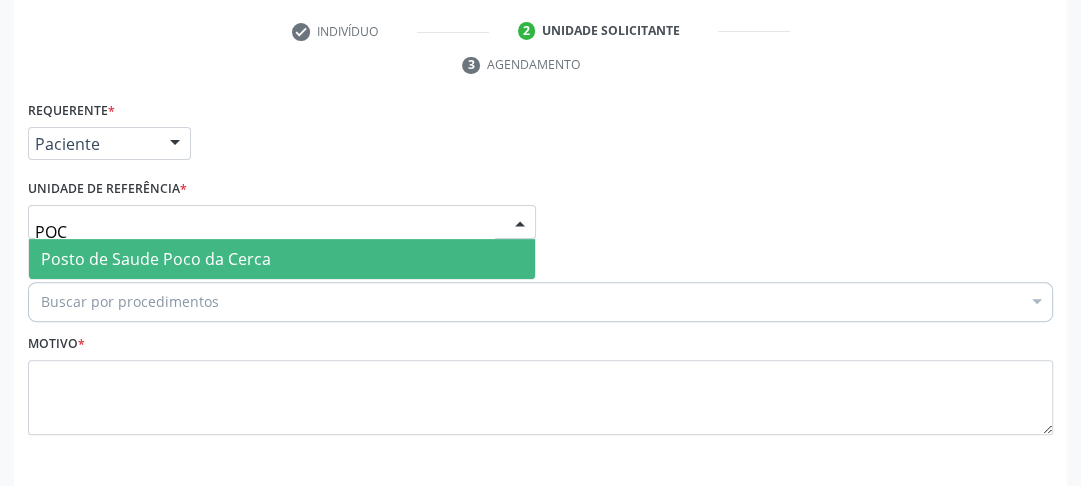 click on "Posto de Saude Poco da Cerca" at bounding box center (156, 259) 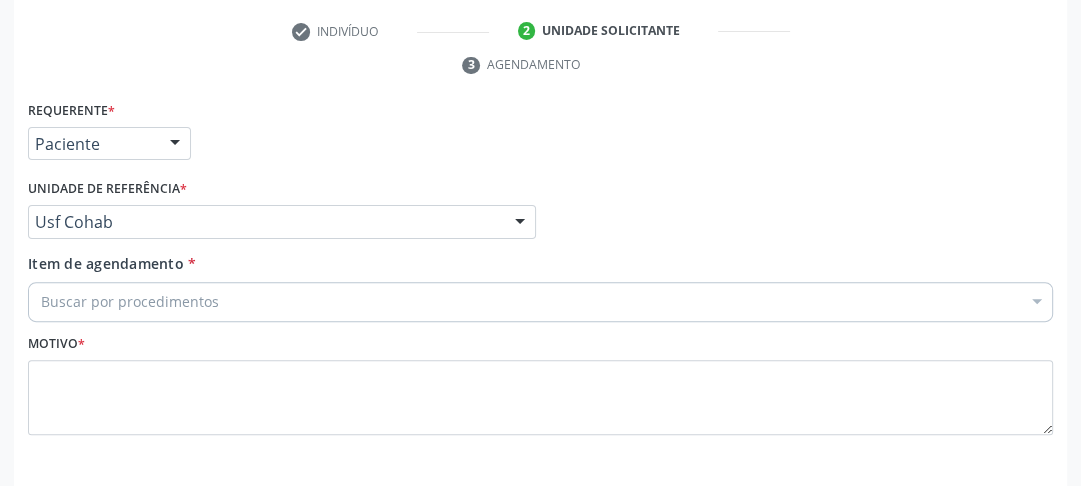 click on "Buscar por procedimentos" at bounding box center [540, 302] 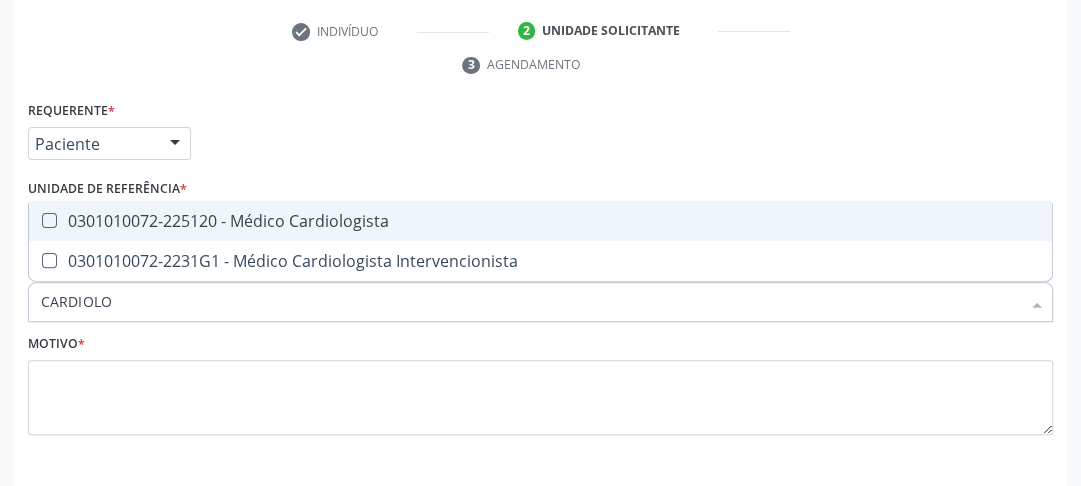 type on "CARDIOLOG" 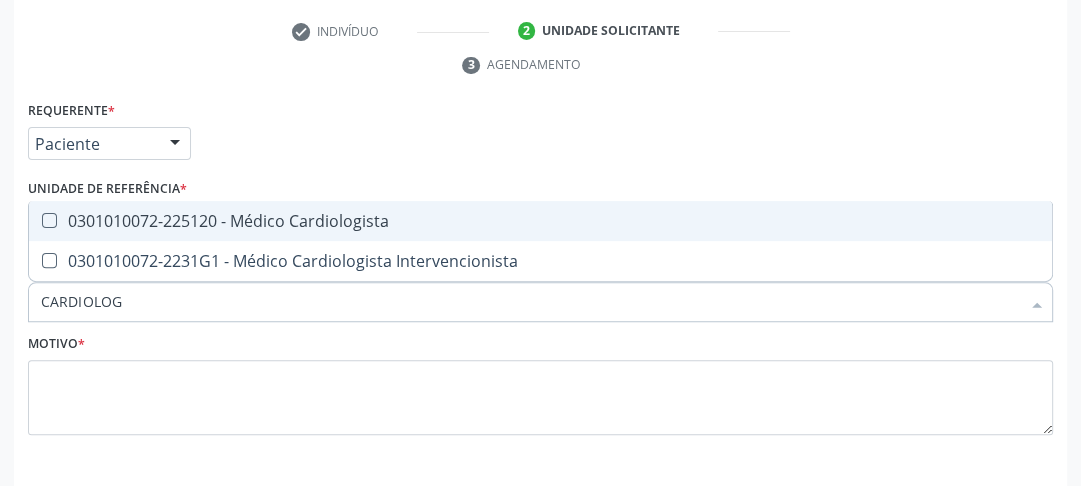 click on "0301010072-225120 - Médico Cardiologista" at bounding box center (540, 221) 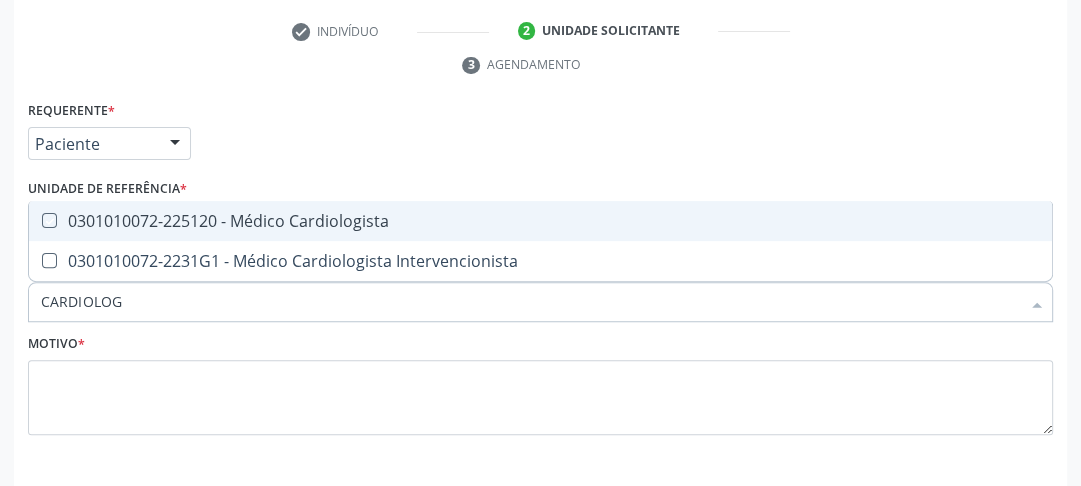 checkbox on "true" 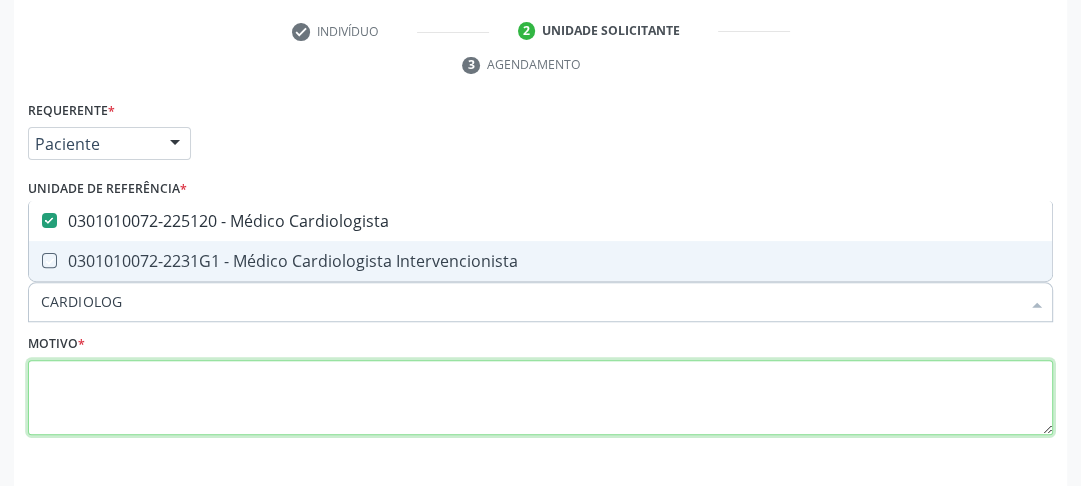 click at bounding box center (540, 398) 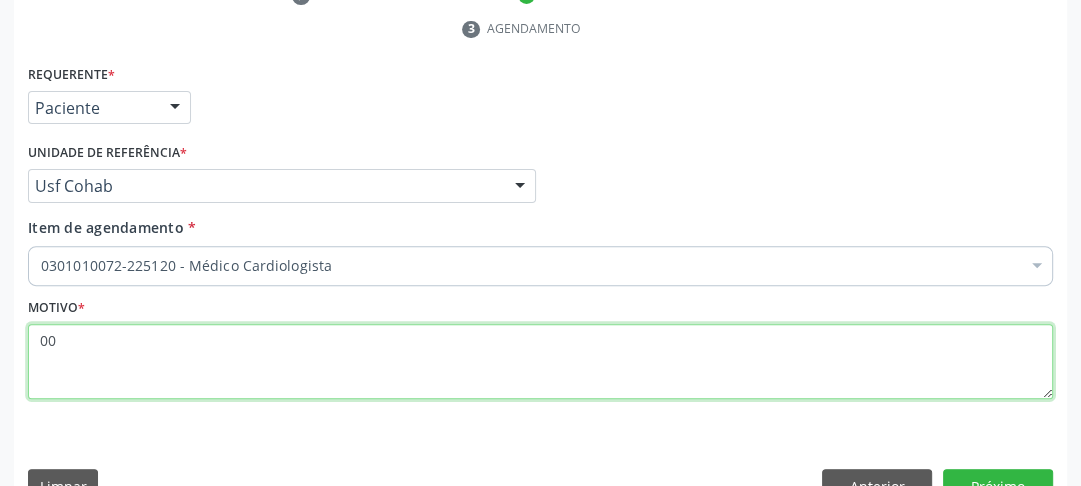 scroll, scrollTop: 494, scrollLeft: 0, axis: vertical 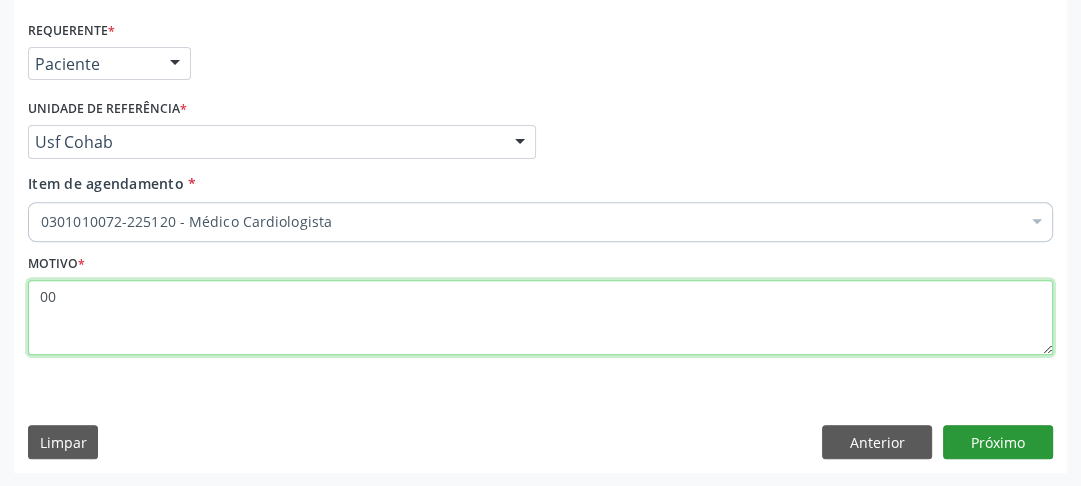 type on "00" 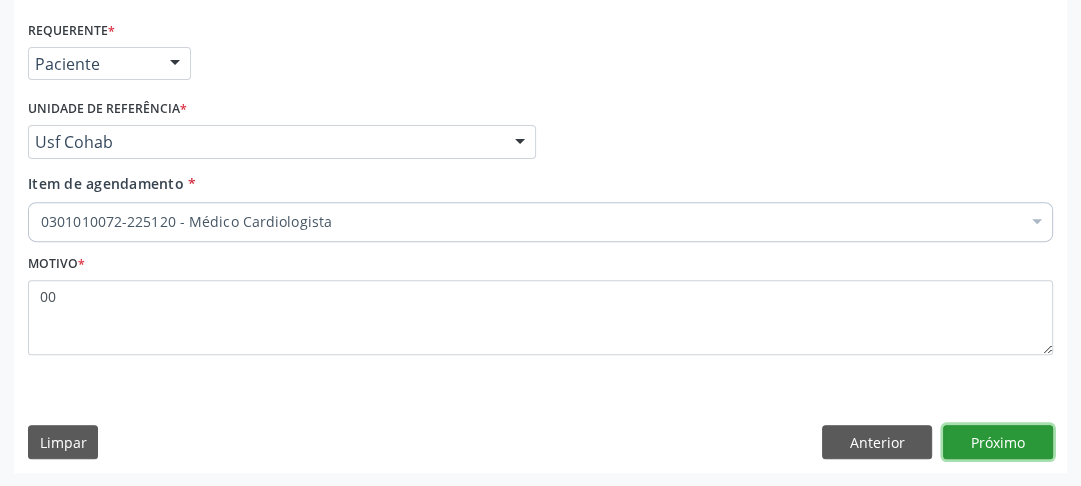 click on "Próximo" at bounding box center [998, 442] 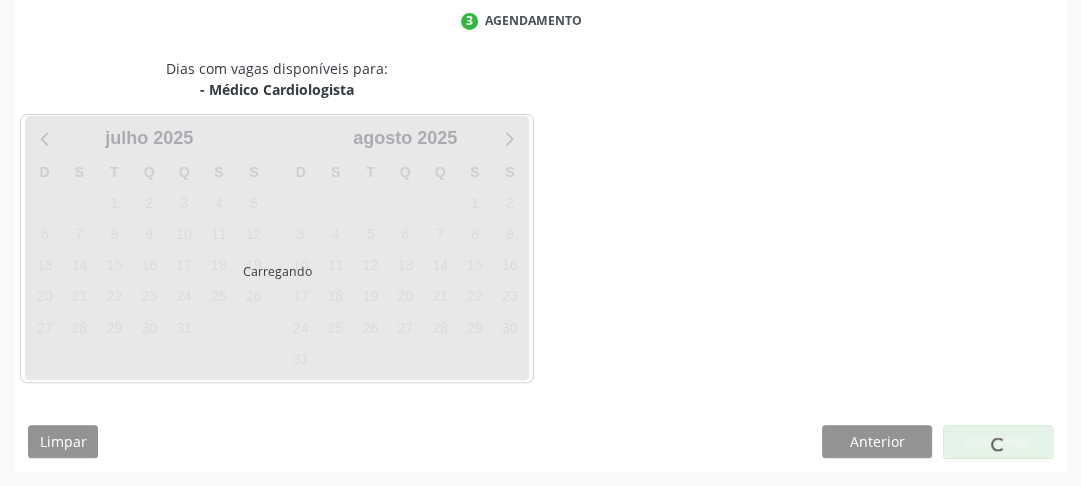 scroll, scrollTop: 456, scrollLeft: 0, axis: vertical 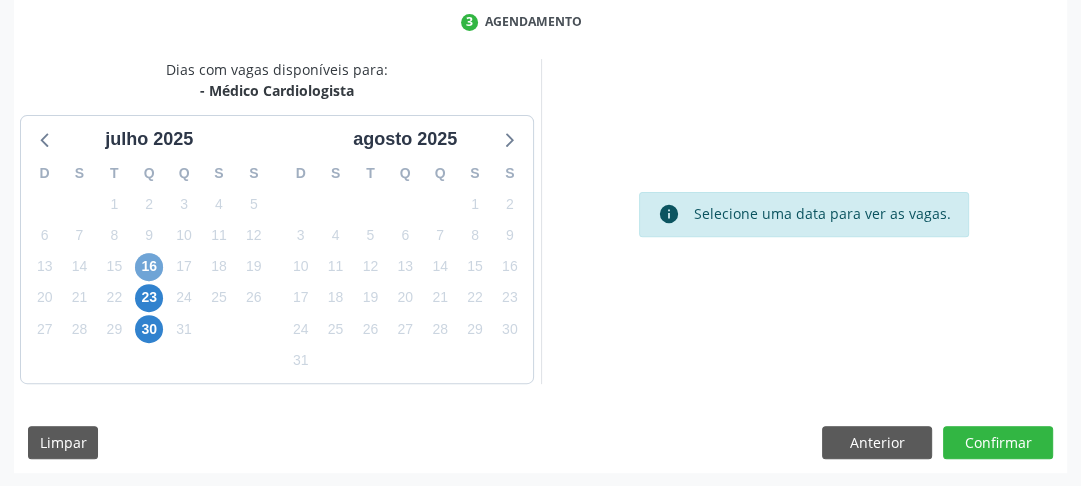click on "16" at bounding box center (149, 267) 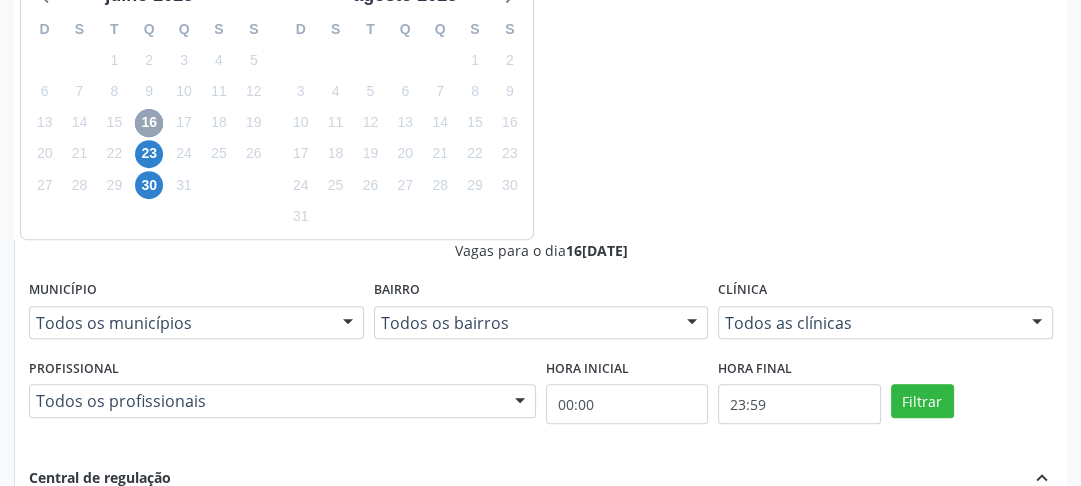 scroll, scrollTop: 618, scrollLeft: 0, axis: vertical 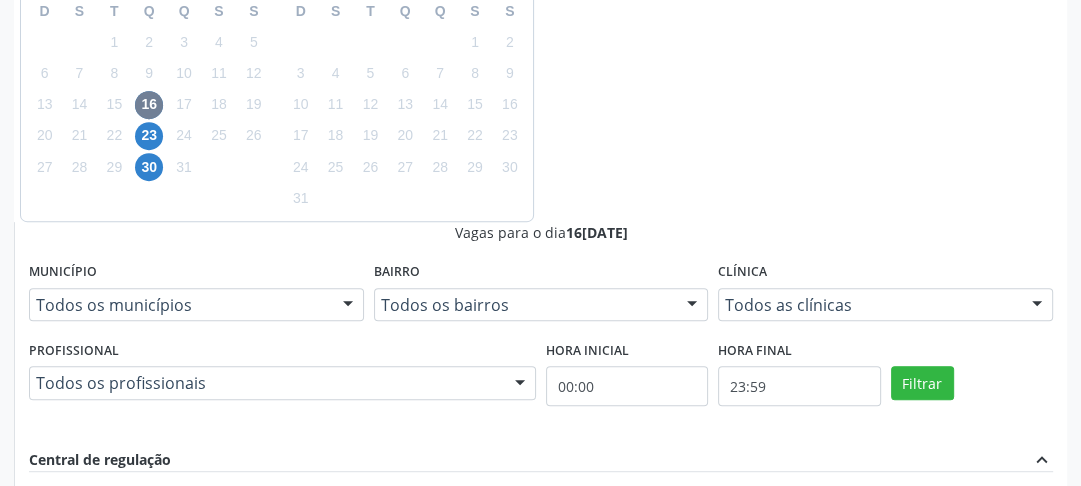 click on "Ordem de chegada
Consumidos: 8 / 15
Horário:   13:00
Clínica:  Centro de Reabilitacao
Rede:
--
Endereço:   nº 1083, Centro, Serra Talhada - PE
Telefone:   (81) 38313112
Profissional:
Antonio Eduardo de Melo Filho
Informações adicionais sobre o atendimento
Idade de atendimento:
de 0 a 120 anos
Gênero(s) atendido(s):
Masculino e Feminino
Informações adicionais:
--" at bounding box center (551, 654) 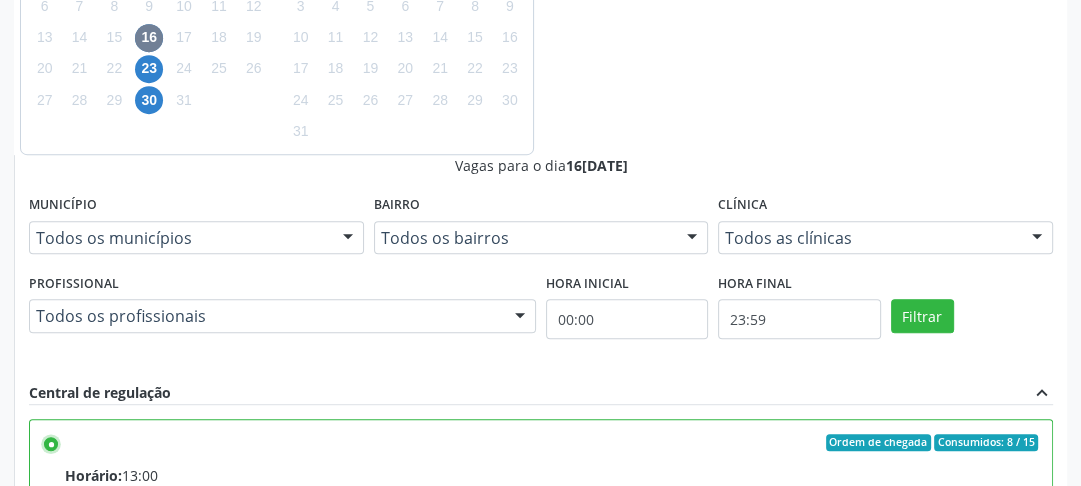 scroll, scrollTop: 792, scrollLeft: 0, axis: vertical 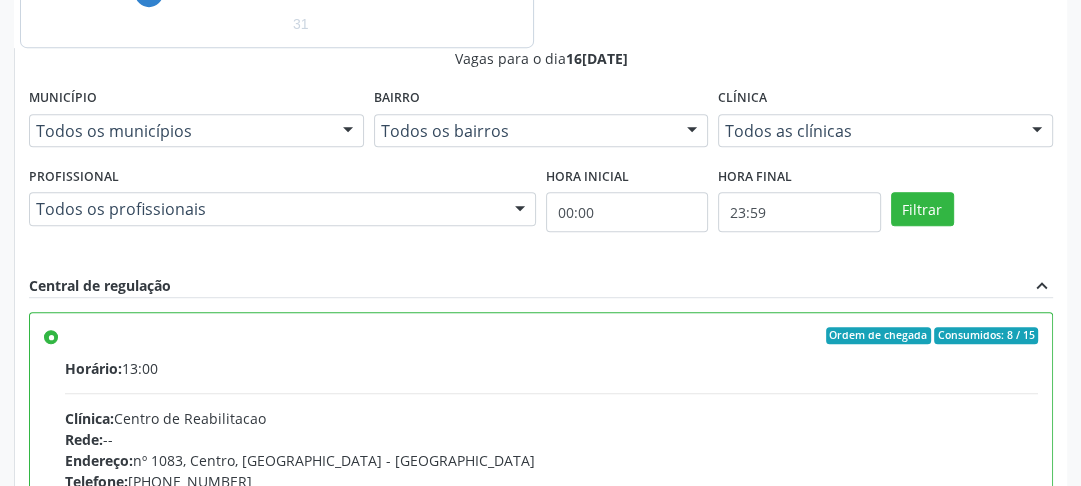 click on "Dias com vagas disponíveis para:
- Médico Cardiologista
julho 2025 D S T Q Q S S 29 30 1 2 3 4 5 6 7 8 9 10 11 12 13 14 15 16 17 18 19 20 21 22 23 24 25 26 27 28 29 30 31 1 2 3 4 5 6 7 8 9 agosto 2025 D S T Q Q S S 27 28 29 30 31 1 2 3 4 5 6 7 8 9 10 11 12 13 14 15 16 17 18 19 20 21 22 23 24 25 26 27 28 29 30 31 1 2 3 4 5 6
Vagas para o dia
16/07/2025
Município
Todos os municípios         Todos os municípios   Serra Talhada - PE
Nenhum resultado encontrado para: "   "
Não há nenhuma opção para ser exibida.
Bairro
Todos os bairros         Todos os bairros   Centro
Nenhum resultado encontrado para: "   "
Não há nenhuma opção para ser exibida.
Clínica
Todos as clínicas         Todos as clínicas   Centro de Reabilitacao
Nenhum resultado encontrado para: "   "
Profissional" at bounding box center [540, 255] 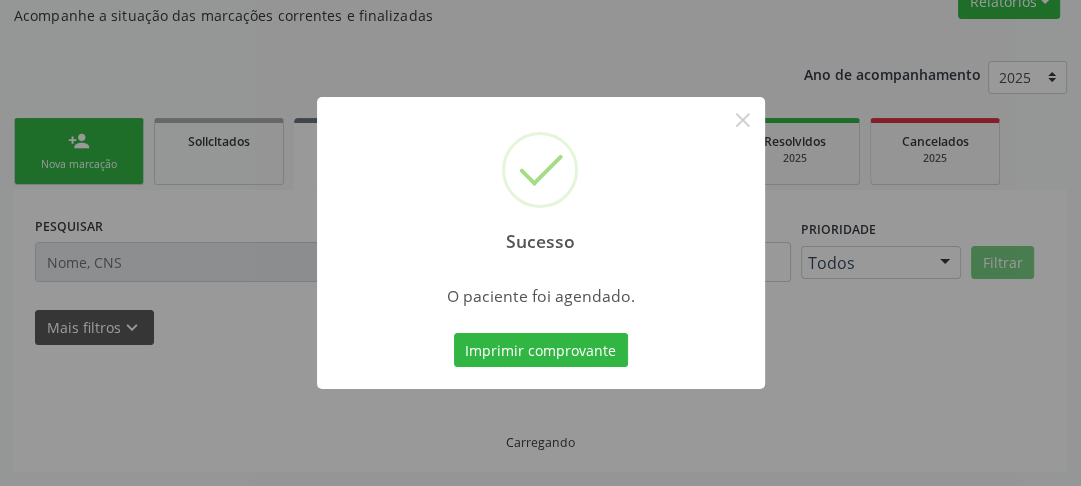 scroll, scrollTop: 222, scrollLeft: 0, axis: vertical 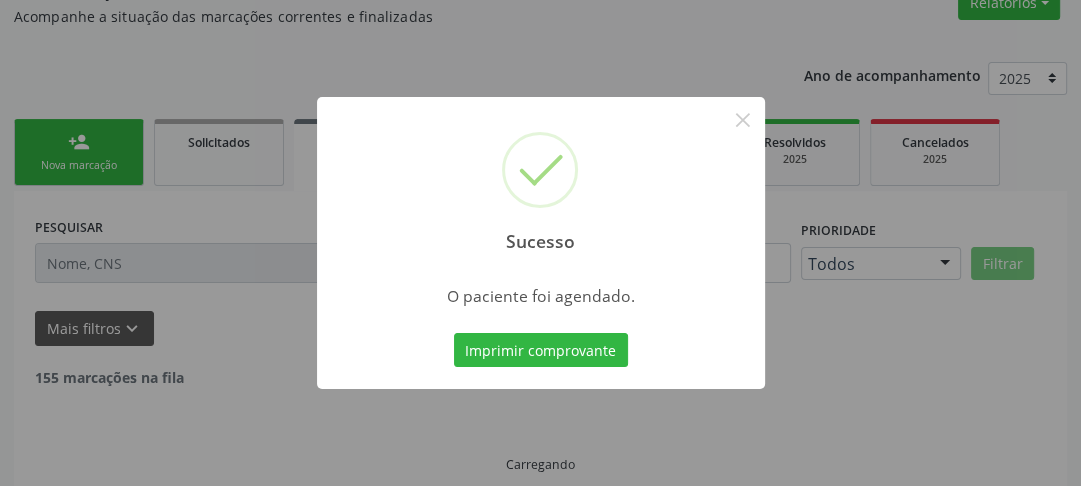 click on "Sucesso × O paciente foi agendado. Imprimir comprovante Cancel" at bounding box center (541, 243) 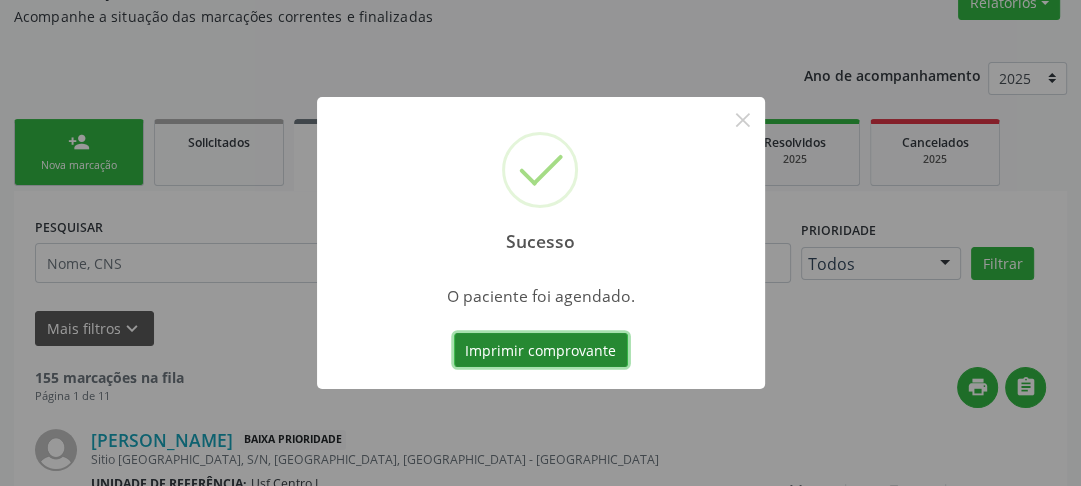 click on "Imprimir comprovante" at bounding box center [541, 350] 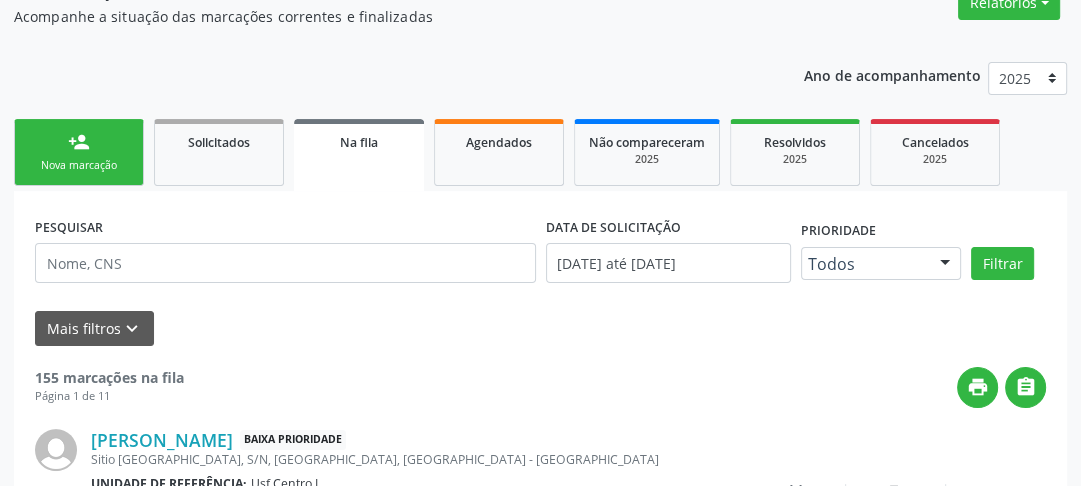 click on "person_add
Nova marcação" at bounding box center (79, 152) 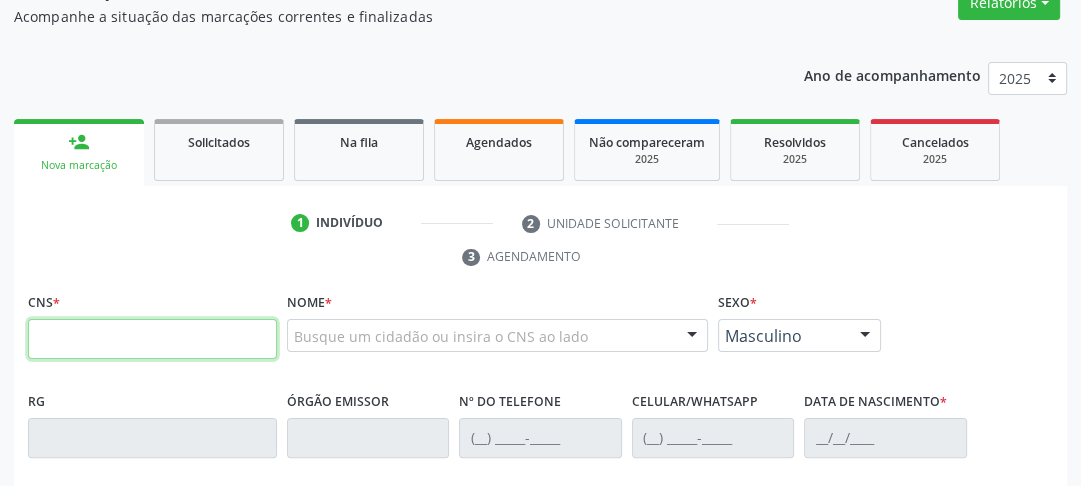 click at bounding box center [152, 339] 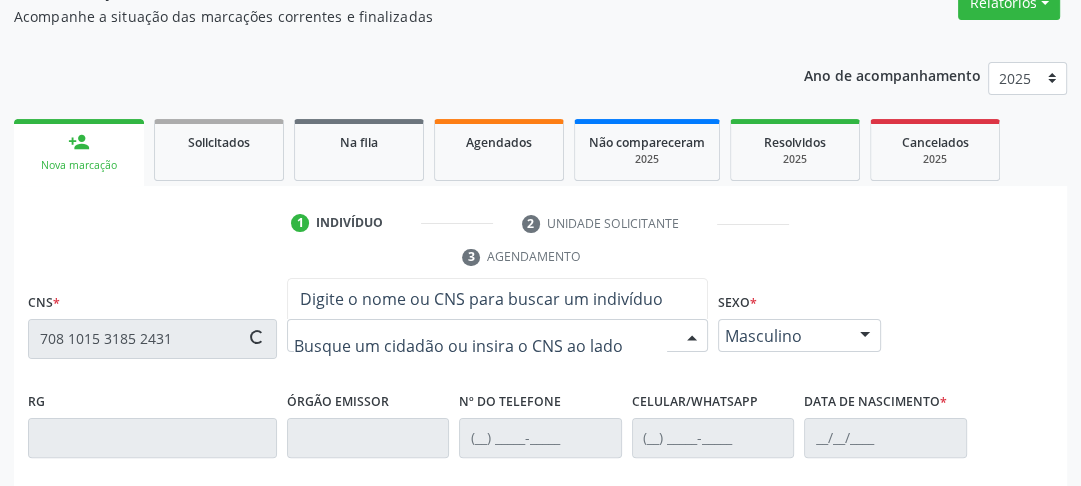 type on "708 1015 3185 2431" 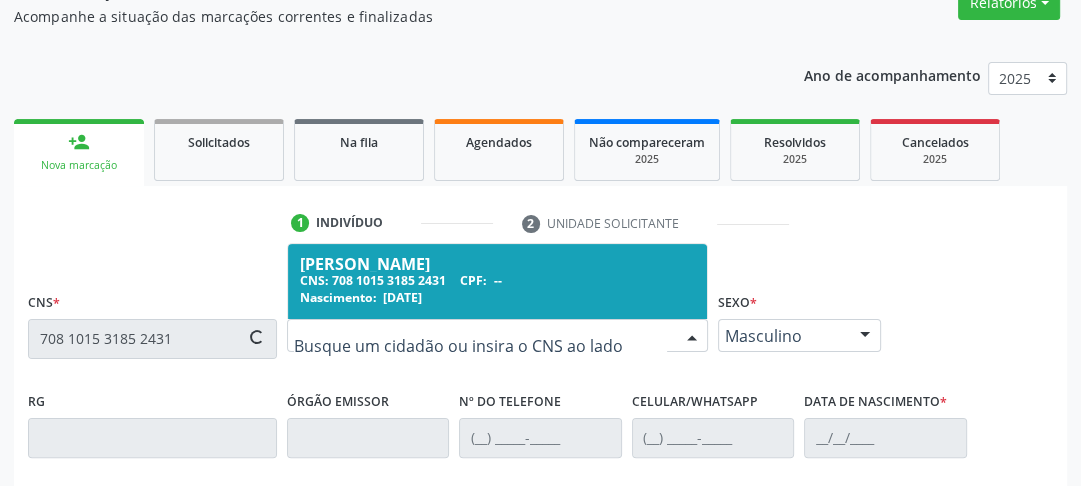 type on "[PHONE_NUMBER]" 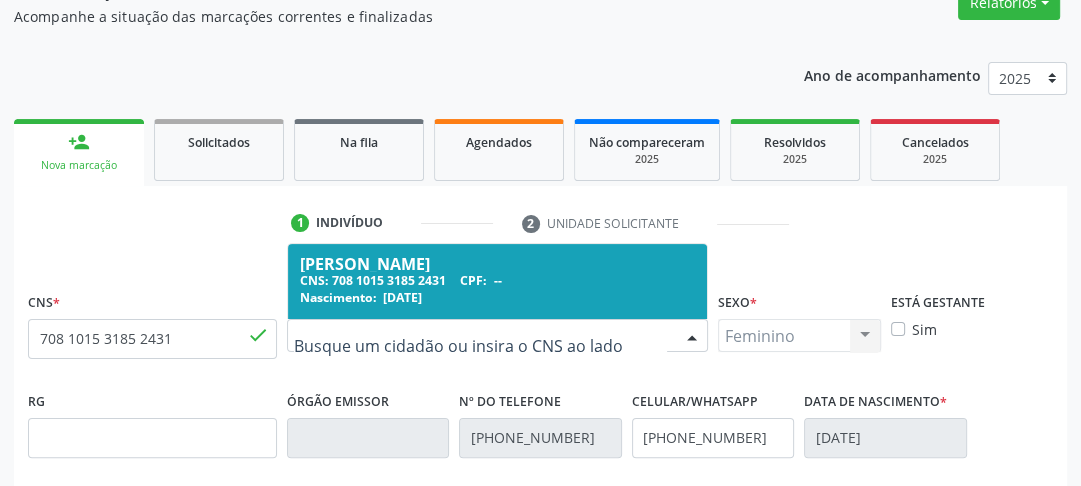 click on "CNS:
708 1015 3185 2431
CPF:    --" at bounding box center [497, 280] 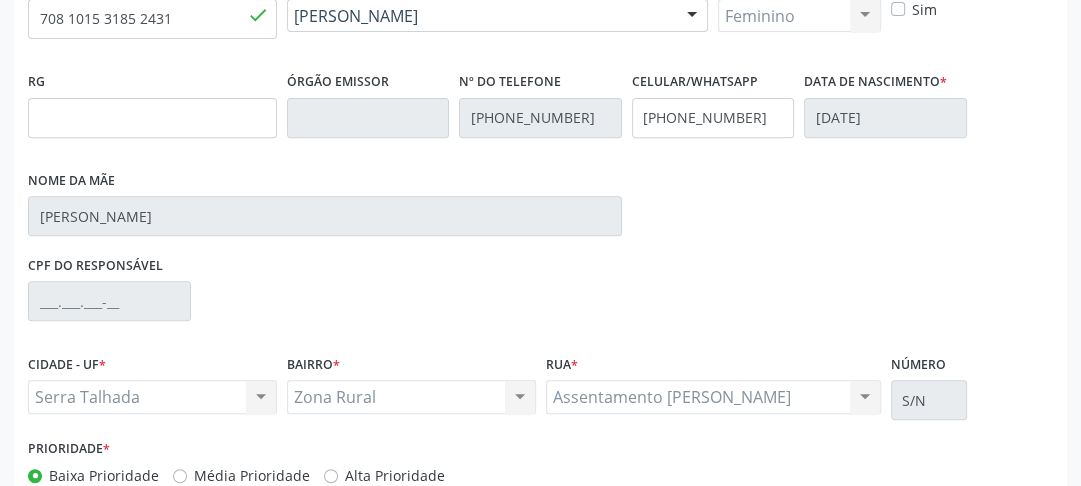 scroll, scrollTop: 659, scrollLeft: 0, axis: vertical 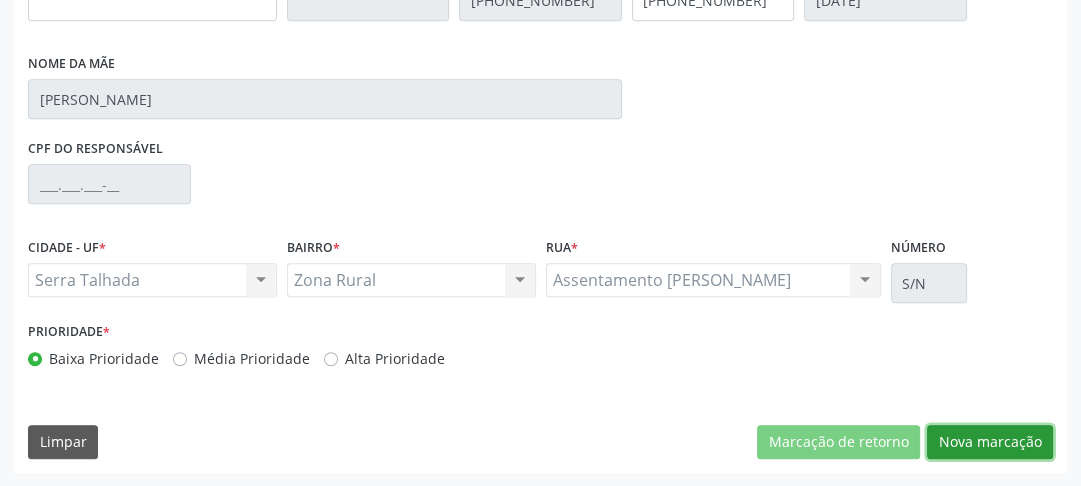 click on "Nova marcação" at bounding box center (990, 442) 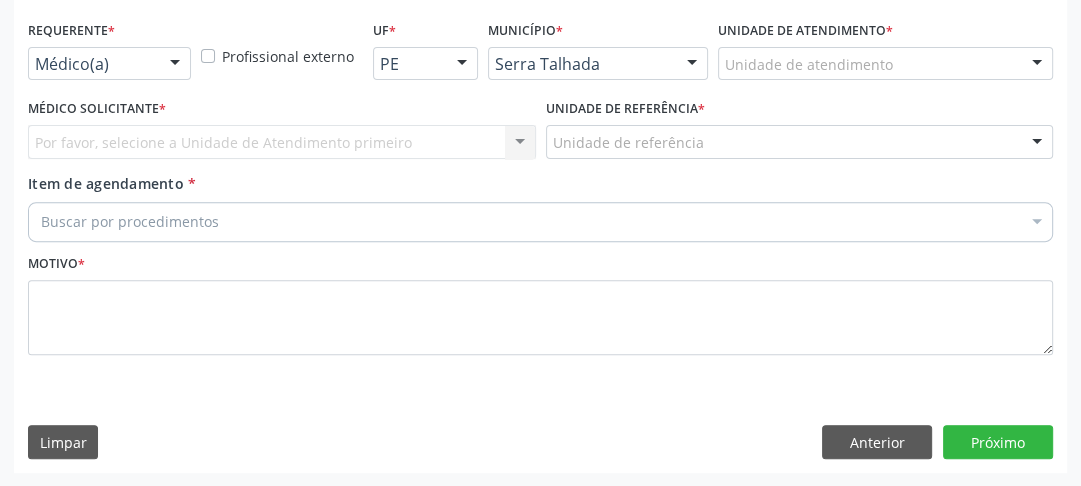 scroll, scrollTop: 334, scrollLeft: 0, axis: vertical 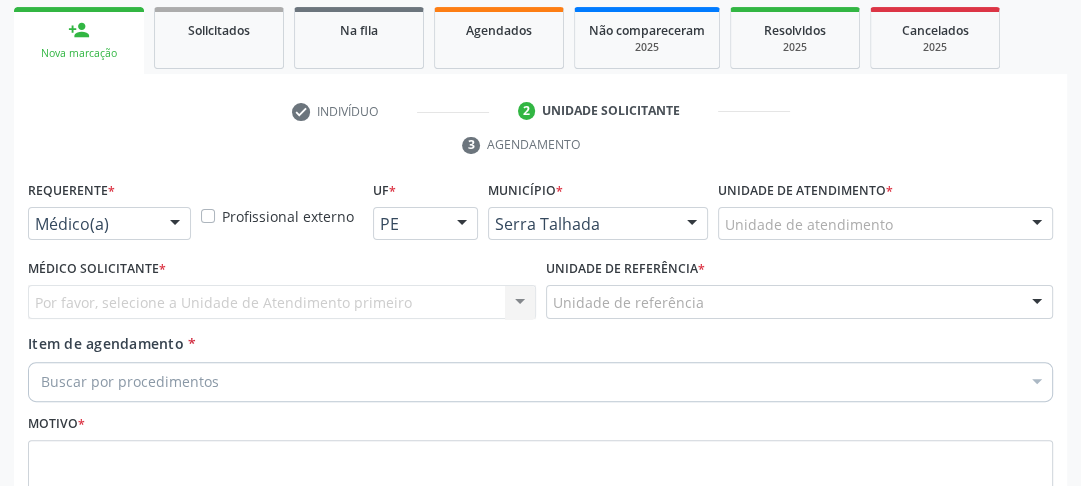 click on "Médico(a)" at bounding box center (109, 224) 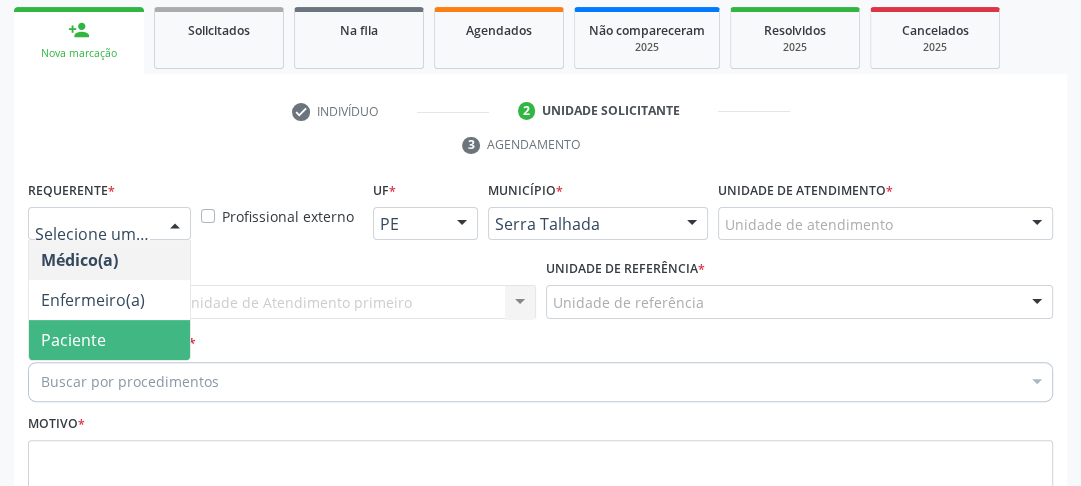 click on "Paciente" at bounding box center [73, 340] 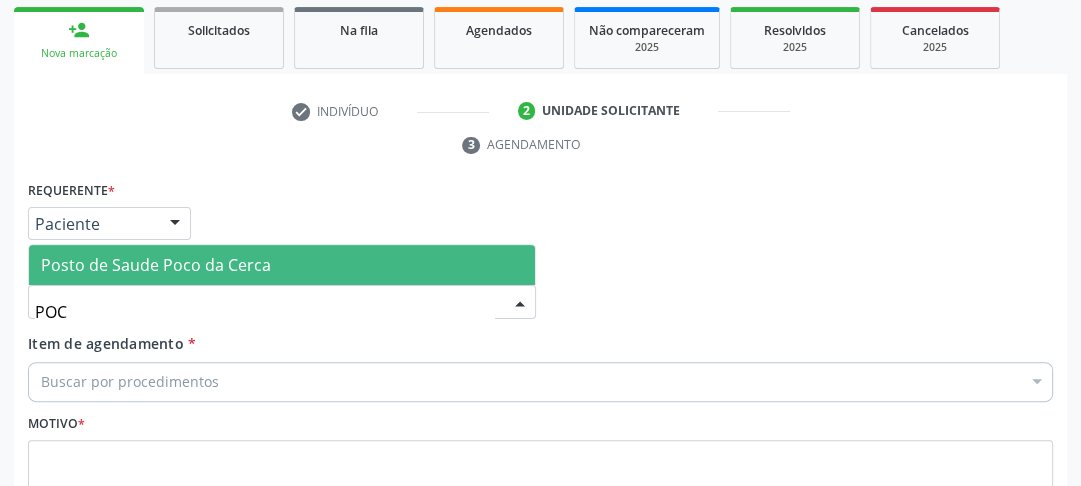type on "POCO" 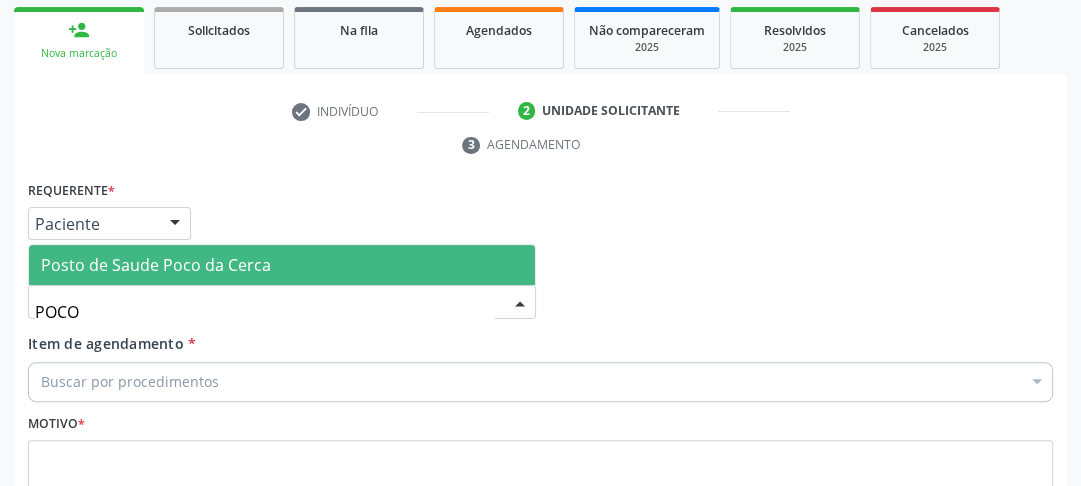 click on "Posto de Saude Poco da Cerca" at bounding box center (156, 265) 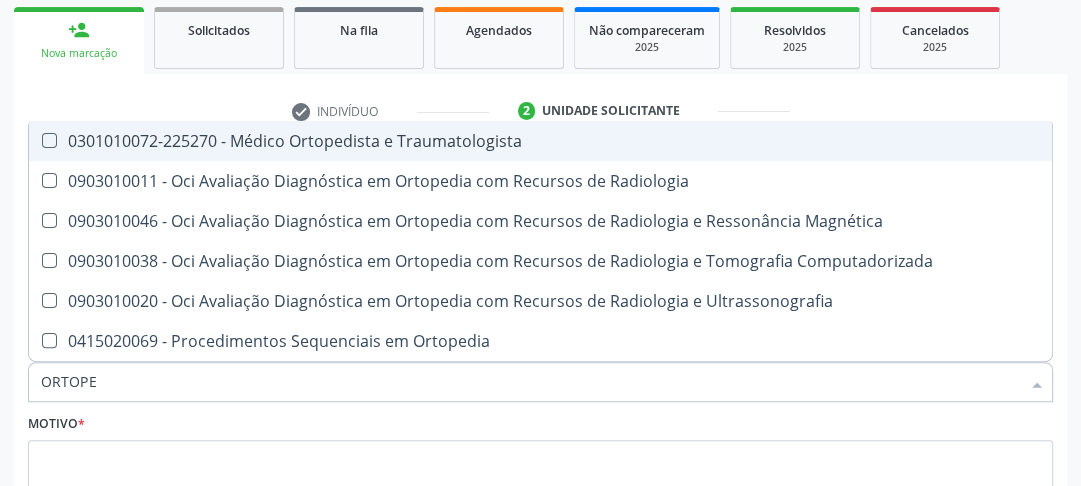 type on "ORTOPED" 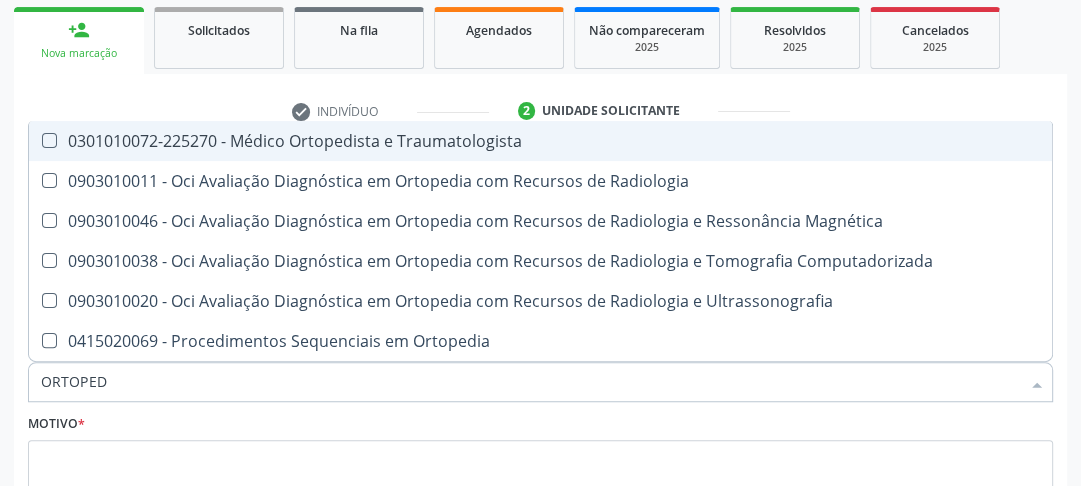 click on "0301010072-225270 - Médico Ortopedista e Traumatologista" at bounding box center [540, 141] 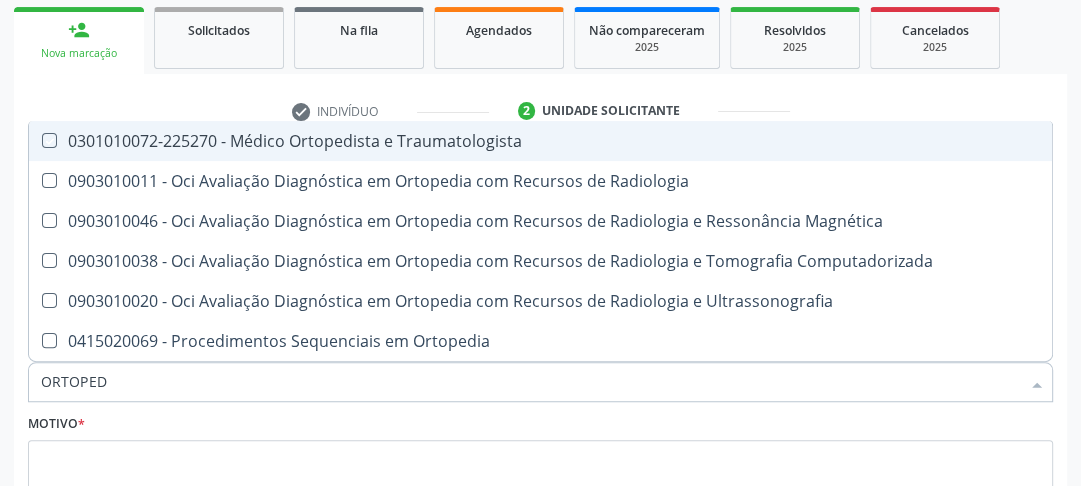 checkbox on "true" 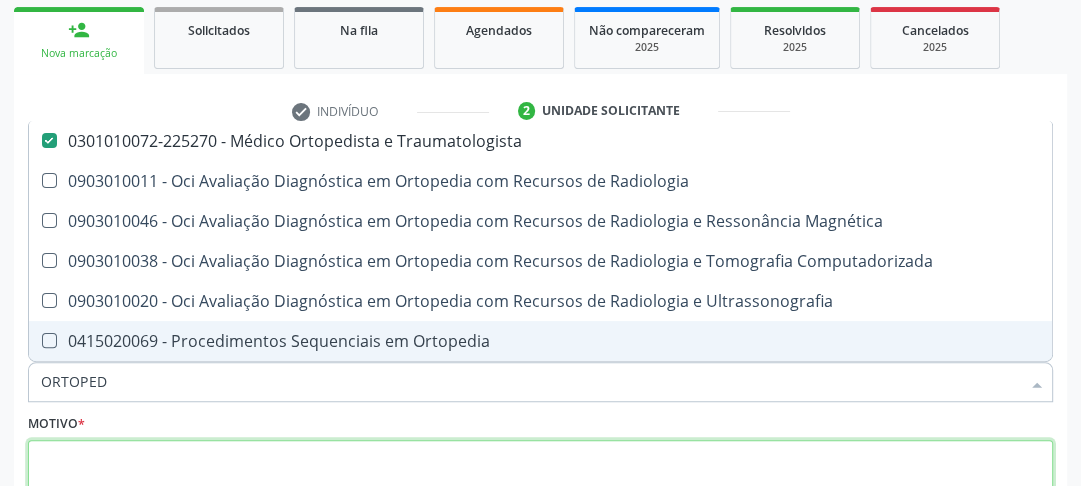 click at bounding box center [540, 478] 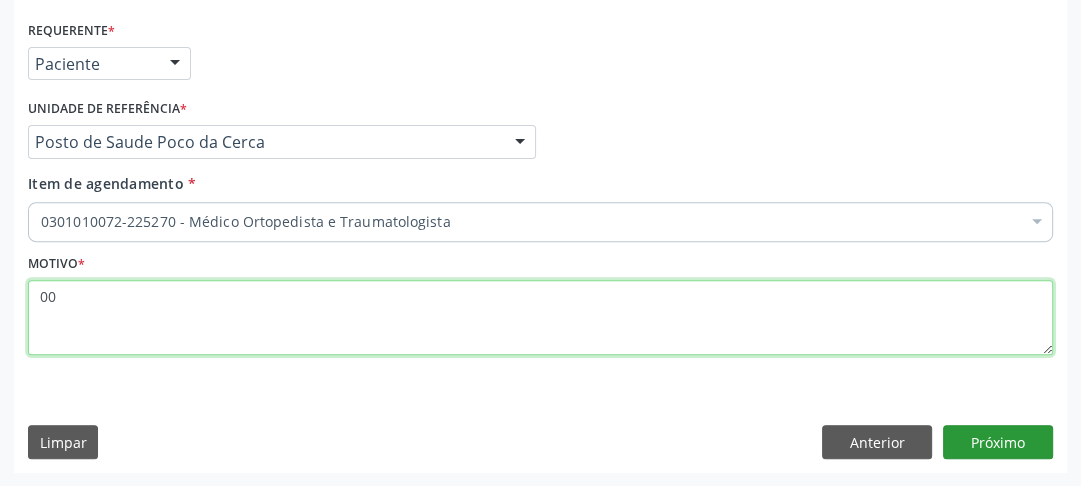 type on "00" 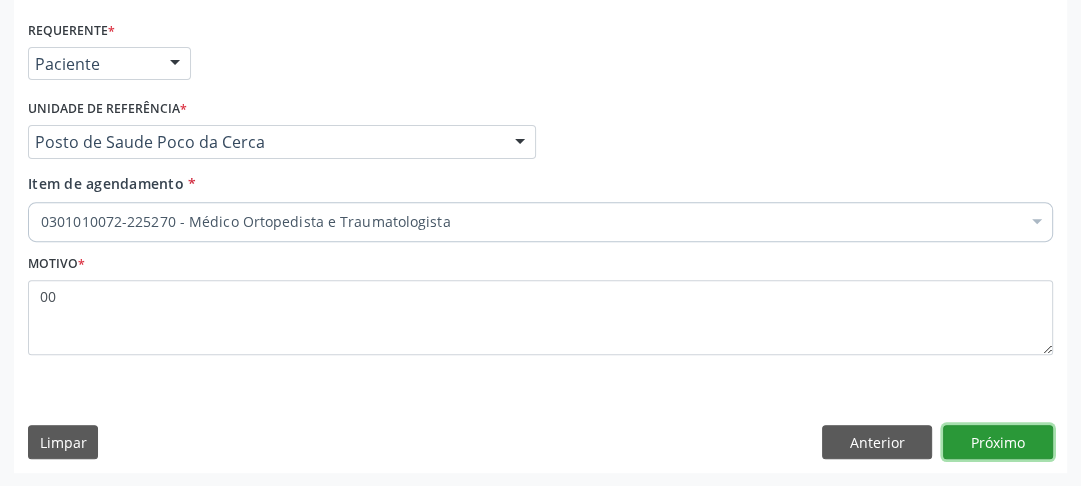 click on "Próximo" at bounding box center [998, 442] 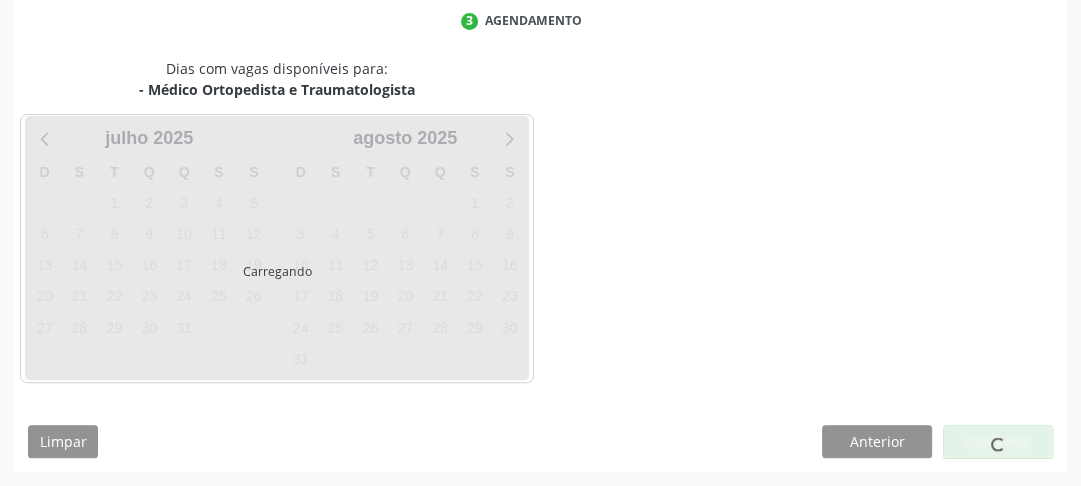 scroll, scrollTop: 456, scrollLeft: 0, axis: vertical 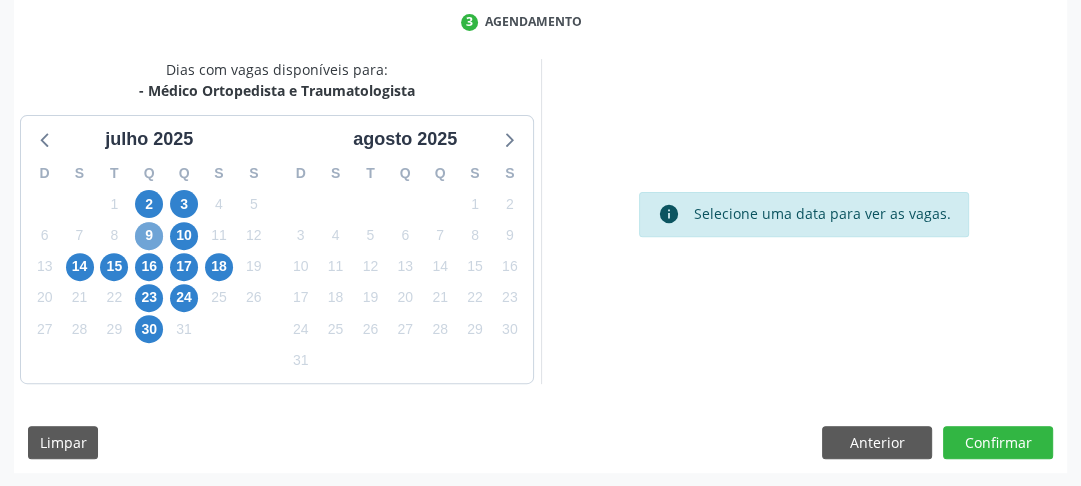 click on "9" at bounding box center [149, 236] 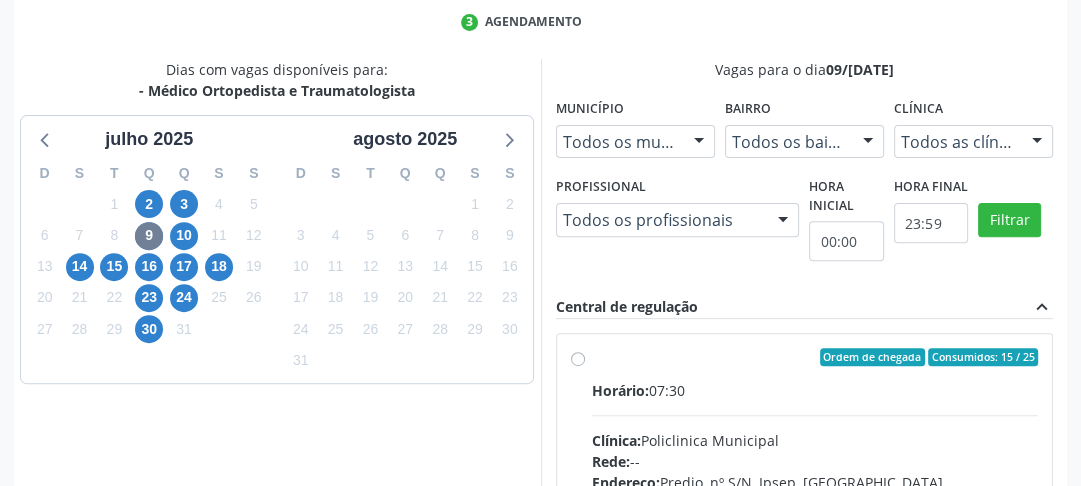 click on "Ordem de chegada
Consumidos: 15 / 25
Horário:   07:30
Clínica:  Policlinica Municipal
Rede:
--
Endereço:   Predio, nº S/N, Ipsep, Serra Talhada - PE
Telefone:   --
Profissional:
Joao Bosco Barreto Couto Neto
Informações adicionais sobre o atendimento
Idade de atendimento:
de 0 a 120 anos
Gênero(s) atendido(s):
Masculino e Feminino
Informações adicionais:
--" at bounding box center (815, 501) 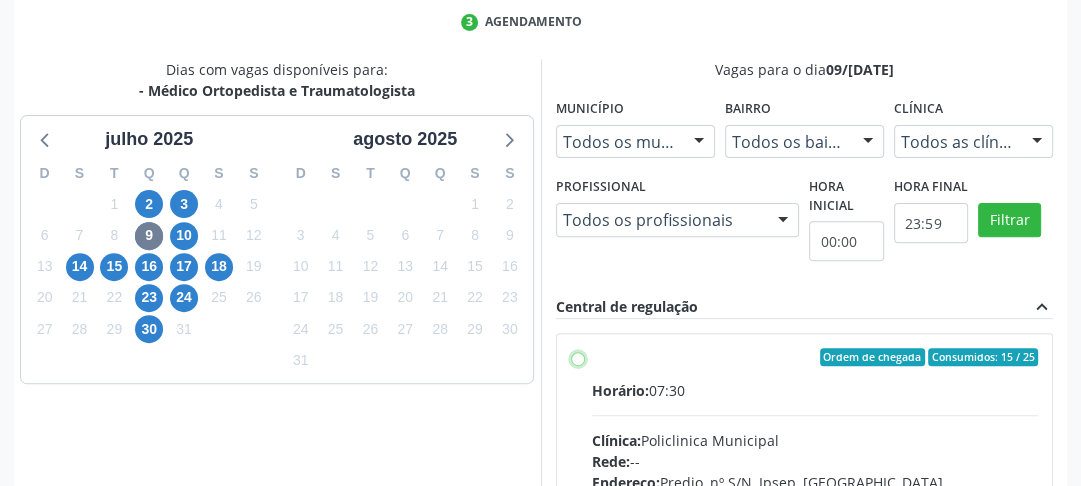 click on "Ordem de chegada
Consumidos: 15 / 25
Horário:   07:30
Clínica:  Policlinica Municipal
Rede:
--
Endereço:   Predio, nº S/N, Ipsep, Serra Talhada - PE
Telefone:   --
Profissional:
Joao Bosco Barreto Couto Neto
Informações adicionais sobre o atendimento
Idade de atendimento:
de 0 a 120 anos
Gênero(s) atendido(s):
Masculino e Feminino
Informações adicionais:
--" at bounding box center (578, 357) 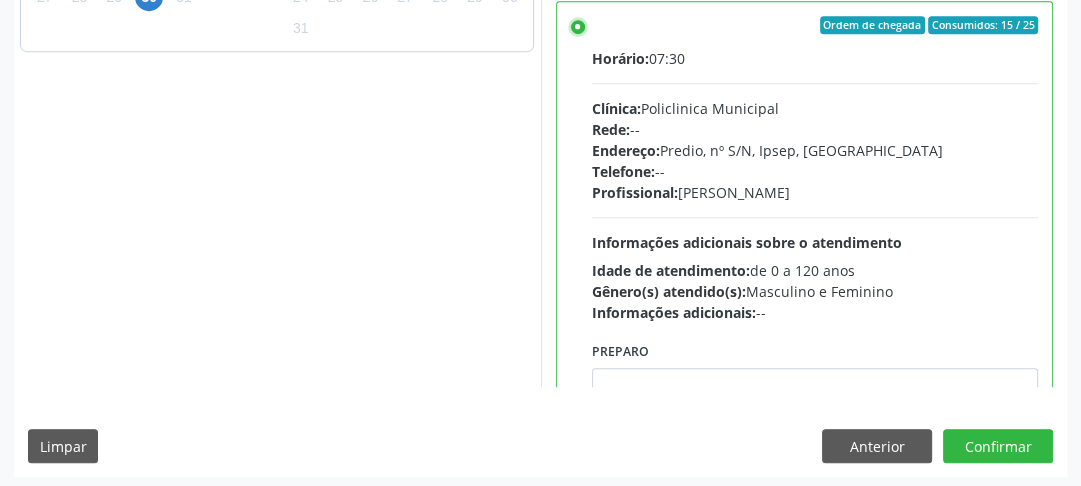 scroll, scrollTop: 792, scrollLeft: 0, axis: vertical 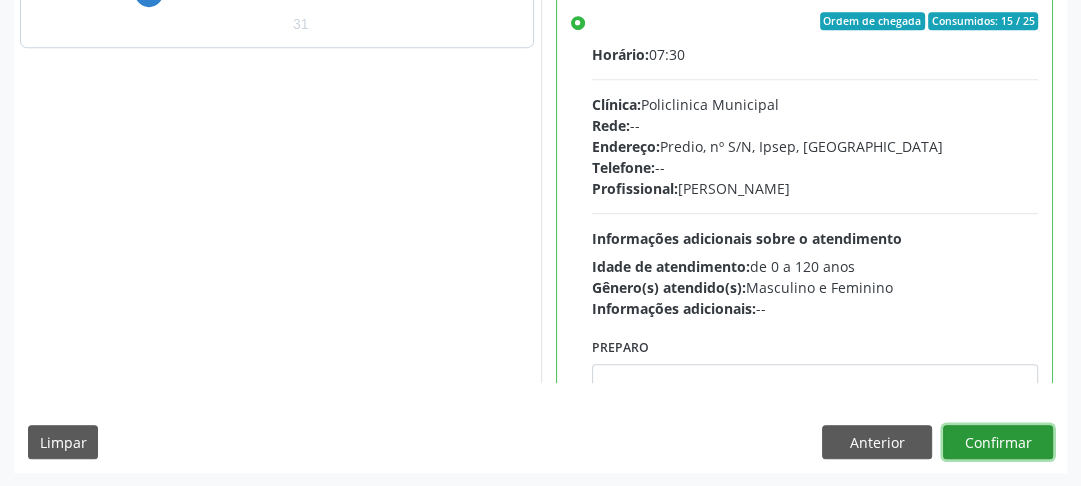 click on "Confirmar" at bounding box center [998, 442] 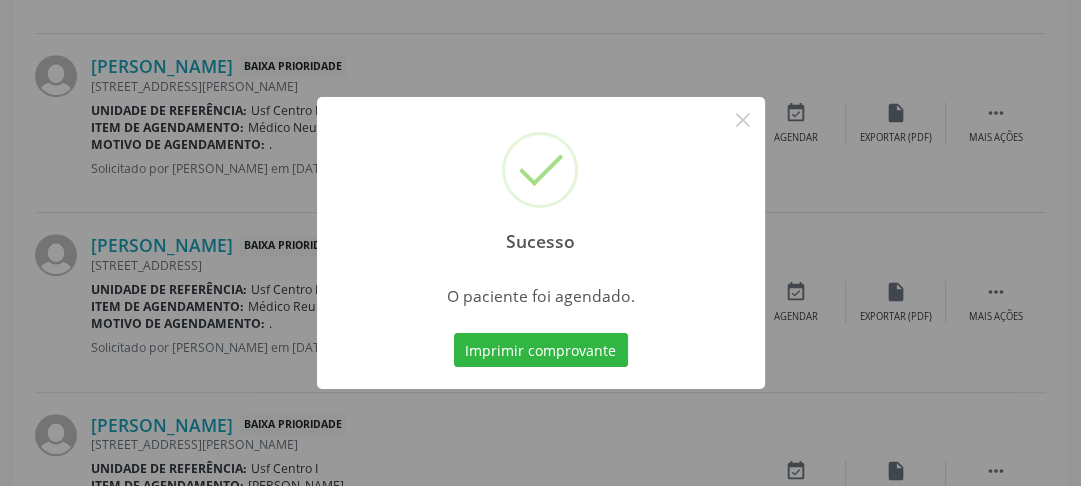scroll, scrollTop: 222, scrollLeft: 0, axis: vertical 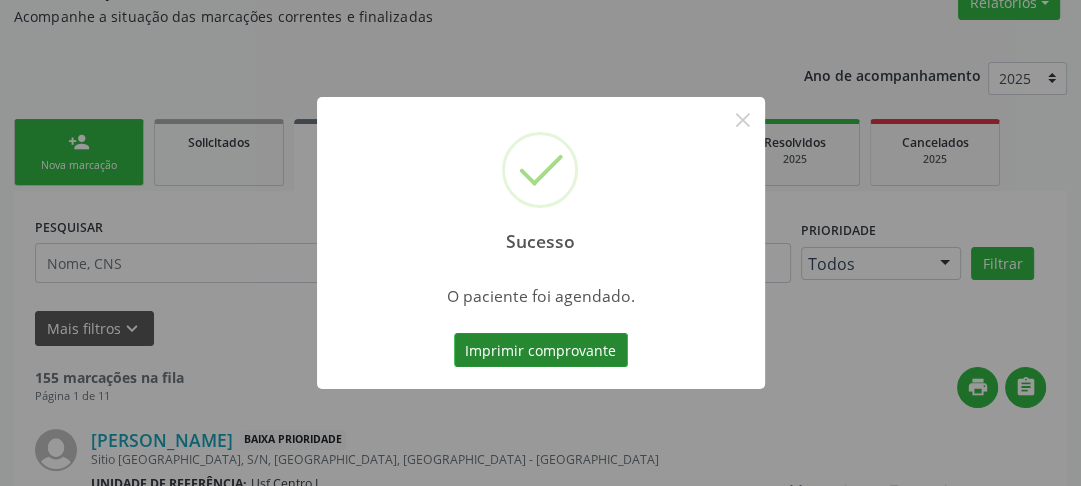click on "Imprimir comprovante" at bounding box center (541, 350) 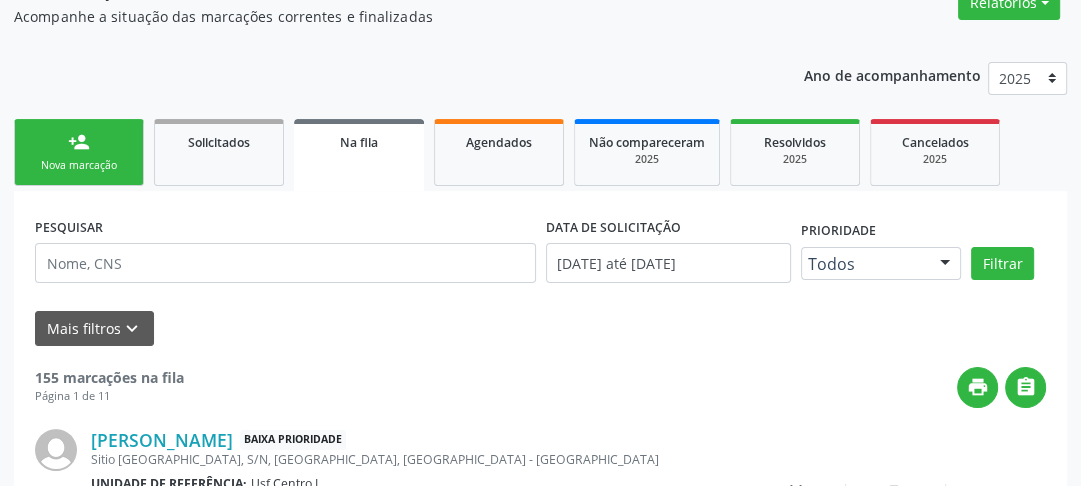 click on "Sucesso × O paciente foi agendado. Imprimir comprovante Cancel" at bounding box center [540, 243] 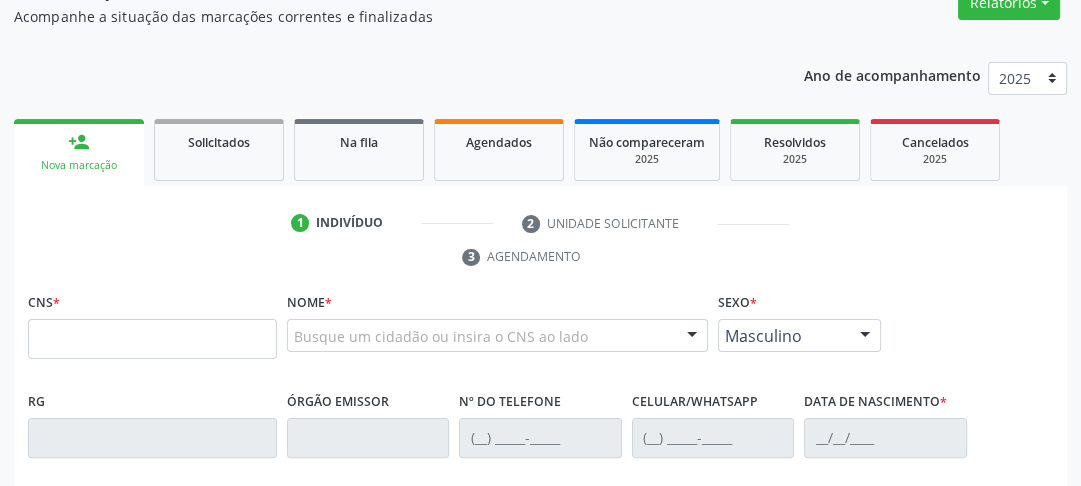 click on "person_add" at bounding box center [79, 142] 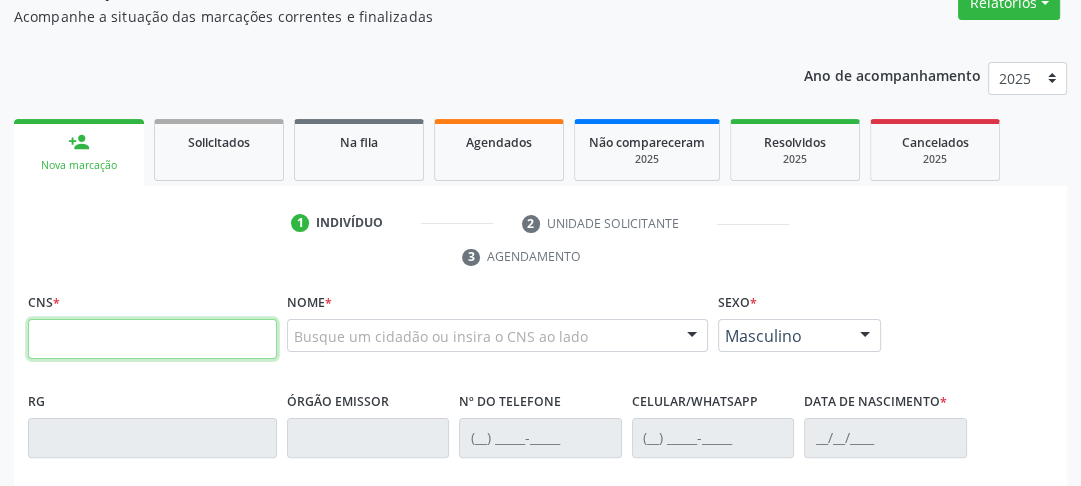 click at bounding box center [152, 339] 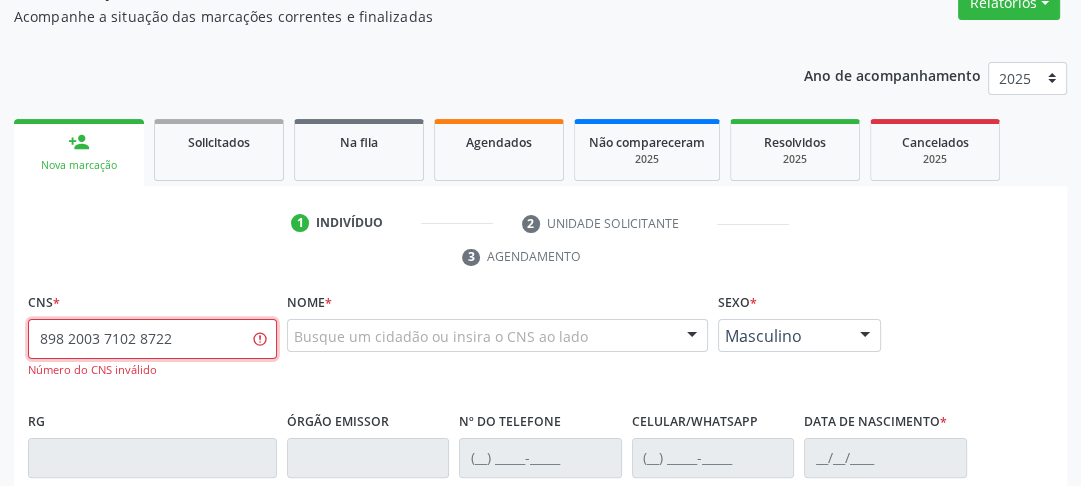 drag, startPoint x: 171, startPoint y: 337, endPoint x: 53, endPoint y: 372, distance: 123.081276 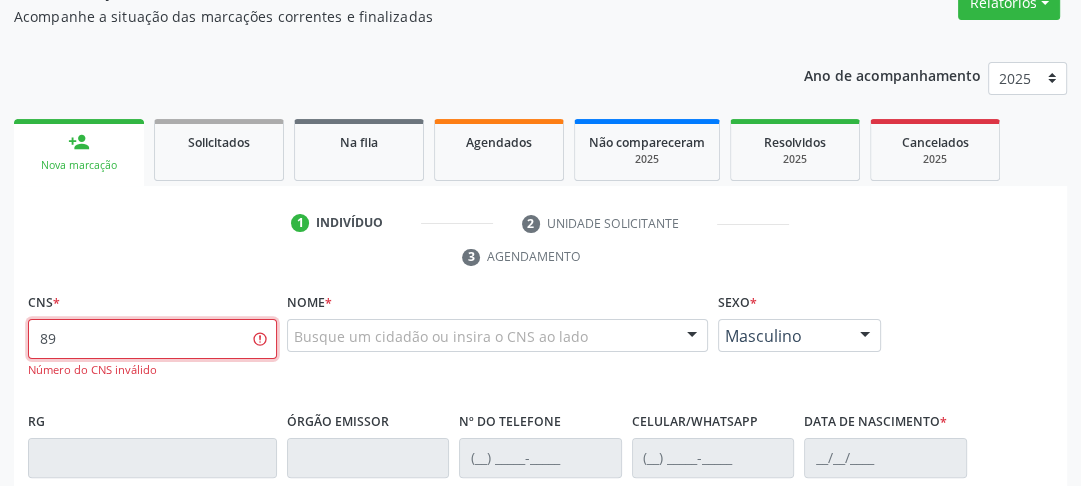 type on "8" 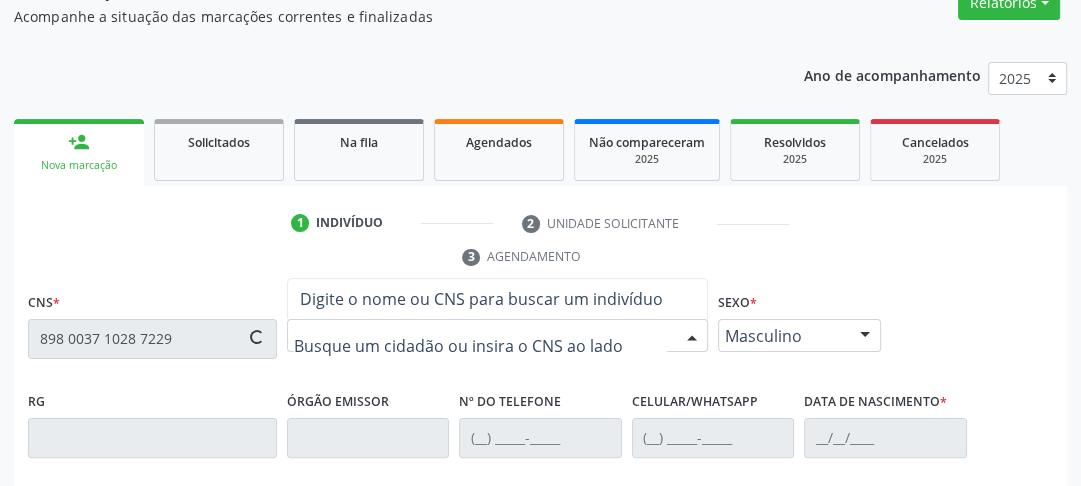 type on "898 0037 1028 7229" 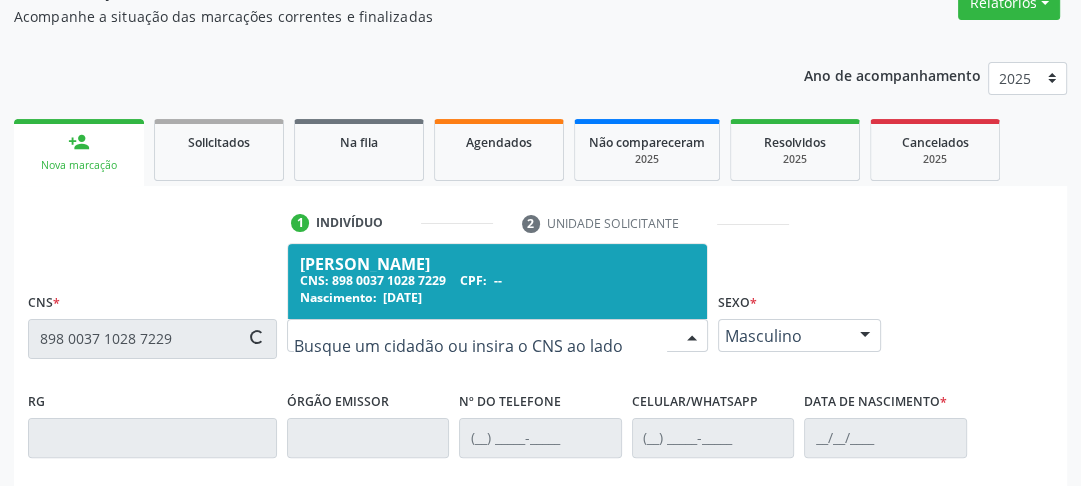 click on "Nascimento:
23/06/1964" at bounding box center [497, 297] 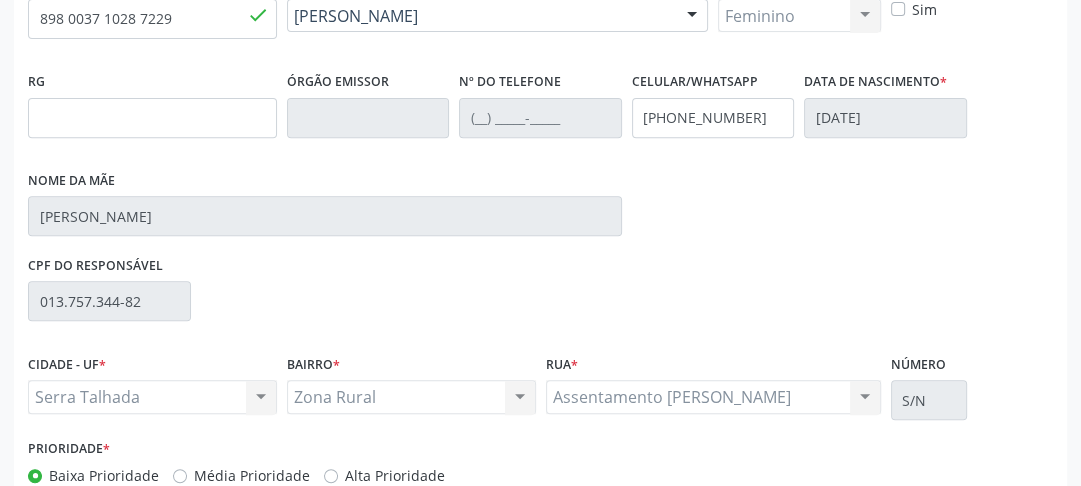 scroll, scrollTop: 659, scrollLeft: 0, axis: vertical 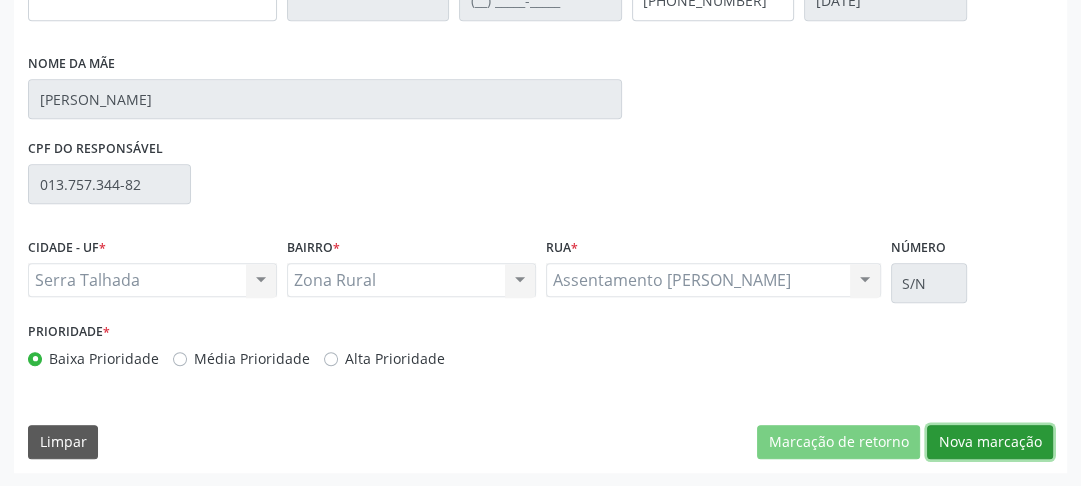 click on "Nova marcação" at bounding box center [990, 442] 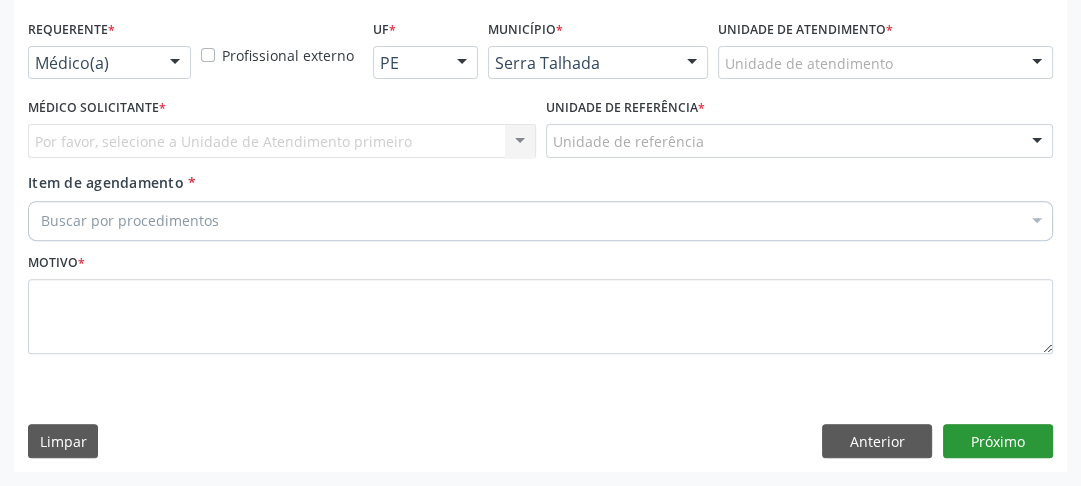 scroll, scrollTop: 494, scrollLeft: 0, axis: vertical 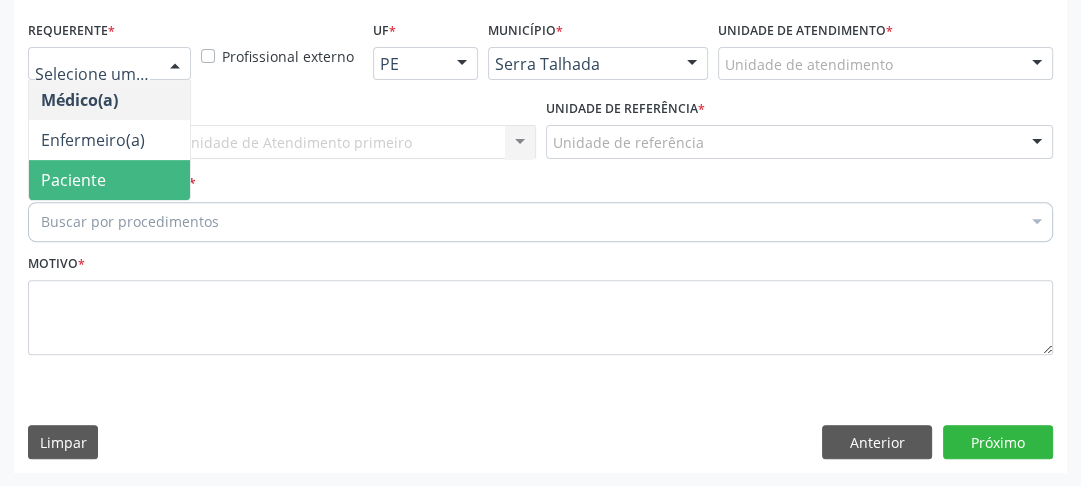 click on "Paciente" at bounding box center [109, 180] 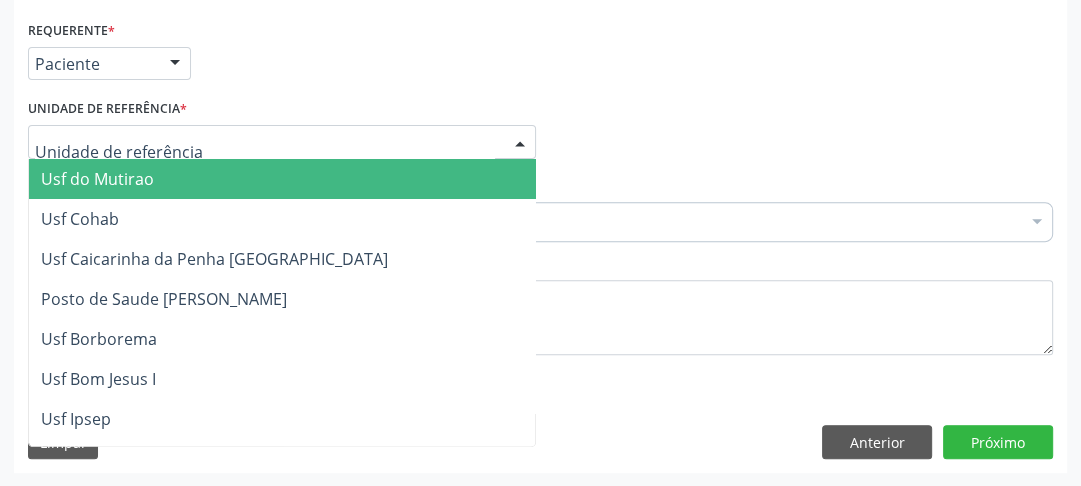click at bounding box center (282, 142) 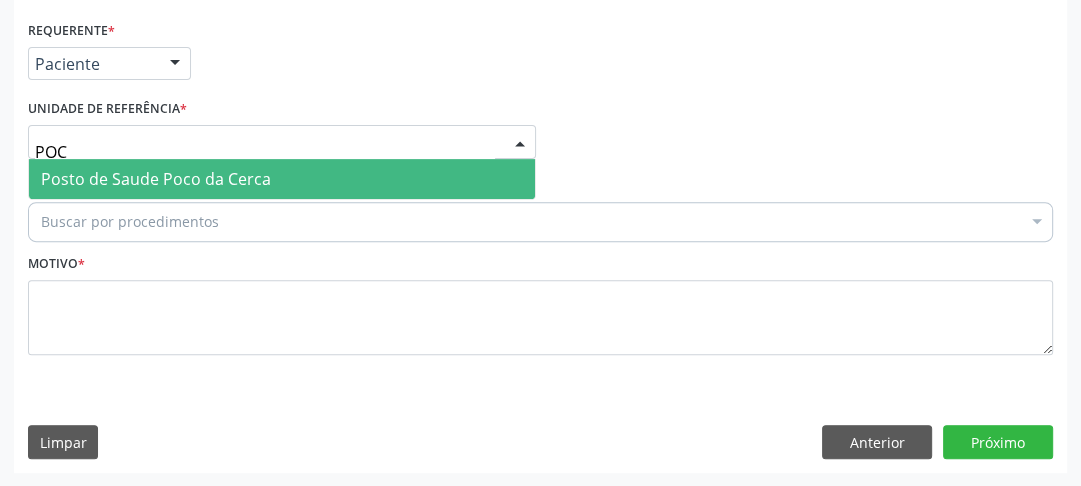 type on "POCO" 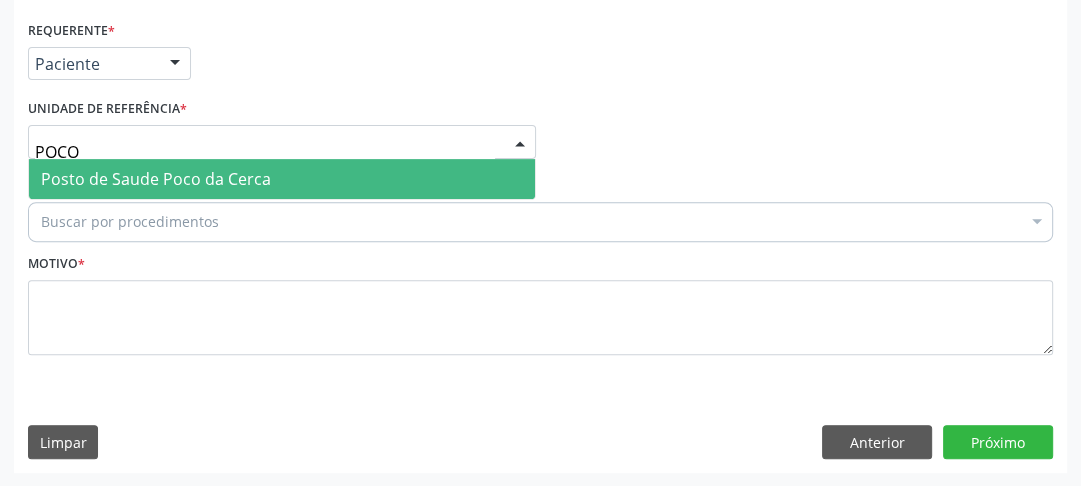 click on "Posto de Saude Poco da Cerca" at bounding box center (156, 179) 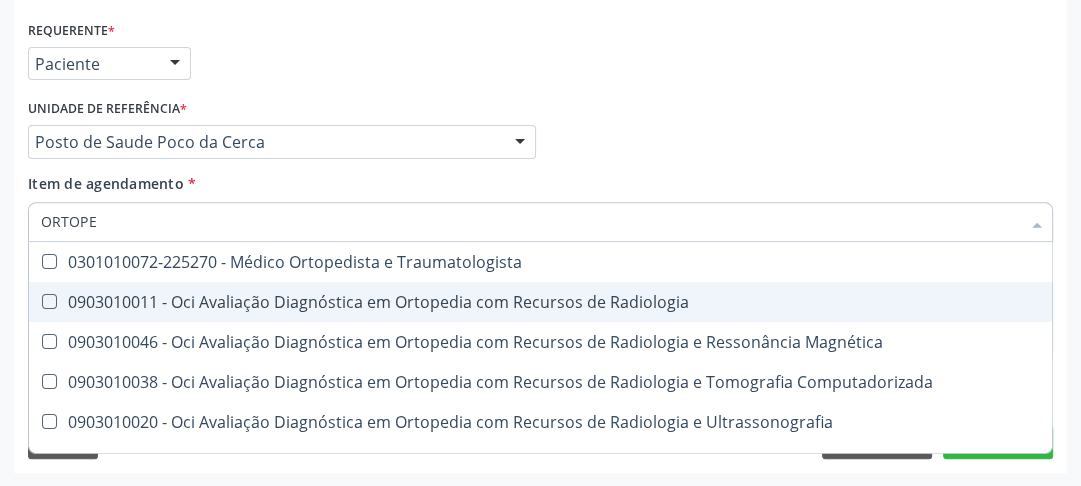 type on "ORTOPED" 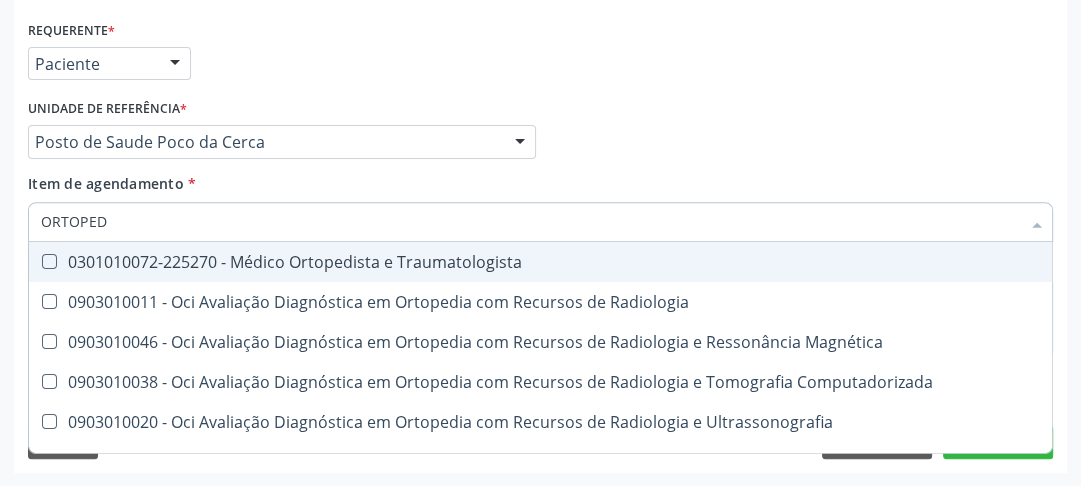 click on "0301010072-225270 - Médico Ortopedista e Traumatologista" at bounding box center [540, 262] 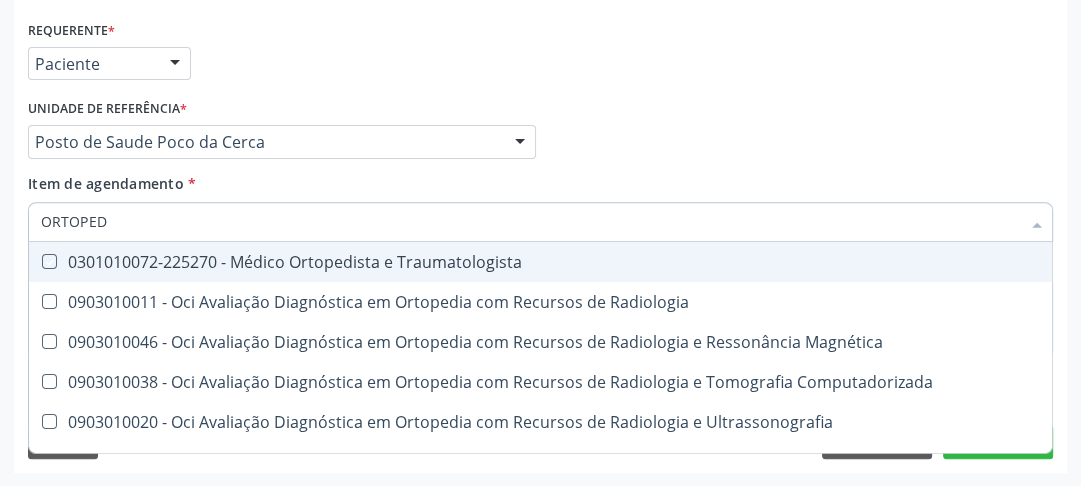 checkbox on "true" 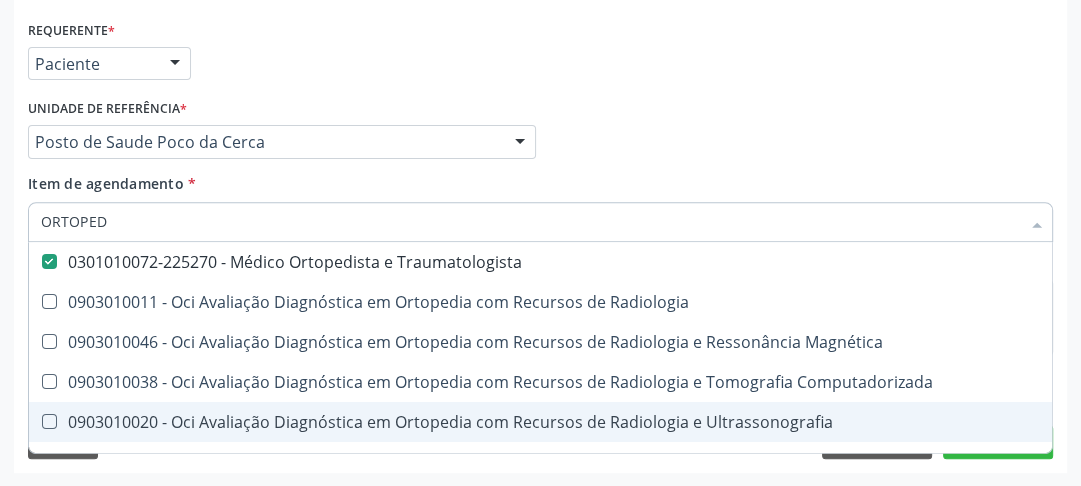 click on "Médico Solicitante
Por favor, selecione a Unidade de Atendimento primeiro
Nenhum resultado encontrado para: "   "
Não há nenhuma opção para ser exibida.
Unidade de referência
*
Posto de Saude Poco da Cerca         Usf do Mutirao   Usf Cohab   Usf Caicarinha da Penha Tauapiranga   Posto de Saude Bernardo Vieira   Usf Borborema   Usf Bom Jesus I   Usf Ipsep   Usf Sao Cristovao   Usf Santa Rita Bernardo Vieira   Usf Cagep   Usf Caxixola   Usf Bom Jesus II   Usf Malhada Cortada   Usf Alto da Conceicao   Usf Varzea Aabb   Usf Ipsep II   Usf Cohab II   Usf Varzinha   Usf Ipa Faz Nova   Usf Centro I   Usf Vila Bela   Usf Centro II   Usf Luanda Jardim   Usf Ipsep III   Posto de Saude Logradouro   Posto de Saude Poco da Cerca   Posto de Saude de Juazeirinho   Central Regional de Rede de Frio Xi Geres   Hospital Eduardo Campos   Rede de Atencao Ao Covid 19 Leitos de Retaguarda Municipal" at bounding box center [540, 133] 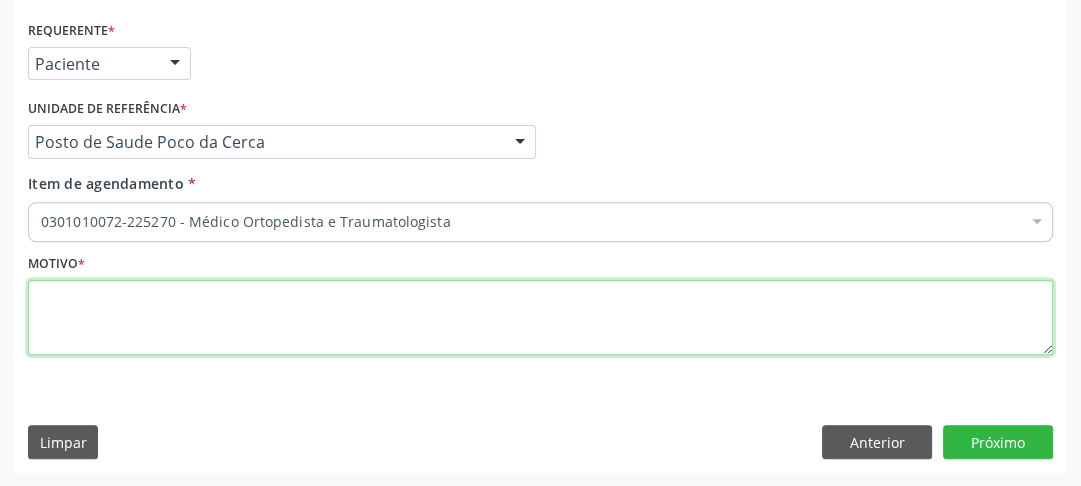 click at bounding box center [540, 318] 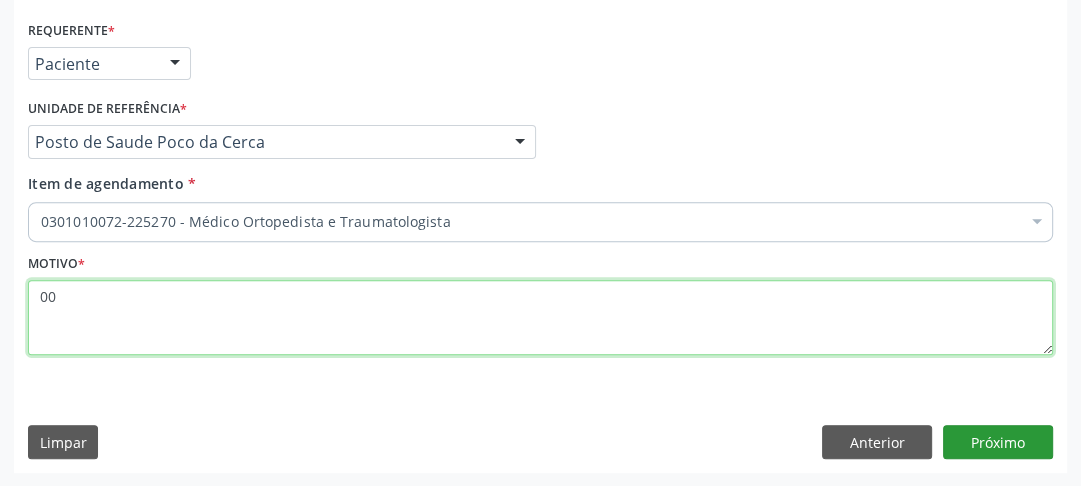 type on "00" 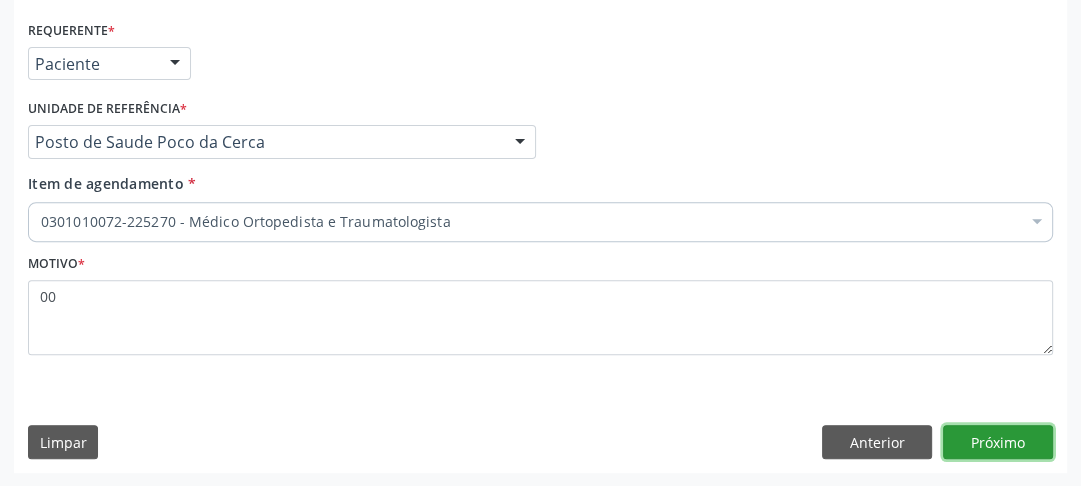 click on "Próximo" at bounding box center (998, 442) 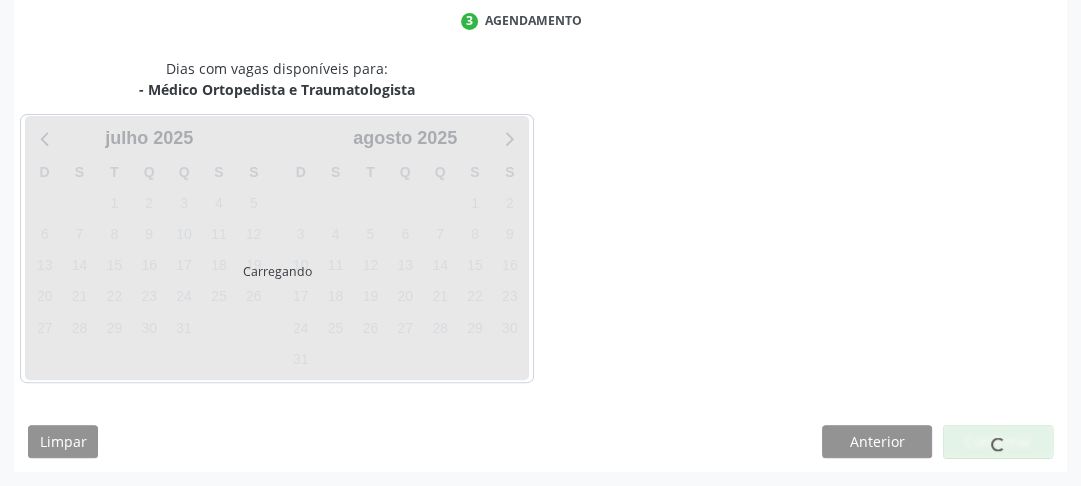 scroll, scrollTop: 456, scrollLeft: 0, axis: vertical 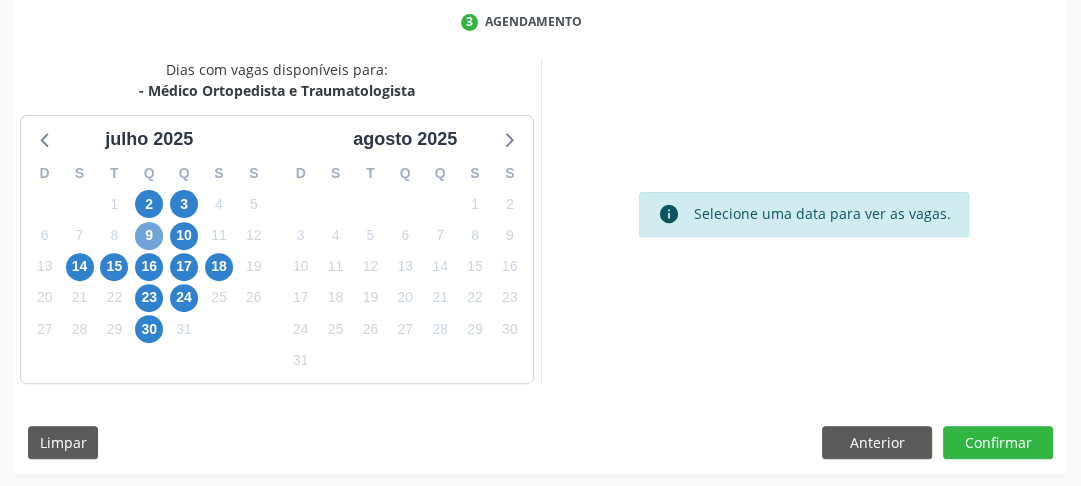click on "9" at bounding box center [149, 236] 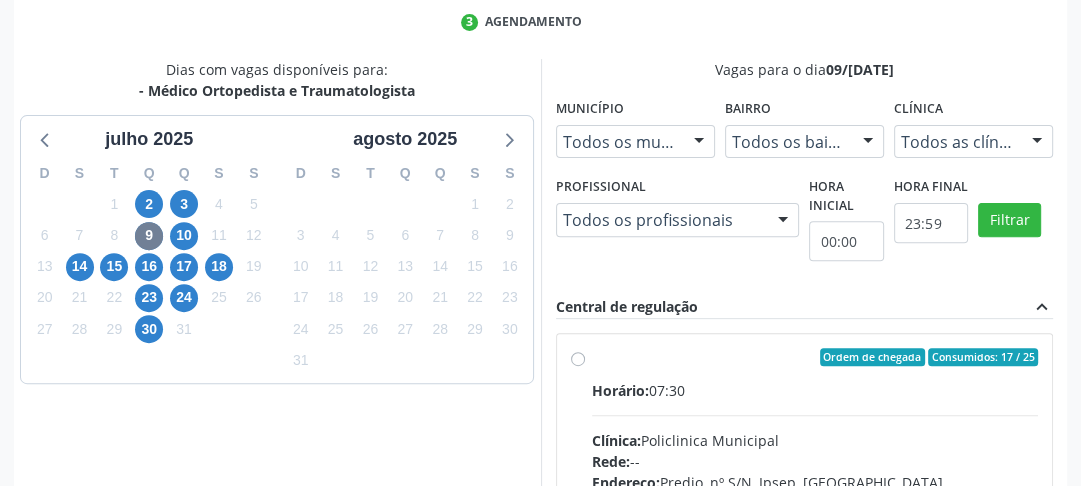 click on "Ordem de chegada
Consumidos: 17 / 25
Horário:   07:30
Clínica:  Policlinica Municipal
Rede:
--
Endereço:   Predio, nº S/N, Ipsep, Serra Talhada - PE
Telefone:   --
Profissional:
Joao Bosco Barreto Couto Neto
Informações adicionais sobre o atendimento
Idade de atendimento:
de 0 a 120 anos
Gênero(s) atendido(s):
Masculino e Feminino
Informações adicionais:
--" at bounding box center [815, 501] 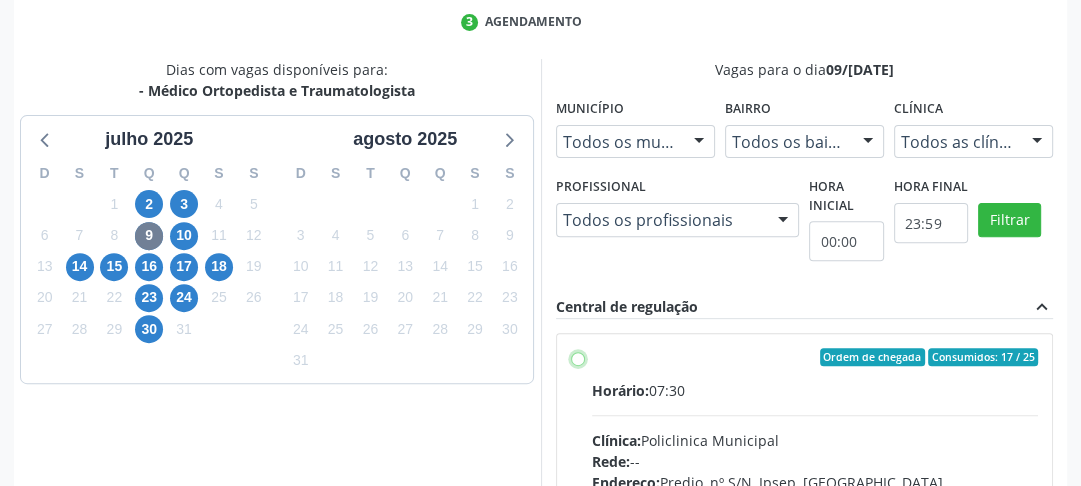 click on "Ordem de chegada
Consumidos: 17 / 25
Horário:   07:30
Clínica:  Policlinica Municipal
Rede:
--
Endereço:   Predio, nº S/N, Ipsep, Serra Talhada - PE
Telefone:   --
Profissional:
Joao Bosco Barreto Couto Neto
Informações adicionais sobre o atendimento
Idade de atendimento:
de 0 a 120 anos
Gênero(s) atendido(s):
Masculino e Feminino
Informações adicionais:
--" at bounding box center (578, 357) 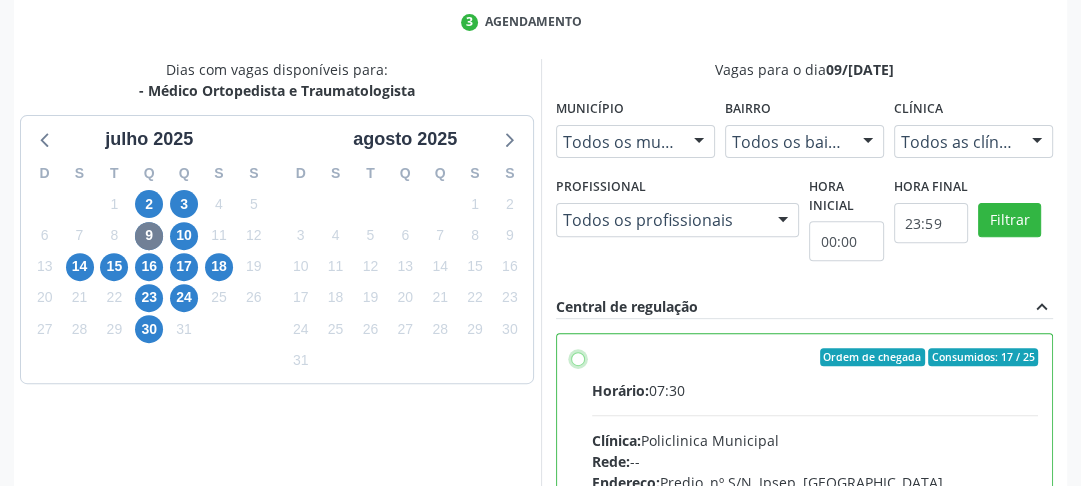 radio on "true" 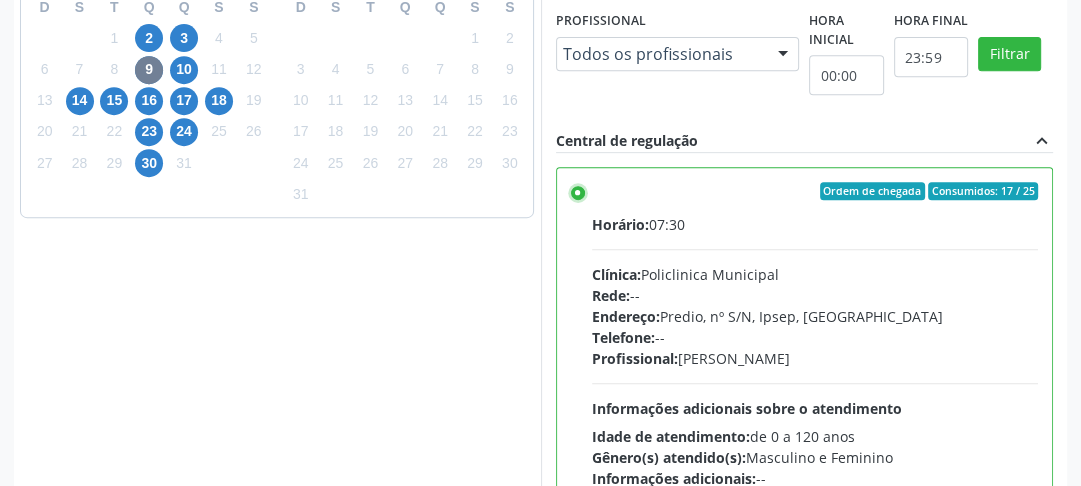 scroll, scrollTop: 792, scrollLeft: 0, axis: vertical 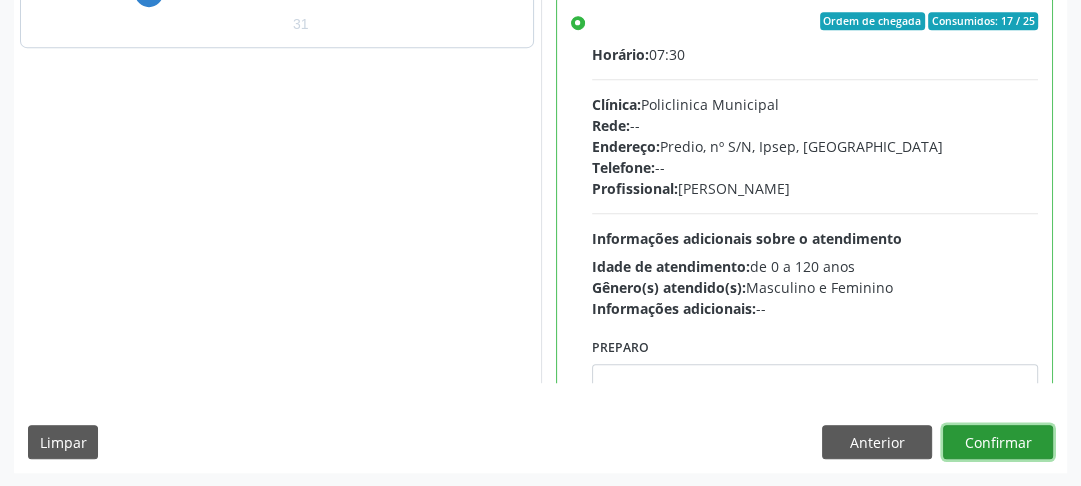 click on "Confirmar" at bounding box center [998, 442] 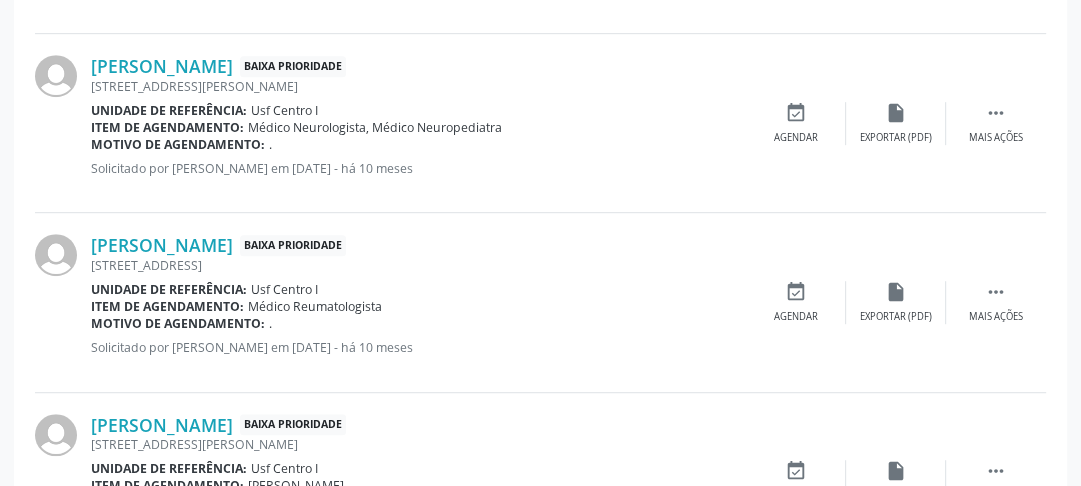scroll, scrollTop: 222, scrollLeft: 0, axis: vertical 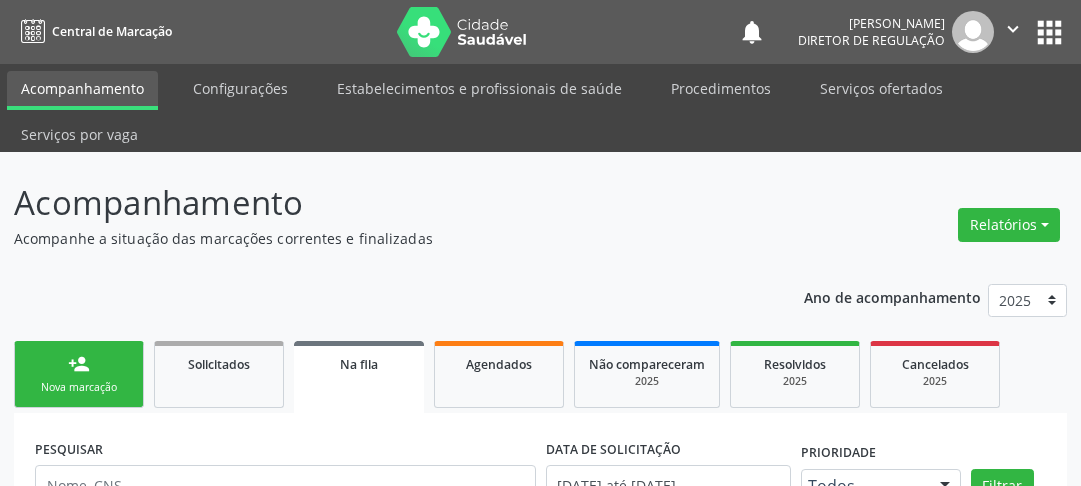 click on "person_add
Nova marcação" at bounding box center [79, 374] 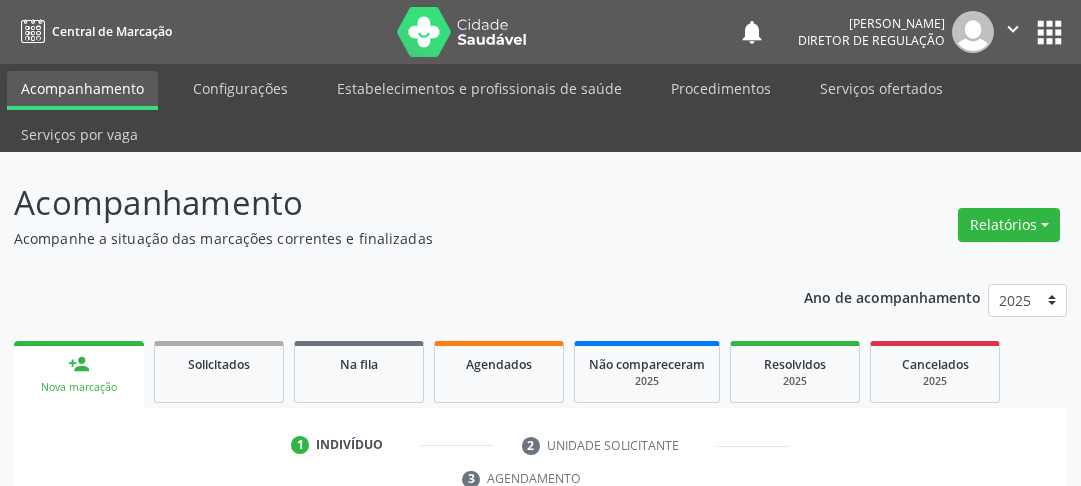 click on "Nova marcação" at bounding box center [79, 387] 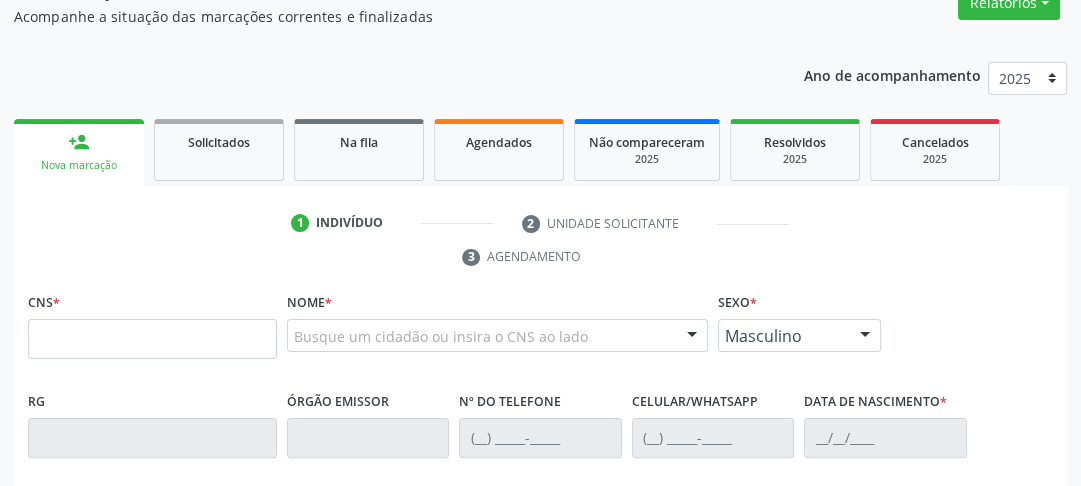 scroll, scrollTop: 222, scrollLeft: 0, axis: vertical 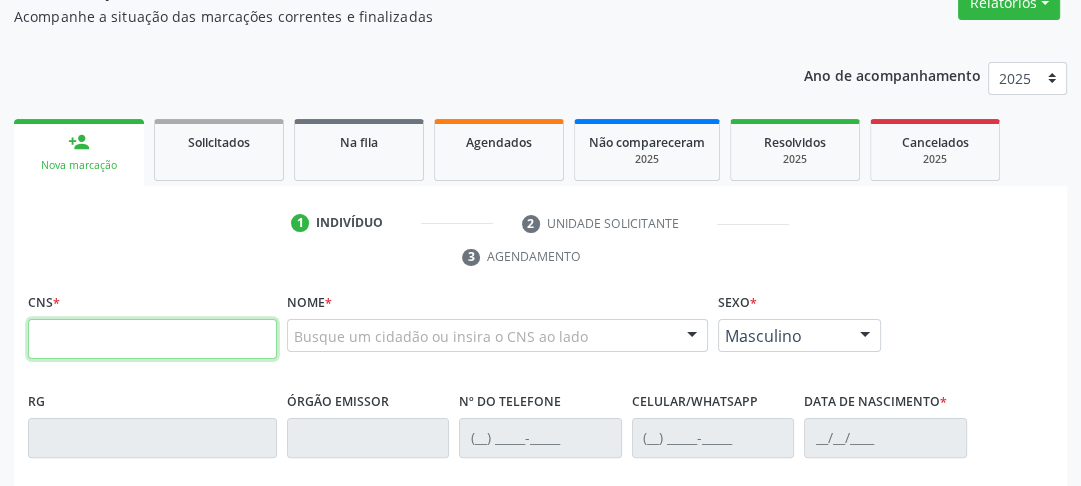 click at bounding box center (152, 339) 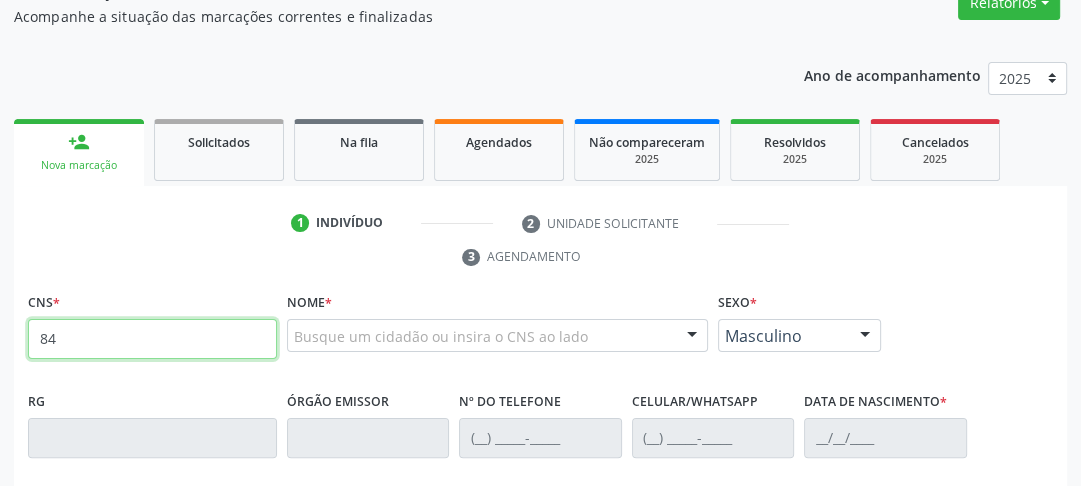 type on "8" 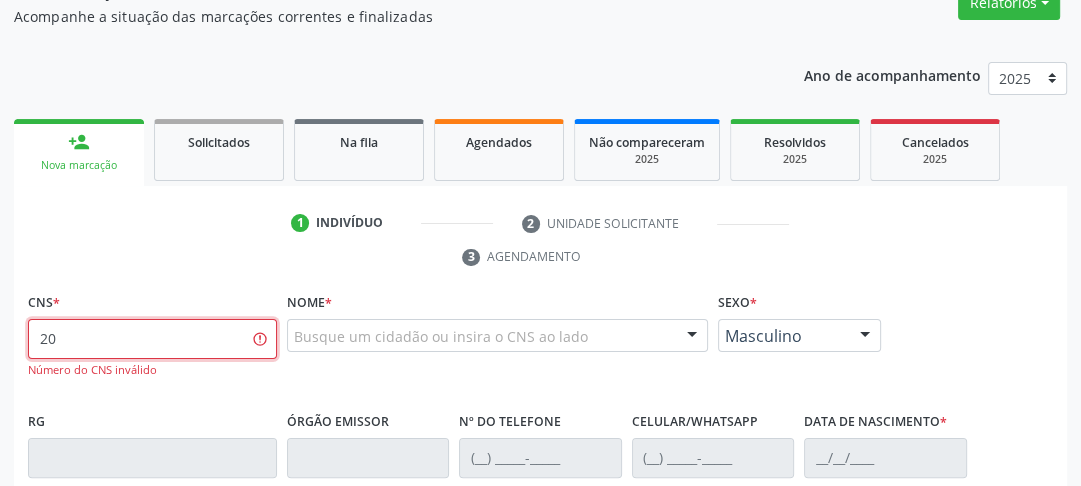 type on "2" 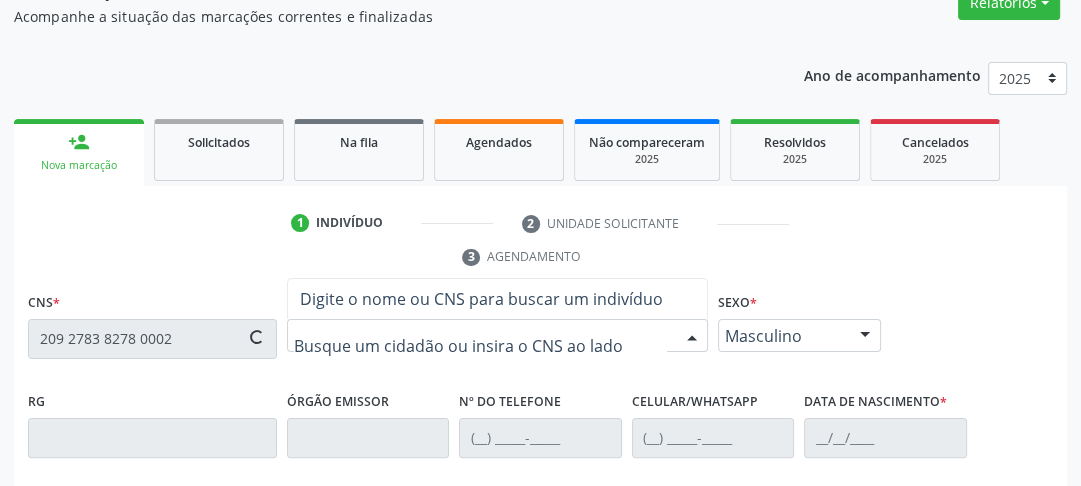 type on "209 2783 8278 0002" 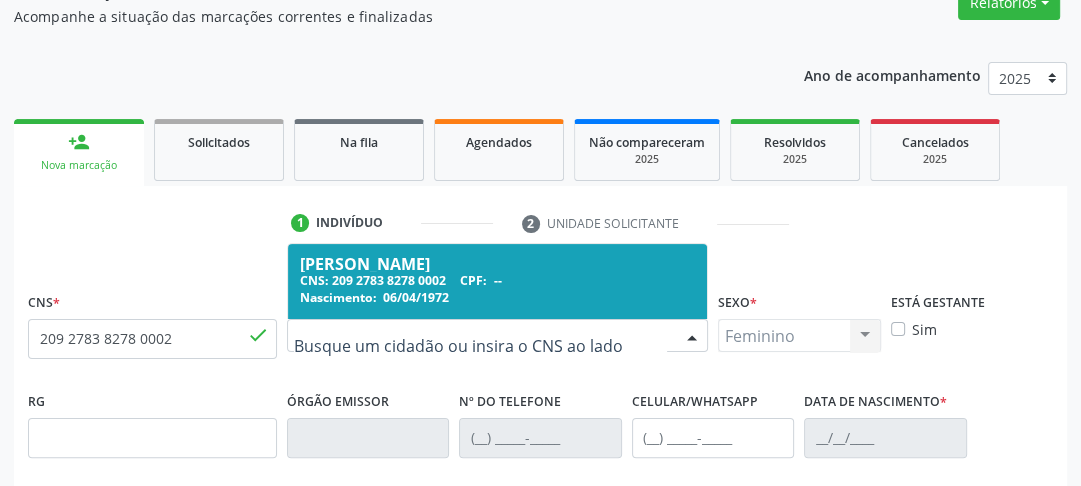 type on "[PHONE_NUMBER]" 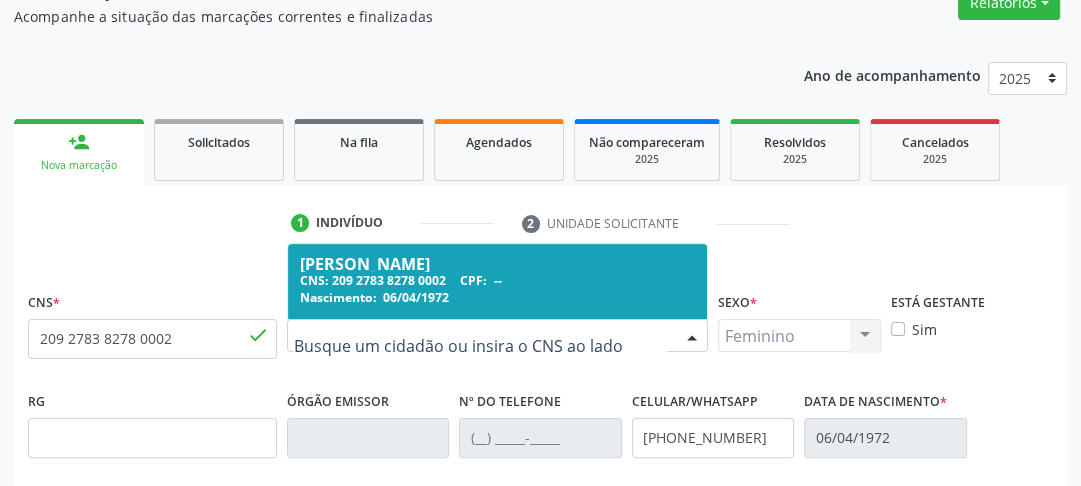click on "CNS:
209 2783 8278 0002
CPF:    --" at bounding box center [497, 280] 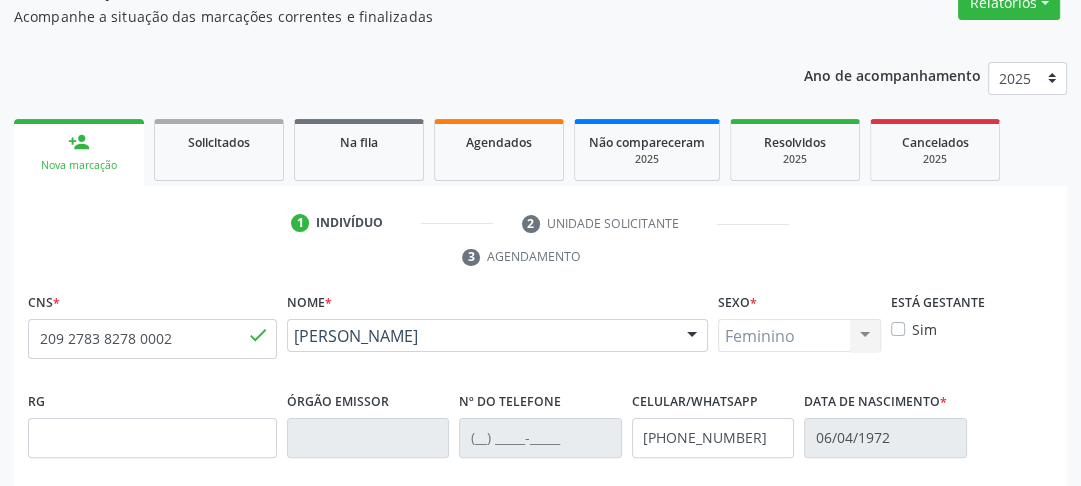 scroll, scrollTop: 302, scrollLeft: 0, axis: vertical 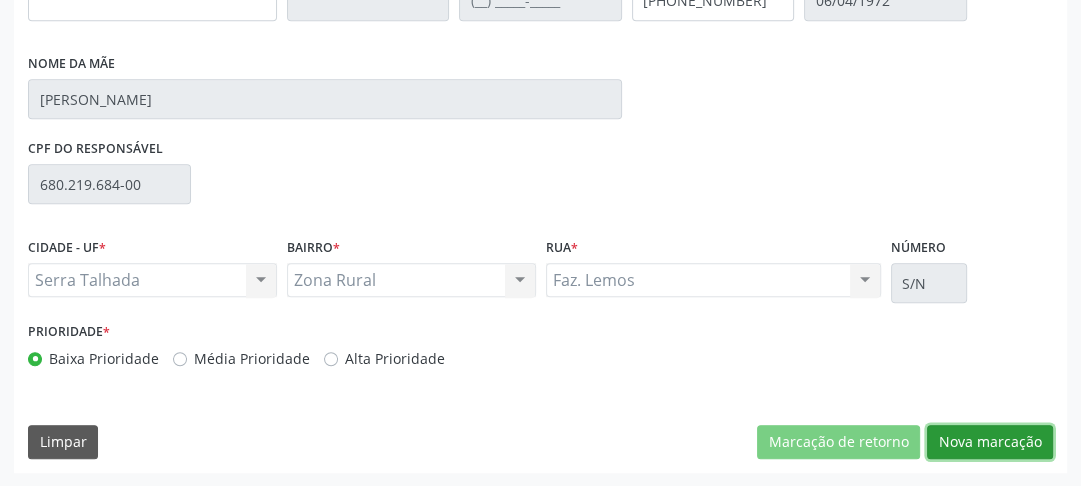 click on "Nova marcação" at bounding box center (990, 442) 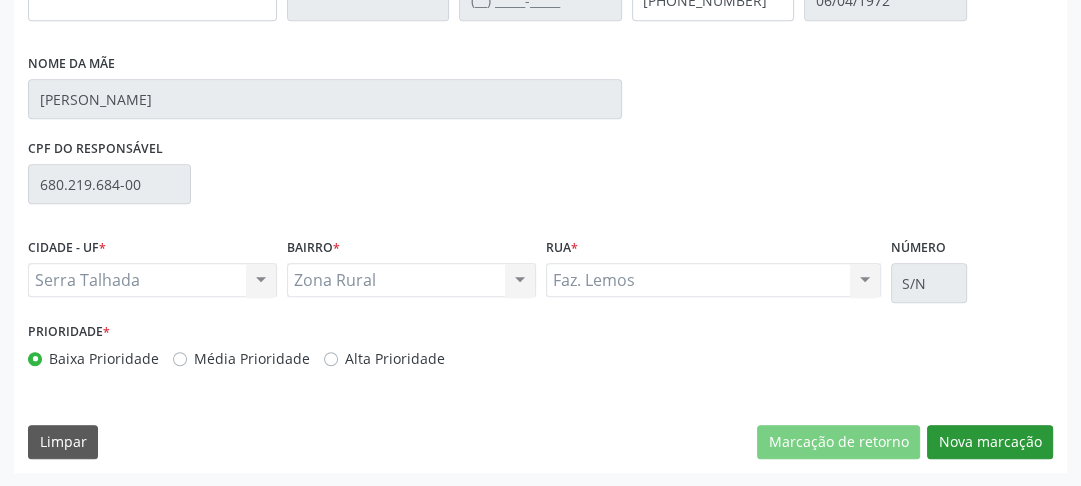 scroll, scrollTop: 494, scrollLeft: 0, axis: vertical 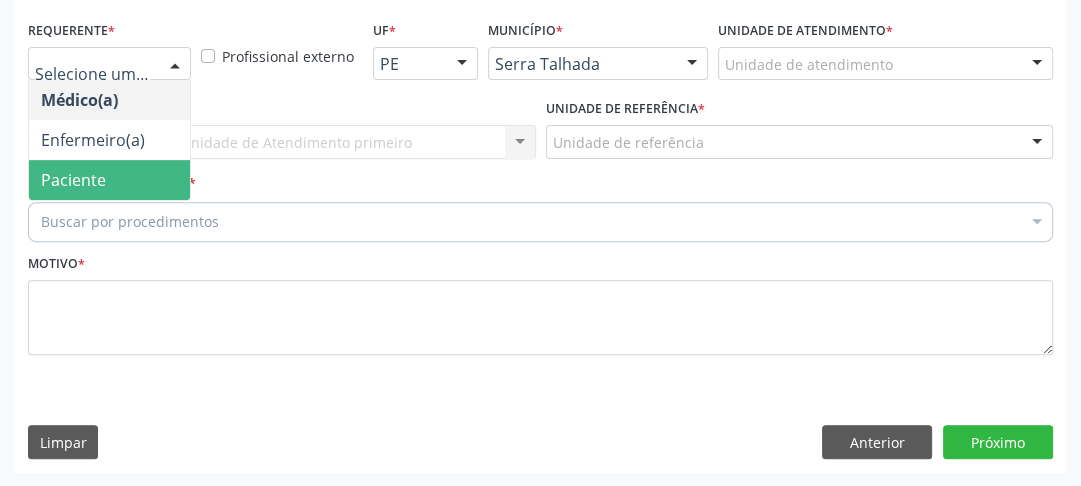 click on "Paciente" at bounding box center (73, 180) 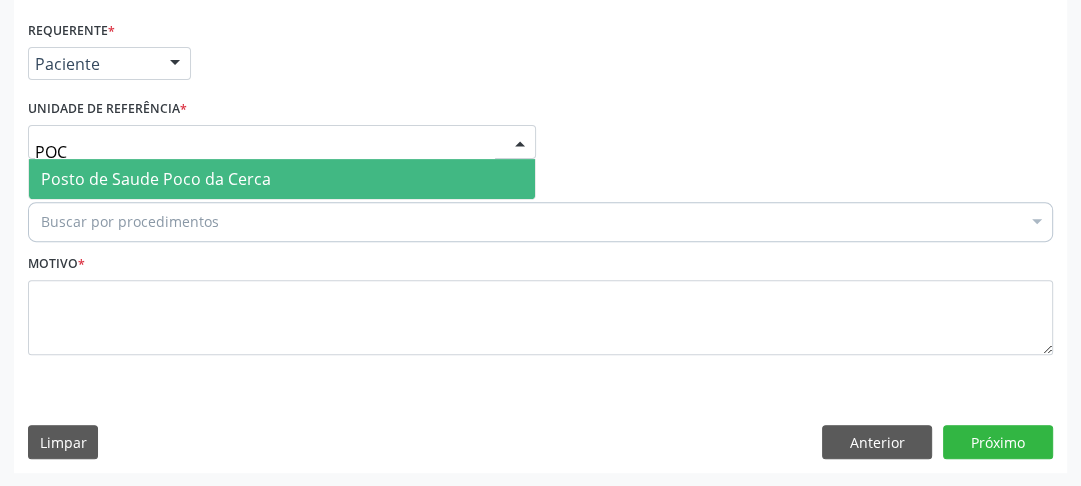 type on "POCO" 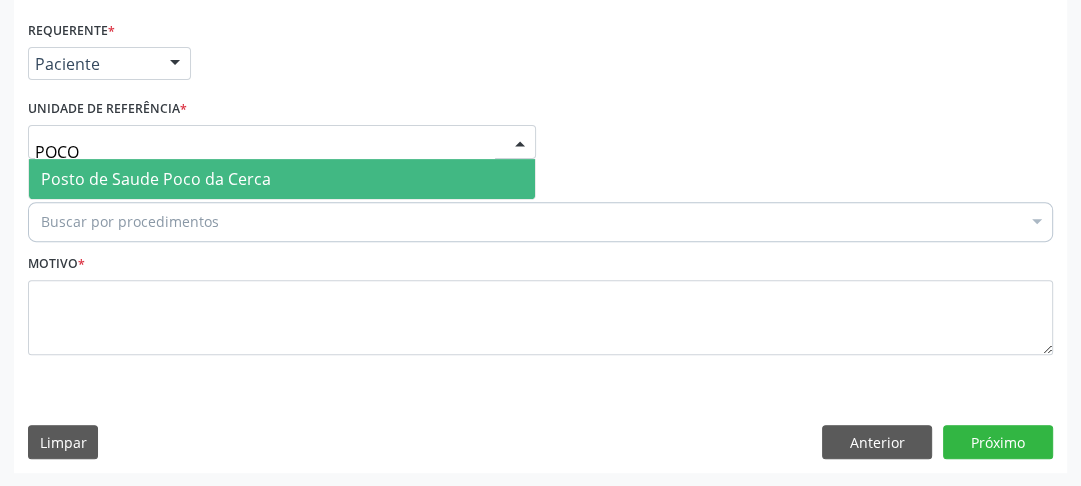 click on "Posto de Saude Poco da Cerca" at bounding box center [156, 179] 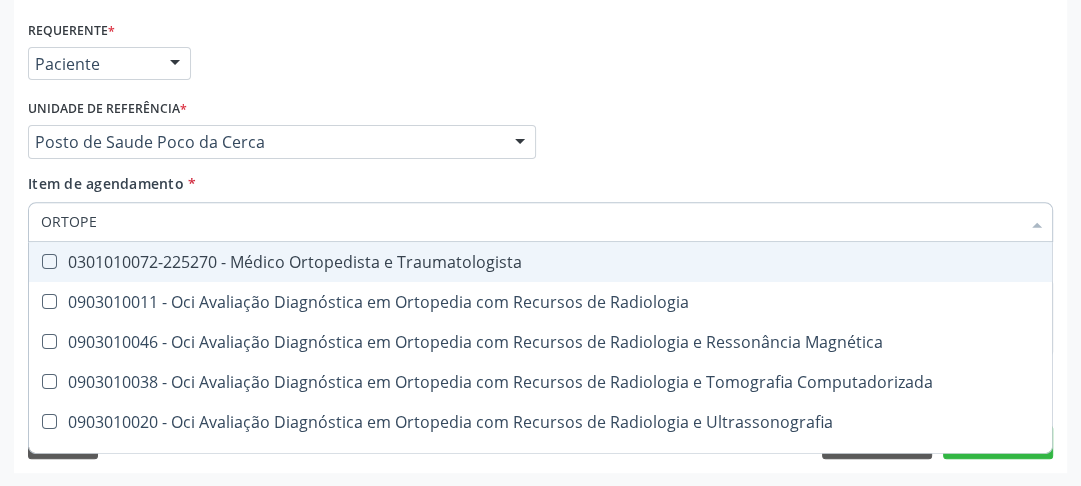 type on "ORTOPED" 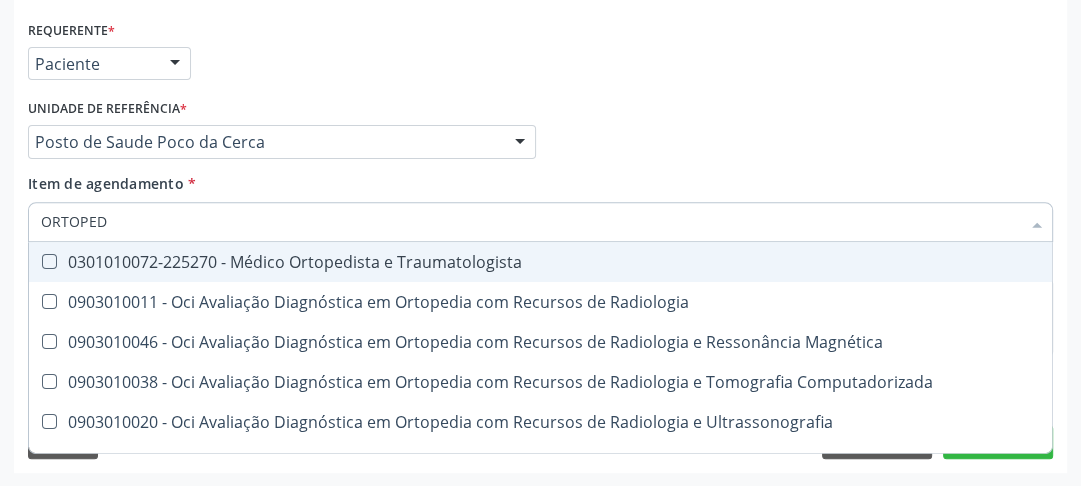 click on "0301010072-225270 - Médico Ortopedista e Traumatologista" at bounding box center [540, 262] 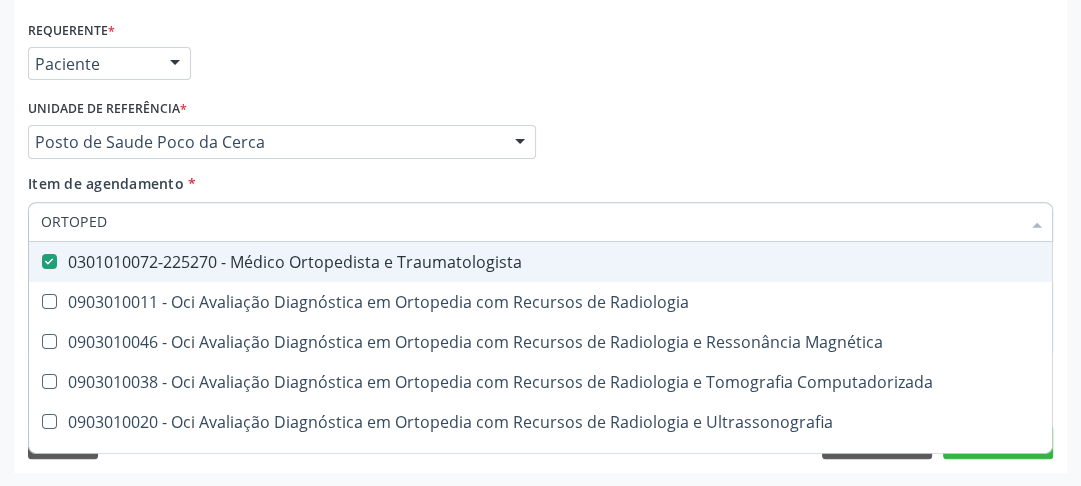 checkbox on "true" 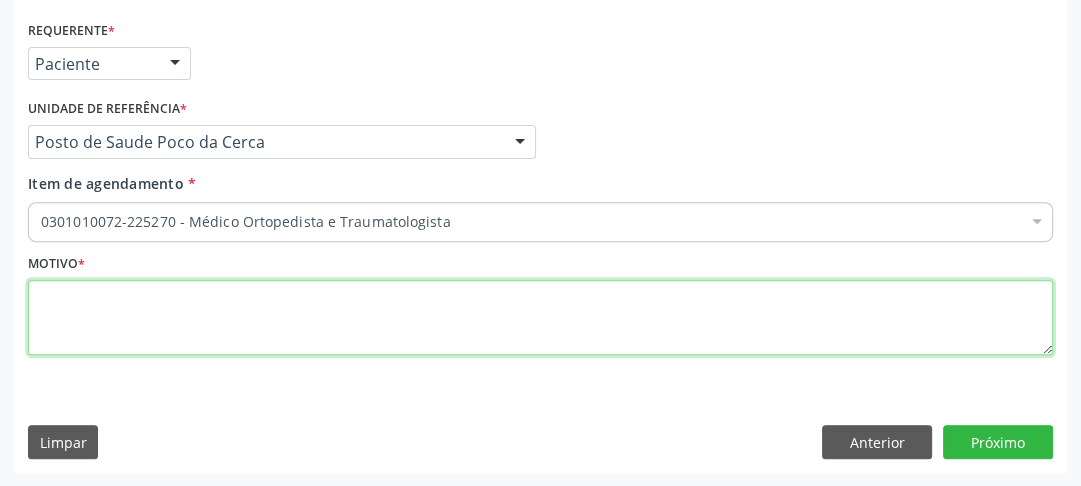 click at bounding box center [540, 318] 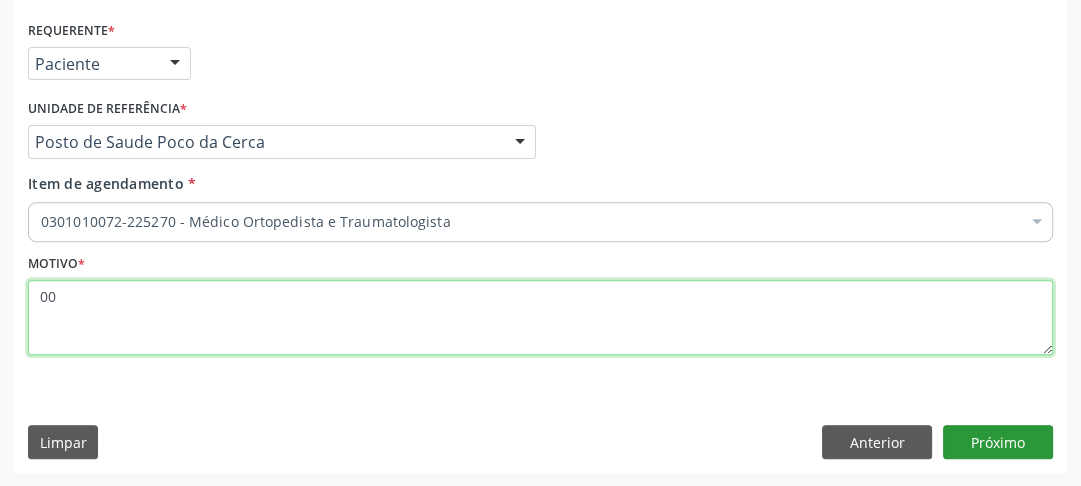 type on "00" 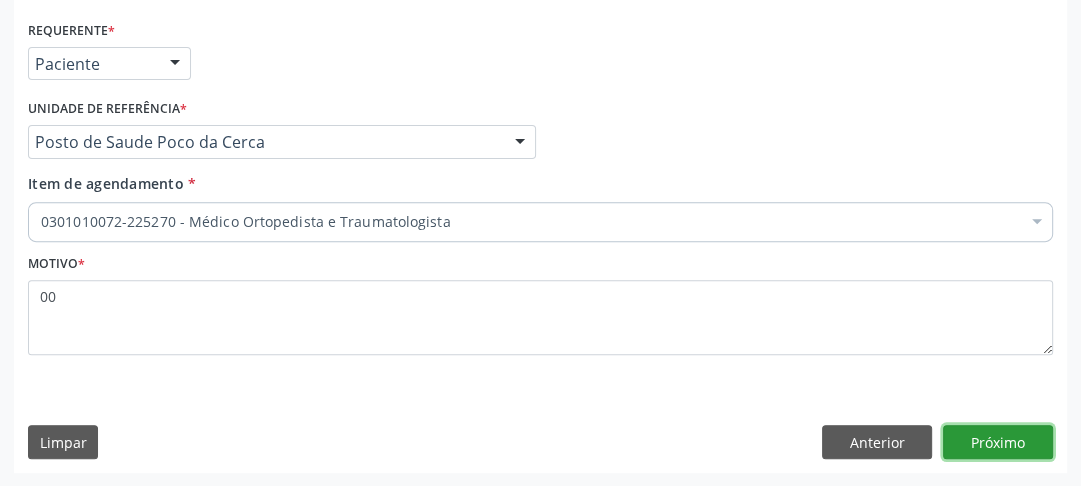 click on "Próximo" at bounding box center (998, 442) 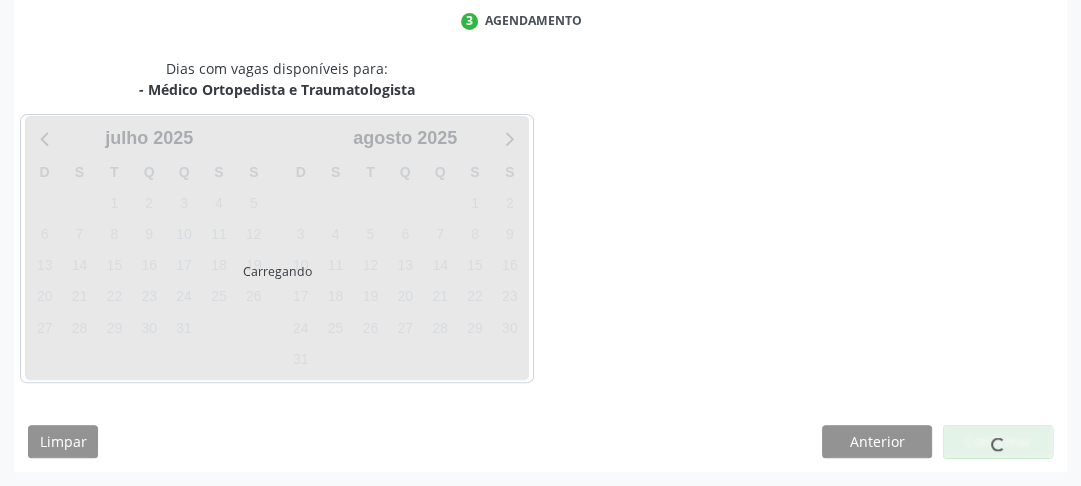 scroll, scrollTop: 456, scrollLeft: 0, axis: vertical 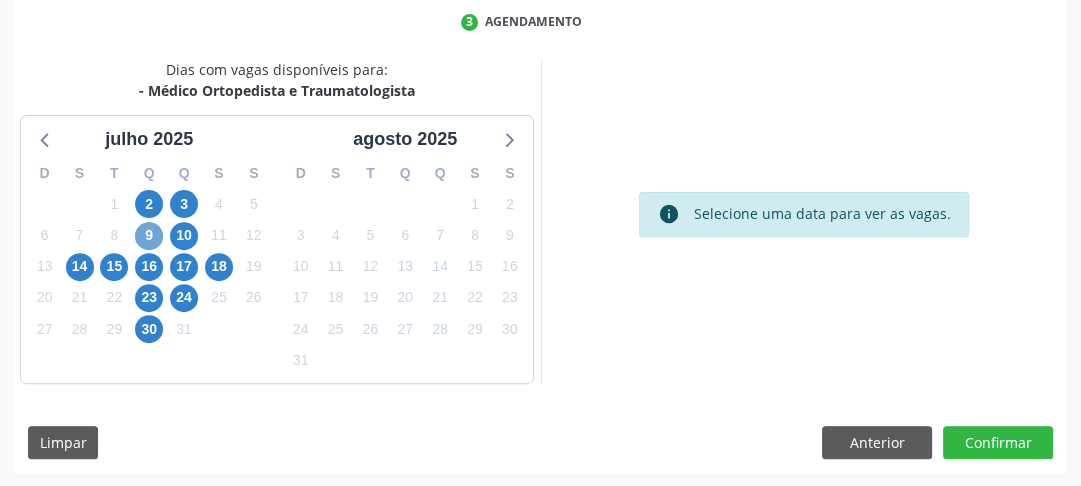 click on "9" at bounding box center [149, 236] 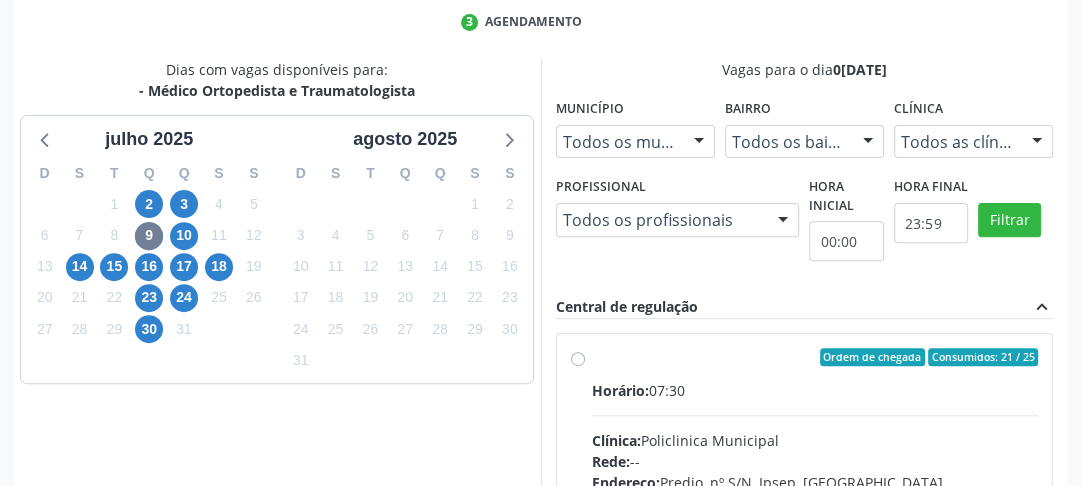 click on "Ordem de chegada
Consumidos: 21 / 25
Horário:   07:30
Clínica:  Policlinica Municipal
Rede:
--
Endereço:   Predio, nº S/N, Ipsep, [GEOGRAPHIC_DATA] - PE
Telefone:   --
Profissional:
[PERSON_NAME]
Informações adicionais sobre o atendimento
Idade de atendimento:
de 0 a 120 anos
Gênero(s) atendido(s):
Masculino e Feminino
Informações adicionais:
--" at bounding box center [815, 501] 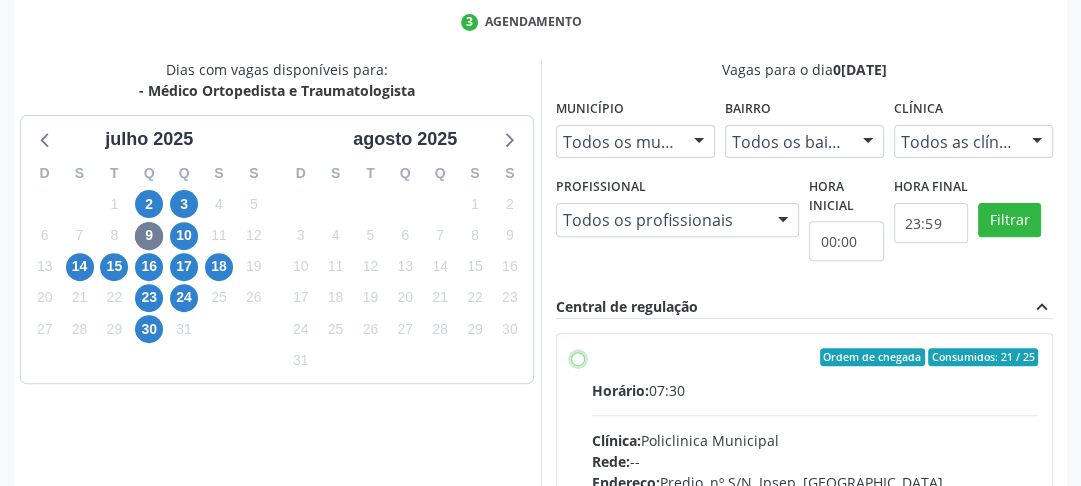 click on "Ordem de chegada
Consumidos: 21 / 25
Horário:   07:30
Clínica:  Policlinica Municipal
Rede:
--
Endereço:   Predio, nº S/N, Ipsep, [GEOGRAPHIC_DATA] - PE
Telefone:   --
Profissional:
[PERSON_NAME]
Informações adicionais sobre o atendimento
Idade de atendimento:
de 0 a 120 anos
Gênero(s) atendido(s):
Masculino e Feminino
Informações adicionais:
--" at bounding box center [578, 357] 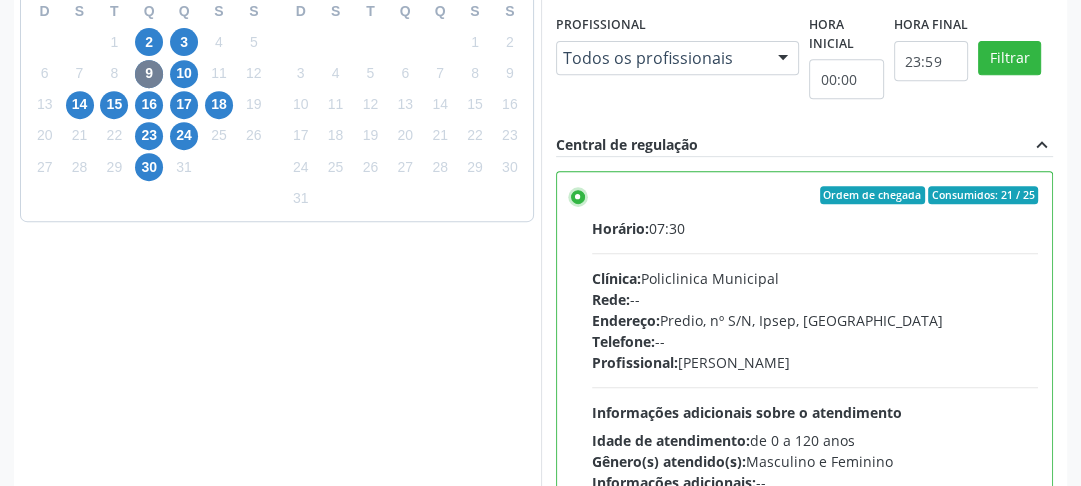 scroll, scrollTop: 792, scrollLeft: 0, axis: vertical 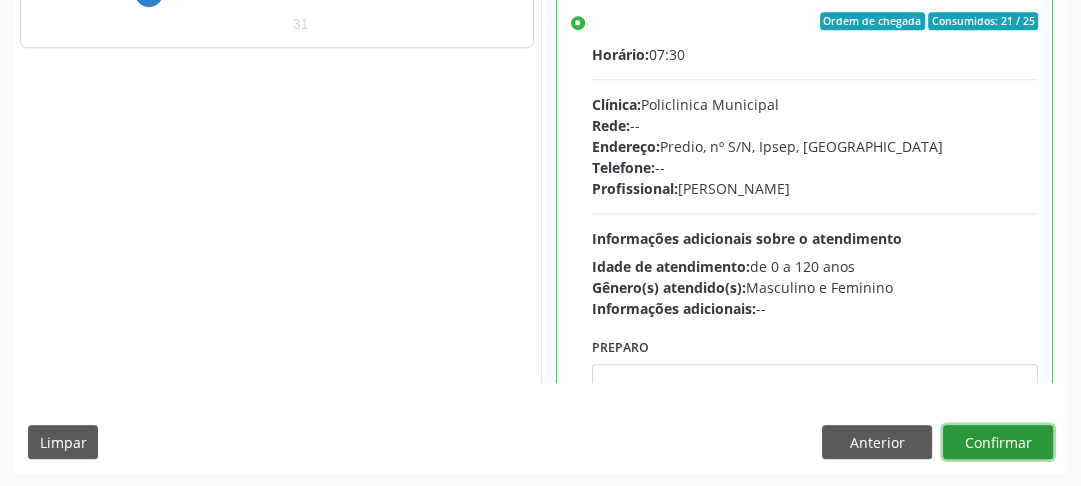 click on "Confirmar" at bounding box center [998, 442] 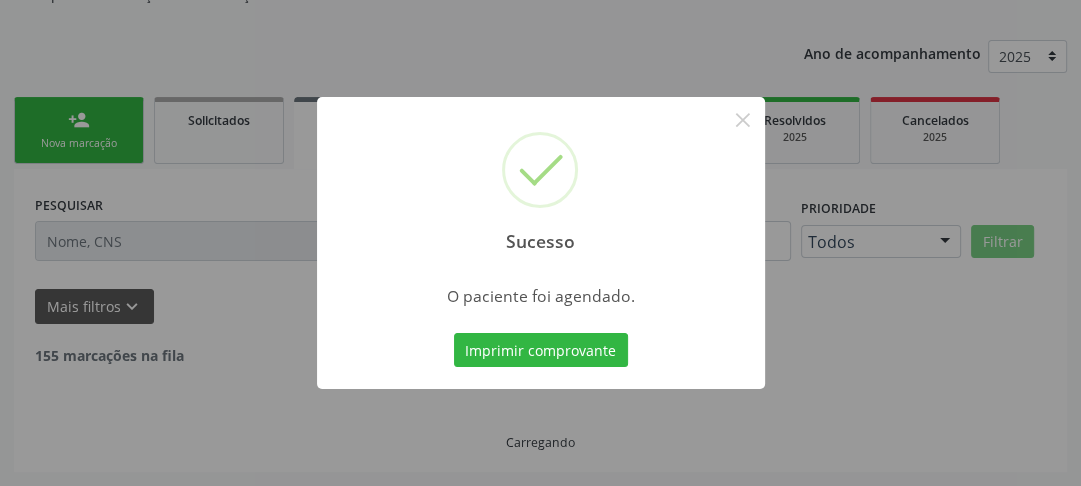 scroll, scrollTop: 222, scrollLeft: 0, axis: vertical 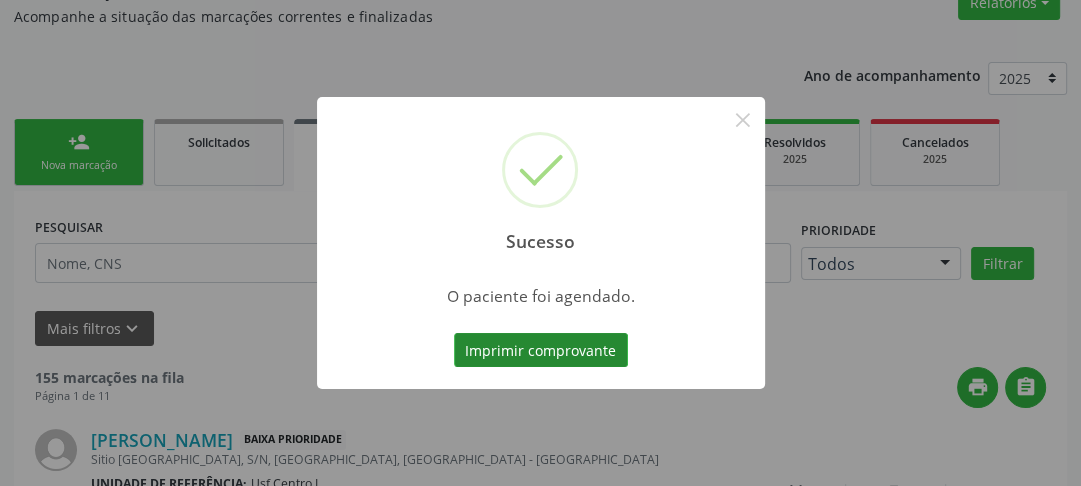 click on "Imprimir comprovante" at bounding box center [541, 350] 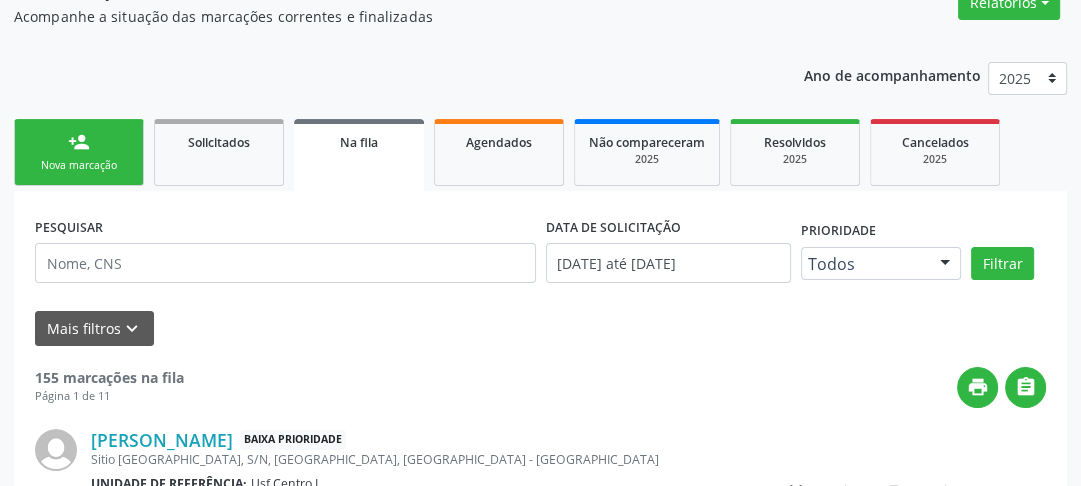 click on "Nova marcação" at bounding box center [79, 165] 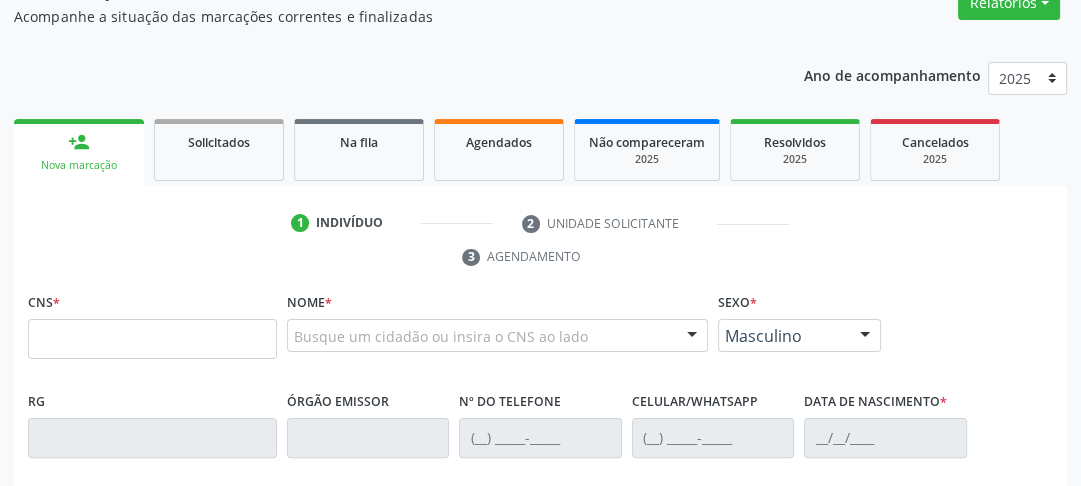 click on "person_add
Nova marcação" at bounding box center [79, 152] 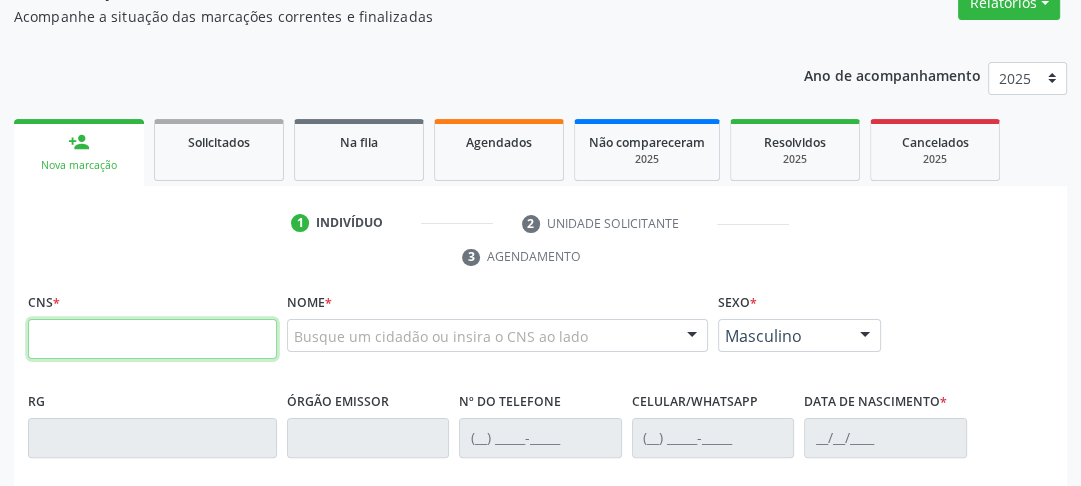 click at bounding box center (152, 339) 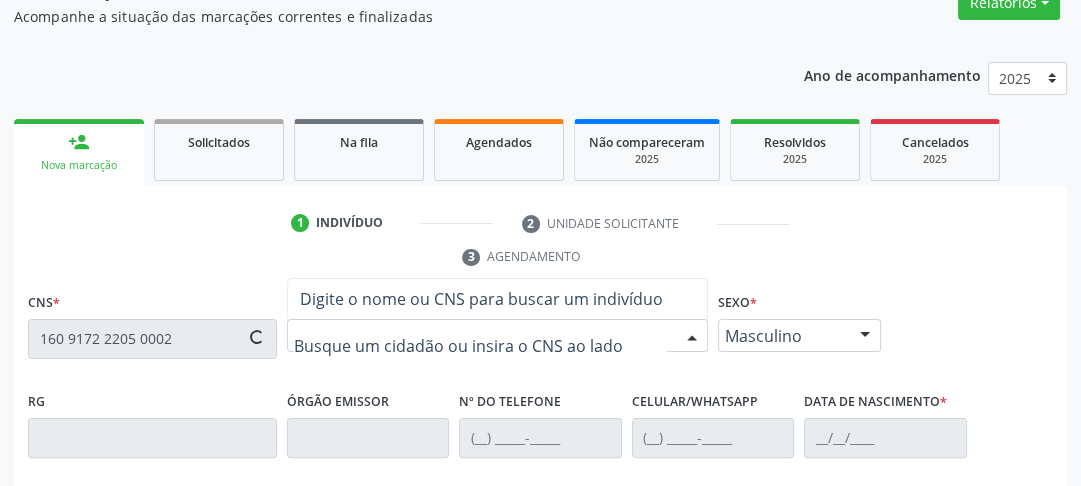 type on "160 9172 2205 0002" 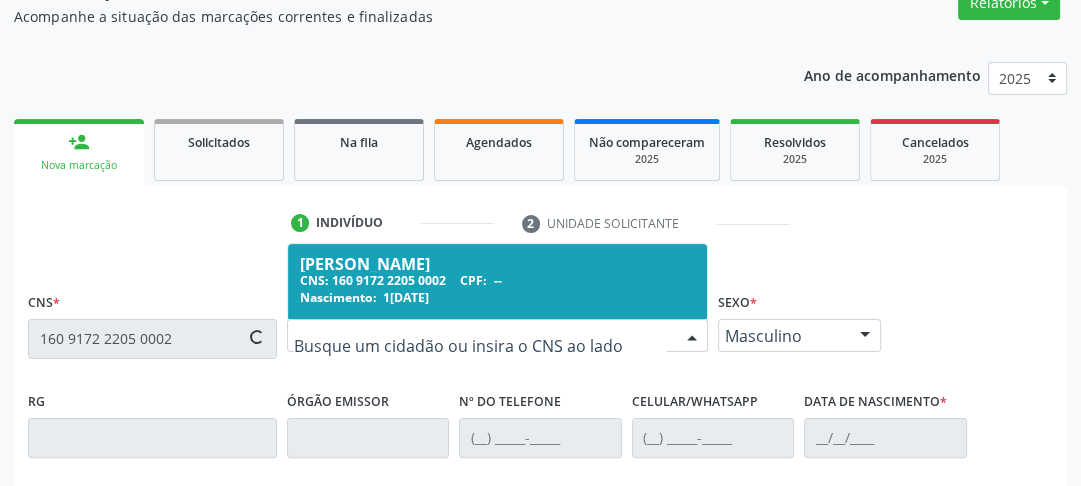 click on "Nascimento:
[DATE]" at bounding box center (497, 297) 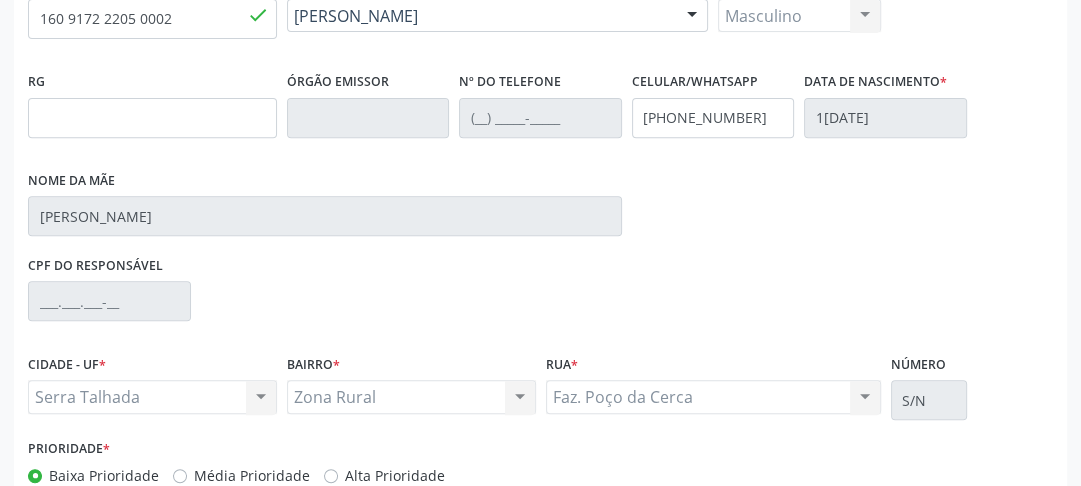 scroll, scrollTop: 659, scrollLeft: 0, axis: vertical 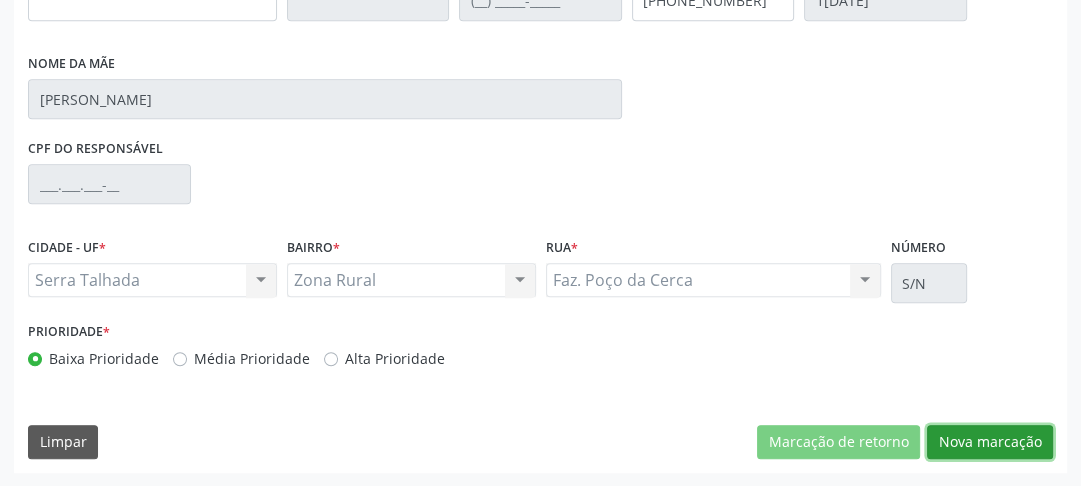 click on "Nova marcação" at bounding box center (990, 442) 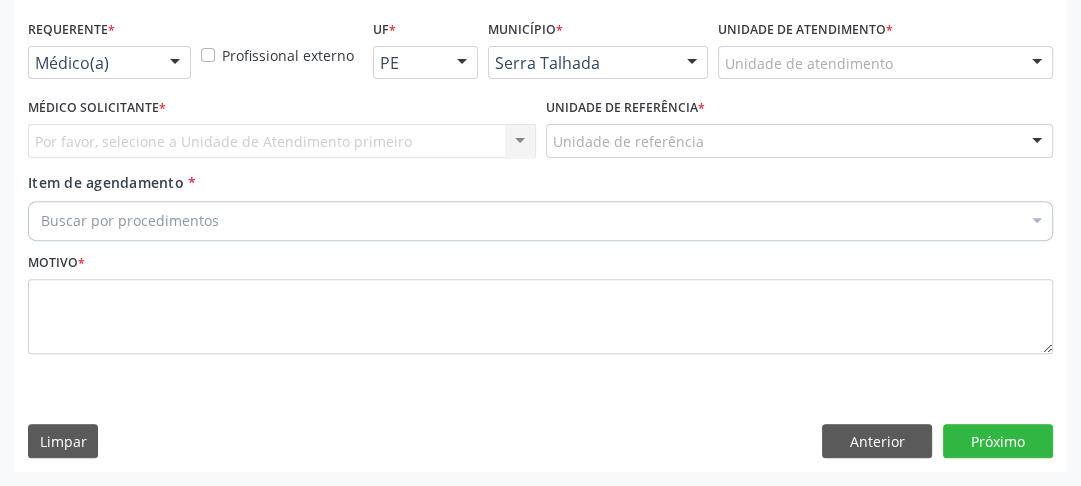 scroll, scrollTop: 494, scrollLeft: 0, axis: vertical 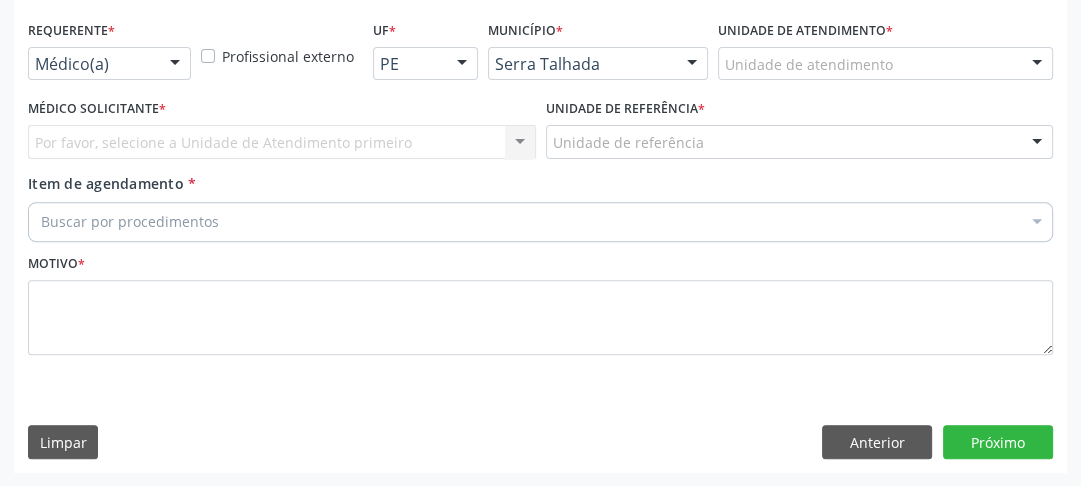 click on "Requerente
*
Médico(a)         Médico(a)   Enfermeiro(a)   Paciente
Nenhum resultado encontrado para: "   "
Não há nenhuma opção para ser exibida." at bounding box center [109, 55] 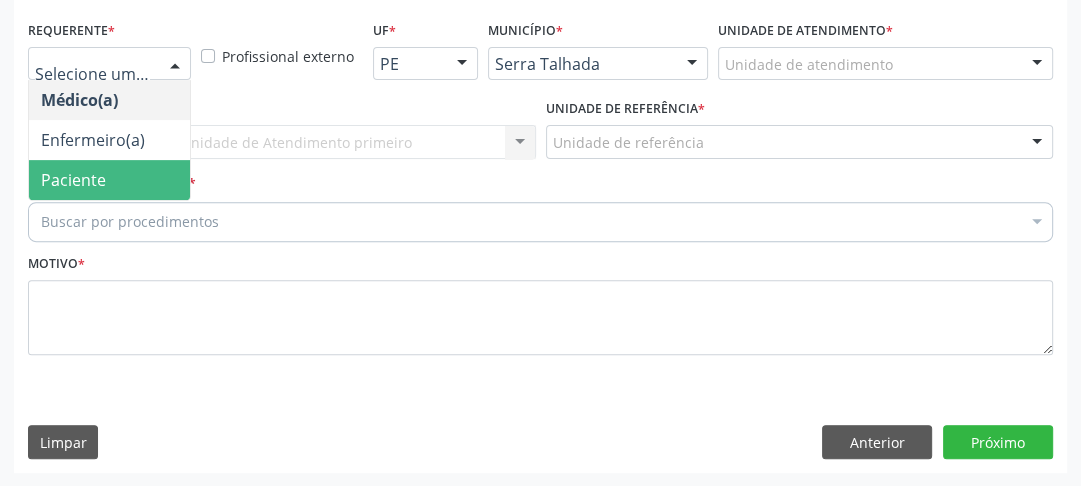 click on "Paciente" at bounding box center (73, 180) 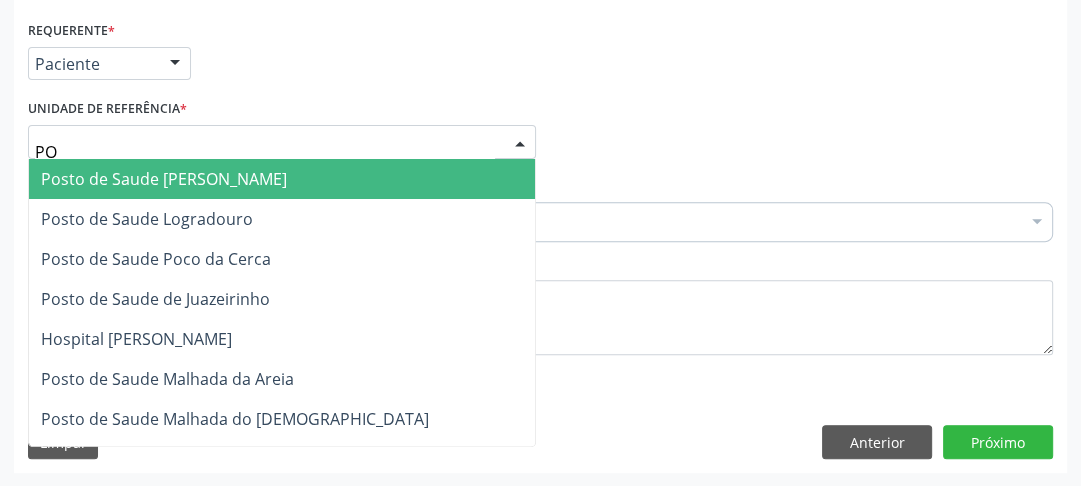 type on "POC" 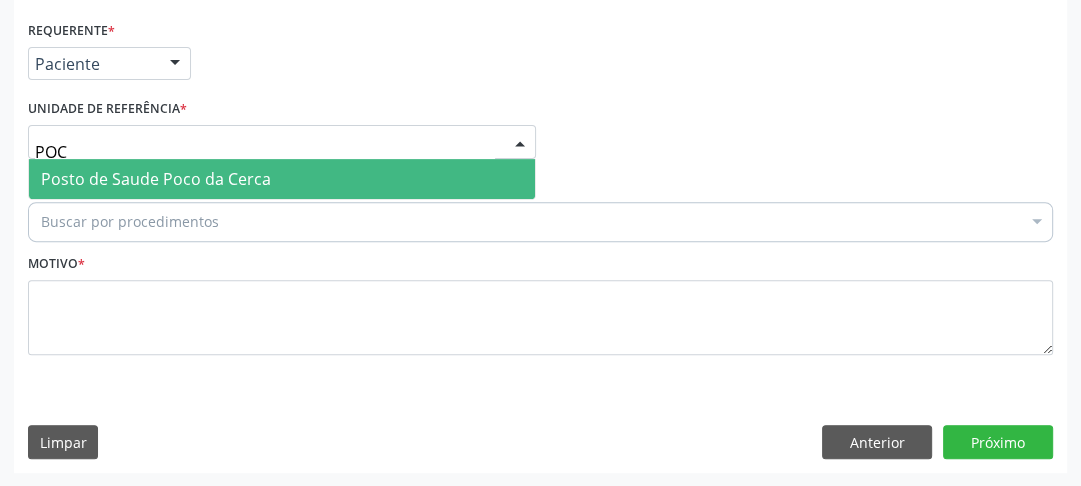 click on "Posto de Saude Poco da Cerca" at bounding box center (156, 179) 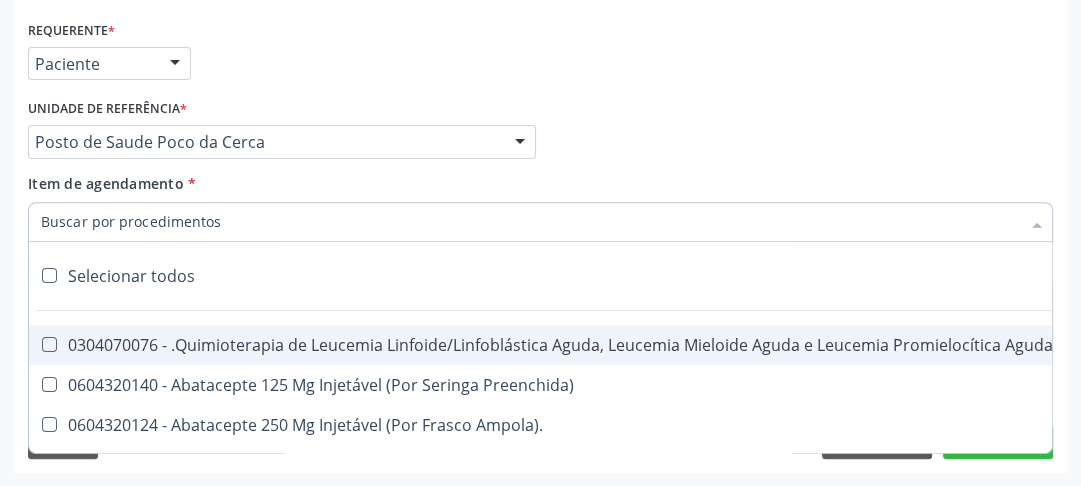 click on "Item de agendamento
*" at bounding box center (530, 222) 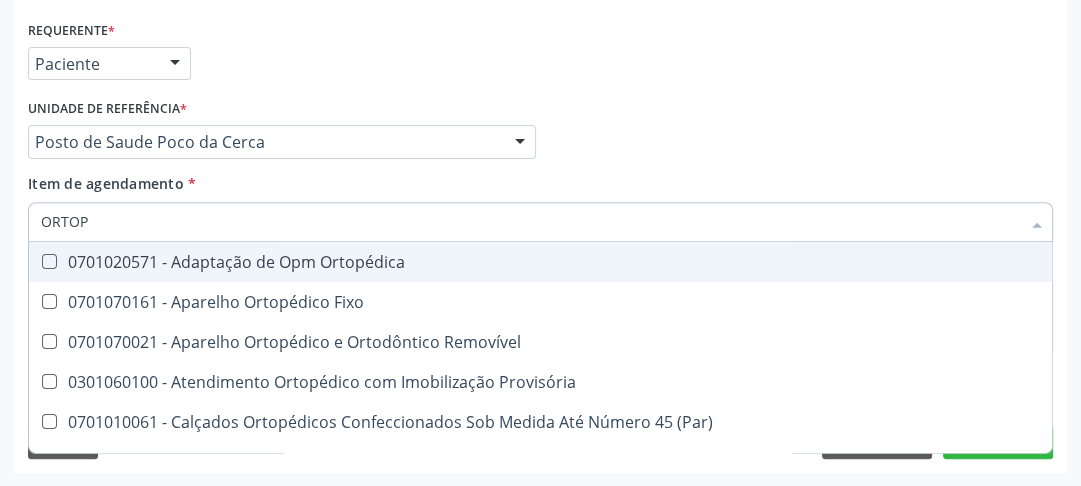 click on "ORTOP" at bounding box center (530, 222) 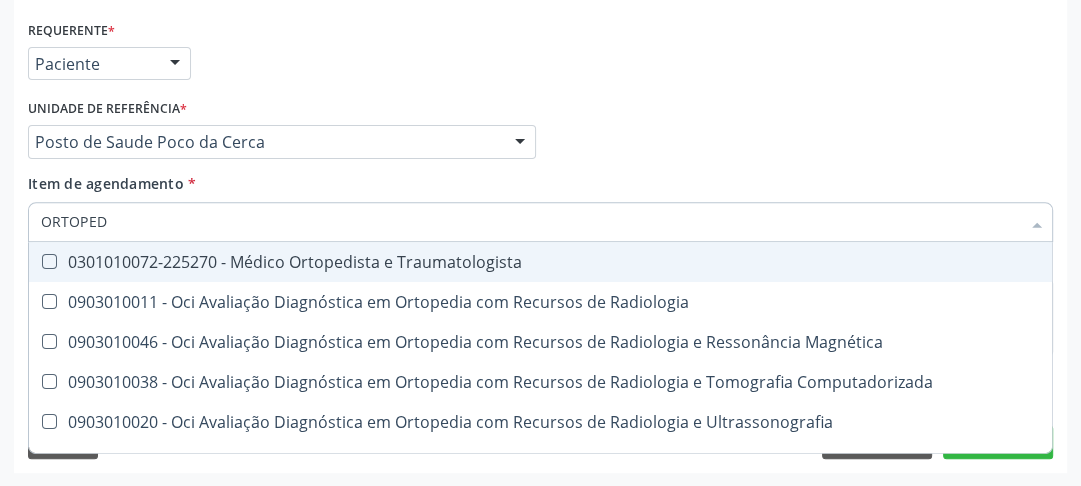 type on "ORTOPEDI" 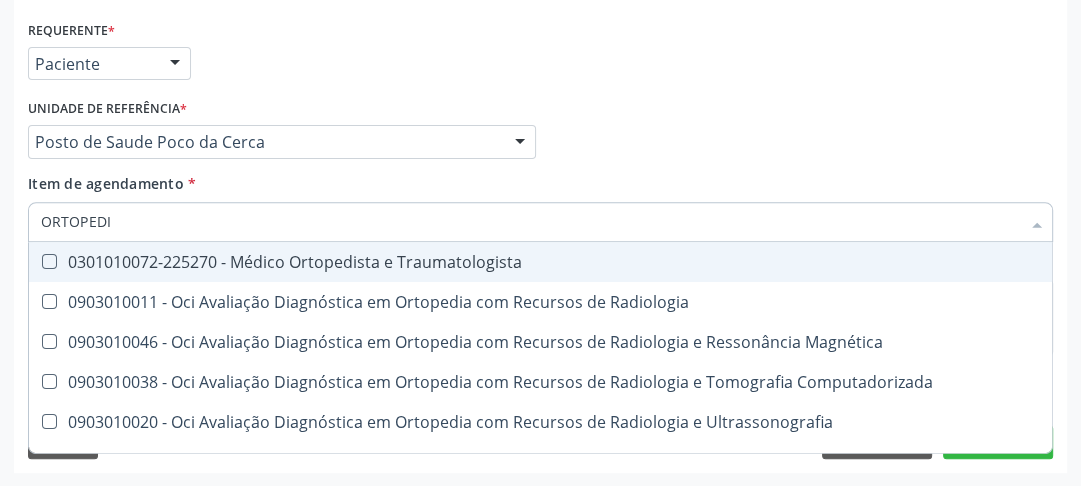 click at bounding box center (49, 261) 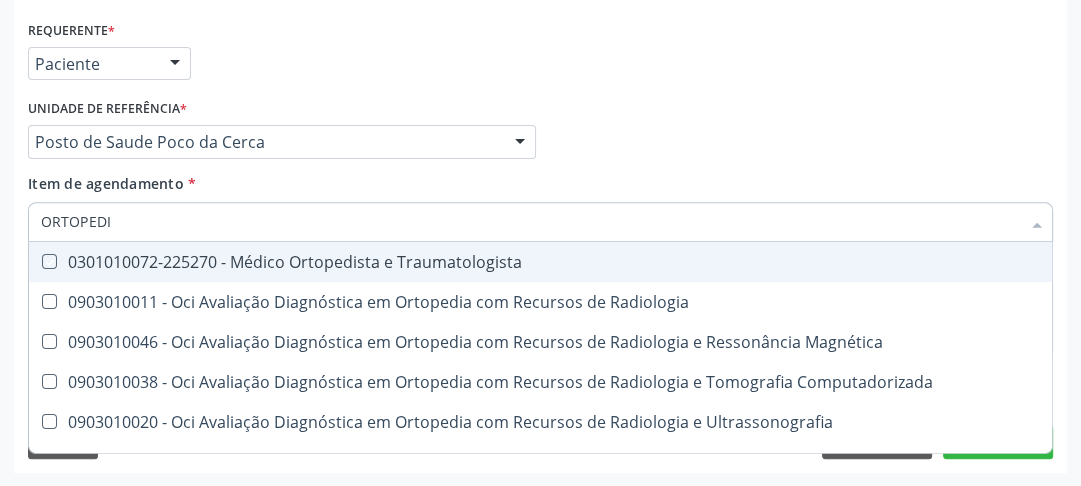 click at bounding box center (35, 261) 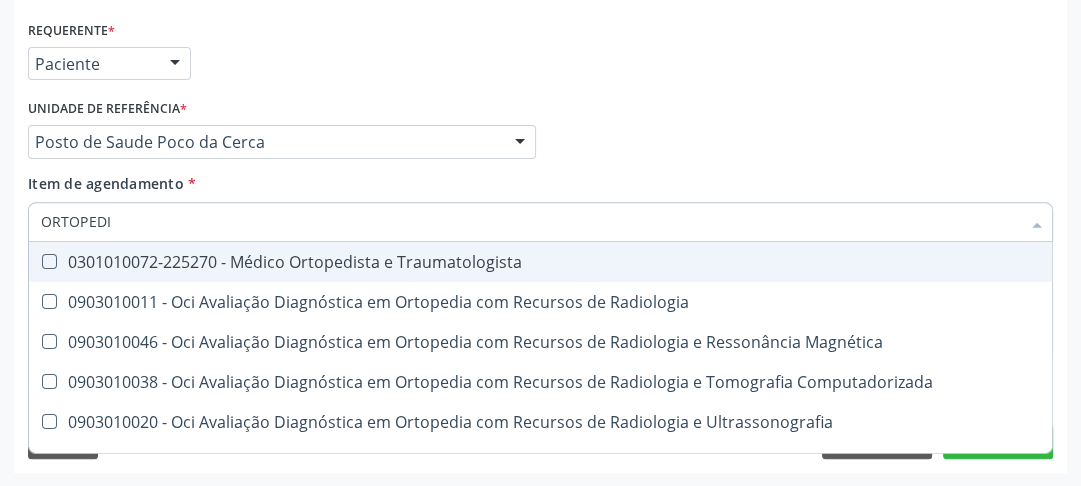 checkbox on "true" 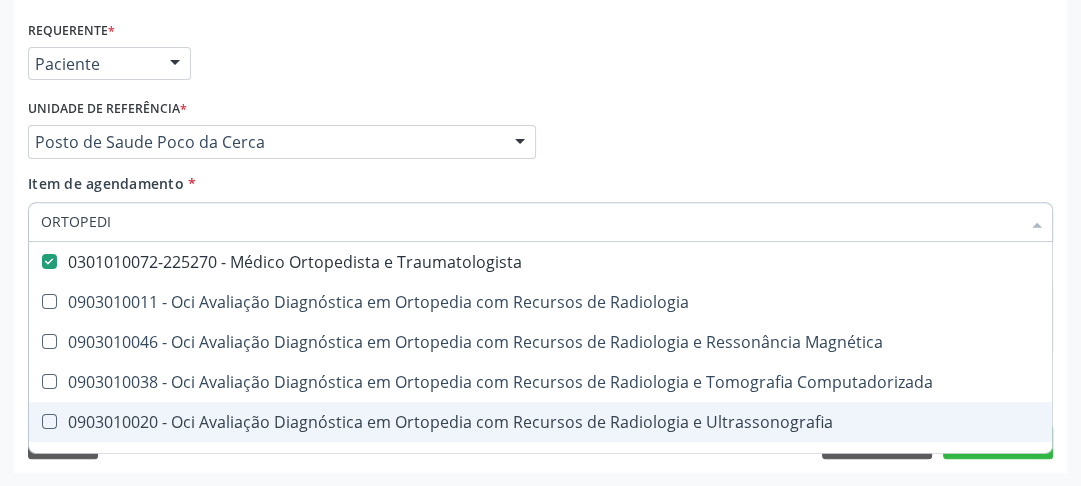 click on "Médico Solicitante
Por favor, selecione a Unidade de Atendimento primeiro
Nenhum resultado encontrado para: "   "
Não há nenhuma opção para ser exibida.
Unidade de referência
*
Posto de Saude Poco da Cerca         Usf do Mutirao   Usf Cohab   Usf Caicarinha da Penha [GEOGRAPHIC_DATA]   Posto de Saude [PERSON_NAME]   Usf Borborema   Usf Bom Jesus I   Usf Ipsep   Usf Sao Cristovao   Usf Santa [PERSON_NAME]   Usf Cagep   Usf Caxixola   Usf Bom Jesus II   Usf Malhada Cortada   Usf [GEOGRAPHIC_DATA]   Usf Varzea Aabb   Usf Ipsep II   Usf Cohab II   Usf Varzinha   Usf Ipa Faz [GEOGRAPHIC_DATA] I   Usf [GEOGRAPHIC_DATA]   Usf [GEOGRAPHIC_DATA] [GEOGRAPHIC_DATA]   Posto de Saude Logradouro   Posto de Saude [GEOGRAPHIC_DATA]   Posto de Saude de Juazeirinho   Central Regional de Rede de Frio [GEOGRAPHIC_DATA] [GEOGRAPHIC_DATA]   Rede de Atencao Ao [MEDICAL_DATA] Leitos de Retaguarda Municipal" at bounding box center [540, 133] 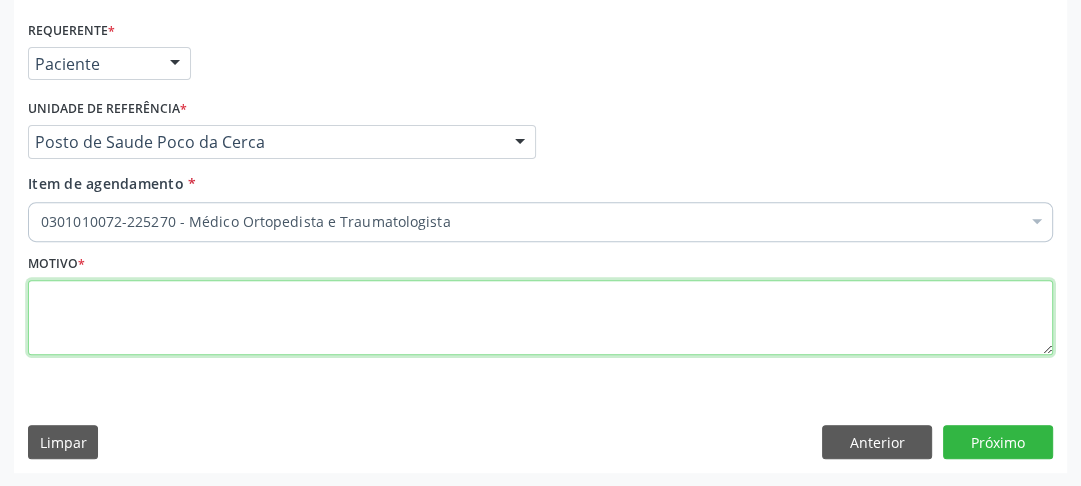 click at bounding box center [540, 318] 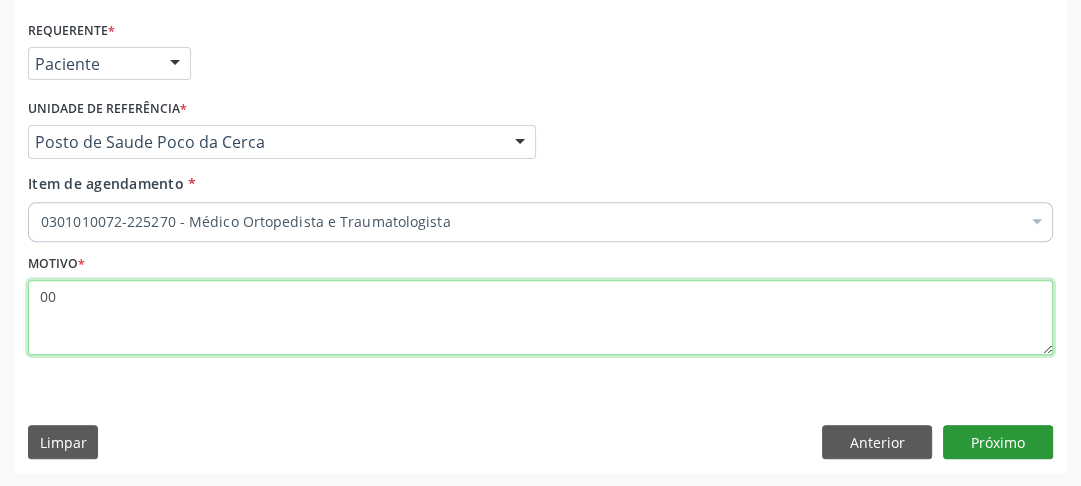 type on "00" 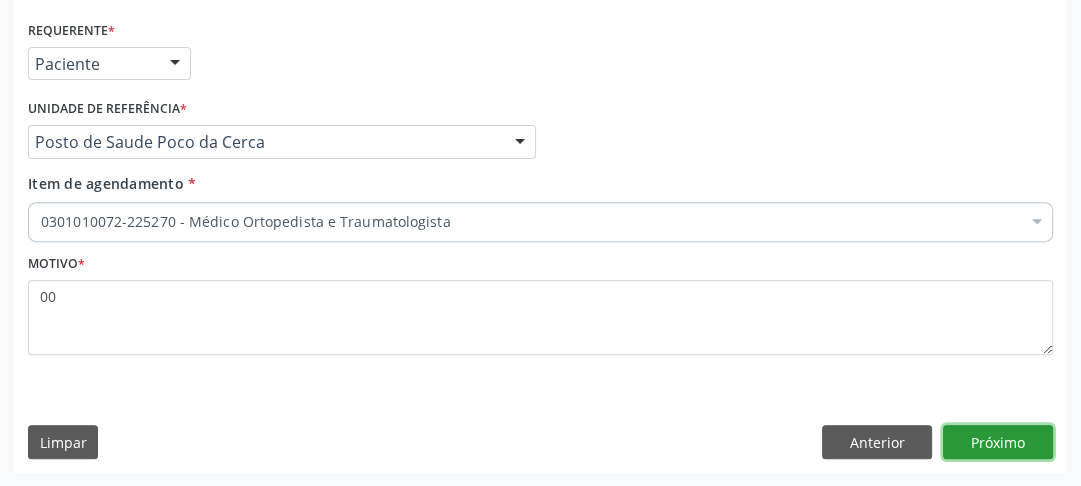 click on "Próximo" at bounding box center (998, 442) 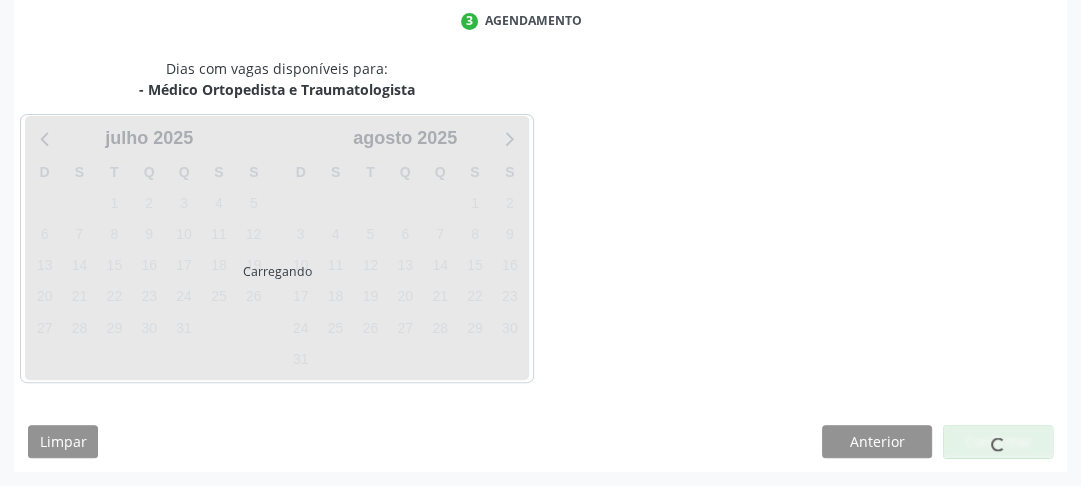 scroll, scrollTop: 456, scrollLeft: 0, axis: vertical 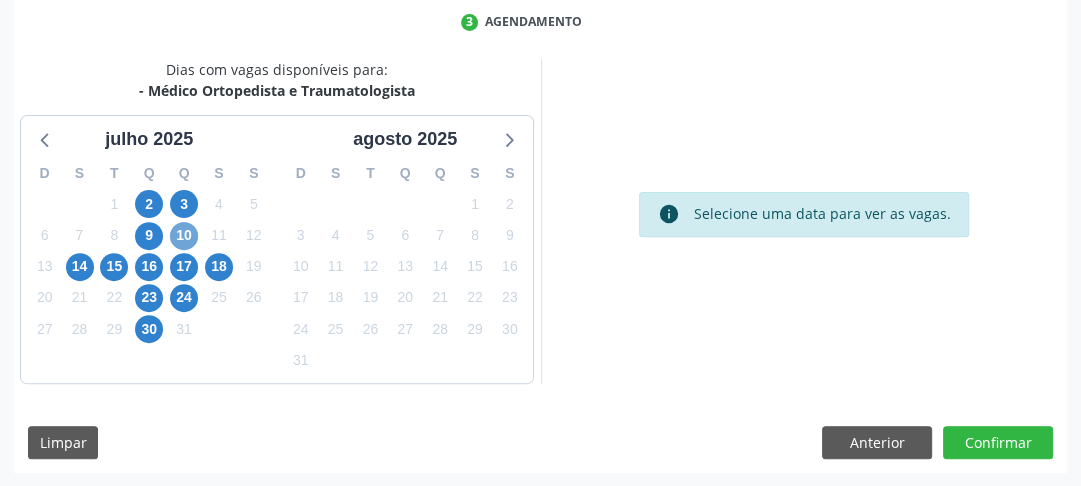 click on "10" at bounding box center (184, 236) 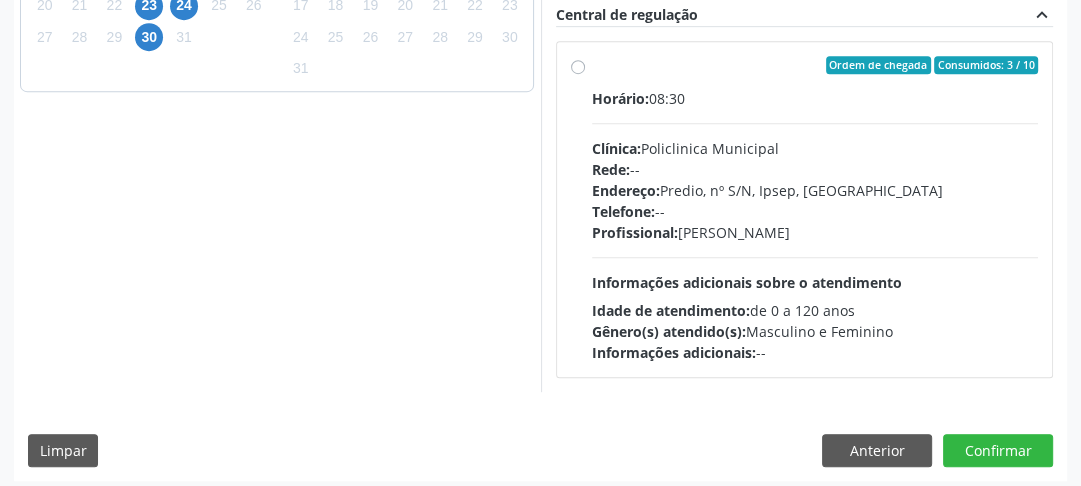 scroll, scrollTop: 756, scrollLeft: 0, axis: vertical 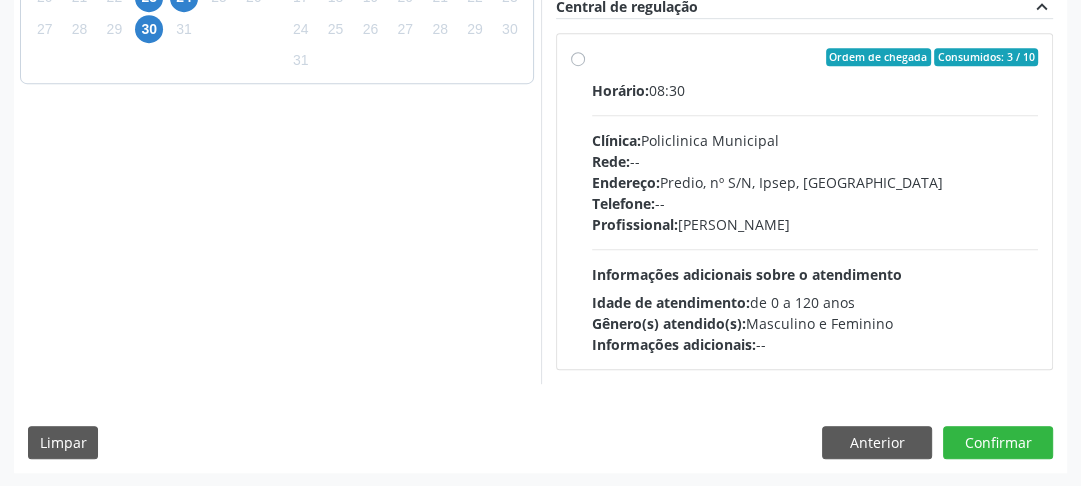 click on "Ordem de chegada
Consumidos: 3 / 10
Horário:   08:30
Clínica:  Policlinica Municipal
Rede:
--
Endereço:   Predio, nº S/N, Ipsep, [GEOGRAPHIC_DATA] - PE
Telefone:   --
Profissional:
[PERSON_NAME]
Informações adicionais sobre o atendimento
Idade de atendimento:
de 0 a 120 anos
Gênero(s) atendido(s):
Masculino e Feminino
Informações adicionais:
--" at bounding box center (815, 201) 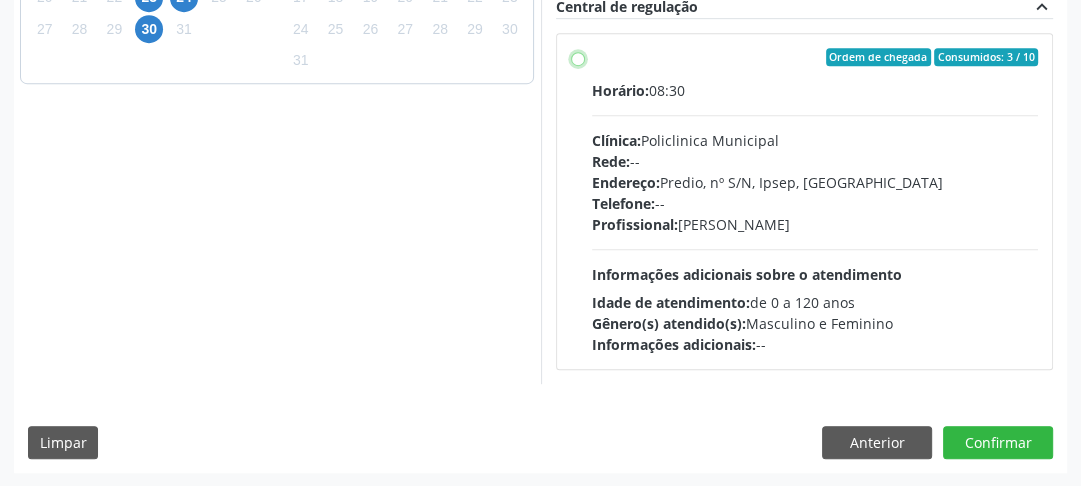 click on "Ordem de chegada
Consumidos: 3 / 10
Horário:   08:30
Clínica:  Policlinica Municipal
Rede:
--
Endereço:   Predio, nº S/N, Ipsep, [GEOGRAPHIC_DATA] - PE
Telefone:   --
Profissional:
[PERSON_NAME]
Informações adicionais sobre o atendimento
Idade de atendimento:
de 0 a 120 anos
Gênero(s) atendido(s):
Masculino e Feminino
Informações adicionais:
--" at bounding box center [578, 57] 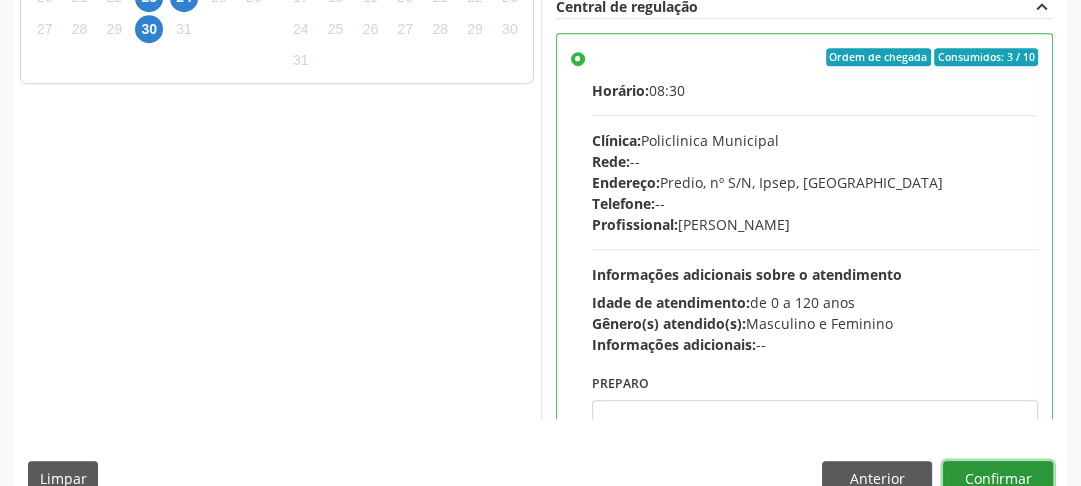 click on "Confirmar" at bounding box center [998, 478] 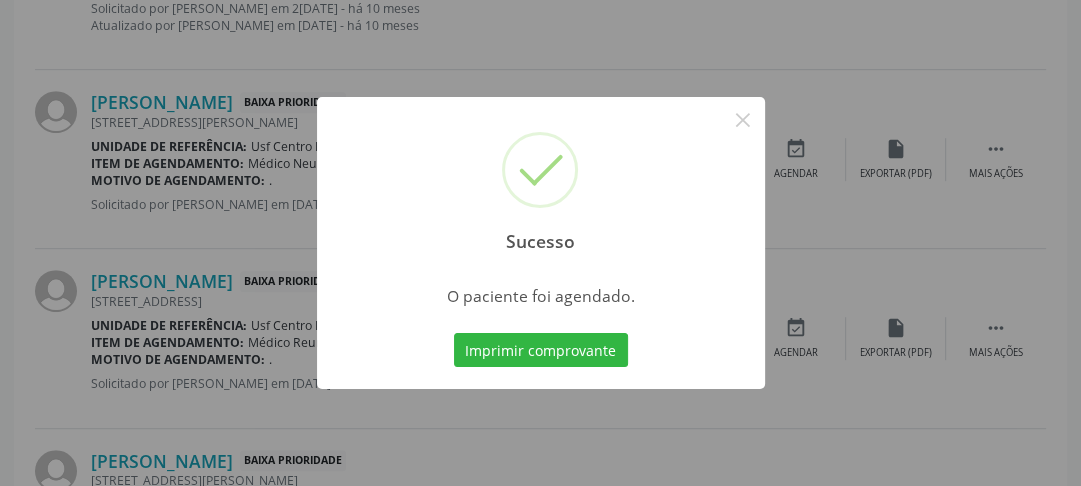 scroll, scrollTop: 222, scrollLeft: 0, axis: vertical 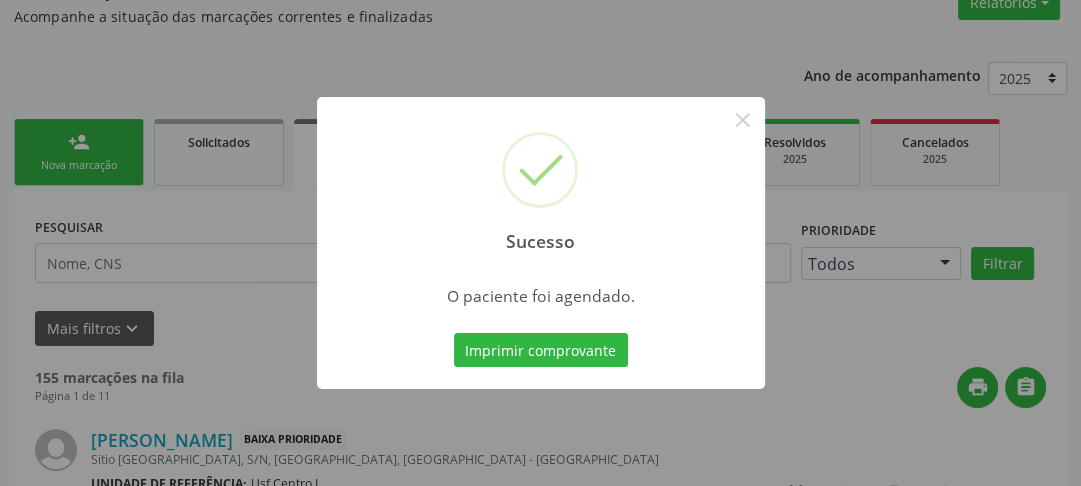 click on "Sucesso × O paciente foi agendado. Imprimir comprovante Cancel" at bounding box center [541, 243] 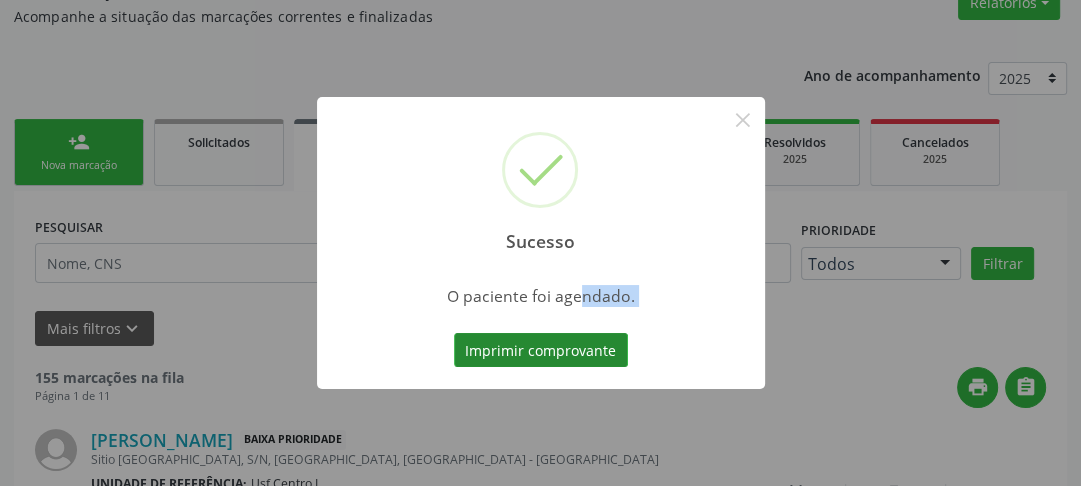 click on "Imprimir comprovante" at bounding box center (541, 350) 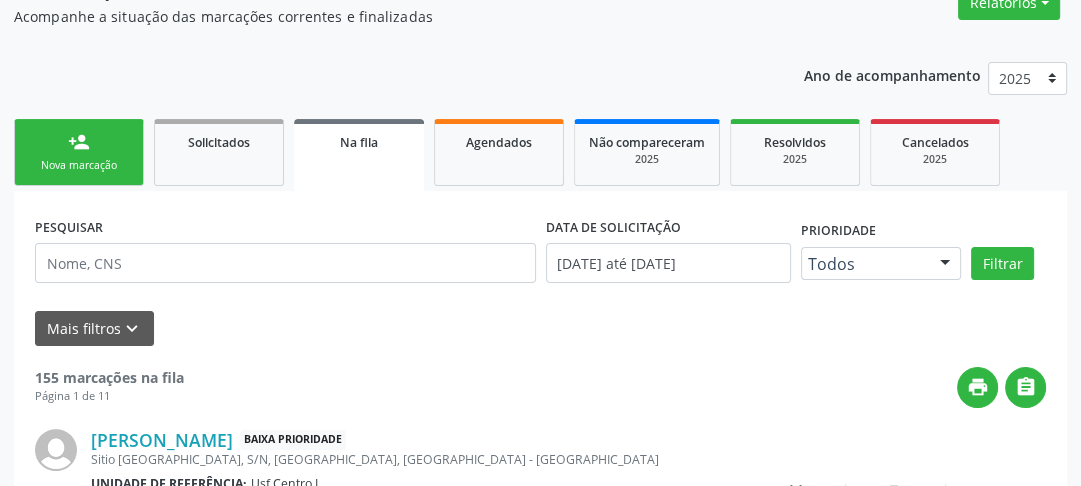 click on "person_add
Nova marcação" at bounding box center (79, 152) 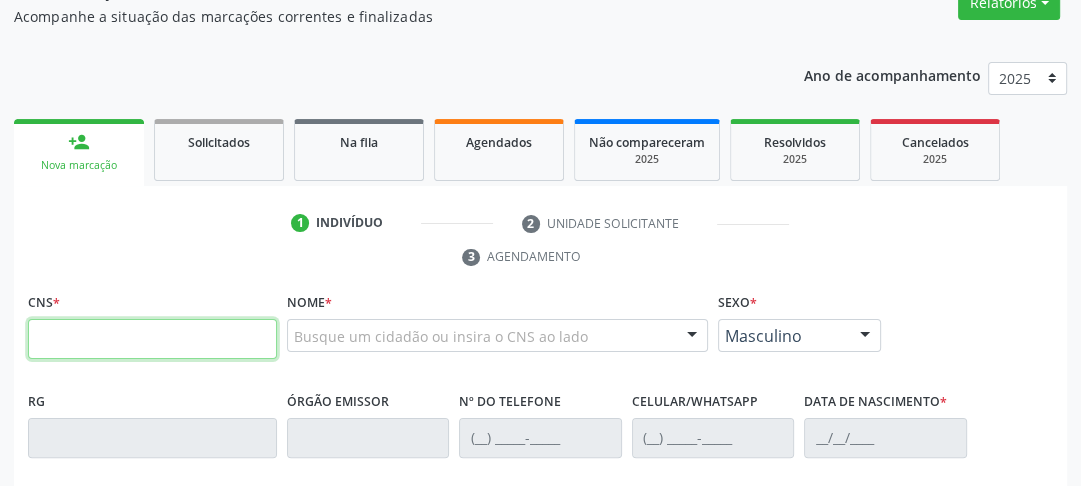 click at bounding box center (152, 339) 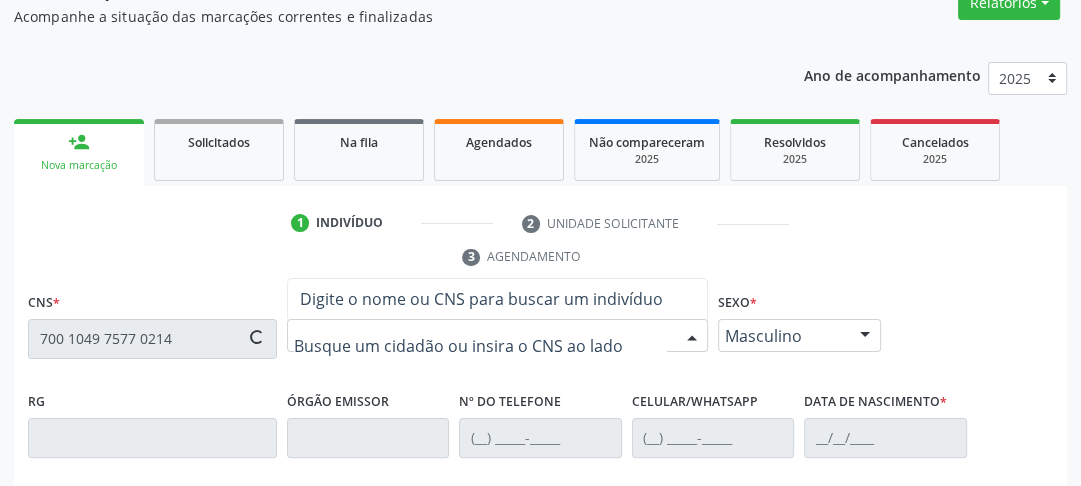 type on "700 1049 7577 0214" 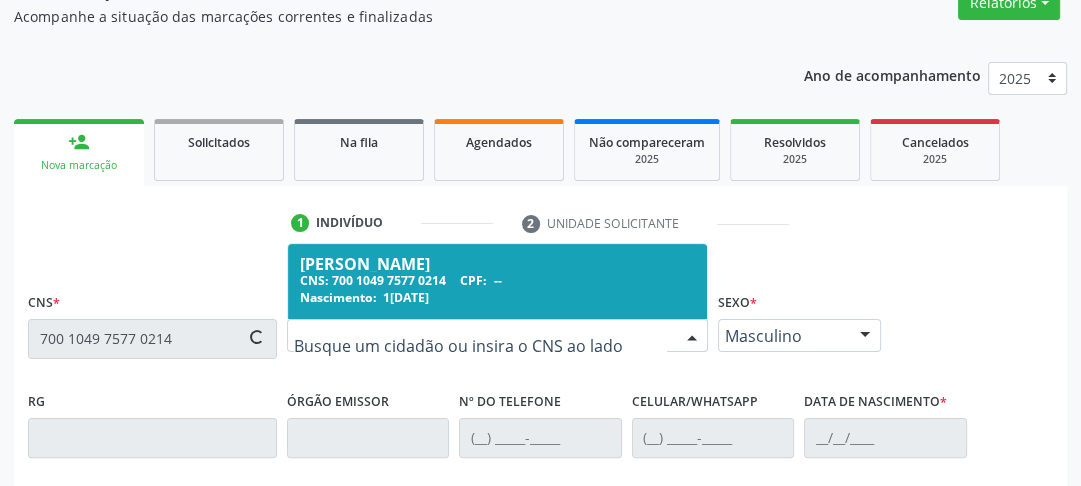 click on "Nascimento:
1[DATE]" at bounding box center [497, 297] 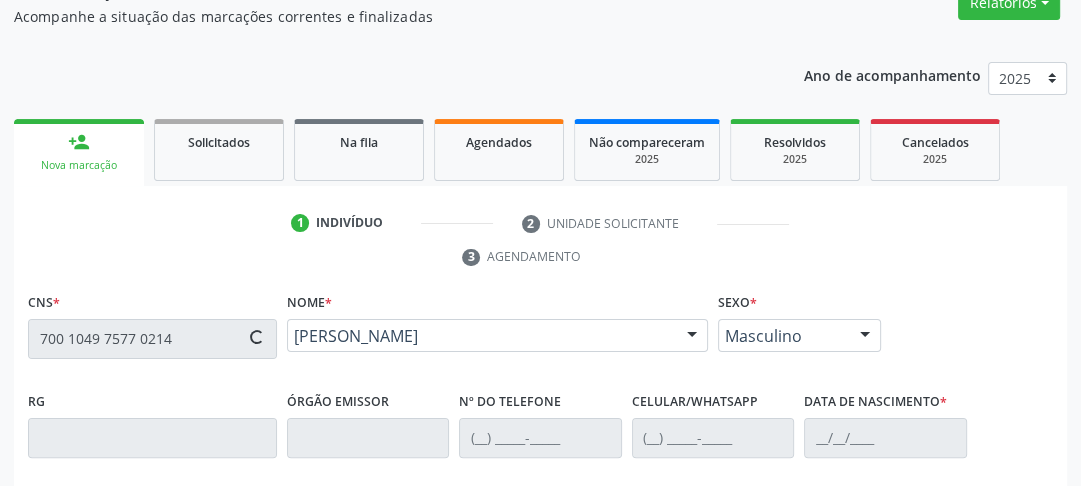 type on "[PHONE_NUMBER]" 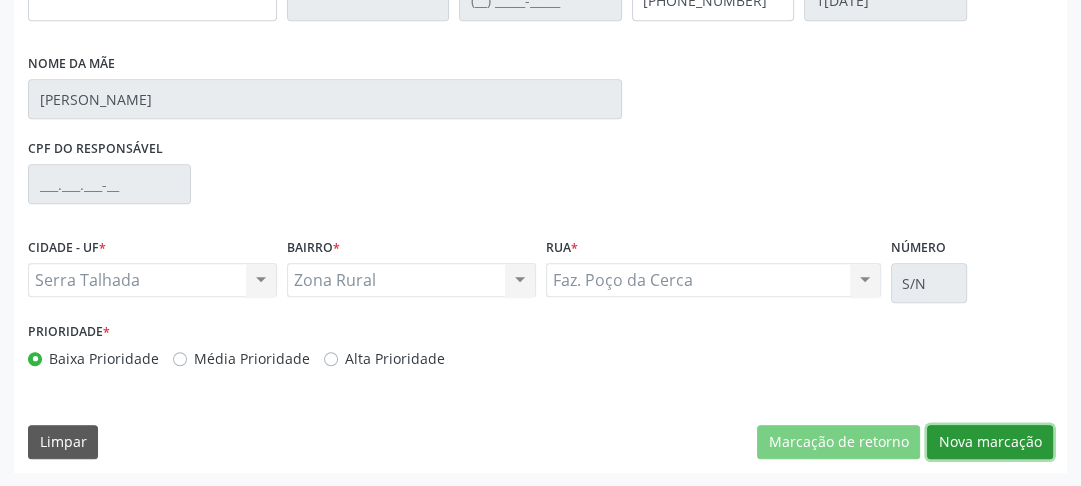 click on "Nova marcação" at bounding box center (990, 442) 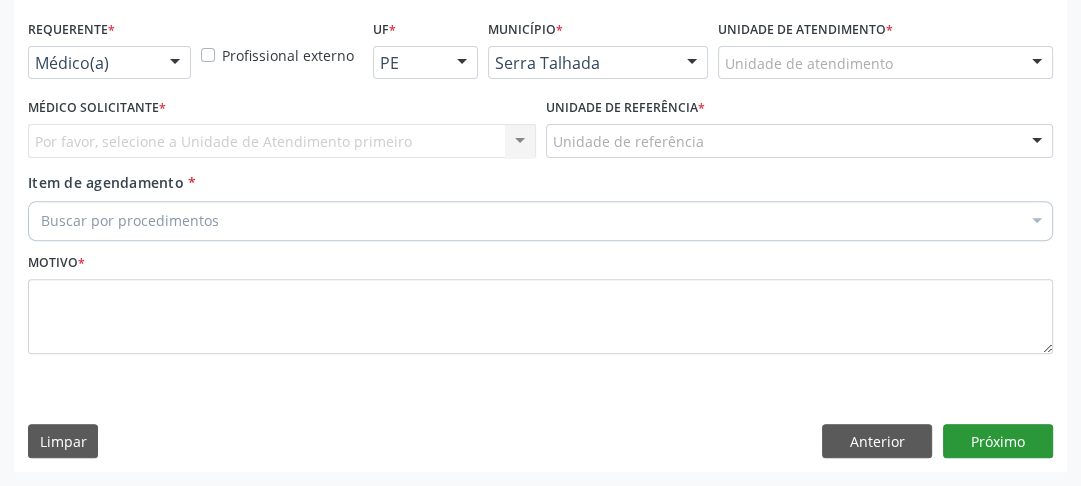 scroll, scrollTop: 494, scrollLeft: 0, axis: vertical 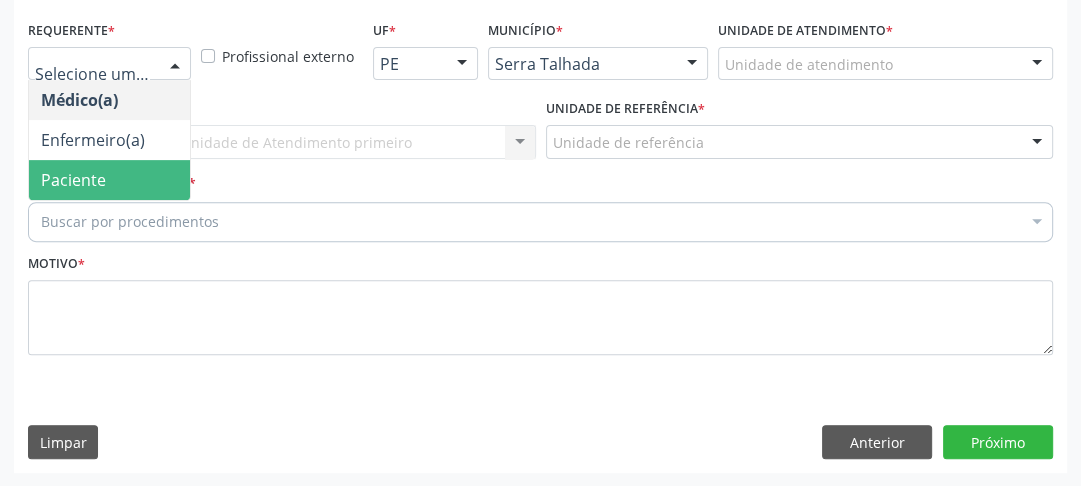 click on "Paciente" at bounding box center (109, 180) 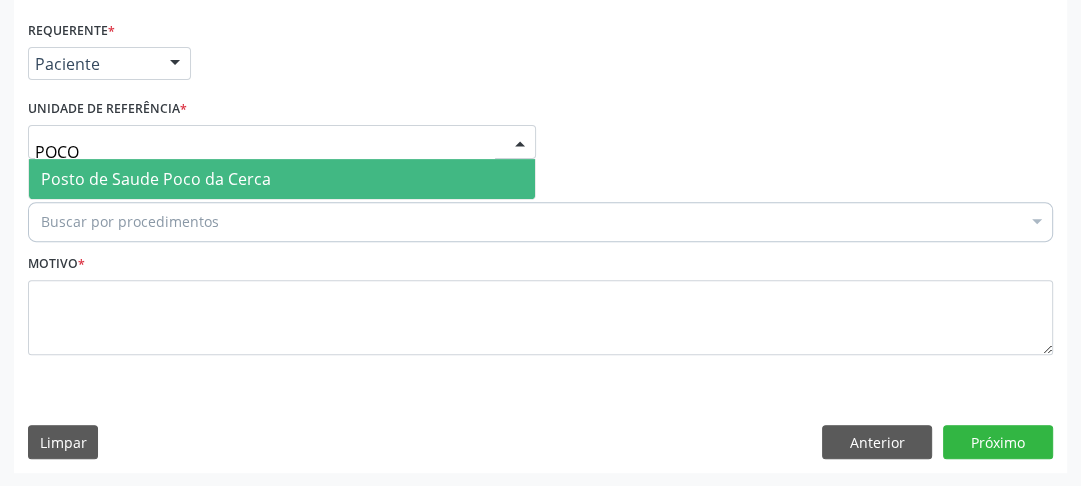 type on "POCO" 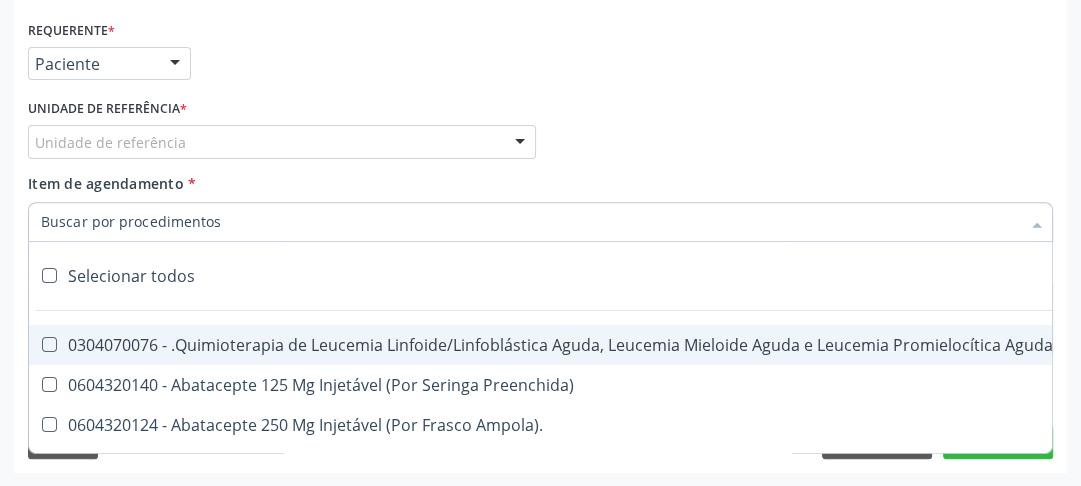 click on "Item de agendamento
*
Selecionar todos
0304070076 - .Quimioterapia de Leucemia Linfoide/Linfoblástica Aguda, Leucemia Mieloide Aguda e Leucemia Promielocítica Aguda Na Infância e Adolescência - 1ª Linha - Fase de Manutenção
0604320140 - Abatacepte 125 Mg Injetável (Por Seringa Preenchida)
0604320124 - Abatacepte 250 Mg Injetável (Por Frasco Ampola).
0603050018 - Abciximabe
0406010013 - Abertura de Comunicação Inter-Atrial
0406010021 - Abertura de Estenose Aortica Valvar
0406011265 - Abertura de Estenose Aortica Valvar (Criança e Adolescente)
0406010030 - Abertura de Estenose Pulmonar Valvar
0406011273 - Abertura de Estenose Pulmonar Valvar (Criança e Adolescente)
0301080011 - Abordagem Cognitiva Comportamental do Fumante (Por Atendimento / Paciente)
0604660030 - Acetazolamida 250 Mg (Por Comprimido)" at bounding box center (540, 204) 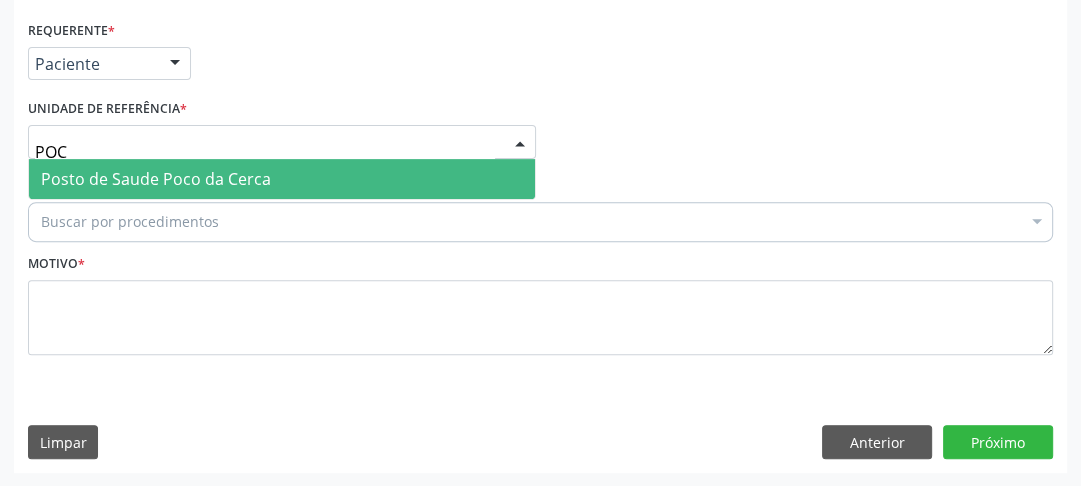 type on "POCO" 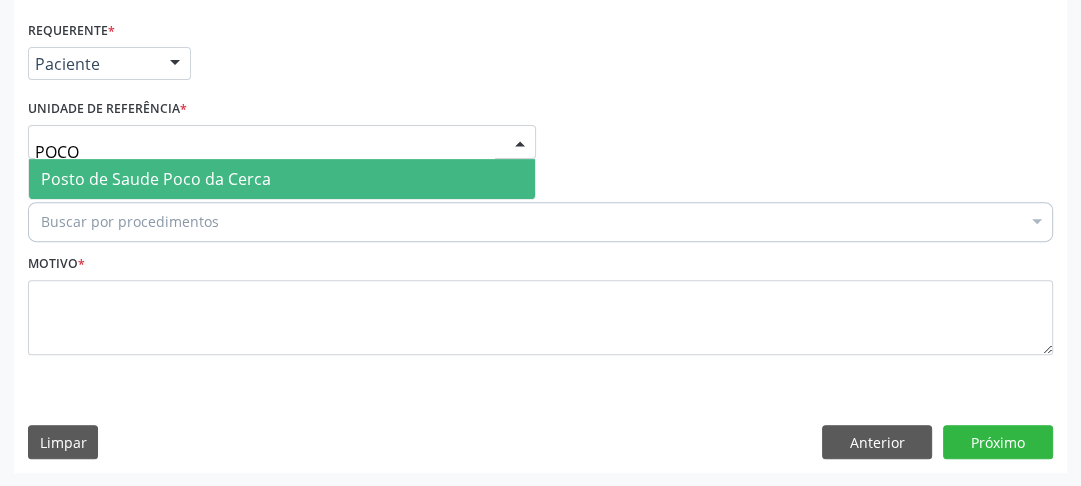 click on "Posto de Saude Poco da Cerca" at bounding box center (156, 179) 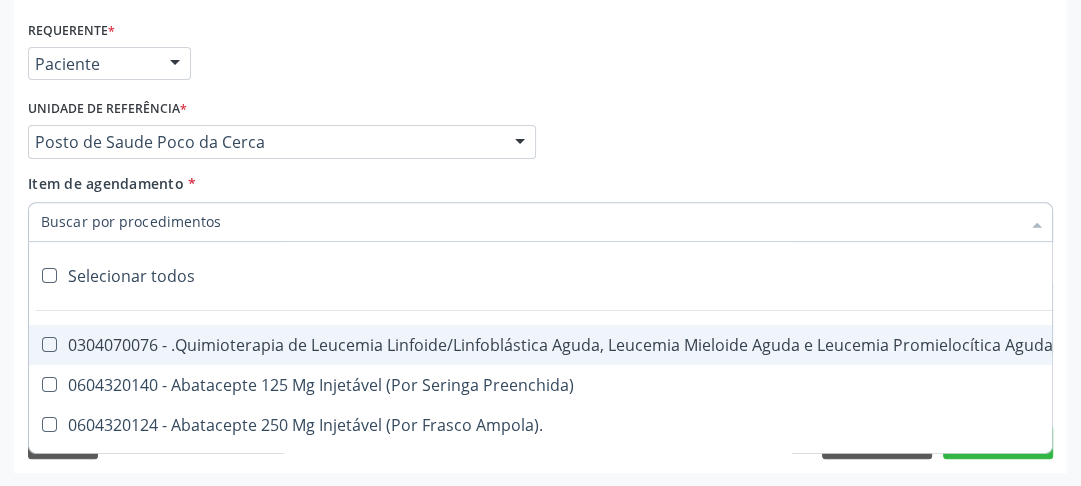 click on "Item de agendamento
*" at bounding box center [530, 222] 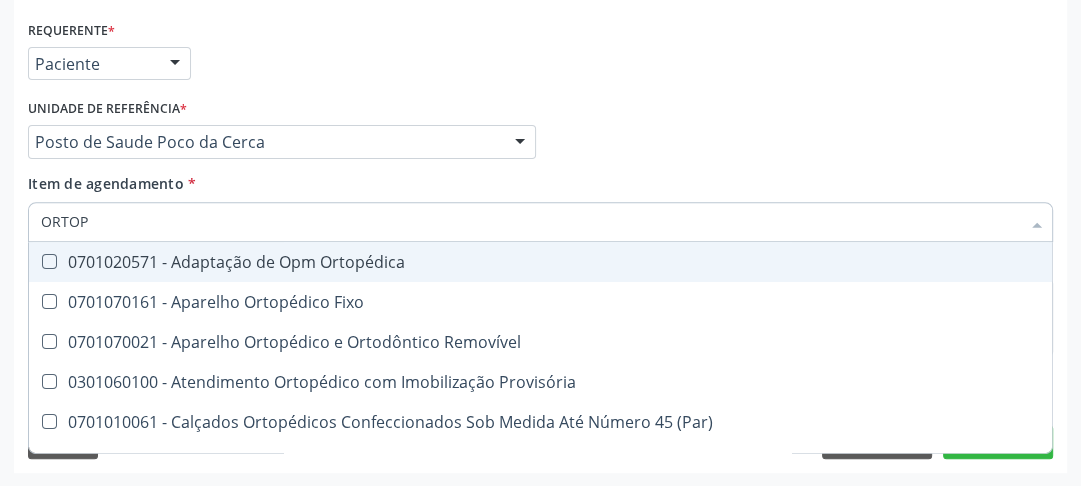 type on "ORTOPE" 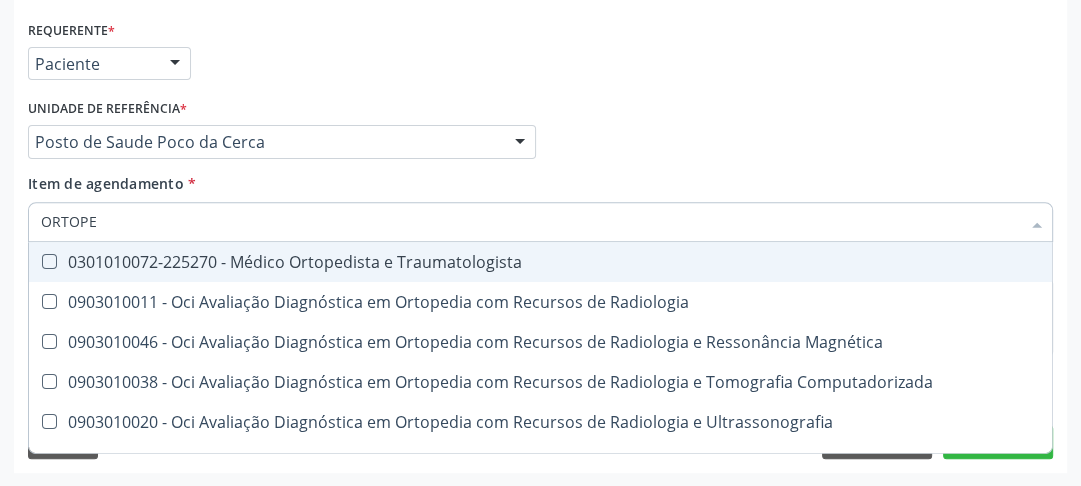 click on "0301010072-225270 - Médico Ortopedista e Traumatologista" at bounding box center [540, 262] 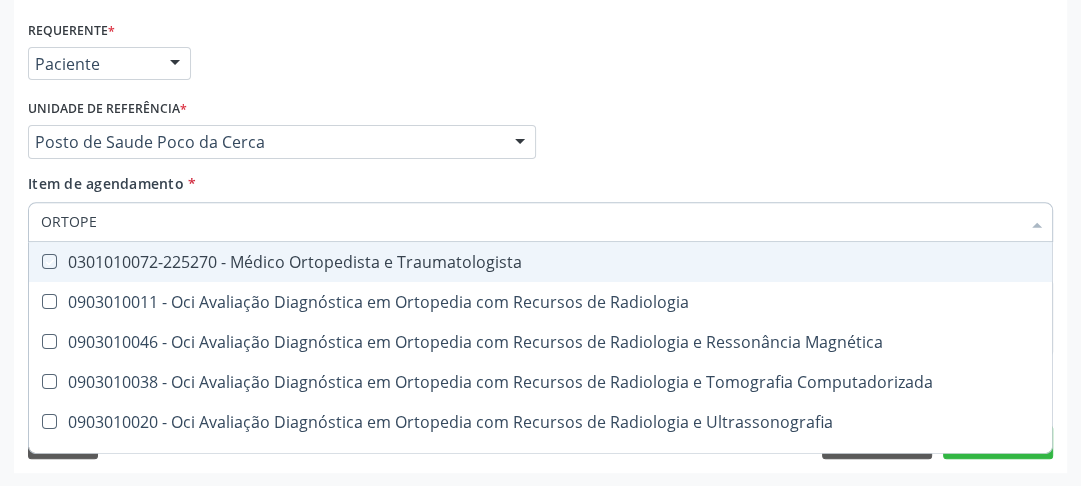 checkbox on "true" 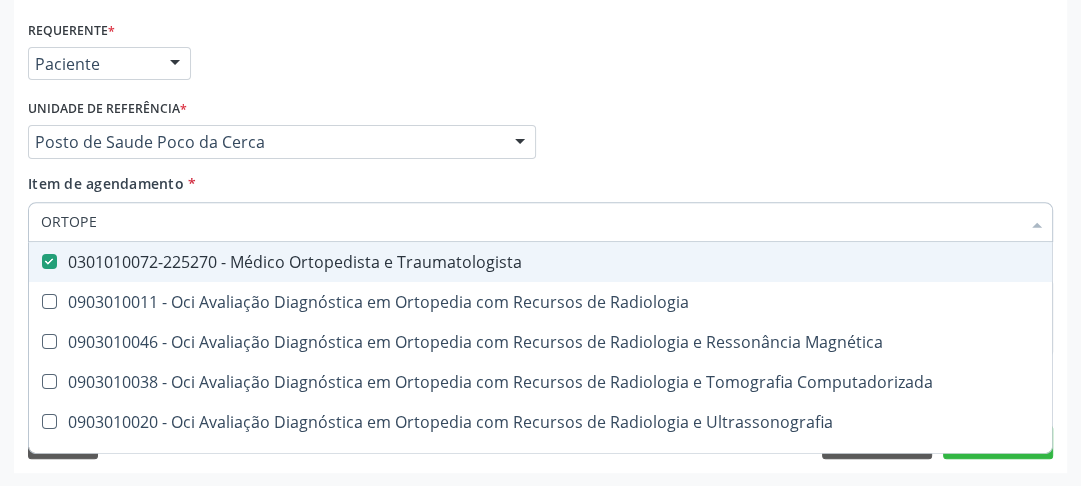 click on "Médico Solicitante
Por favor, selecione a Unidade de Atendimento primeiro
Nenhum resultado encontrado para: "   "
Não há nenhuma opção para ser exibida.
Unidade de referência
*
Posto de Saude Poco da Cerca         Usf do Mutirao   Usf Cohab   Usf Caicarinha da Penha [GEOGRAPHIC_DATA]   Posto de Saude [PERSON_NAME]   Usf Borborema   Usf Bom Jesus I   Usf Ipsep   Usf Sao Cristovao   Usf Santa [PERSON_NAME]   Usf Cagep   Usf Caxixola   Usf Bom Jesus II   Usf Malhada Cortada   Usf [GEOGRAPHIC_DATA]   Usf Varzea Aabb   Usf Ipsep II   Usf Cohab II   Usf Varzinha   Usf Ipa Faz [GEOGRAPHIC_DATA] I   Usf [GEOGRAPHIC_DATA]   Usf [GEOGRAPHIC_DATA] [GEOGRAPHIC_DATA]   Posto de Saude Logradouro   Posto de Saude [GEOGRAPHIC_DATA]   Posto de Saude de Juazeirinho   Central Regional de Rede de Frio [GEOGRAPHIC_DATA] [GEOGRAPHIC_DATA]   Rede de Atencao Ao [MEDICAL_DATA] Leitos de Retaguarda Municipal" at bounding box center [540, 133] 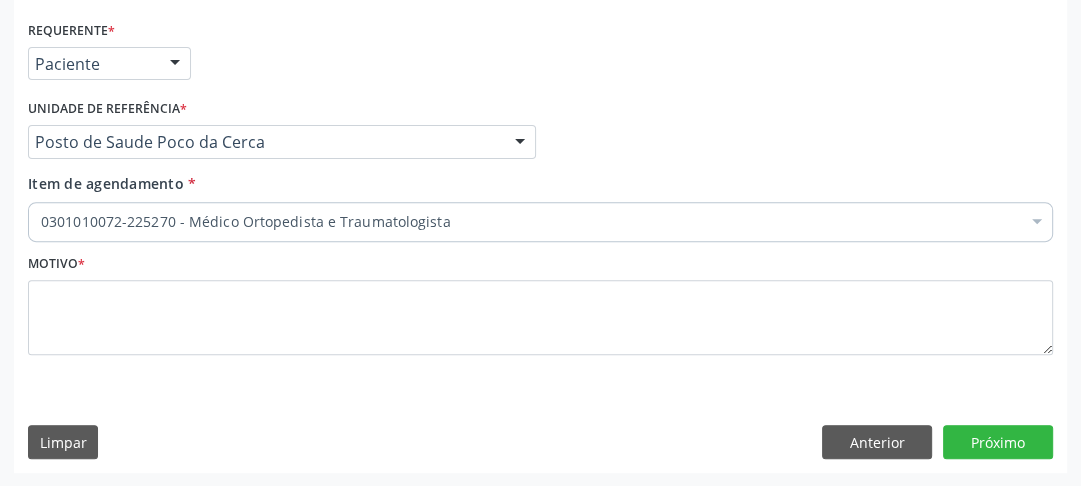 checkbox on "true" 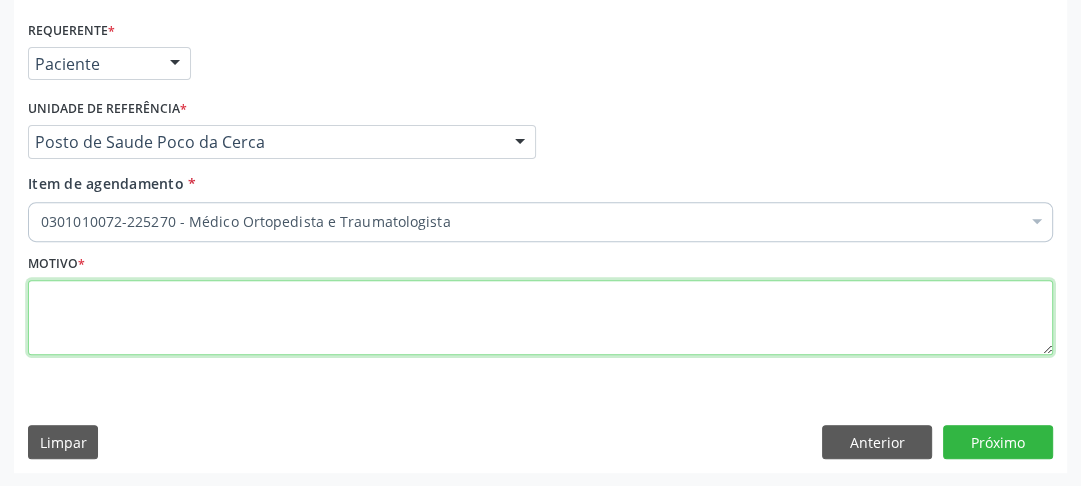 click at bounding box center [540, 318] 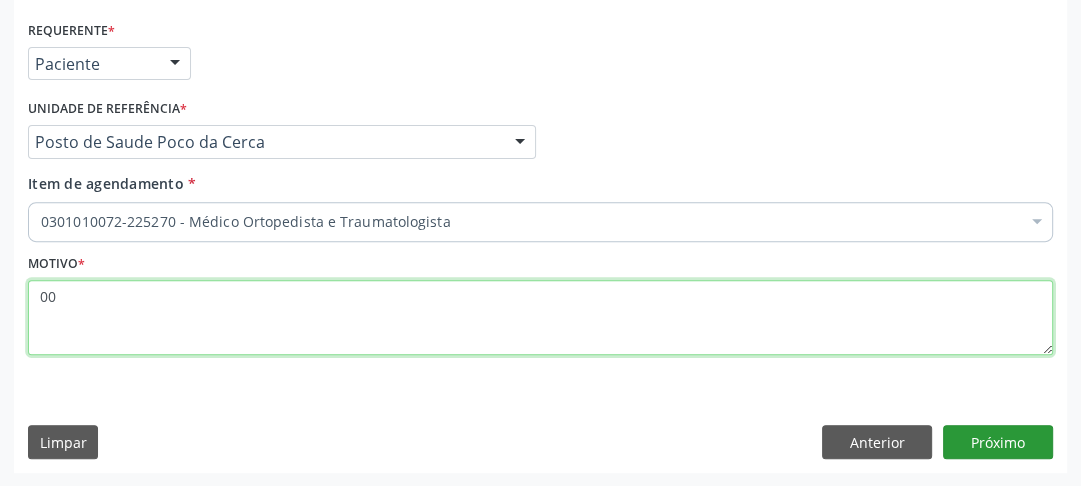type on "00" 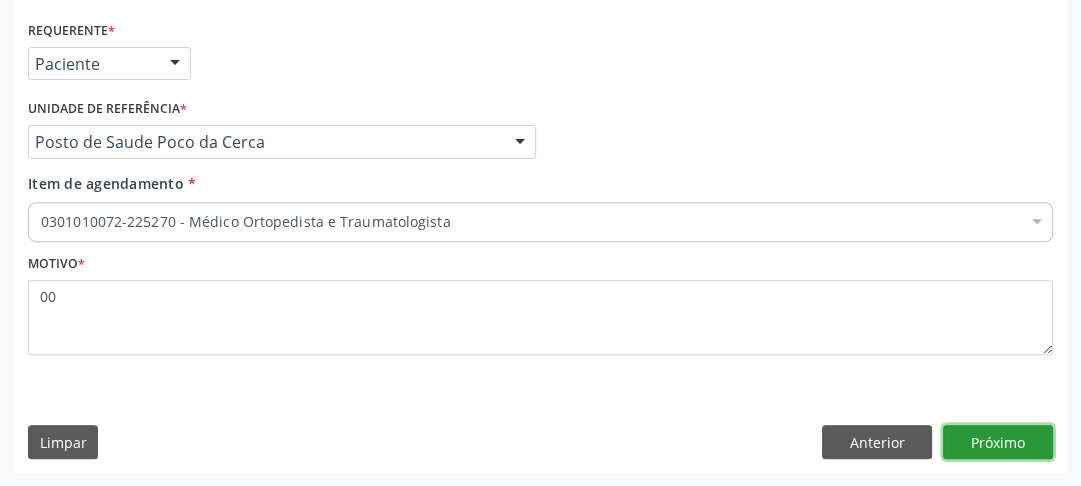 click on "Próximo" at bounding box center [998, 442] 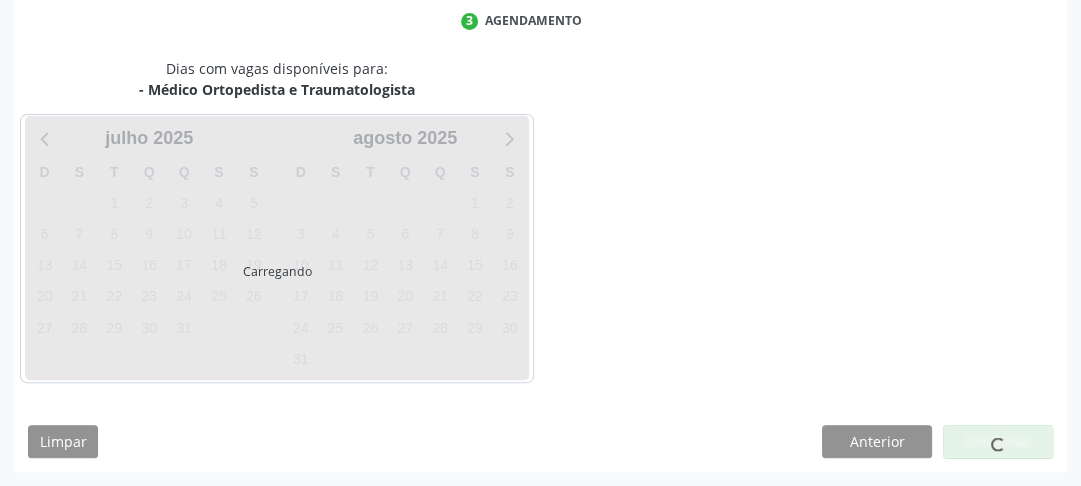 scroll, scrollTop: 456, scrollLeft: 0, axis: vertical 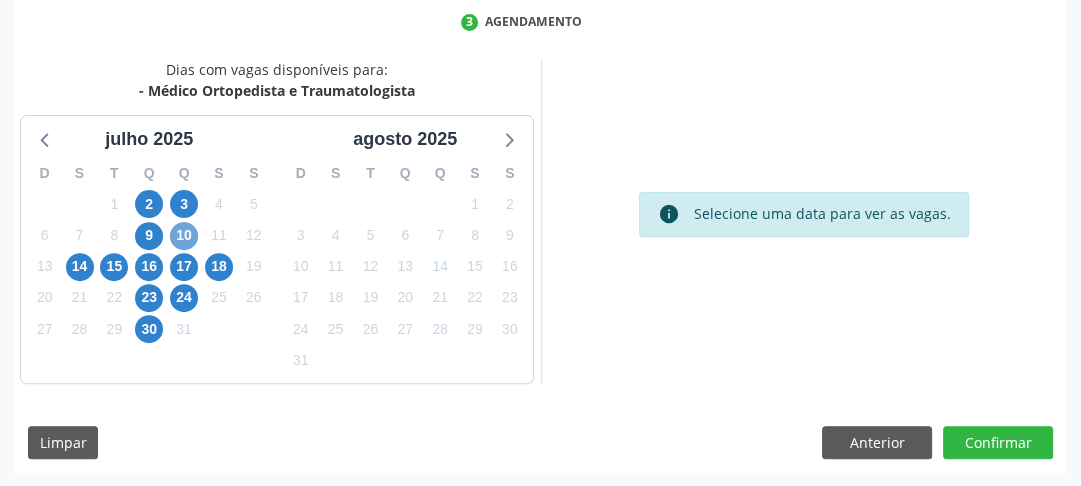 click on "10" at bounding box center (184, 236) 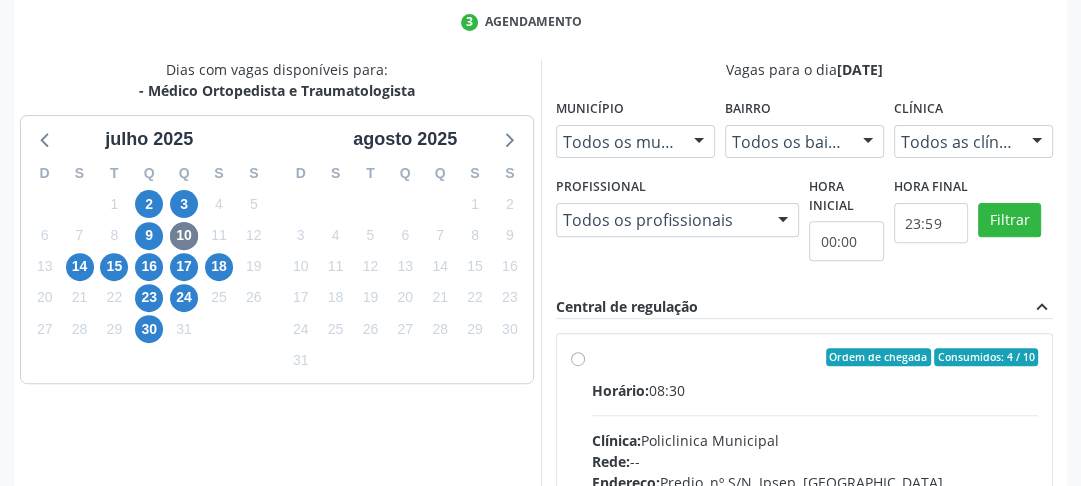 click on "Ordem de chegada
Consumidos: 4 / 10
Horário:   08:30
Clínica:  Policlinica Municipal
Rede:
--
Endereço:   Predio, nº S/N, Ipsep, [GEOGRAPHIC_DATA] - PE
Telefone:   --
Profissional:
[PERSON_NAME]
Informações adicionais sobre o atendimento
Idade de atendimento:
de 0 a 120 anos
Gênero(s) atendido(s):
Masculino e Feminino
Informações adicionais:
--" at bounding box center [815, 501] 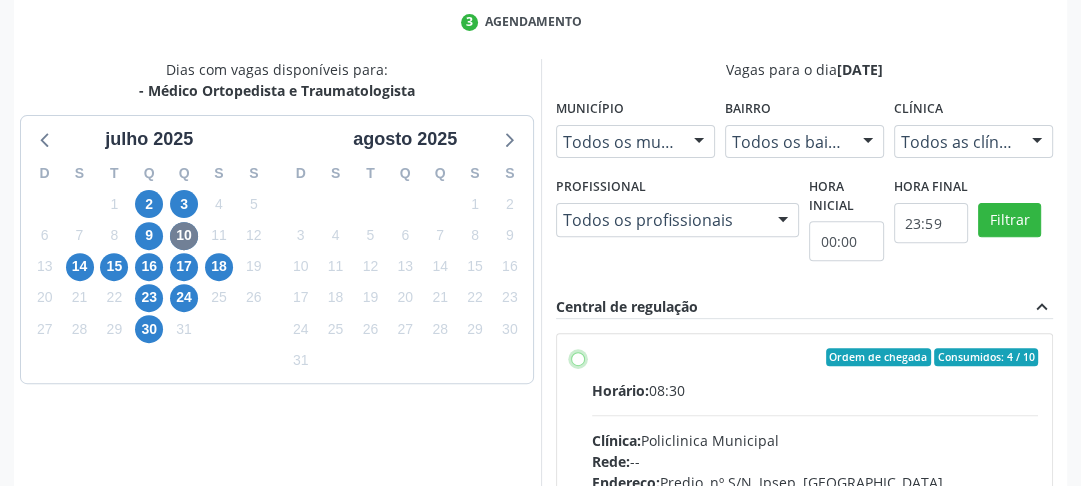 click on "Ordem de chegada
Consumidos: 4 / 10
Horário:   08:30
Clínica:  Policlinica Municipal
Rede:
--
Endereço:   Predio, nº S/N, Ipsep, [GEOGRAPHIC_DATA] - PE
Telefone:   --
Profissional:
[PERSON_NAME]
Informações adicionais sobre o atendimento
Idade de atendimento:
de 0 a 120 anos
Gênero(s) atendido(s):
Masculino e Feminino
Informações adicionais:
--" at bounding box center (578, 357) 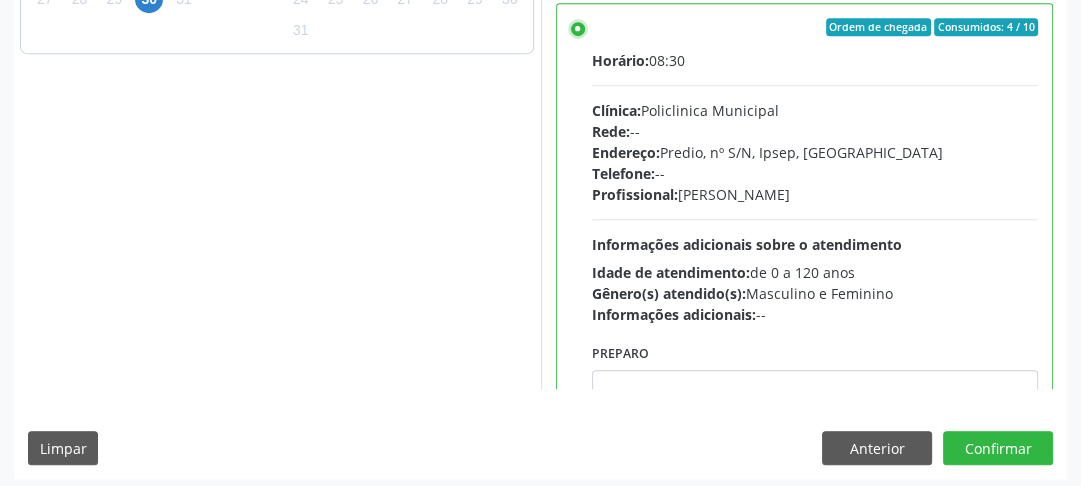 scroll, scrollTop: 792, scrollLeft: 0, axis: vertical 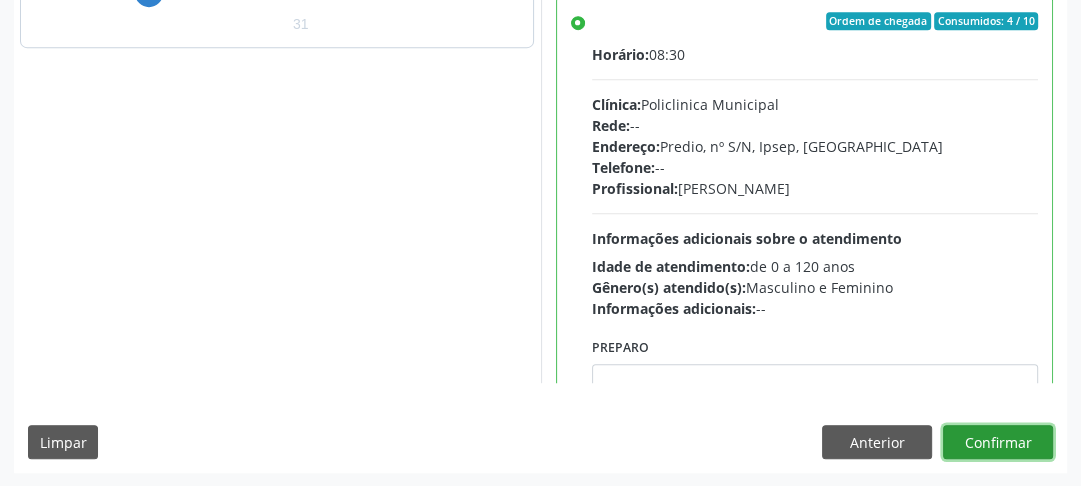 click on "Confirmar" at bounding box center [998, 442] 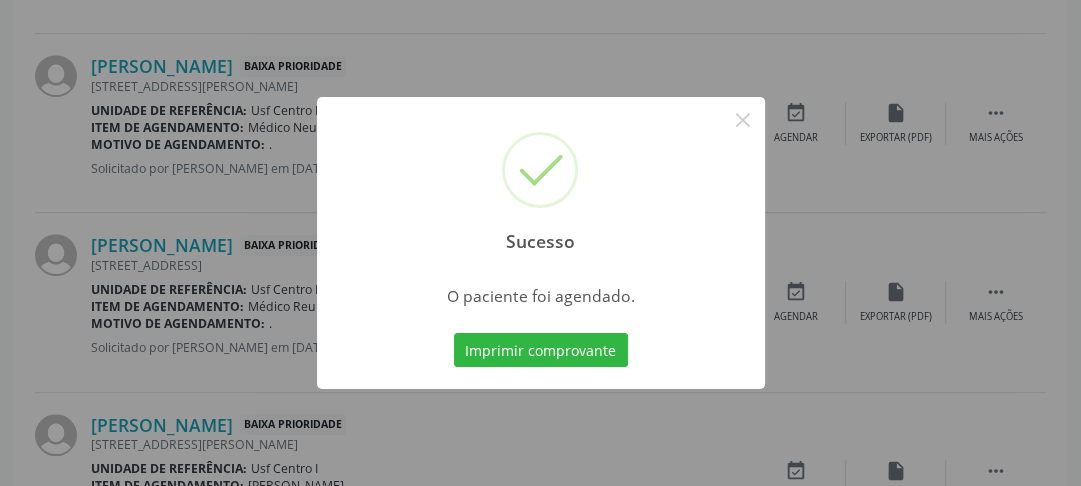 scroll, scrollTop: 222, scrollLeft: 0, axis: vertical 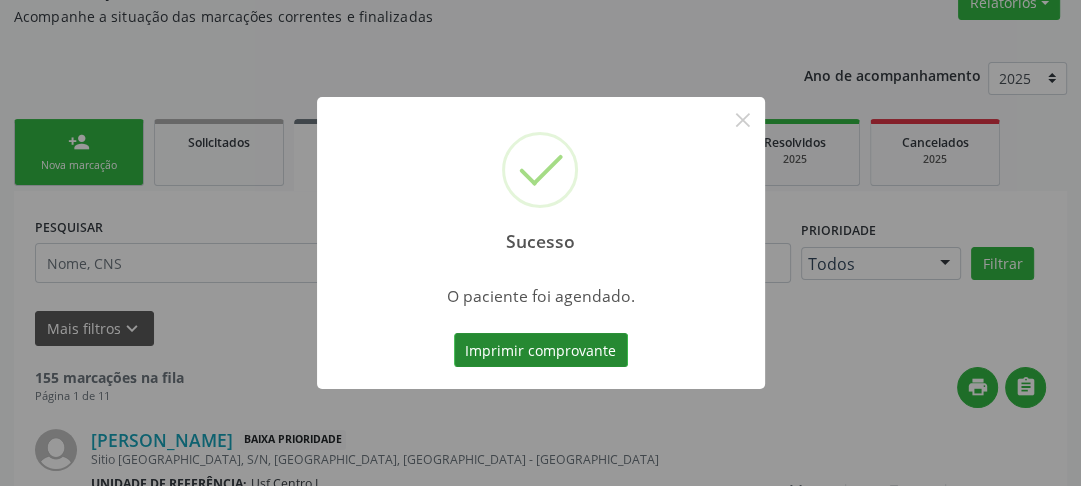click on "Imprimir comprovante" at bounding box center (541, 350) 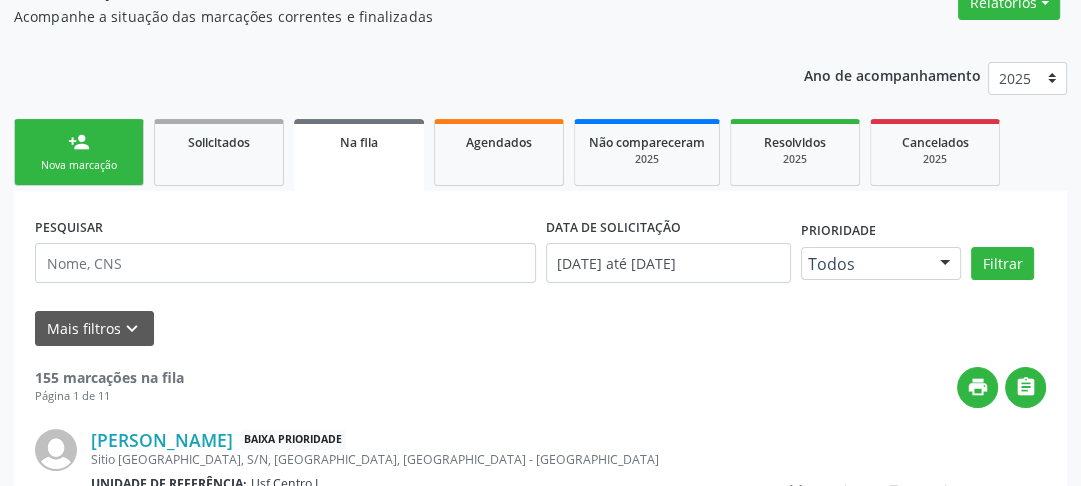 click on "Sucesso × O paciente foi agendado. Imprimir comprovante Cancel" at bounding box center (540, 243) 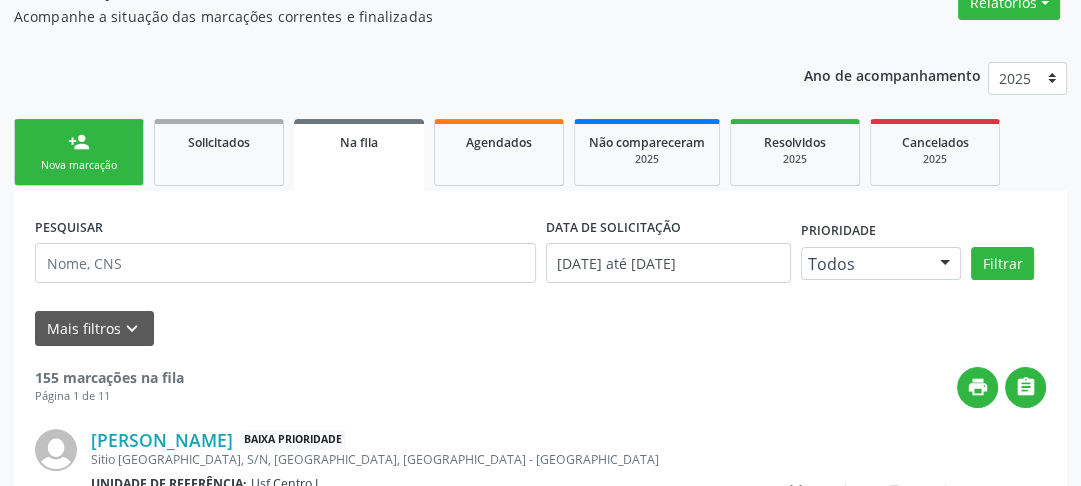 click on "Nova marcação" at bounding box center [79, 165] 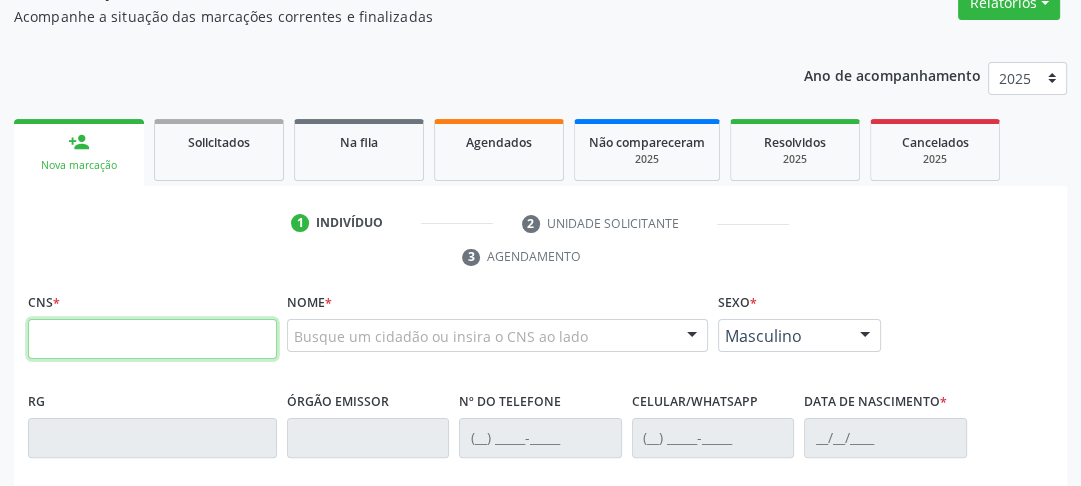 click at bounding box center [152, 339] 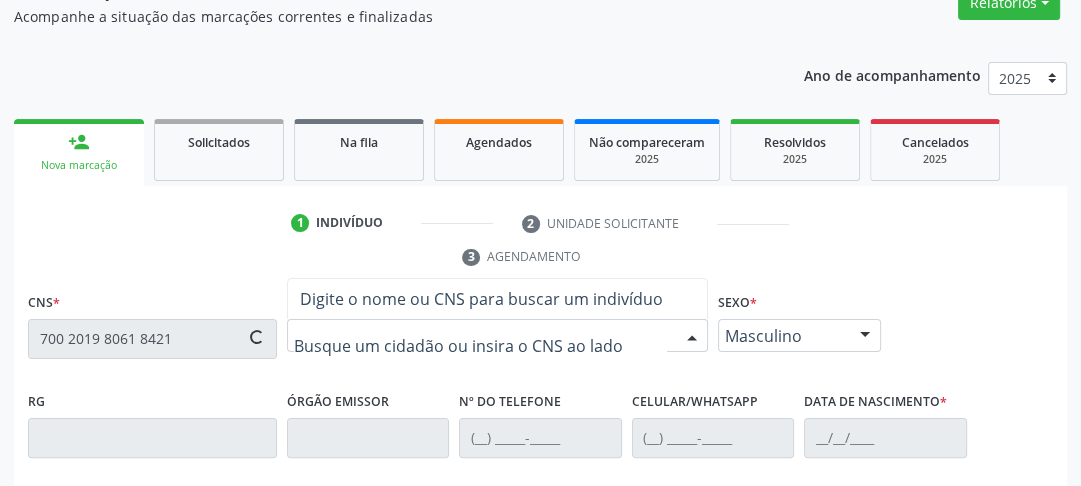 type on "700 2019 8061 8421" 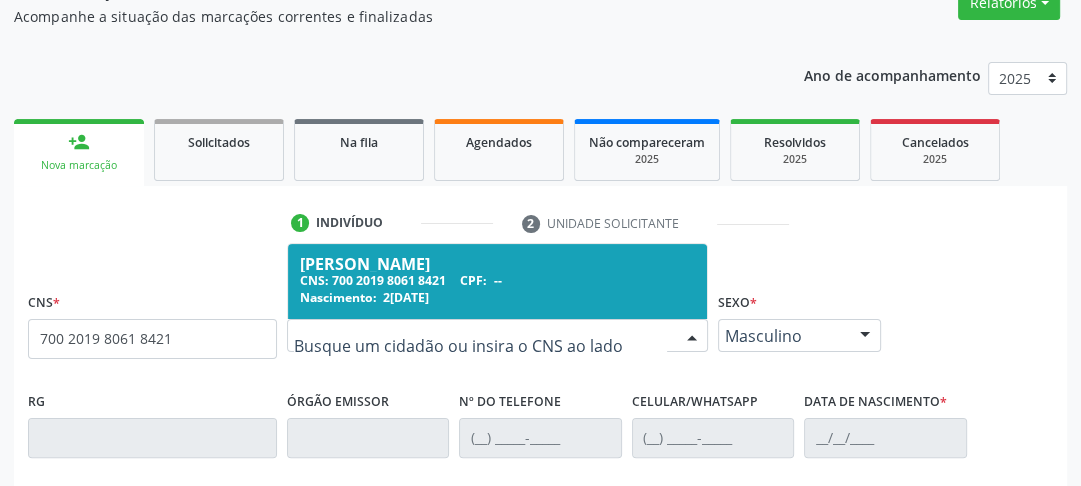 click on "[PERSON_NAME]
CNS:
700 2019 8061 8421
CPF:    --   Nascimento:
[DATE]" at bounding box center (497, 281) 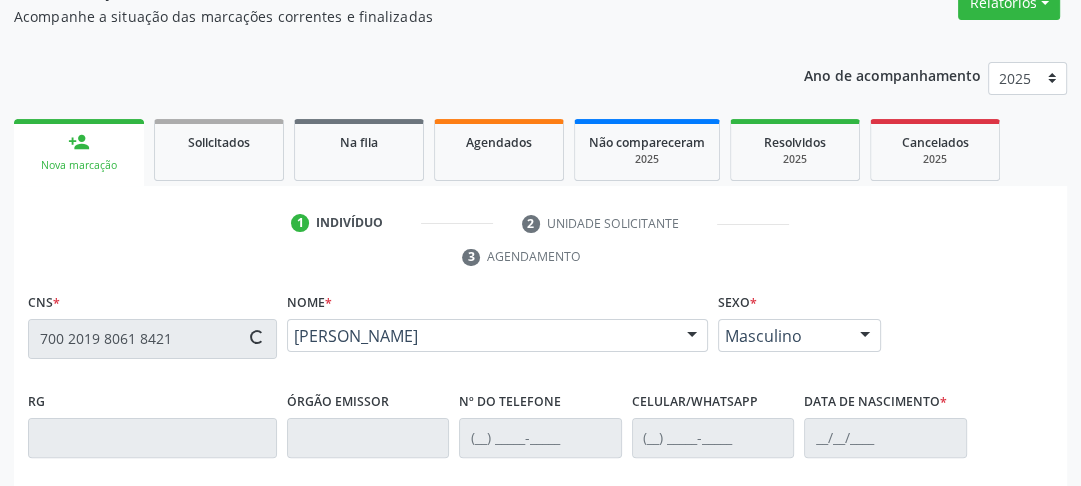 click on "Nome
*
[PERSON_NAME]
[PERSON_NAME]
CNS:
700 2019 8061 8421
CPF:    --   Nascimento:
2[DATE]
Nenhum resultado encontrado para: "   "
Digite o nome ou CNS para buscar um indivíduo" at bounding box center [497, 327] 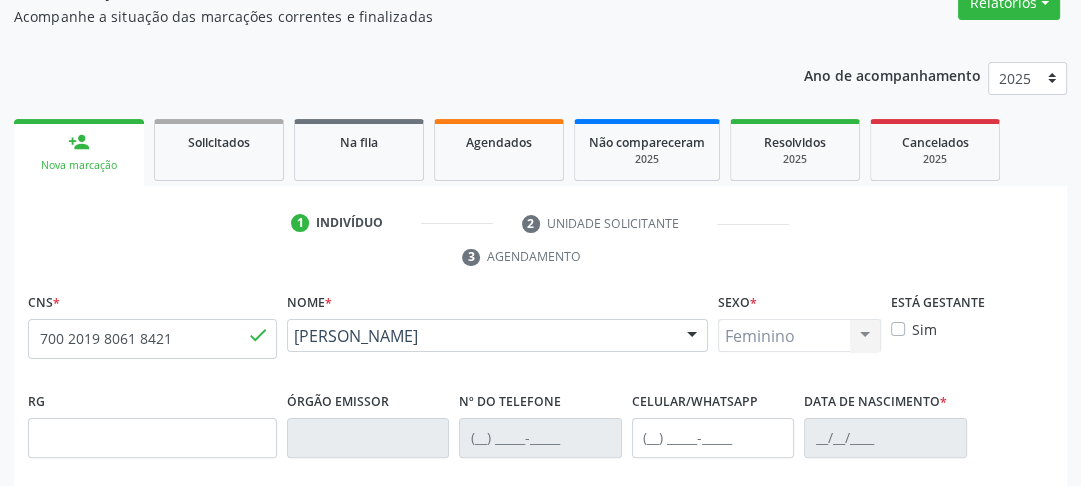 type on "[PHONE_NUMBER]" 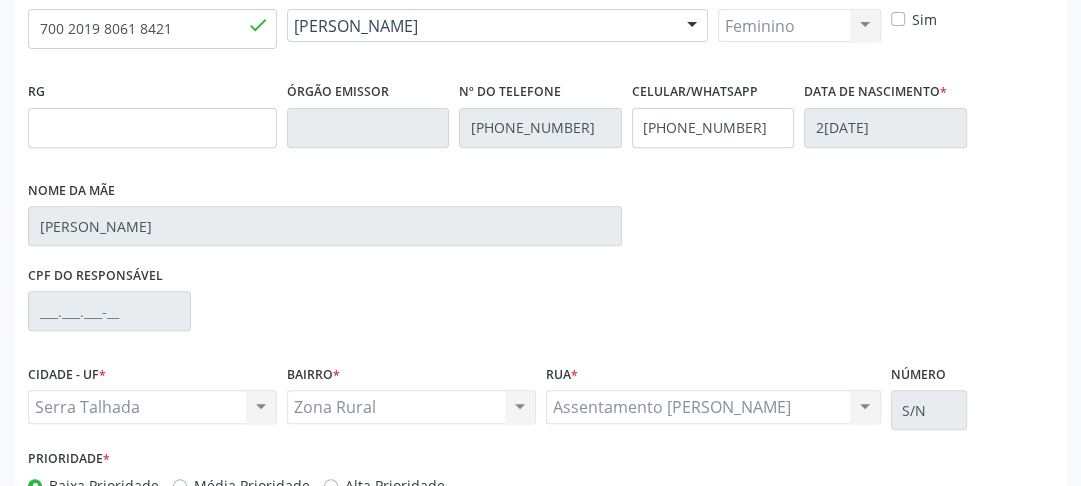 scroll, scrollTop: 544, scrollLeft: 0, axis: vertical 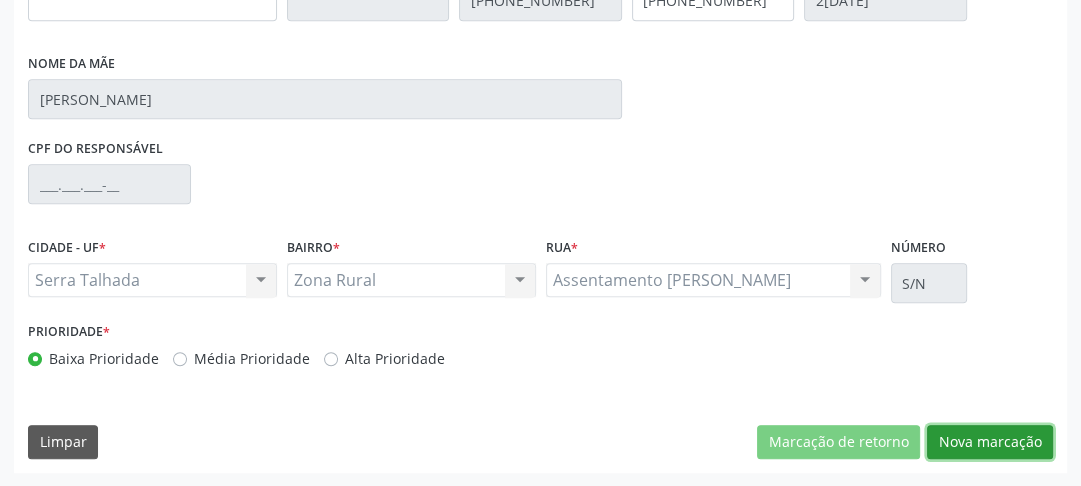 click on "Nova marcação" at bounding box center (990, 442) 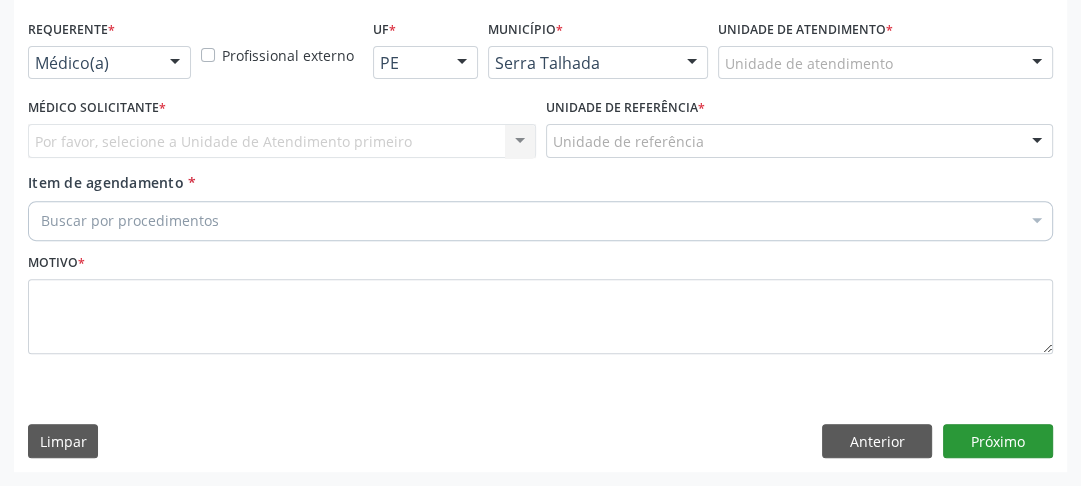 scroll, scrollTop: 494, scrollLeft: 0, axis: vertical 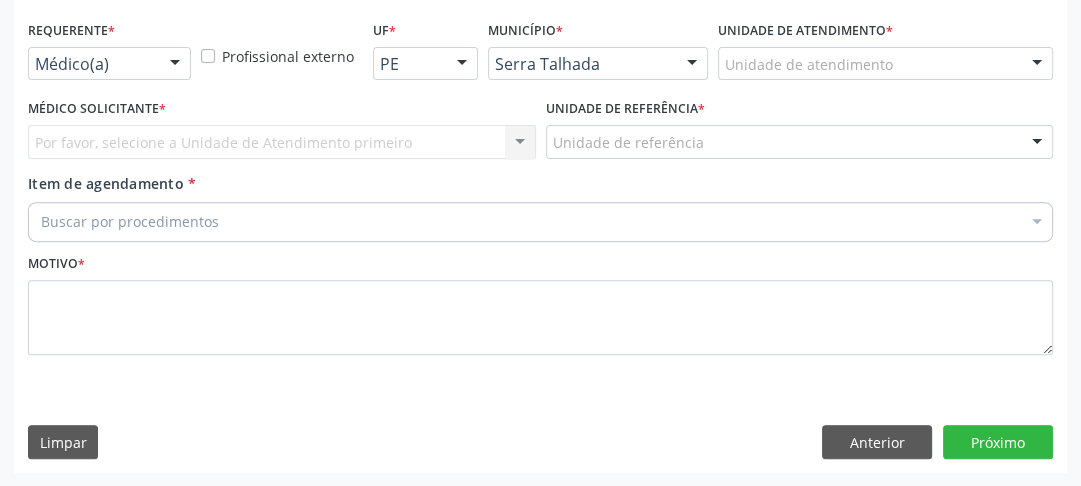 click on "Requerente
*
Médico(a)         Médico(a)   Enfermeiro(a)   Paciente
Nenhum resultado encontrado para: "   "
Não há nenhuma opção para ser exibida." at bounding box center [109, 55] 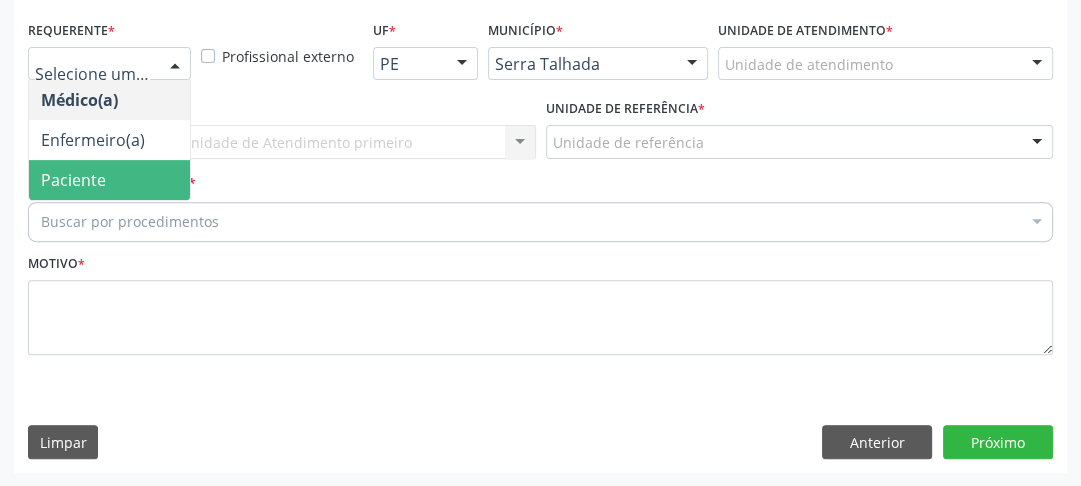 click on "Paciente" at bounding box center (73, 180) 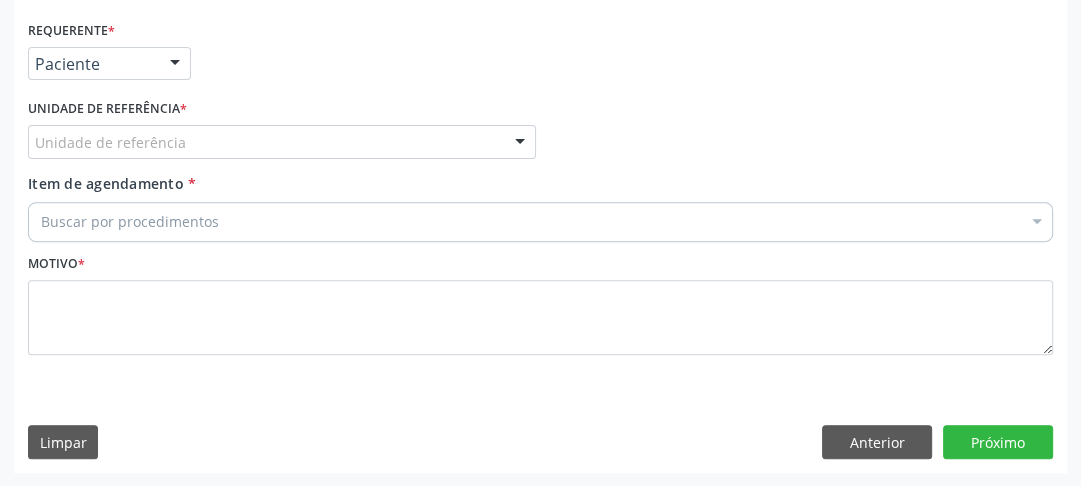 click on "Unidade de referência" at bounding box center [282, 142] 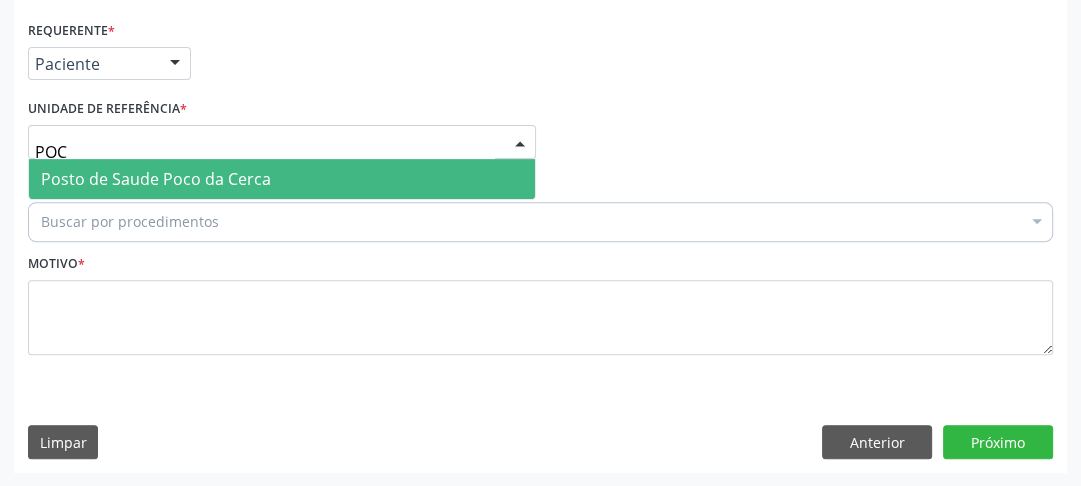 type on "POCO" 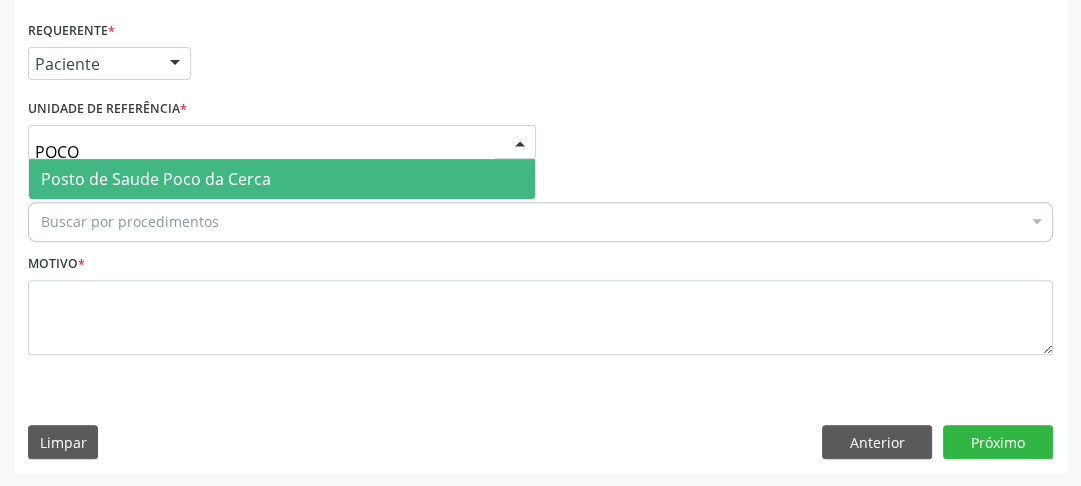 click on "Posto de Saude Poco da Cerca" at bounding box center (156, 179) 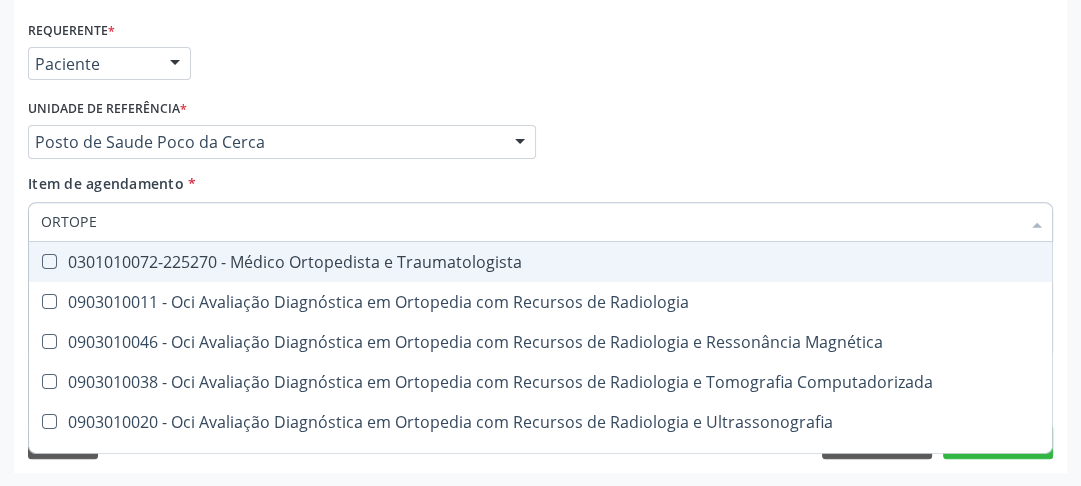 type on "ORTOPED" 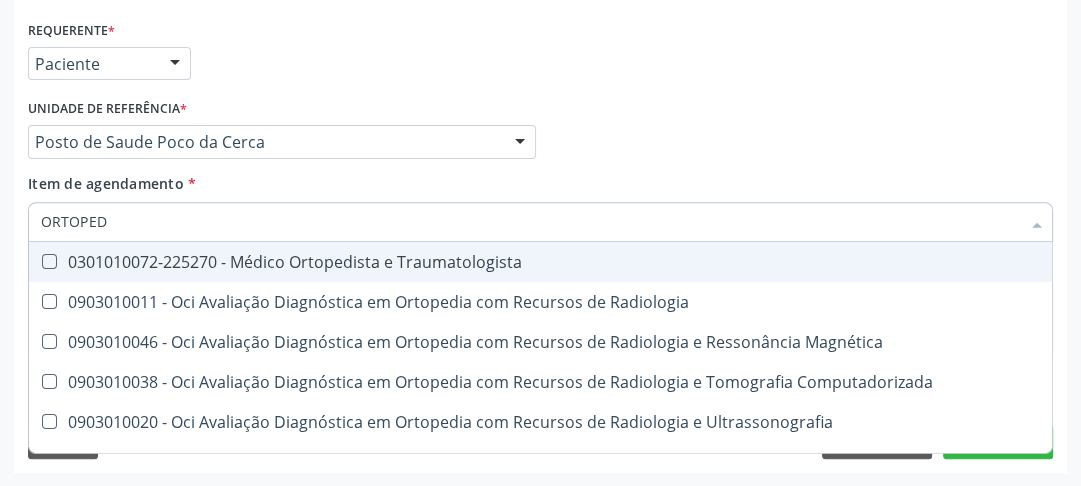 click on "0301010072-225270 - Médico Ortopedista e Traumatologista" at bounding box center (540, 262) 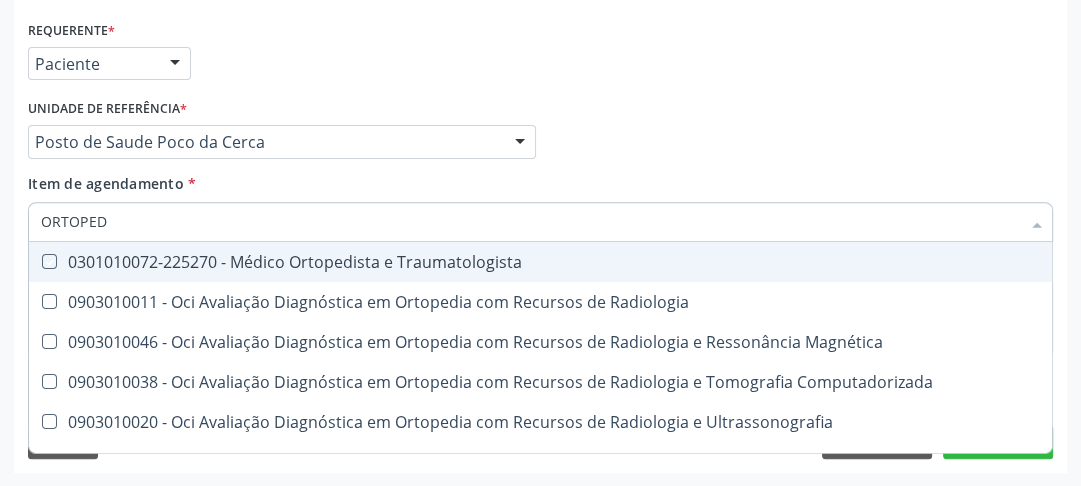 checkbox on "true" 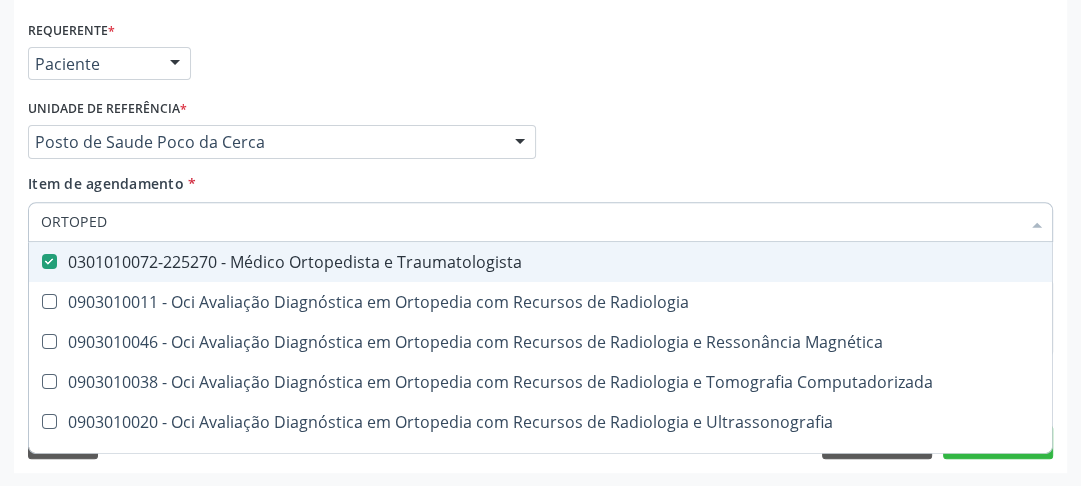 click on "Médico Solicitante
Por favor, selecione a Unidade de Atendimento primeiro
Nenhum resultado encontrado para: "   "
Não há nenhuma opção para ser exibida.
Unidade de referência
*
Posto de Saude Poco da Cerca         Usf do Mutirao   Usf Cohab   Usf Caicarinha da Penha [GEOGRAPHIC_DATA]   Posto de Saude [PERSON_NAME]   Usf Borborema   Usf Bom Jesus I   Usf Ipsep   Usf Sao Cristovao   Usf Santa [PERSON_NAME]   Usf Cagep   Usf Caxixola   Usf Bom Jesus II   Usf Malhada Cortada   Usf [GEOGRAPHIC_DATA]   Usf Varzea Aabb   Usf Ipsep II   Usf Cohab II   Usf Varzinha   Usf Ipa Faz [GEOGRAPHIC_DATA] I   Usf [GEOGRAPHIC_DATA]   Usf [GEOGRAPHIC_DATA] [GEOGRAPHIC_DATA]   Posto de Saude Logradouro   Posto de Saude [GEOGRAPHIC_DATA]   Posto de Saude de Juazeirinho   Central Regional de Rede de Frio [GEOGRAPHIC_DATA] [GEOGRAPHIC_DATA]   Rede de Atencao Ao [MEDICAL_DATA] Leitos de Retaguarda Municipal" at bounding box center (540, 133) 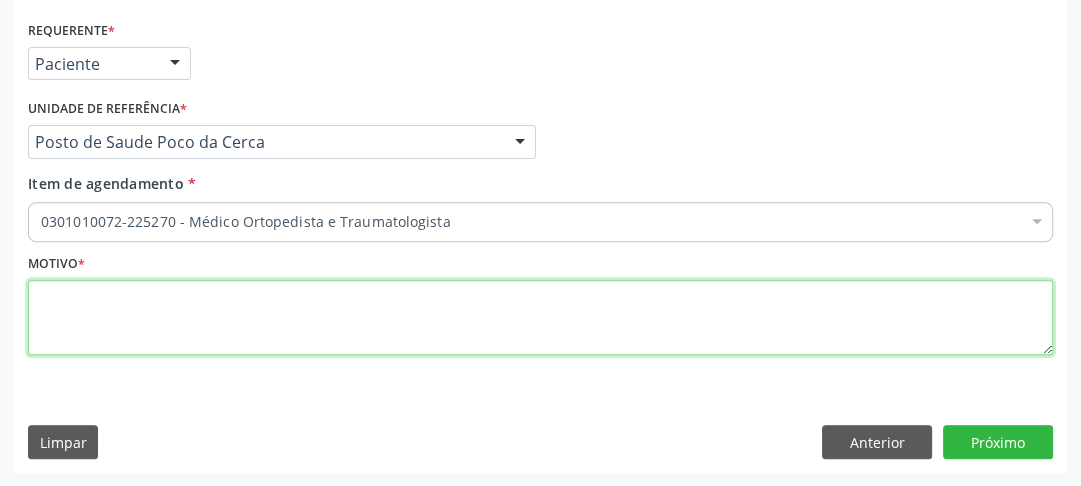 click at bounding box center (540, 318) 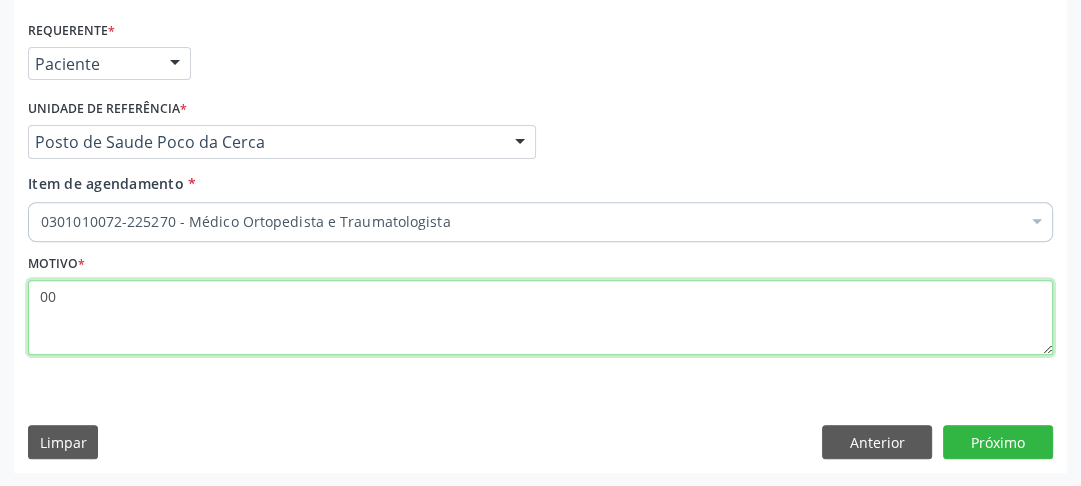click on "00" at bounding box center (540, 318) 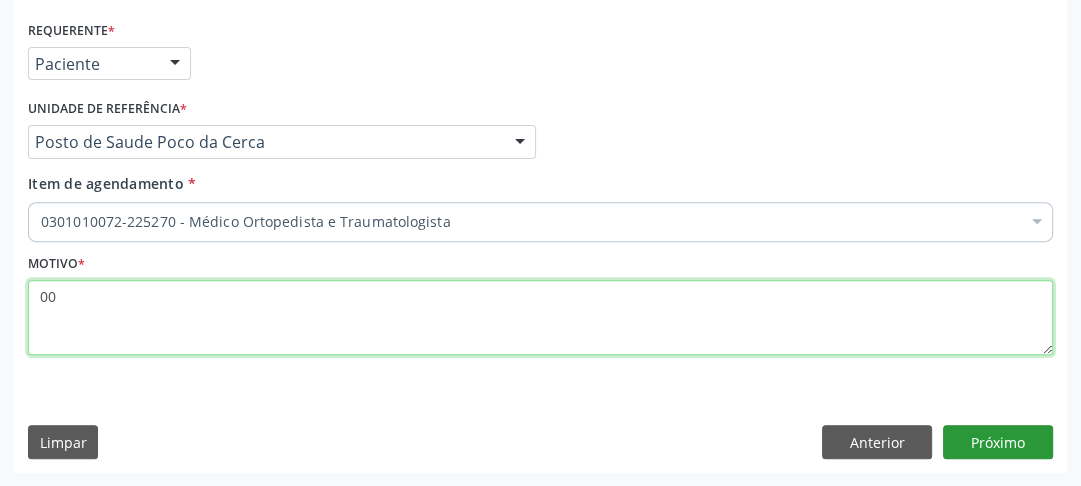 type on "00" 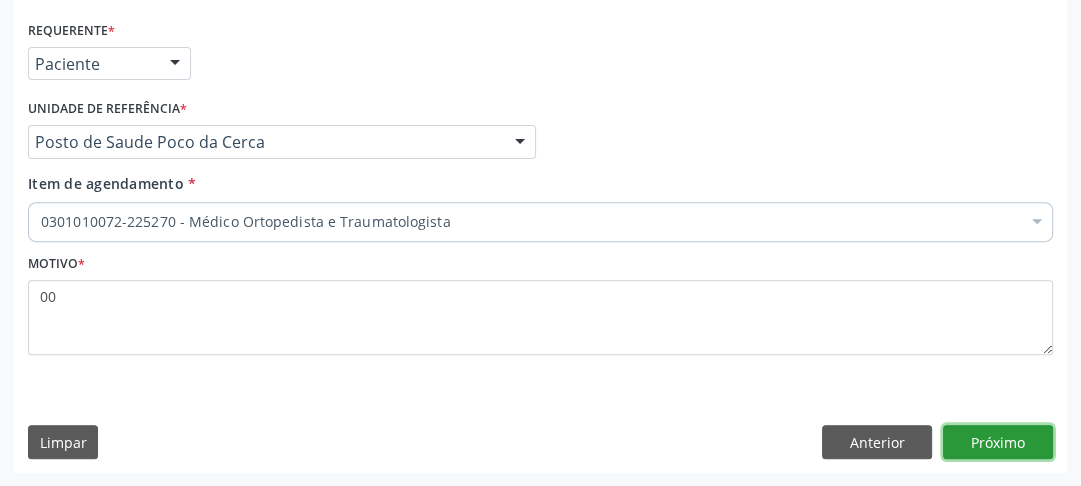 click on "Próximo" at bounding box center (998, 442) 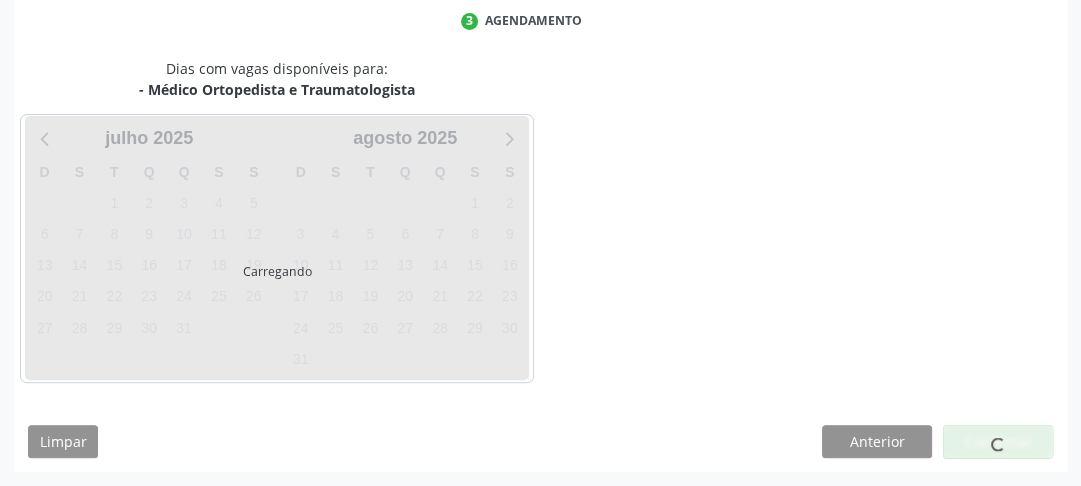 scroll, scrollTop: 456, scrollLeft: 0, axis: vertical 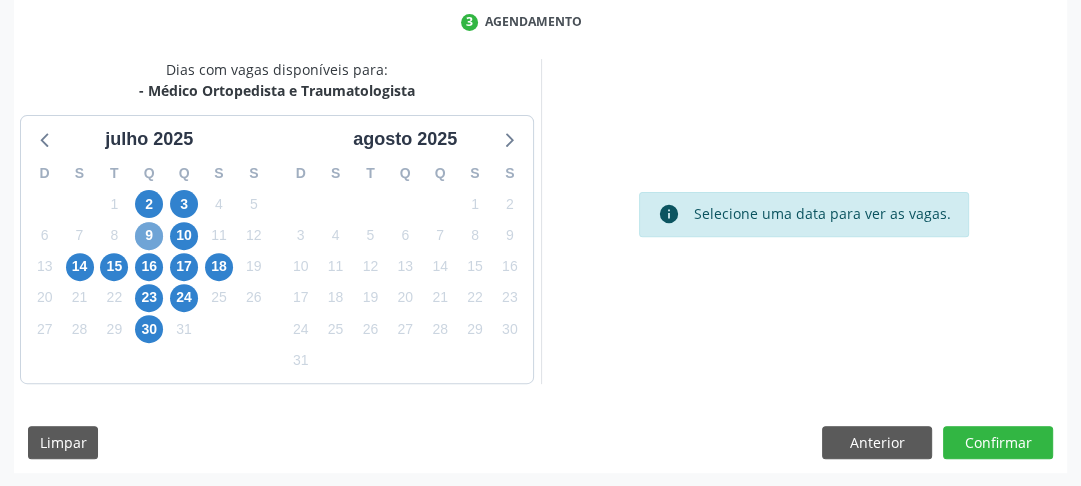 click on "9" at bounding box center [149, 236] 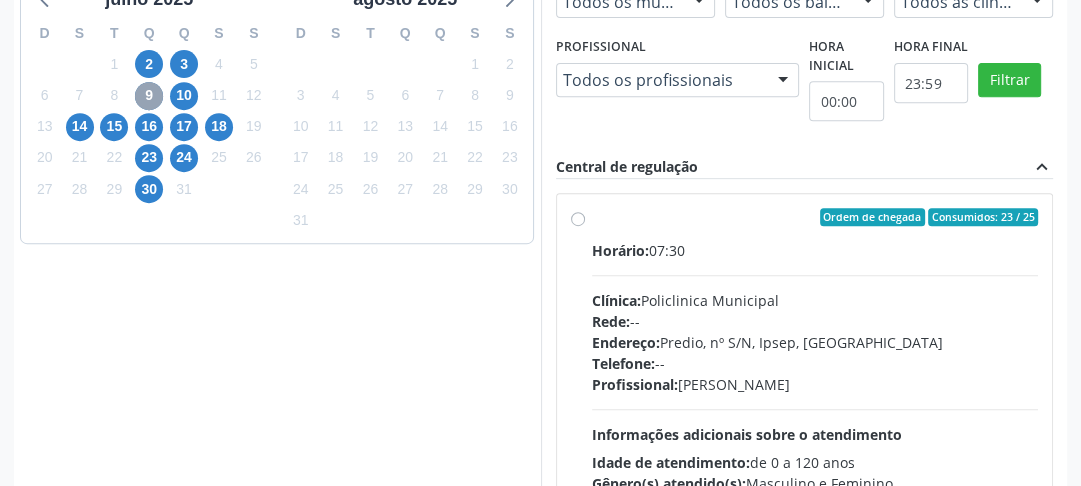 scroll, scrollTop: 567, scrollLeft: 0, axis: vertical 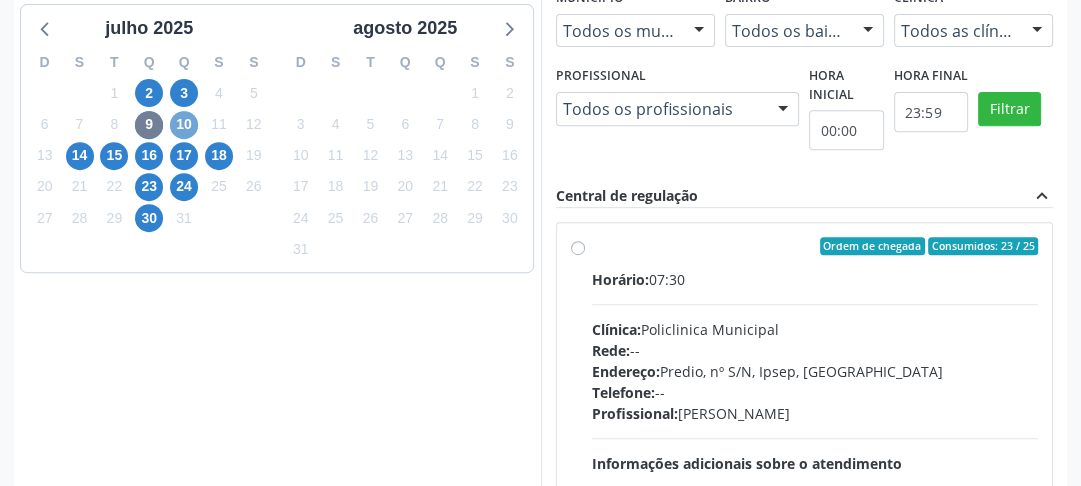 click on "10" at bounding box center [184, 125] 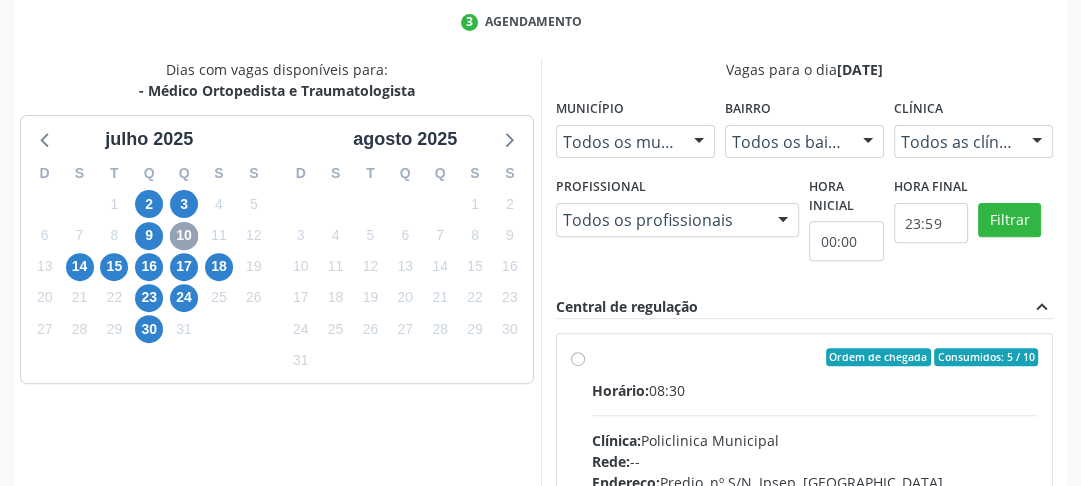 scroll, scrollTop: 567, scrollLeft: 0, axis: vertical 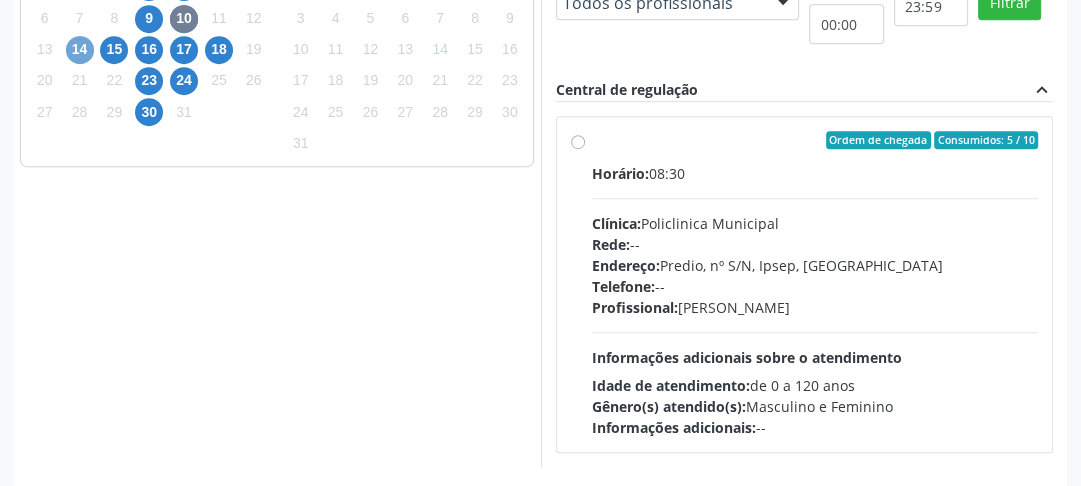click on "14" at bounding box center (80, 50) 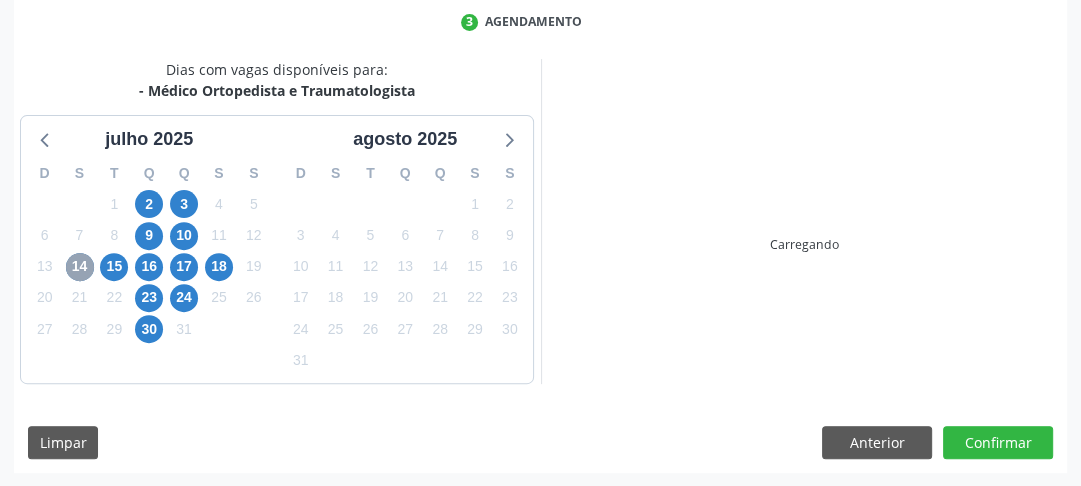 scroll, scrollTop: 673, scrollLeft: 0, axis: vertical 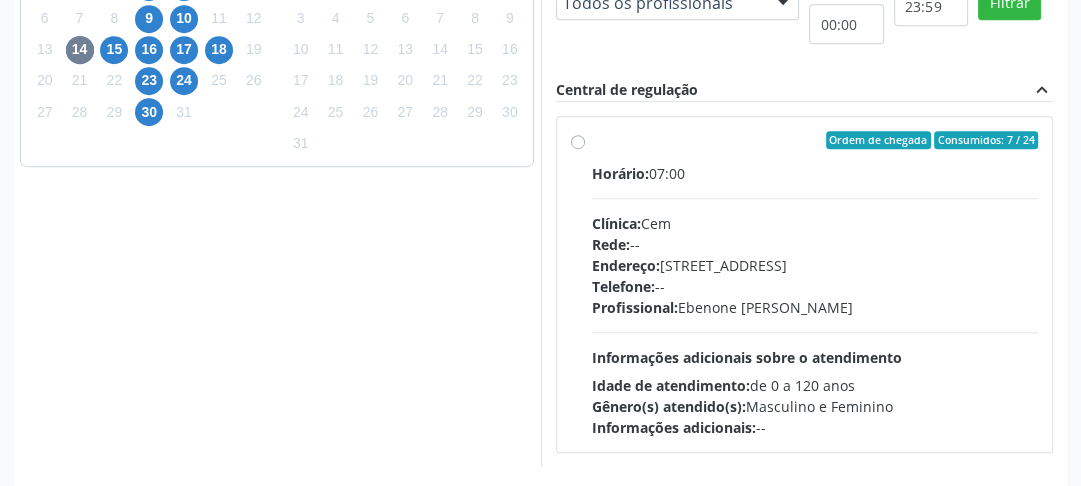 click on "Ordem de chegada
Consumidos: 7 / 24
Horário:   07:00
Clínica:  Cem
Rede:
--
Endereço:   [STREET_ADDRESS]
Telefone:   --
Profissional:
[PERSON_NAME]
Informações adicionais sobre o atendimento
Idade de atendimento:
de 0 a 120 anos
Gênero(s) atendido(s):
Masculino e Feminino
Informações adicionais:
--" at bounding box center (815, 284) 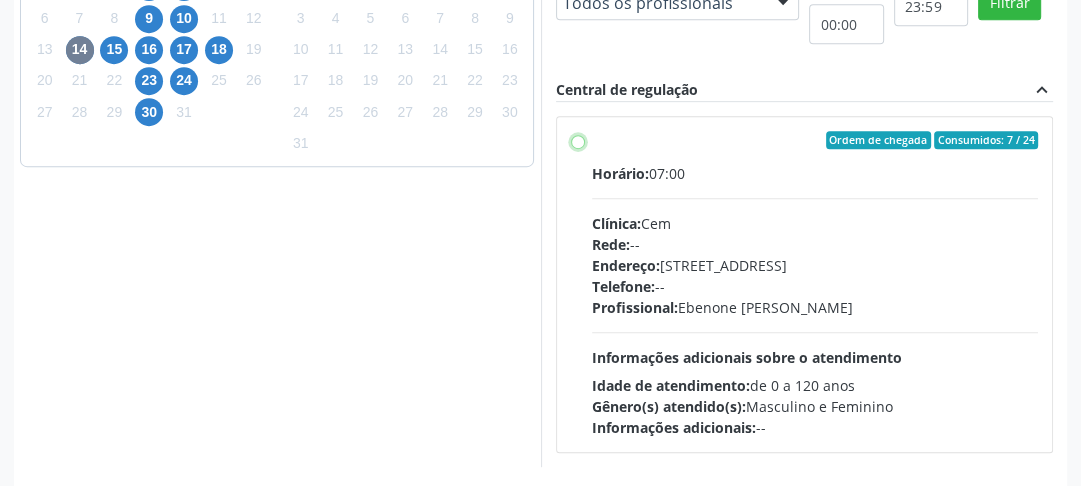 click on "Ordem de chegada
Consumidos: 7 / 24
Horário:   07:00
Clínica:  Cem
Rede:
--
Endereço:   [STREET_ADDRESS]
Telefone:   --
Profissional:
[PERSON_NAME]
Informações adicionais sobre o atendimento
Idade de atendimento:
de 0 a 120 anos
Gênero(s) atendido(s):
Masculino e Feminino
Informações adicionais:
--" at bounding box center [578, 140] 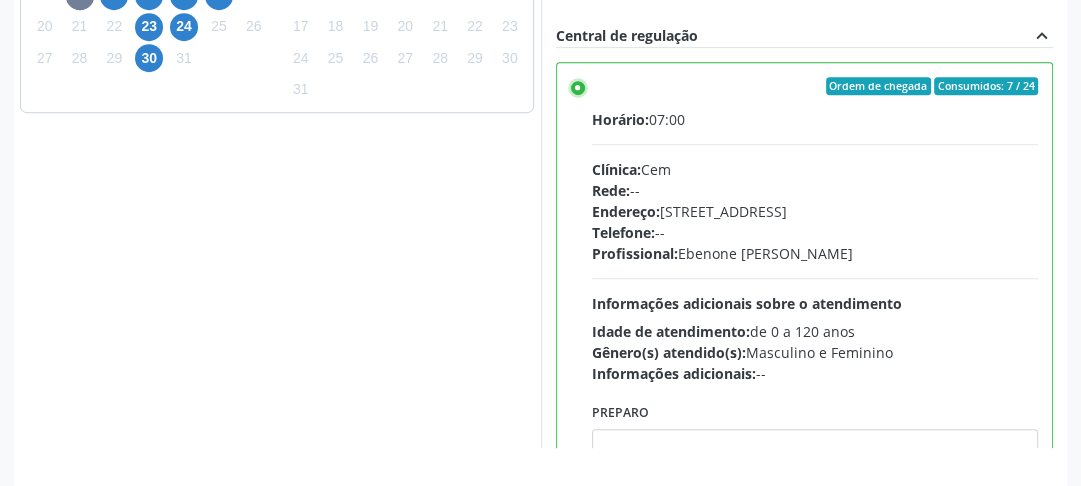 scroll, scrollTop: 792, scrollLeft: 0, axis: vertical 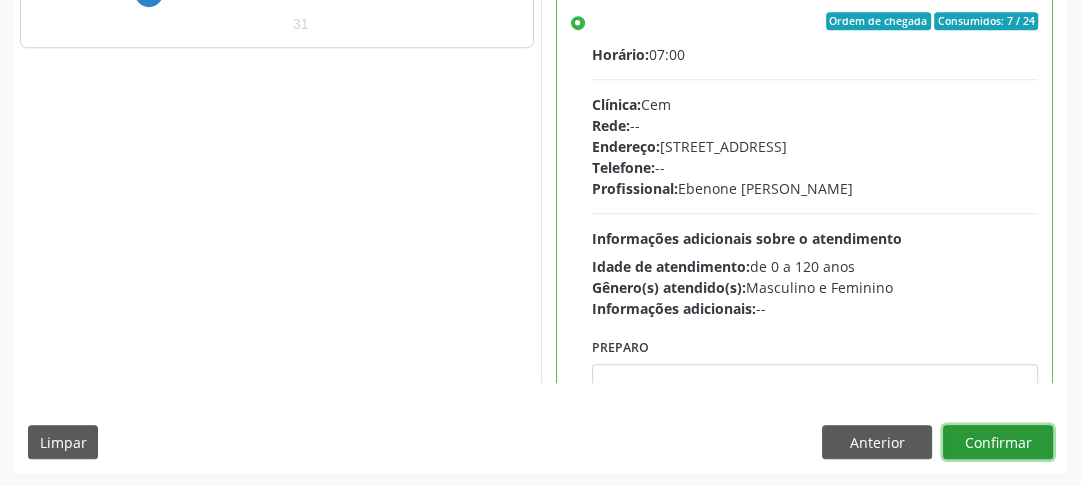 click on "Confirmar" at bounding box center (998, 442) 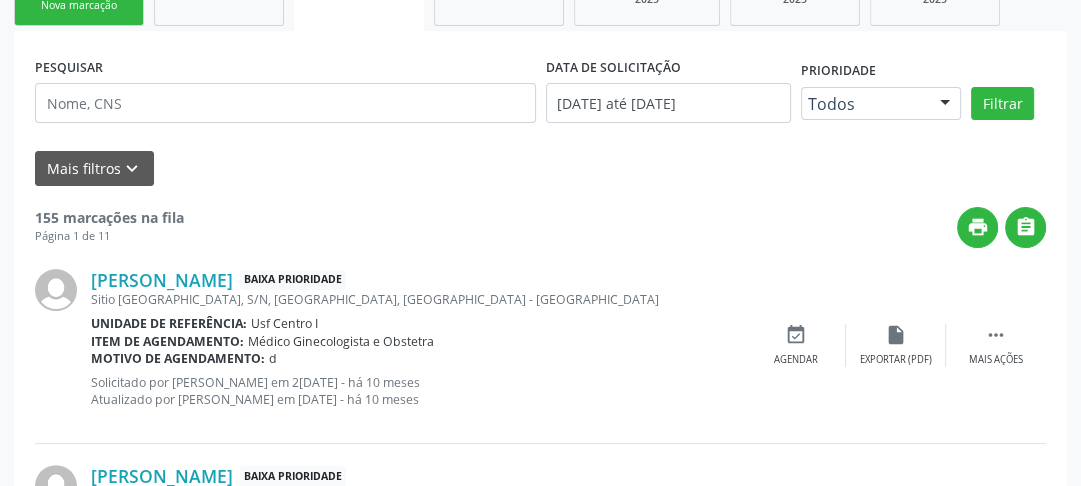 scroll, scrollTop: 302, scrollLeft: 0, axis: vertical 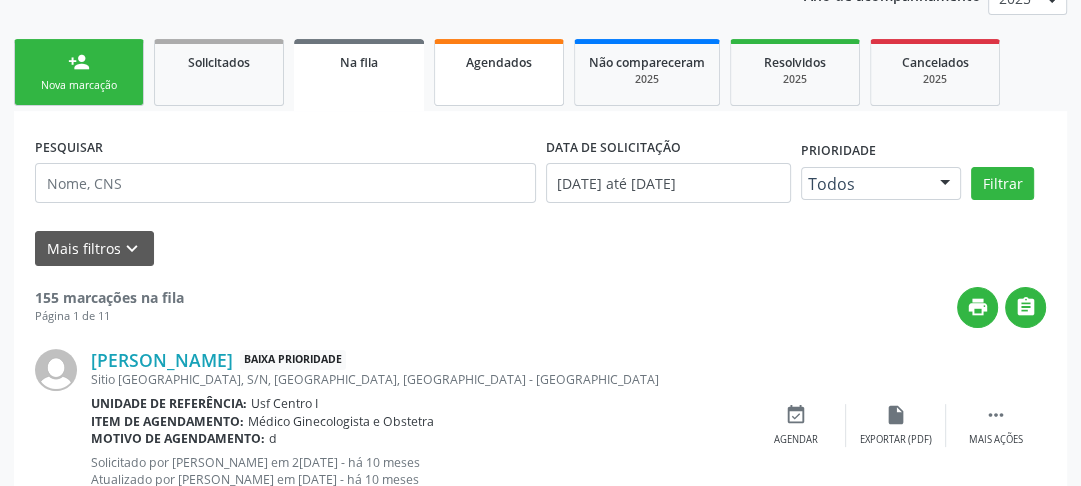 click on "Agendados" at bounding box center [499, 62] 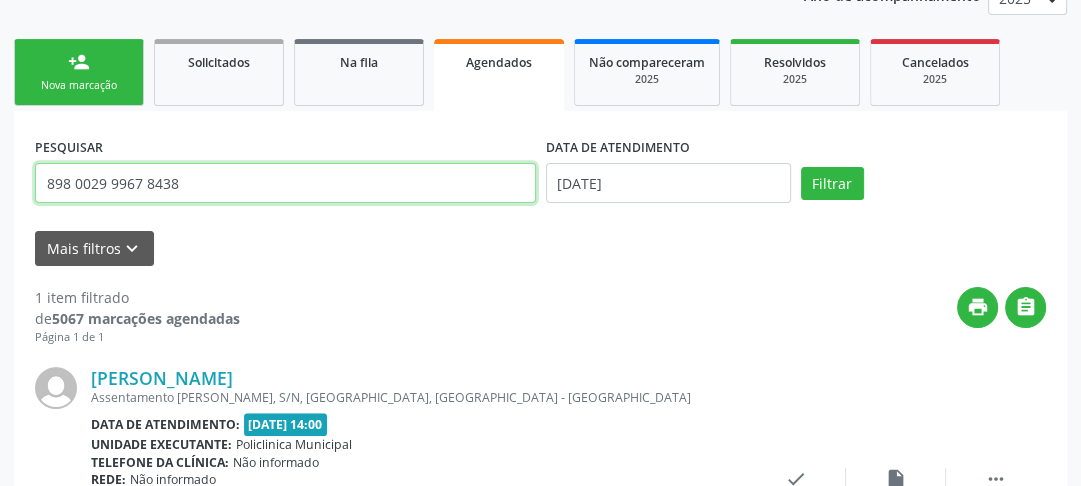 scroll, scrollTop: 142, scrollLeft: 0, axis: vertical 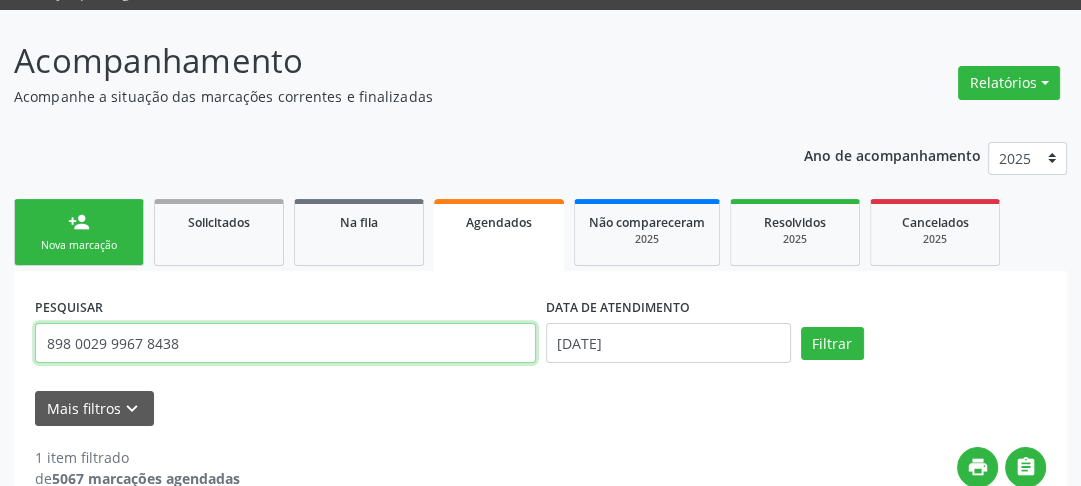 drag, startPoint x: 225, startPoint y: 345, endPoint x: 36, endPoint y: 362, distance: 189.76302 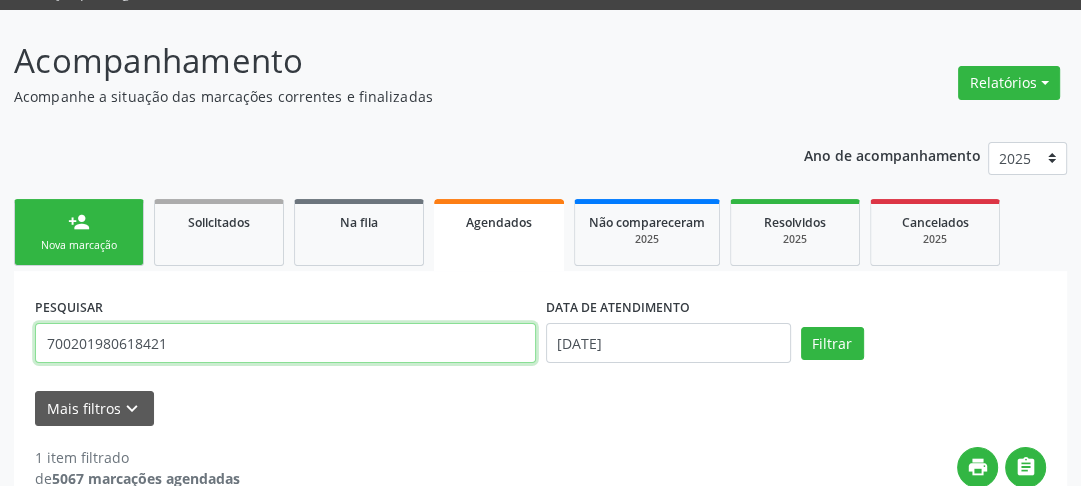 type on "700201980618421" 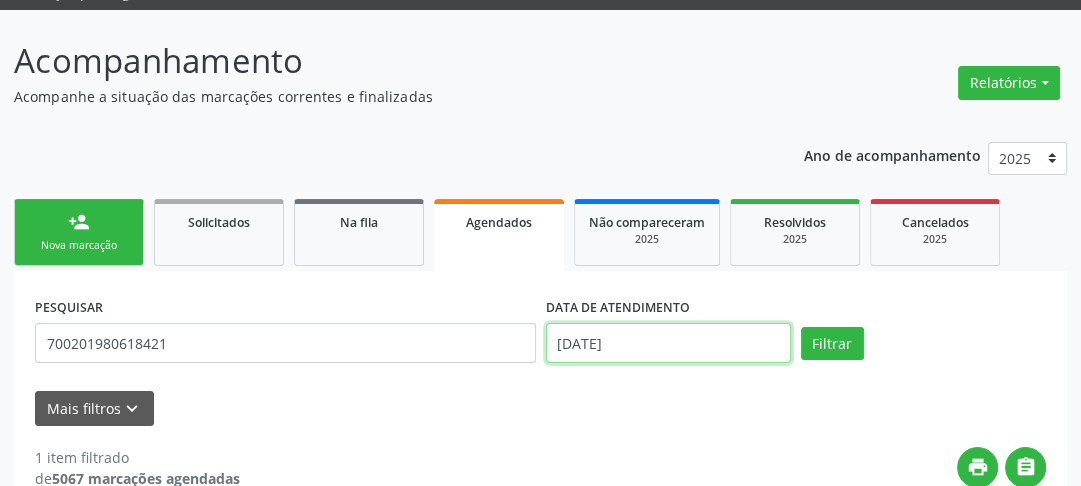 click on "[DATE]" at bounding box center [668, 343] 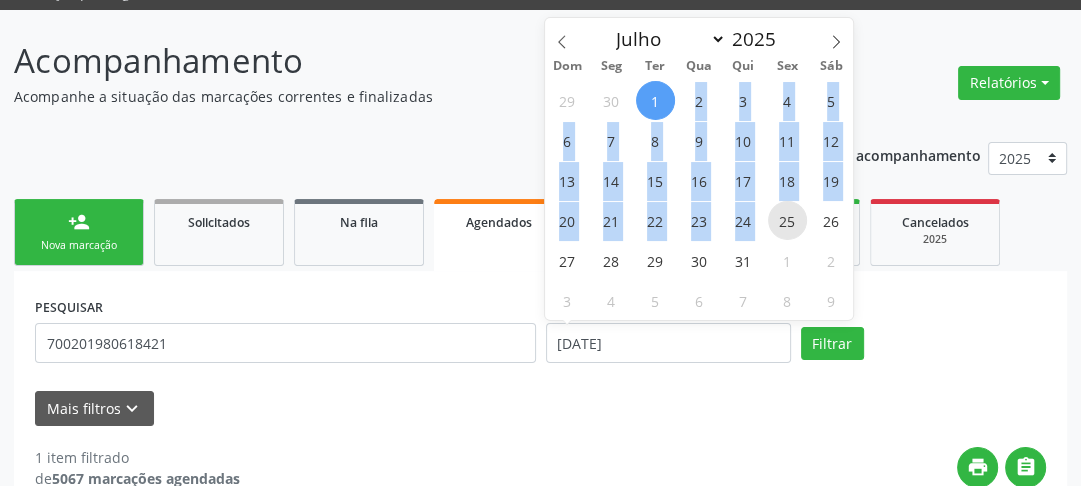 drag, startPoint x: 661, startPoint y: 100, endPoint x: 776, endPoint y: 212, distance: 160.52725 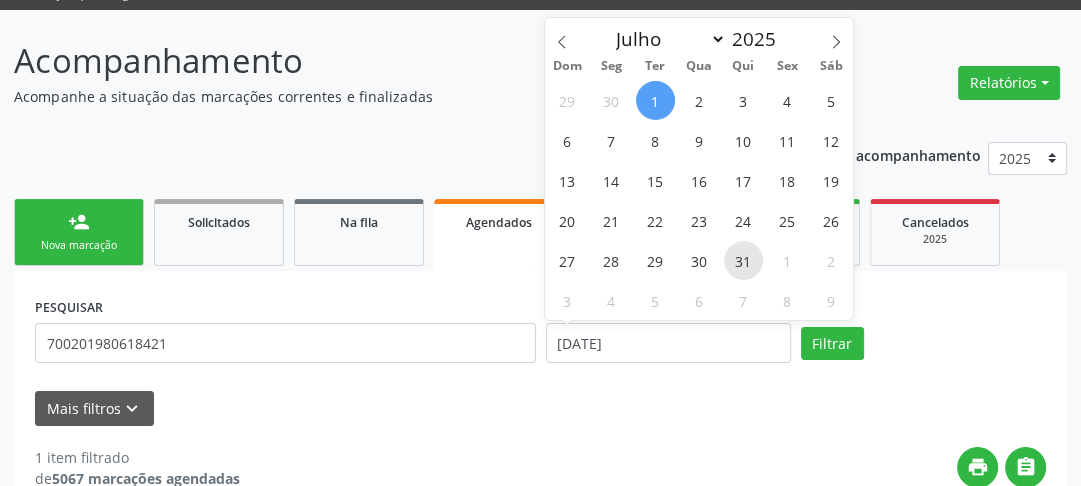click on "31" at bounding box center (743, 260) 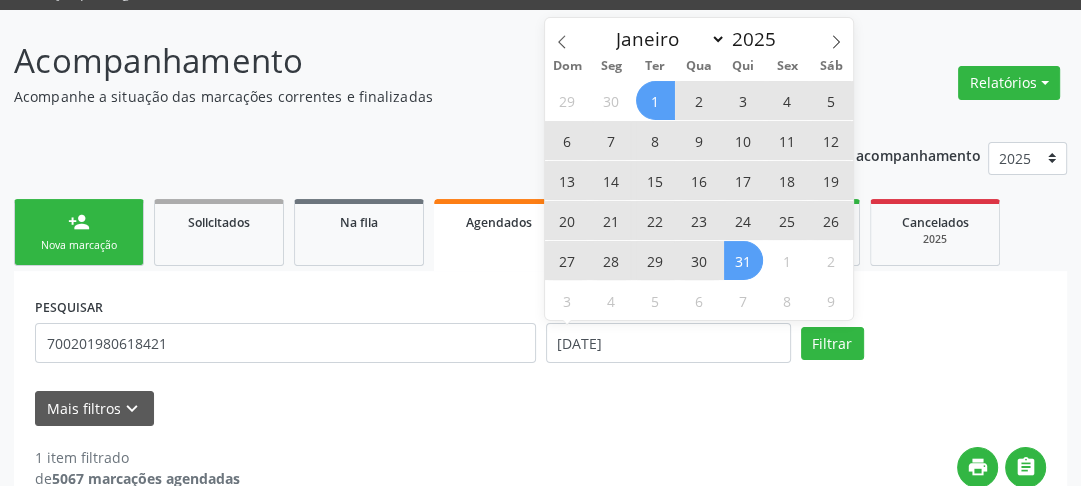 click on "1" at bounding box center (655, 100) 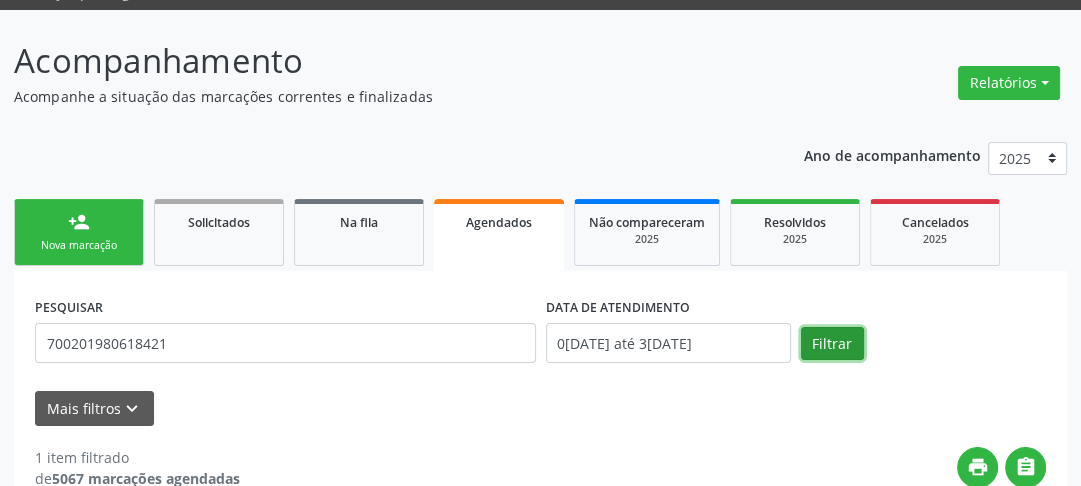 click on "Filtrar" at bounding box center [832, 344] 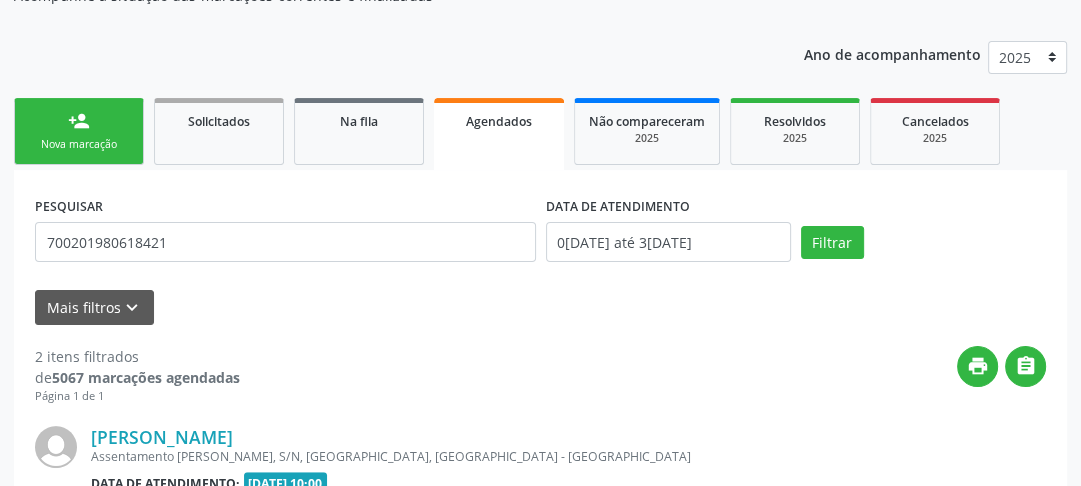 scroll, scrollTop: 248, scrollLeft: 0, axis: vertical 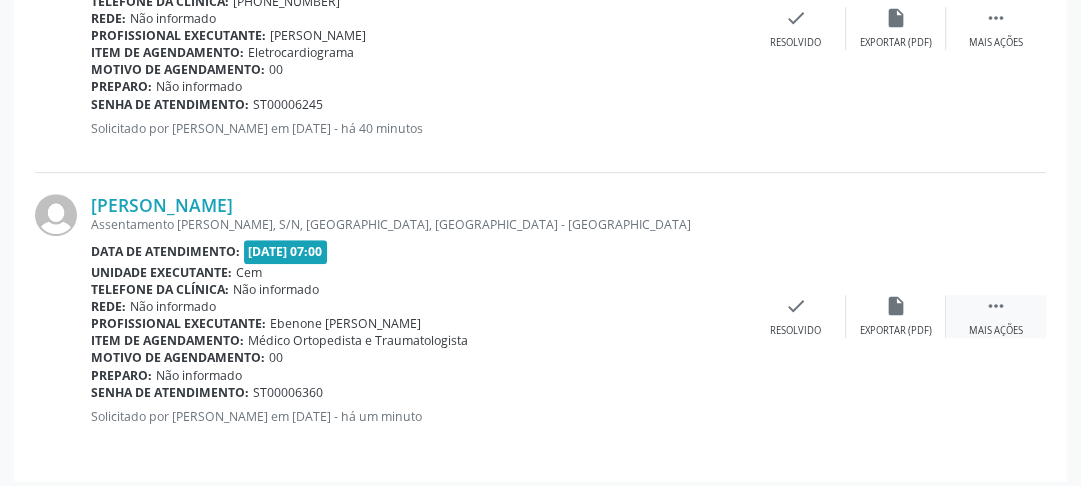 click on "Mais ações" at bounding box center [996, 331] 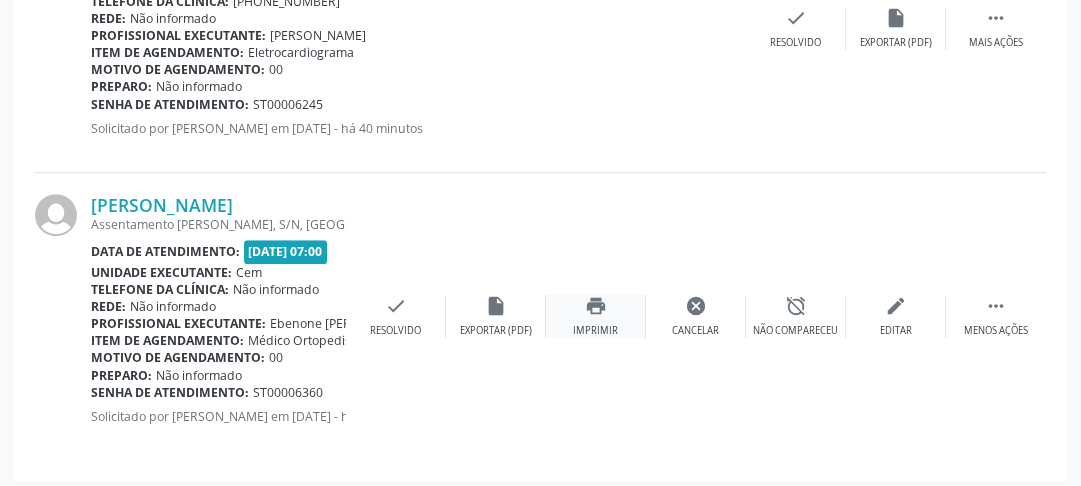 click on "print" at bounding box center (596, 306) 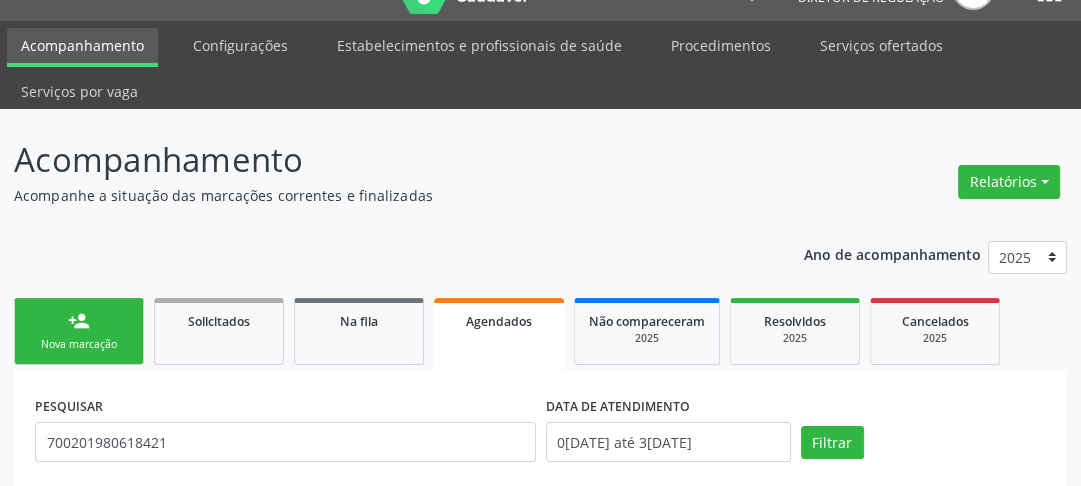 scroll, scrollTop: 0, scrollLeft: 0, axis: both 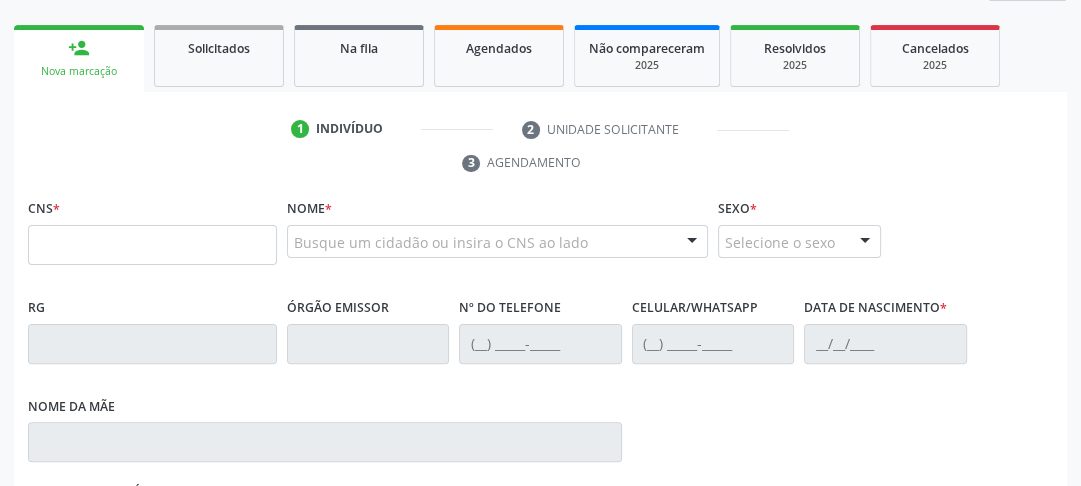 click at bounding box center (152, 245) 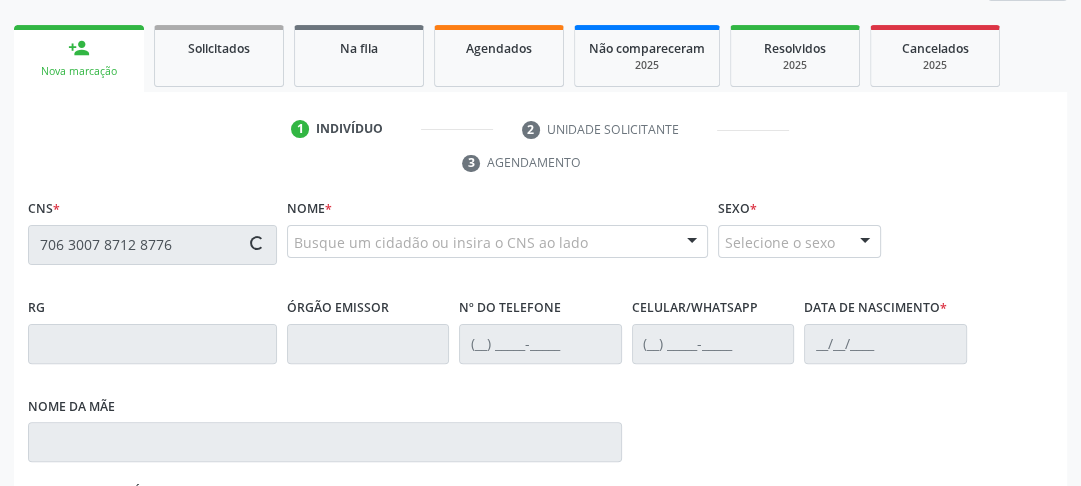 type on "706 3007 8712 8776" 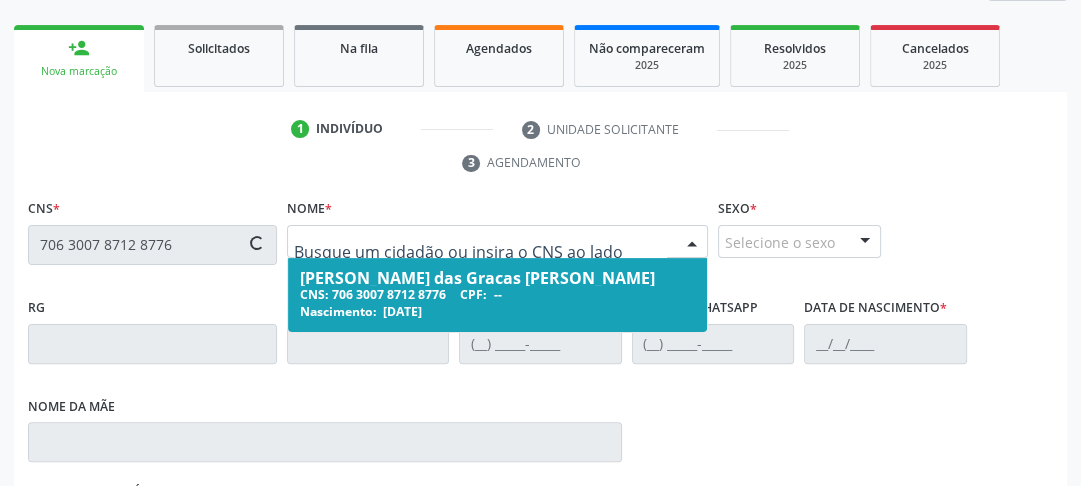 type on "[PHONE_NUMBER]" 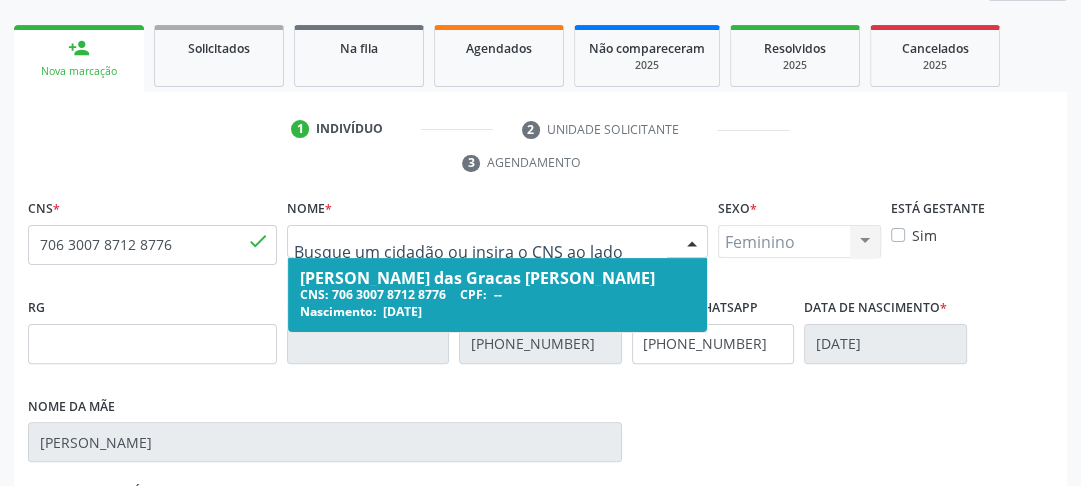 click on "CNS:
706 3007 8712 8776
CPF:    --" at bounding box center (497, 294) 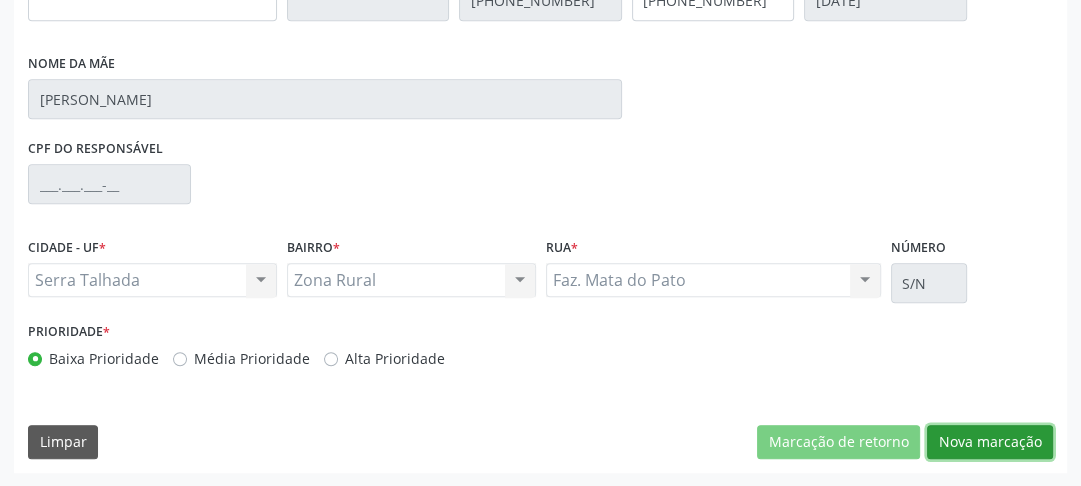 click on "Nova marcação" at bounding box center (990, 442) 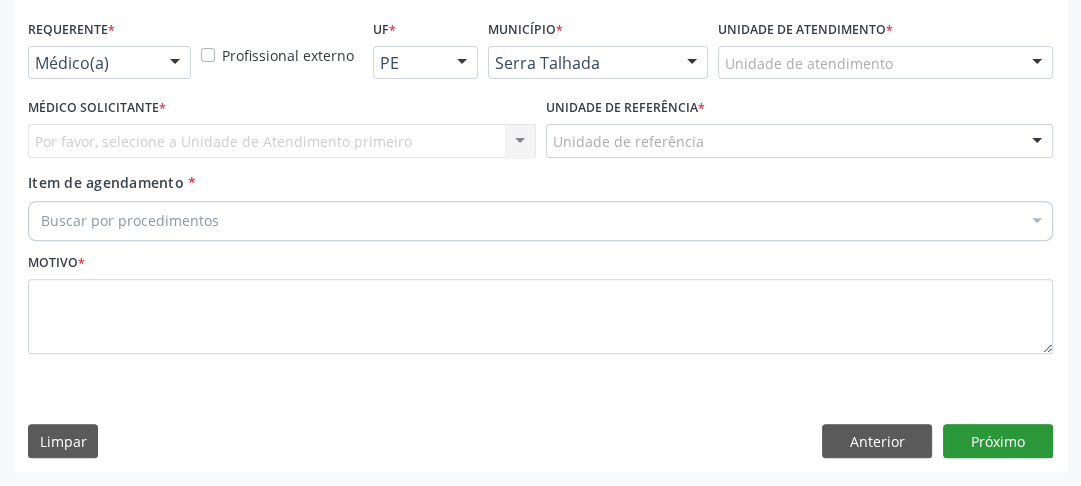 scroll, scrollTop: 494, scrollLeft: 0, axis: vertical 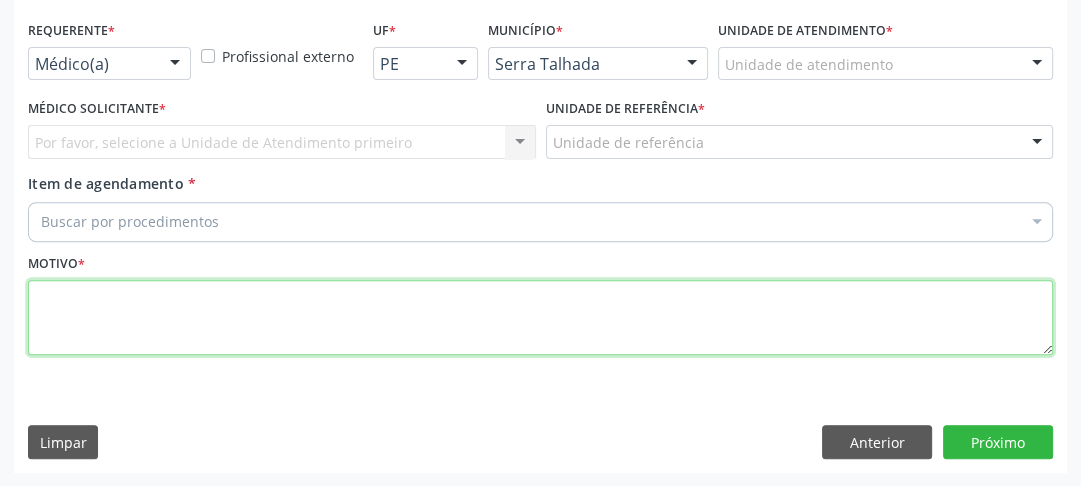 click at bounding box center [540, 318] 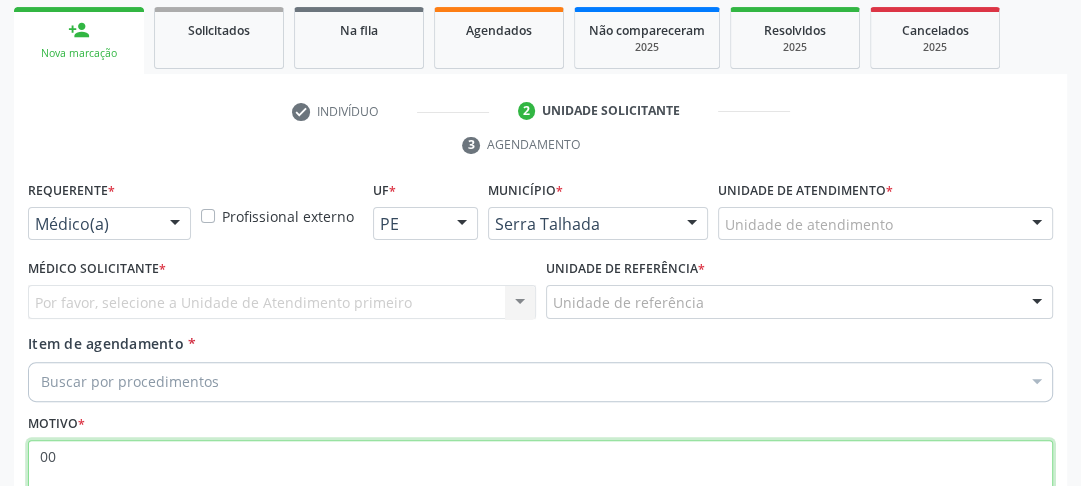 scroll, scrollTop: 254, scrollLeft: 0, axis: vertical 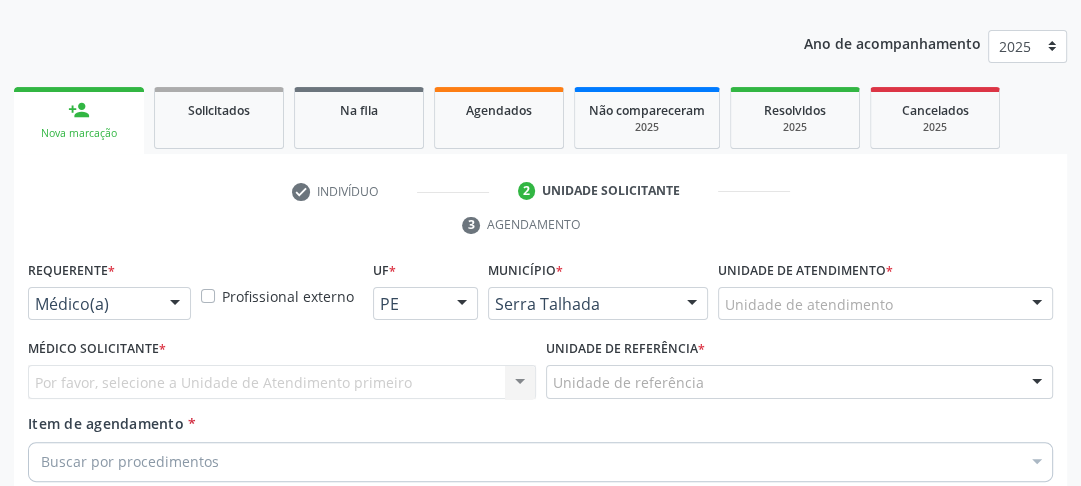 type on "00" 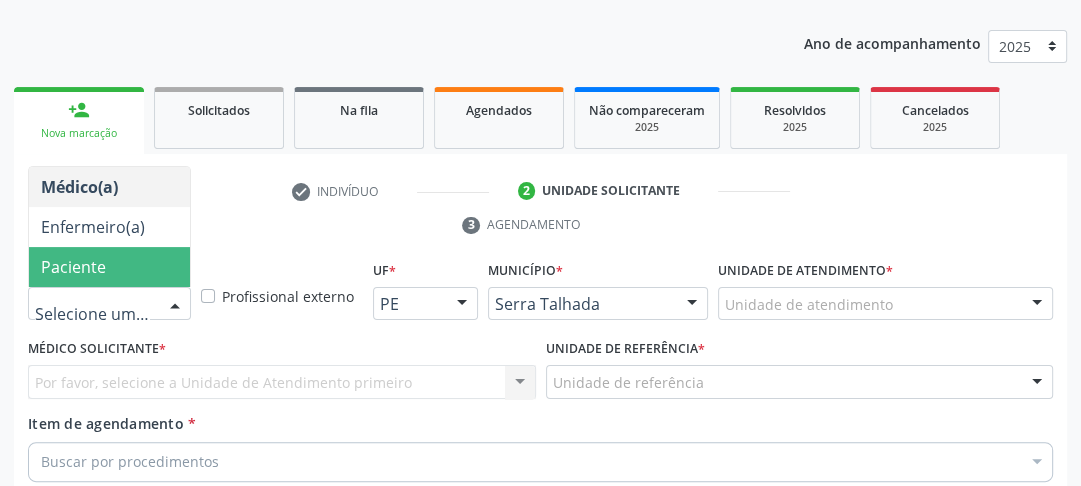 click on "Paciente" at bounding box center (73, 267) 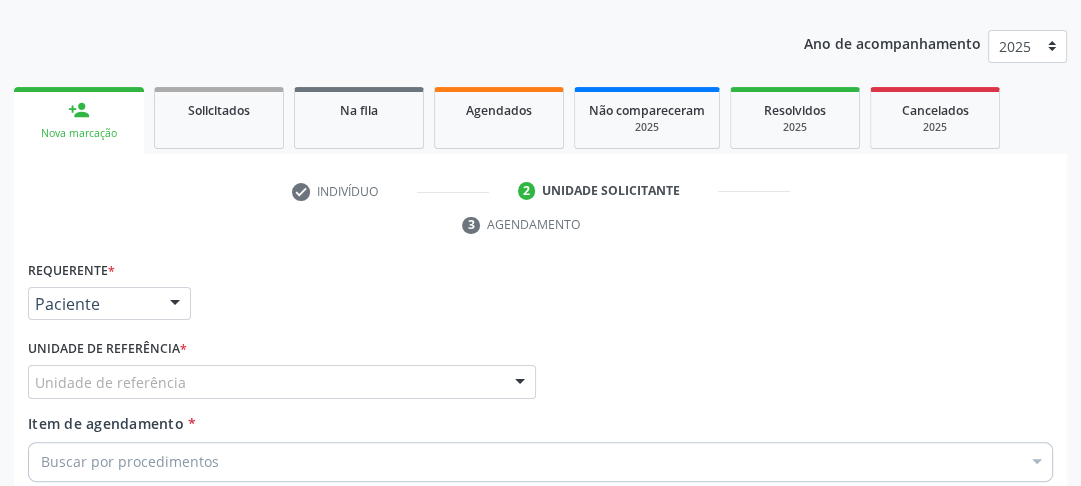 scroll, scrollTop: 334, scrollLeft: 0, axis: vertical 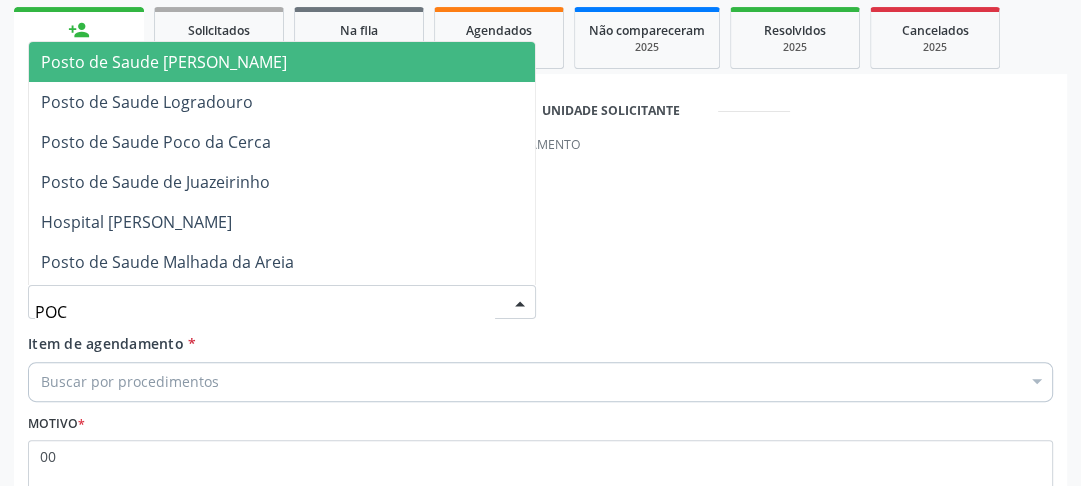 type on "POCO" 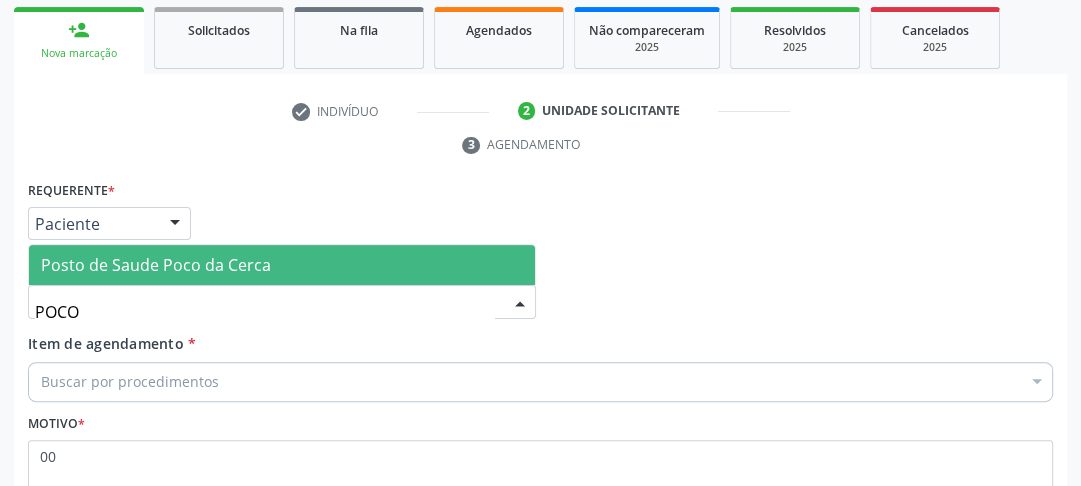 click on "Posto de Saude Poco da Cerca" at bounding box center (156, 265) 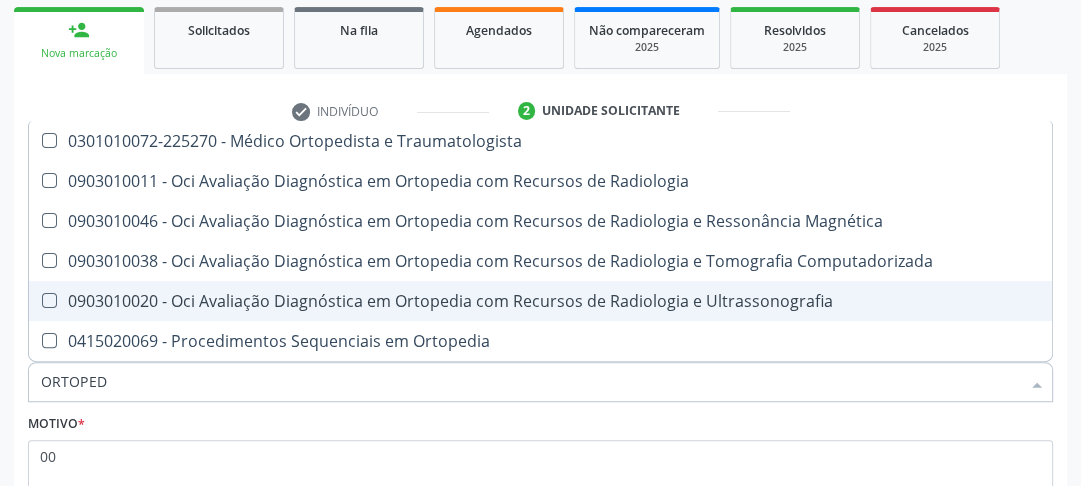 type on "ORTOPEDI" 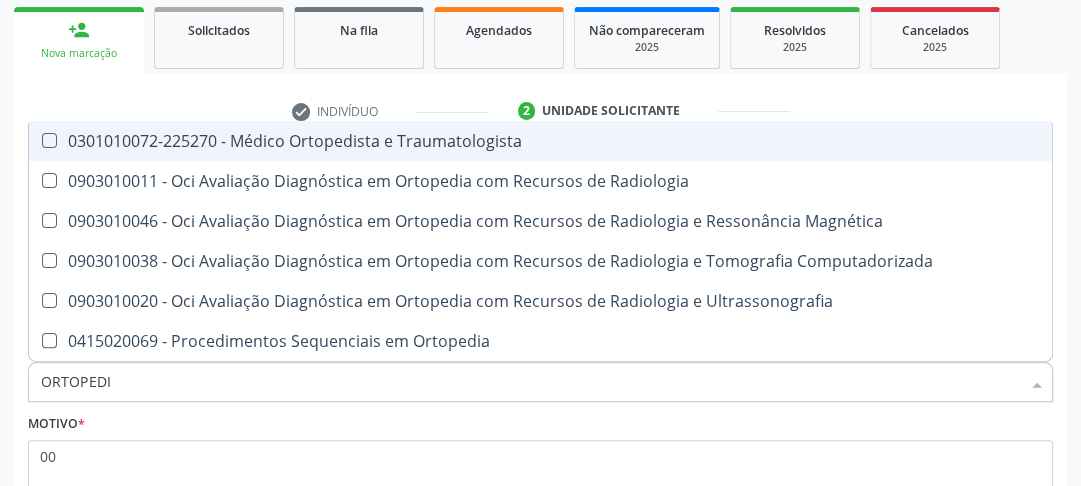 click on "0301010072-225270 - Médico Ortopedista e Traumatologista" at bounding box center [540, 141] 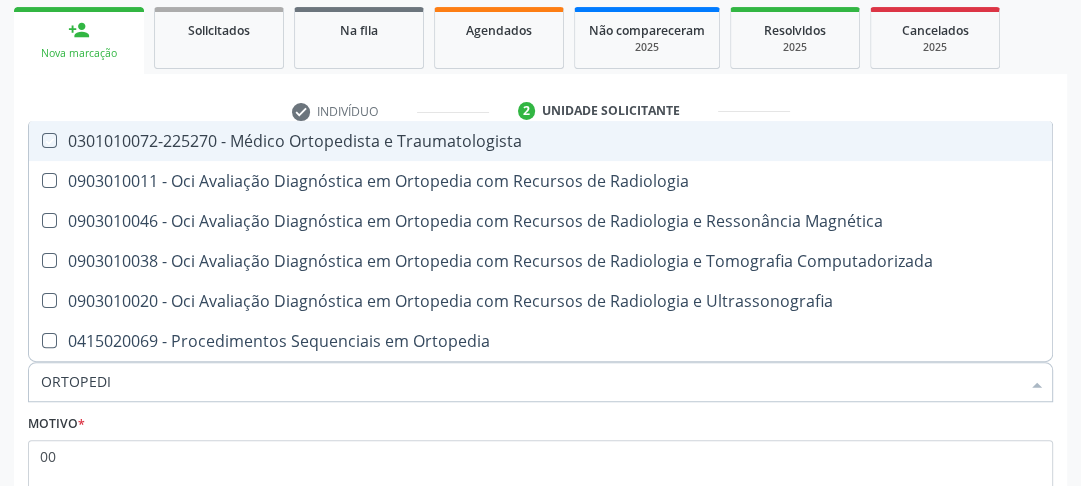 checkbox on "true" 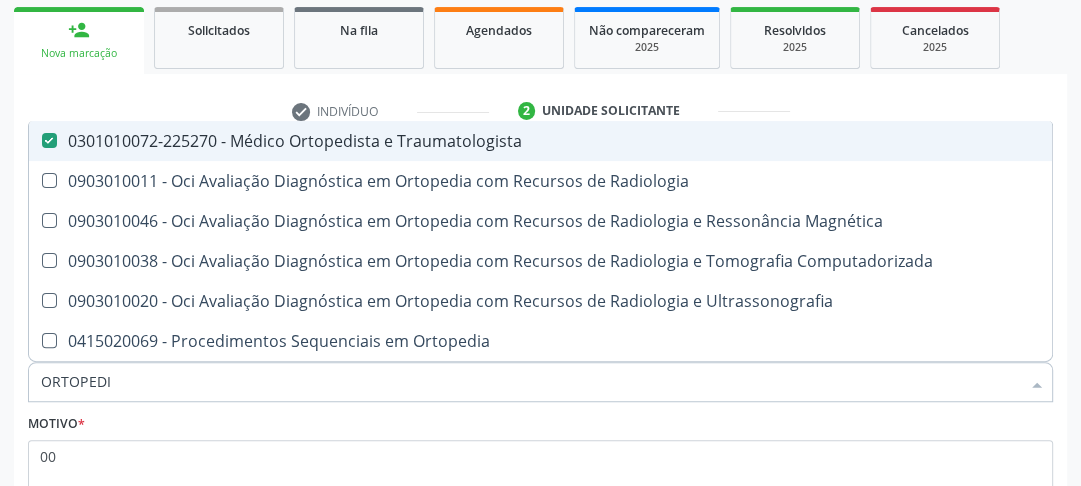 click on "person_add
Nova marcação
Solicitados   Na fila   Agendados   Não compareceram
2025
Resolvidos
2025
Cancelados
2025
check
Indivíduo
2
Unidade solicitante
3
Agendamento
CNS
*
706 3007 8712 8776       done
Nome
*
[PERSON_NAME] das Gracas [PERSON_NAME]
[PERSON_NAME]
CNS:
706 3007 8712 8776
CPF:    --   Nascimento:
2[DATE]
Nenhum resultado encontrado para: "   "
Digite o nome ou CNS para buscar um indivíduo
Sexo
*
Feminino         Masculino   Feminino
Nenhum resultado encontrado para: "   "
Não há nenhuma opção para ser exibida.
Está gestante
Sim
RG
Órgão emissor" at bounding box center (540, 317) 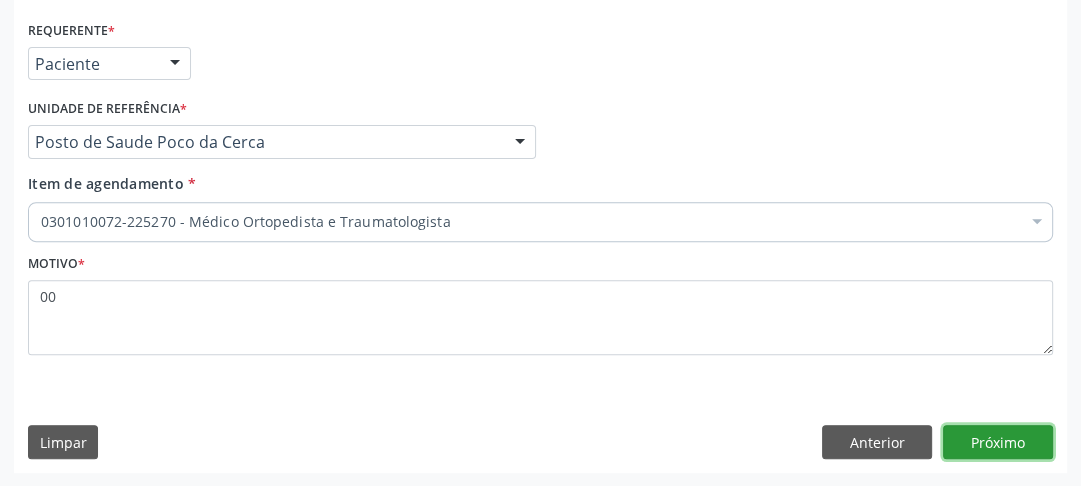 click on "Próximo" at bounding box center (998, 442) 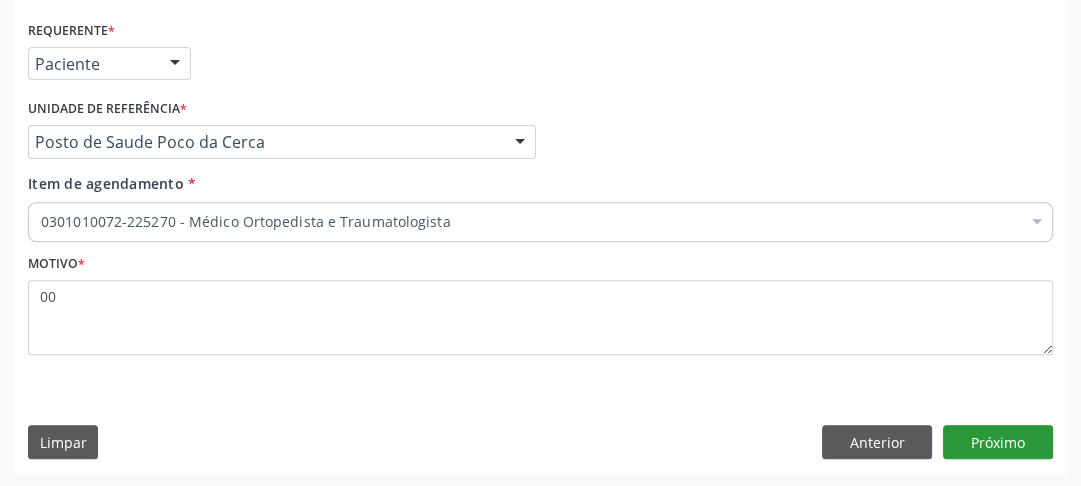 scroll, scrollTop: 456, scrollLeft: 0, axis: vertical 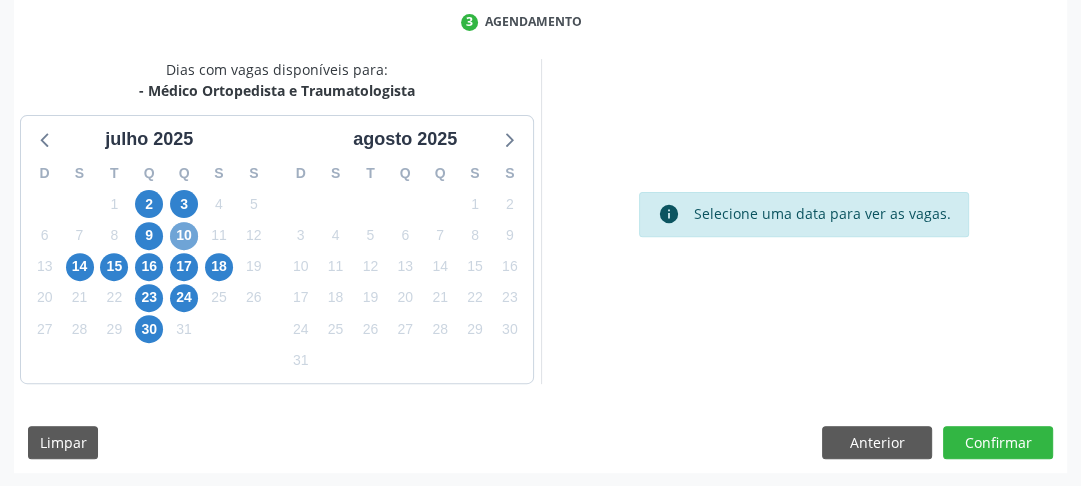 click on "10" at bounding box center (184, 236) 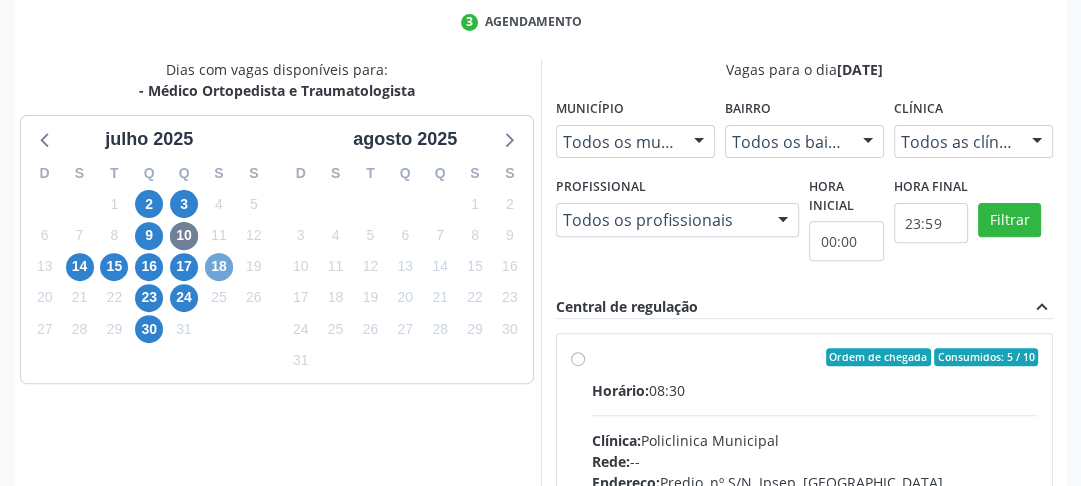 click on "18" at bounding box center [219, 267] 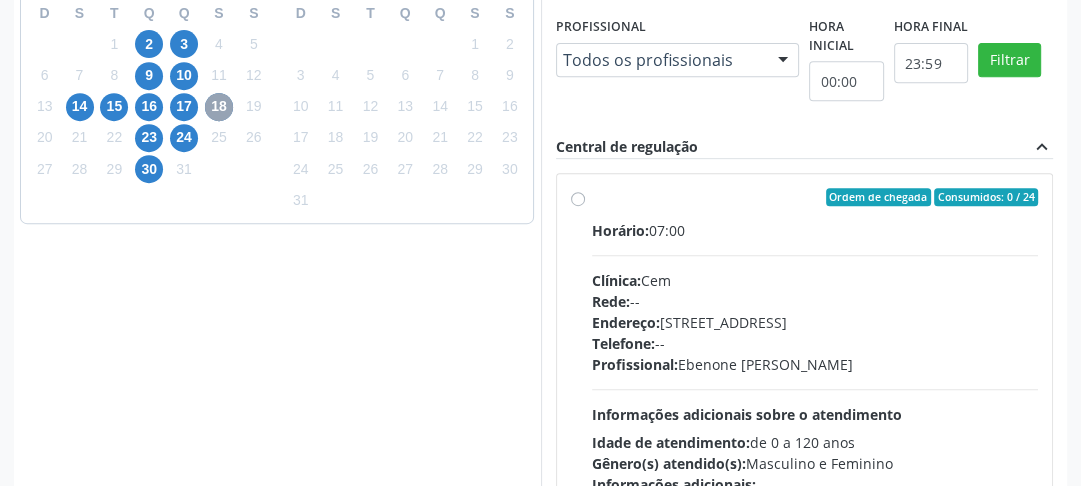 scroll, scrollTop: 756, scrollLeft: 0, axis: vertical 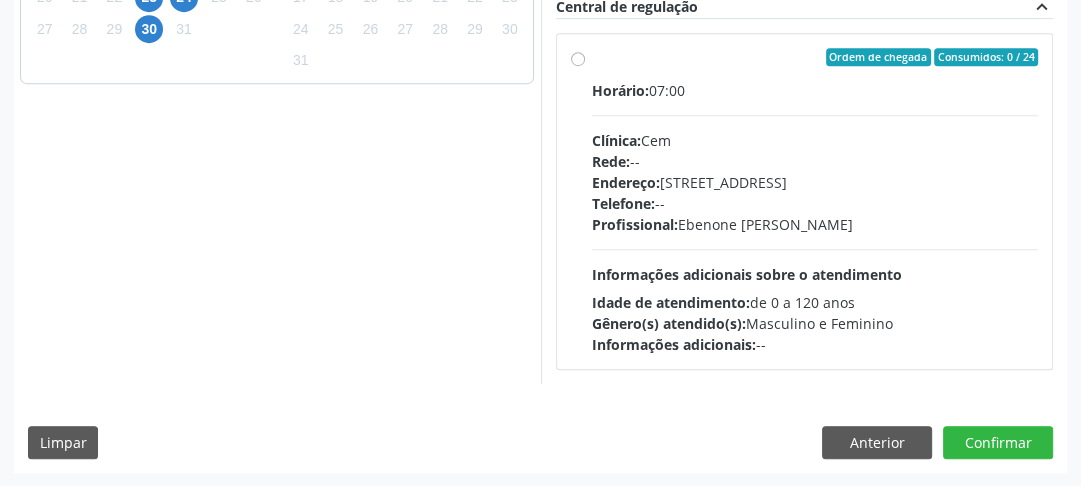 click on "Ordem de chegada
Consumidos: 0 / 24
Horário:   07:00
Clínica:  Cem
Rede:
--
Endereço:   [STREET_ADDRESS]
Telefone:   --
Profissional:
[PERSON_NAME]
Informações adicionais sobre o atendimento
Idade de atendimento:
de 0 a 120 anos
Gênero(s) atendido(s):
Masculino e Feminino
Informações adicionais:
--" at bounding box center [815, 201] 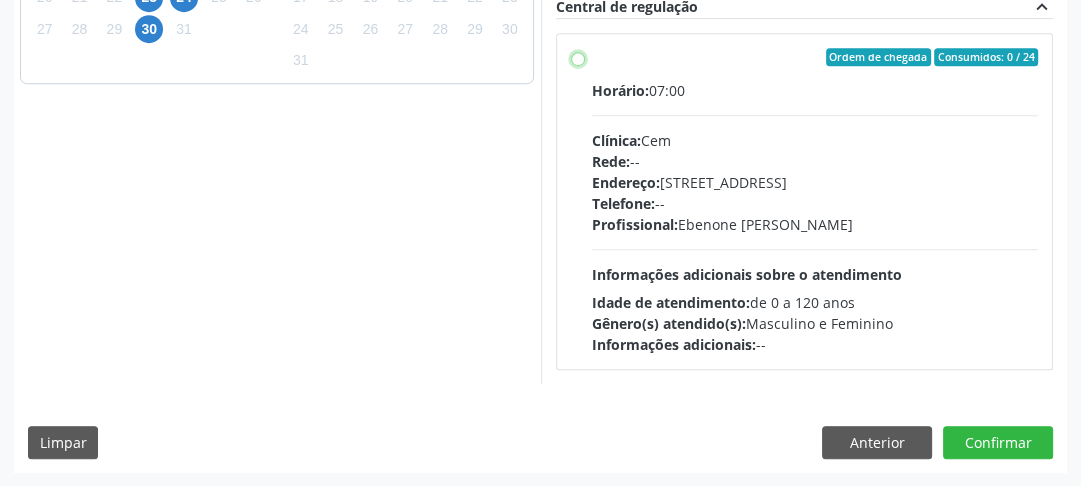 click on "Ordem de chegada
Consumidos: 0 / 24
Horário:   07:00
Clínica:  Cem
Rede:
--
Endereço:   [STREET_ADDRESS]
Telefone:   --
Profissional:
[PERSON_NAME]
Informações adicionais sobre o atendimento
Idade de atendimento:
de 0 a 120 anos
Gênero(s) atendido(s):
Masculino e Feminino
Informações adicionais:
--" at bounding box center (578, 57) 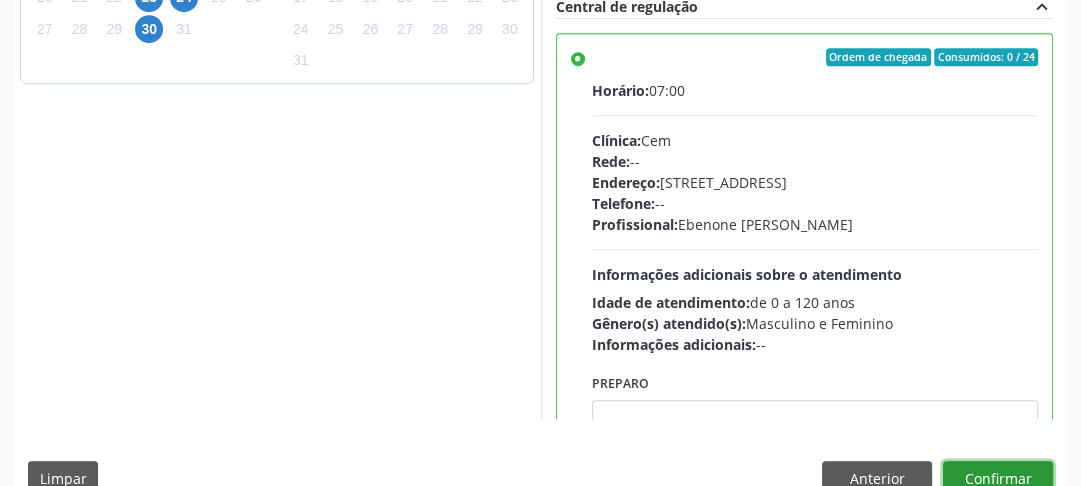 click on "Confirmar" at bounding box center [998, 478] 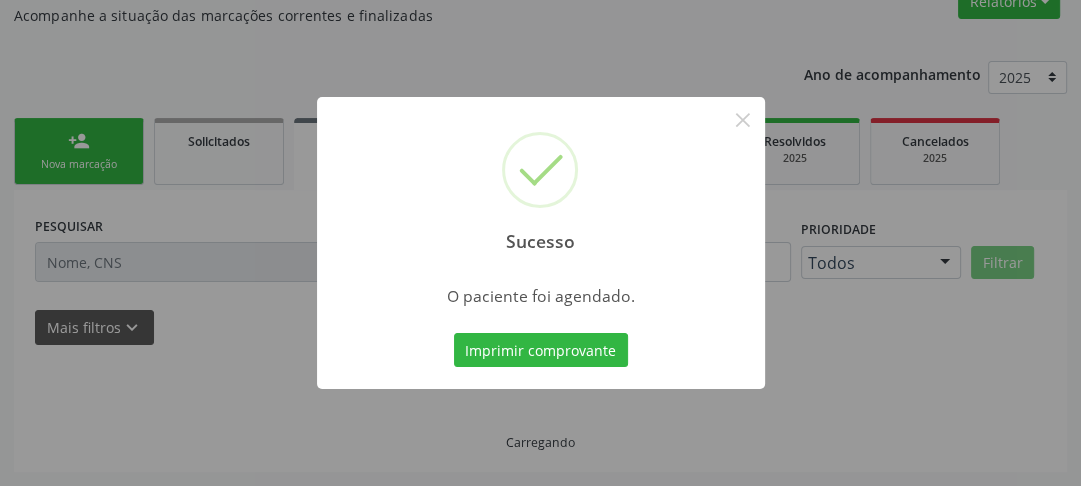 scroll, scrollTop: 222, scrollLeft: 0, axis: vertical 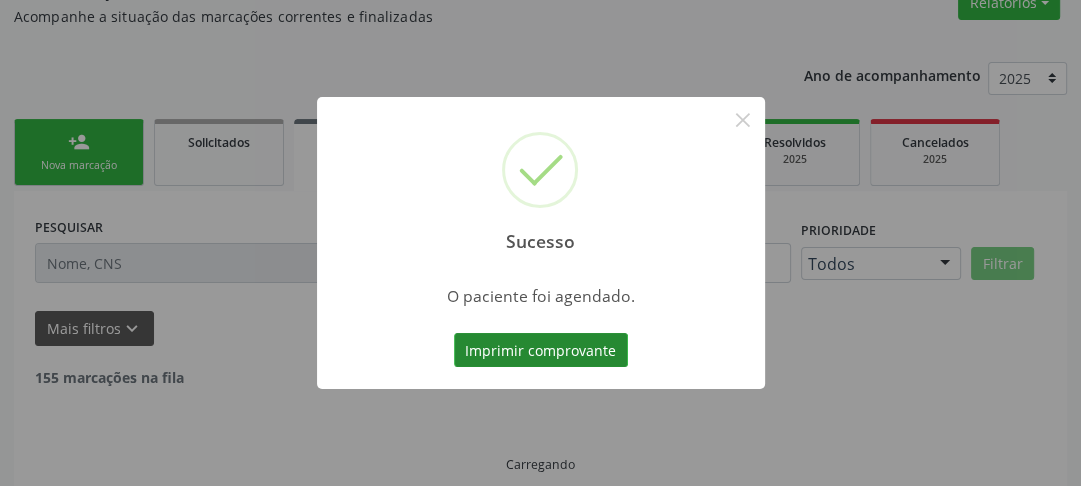 click on "Imprimir comprovante" at bounding box center [541, 350] 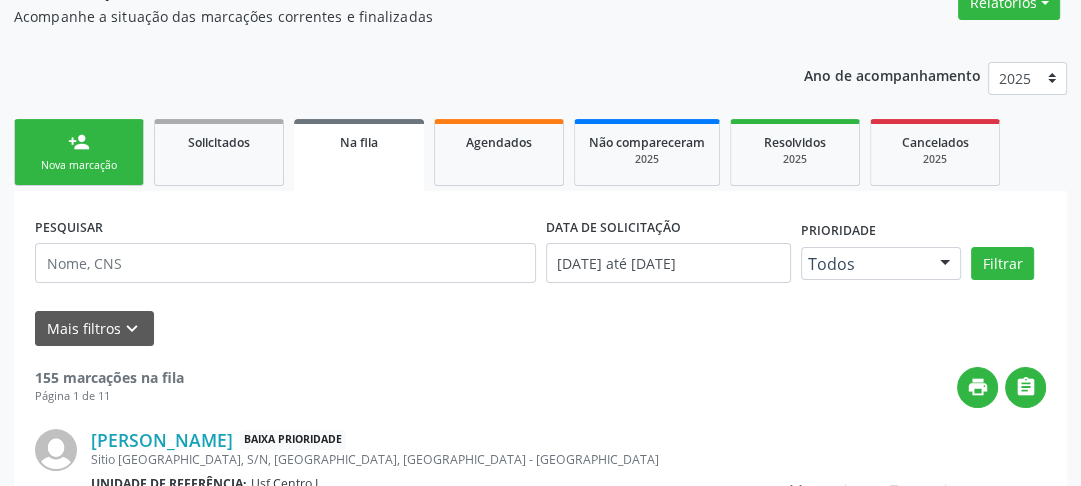 click on "Nova marcação" at bounding box center [79, 165] 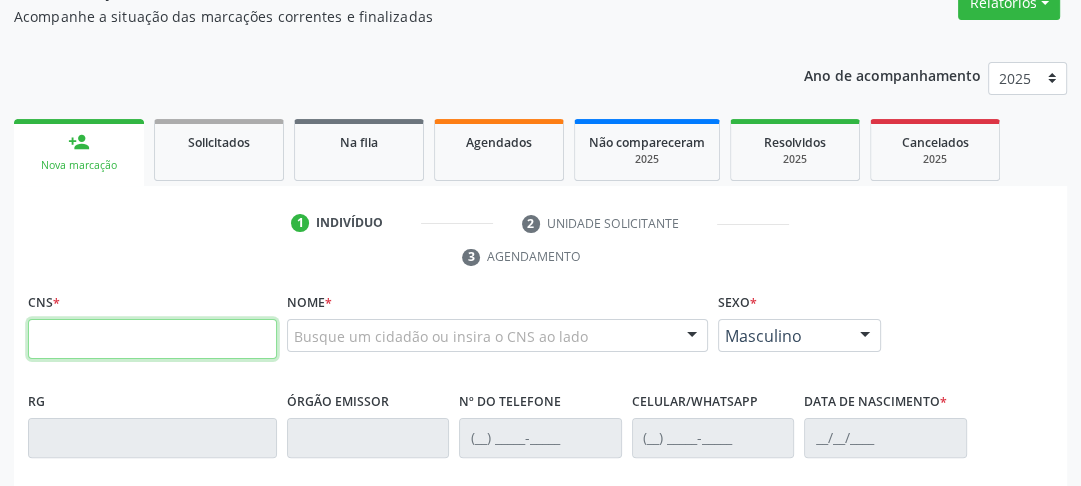 click at bounding box center (152, 339) 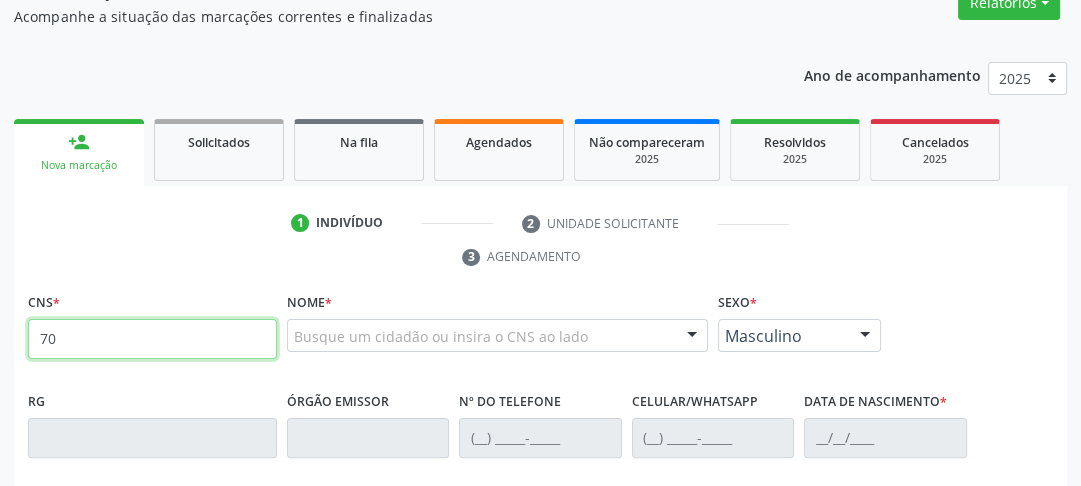type on "7" 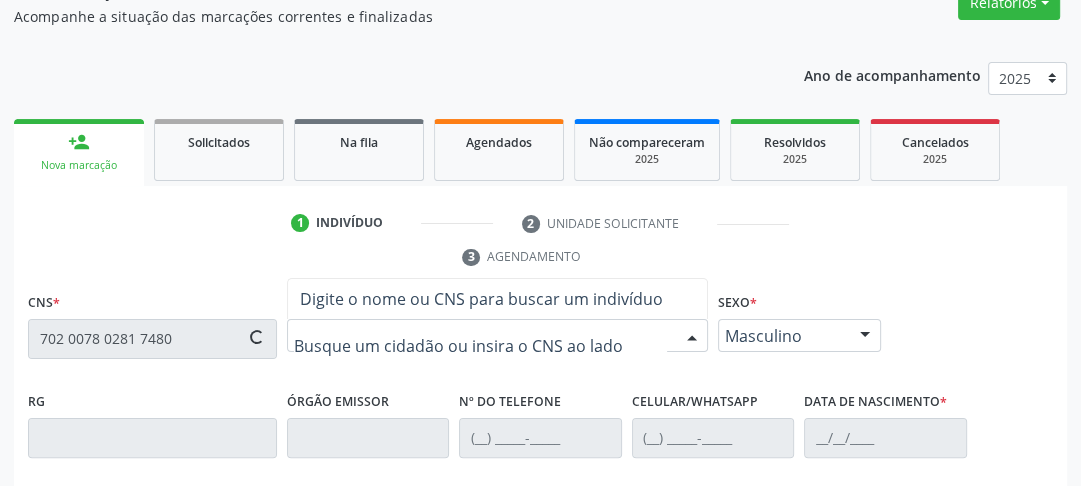 type on "702 0078 0281 7480" 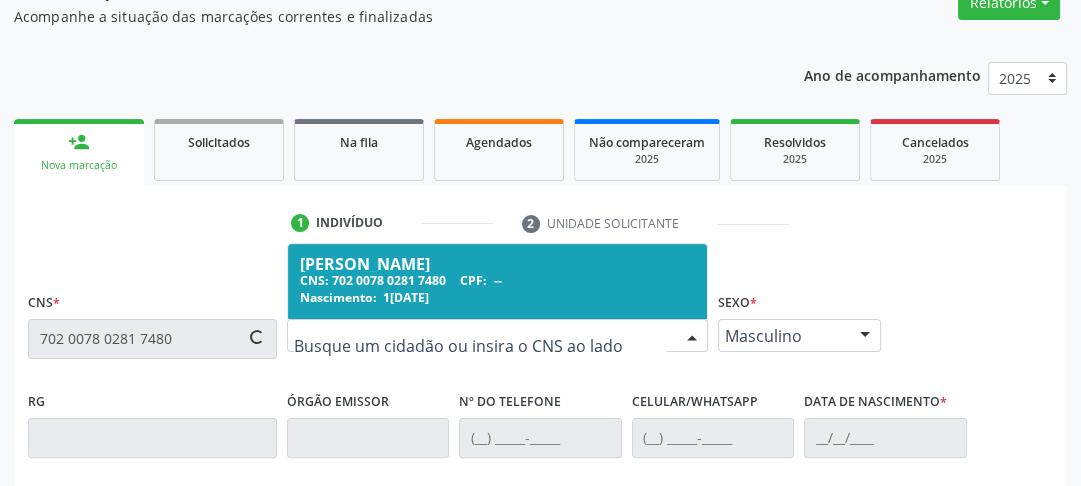 type on "[PHONE_NUMBER]" 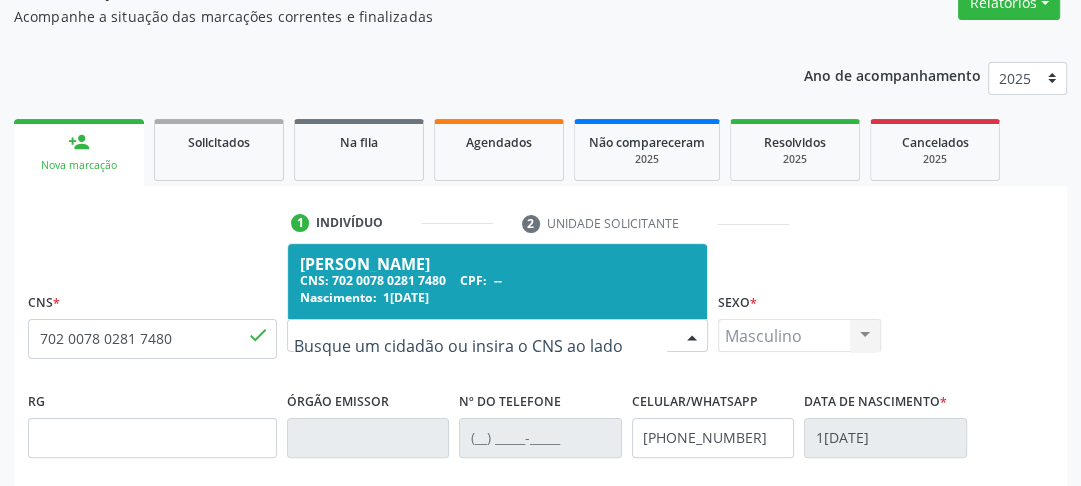 click on "CNS:
702 0078 0281 7480
CPF:    --" at bounding box center (497, 280) 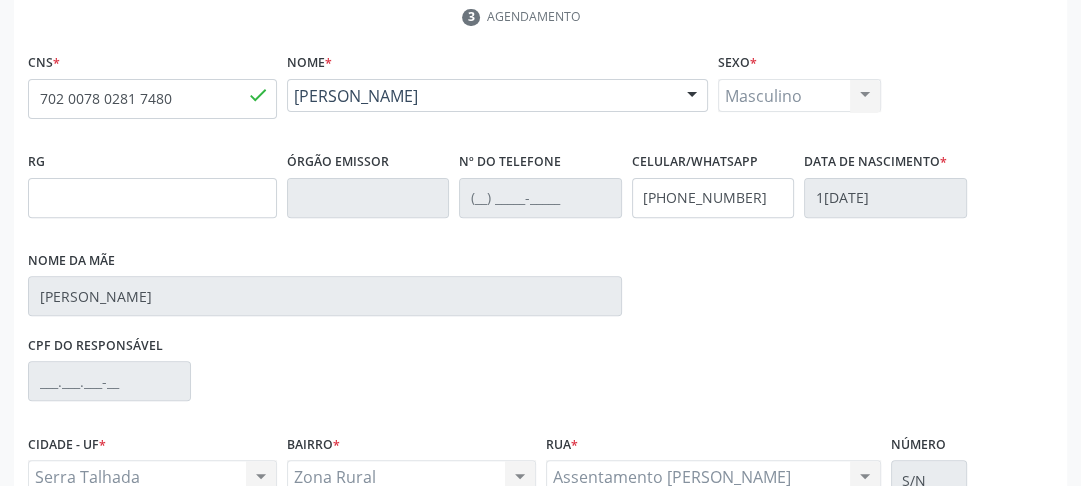 scroll, scrollTop: 659, scrollLeft: 0, axis: vertical 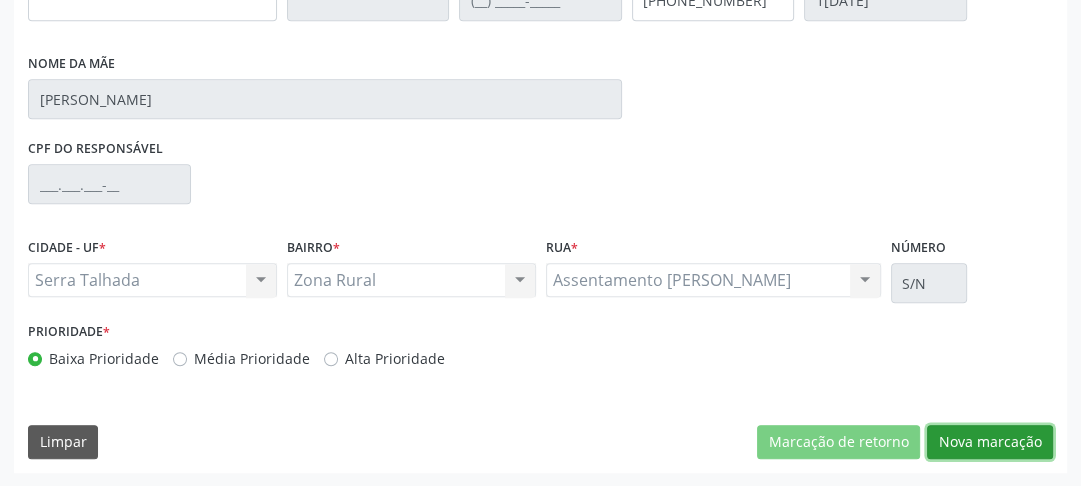 click on "Nova marcação" at bounding box center (990, 442) 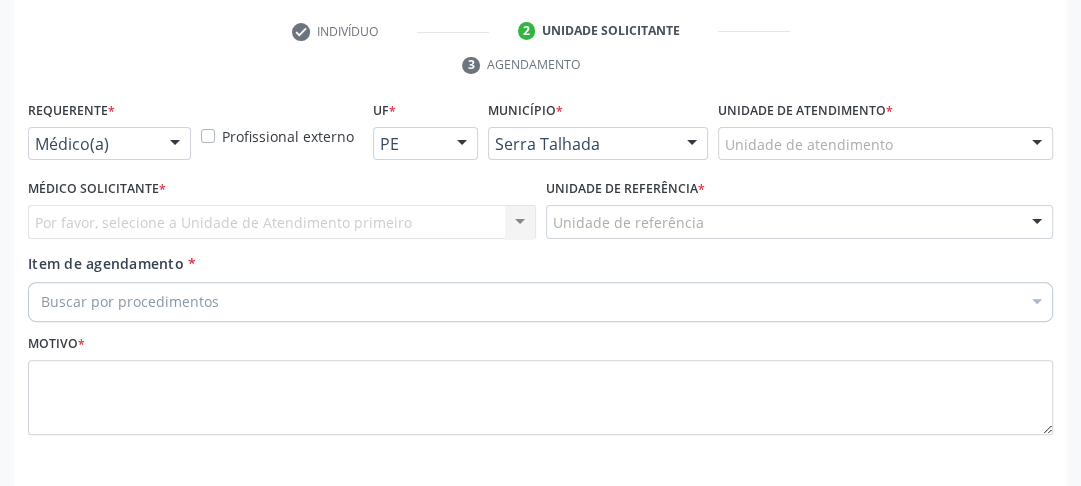 scroll, scrollTop: 334, scrollLeft: 0, axis: vertical 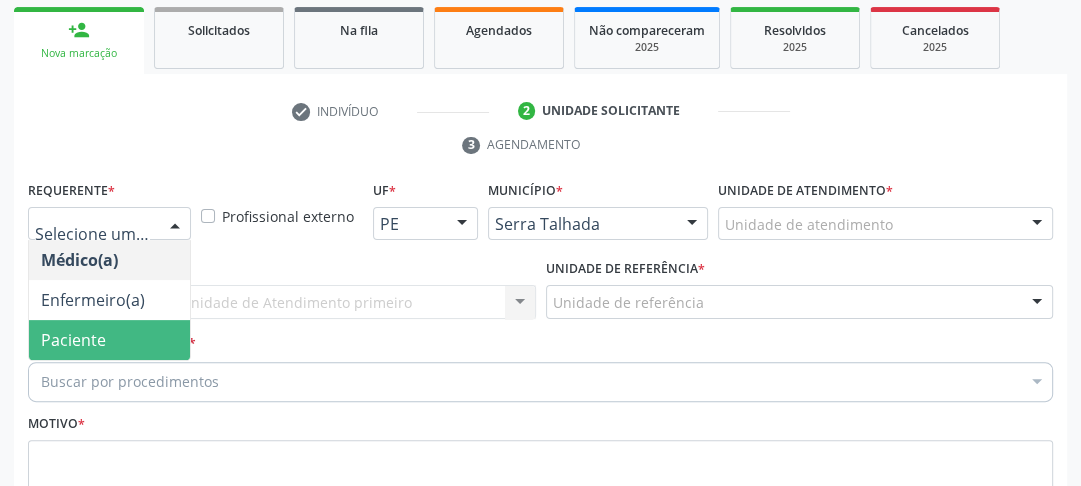 click on "Paciente" at bounding box center (109, 340) 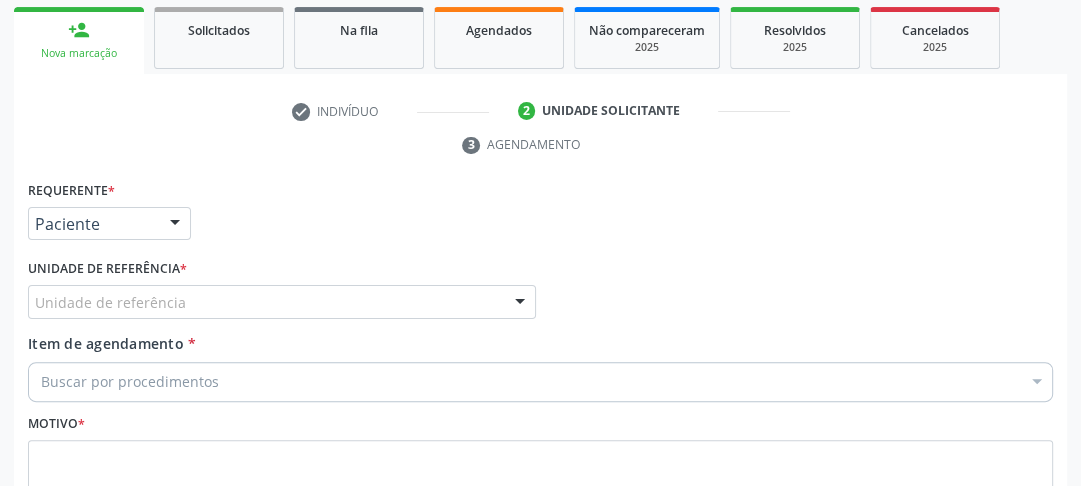 click on "Unidade de referência" at bounding box center (282, 302) 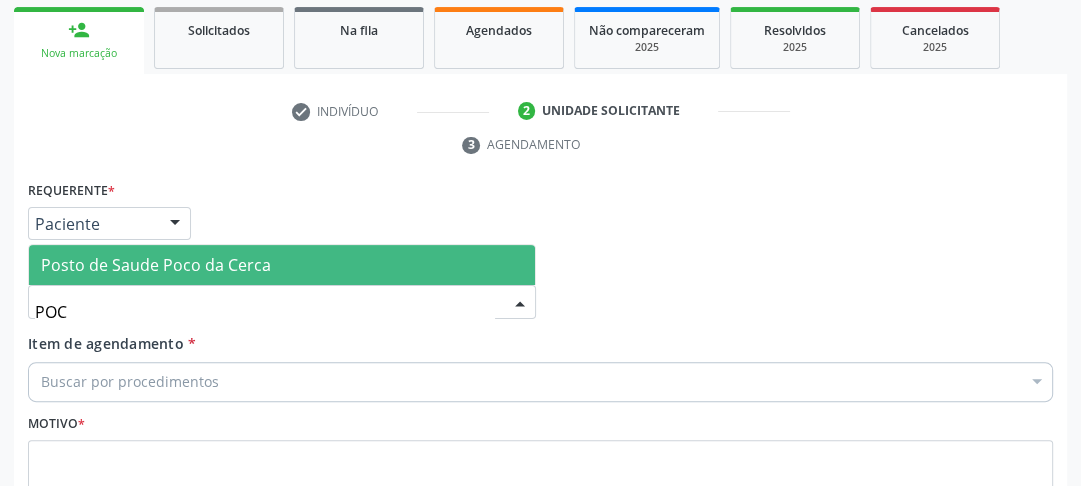 type on "POCO" 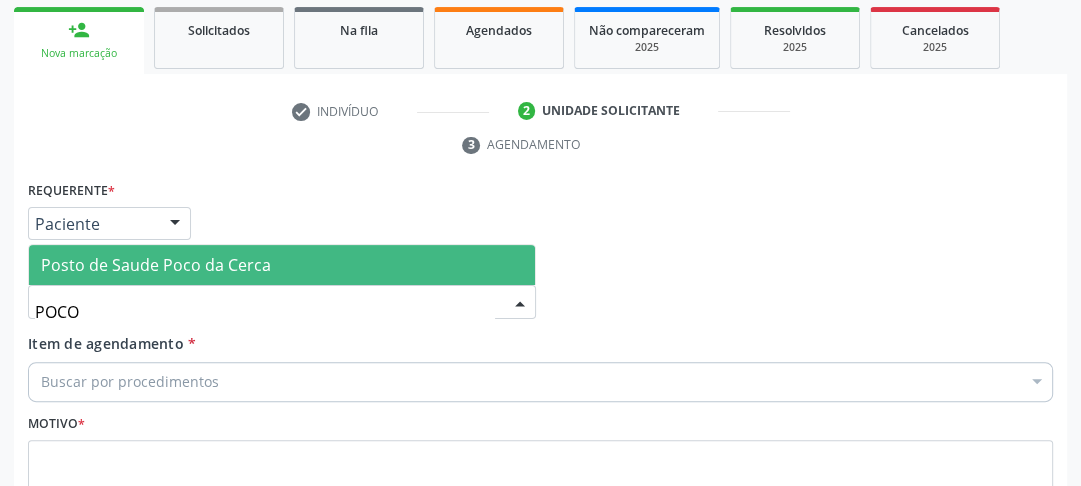 click on "Posto de Saude Poco da Cerca" at bounding box center [156, 265] 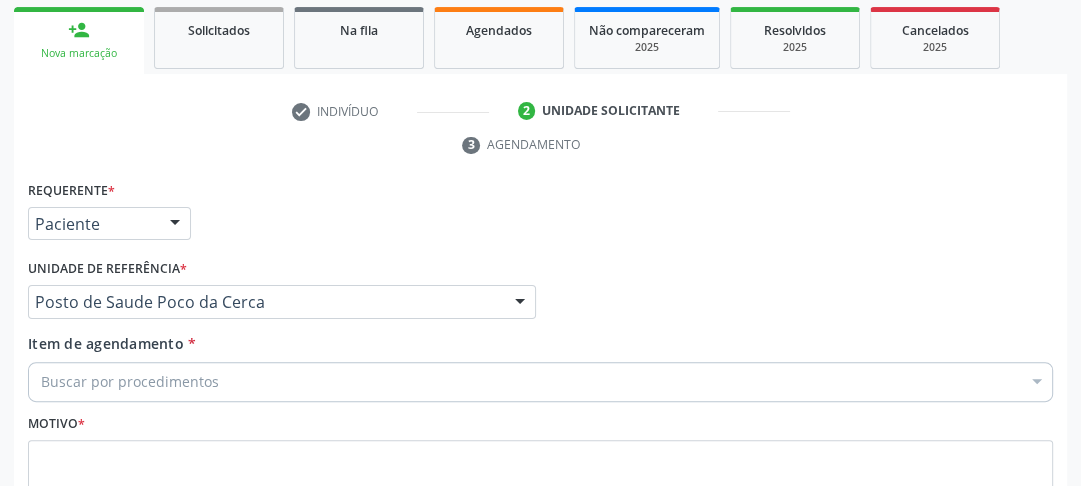 click on "Buscar por procedimentos" at bounding box center [540, 382] 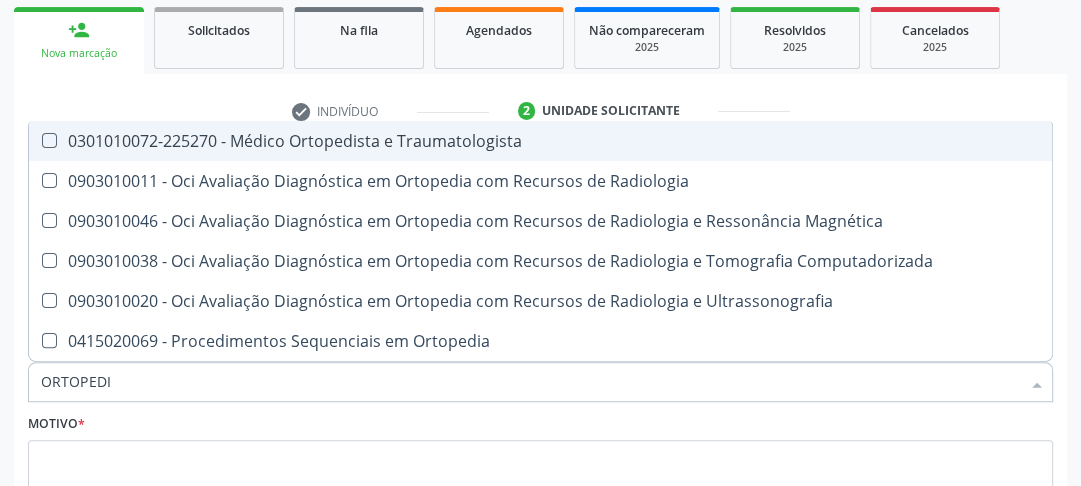 type on "ORTOPEDIS" 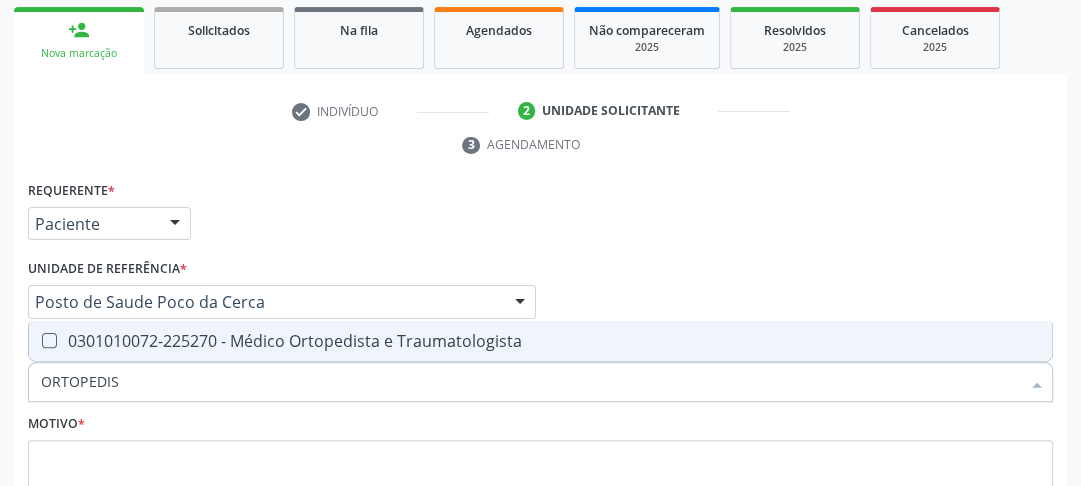 click on "0301010072-225270 - Médico Ortopedista e Traumatologista" at bounding box center [540, 341] 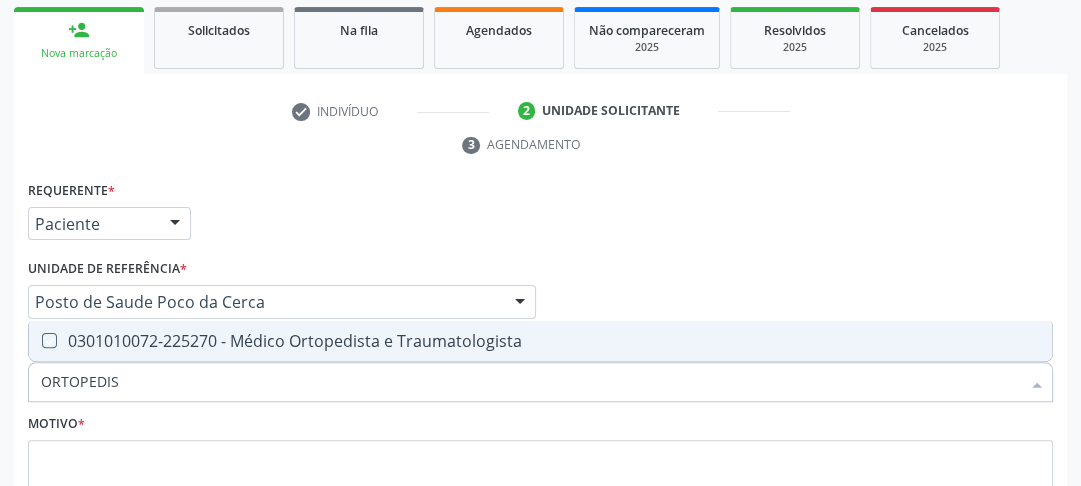 checkbox on "true" 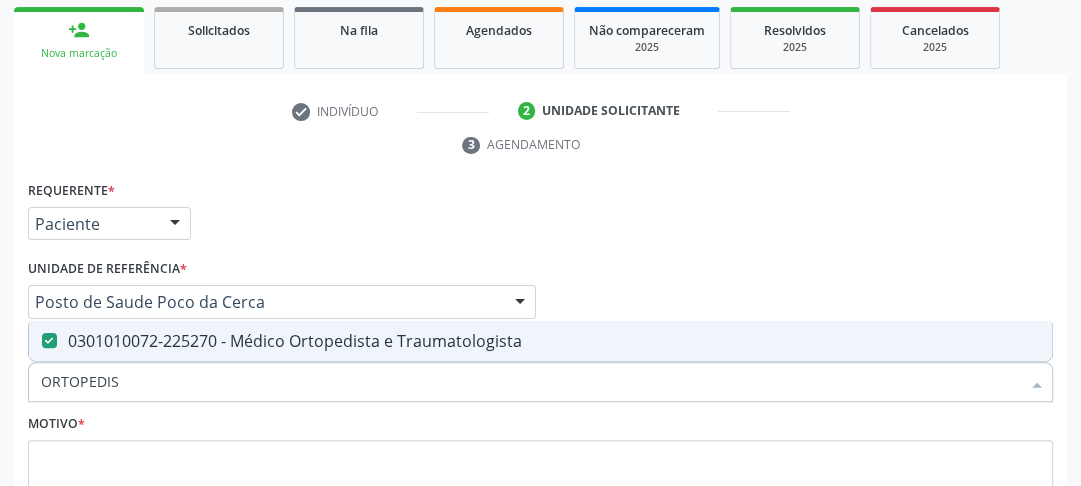 scroll, scrollTop: 414, scrollLeft: 0, axis: vertical 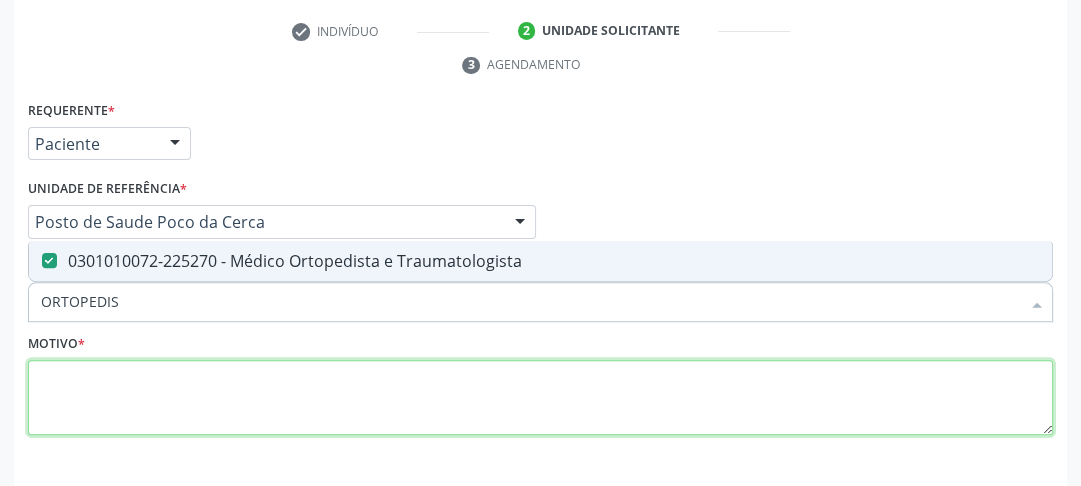 click at bounding box center (540, 398) 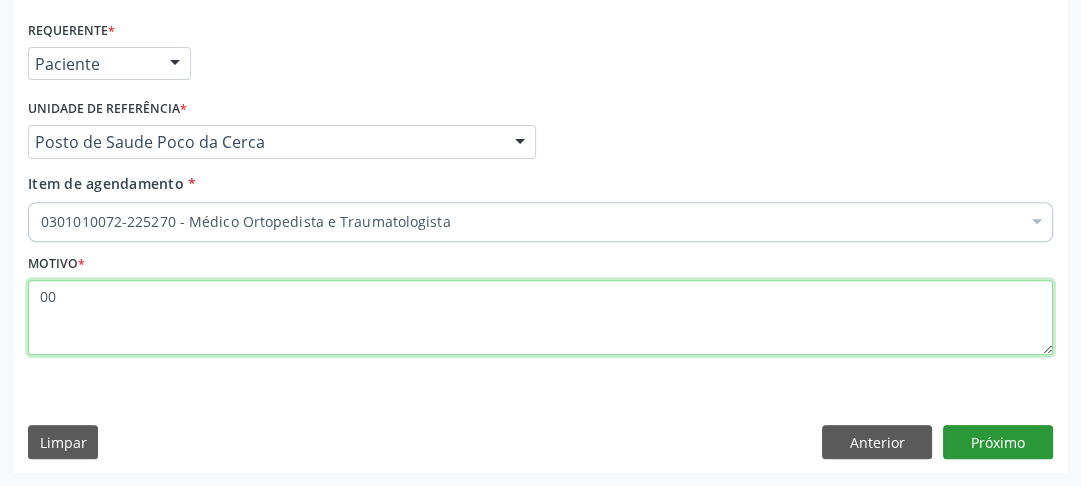 type on "00" 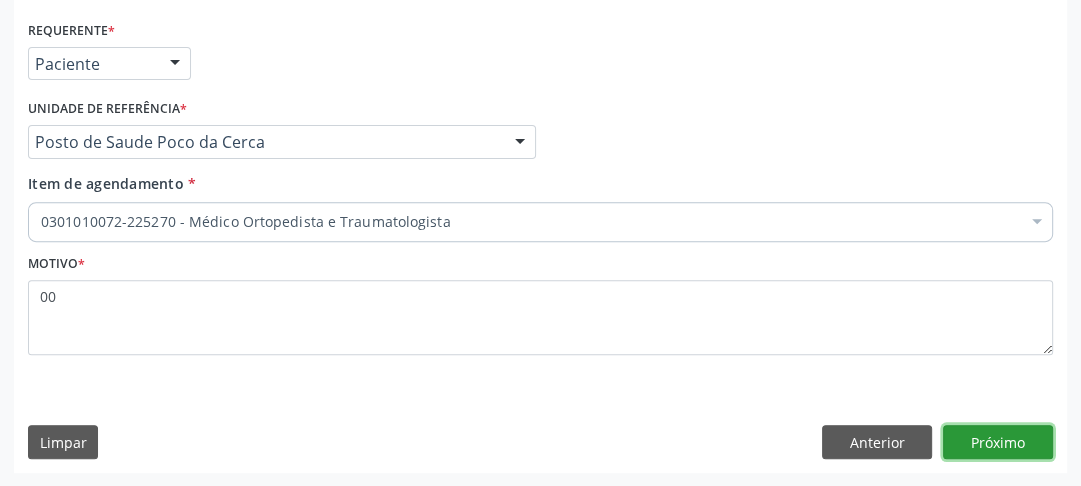 click on "Próximo" at bounding box center (998, 442) 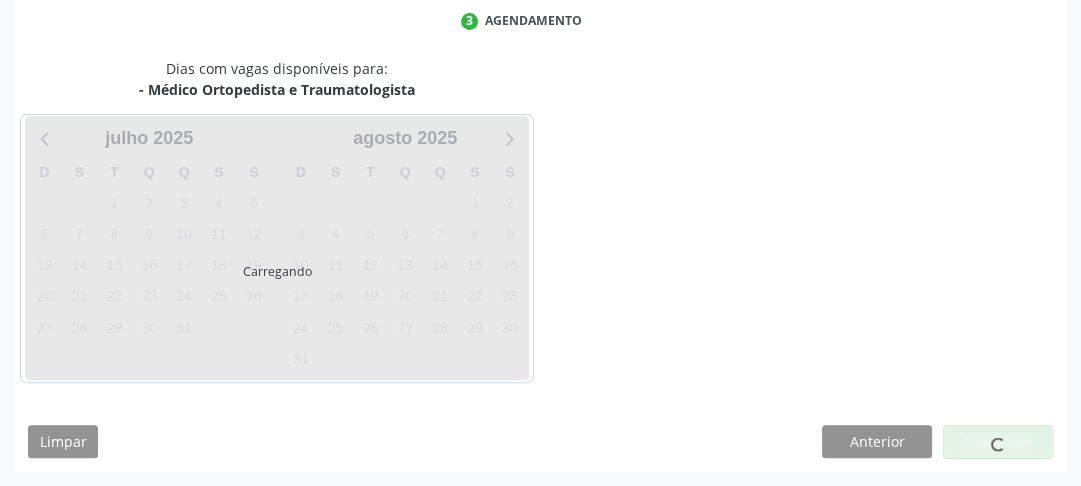 scroll, scrollTop: 456, scrollLeft: 0, axis: vertical 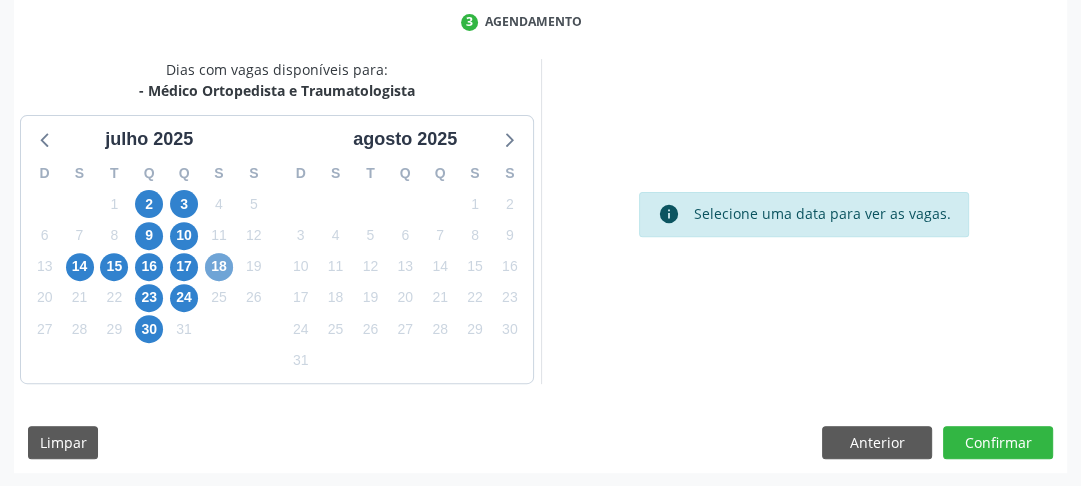 click on "18" at bounding box center [219, 267] 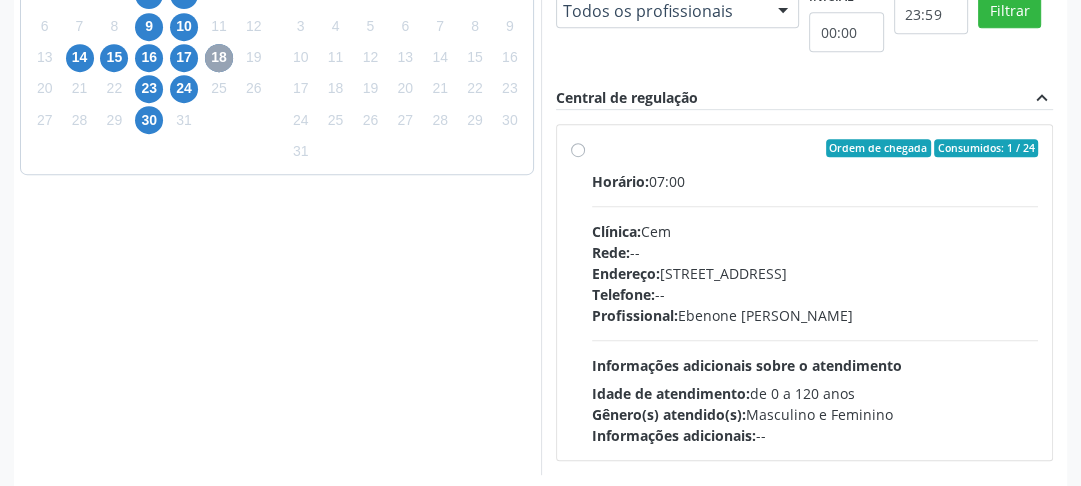 scroll, scrollTop: 691, scrollLeft: 0, axis: vertical 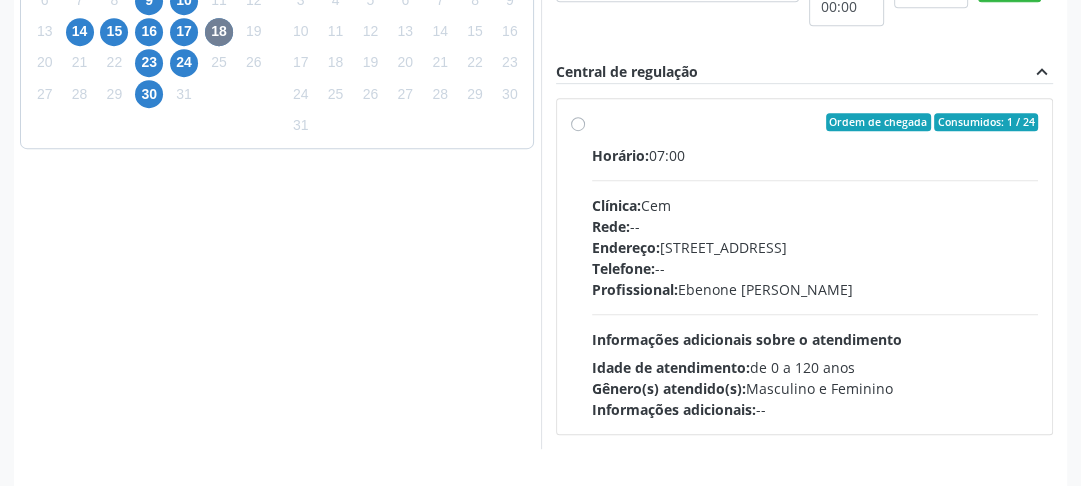 click on "Ordem de chegada
Consumidos: 1 / 24
Horário:   07:00
Clínica:  Cem
Rede:
--
Endereço:   [STREET_ADDRESS]
Telefone:   --
Profissional:
[PERSON_NAME]
Informações adicionais sobre o atendimento
Idade de atendimento:
de 0 a 120 anos
Gênero(s) atendido(s):
Masculino e Feminino
Informações adicionais:
--" at bounding box center [805, 266] 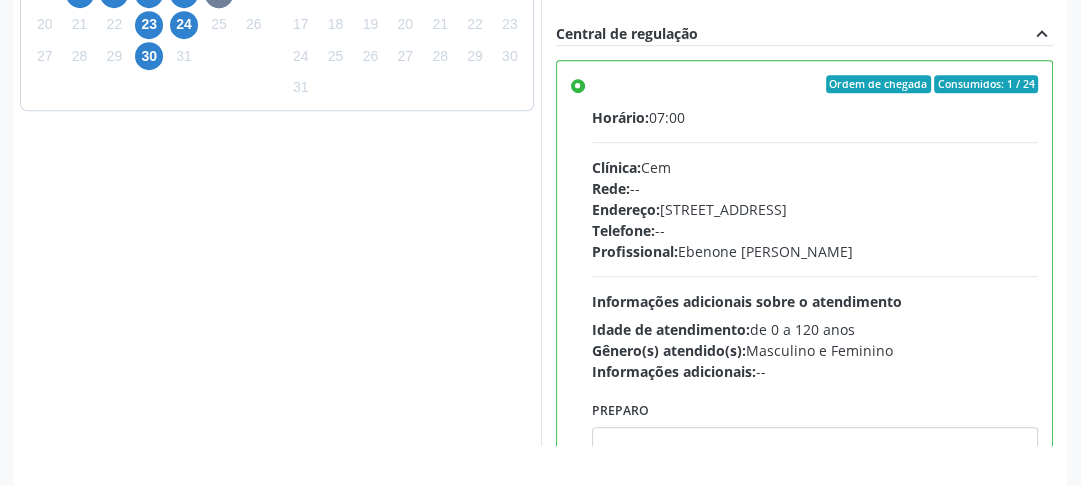 scroll, scrollTop: 792, scrollLeft: 0, axis: vertical 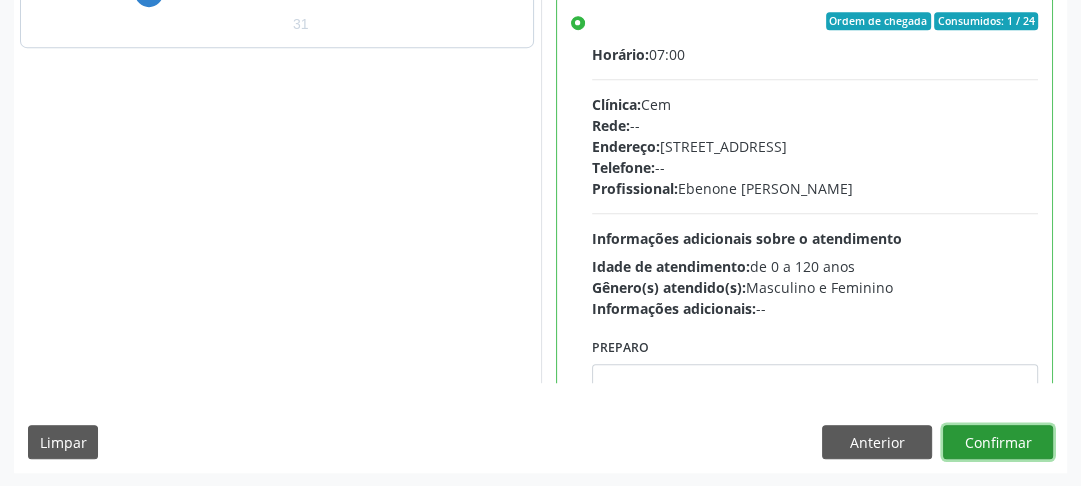 click on "Confirmar" at bounding box center (998, 442) 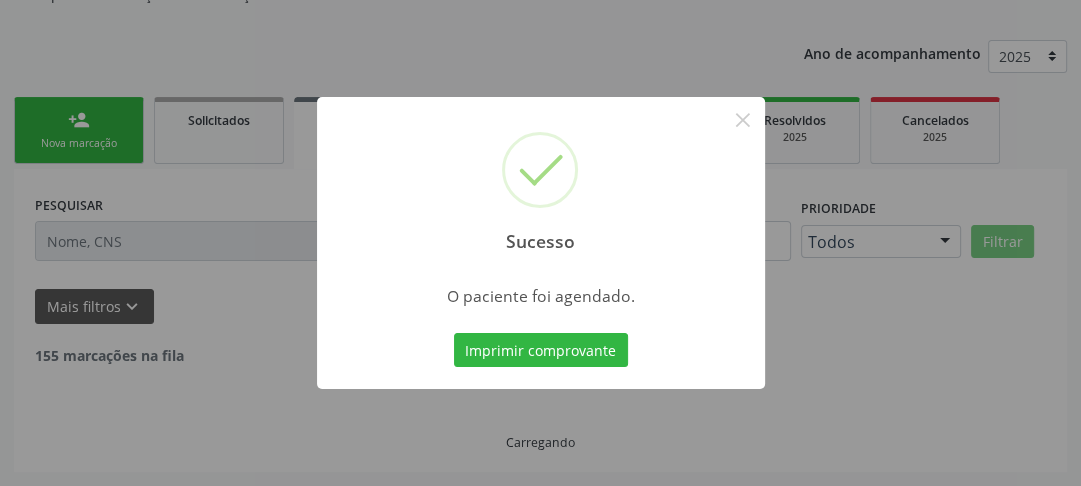scroll, scrollTop: 222, scrollLeft: 0, axis: vertical 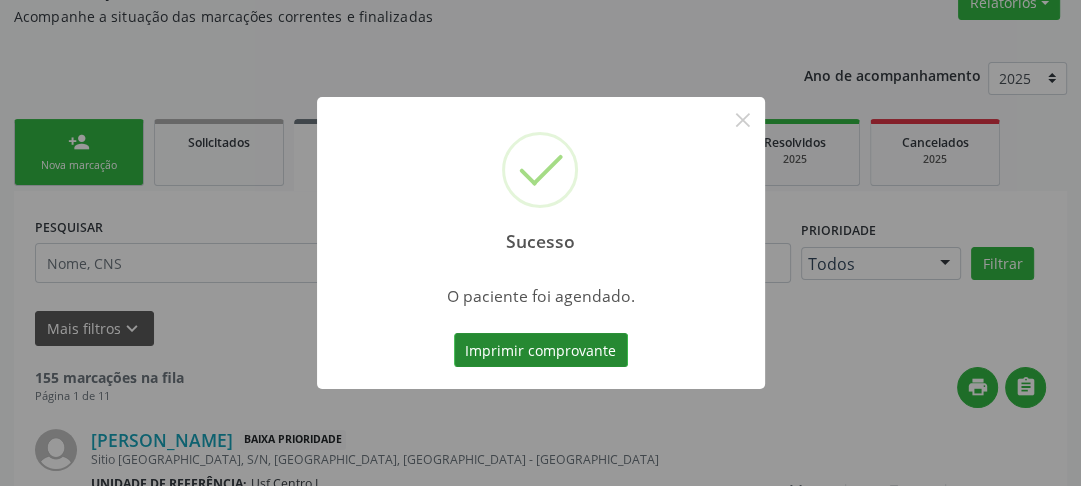 click on "Imprimir comprovante" at bounding box center [541, 350] 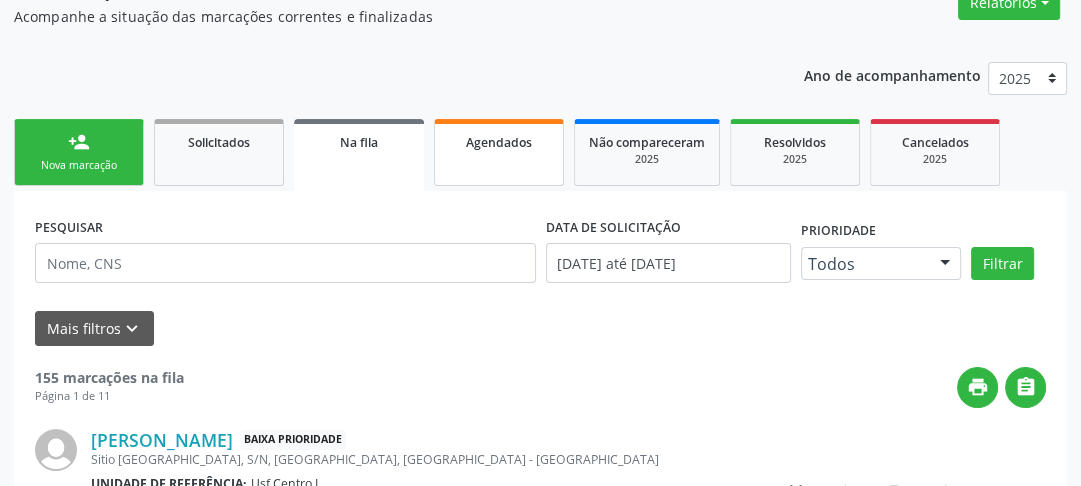 click on "Agendados" at bounding box center (499, 141) 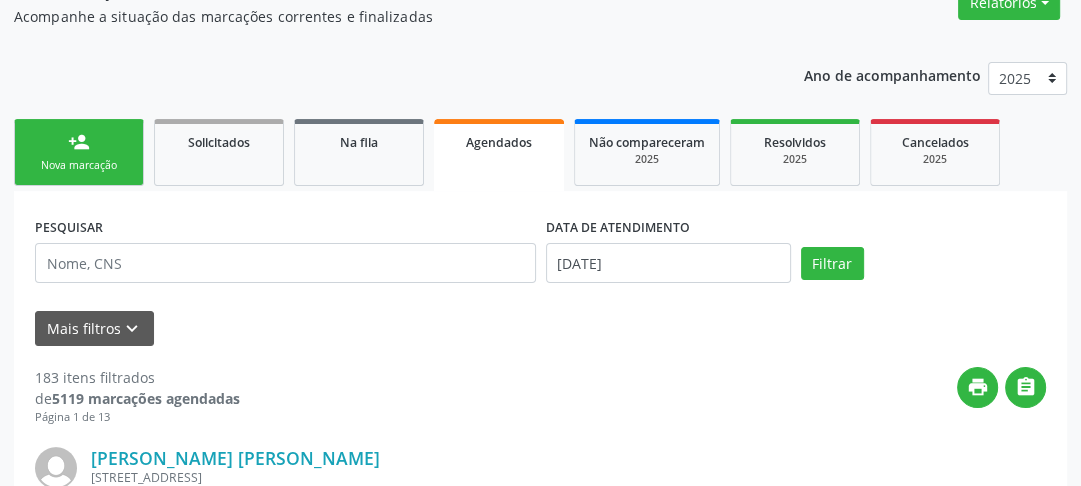 scroll, scrollTop: 302, scrollLeft: 0, axis: vertical 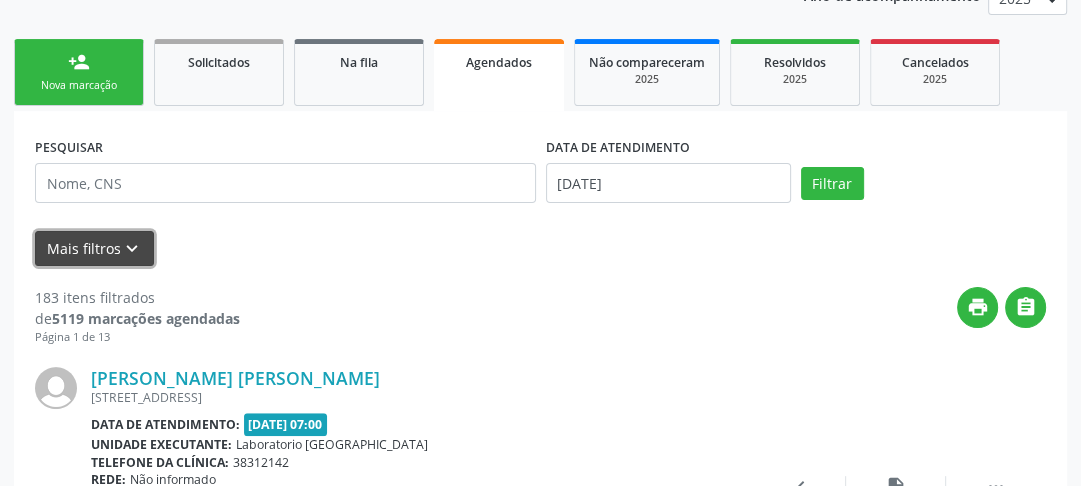 click on "Mais filtros
keyboard_arrow_down" at bounding box center (94, 248) 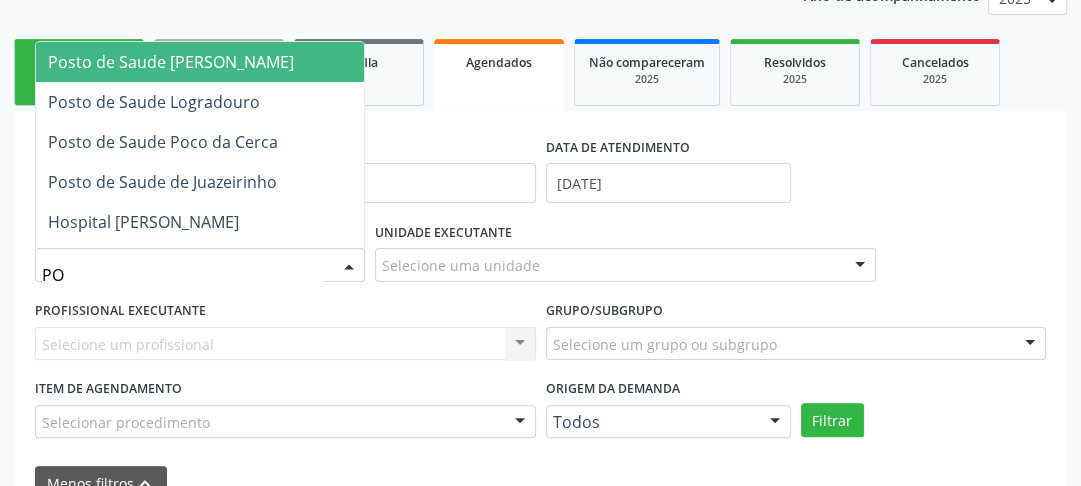 type on "POC" 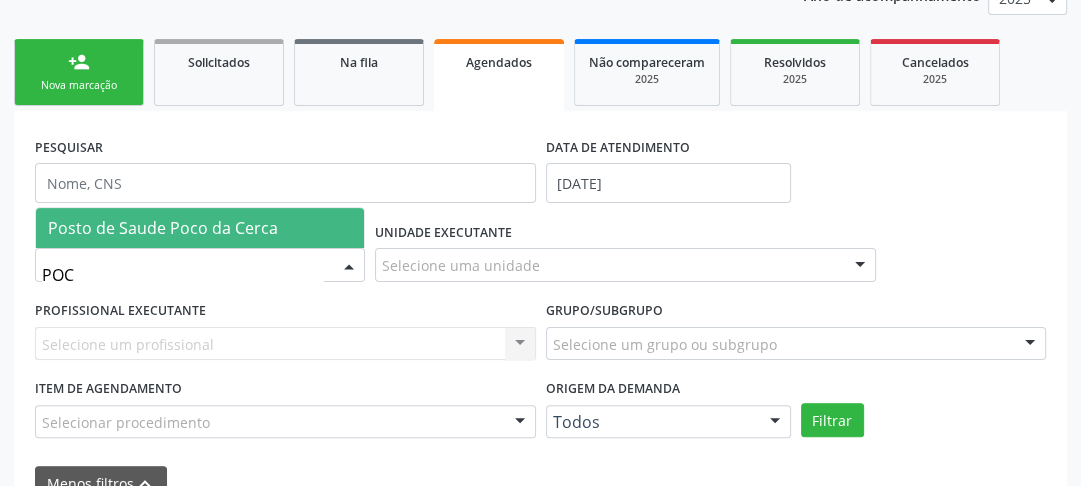 click on "Posto de Saude Poco da Cerca" at bounding box center [200, 228] 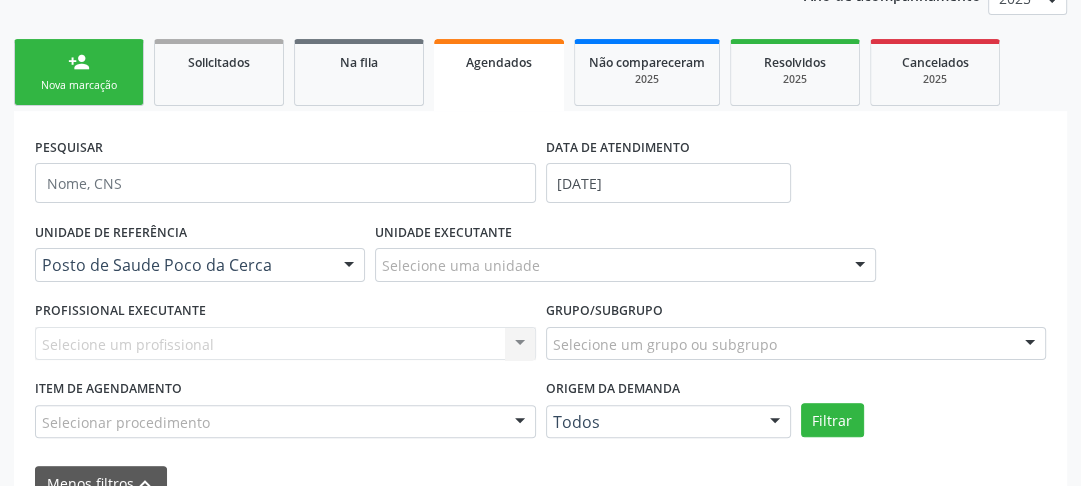 click on "PESQUISAR
DATA DE ATENDIMENTO
0[DATE]" at bounding box center (540, 174) 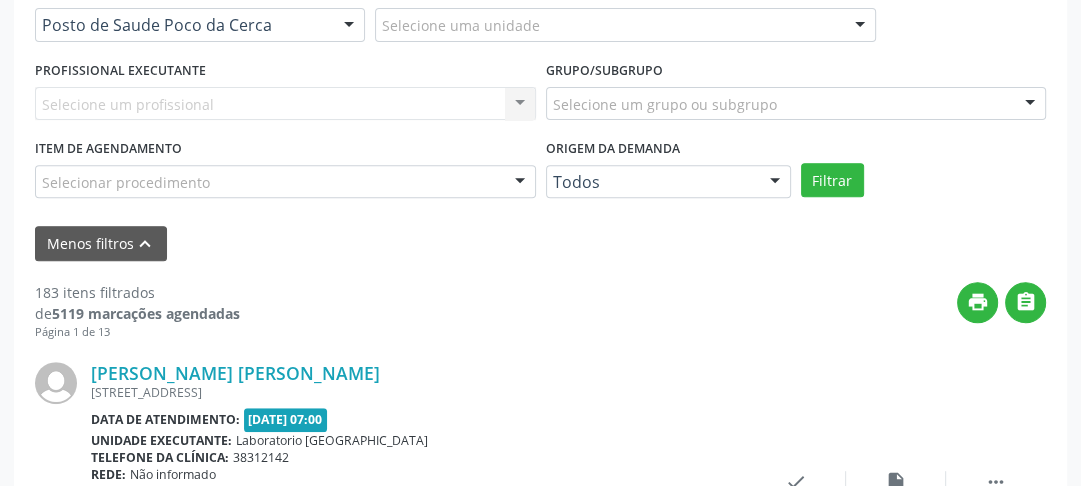 scroll, scrollTop: 462, scrollLeft: 0, axis: vertical 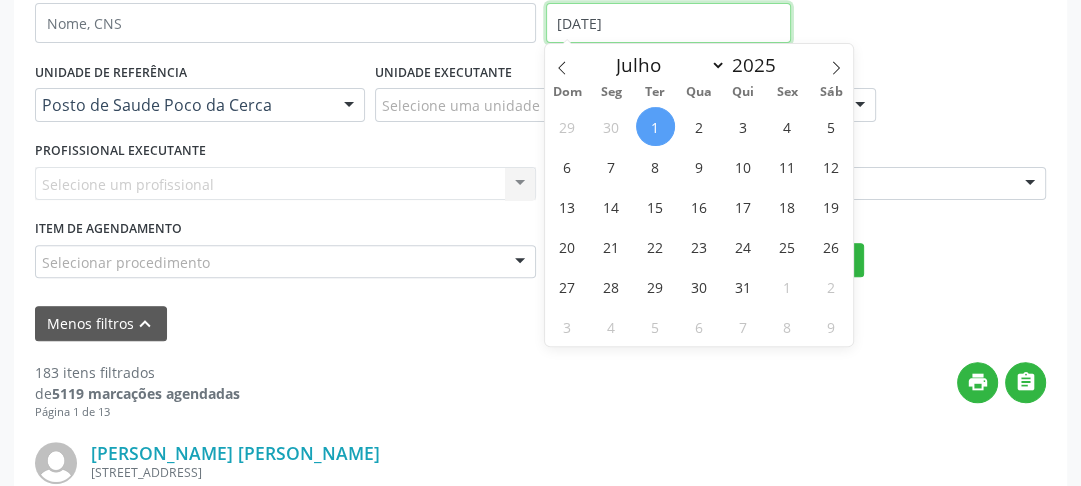 click on "[DATE]" at bounding box center (668, 23) 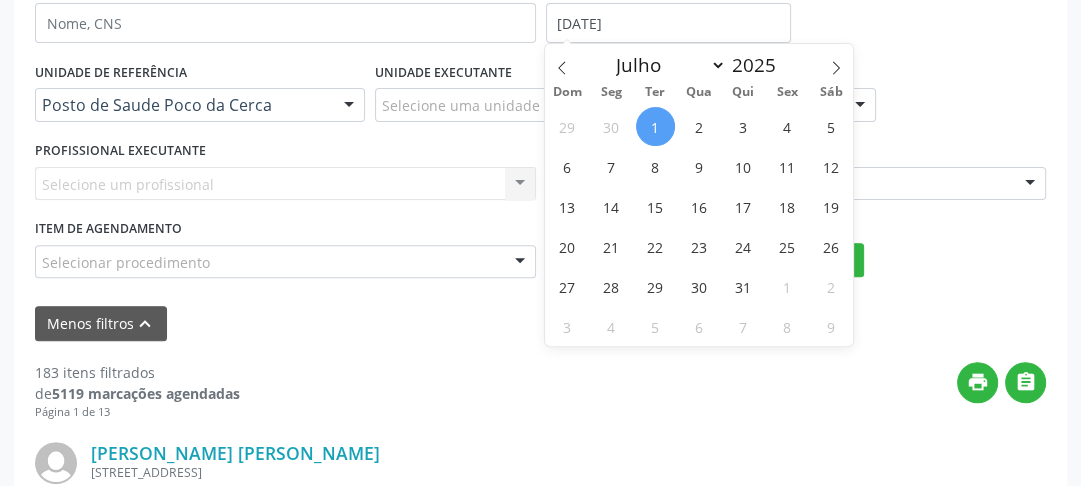 click on "1" at bounding box center [655, 126] 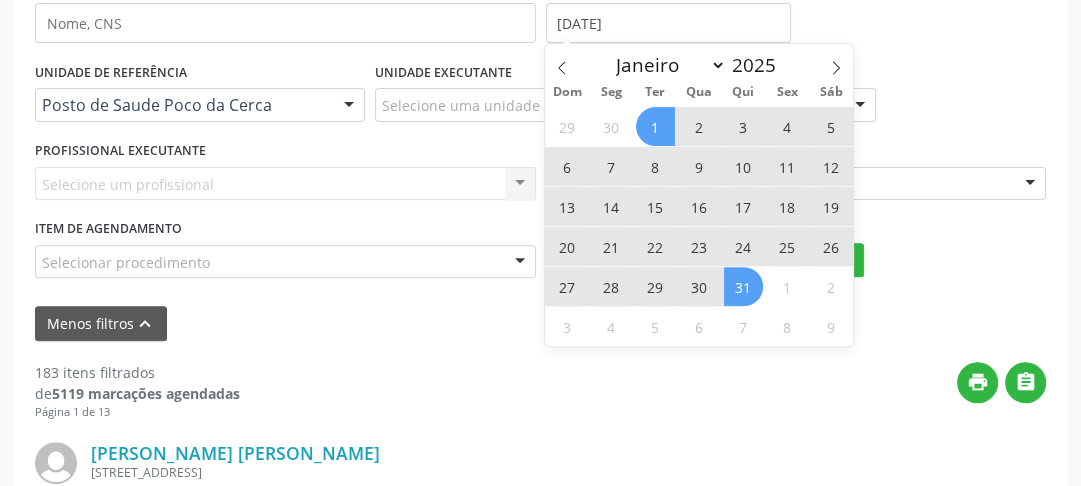 click on "31" at bounding box center [743, 286] 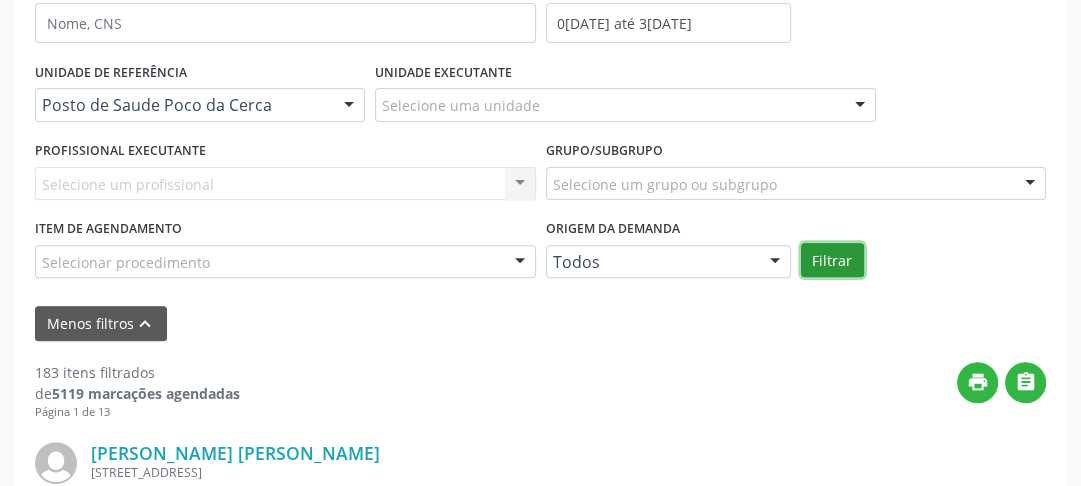 click on "Filtrar" at bounding box center (832, 260) 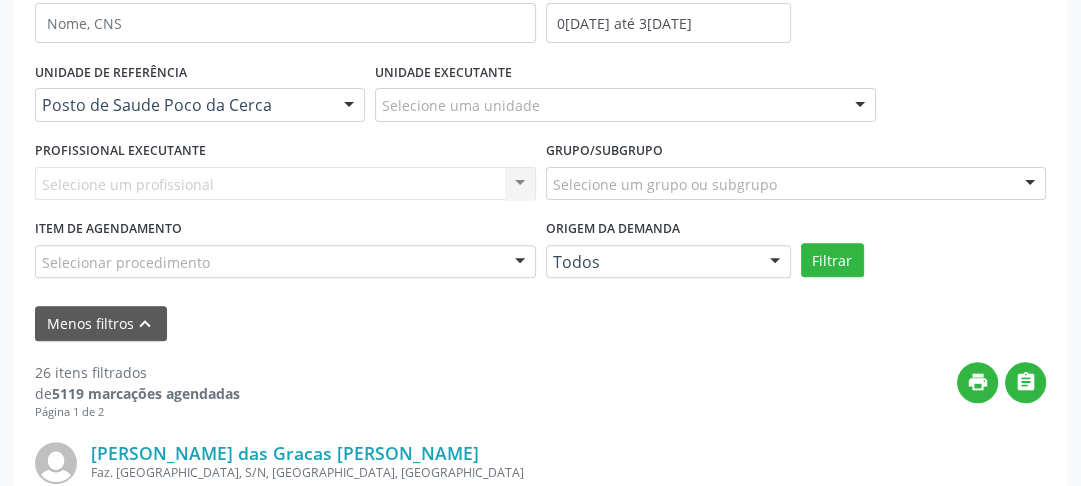 scroll, scrollTop: 622, scrollLeft: 0, axis: vertical 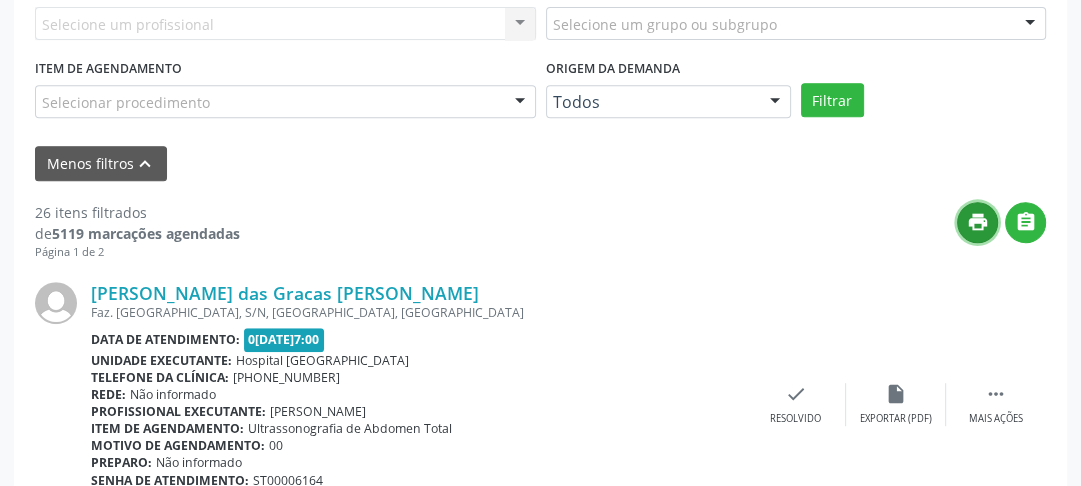 click on "print" at bounding box center [978, 222] 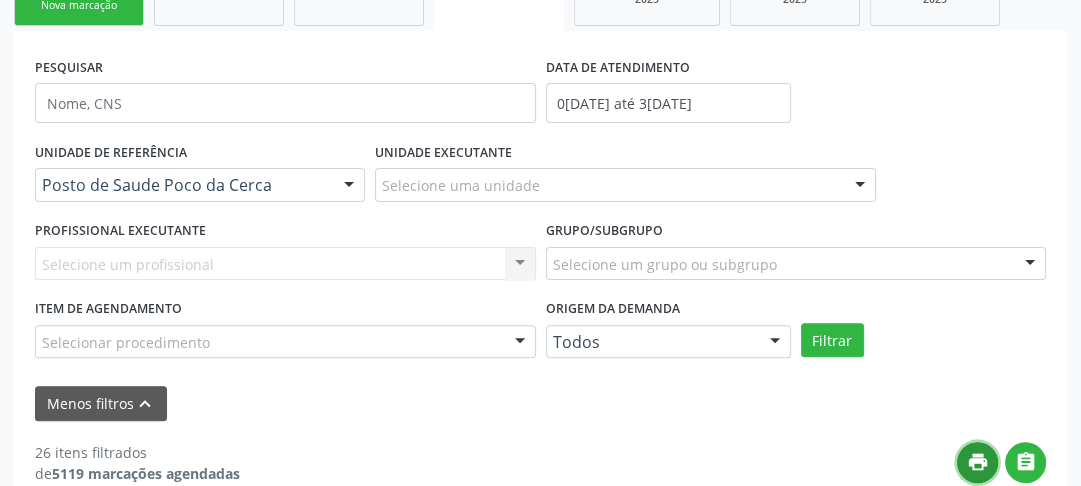scroll, scrollTop: 0, scrollLeft: 0, axis: both 